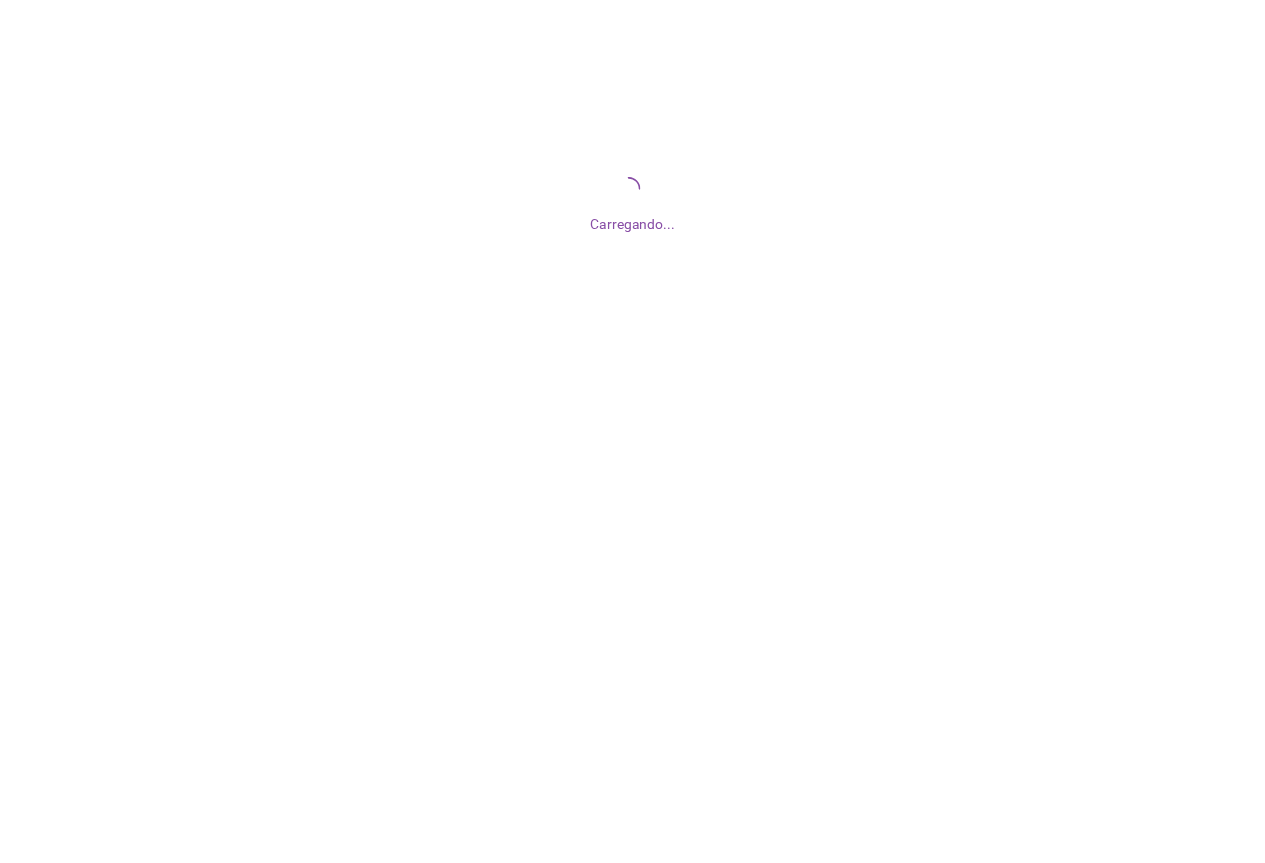 scroll, scrollTop: 0, scrollLeft: 0, axis: both 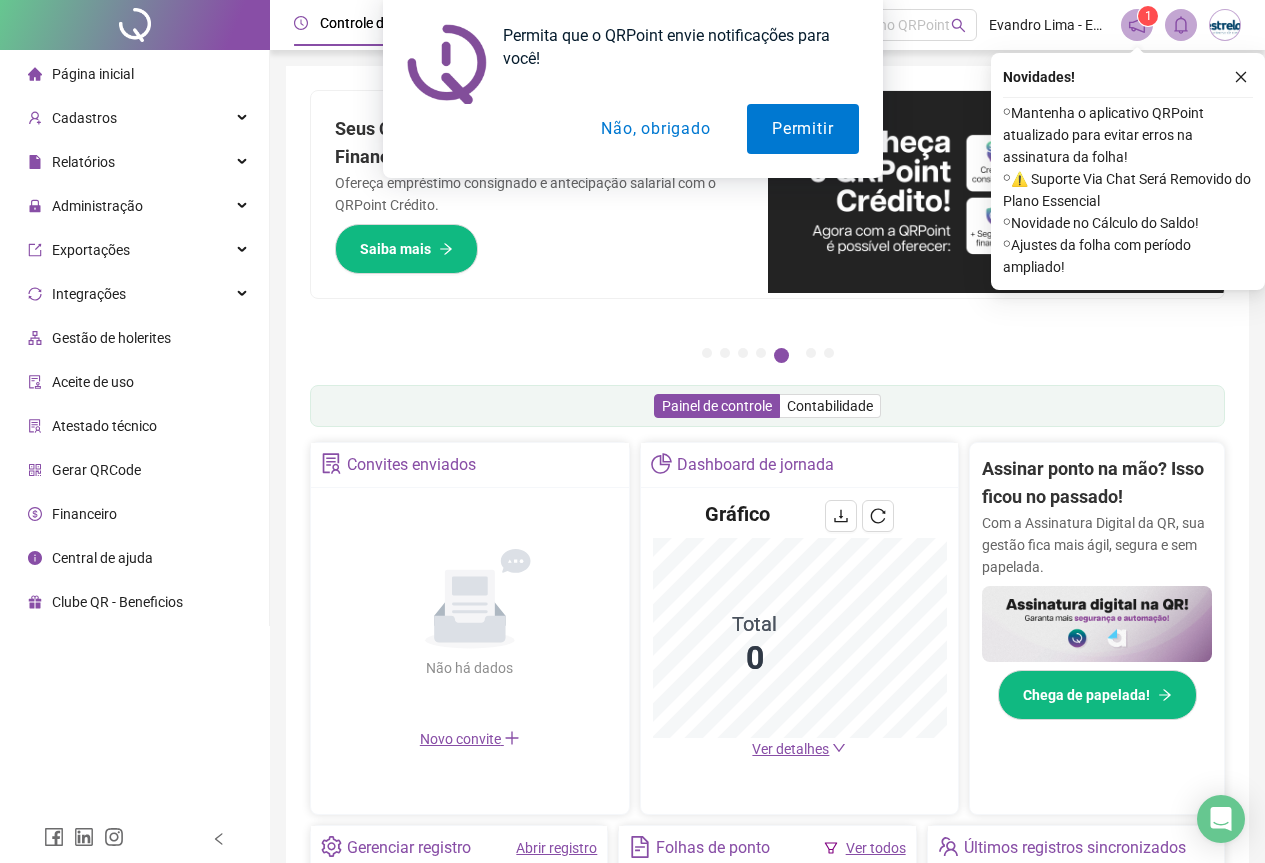 click on "Não, obrigado" at bounding box center (655, 129) 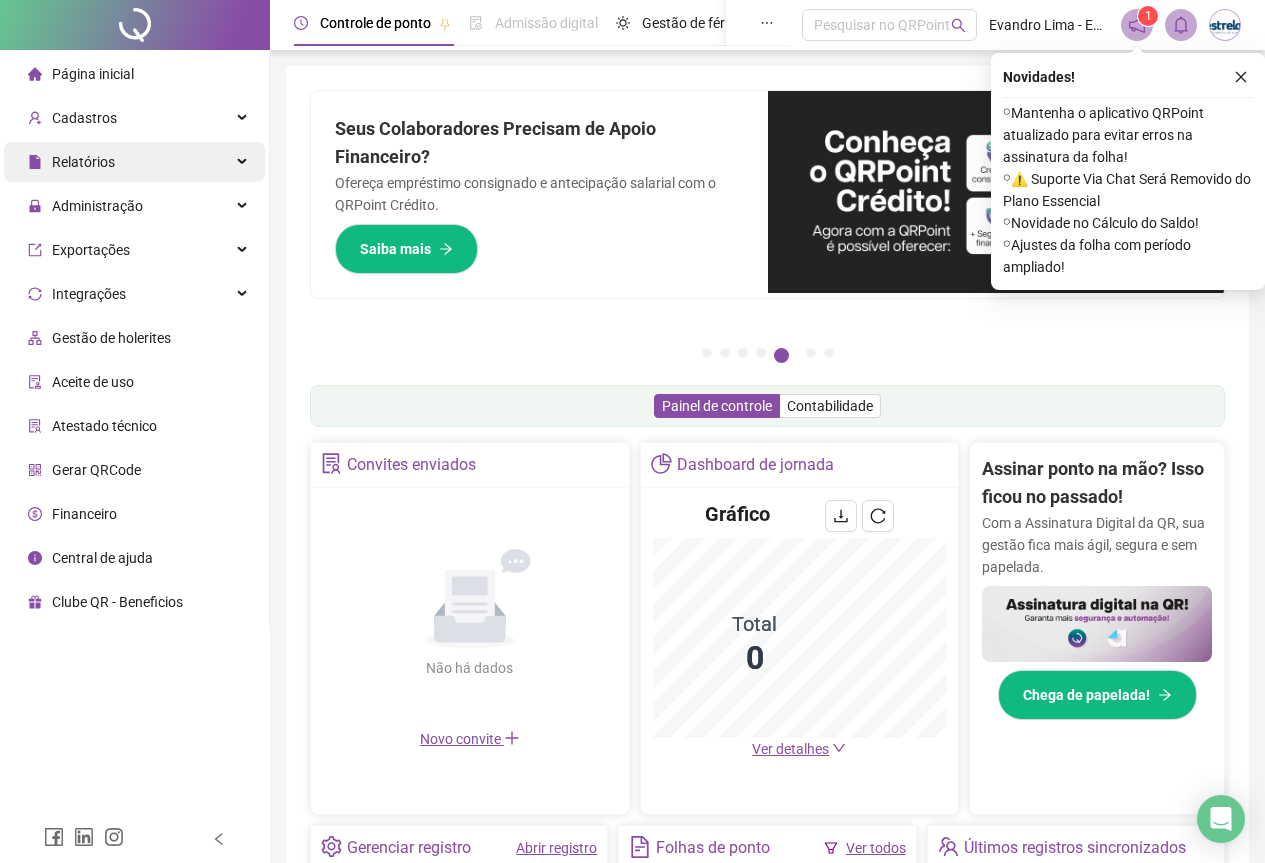 click on "Relatórios" at bounding box center (83, 162) 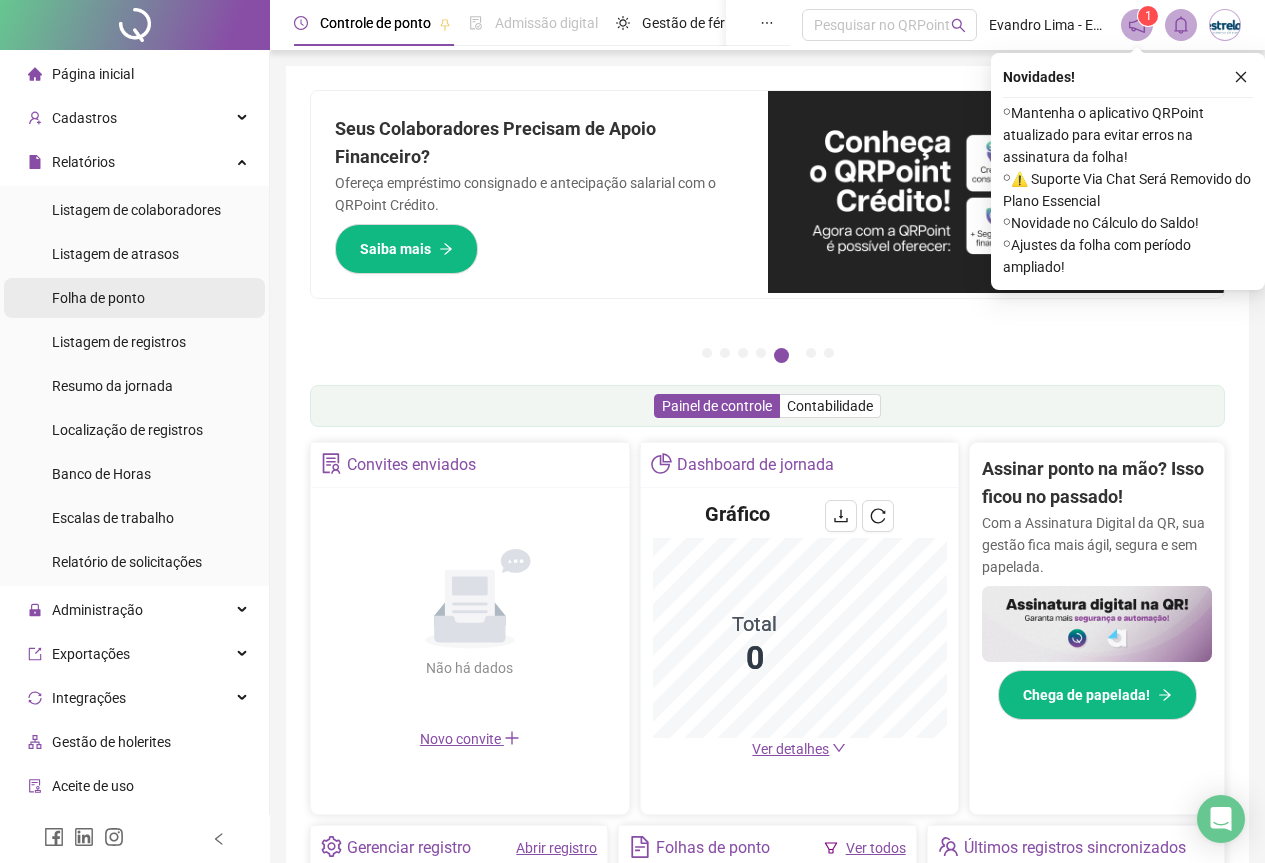 click on "Folha de ponto" at bounding box center (98, 298) 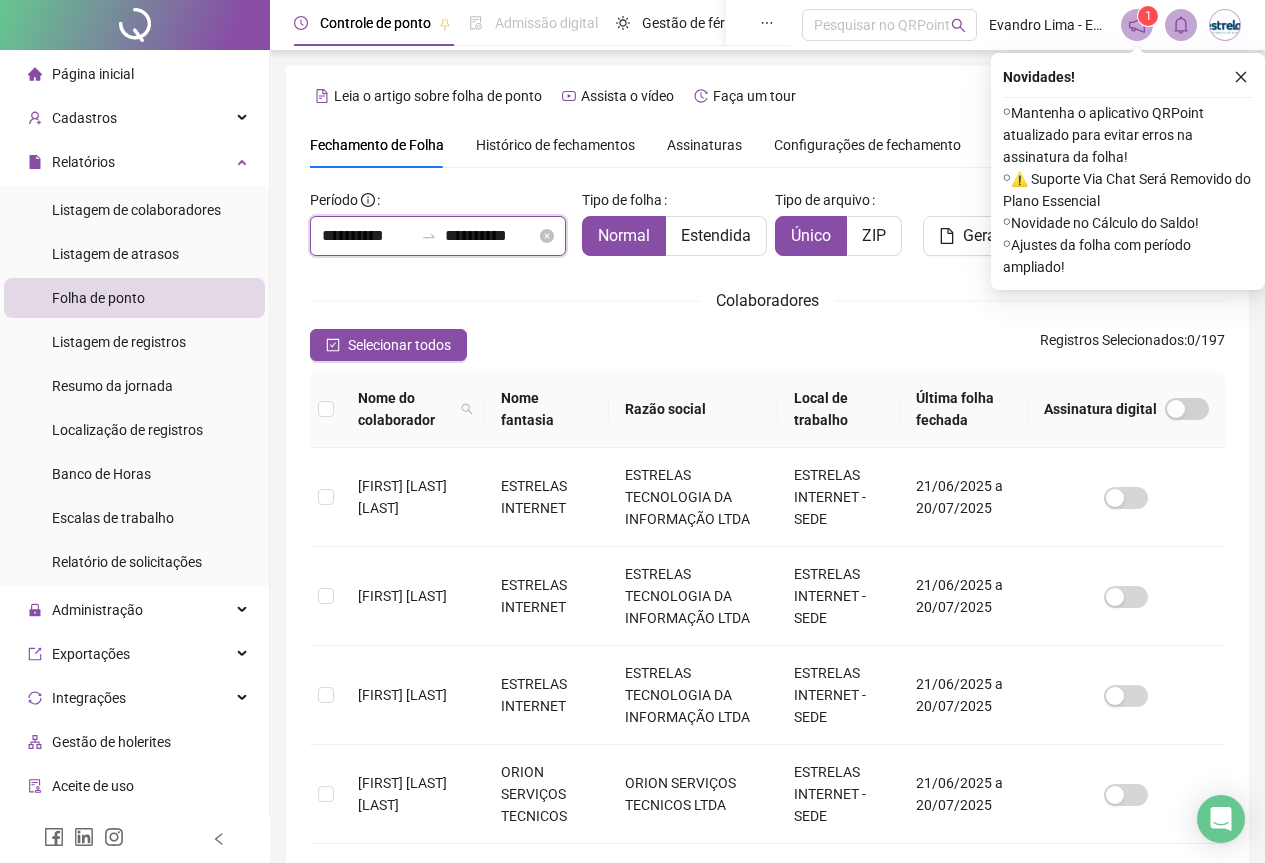 click on "**********" at bounding box center (367, 236) 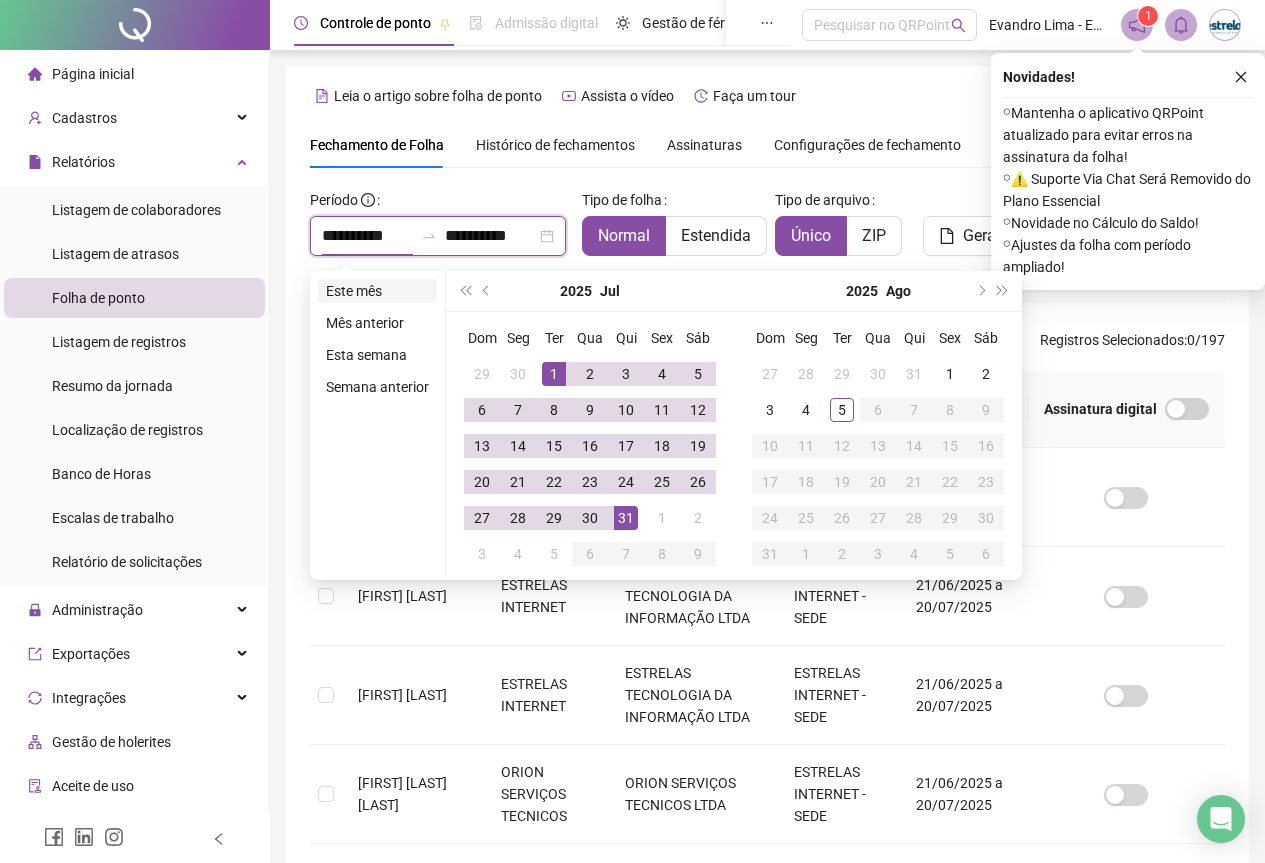 type on "**********" 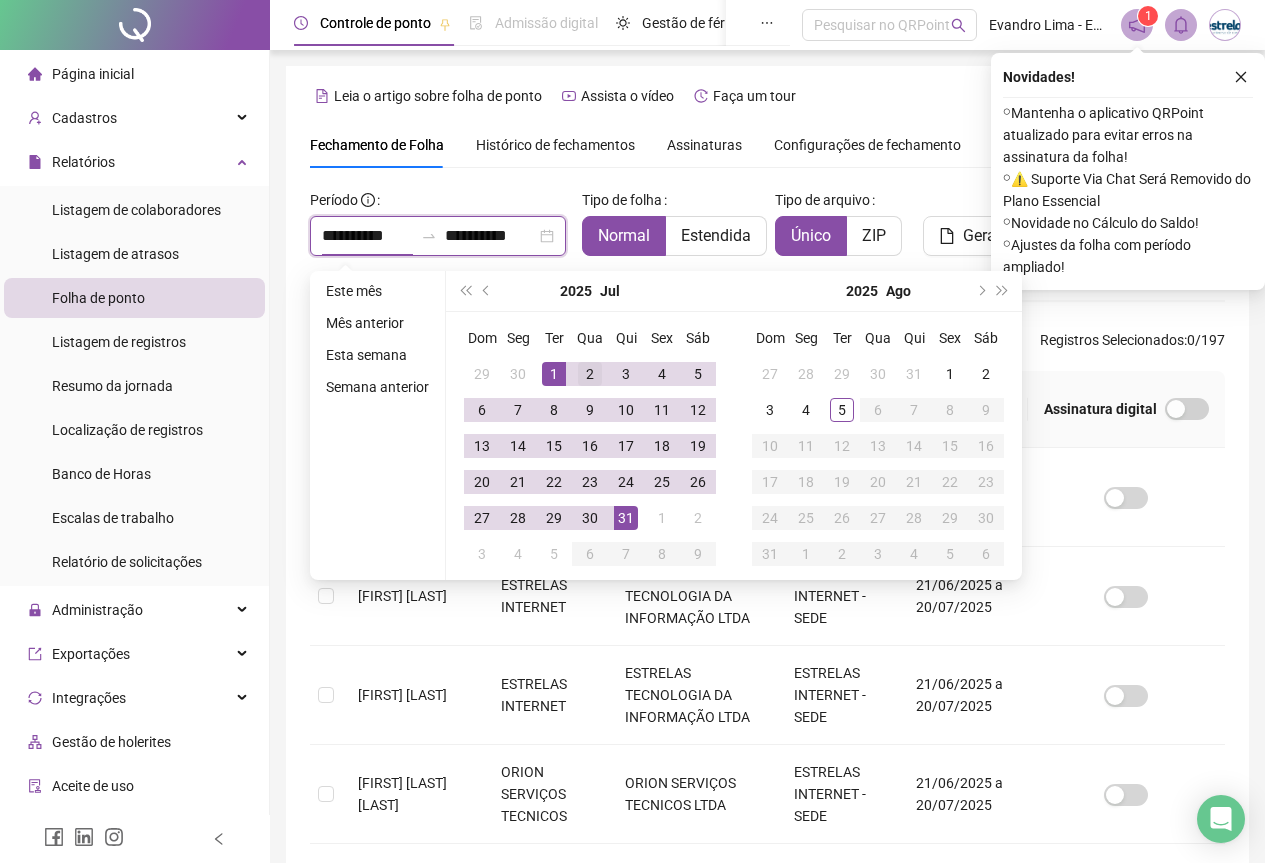 type on "**********" 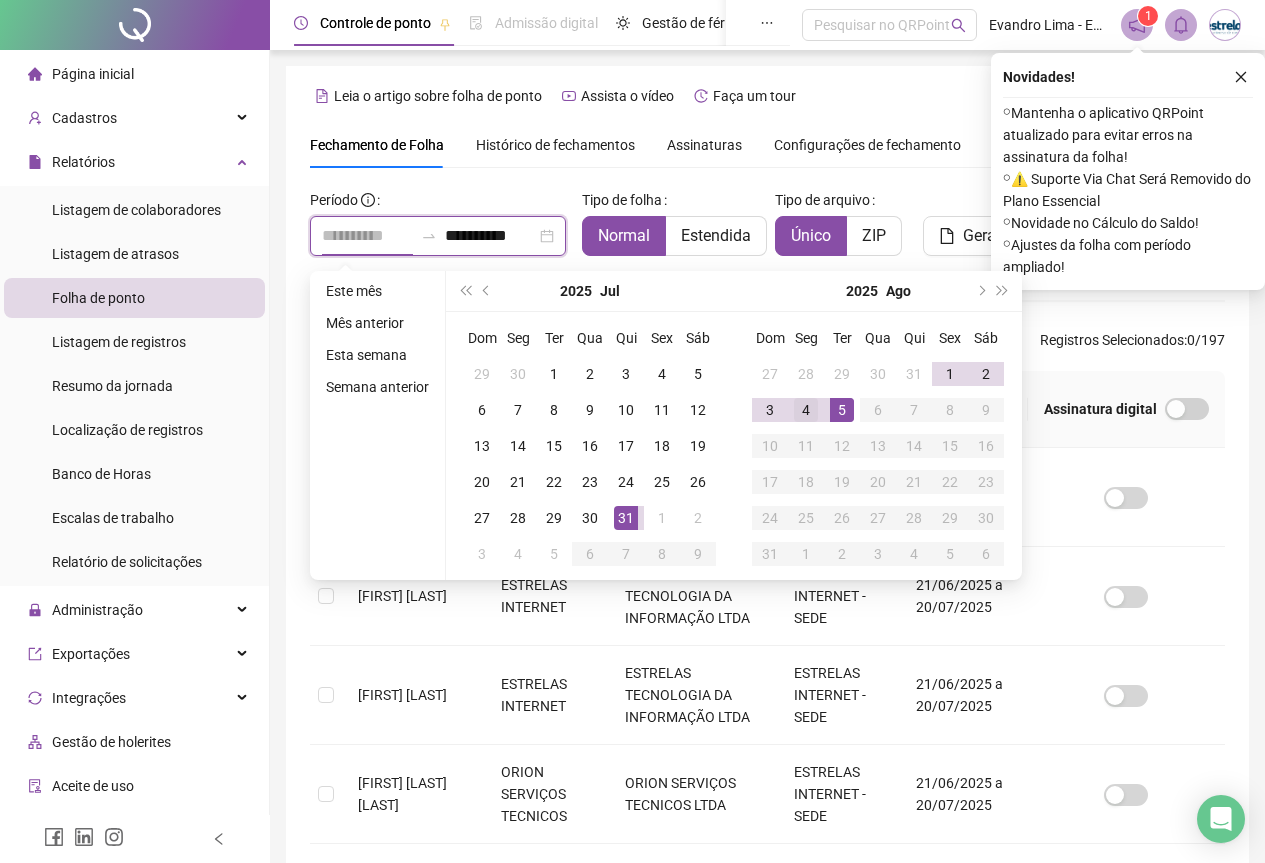 type on "**********" 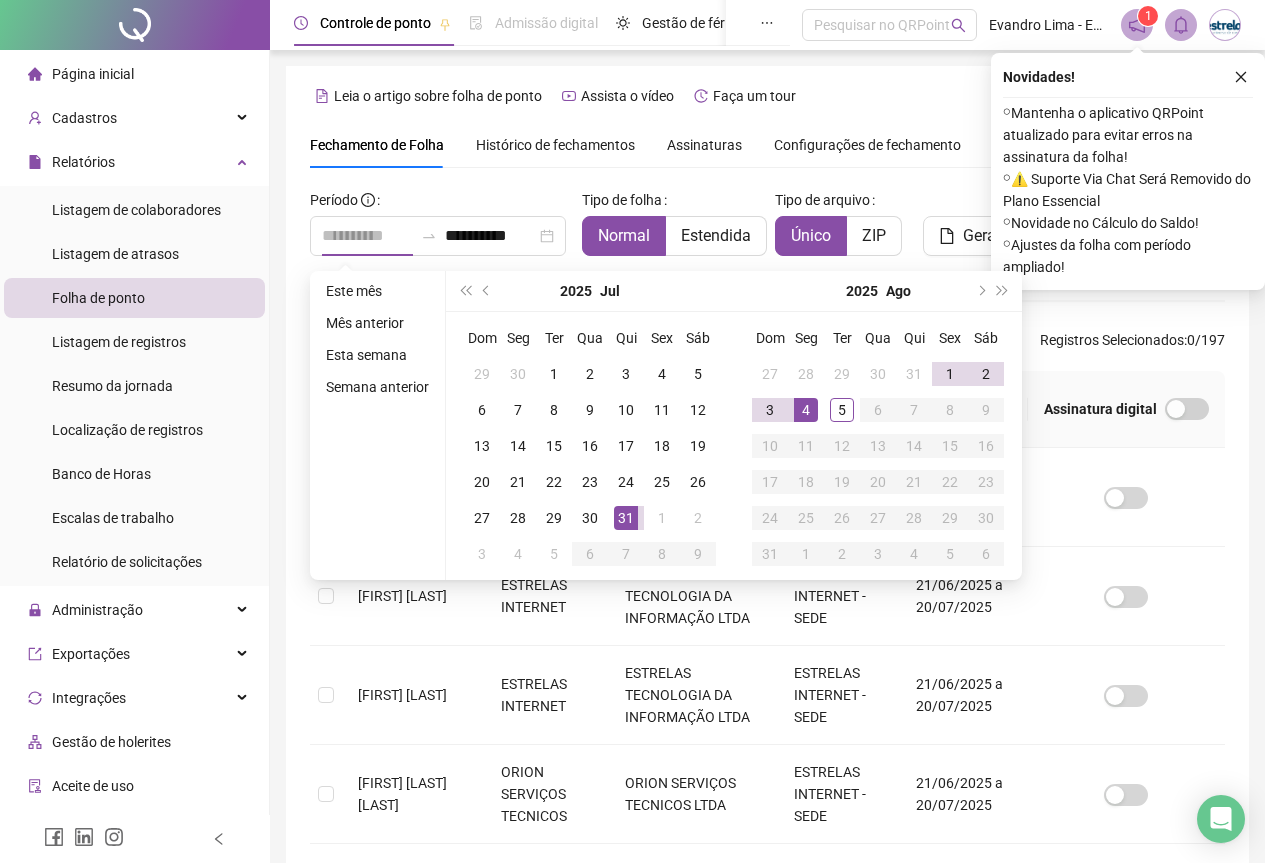 click on "4" at bounding box center (806, 410) 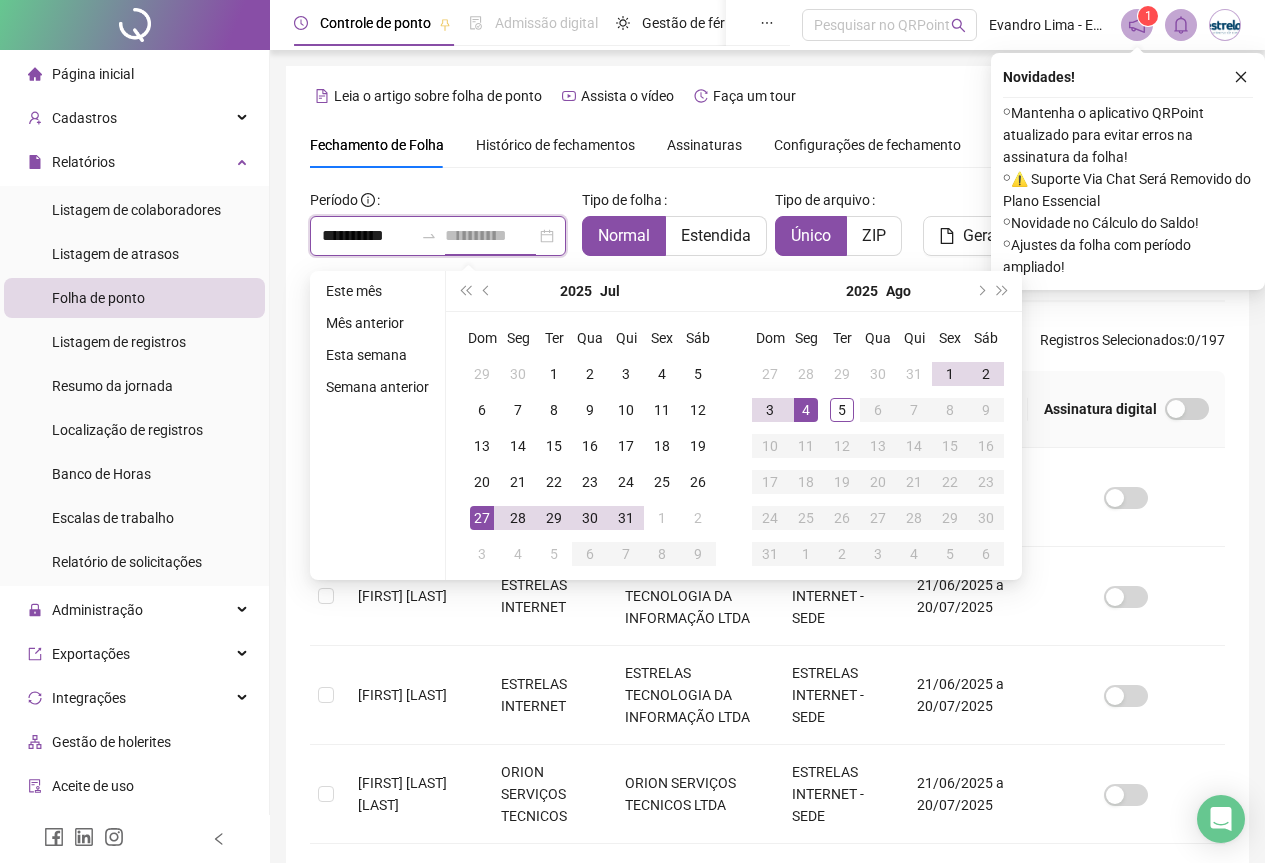 type on "**********" 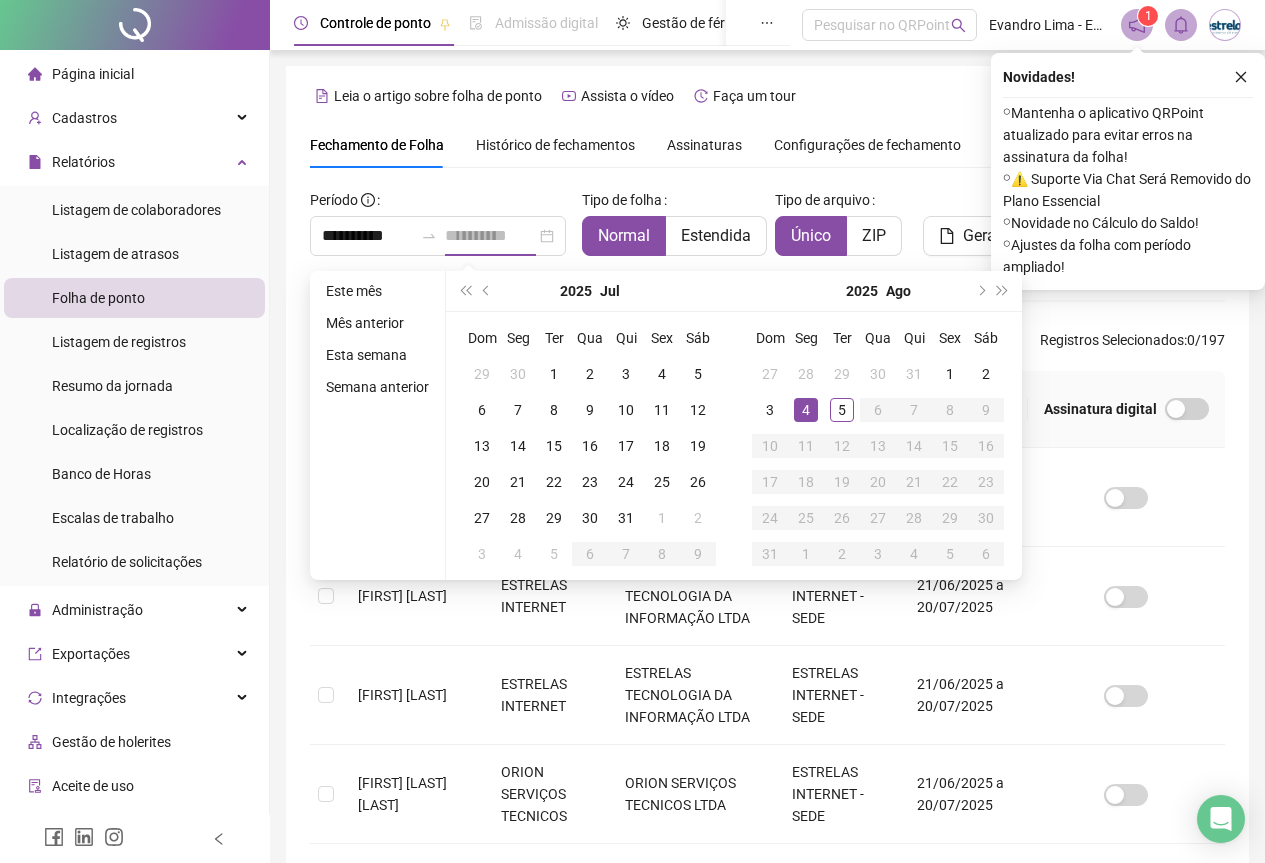 click on "4" at bounding box center (806, 410) 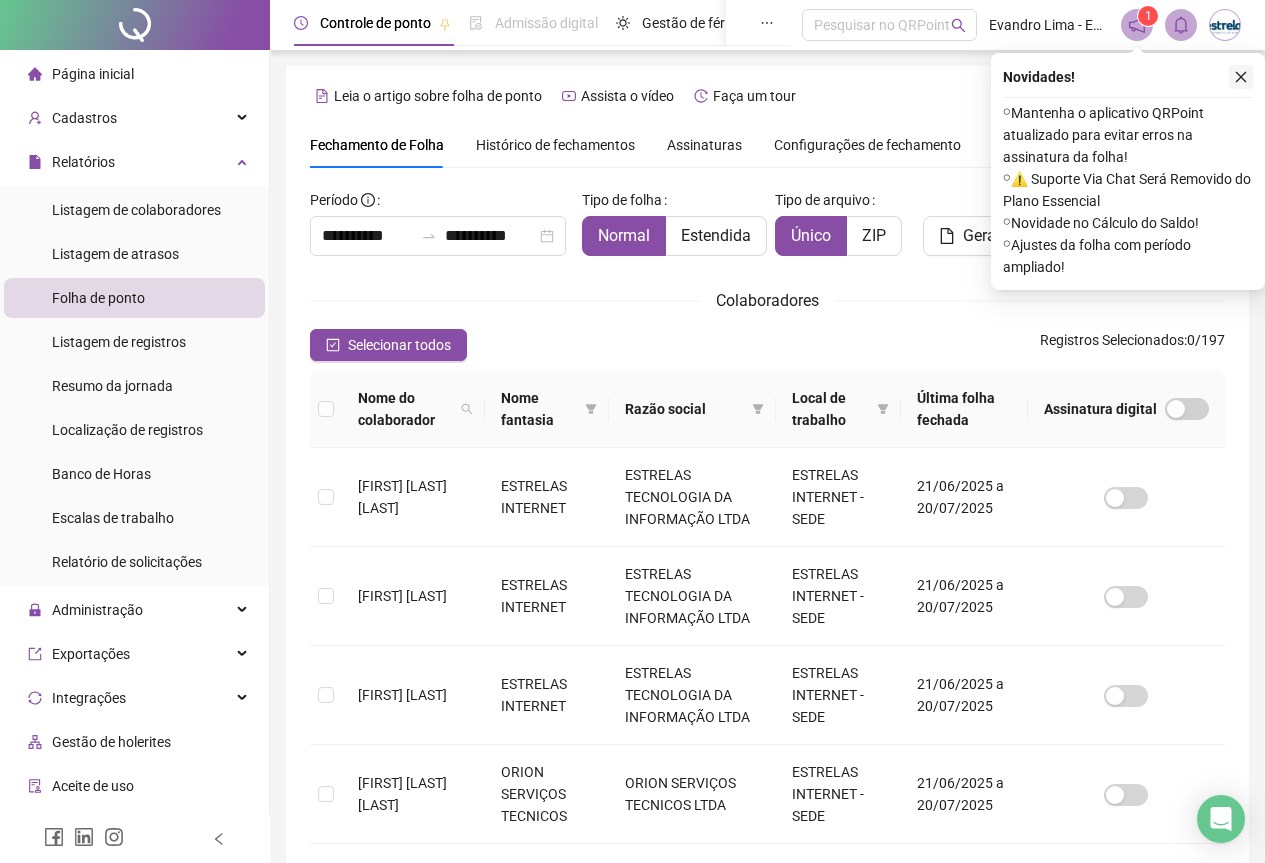 click 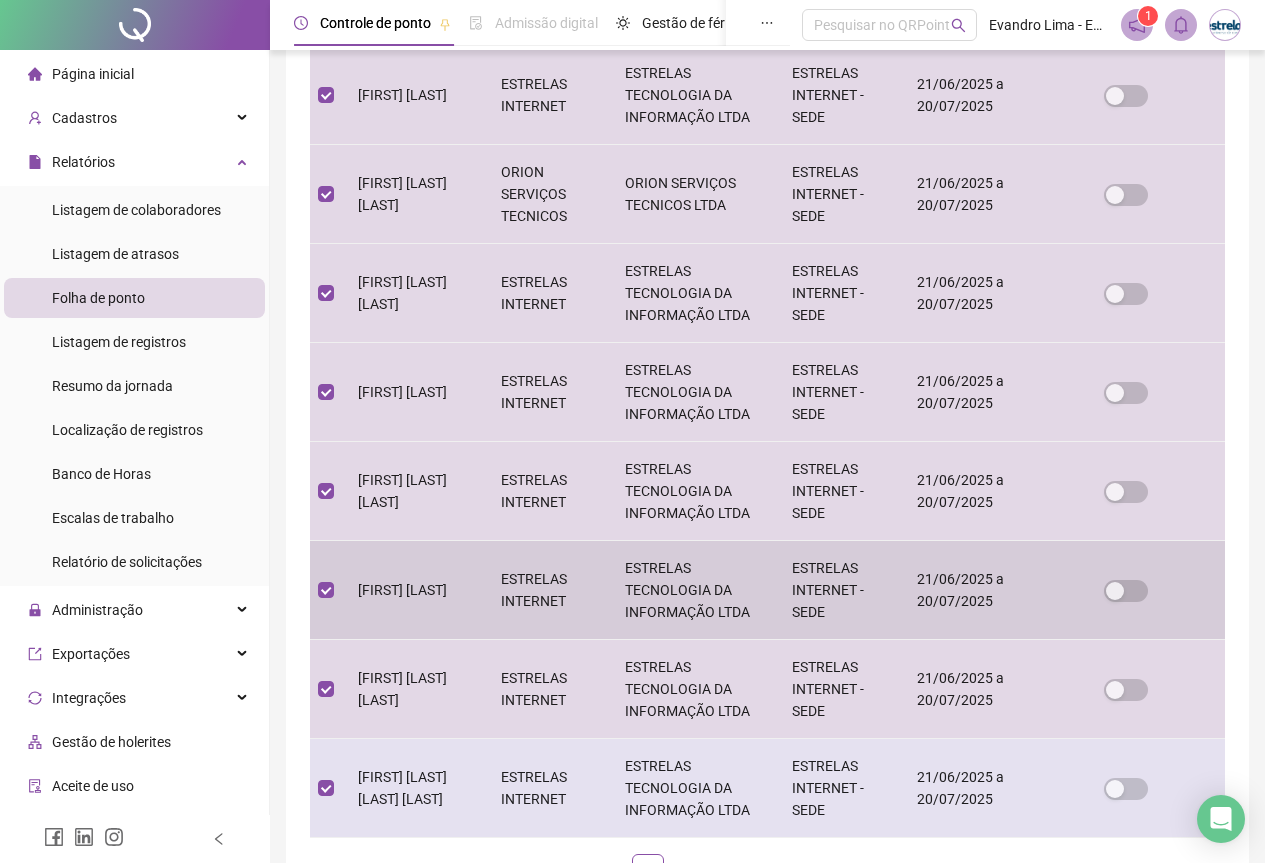 scroll, scrollTop: 749, scrollLeft: 0, axis: vertical 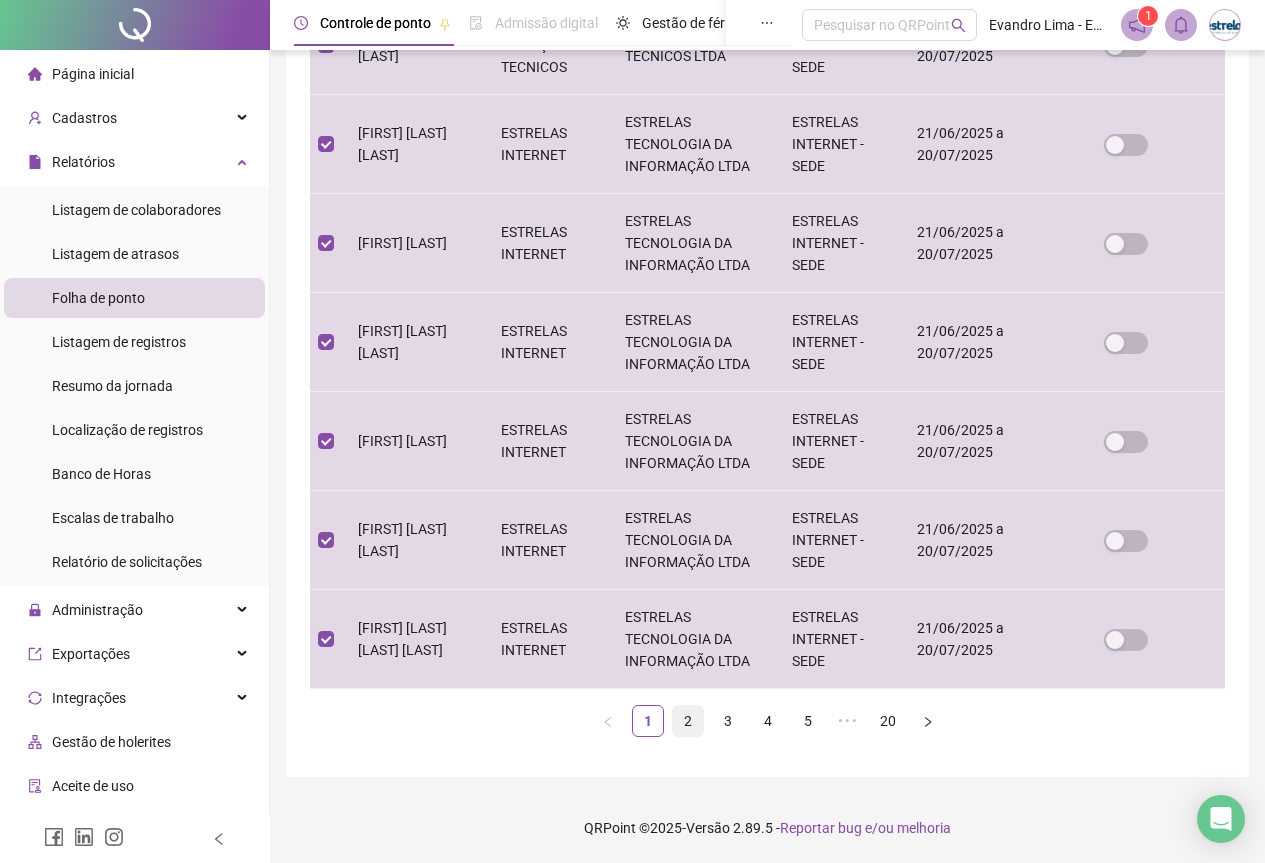 click on "2" at bounding box center [688, 721] 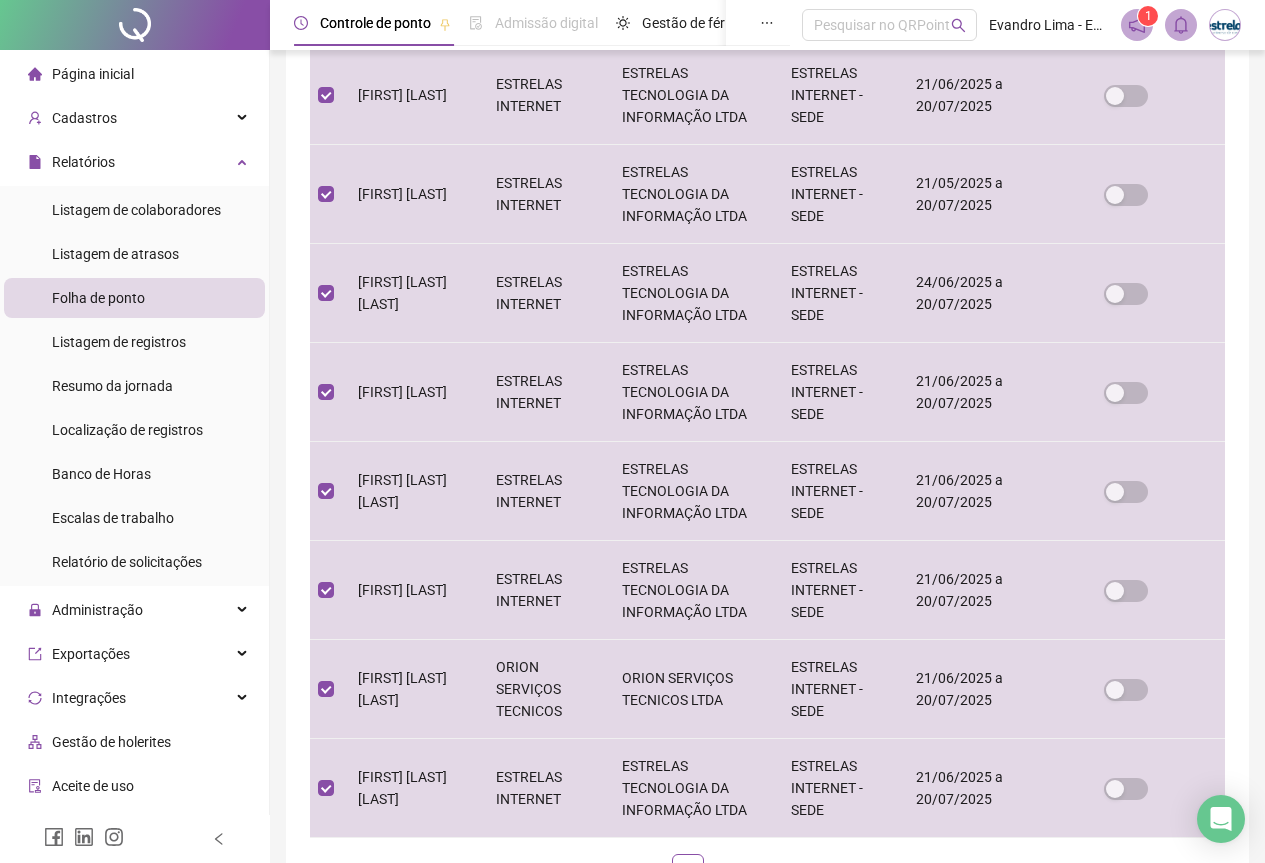 scroll, scrollTop: 749, scrollLeft: 0, axis: vertical 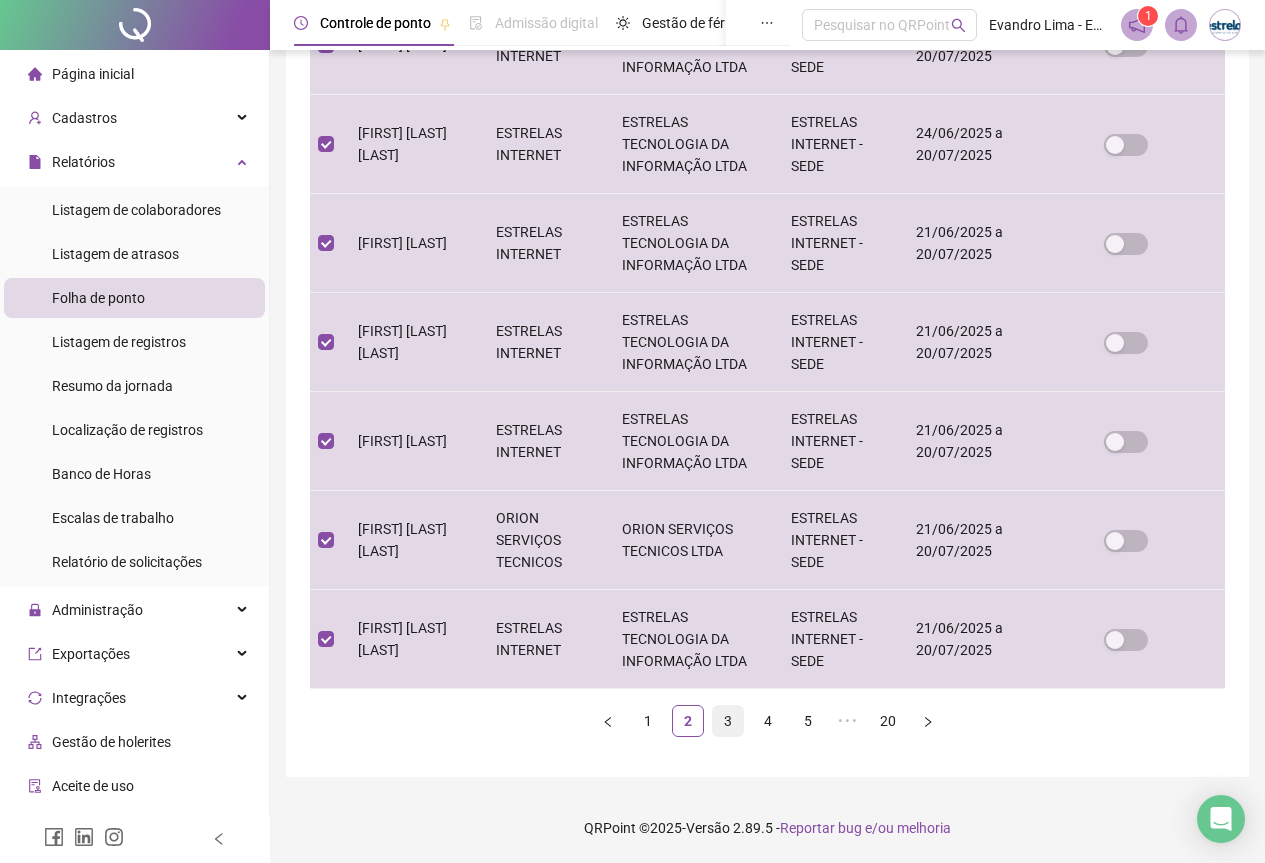 click on "3" at bounding box center (728, 721) 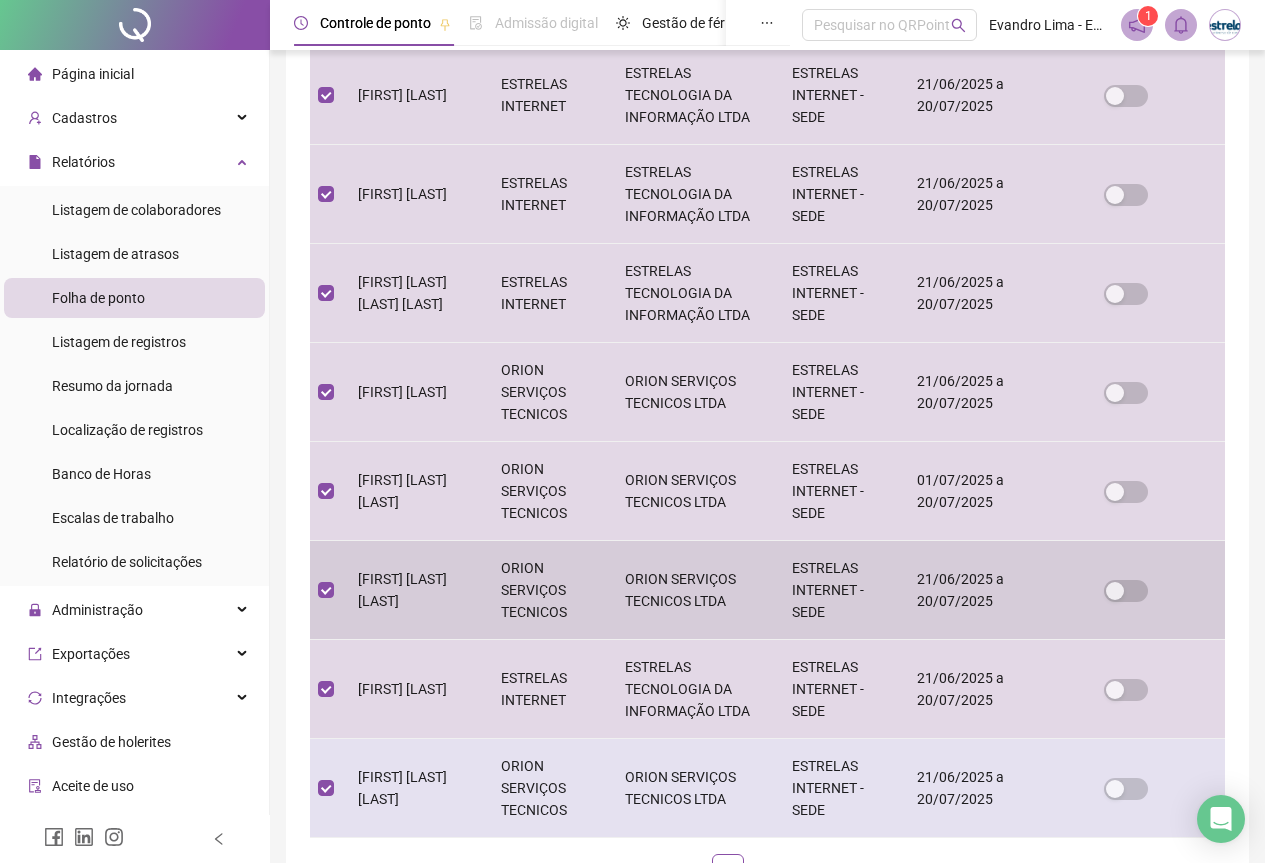 scroll, scrollTop: 749, scrollLeft: 0, axis: vertical 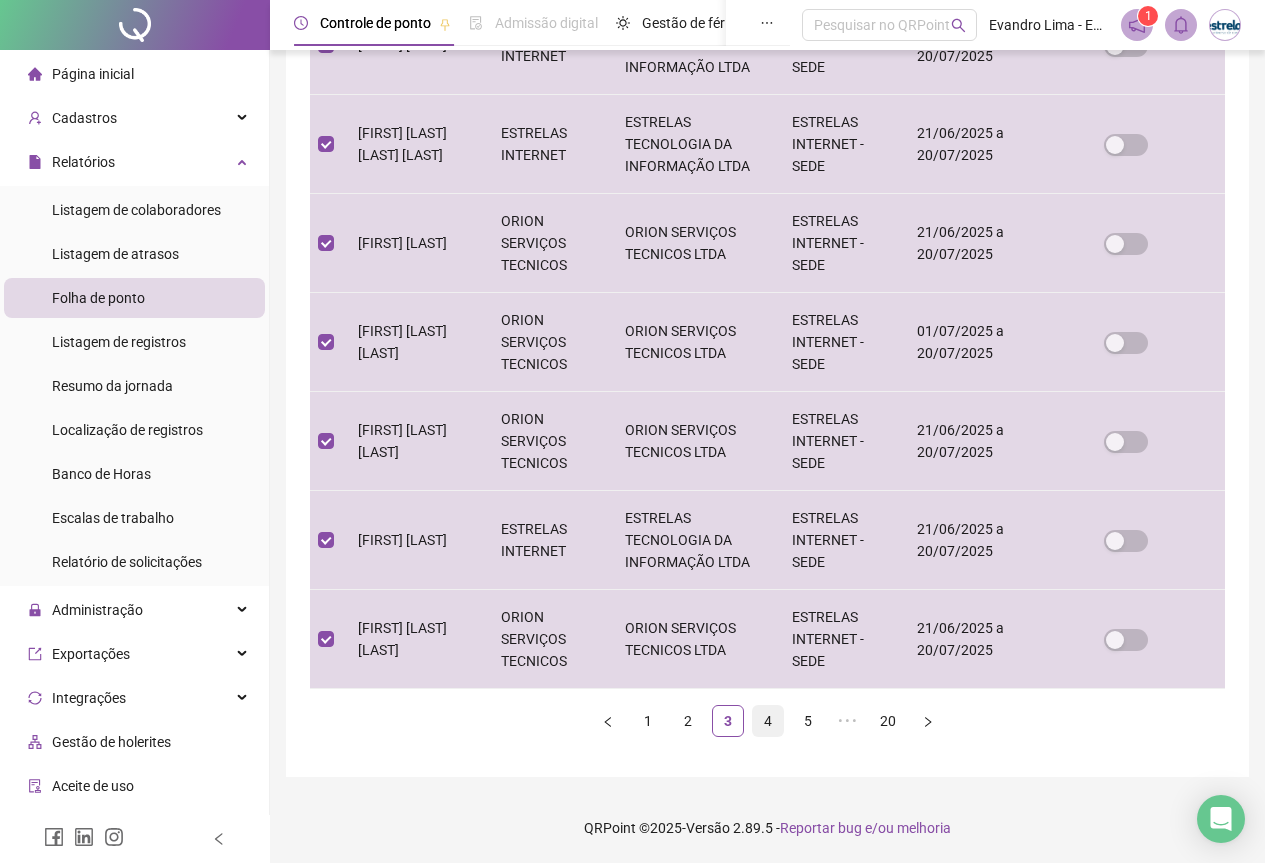 click on "4" at bounding box center (768, 721) 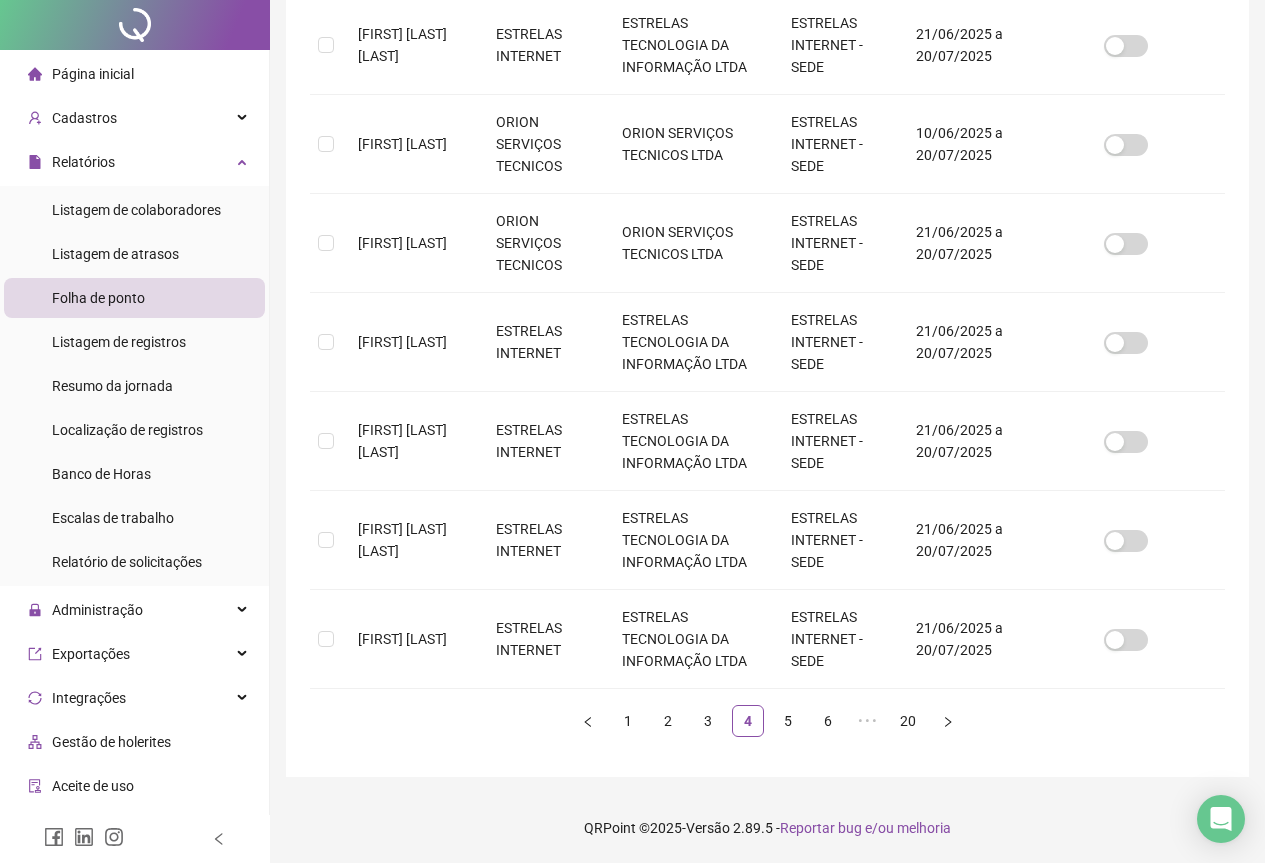 scroll, scrollTop: 0, scrollLeft: 0, axis: both 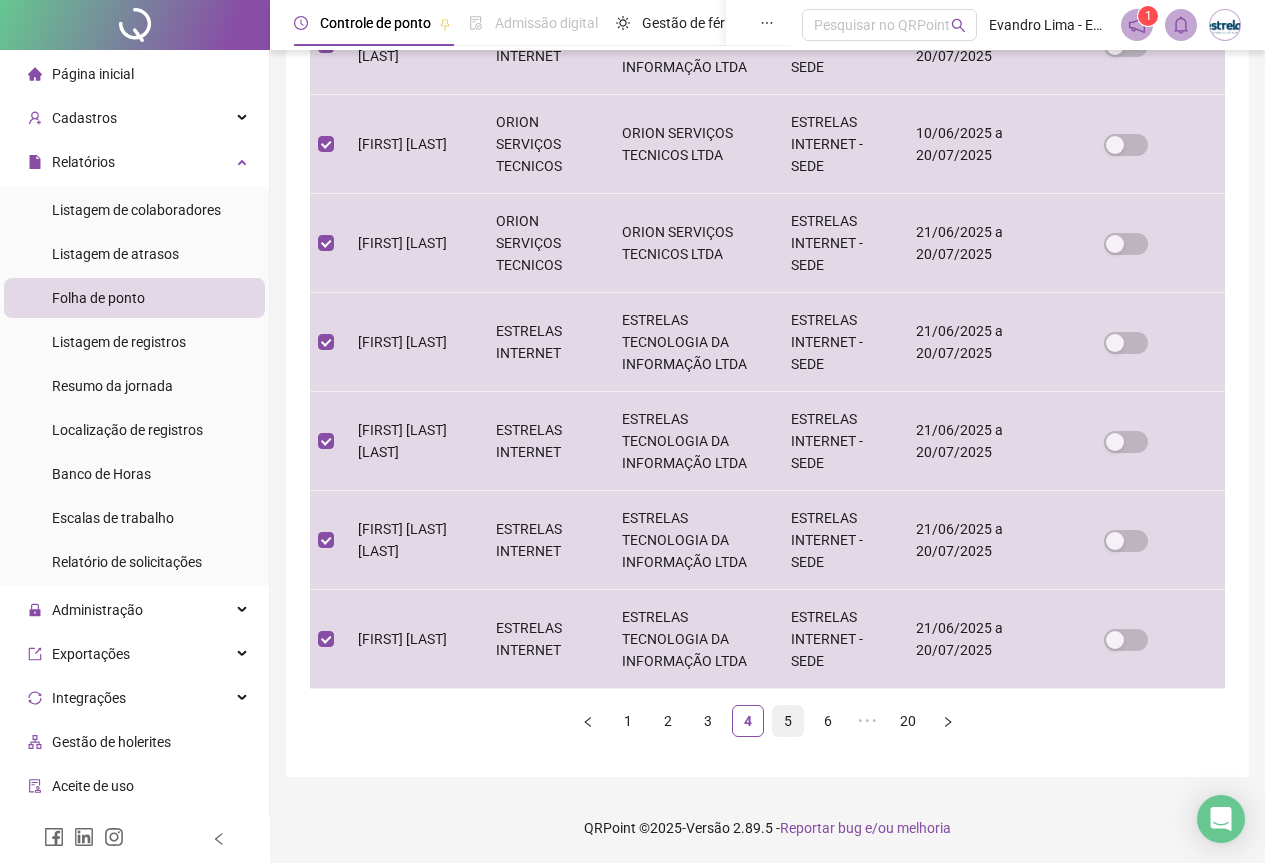 click on "5" at bounding box center (788, 721) 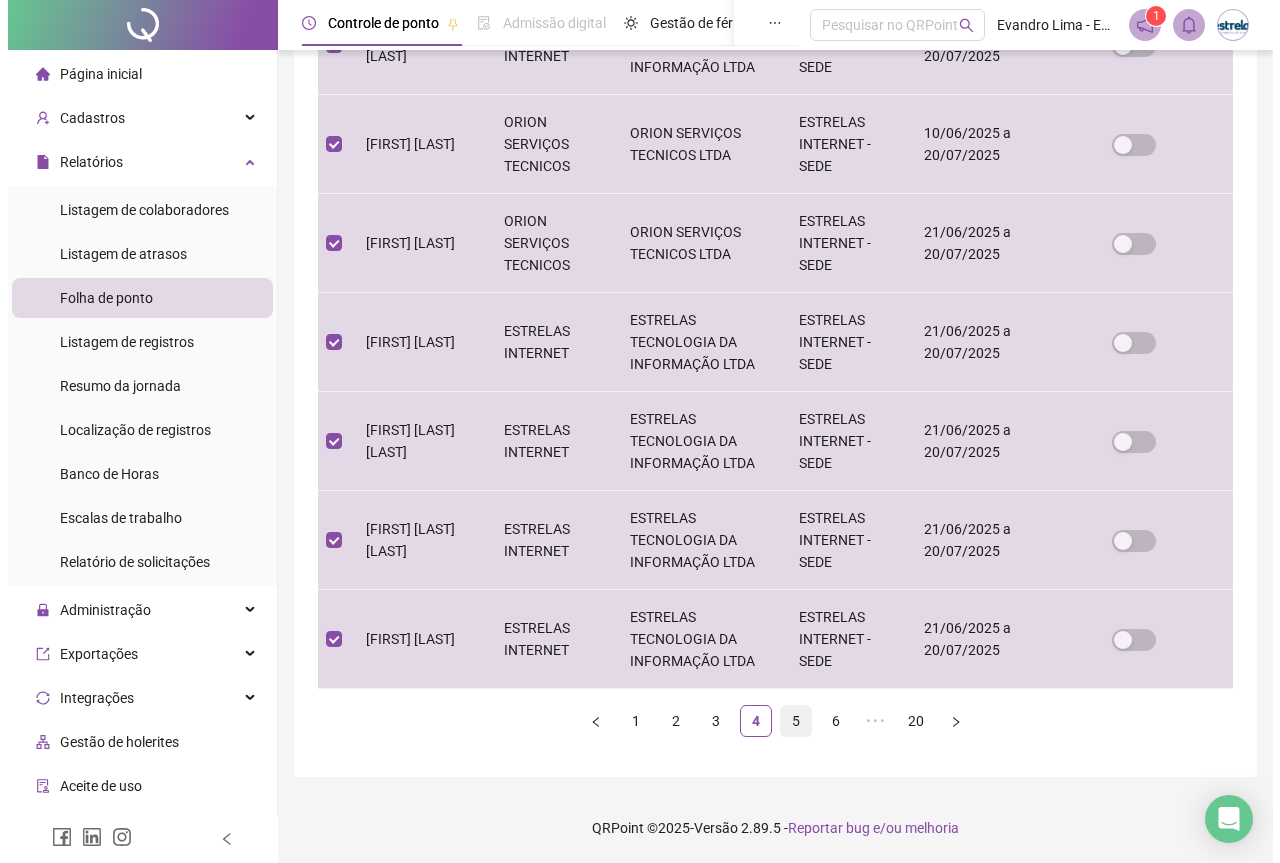 scroll, scrollTop: 0, scrollLeft: 0, axis: both 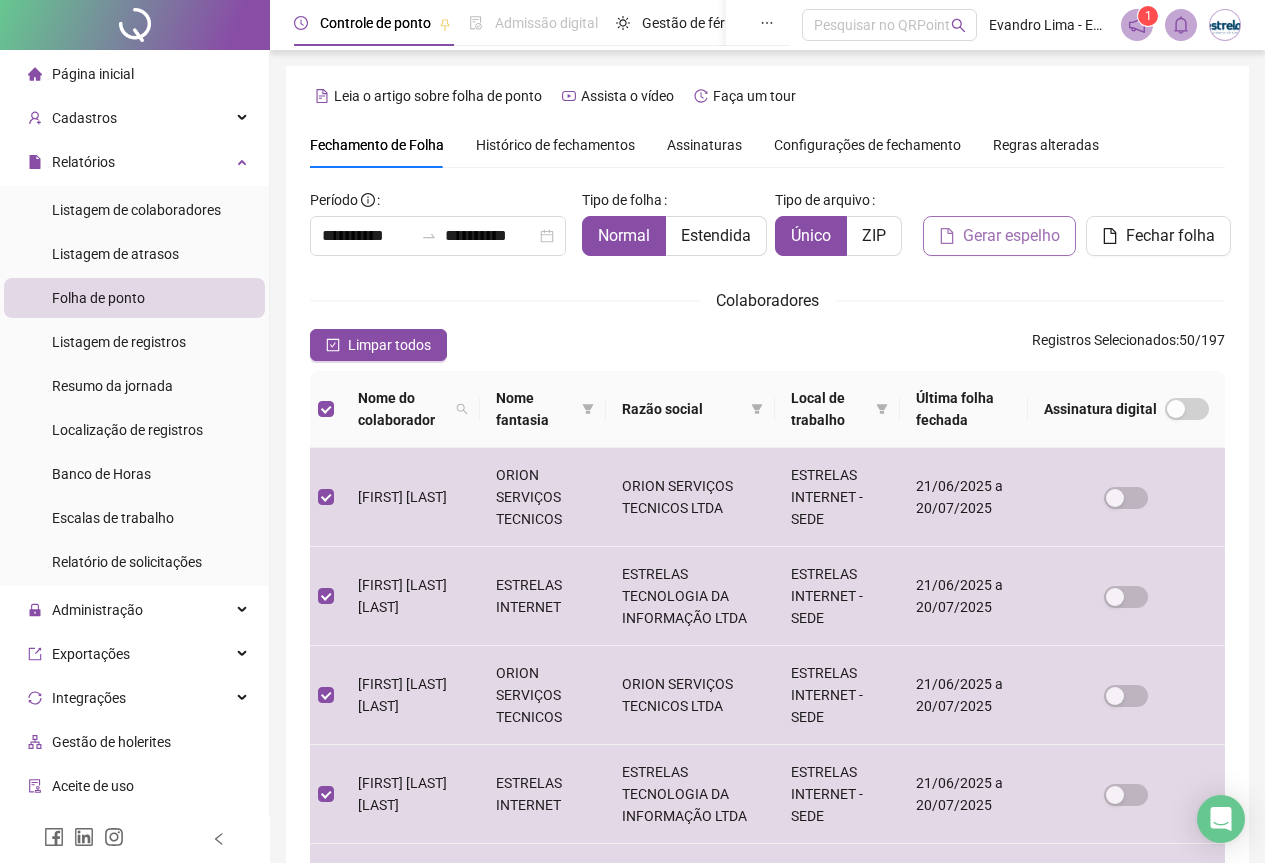 click on "Gerar espelho" at bounding box center [1011, 236] 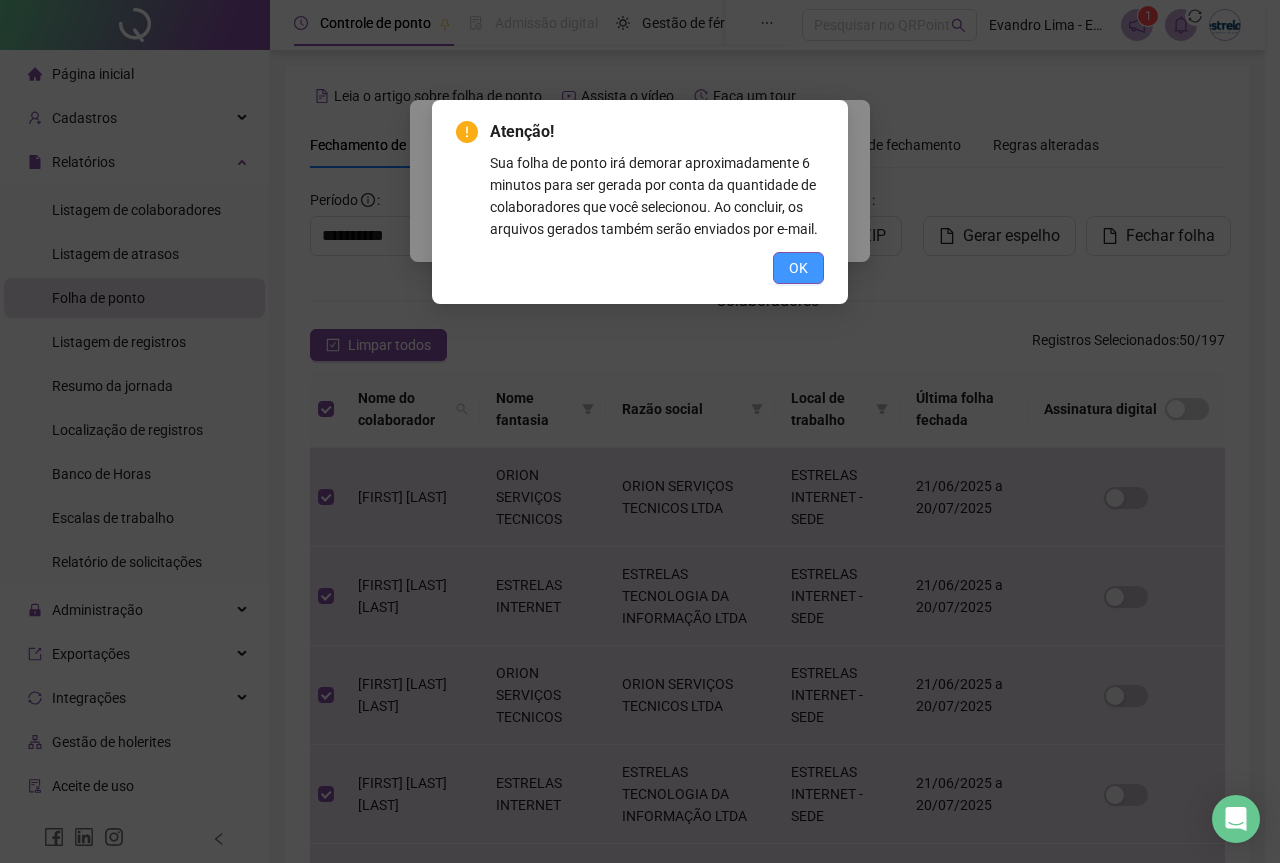 click on "OK" at bounding box center (798, 268) 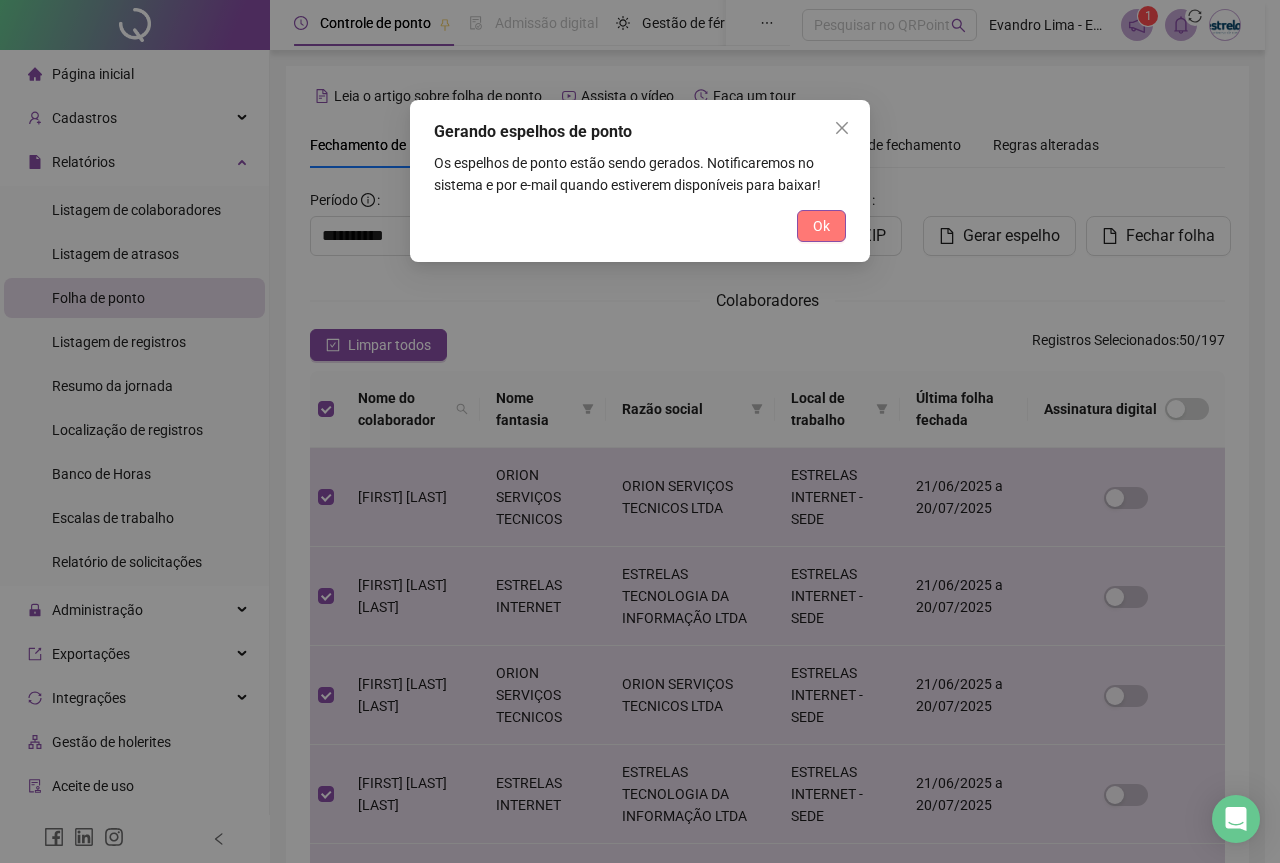 click on "Ok" at bounding box center (821, 226) 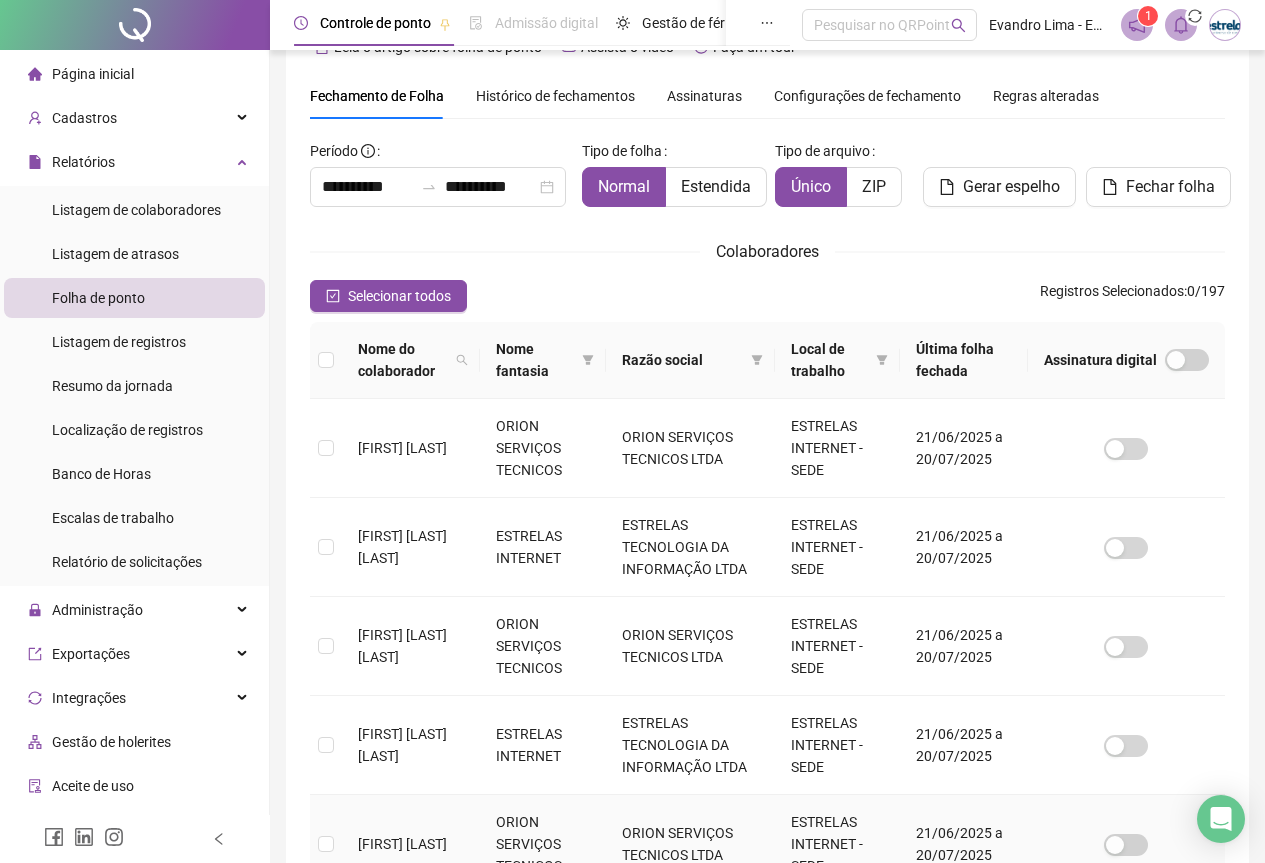 scroll, scrollTop: 0, scrollLeft: 0, axis: both 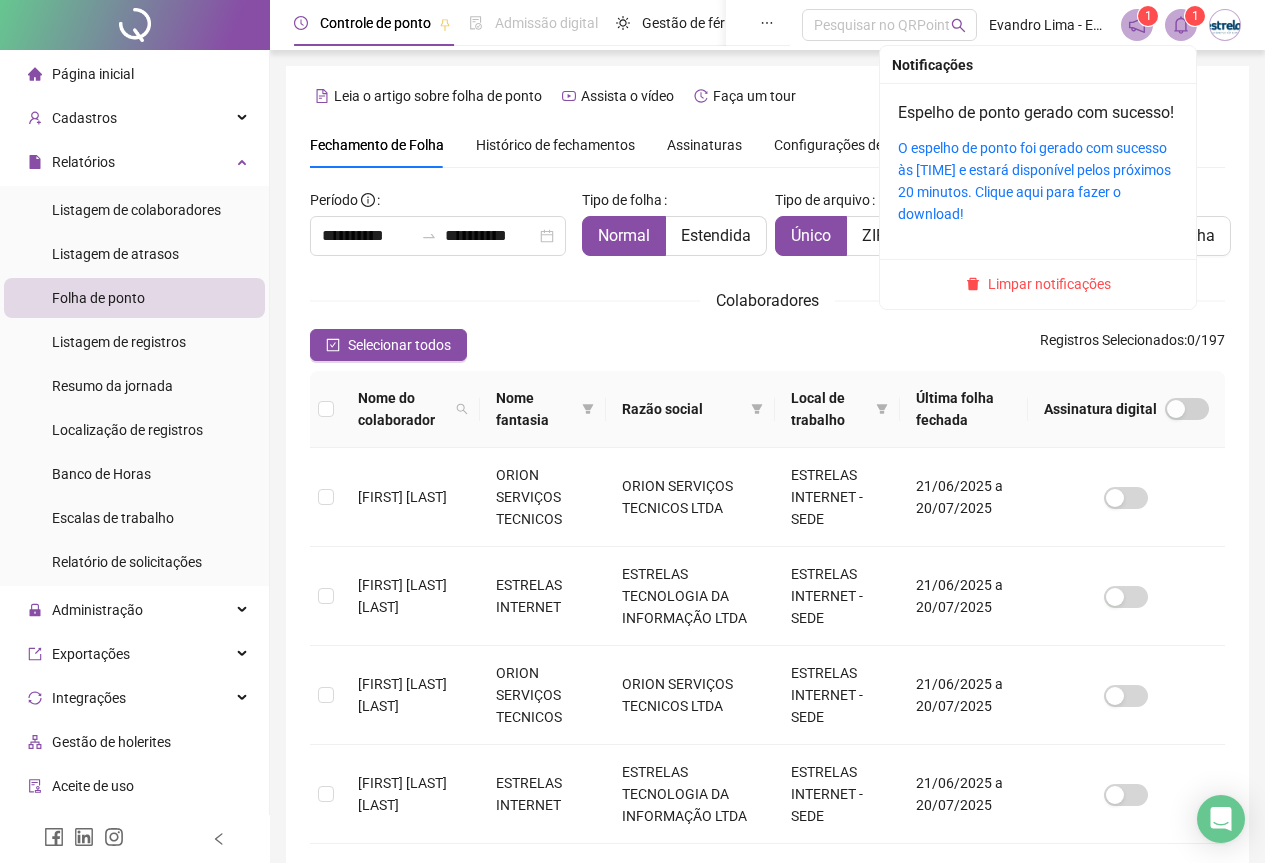 click at bounding box center (1181, 25) 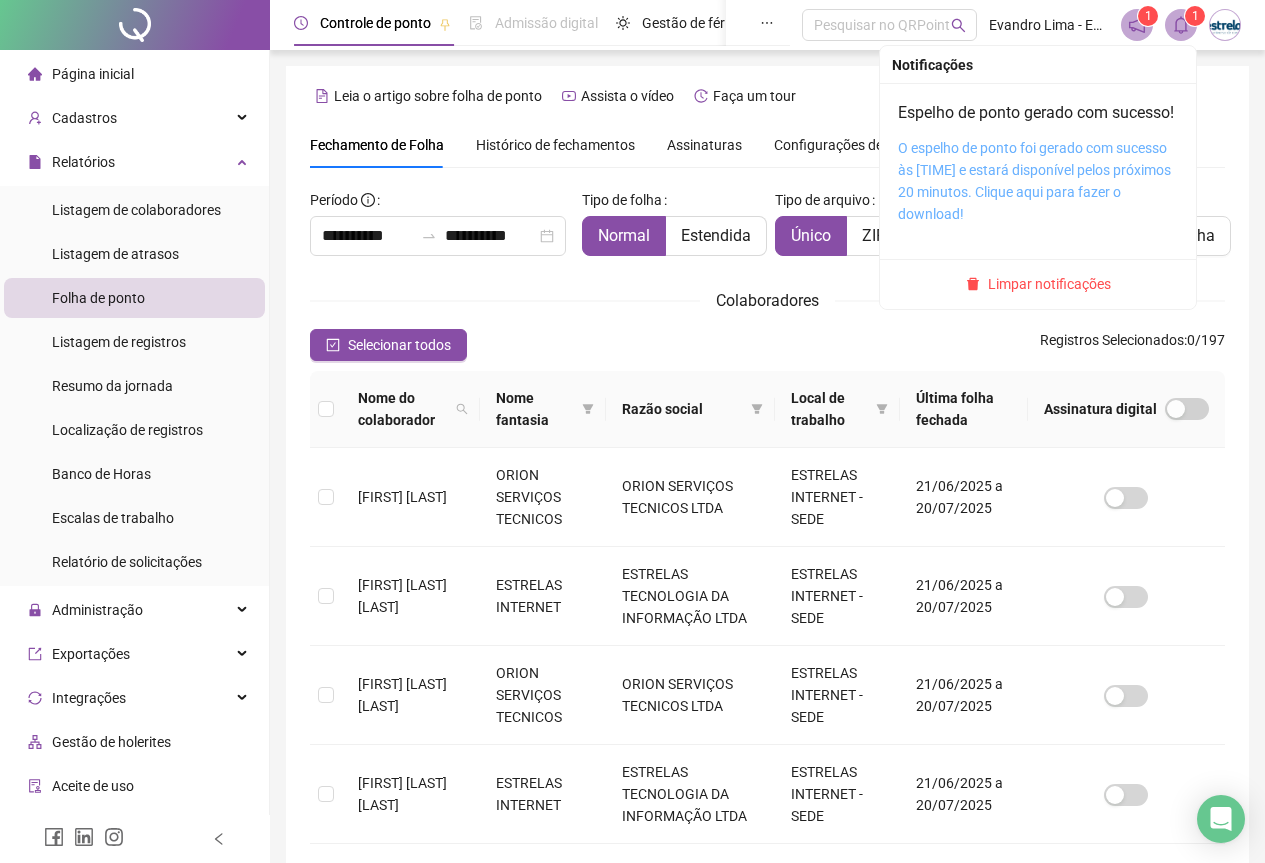 click on "O espelho de ponto foi gerado com sucesso às [TIME] e estará disponível pelos próximos 20 minutos.
Clique aqui para fazer o download!" at bounding box center [1034, 181] 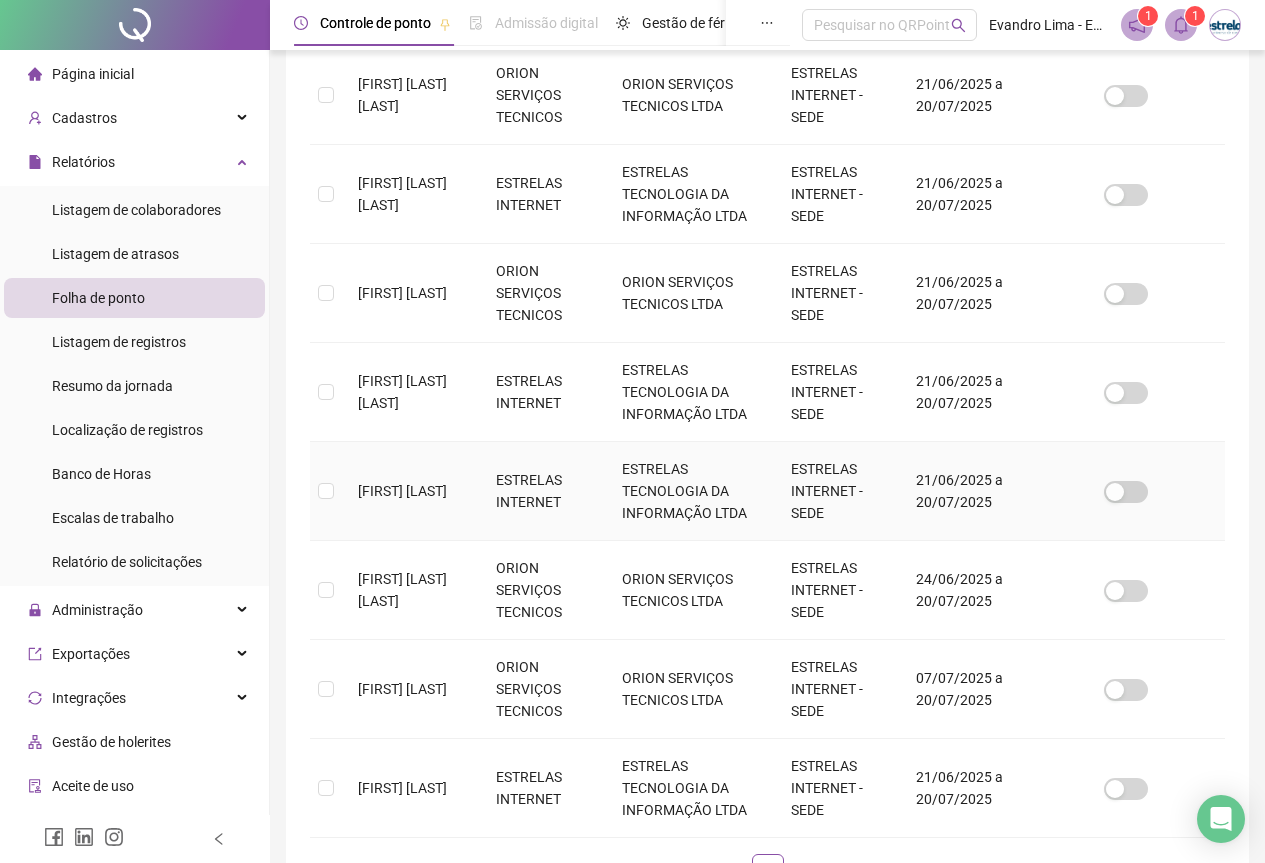 scroll, scrollTop: 749, scrollLeft: 0, axis: vertical 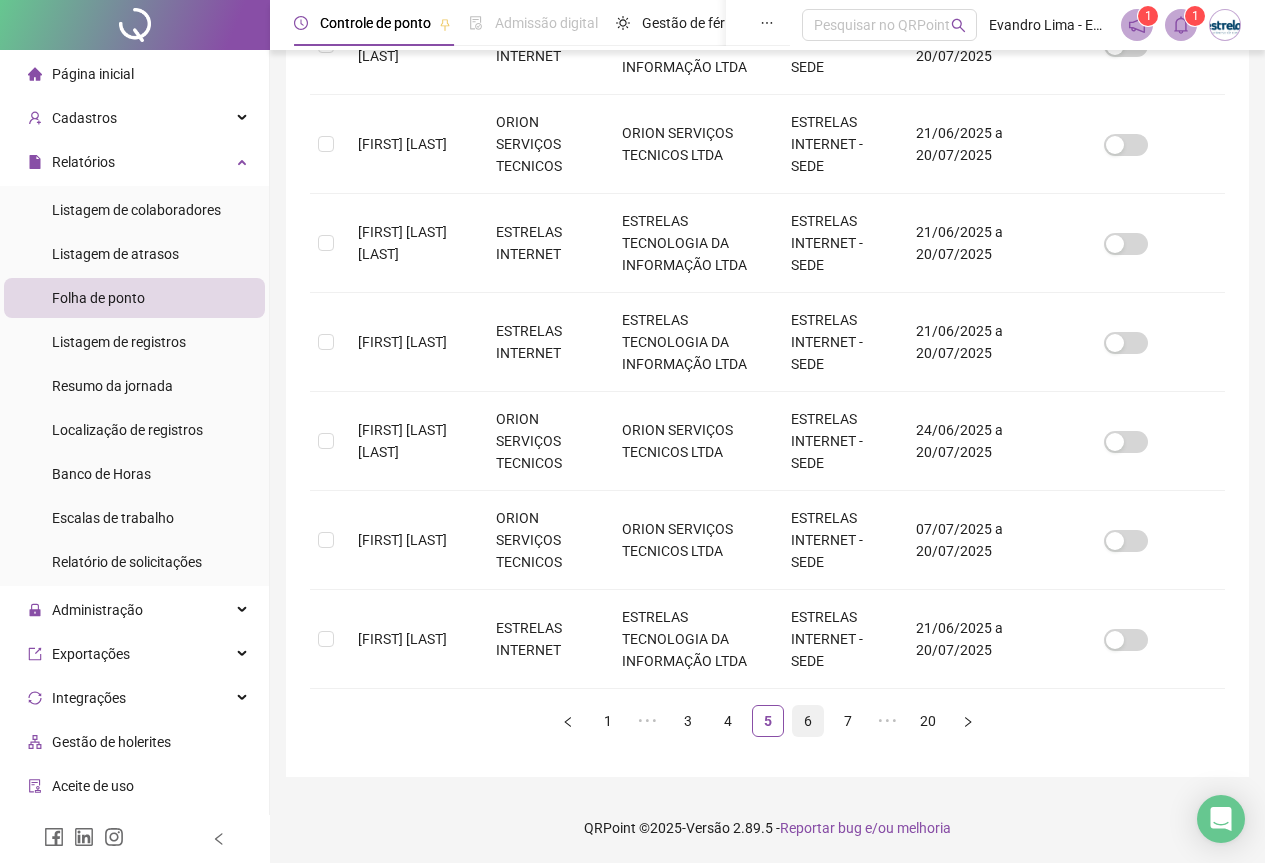 click on "6" at bounding box center (808, 721) 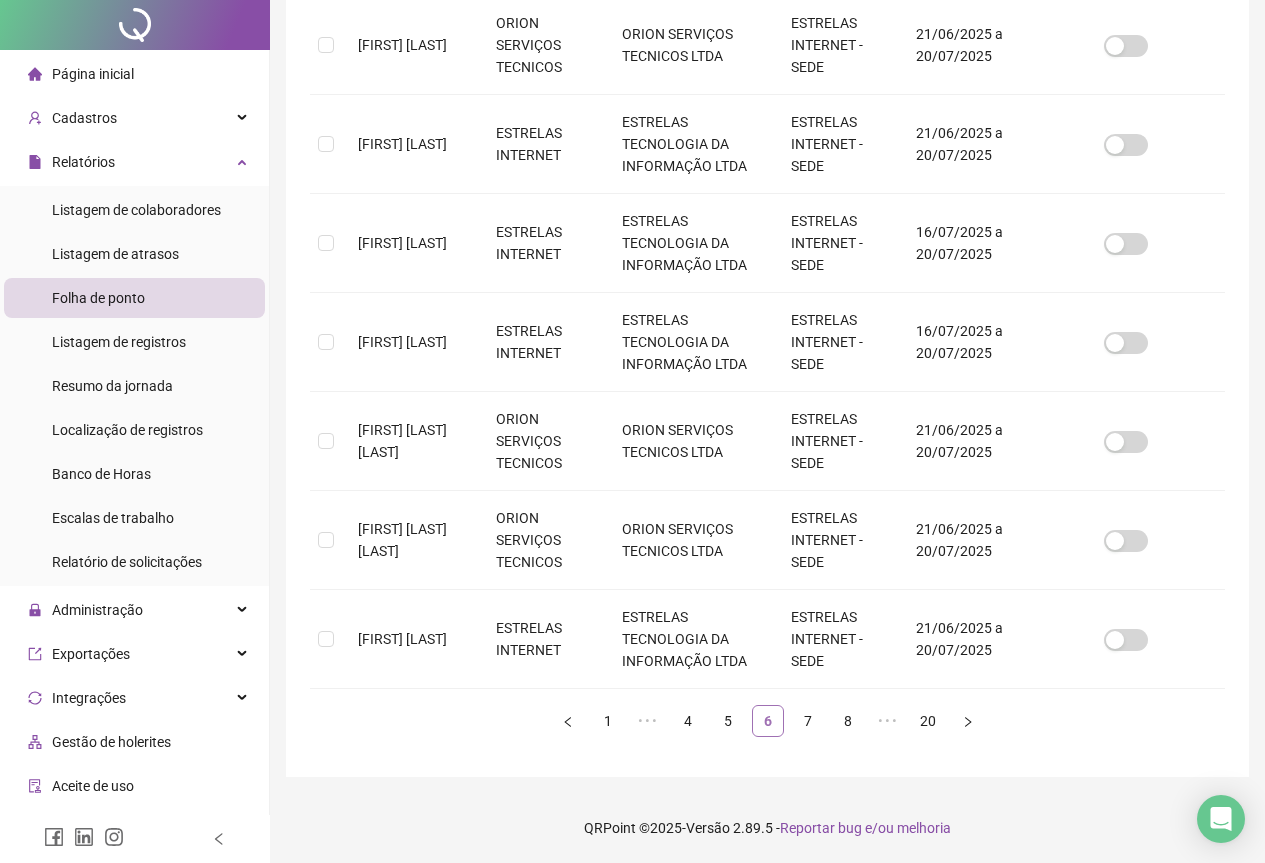 scroll, scrollTop: 0, scrollLeft: 0, axis: both 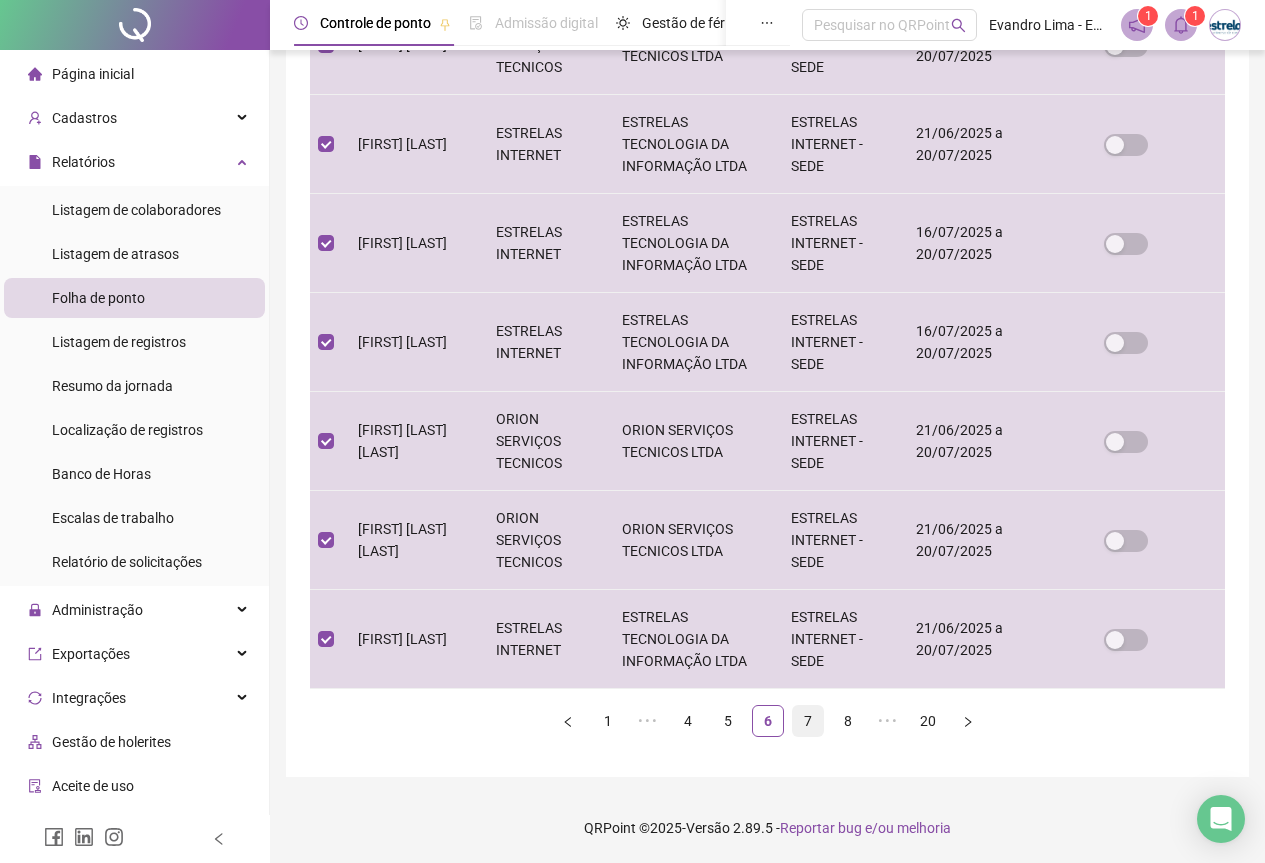 click on "7" at bounding box center [808, 721] 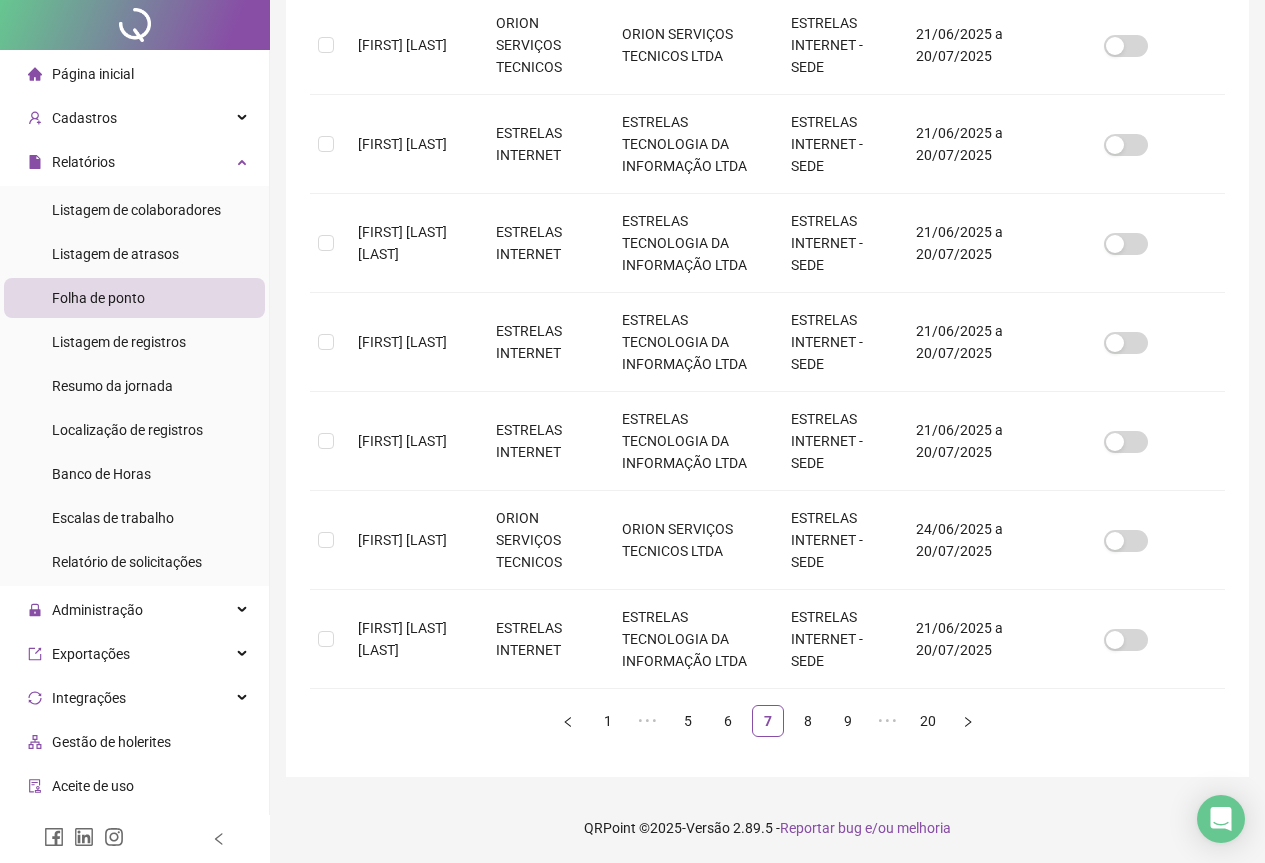 scroll, scrollTop: 0, scrollLeft: 0, axis: both 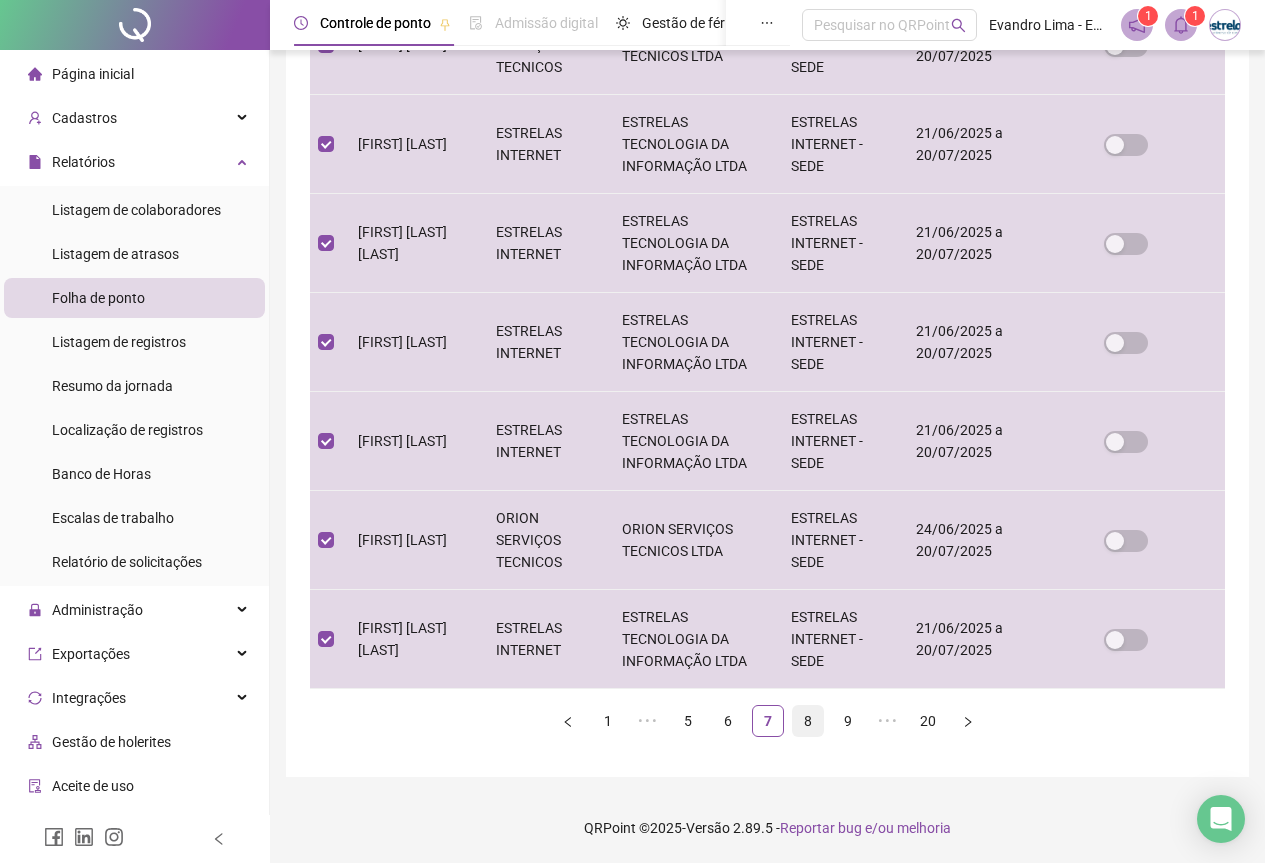 click on "8" at bounding box center [808, 721] 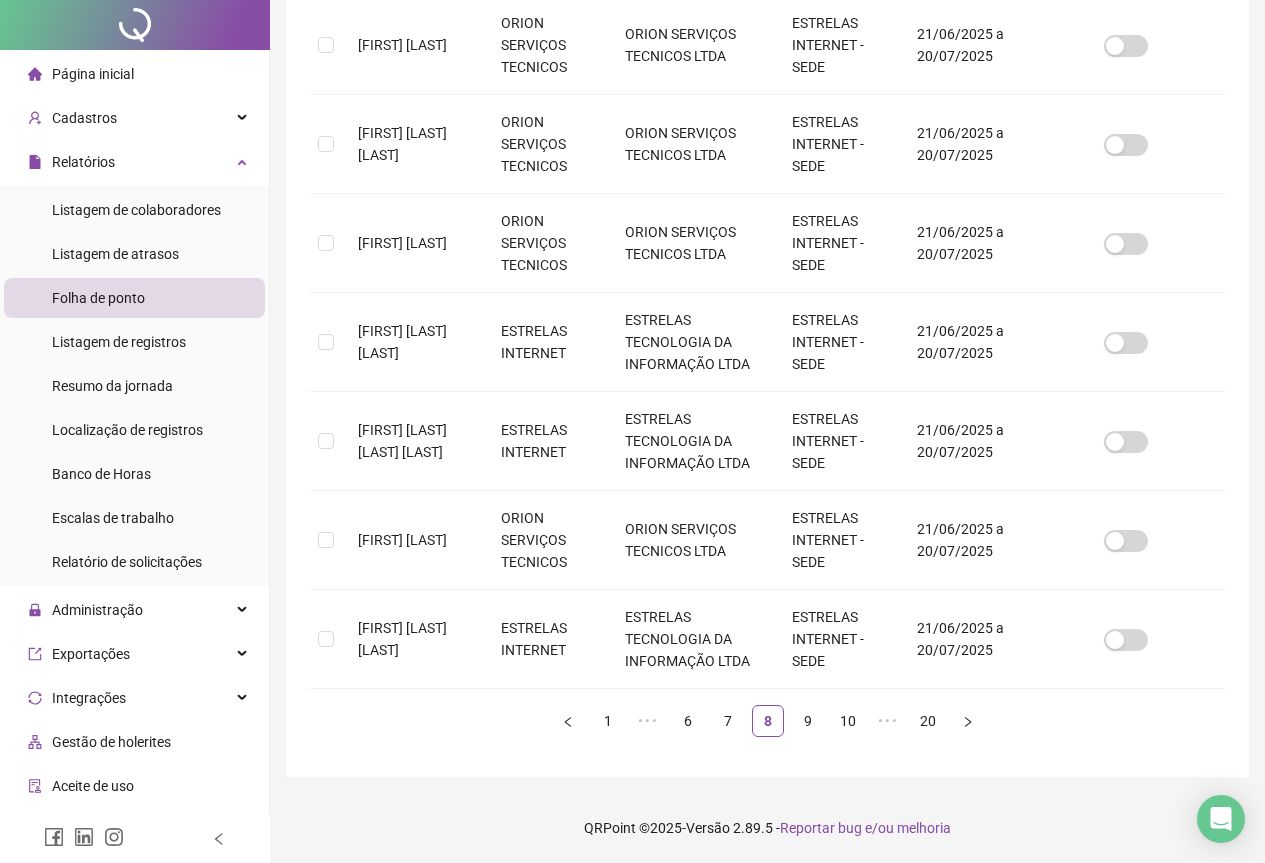 scroll, scrollTop: 0, scrollLeft: 0, axis: both 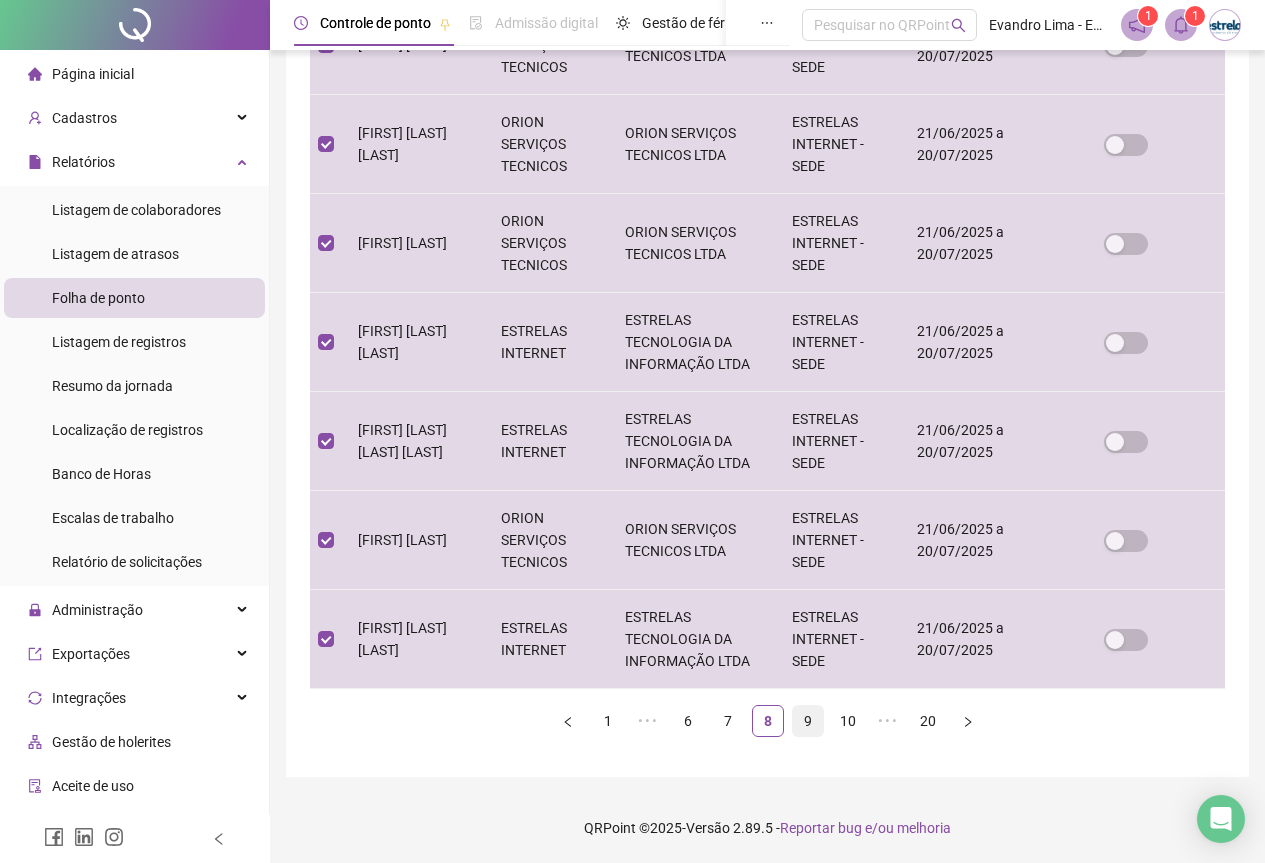 click on "9" at bounding box center (808, 721) 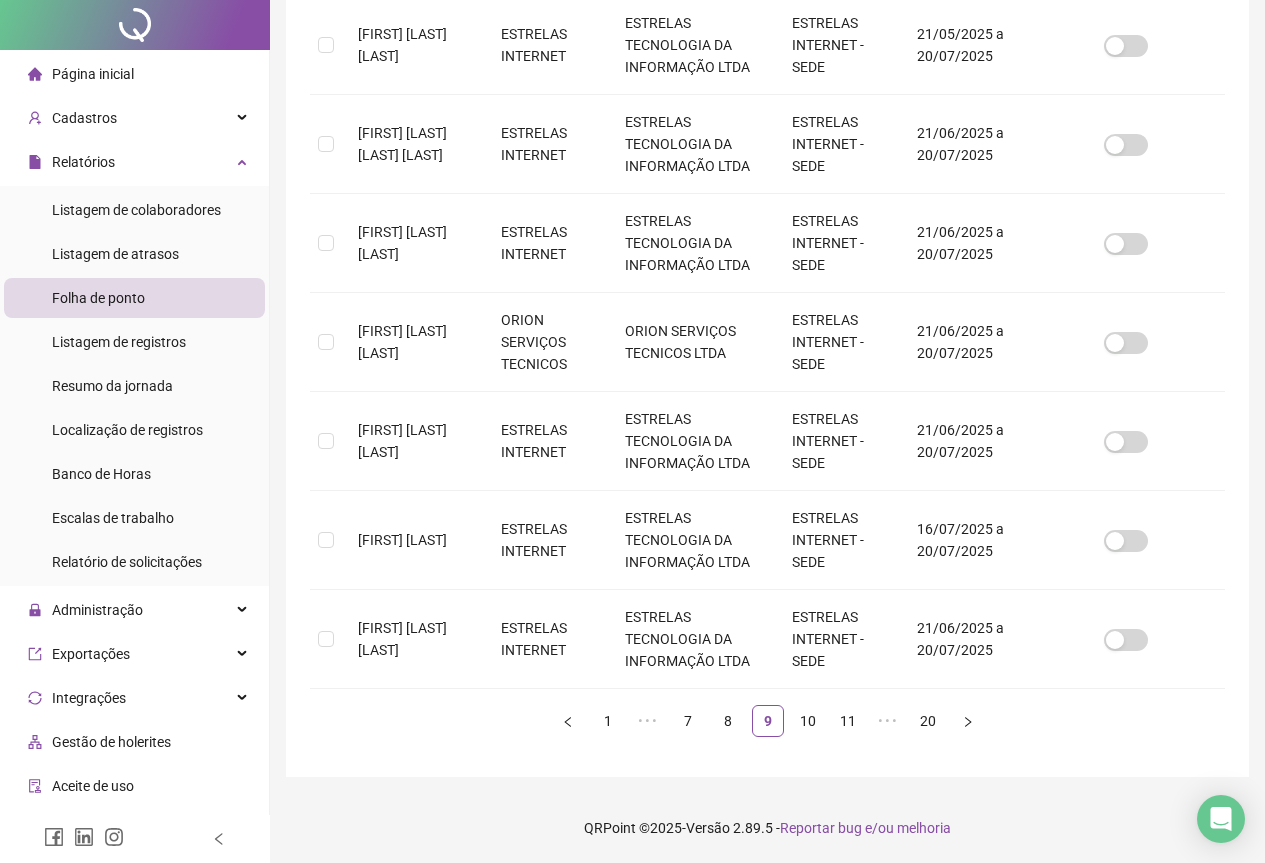 scroll, scrollTop: 0, scrollLeft: 0, axis: both 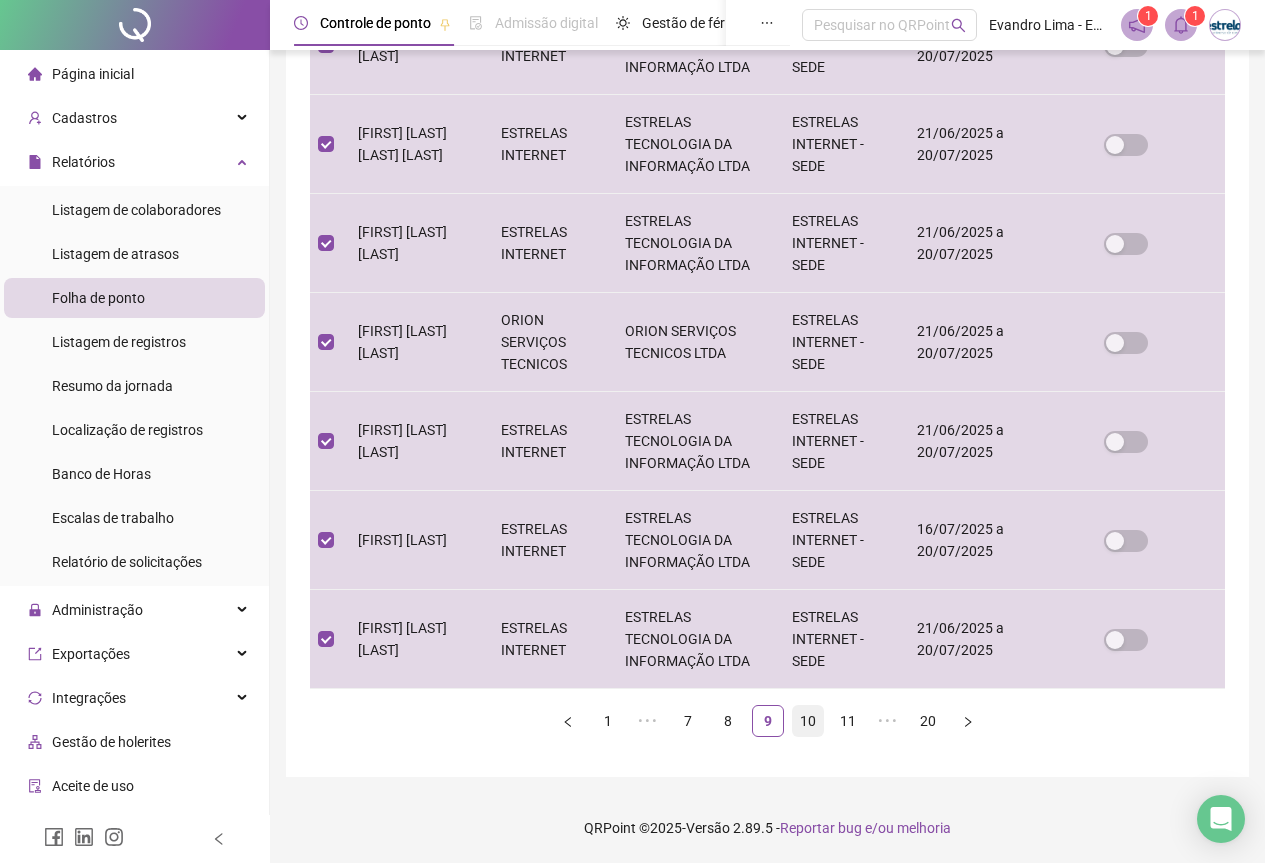 click on "10" at bounding box center (808, 721) 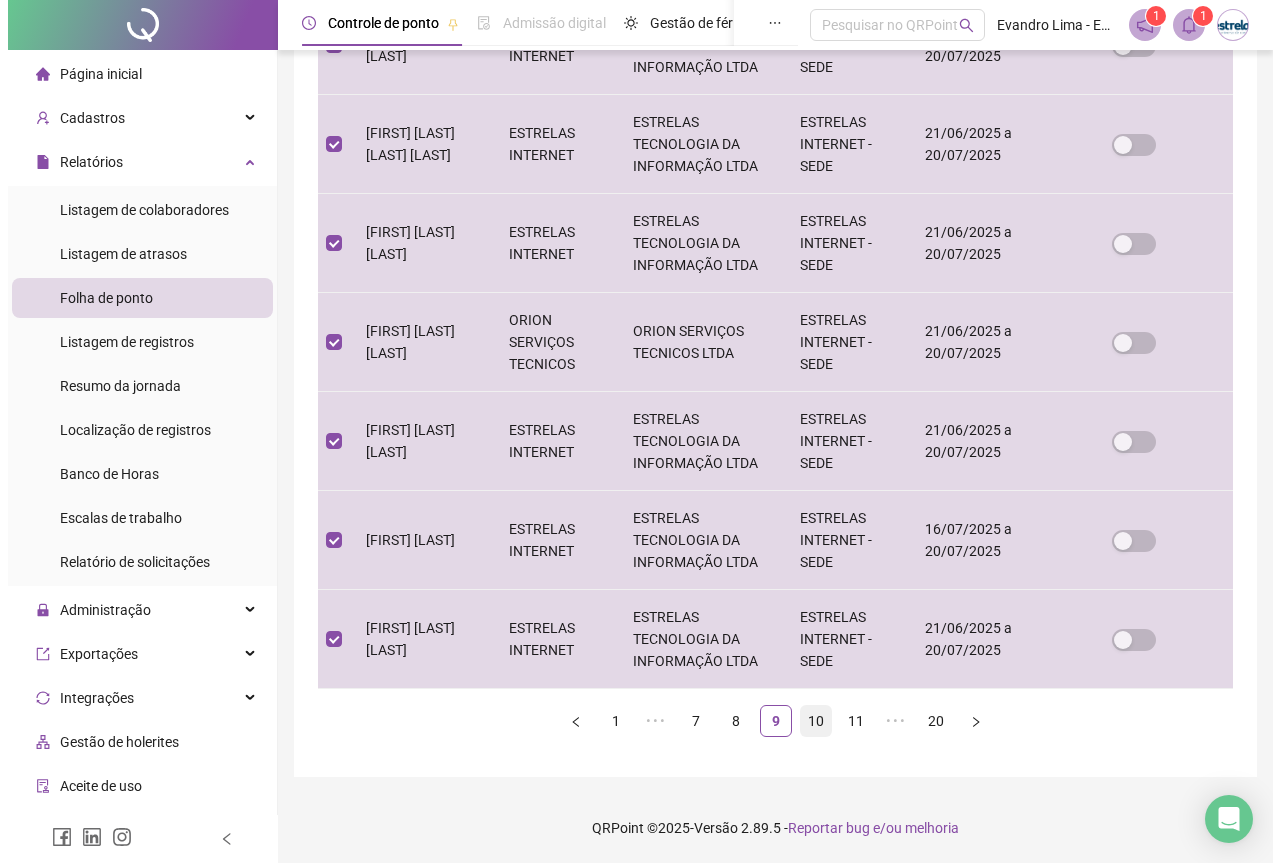 scroll, scrollTop: 0, scrollLeft: 0, axis: both 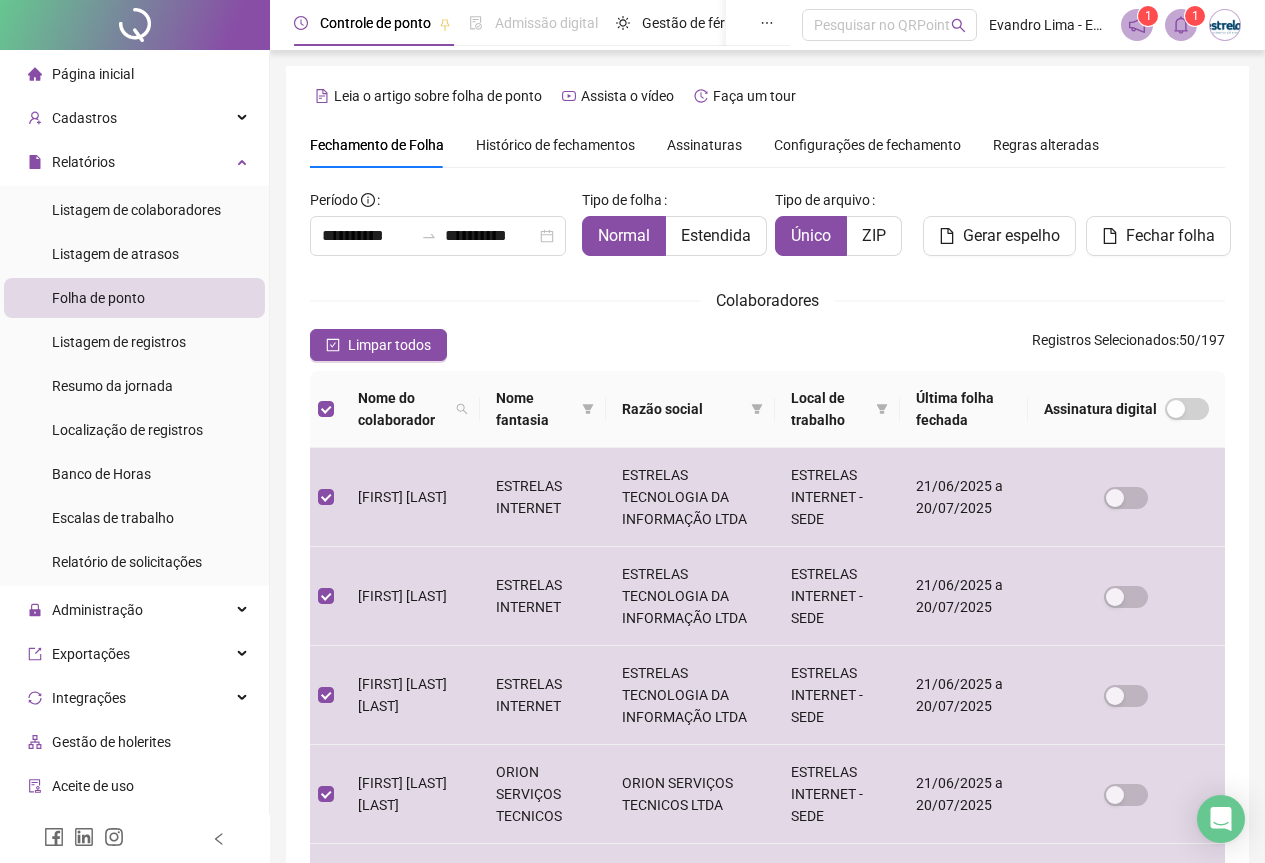 click 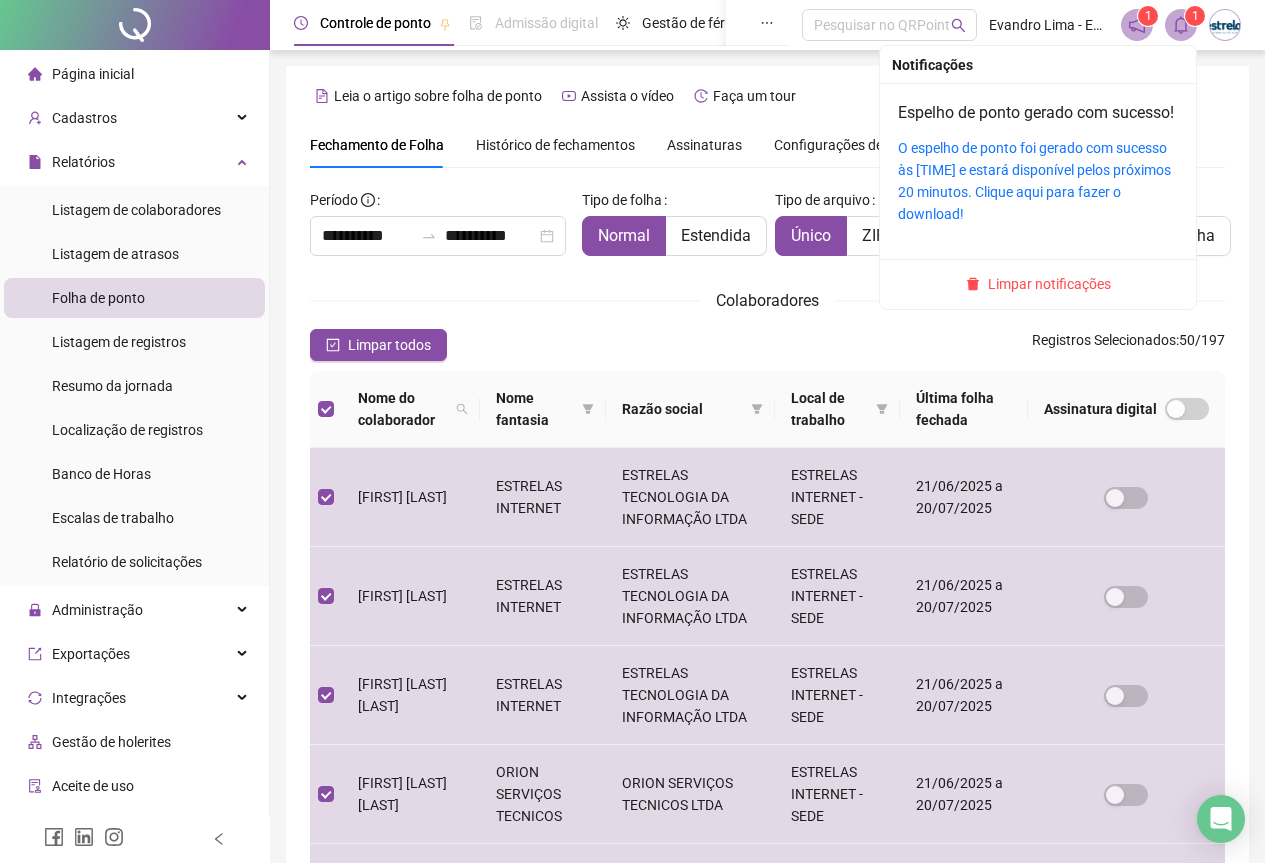 click on "Limpar notificações" at bounding box center (1049, 284) 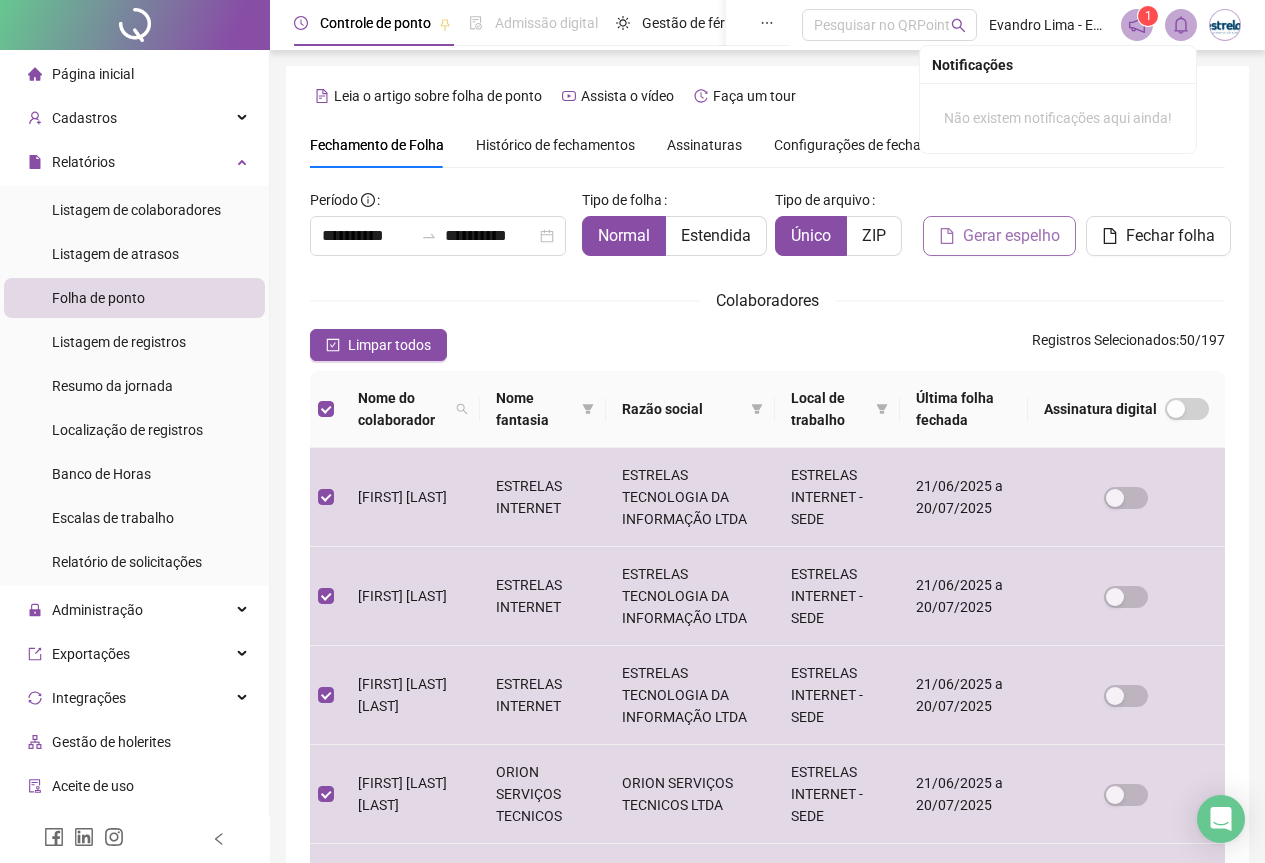 click on "Gerar espelho" at bounding box center [1011, 236] 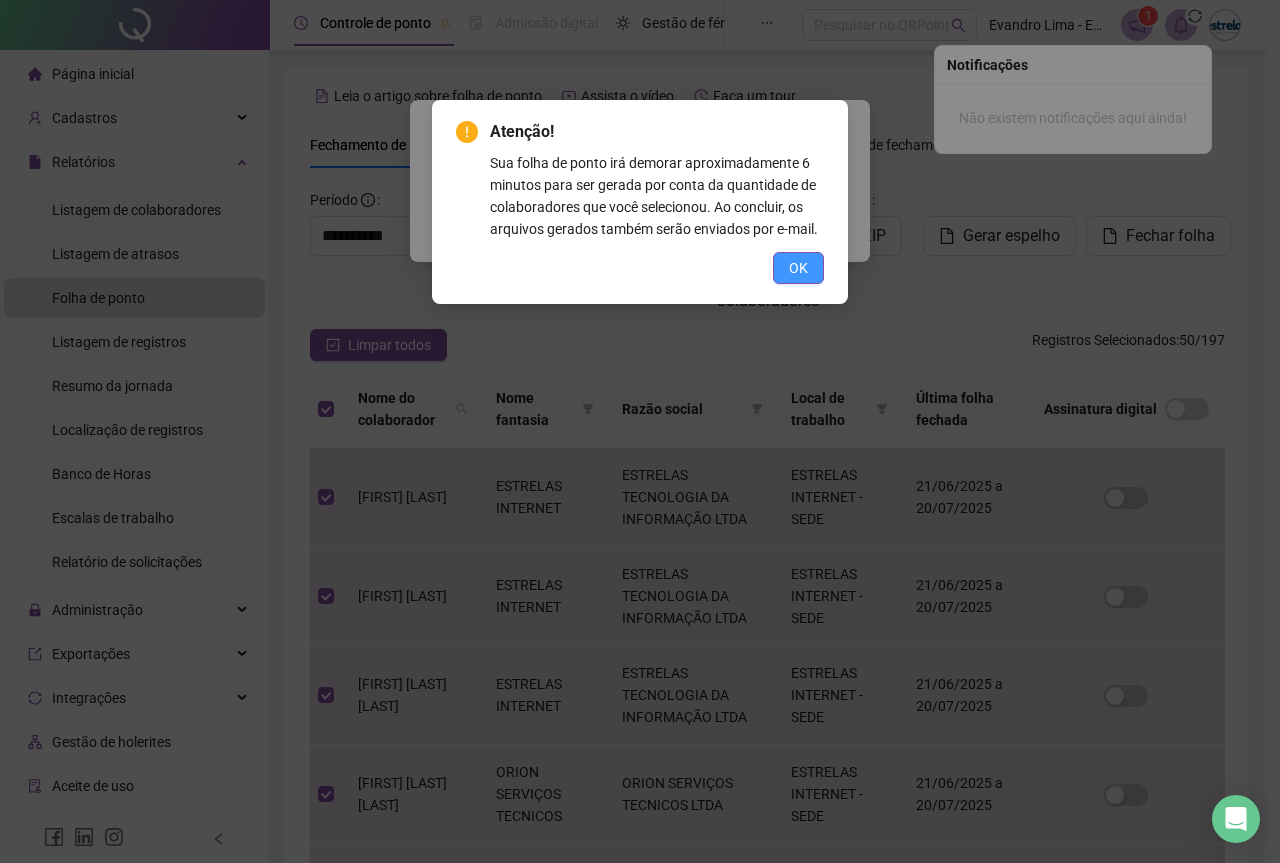 click on "OK" at bounding box center [798, 268] 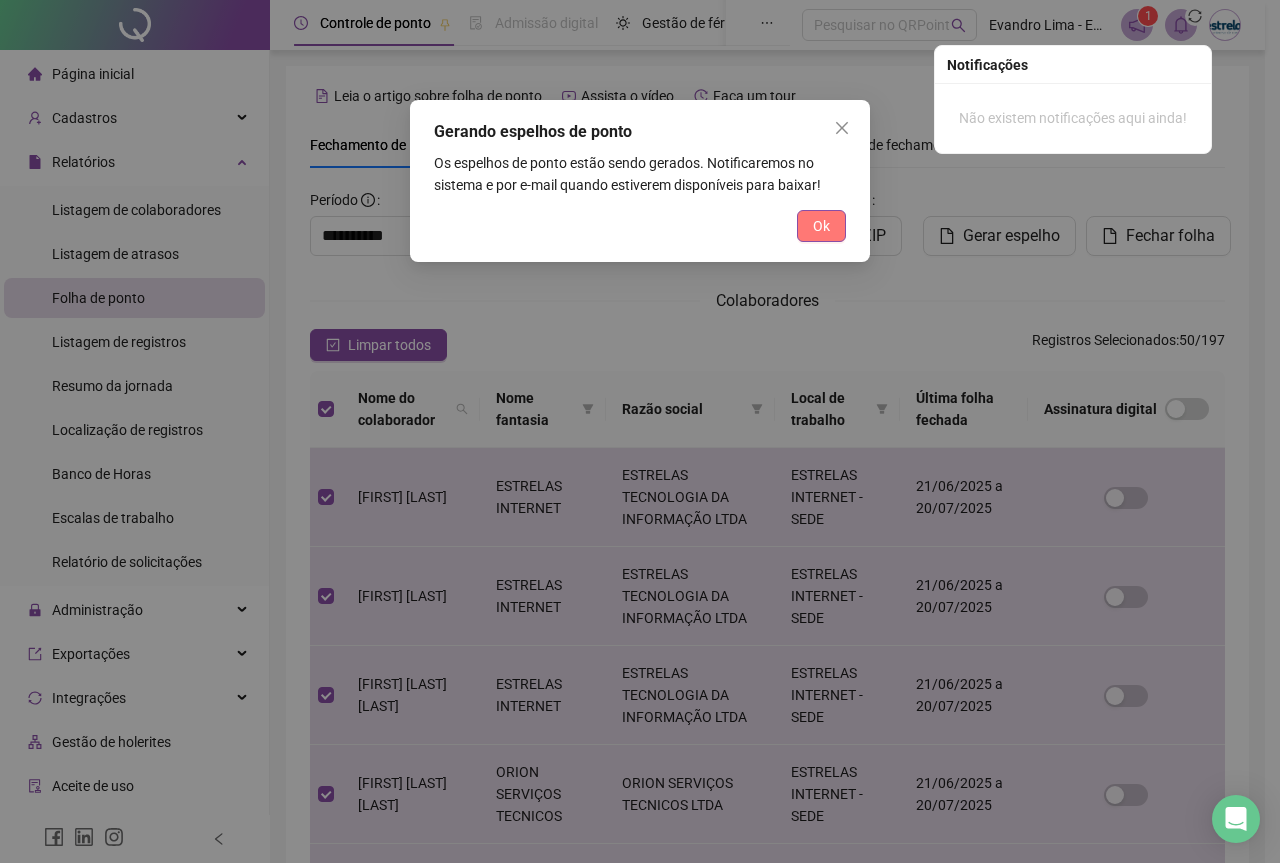click on "Ok" at bounding box center (821, 226) 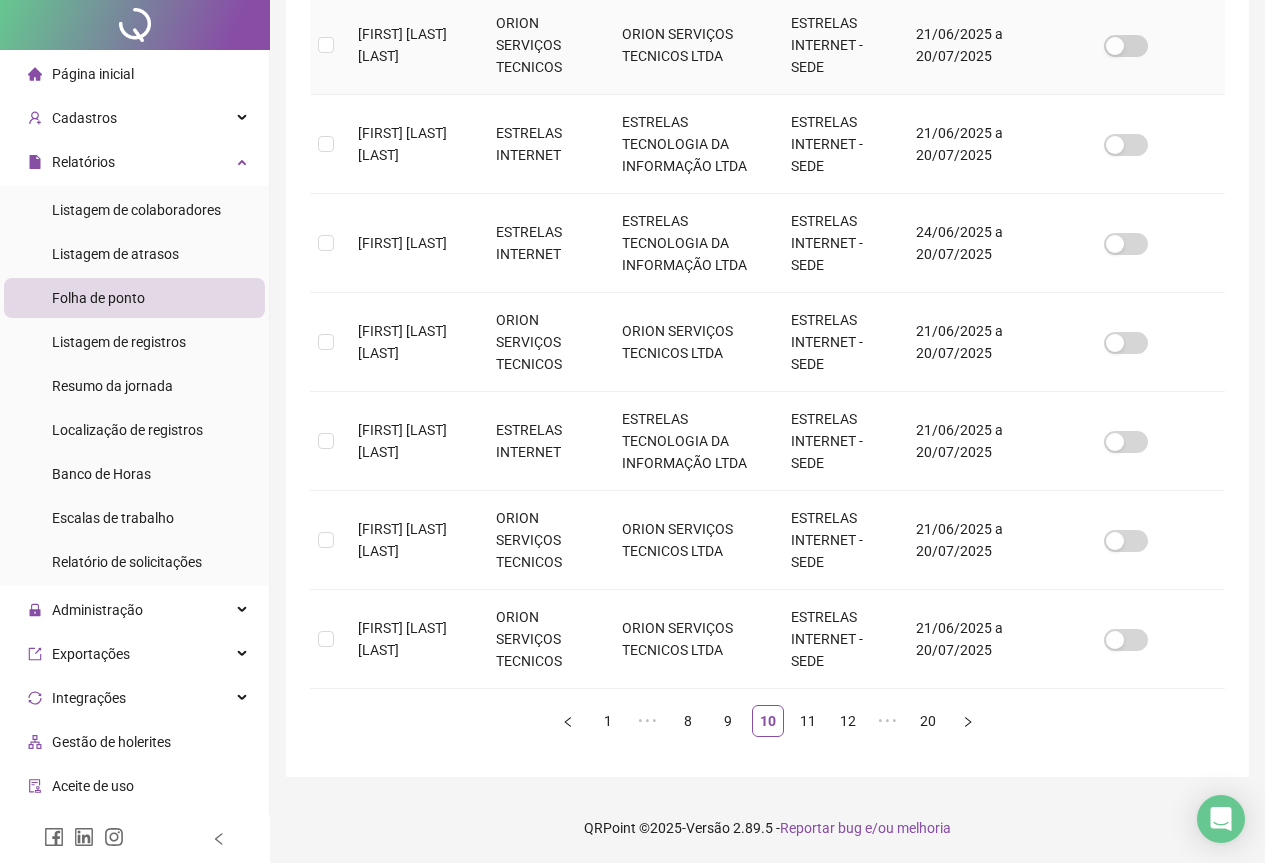 scroll, scrollTop: 0, scrollLeft: 0, axis: both 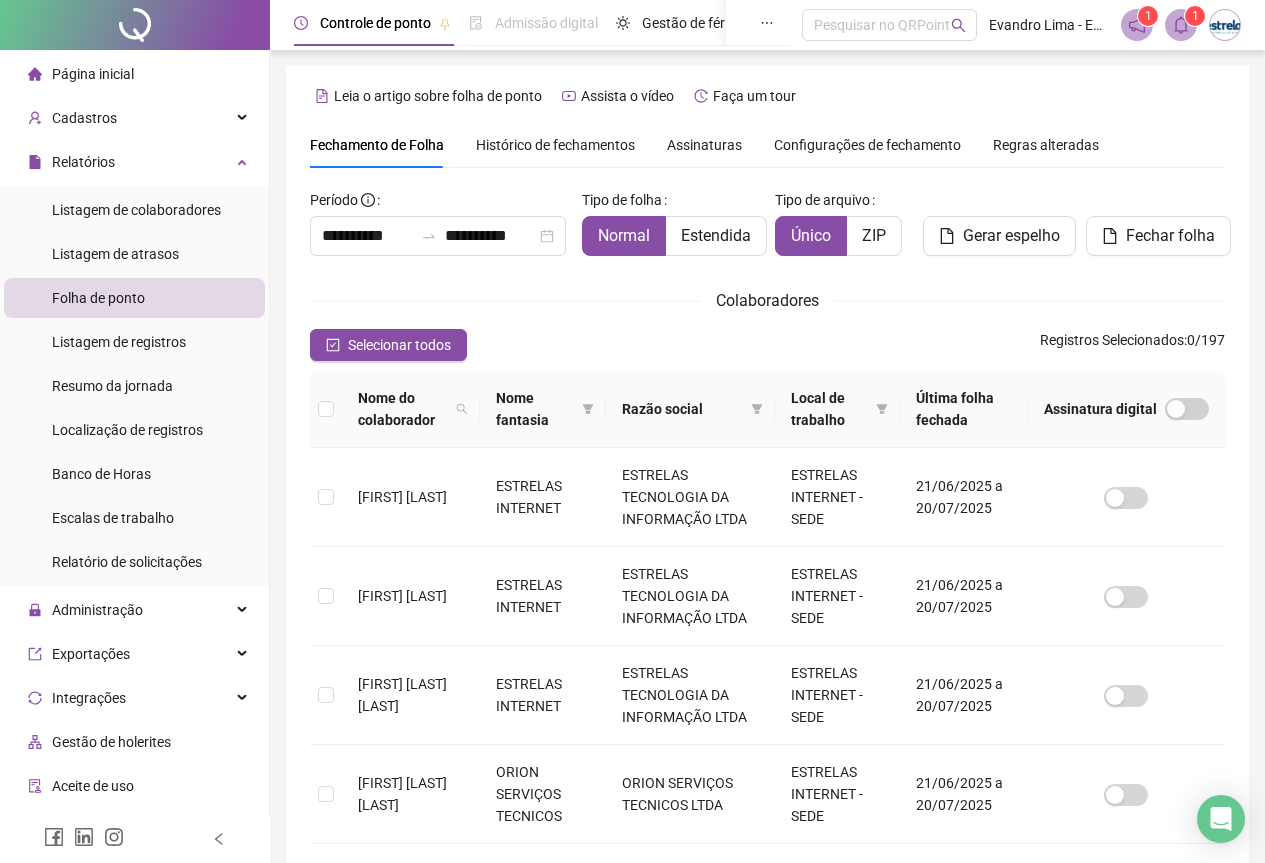click at bounding box center [1181, 25] 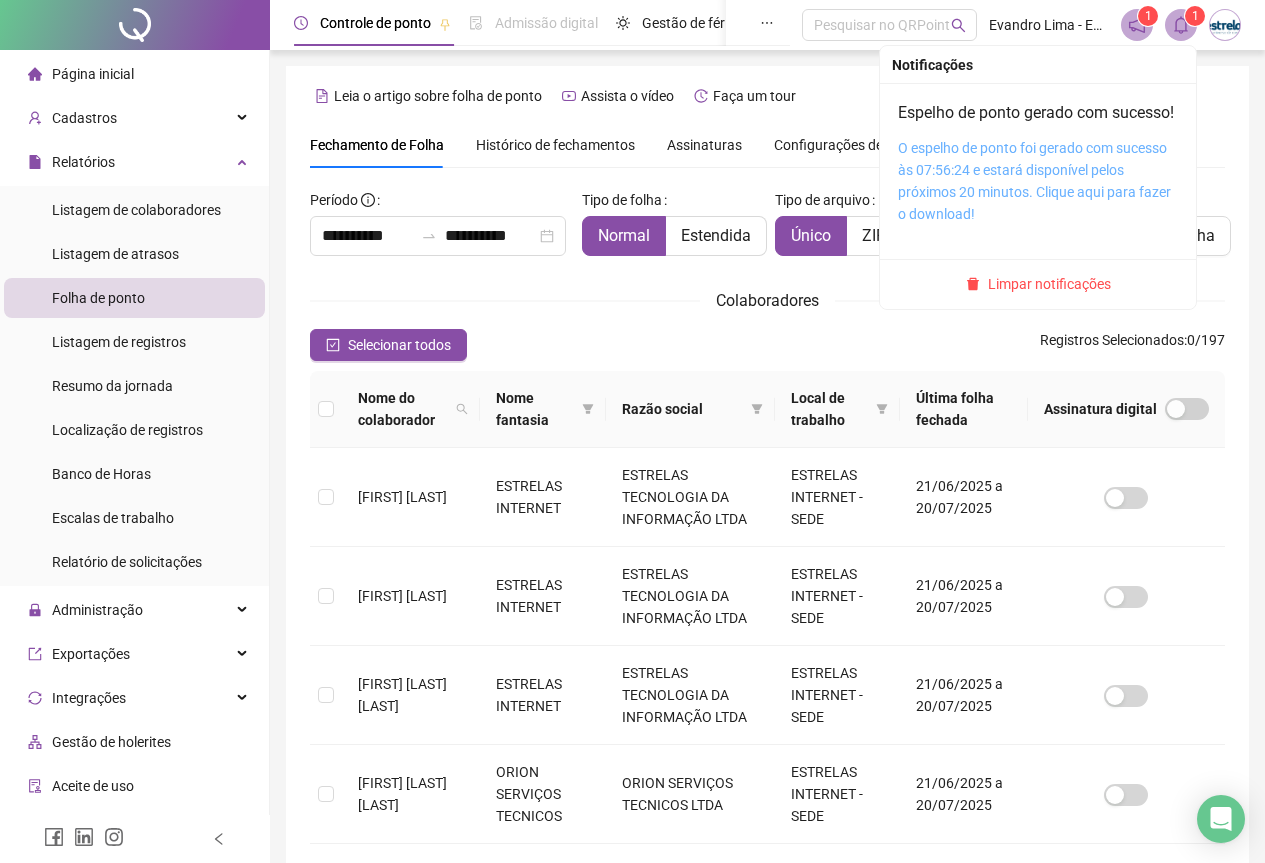 click on "O espelho de ponto foi gerado com sucesso às 07:56:24 e estará disponível pelos próximos 20 minutos.
Clique aqui para fazer o download!" at bounding box center [1034, 181] 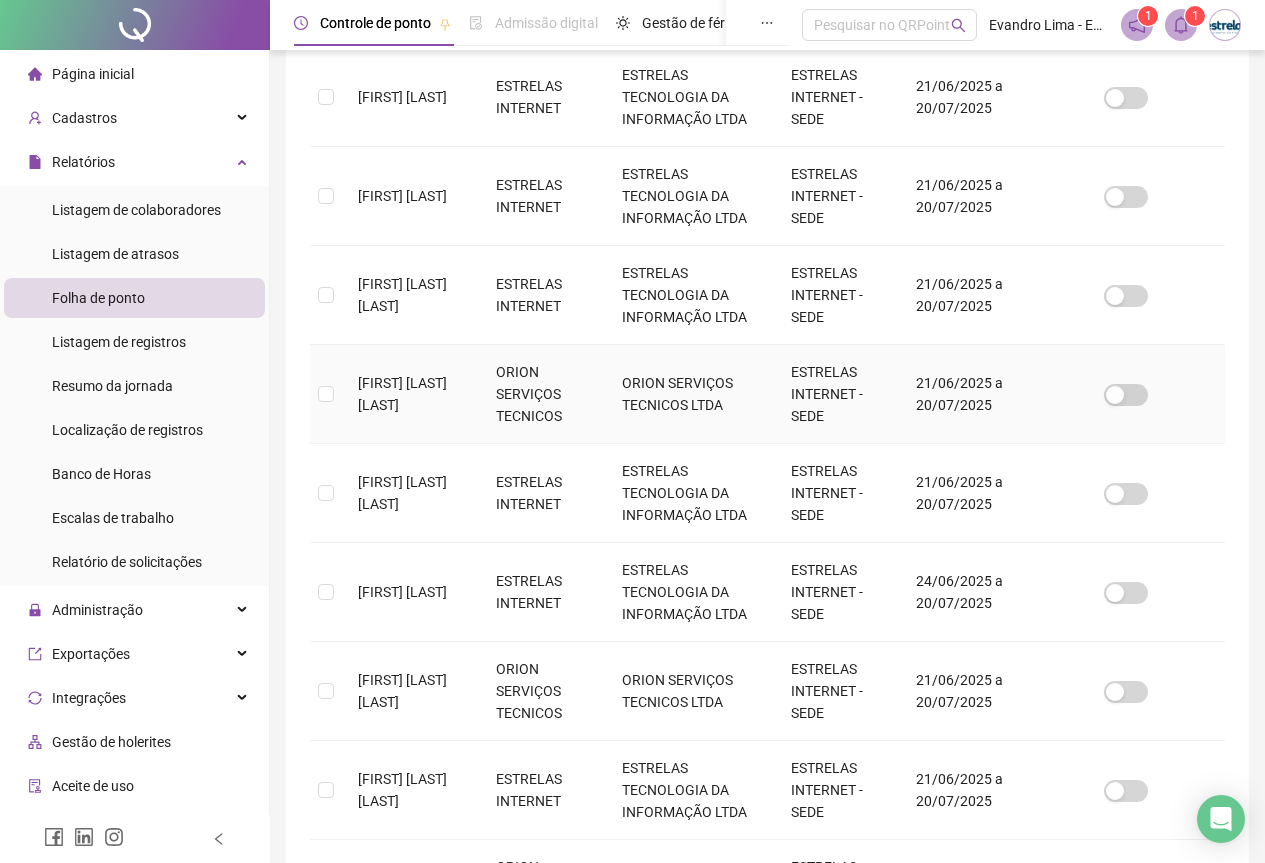 scroll, scrollTop: 500, scrollLeft: 0, axis: vertical 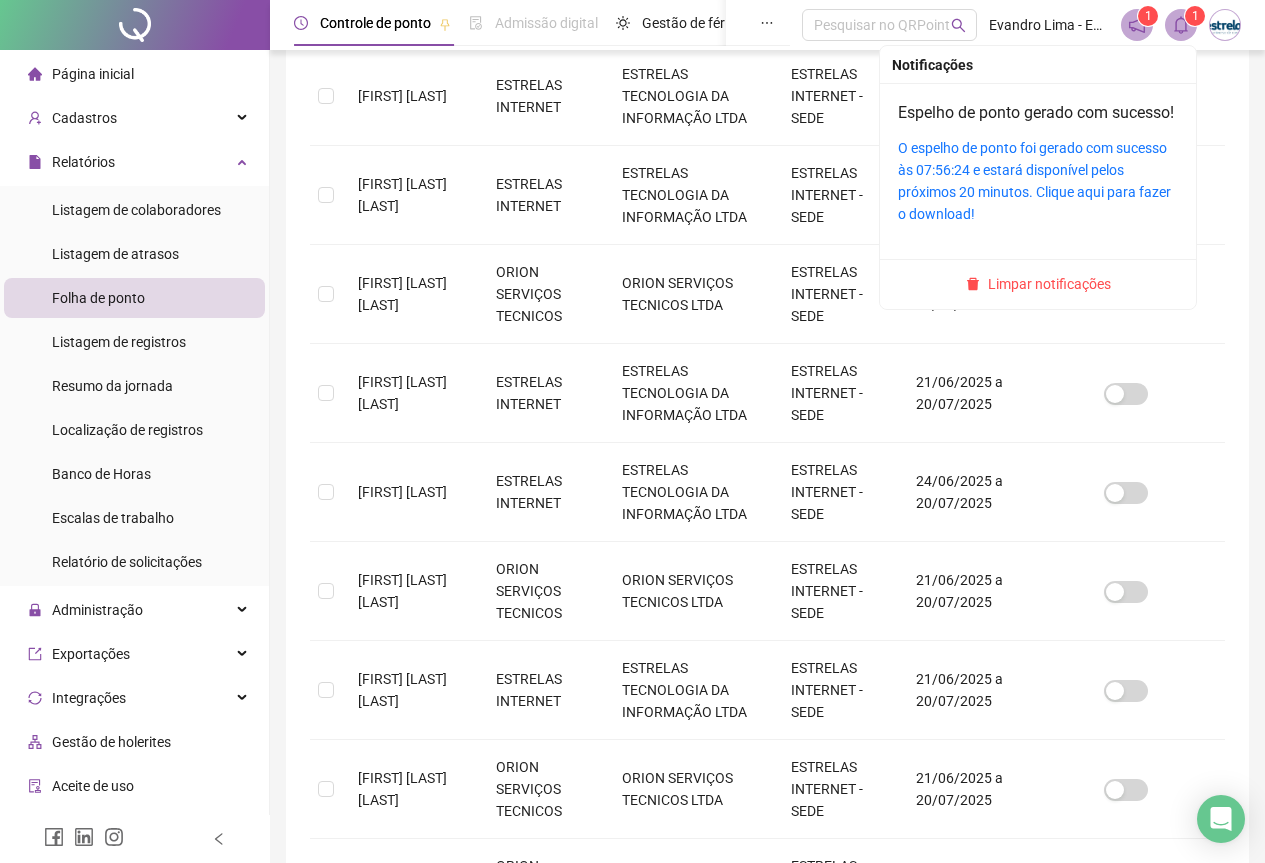 click 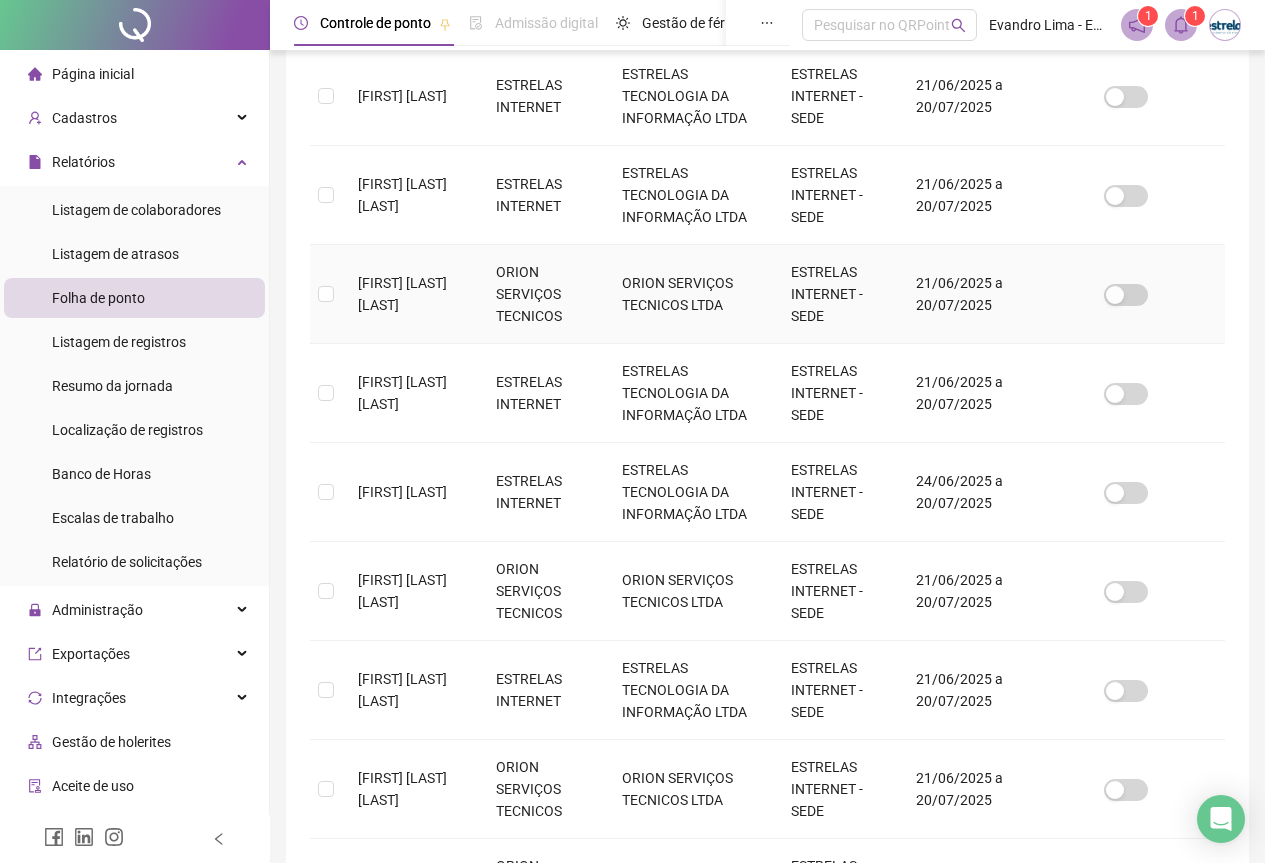 click at bounding box center (1126, 294) 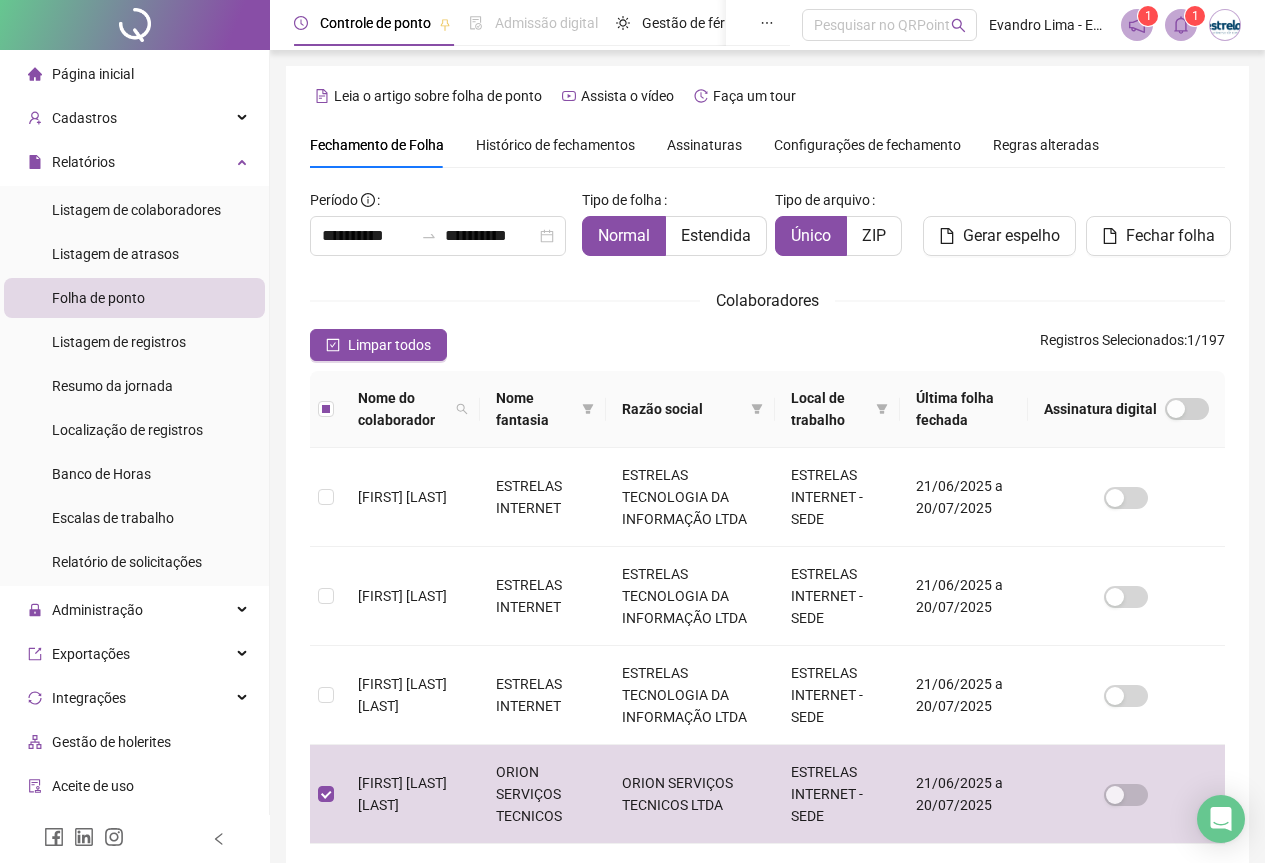 click 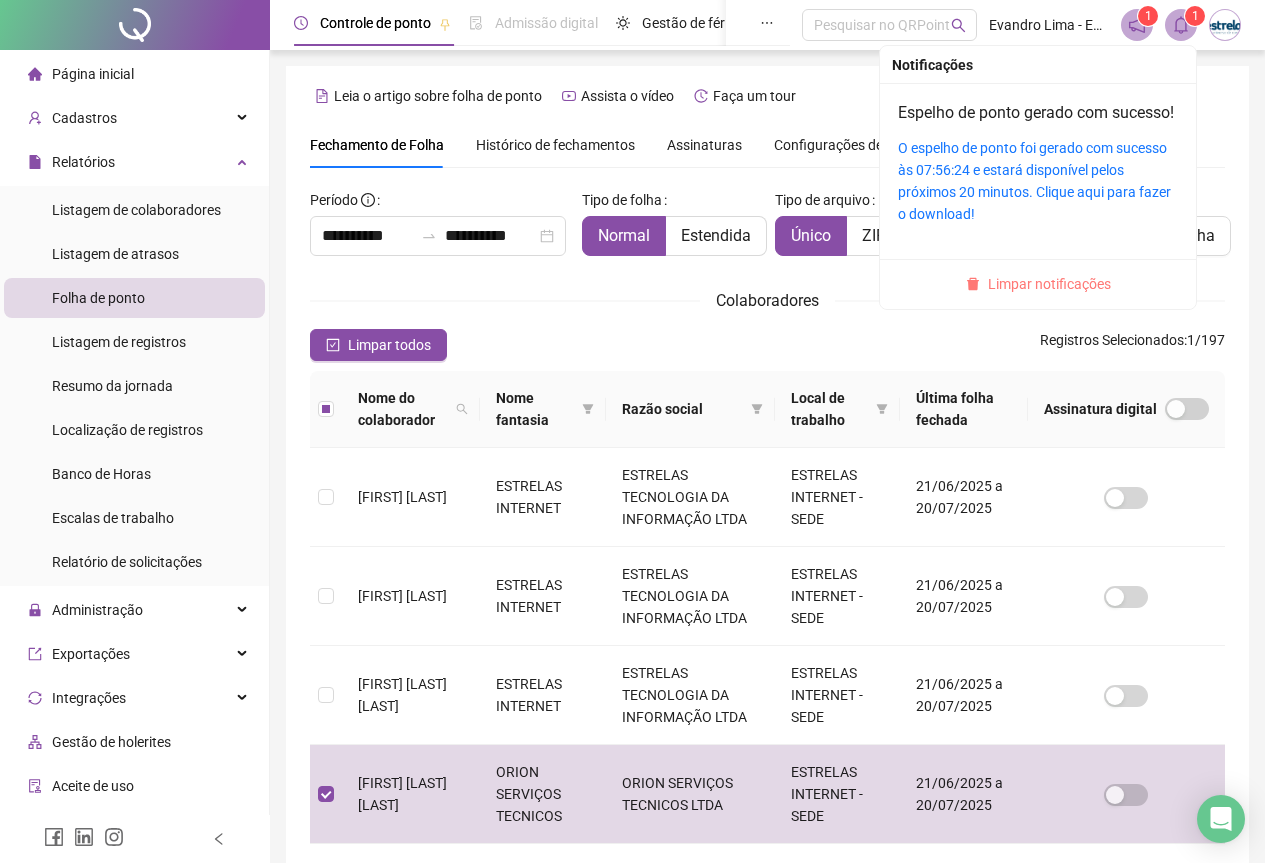 click on "Limpar notificações" at bounding box center (1049, 284) 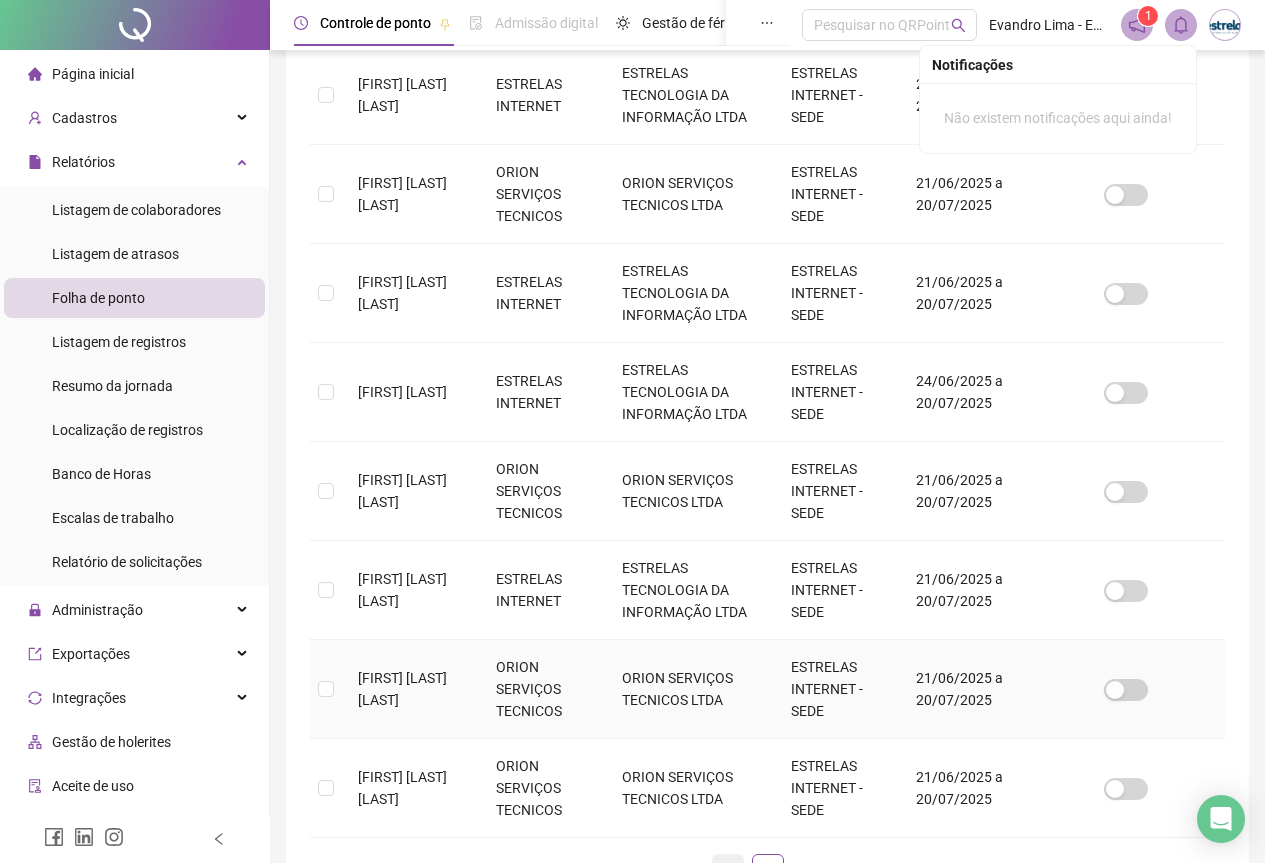 scroll, scrollTop: 749, scrollLeft: 0, axis: vertical 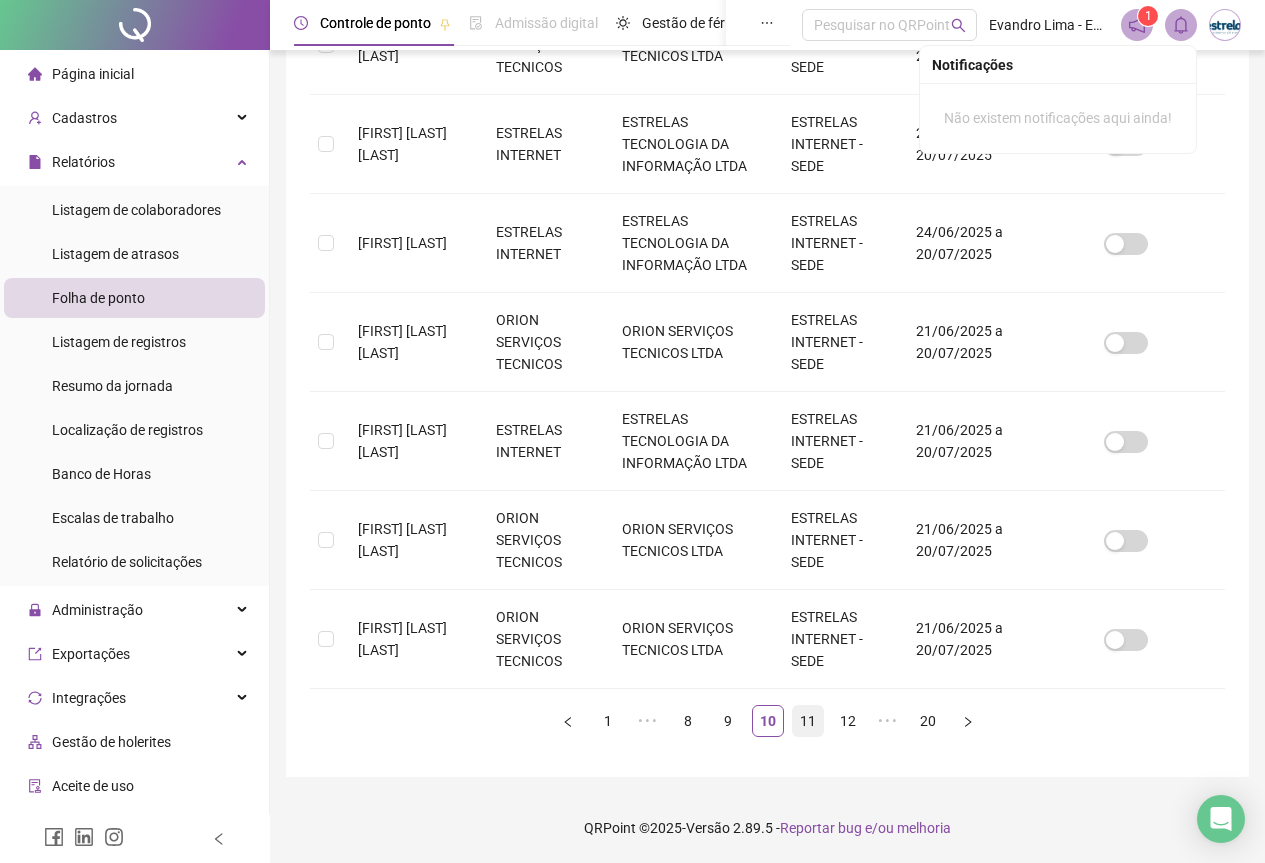 click on "11" at bounding box center [808, 721] 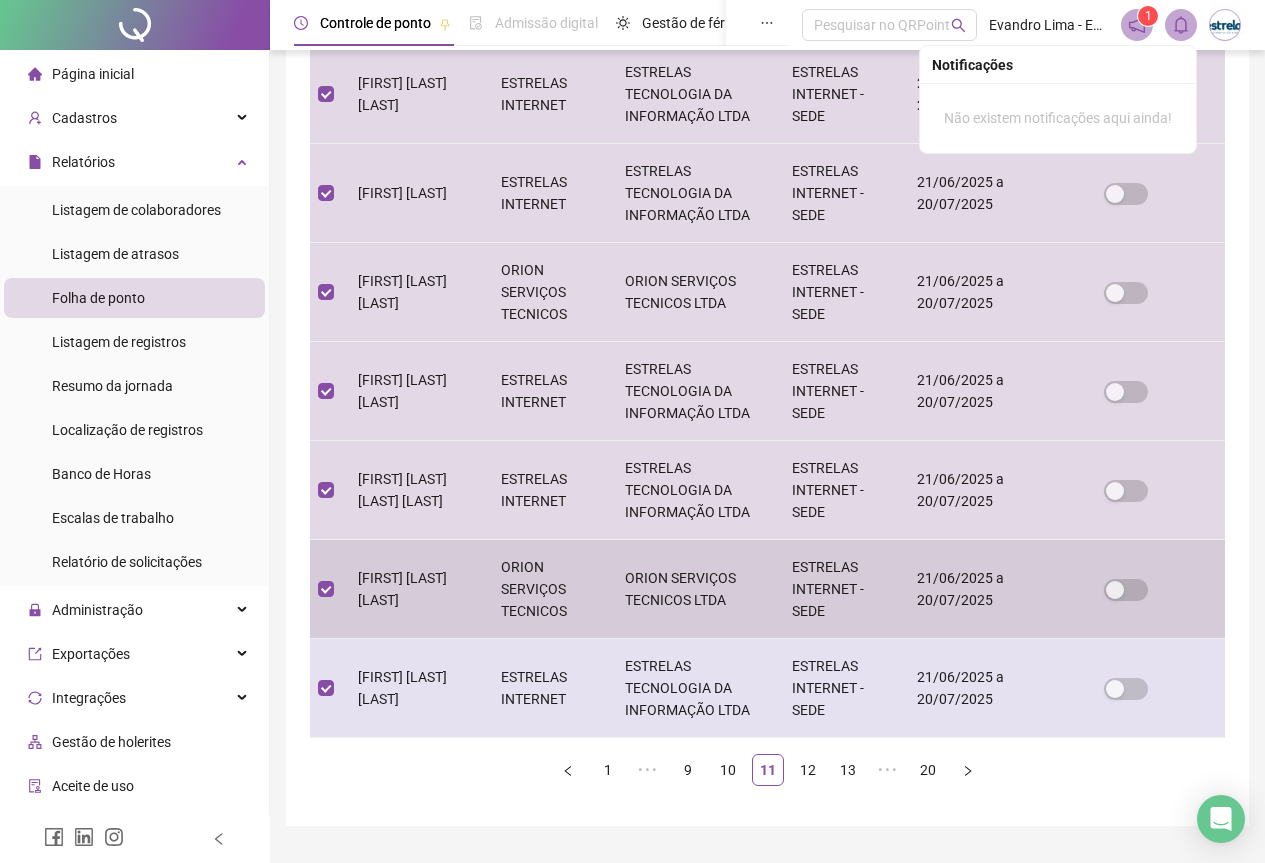 scroll, scrollTop: 749, scrollLeft: 0, axis: vertical 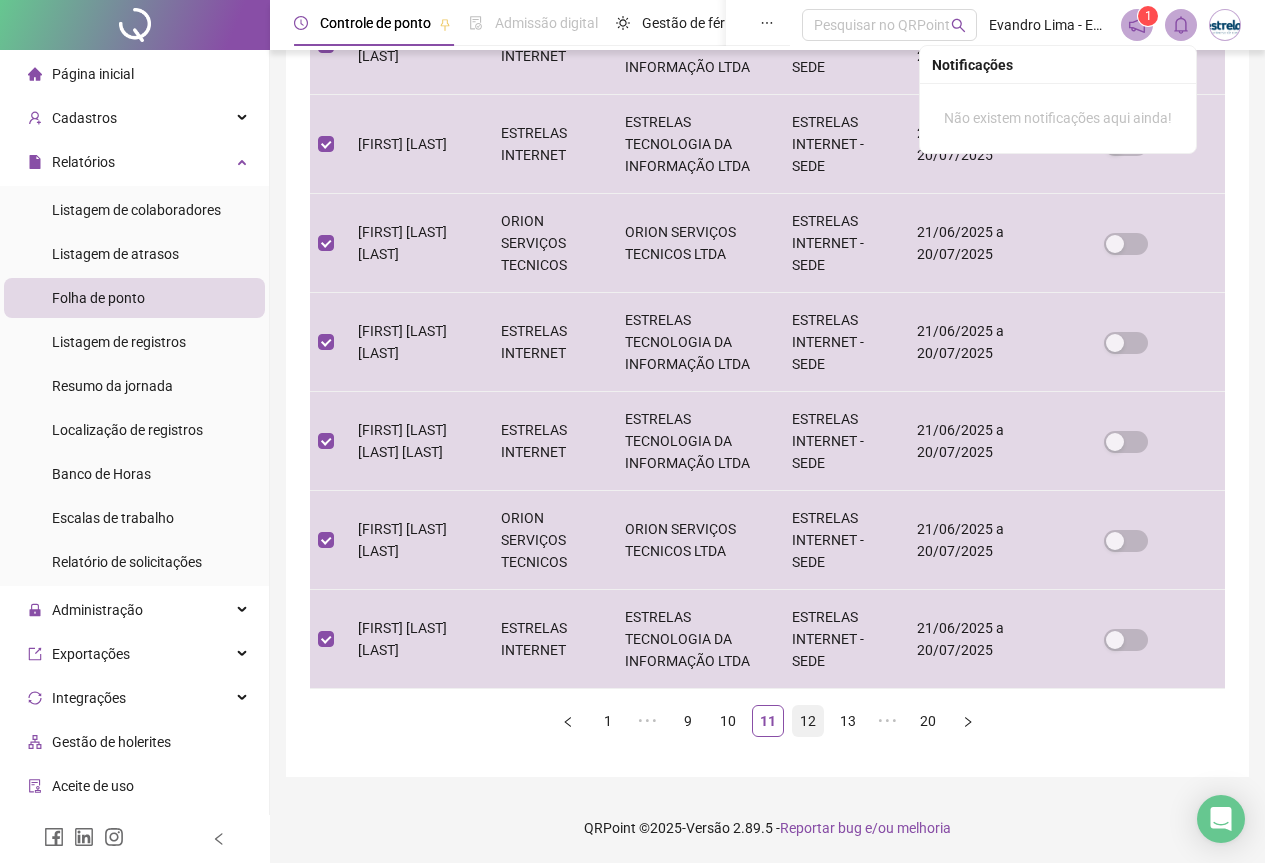 click on "12" at bounding box center (808, 721) 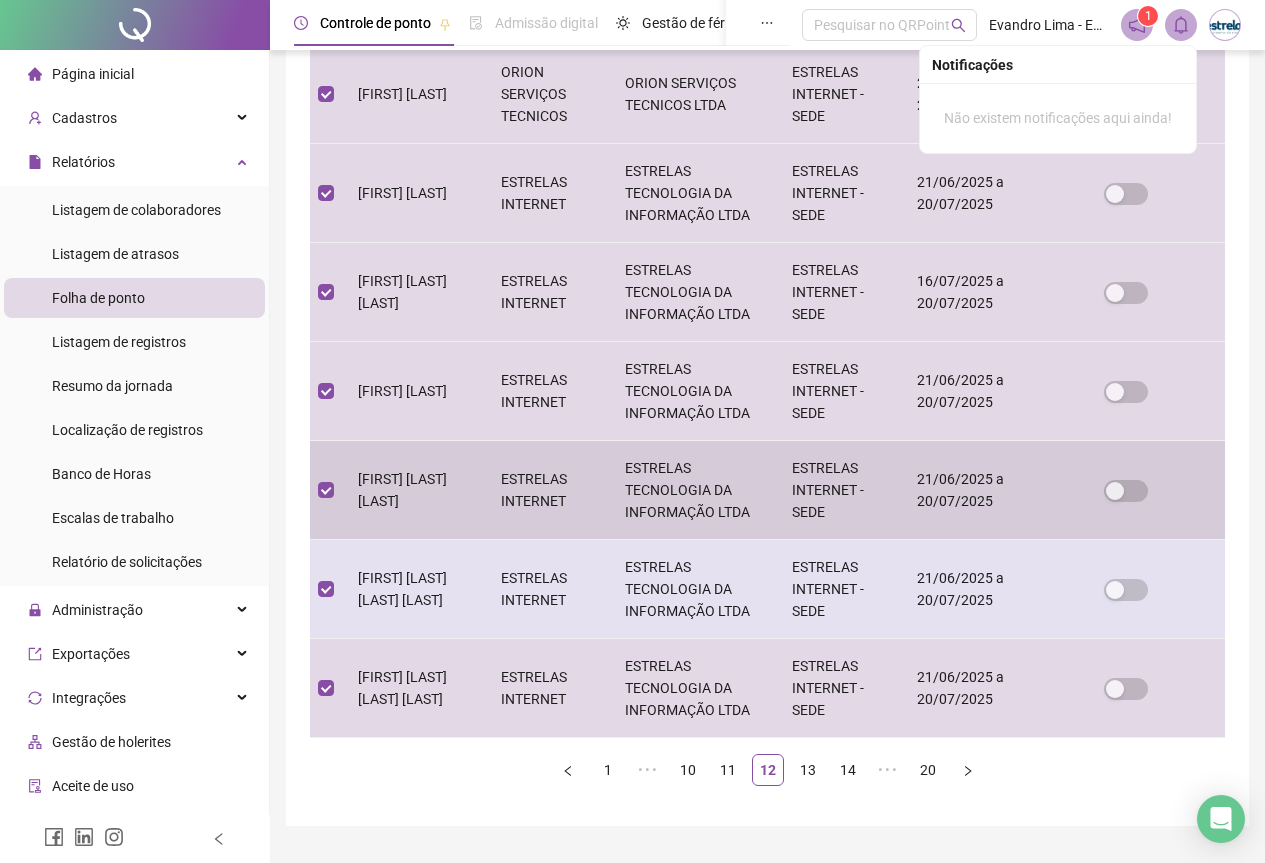 scroll, scrollTop: 749, scrollLeft: 0, axis: vertical 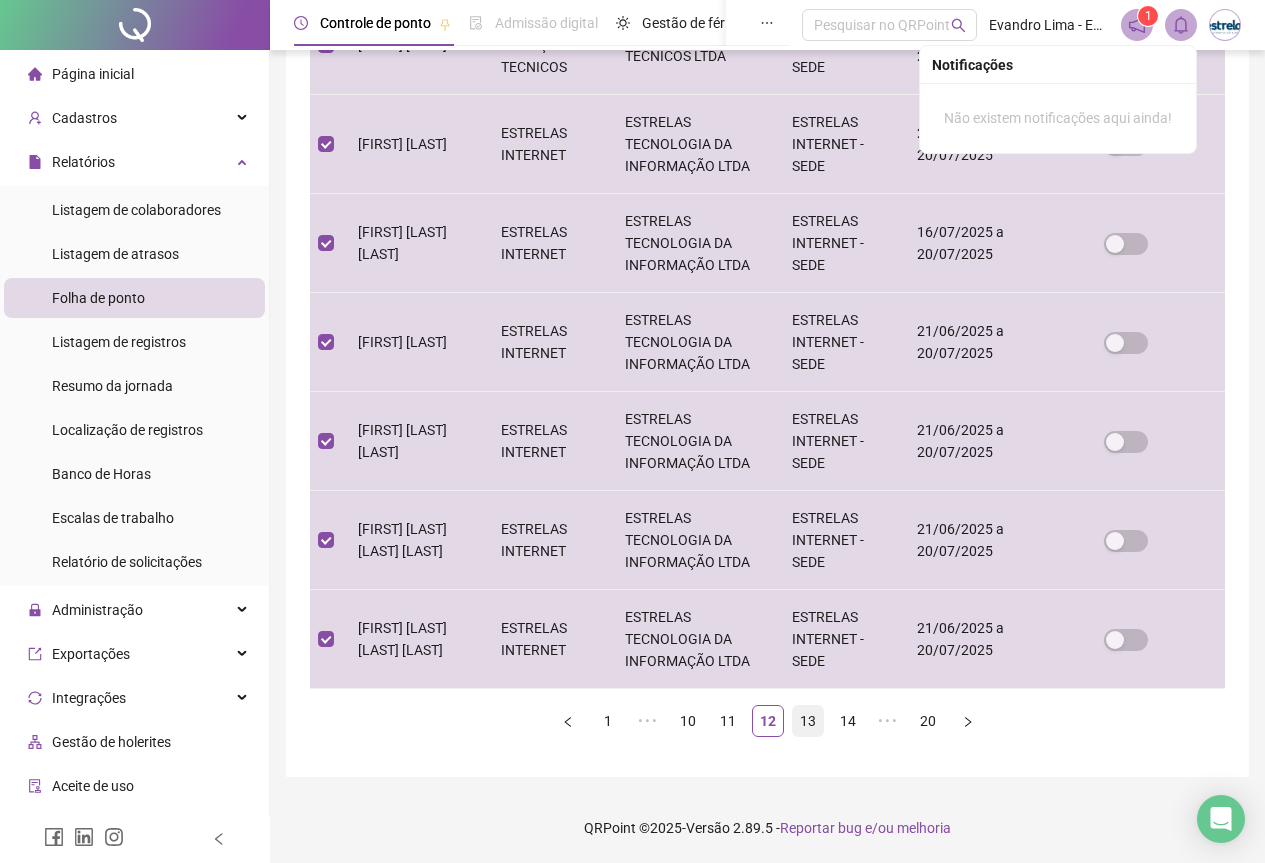 click on "13" at bounding box center [808, 721] 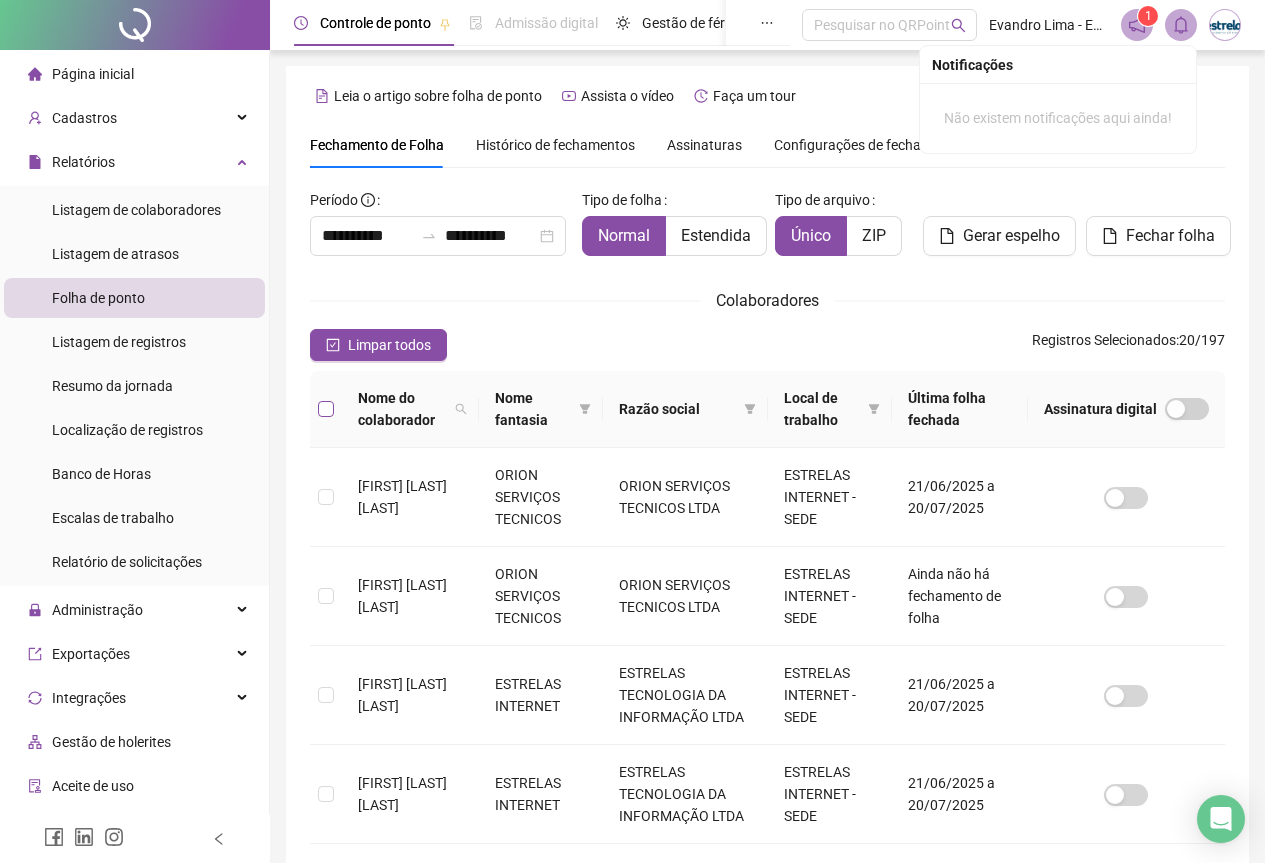click at bounding box center [326, 409] 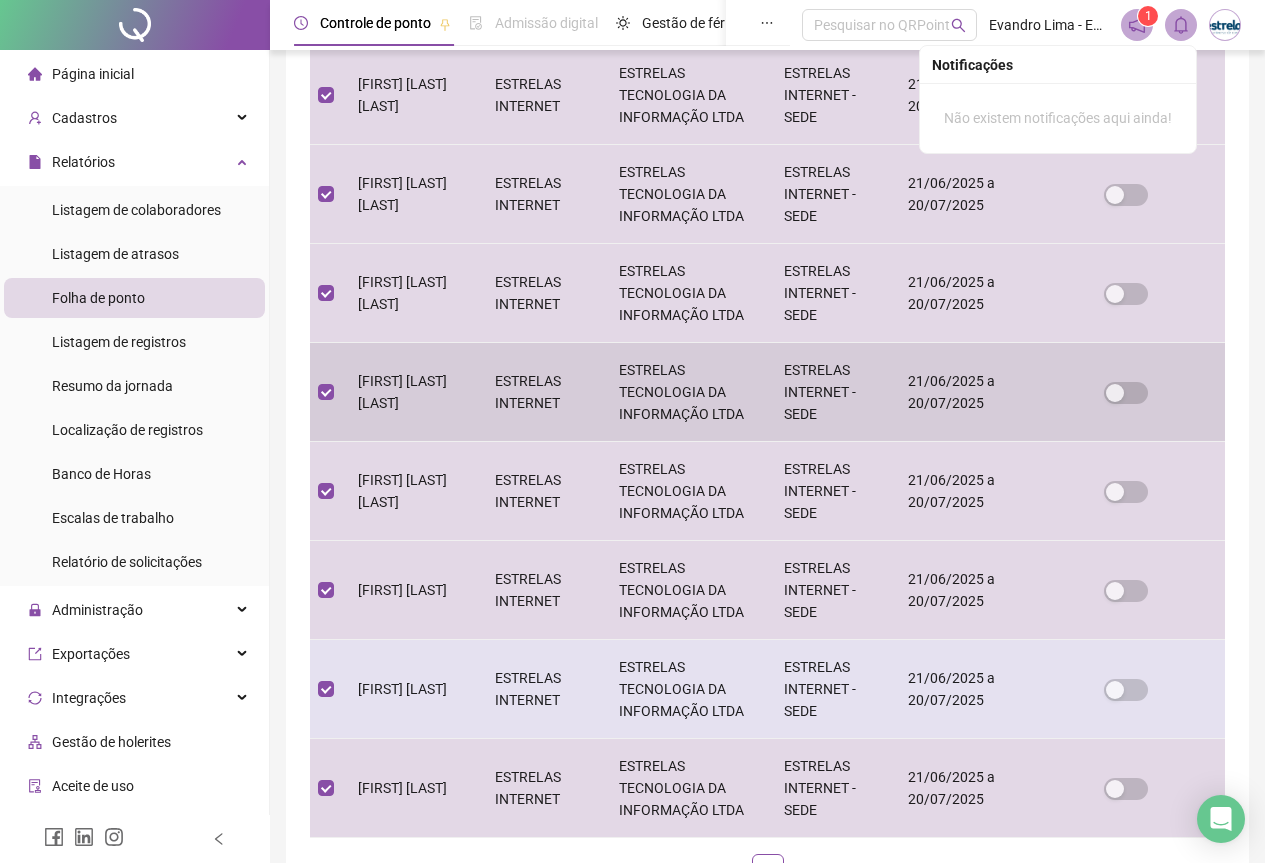 scroll, scrollTop: 749, scrollLeft: 0, axis: vertical 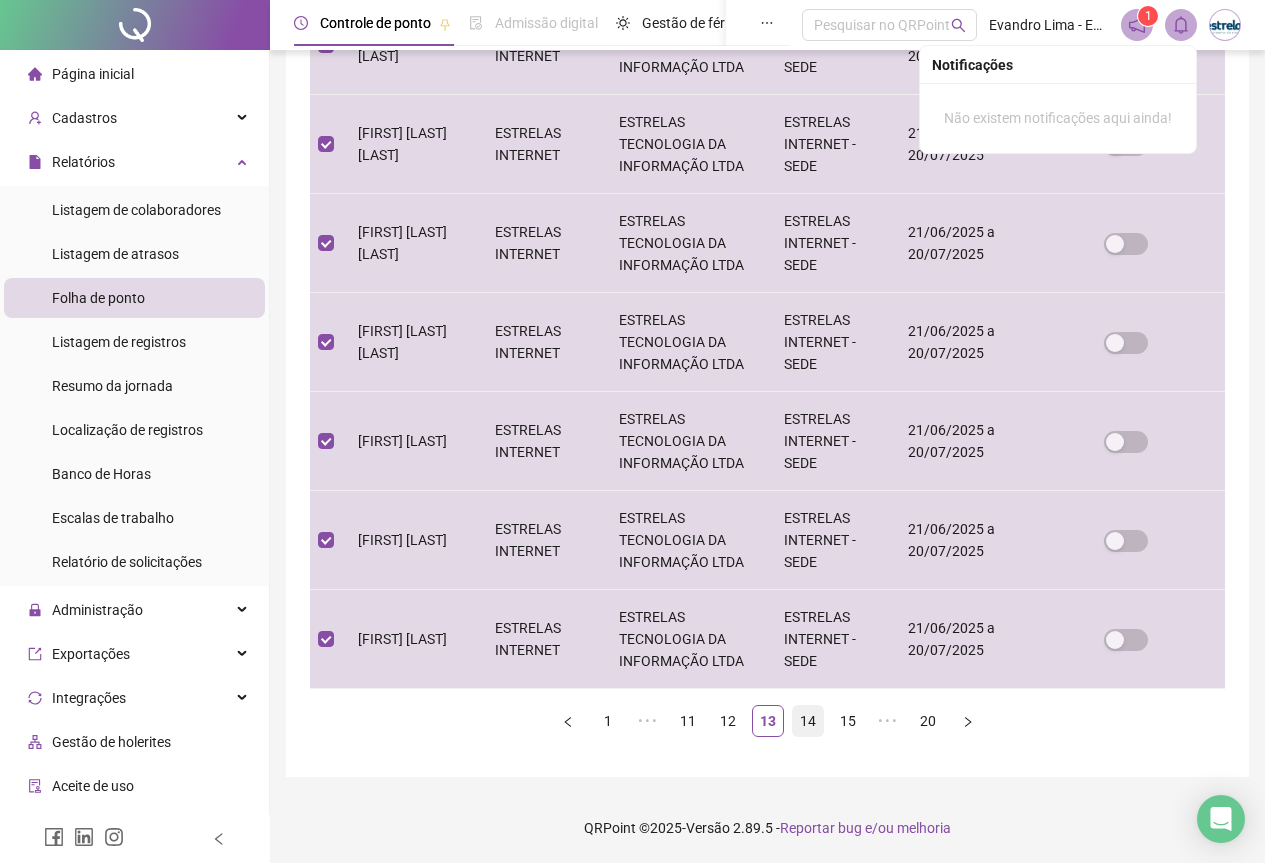click on "14" at bounding box center (808, 721) 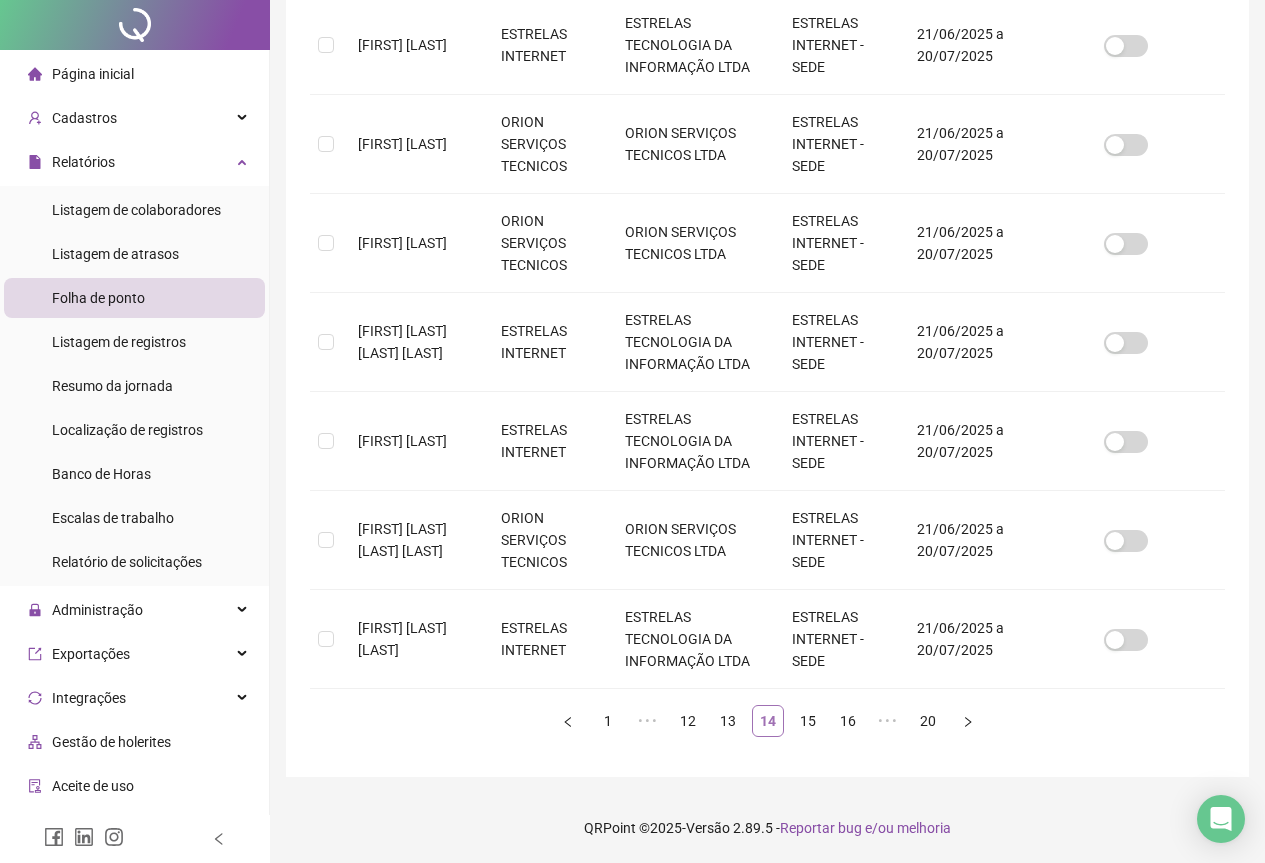 scroll, scrollTop: 0, scrollLeft: 0, axis: both 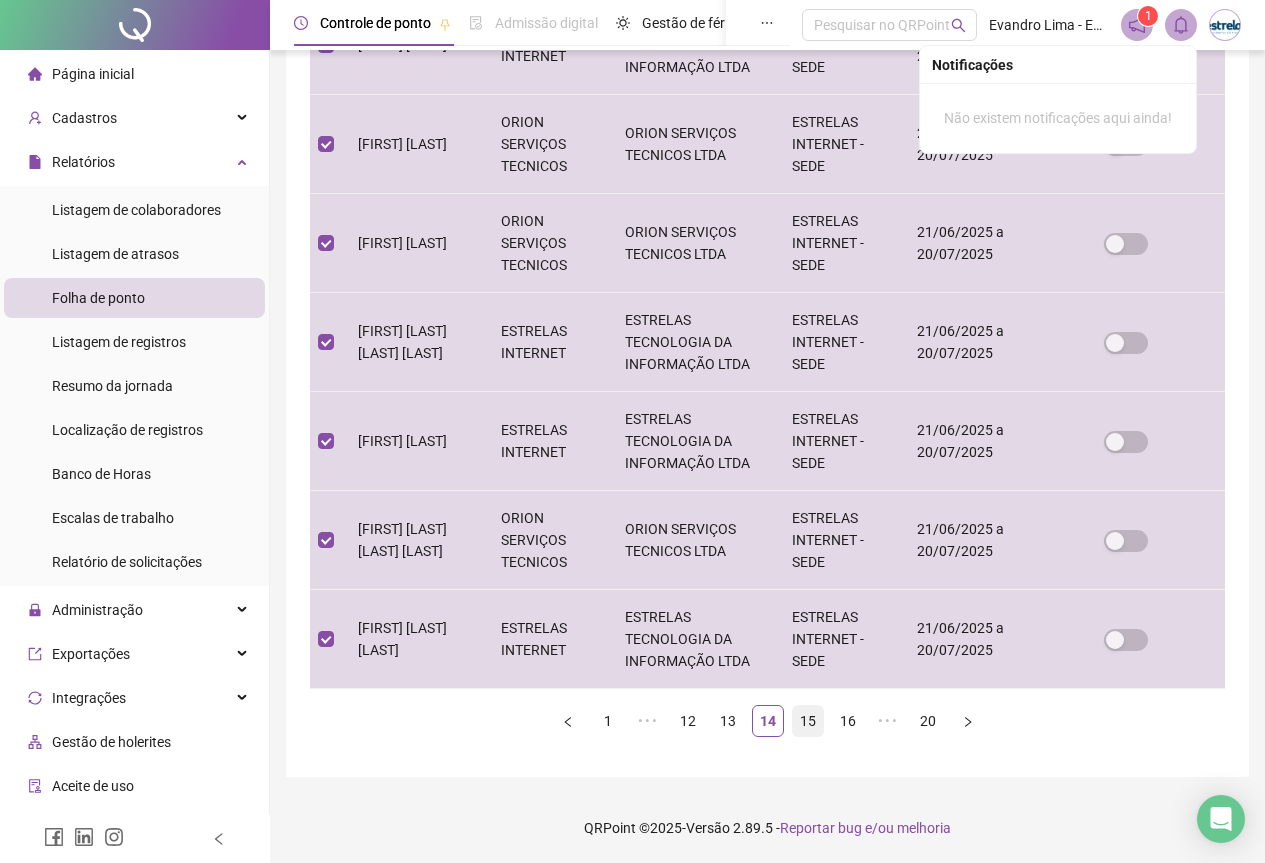 click on "15" at bounding box center (808, 721) 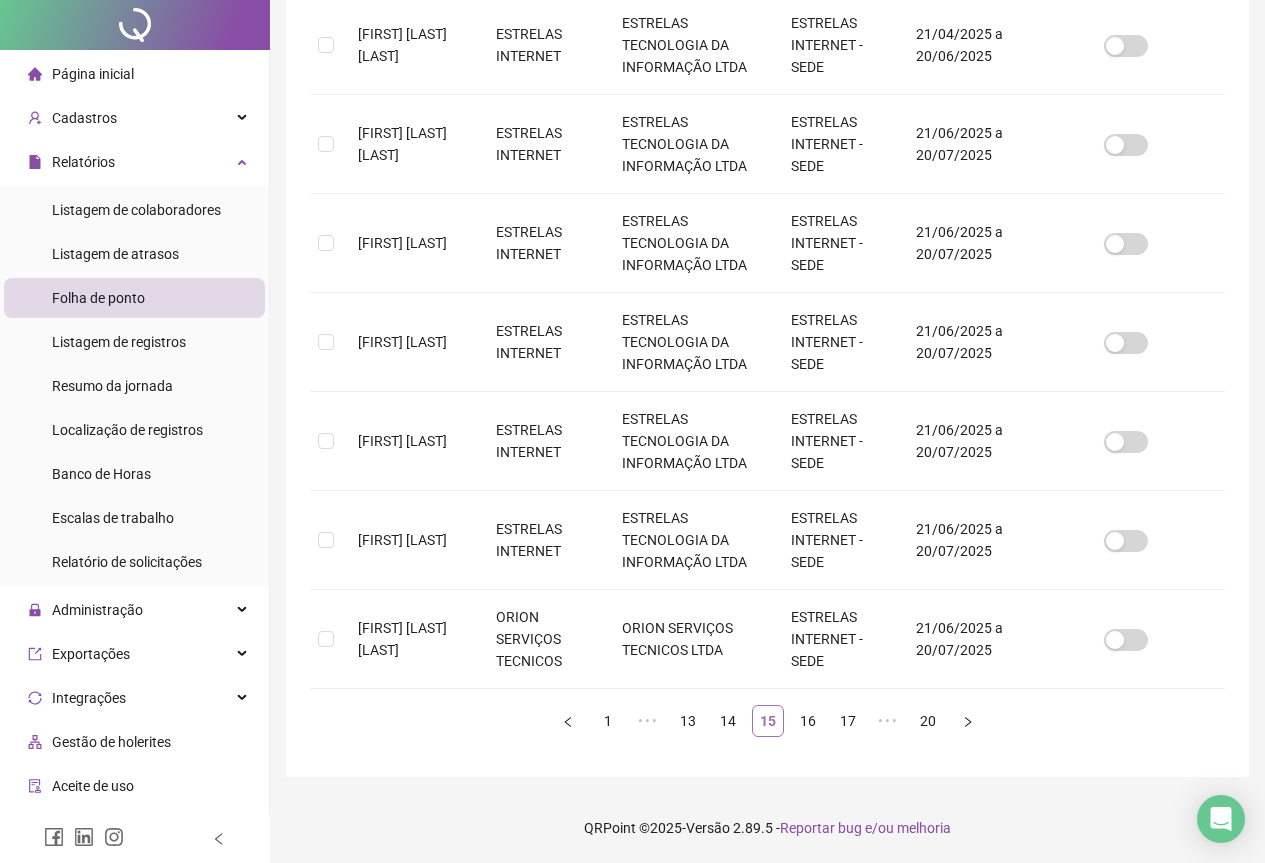 scroll, scrollTop: 0, scrollLeft: 0, axis: both 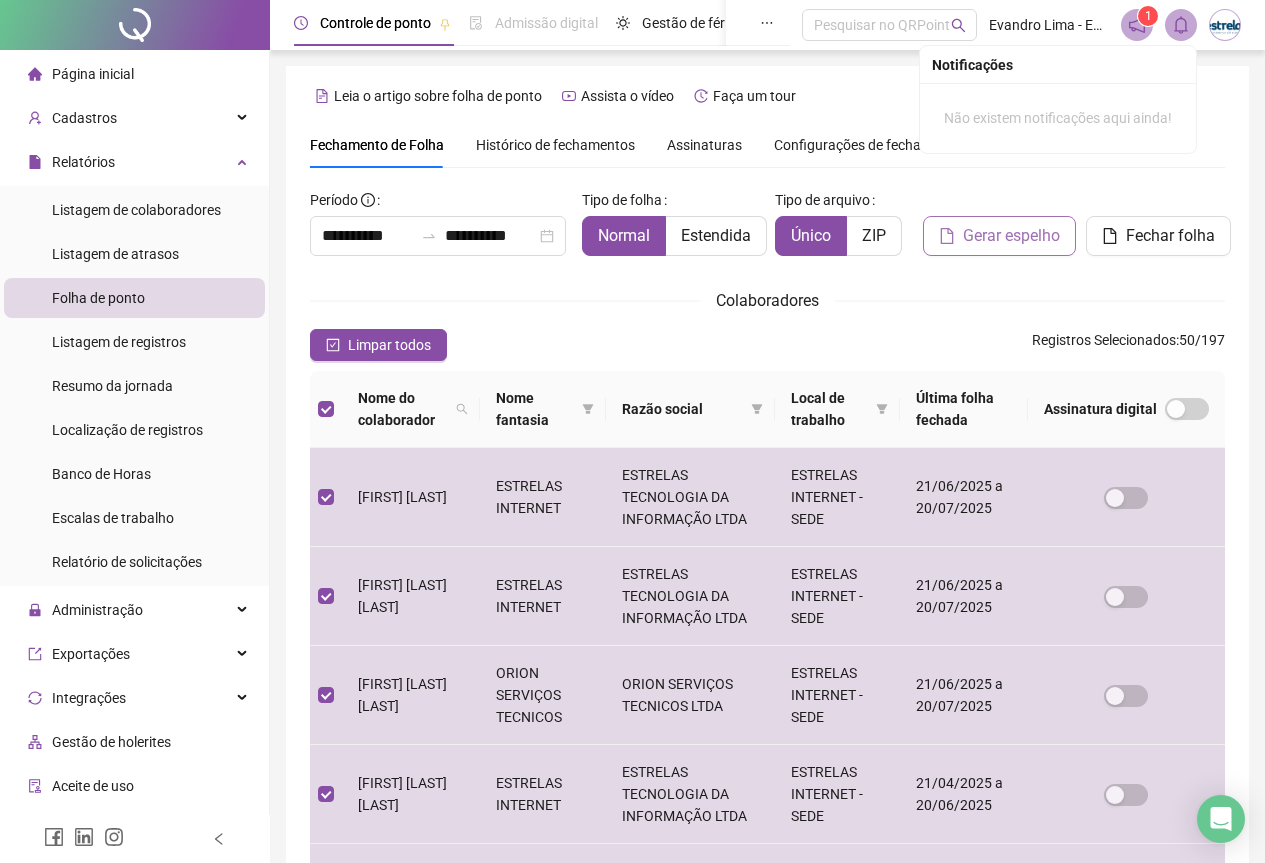 click on "Gerar espelho" at bounding box center [1011, 236] 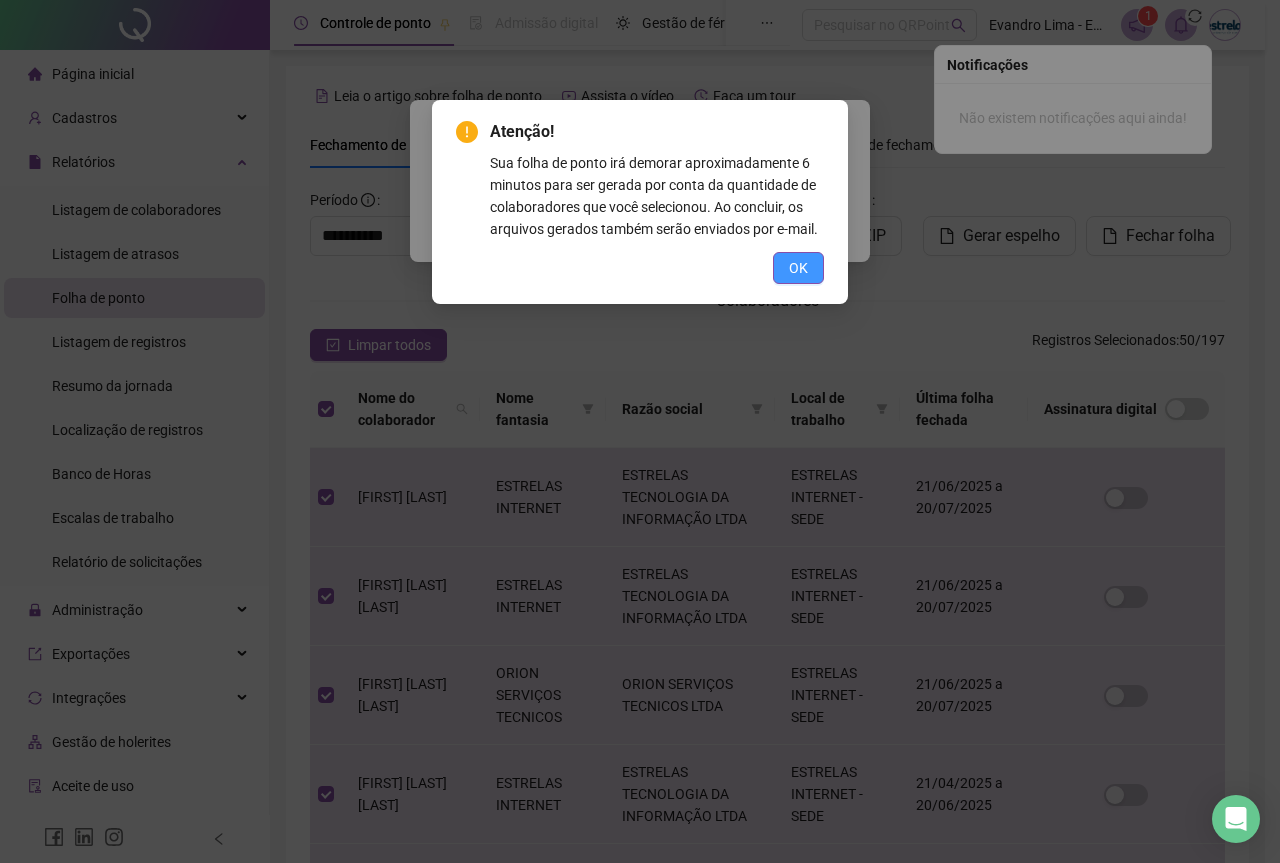 click on "OK" at bounding box center [798, 268] 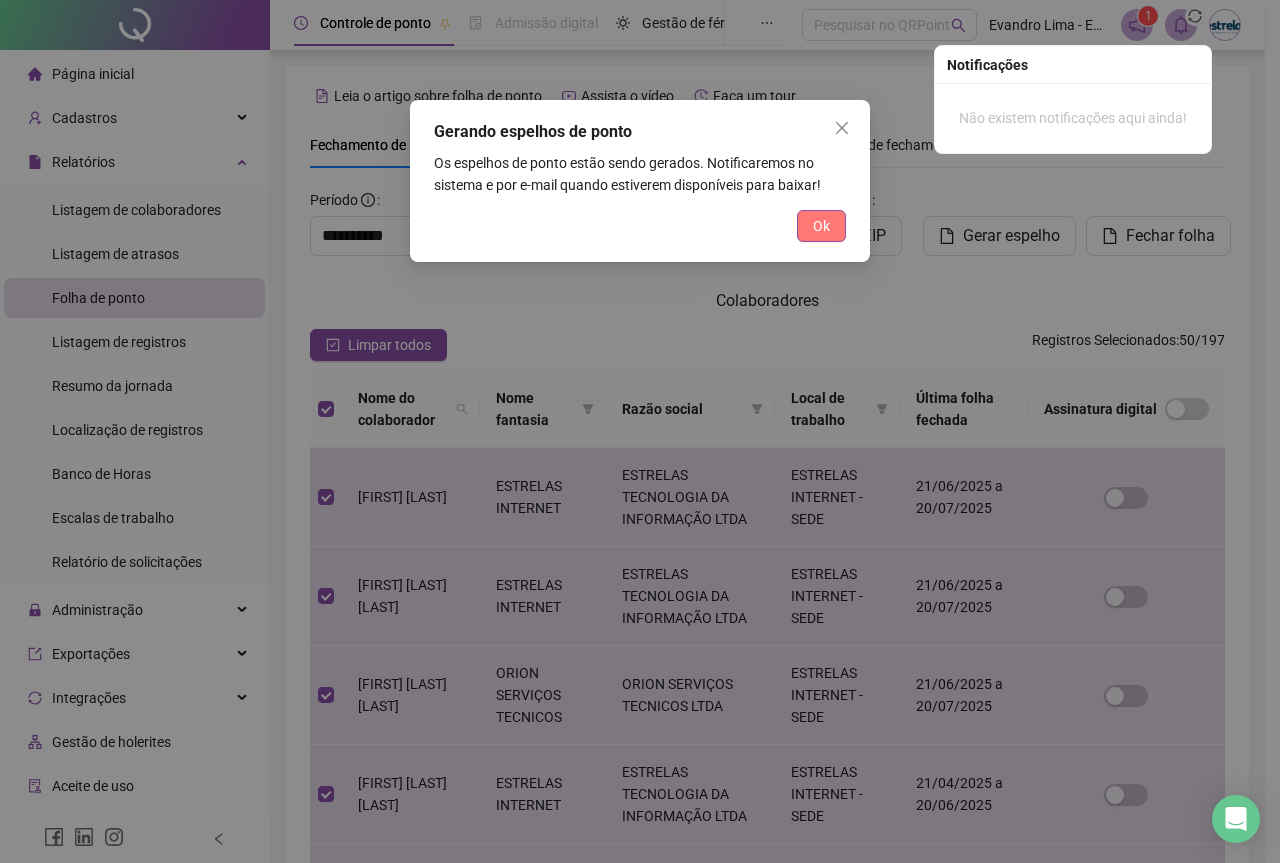 drag, startPoint x: 808, startPoint y: 222, endPoint x: 807, endPoint y: 190, distance: 32.01562 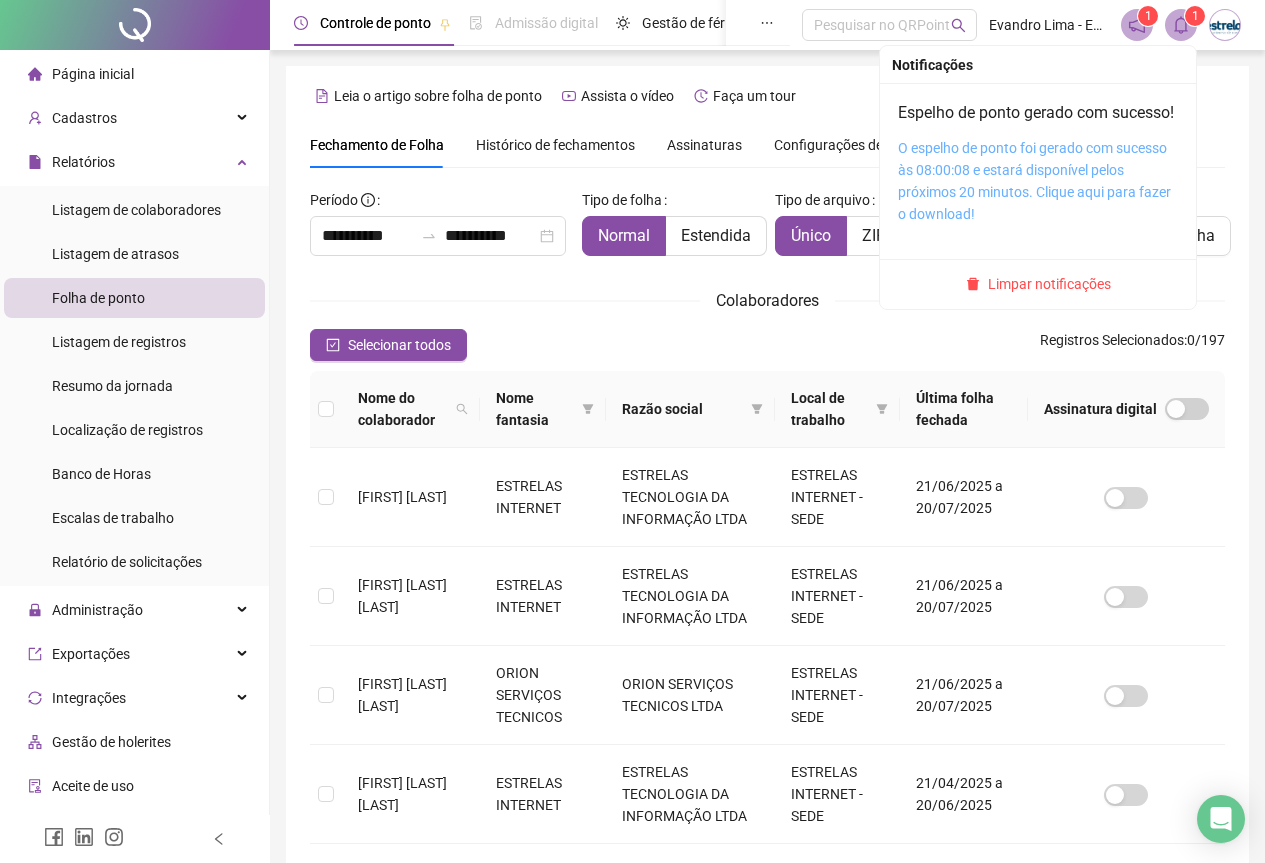 click on "O espelho de ponto foi gerado com sucesso às 08:00:08 e estará disponível pelos próximos 20 minutos.
Clique aqui para fazer o download!" at bounding box center (1034, 181) 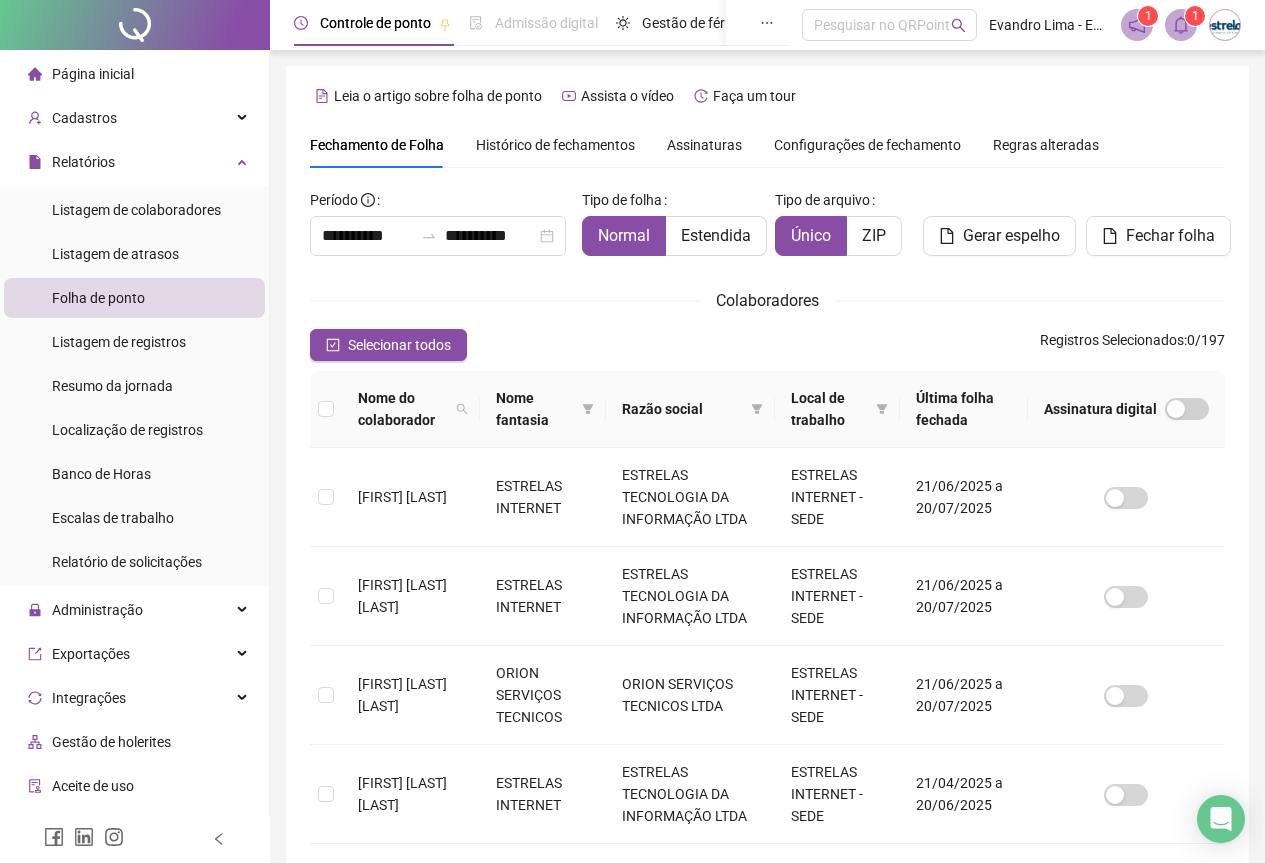 click 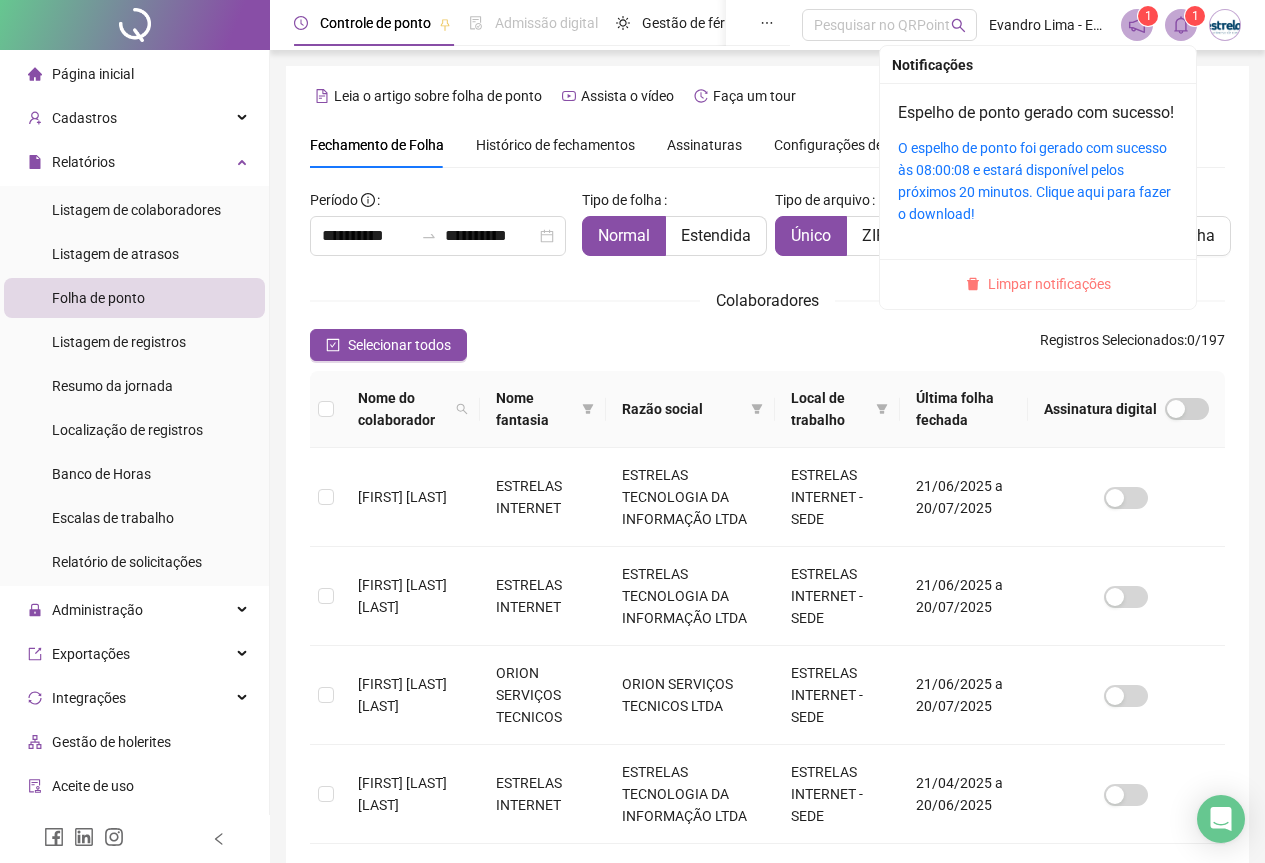 drag, startPoint x: 1053, startPoint y: 287, endPoint x: 1043, endPoint y: 307, distance: 22.36068 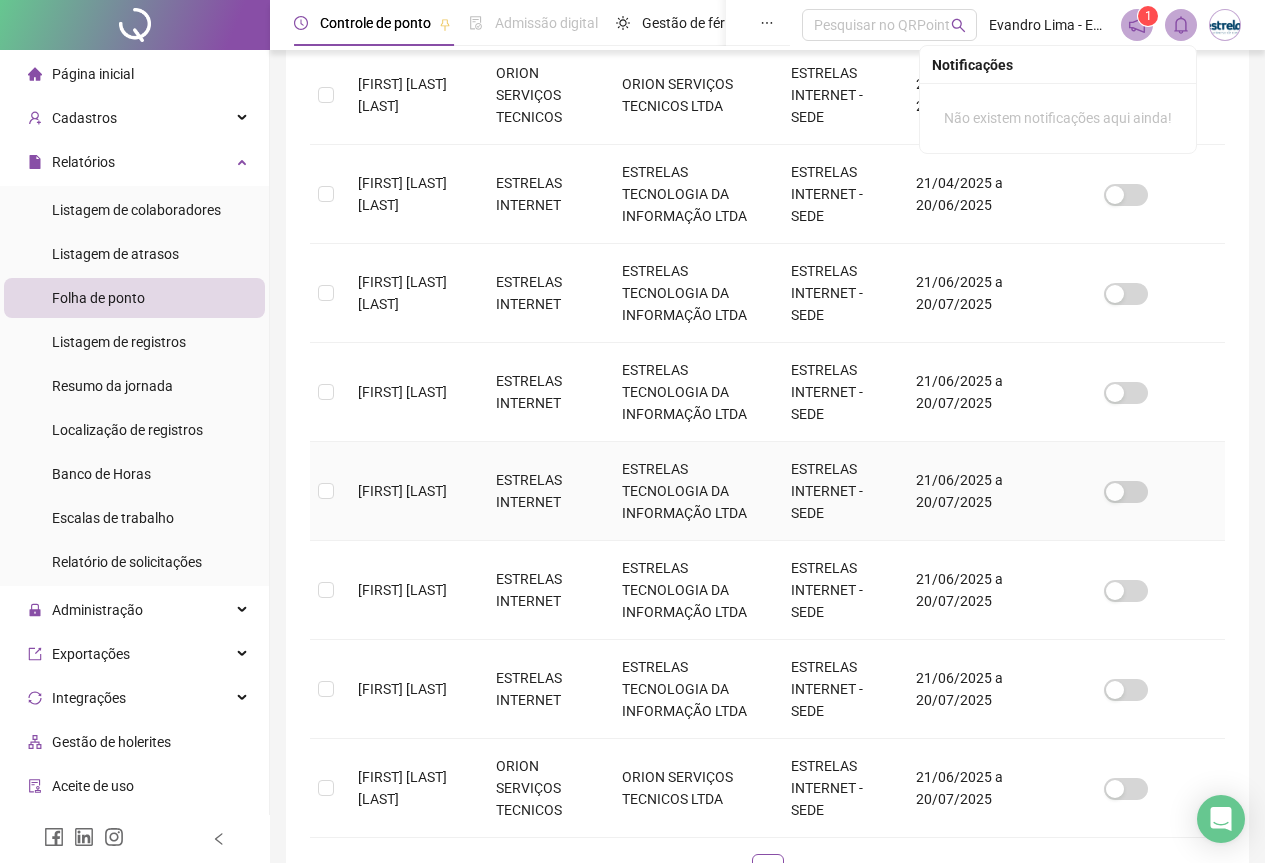 scroll, scrollTop: 749, scrollLeft: 0, axis: vertical 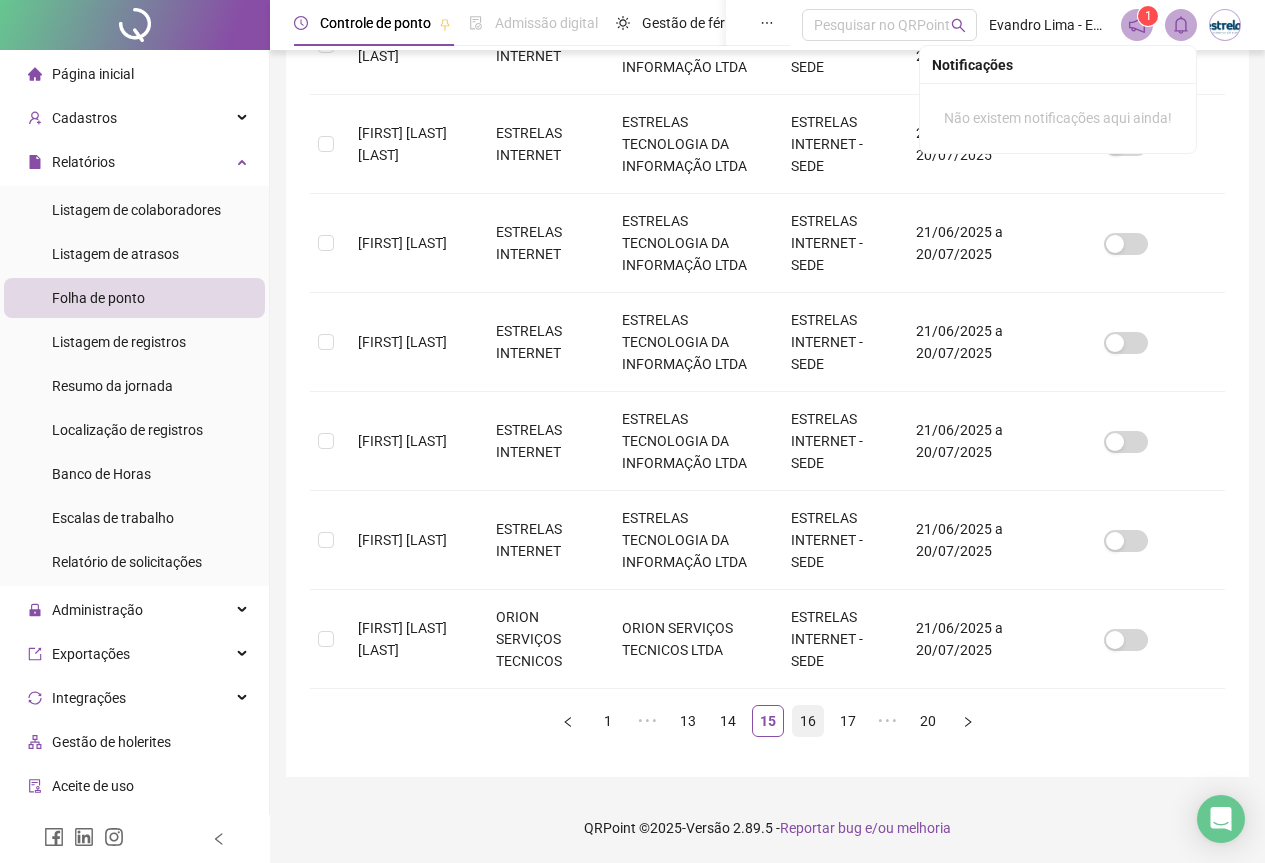 click on "16" at bounding box center [808, 721] 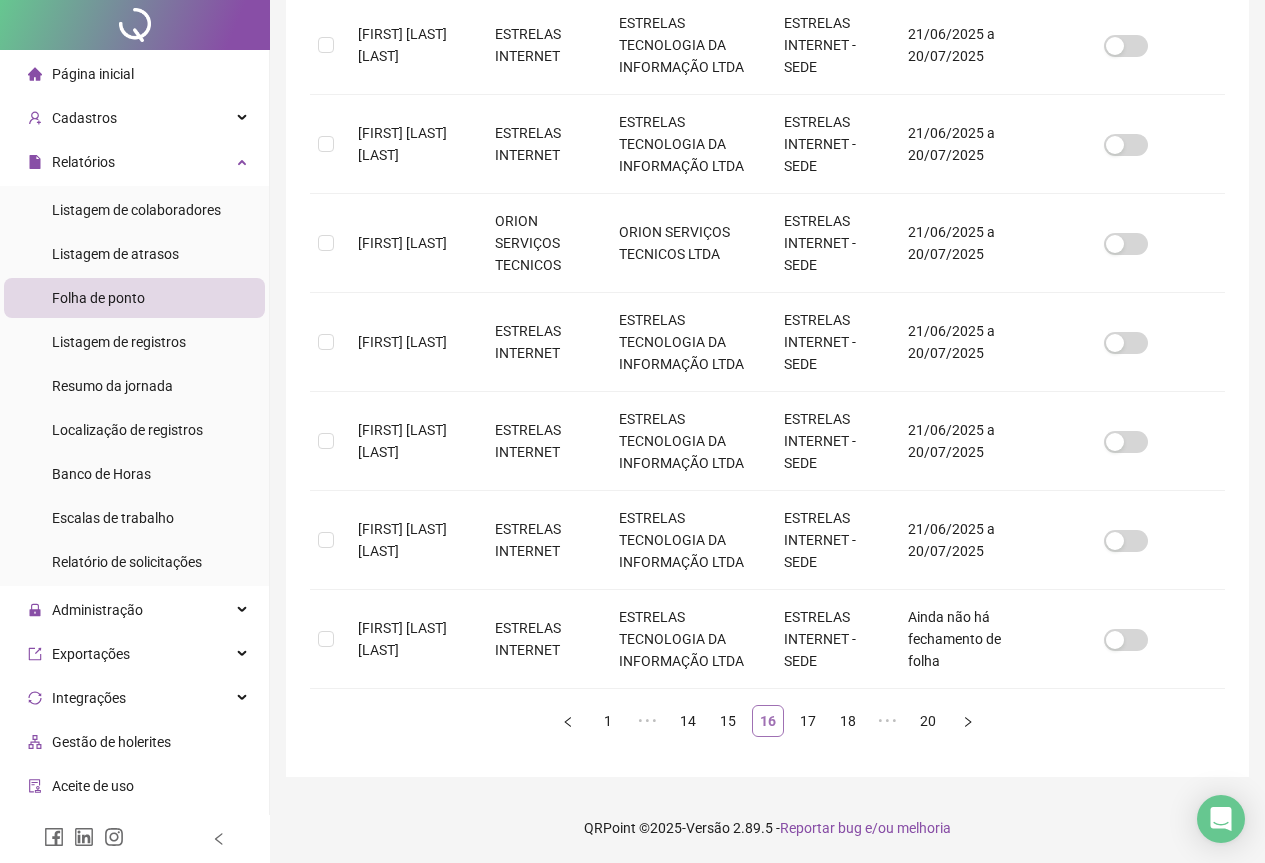 scroll, scrollTop: 0, scrollLeft: 0, axis: both 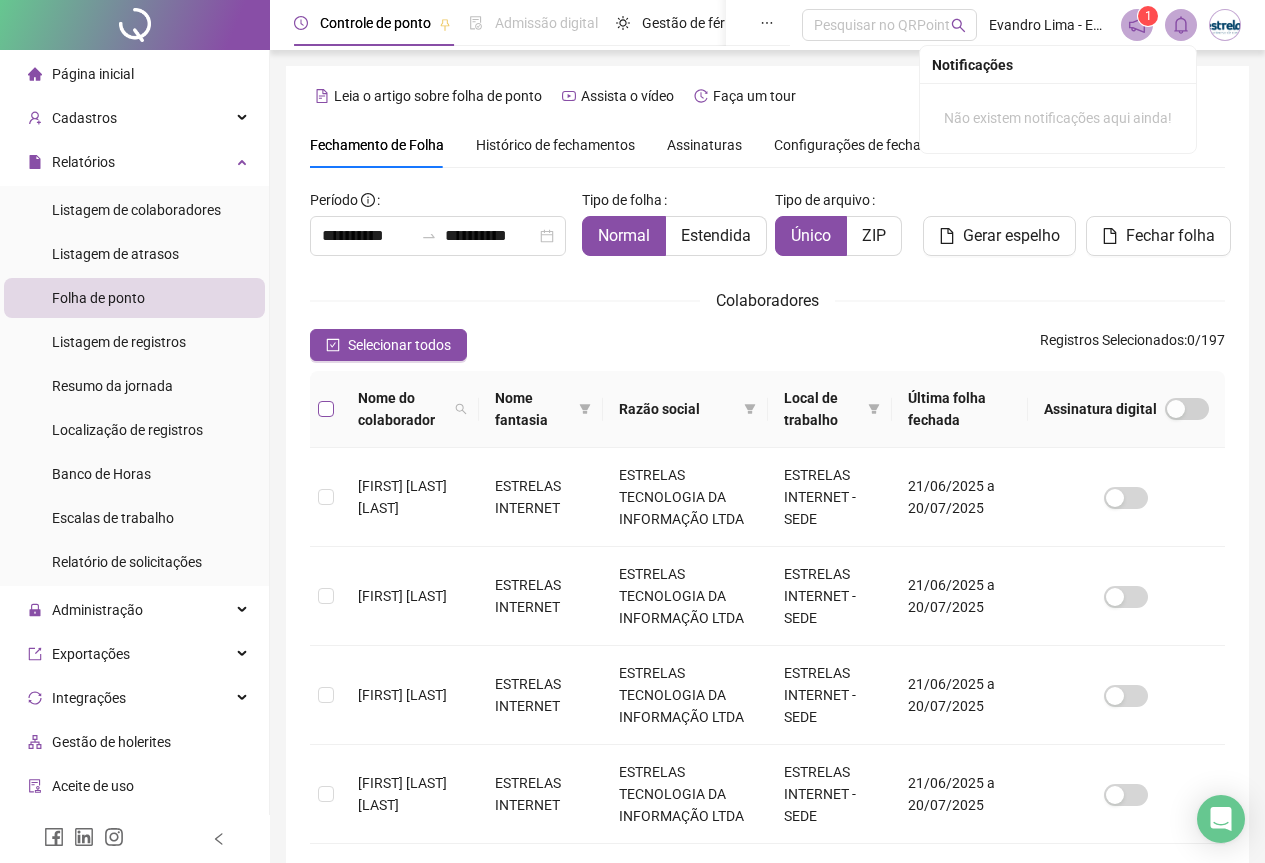 click at bounding box center (326, 409) 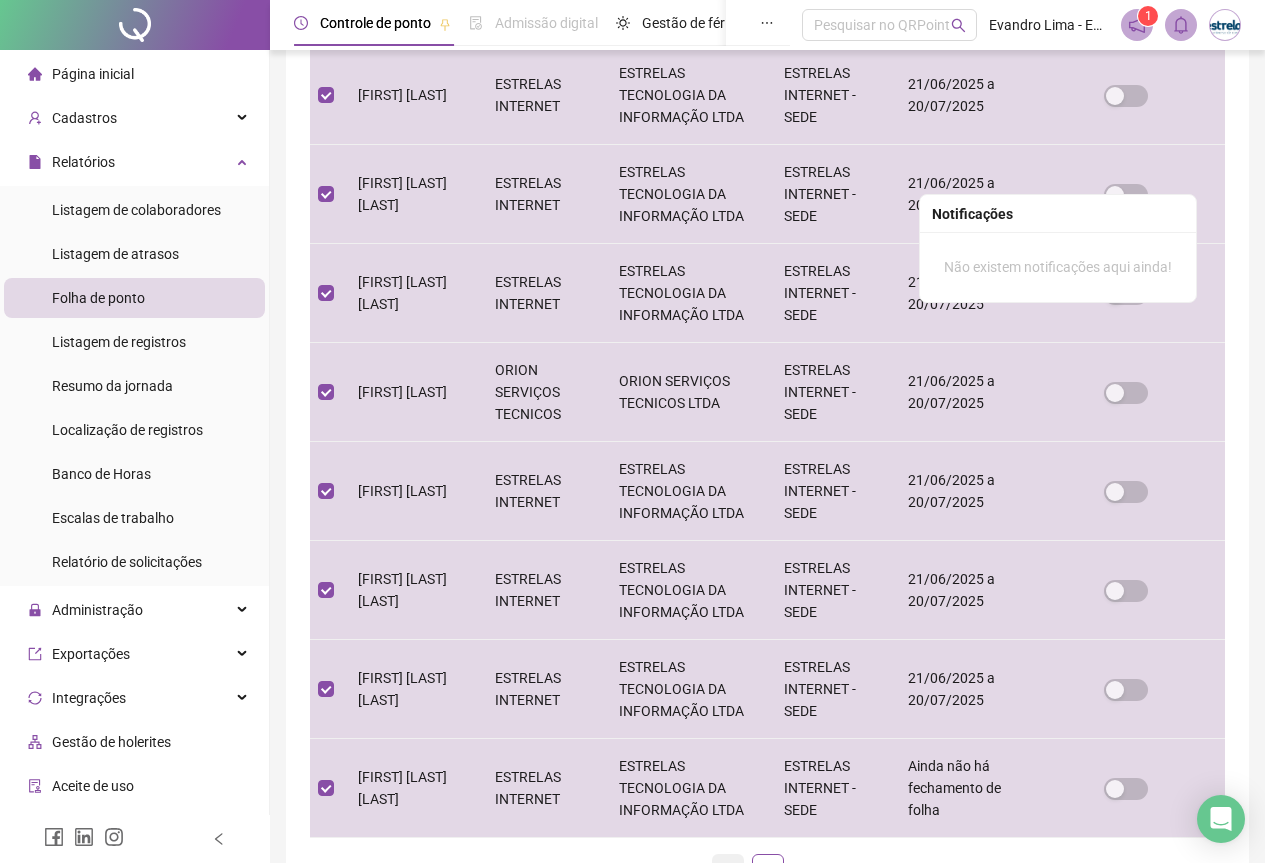 scroll, scrollTop: 749, scrollLeft: 0, axis: vertical 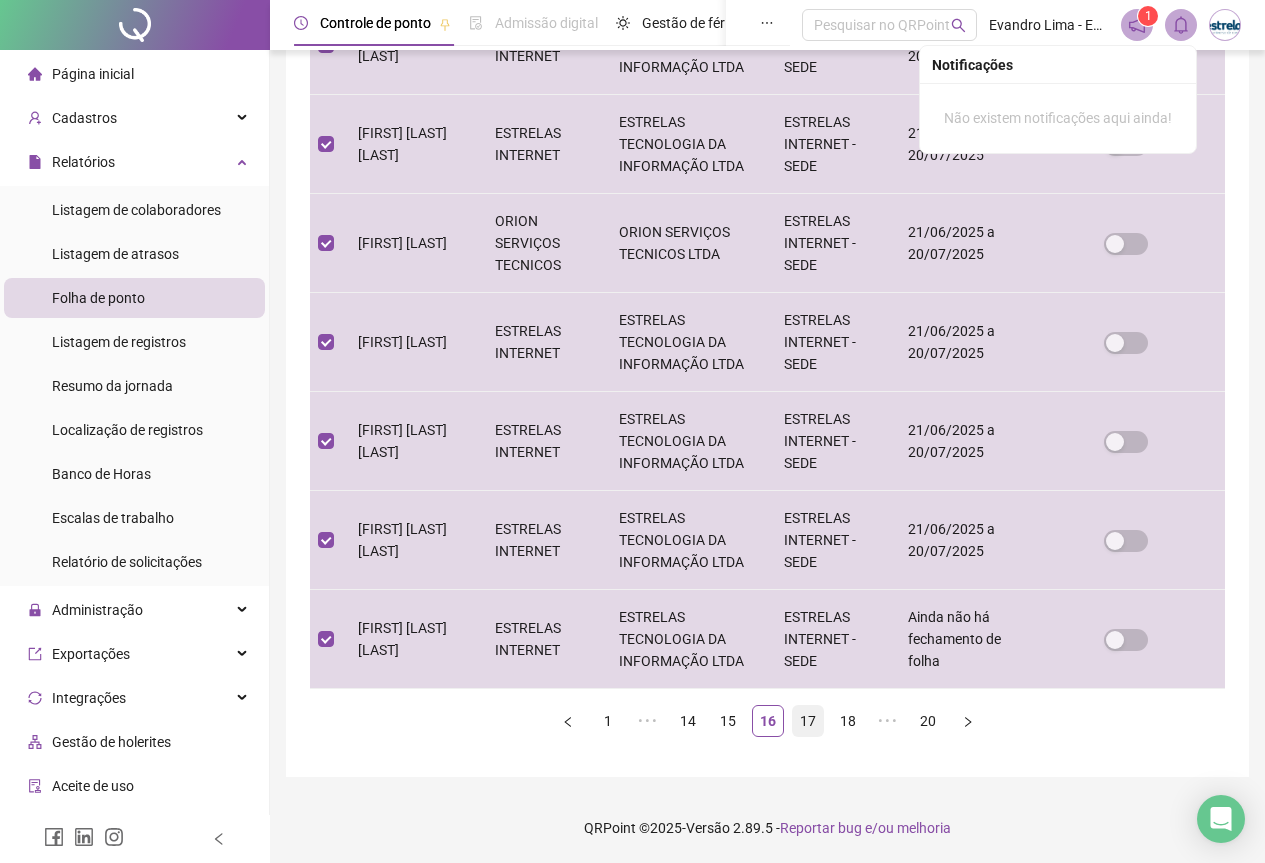 click on "17" at bounding box center (808, 721) 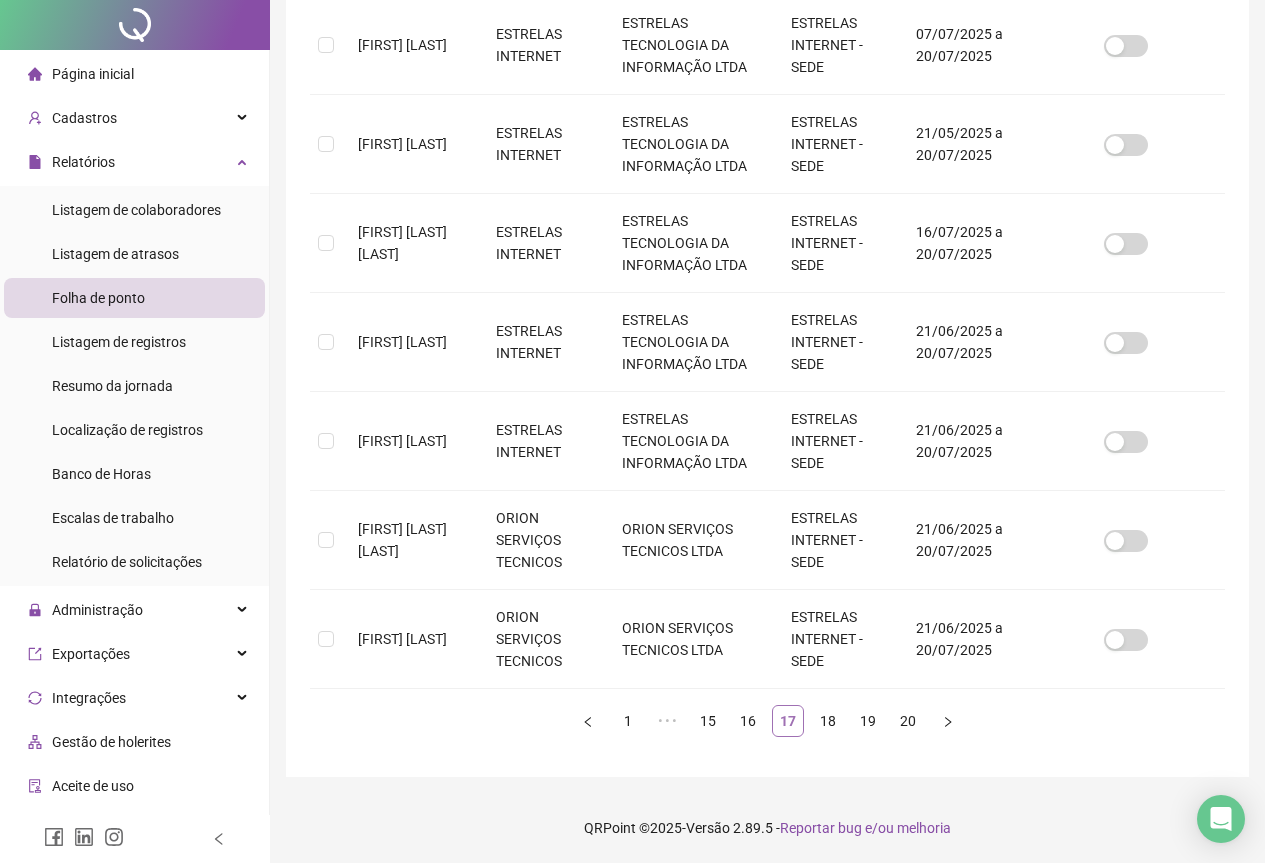 scroll, scrollTop: 0, scrollLeft: 0, axis: both 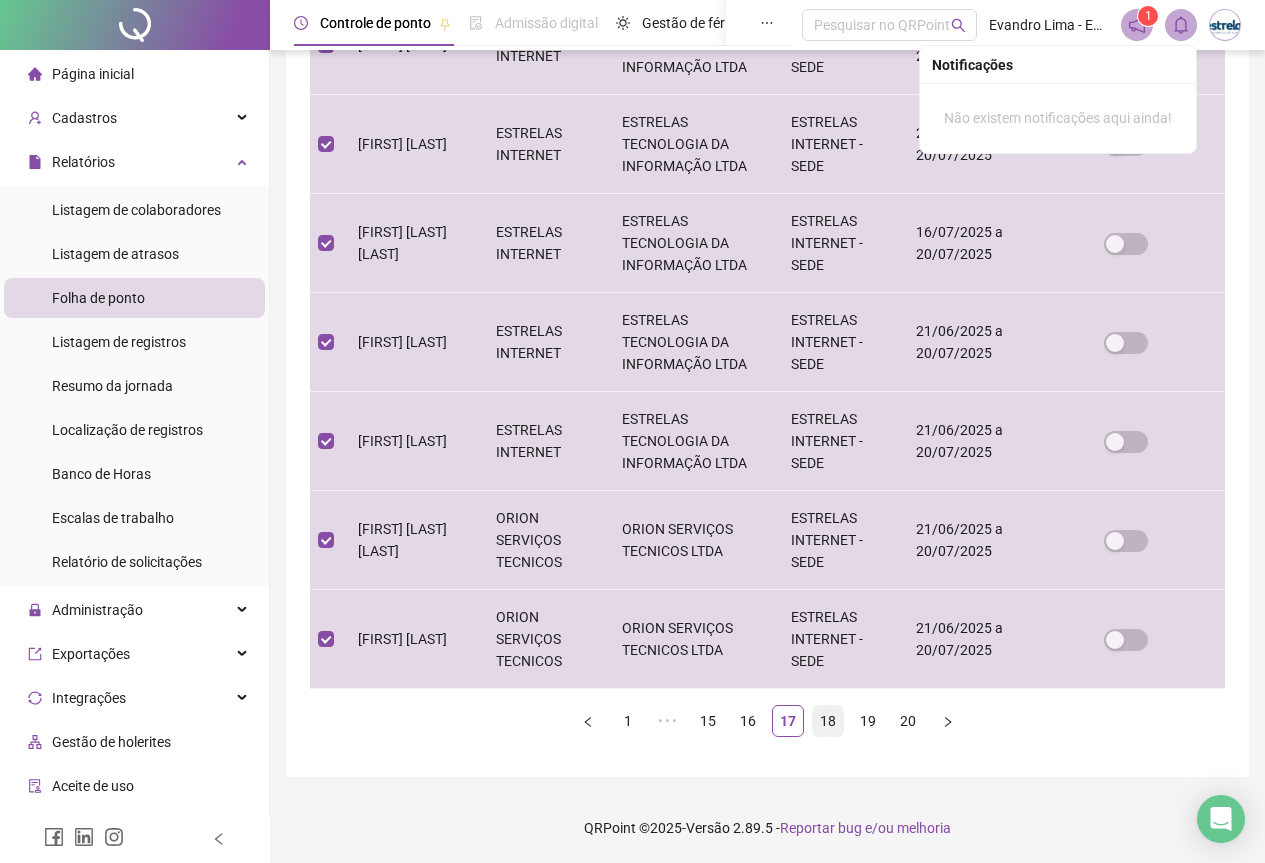 click on "18" at bounding box center (828, 721) 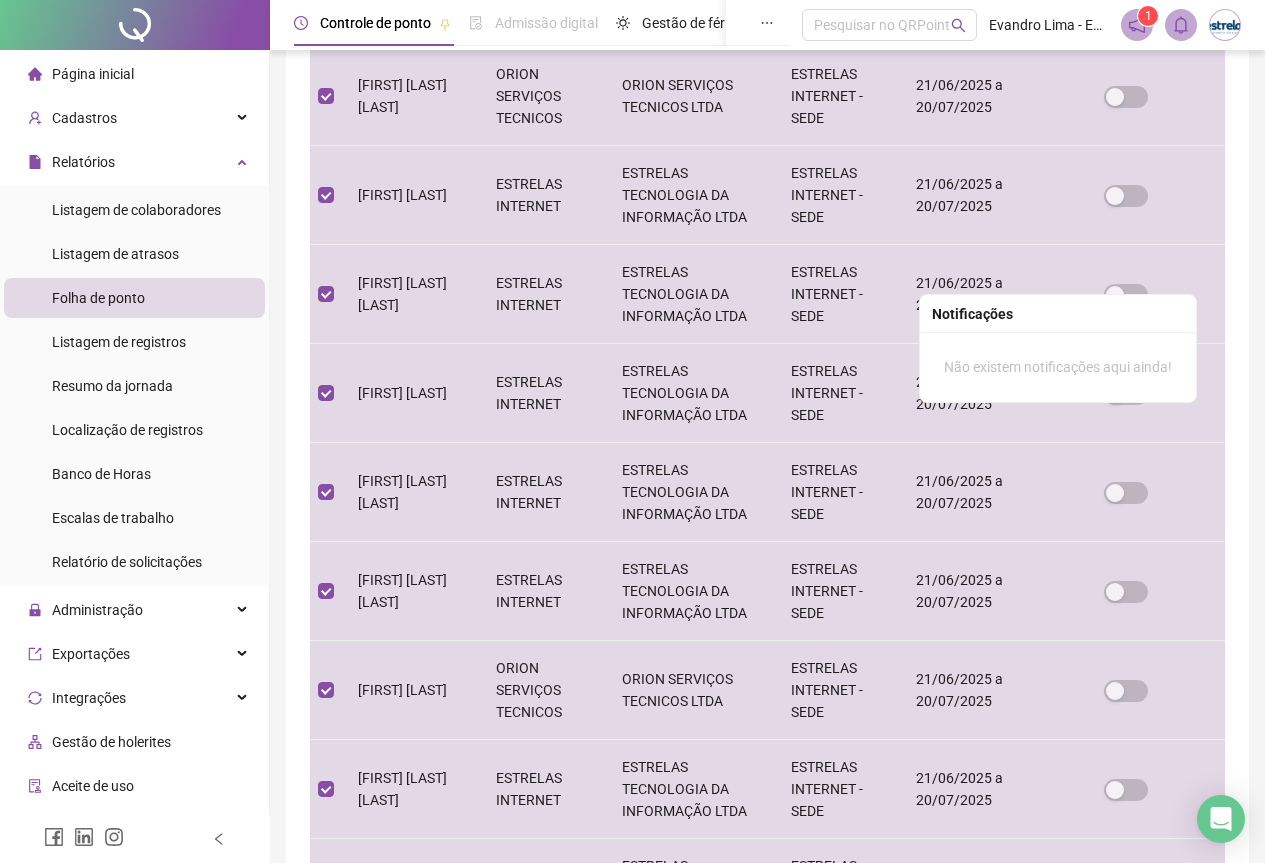 scroll, scrollTop: 749, scrollLeft: 0, axis: vertical 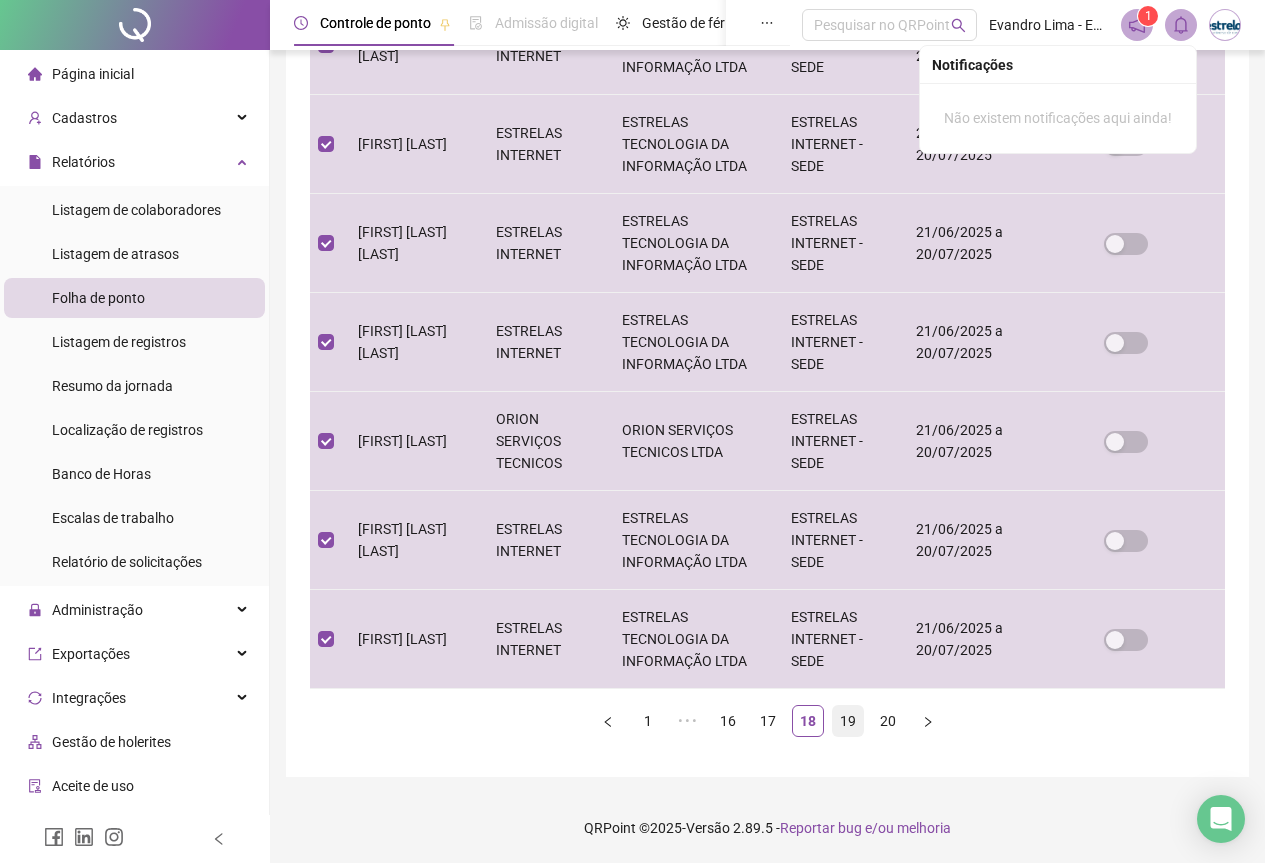 click on "19" at bounding box center (848, 721) 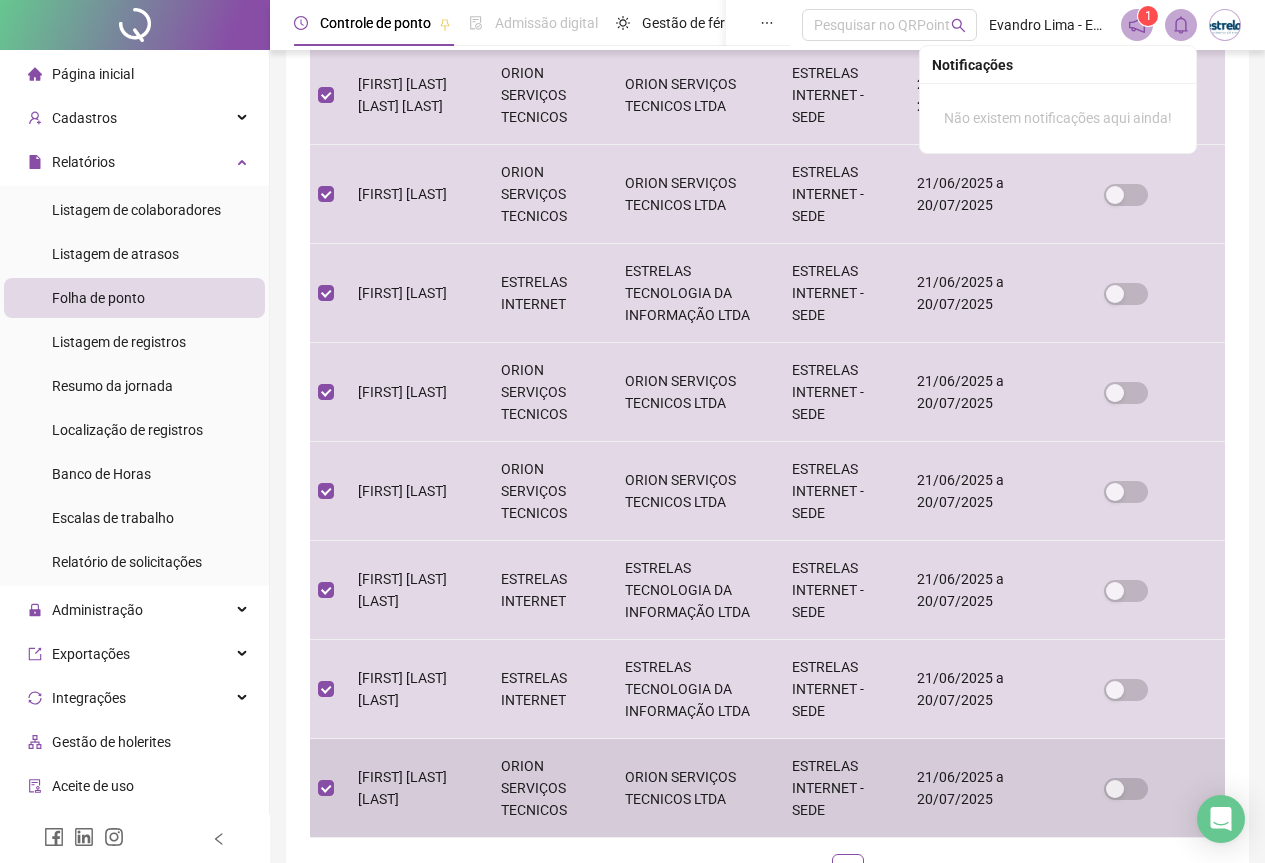 scroll, scrollTop: 749, scrollLeft: 0, axis: vertical 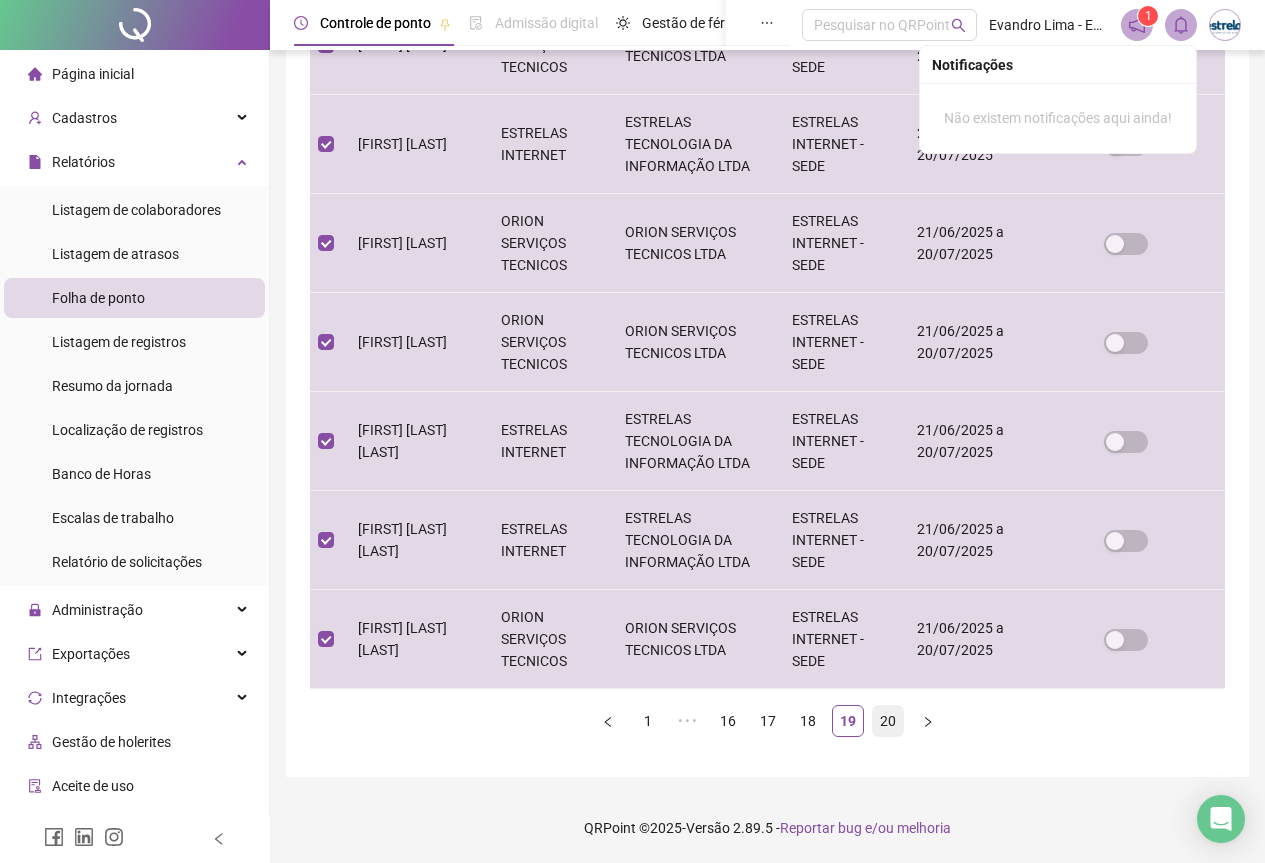 click on "20" at bounding box center (888, 721) 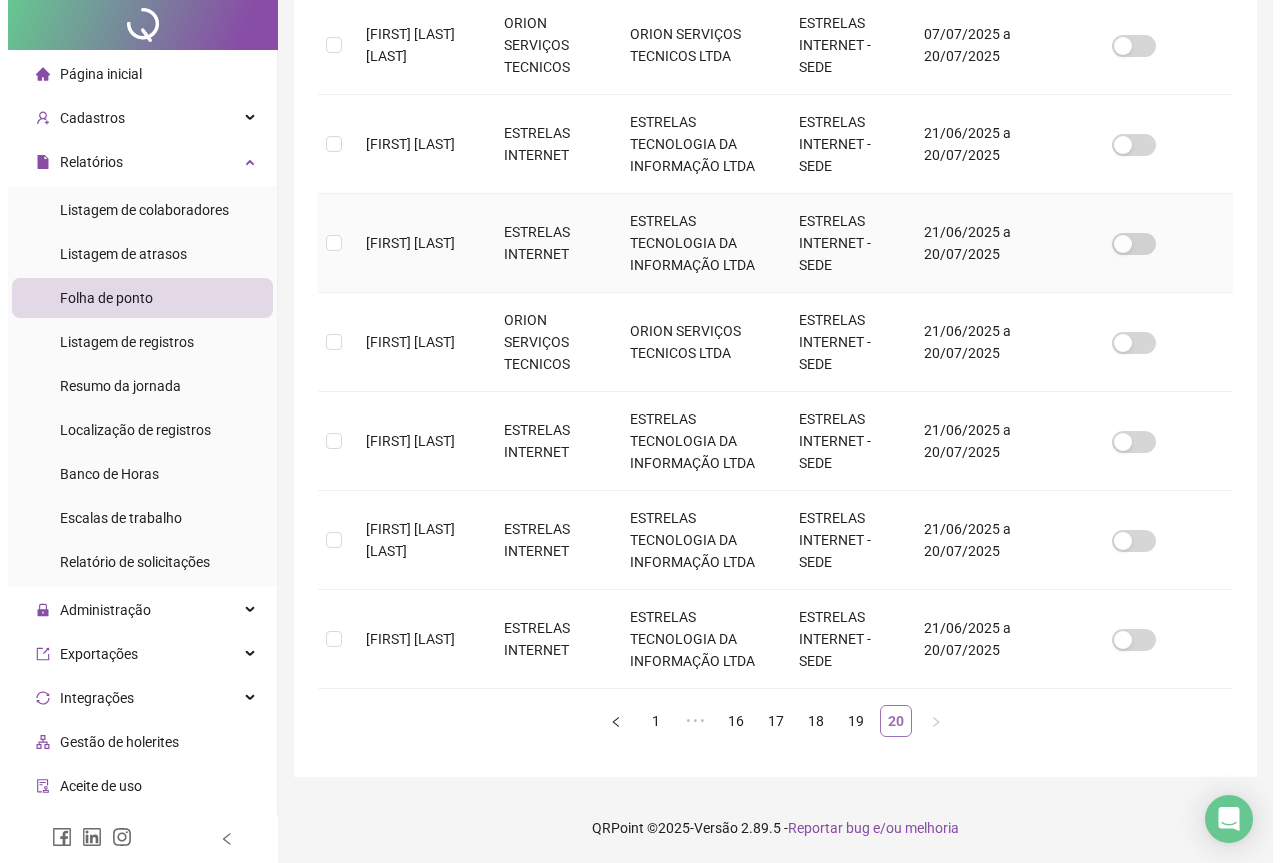 scroll, scrollTop: 0, scrollLeft: 0, axis: both 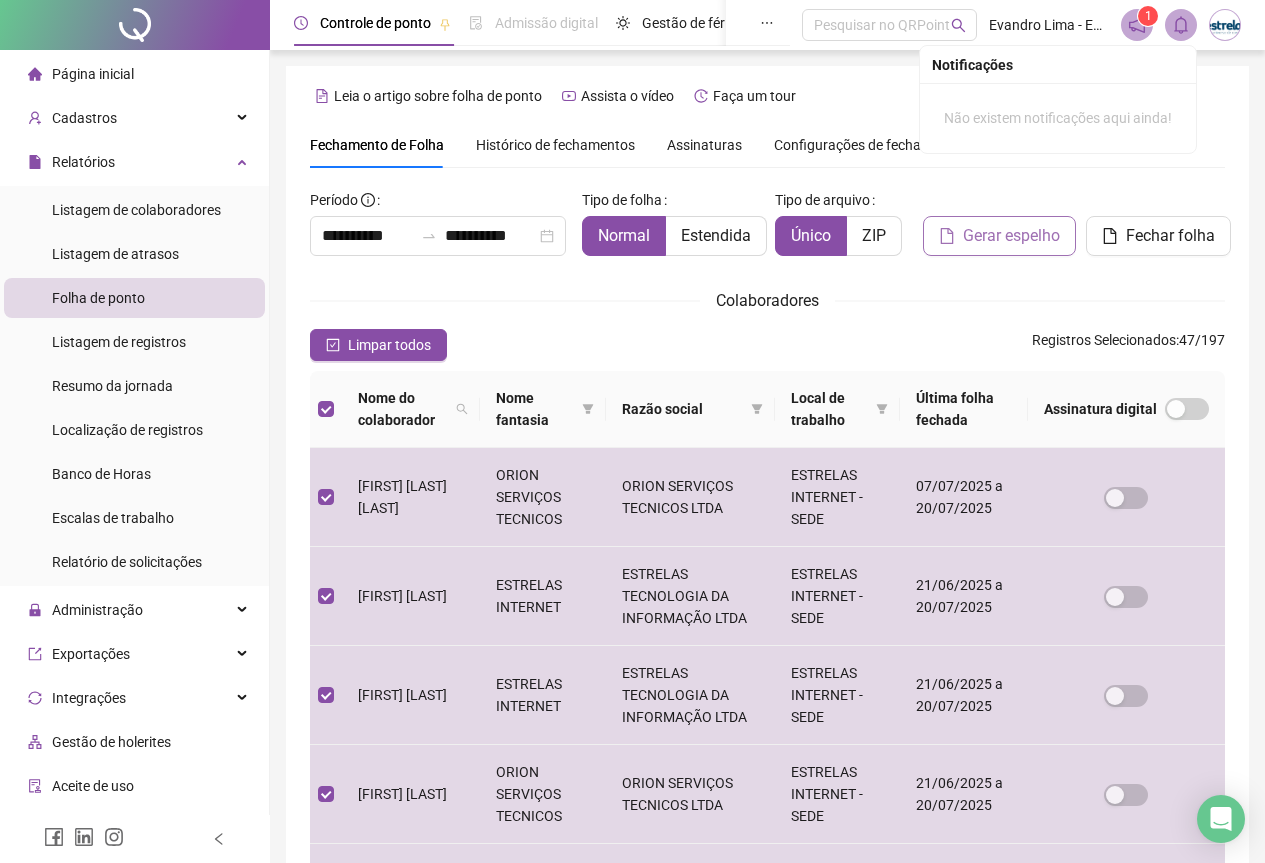click on "Gerar espelho" at bounding box center [1011, 236] 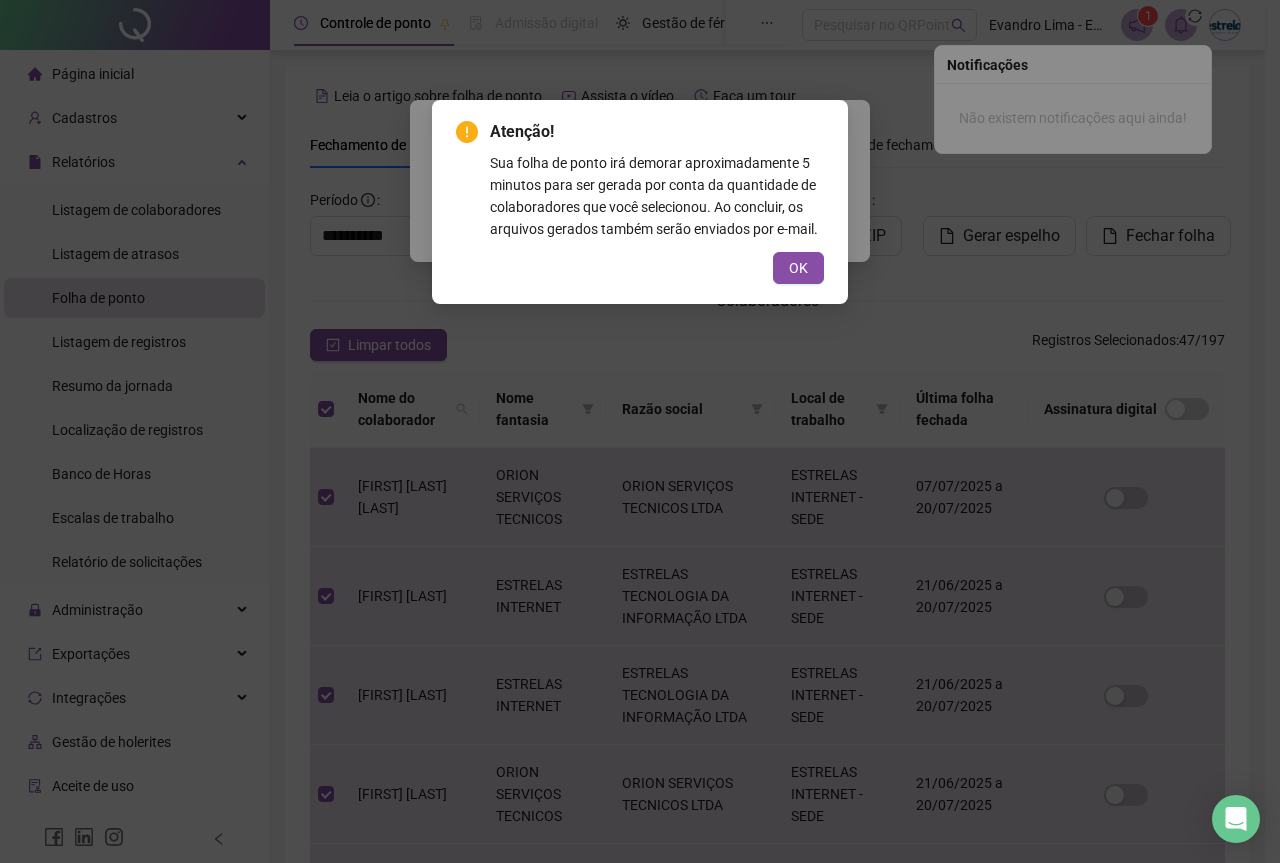 click on "Atenção! Sua folha de ponto irá demorar aproximadamente 5 minutos para ser gerada por conta da quantidade de colaboradores que você selecionou. Ao concluir, os arquivos gerados também serão enviados por e-mail. OK" at bounding box center (640, 202) 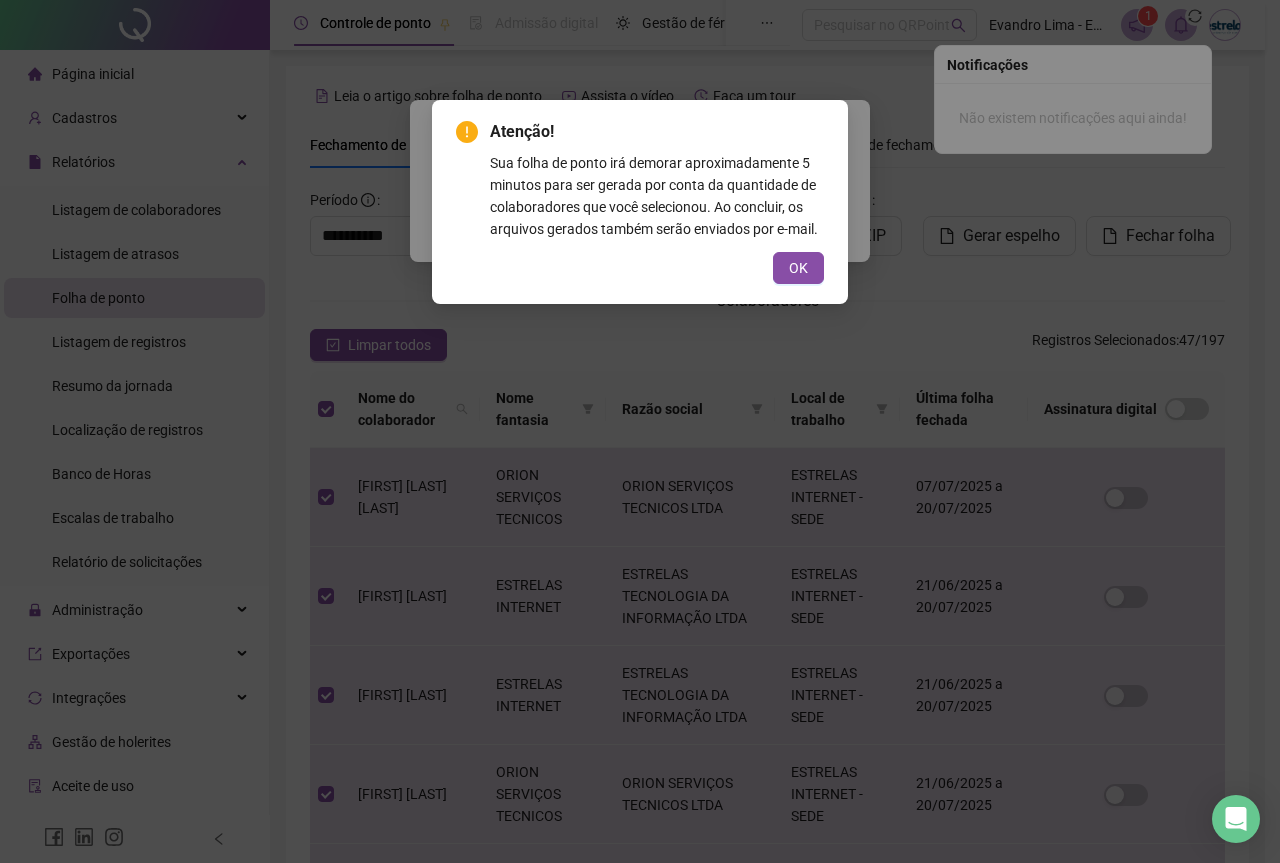 click on "Atenção! Sua folha de ponto irá demorar aproximadamente 5 minutos para ser gerada por conta da quantidade de colaboradores que você selecionou. Ao concluir, os arquivos gerados também serão enviados por e-mail. OK" at bounding box center [640, 202] 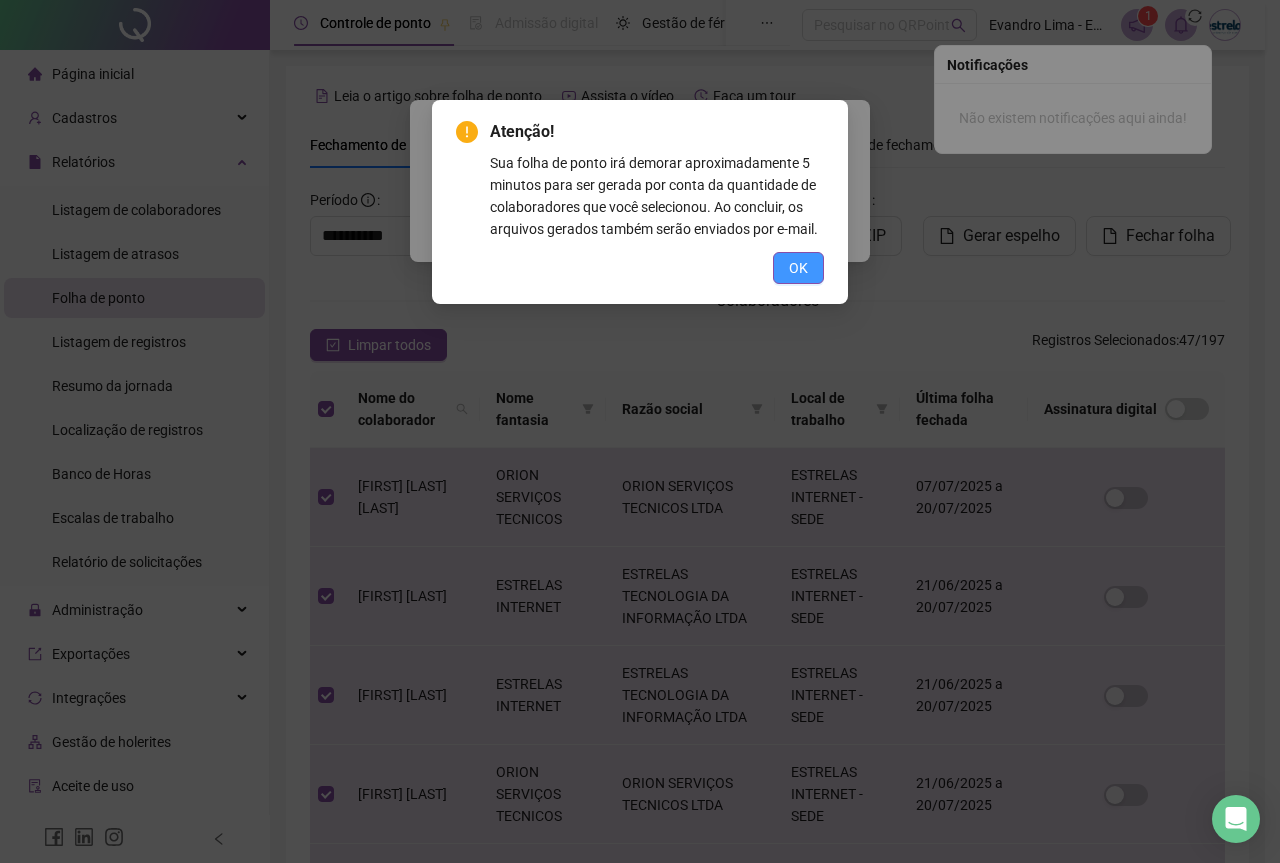 click on "OK" at bounding box center (798, 268) 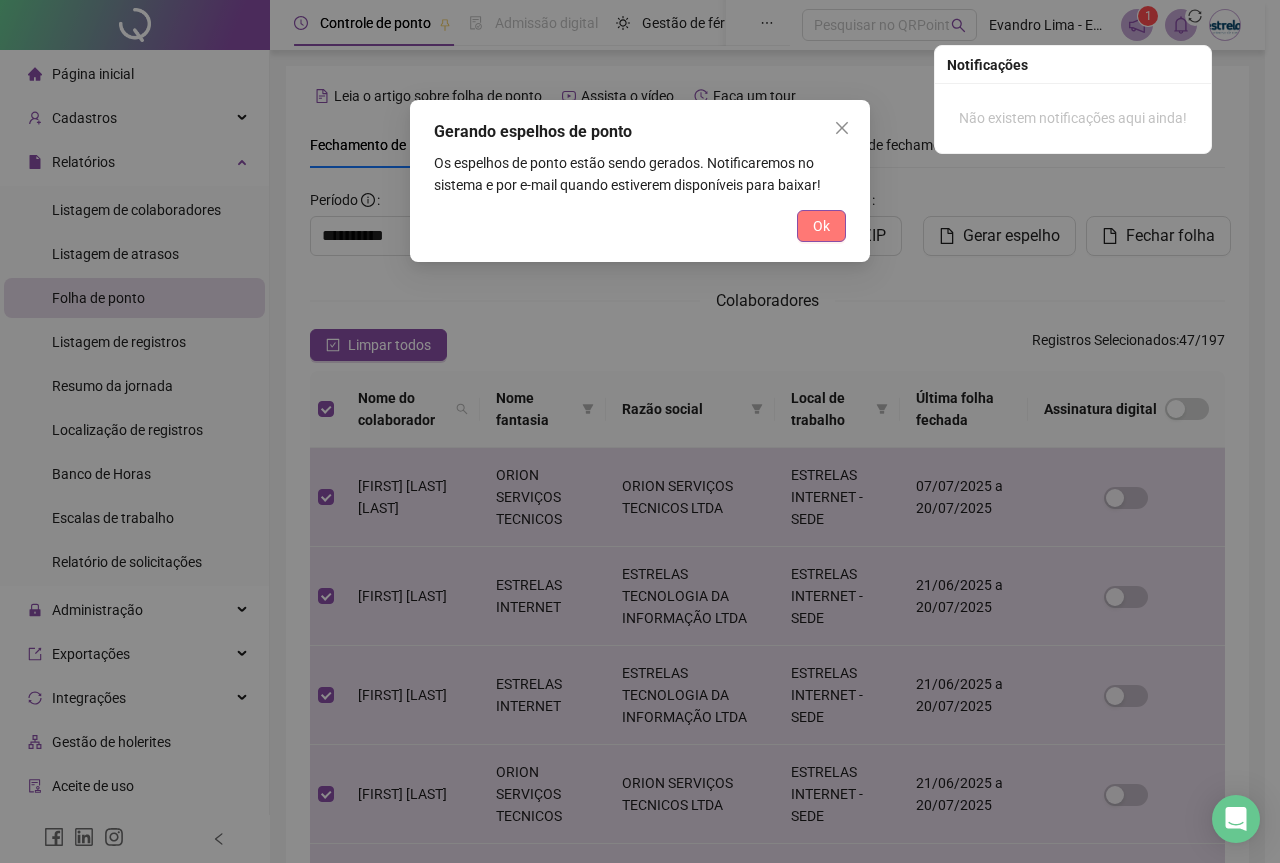 click on "Ok" at bounding box center (821, 226) 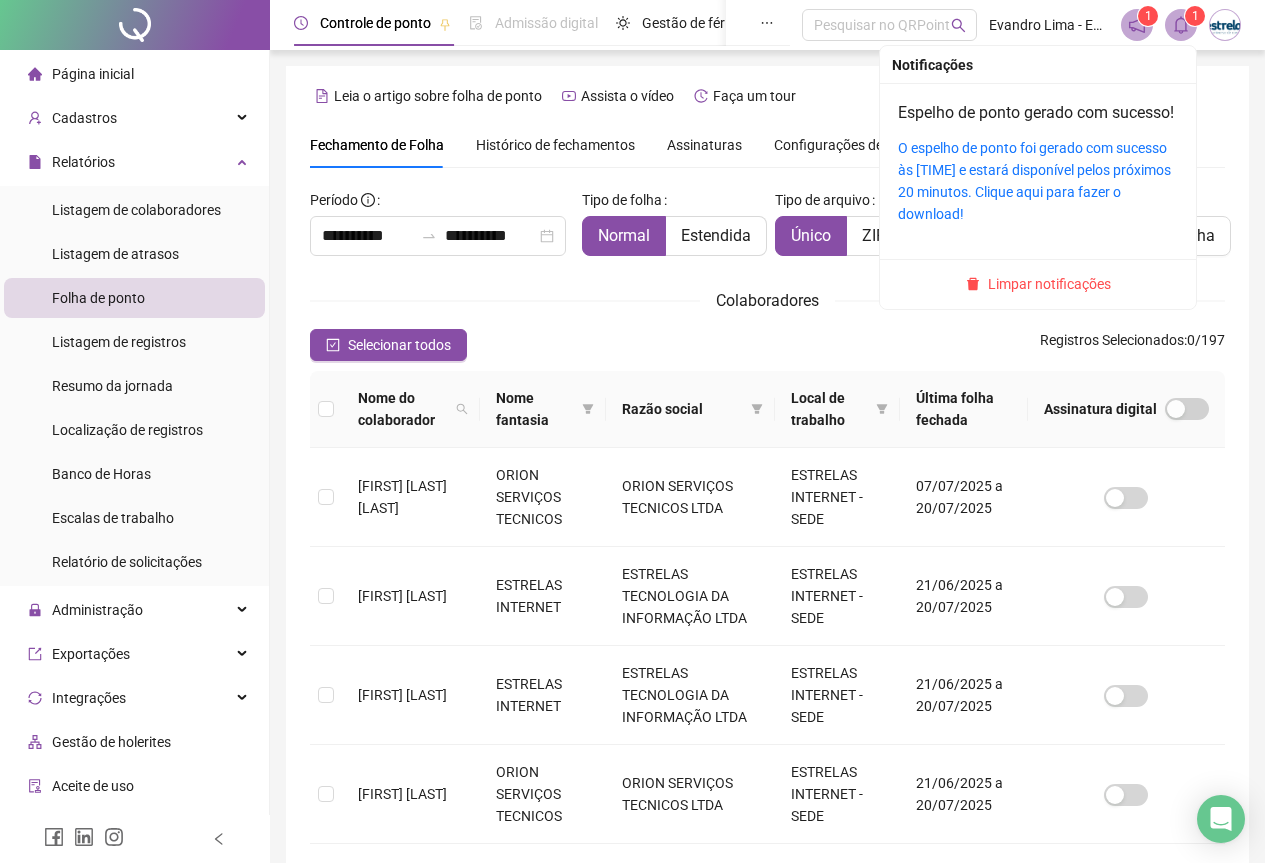 click on "1" at bounding box center [1195, 16] 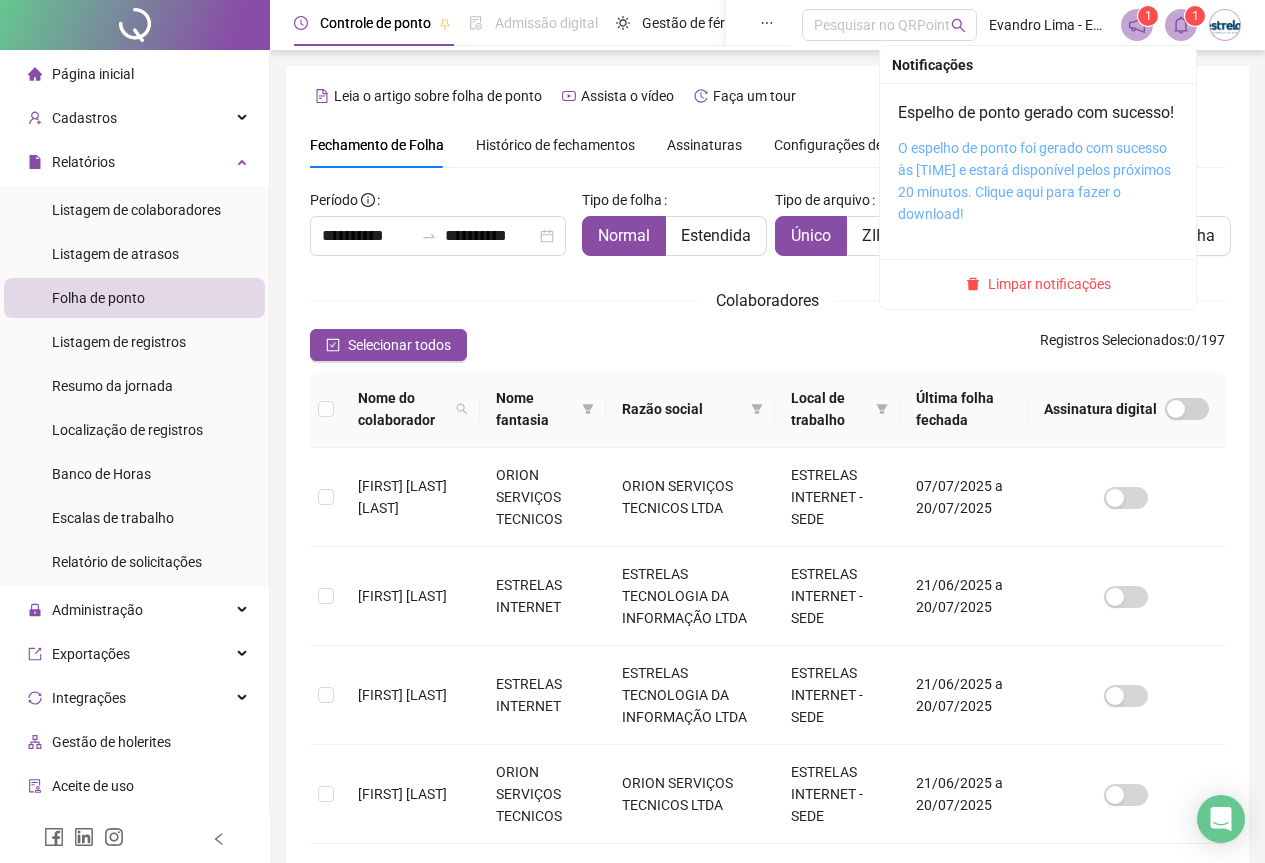 click on "O espelho de ponto foi gerado com sucesso às [TIME] e estará disponível pelos próximos 20 minutos.
Clique aqui para fazer o download!" at bounding box center (1034, 181) 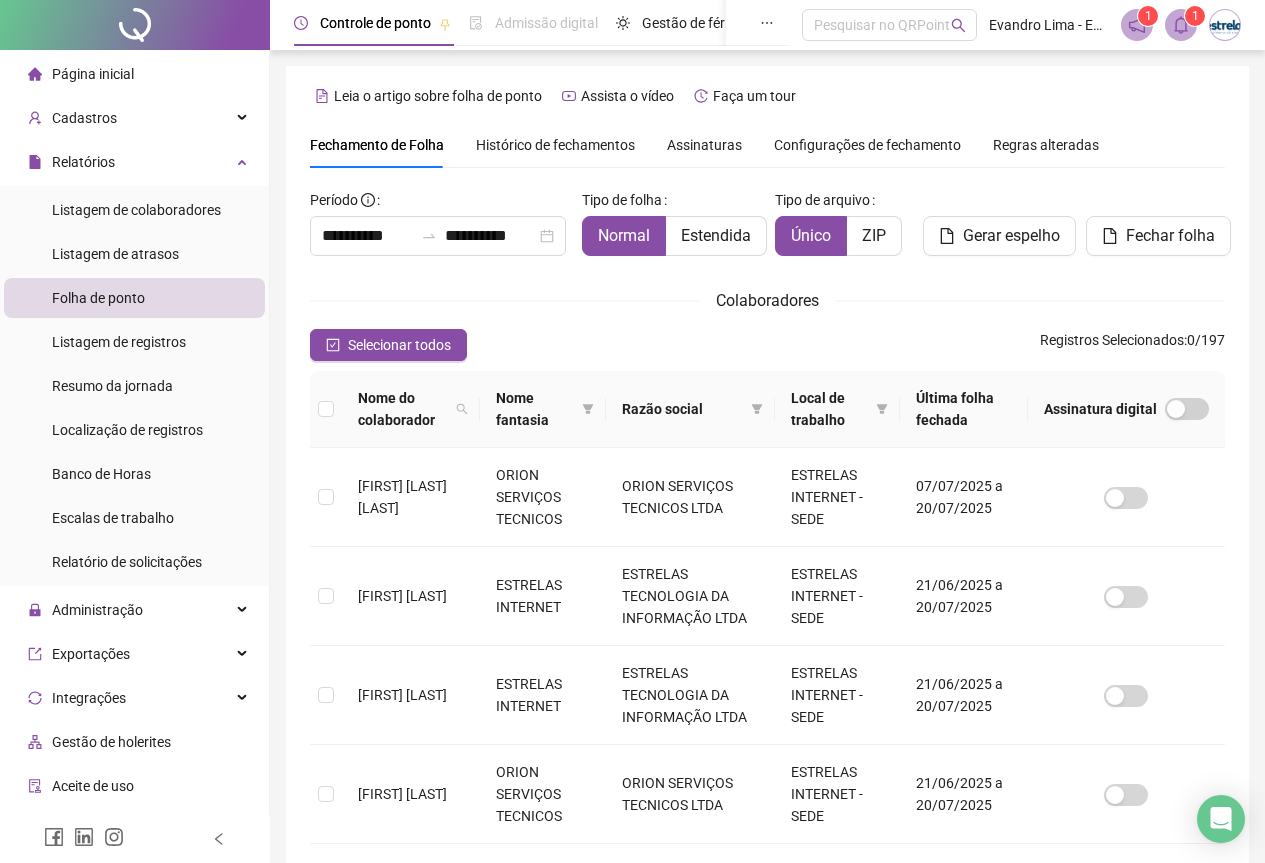 click 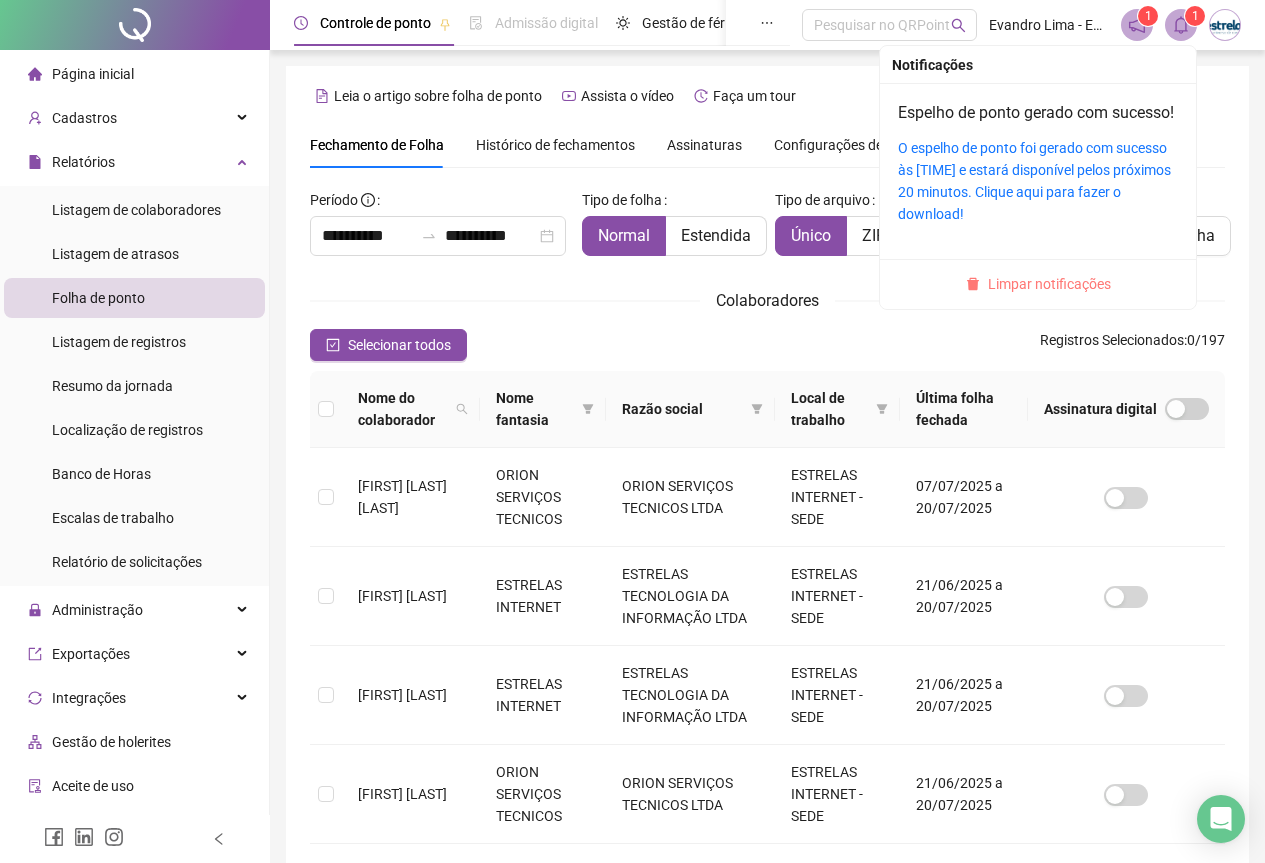 click on "Limpar notificações" at bounding box center [1049, 284] 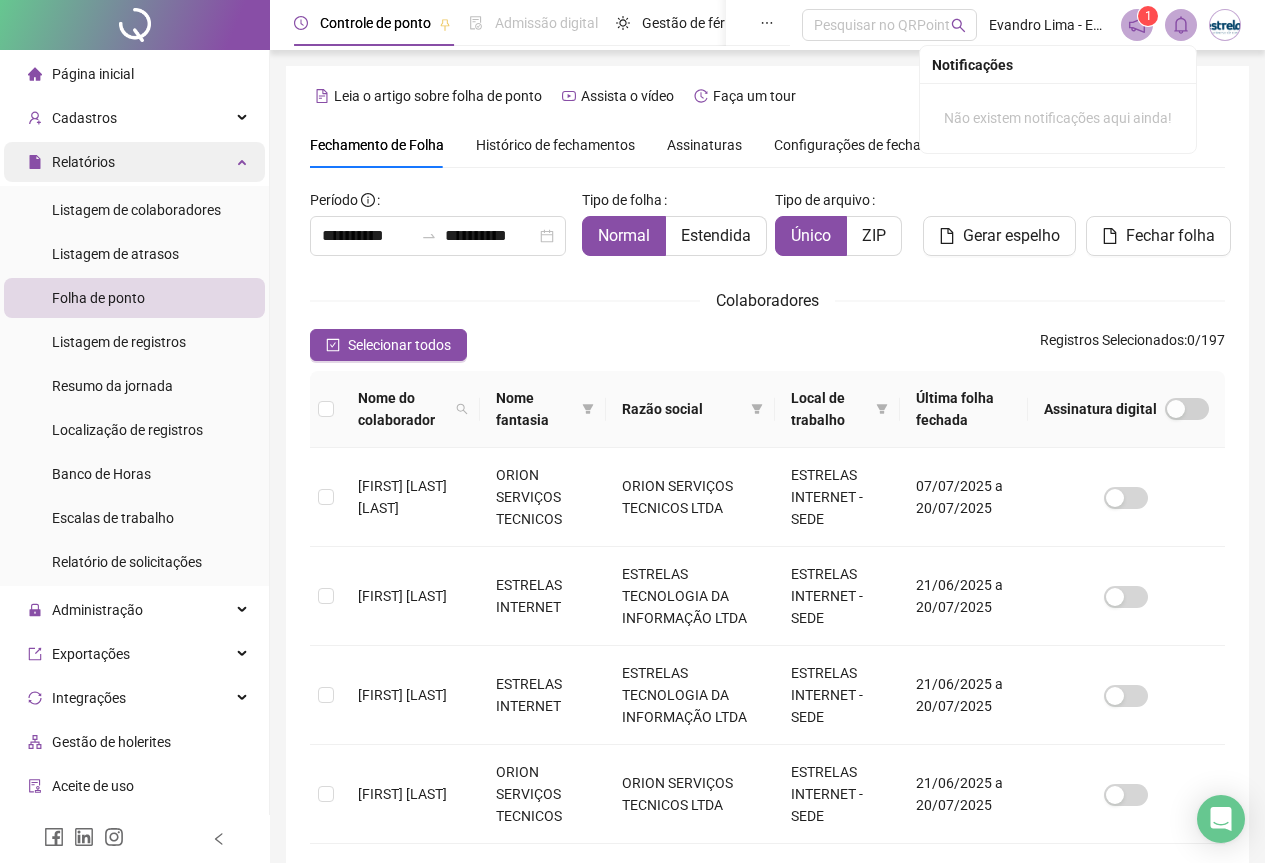 click on "Relatórios" at bounding box center (134, 162) 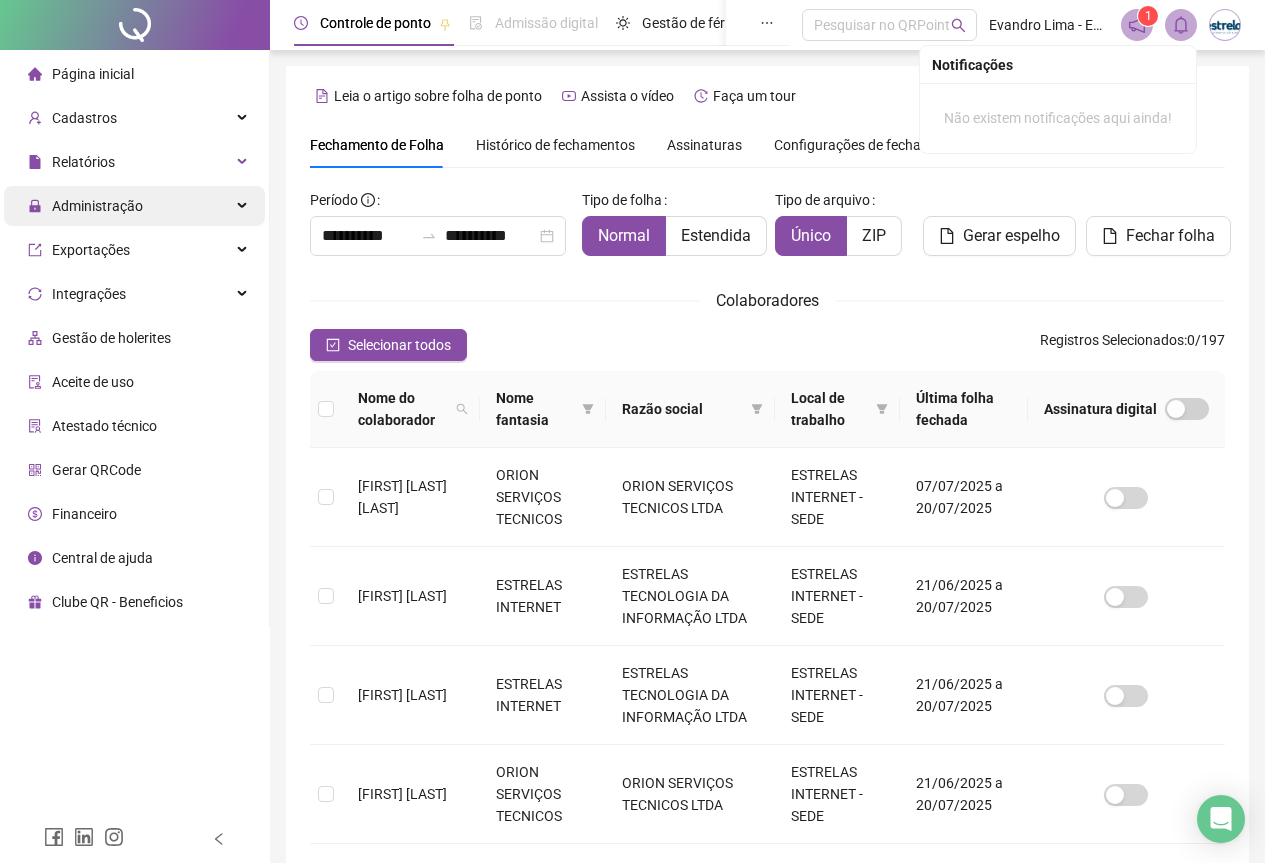 click on "Administração" at bounding box center (134, 206) 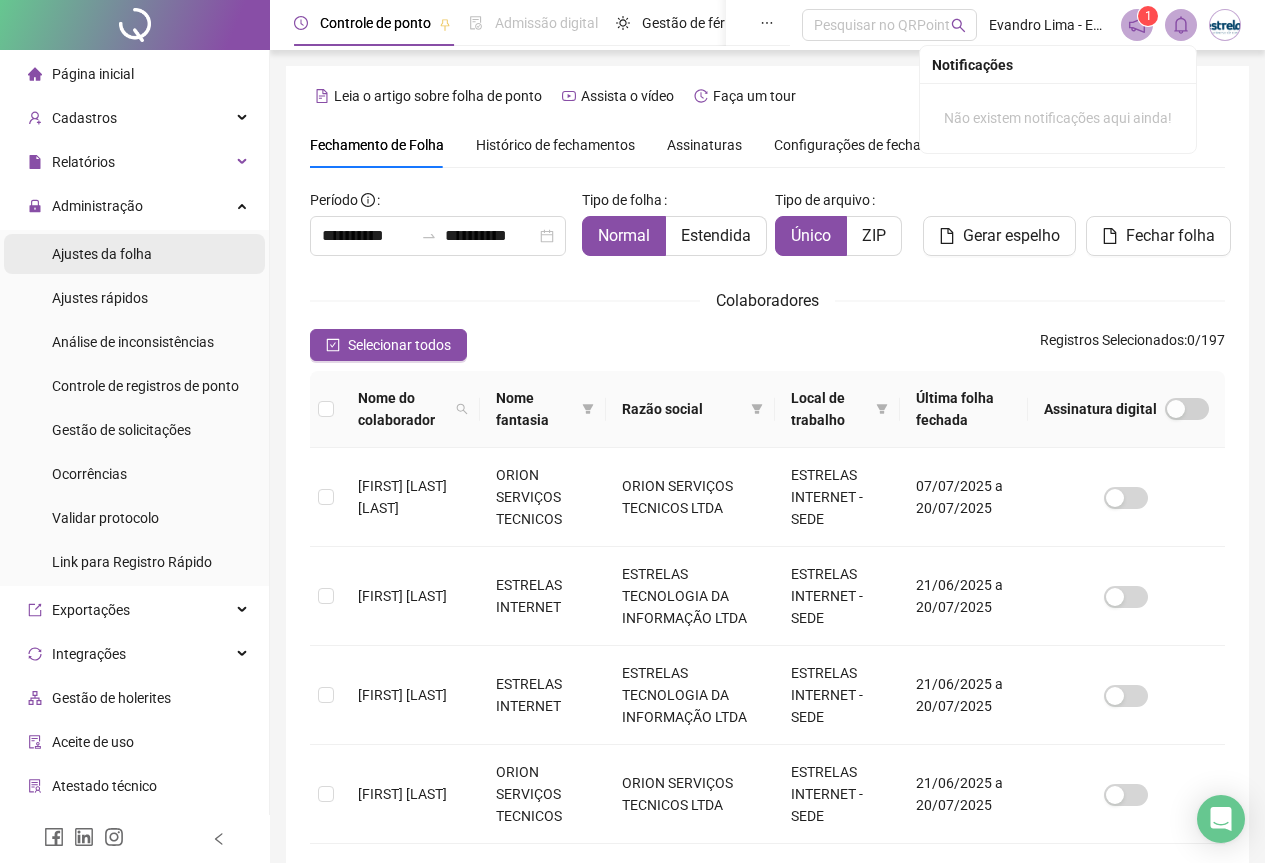 click on "Ajustes da folha" at bounding box center (134, 254) 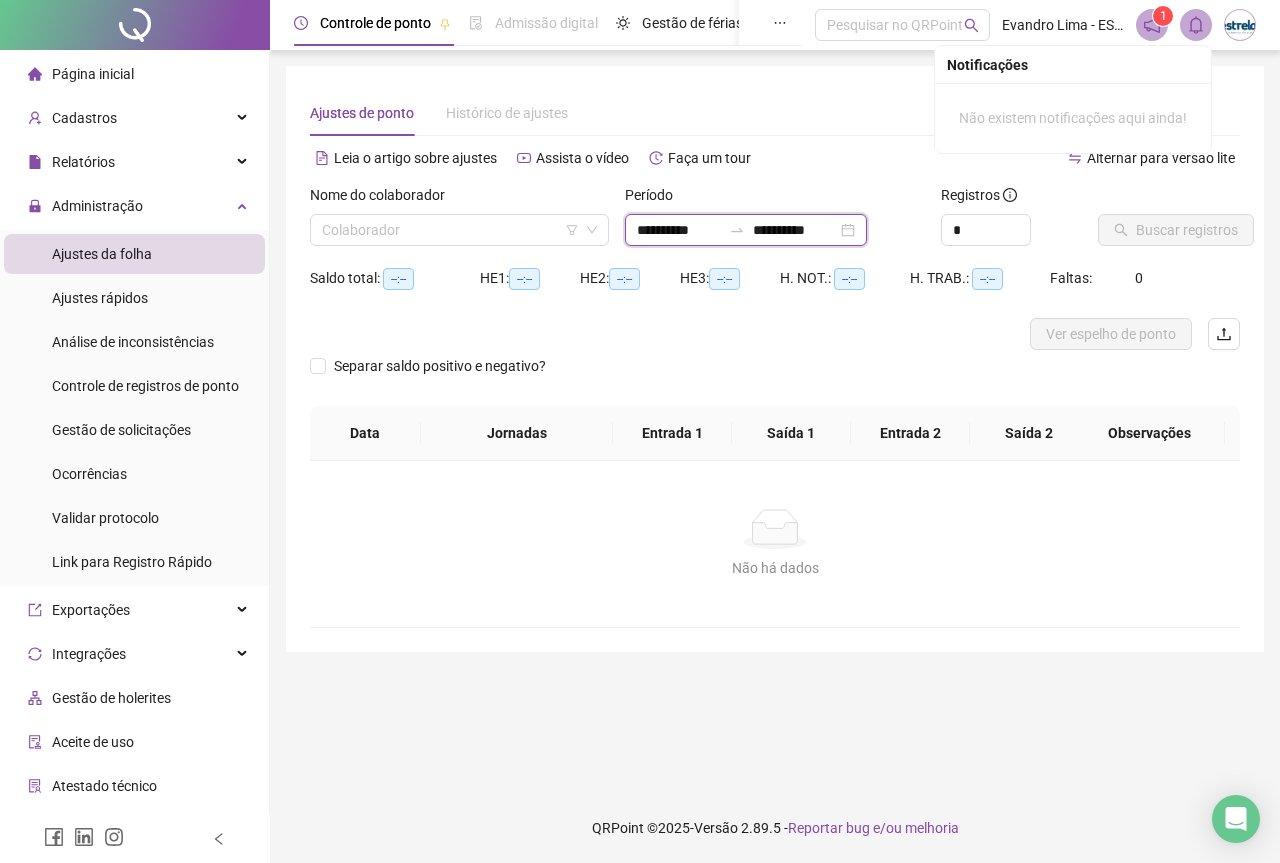 click on "**********" at bounding box center (679, 230) 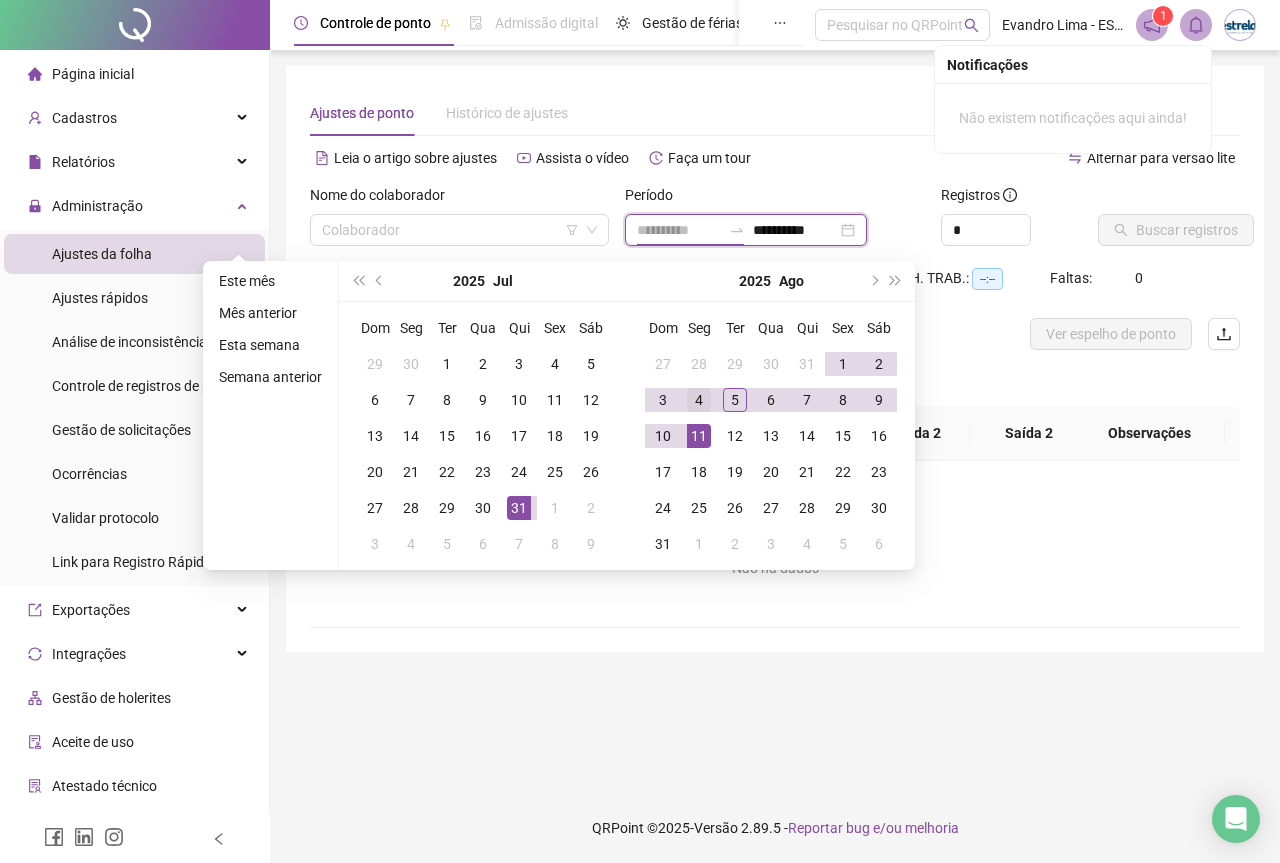 type on "**********" 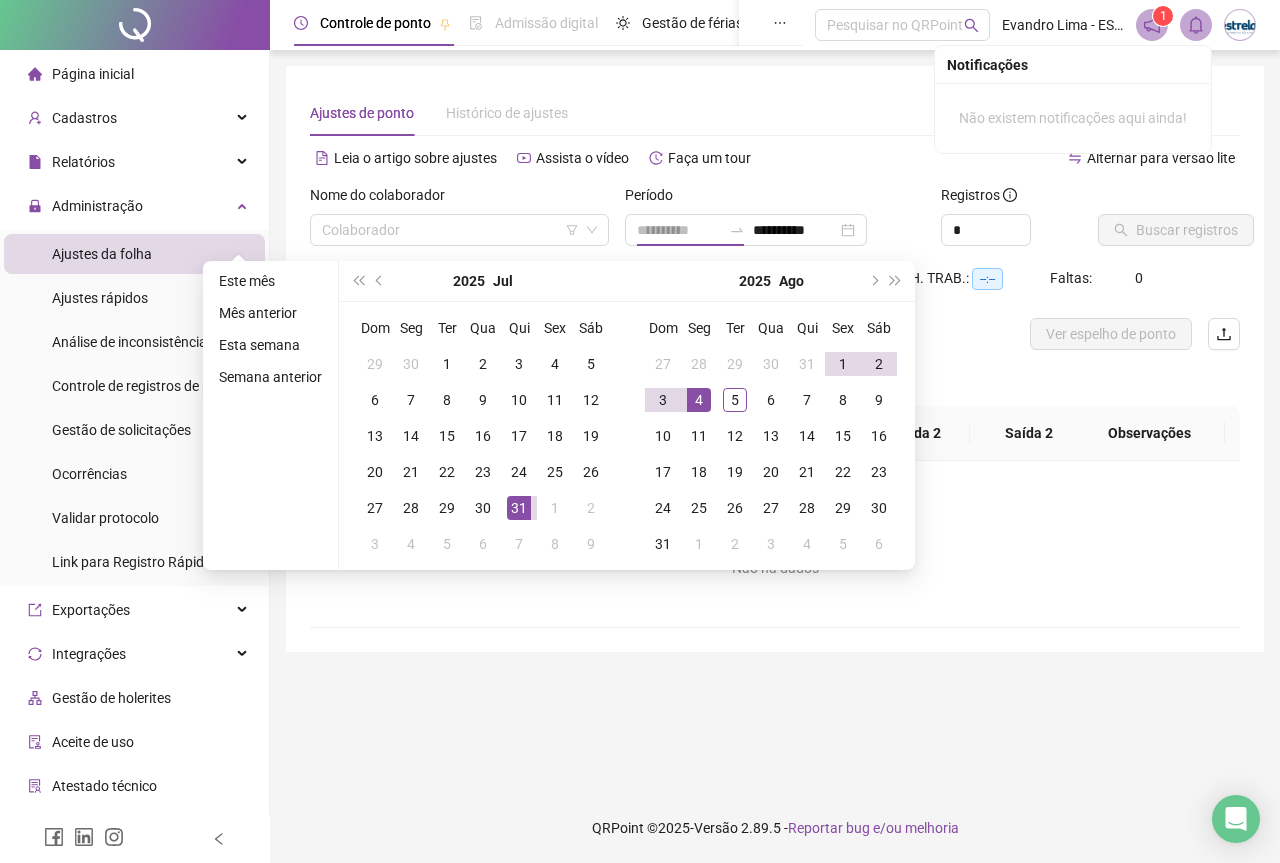 click on "4" at bounding box center (699, 400) 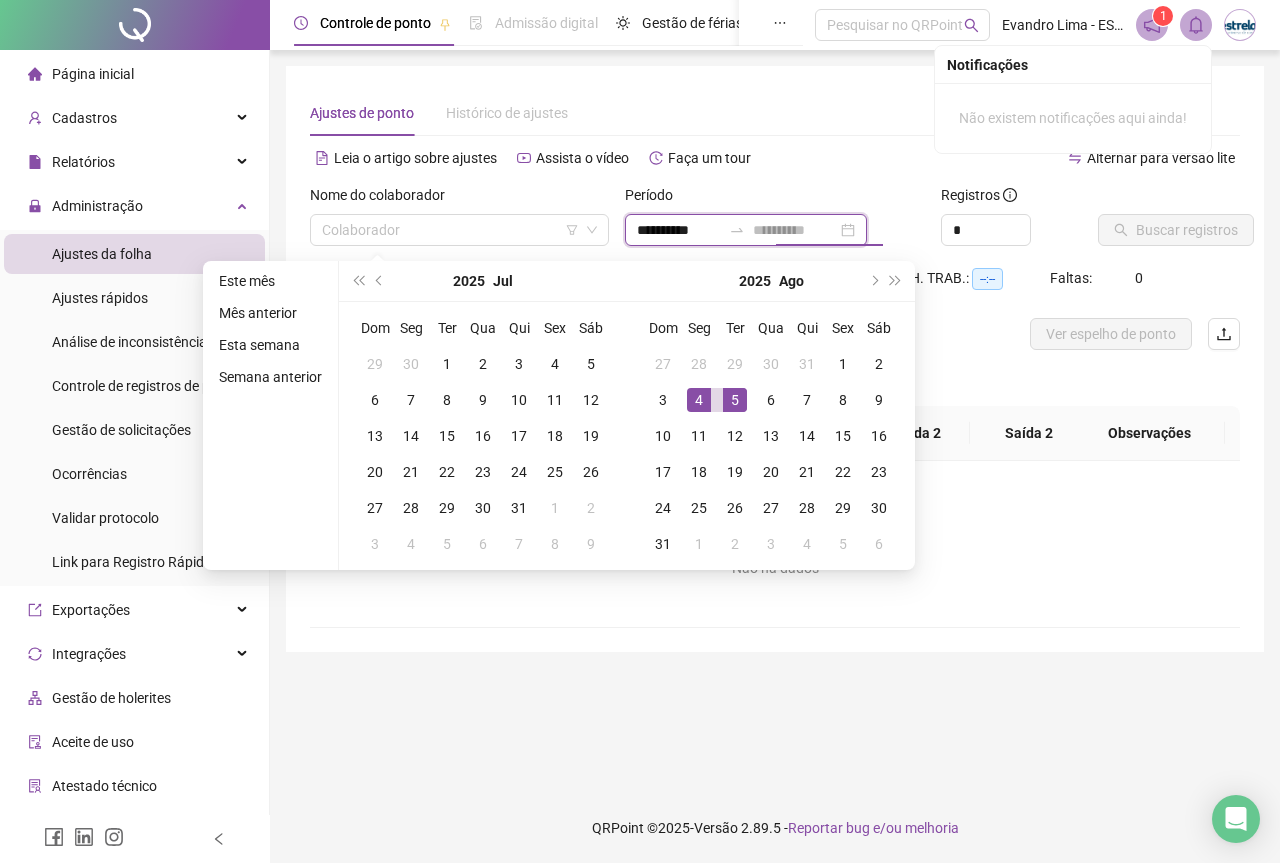 type on "**********" 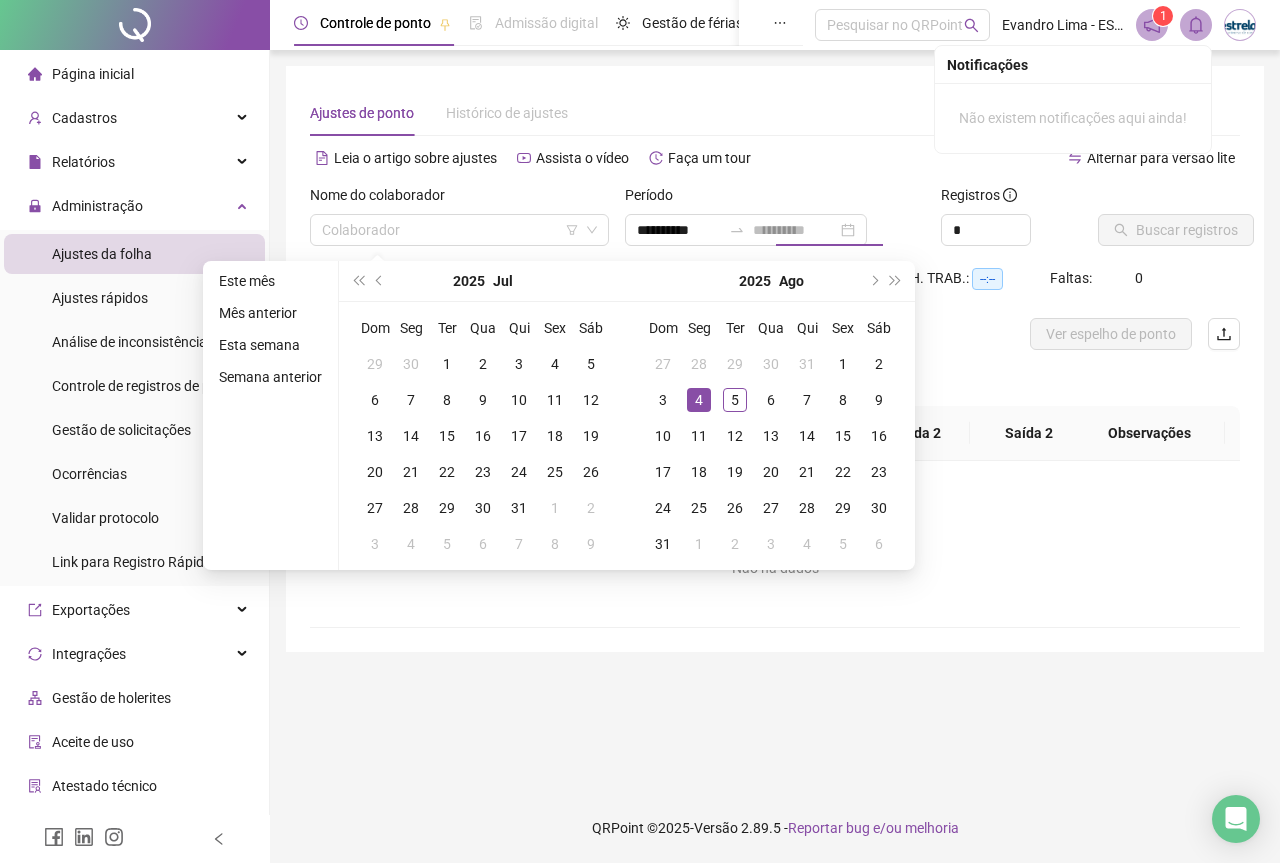 click on "4" at bounding box center [699, 400] 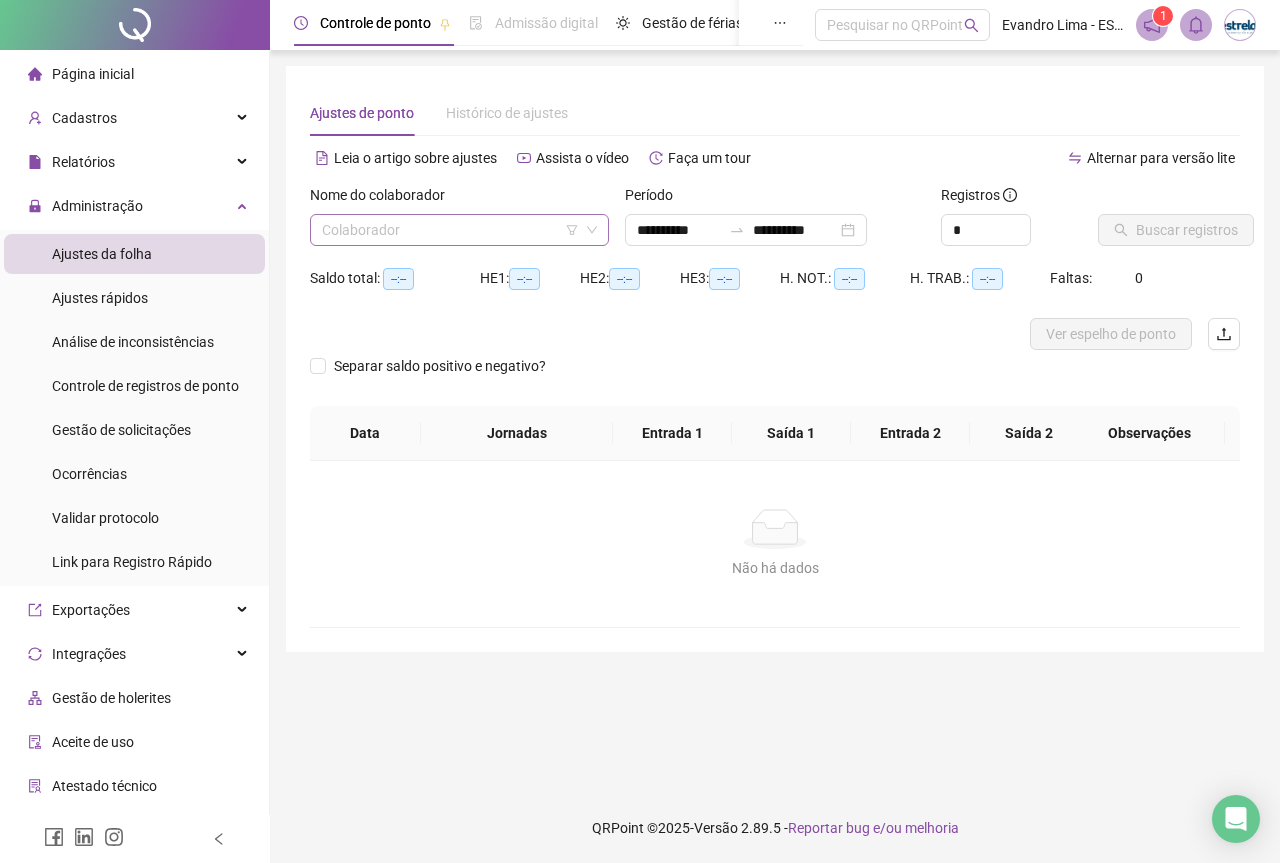 click at bounding box center (450, 230) 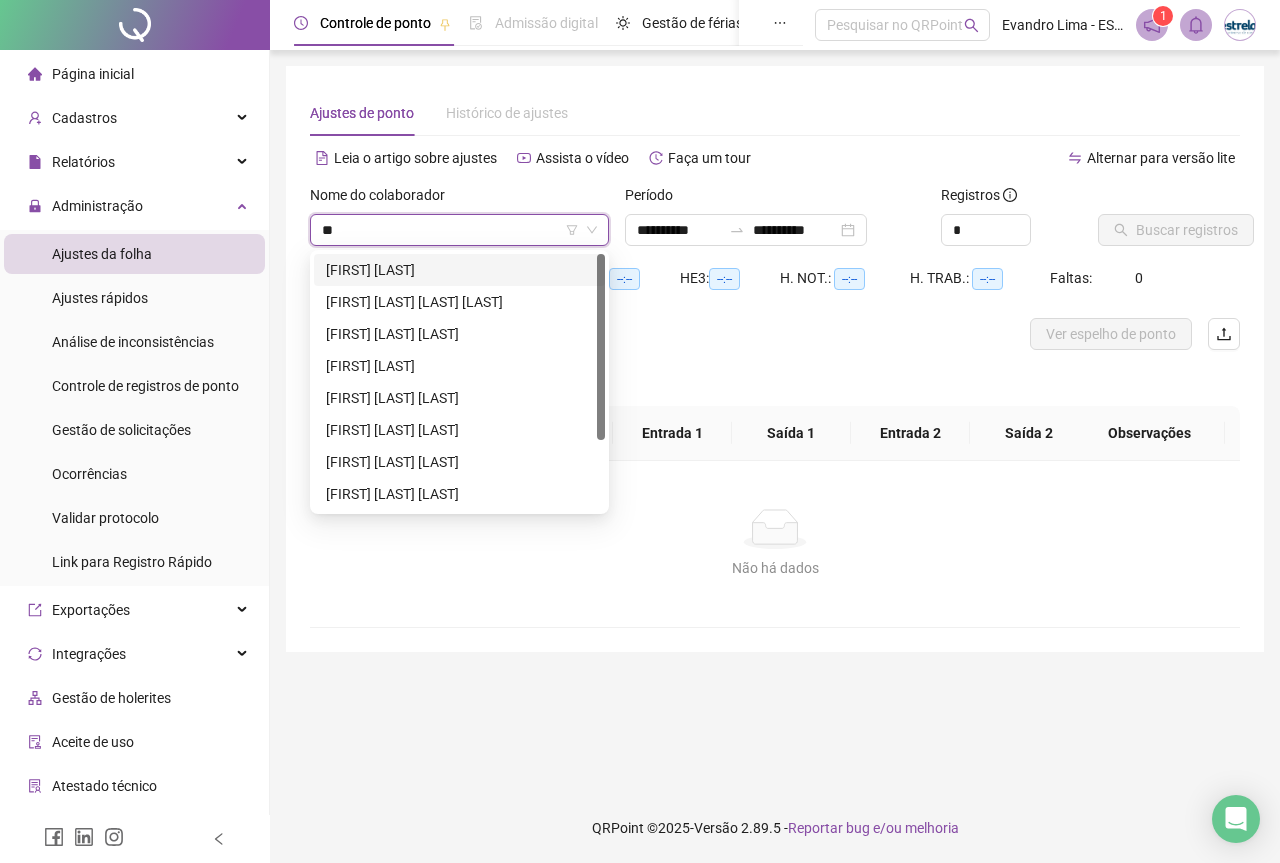 type on "***" 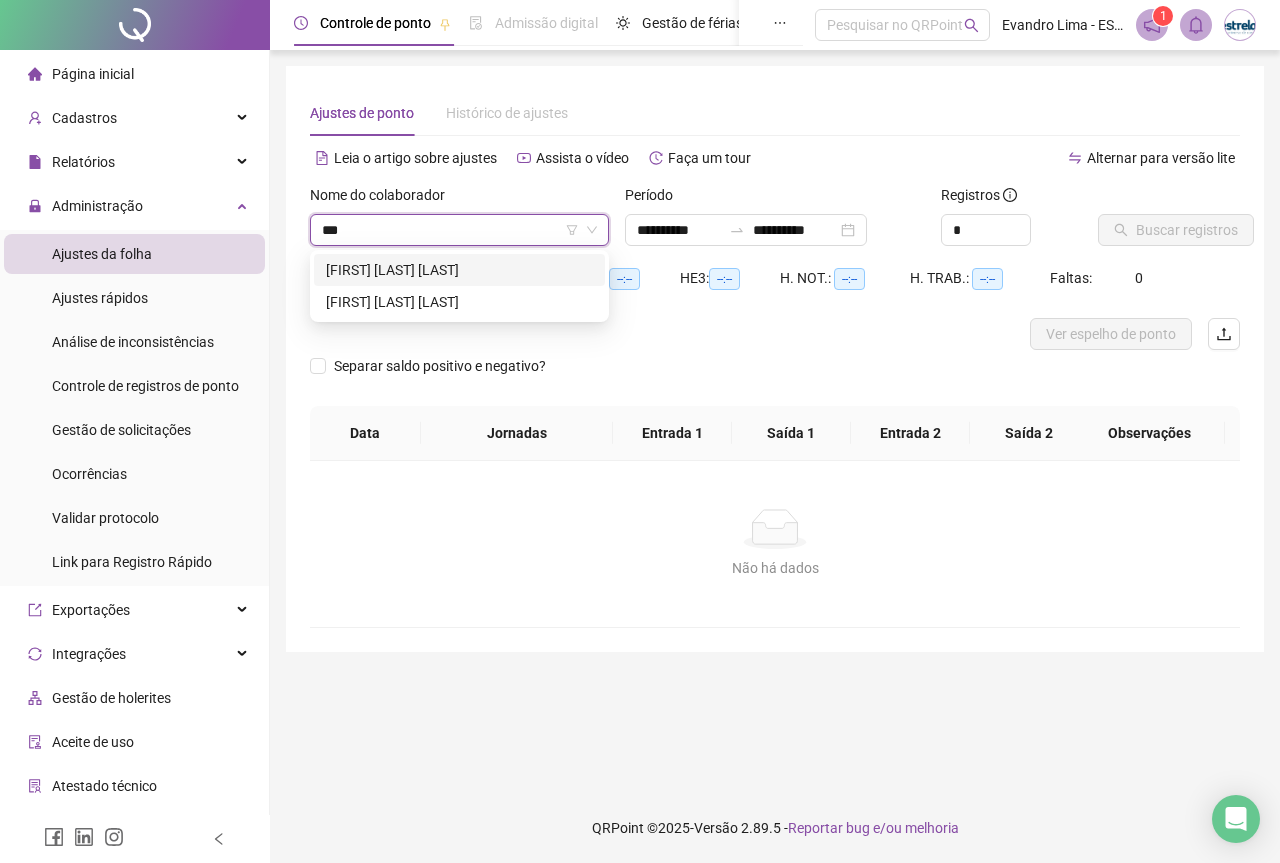 click on "[FIRST] [LAST] [LAST]" at bounding box center (459, 270) 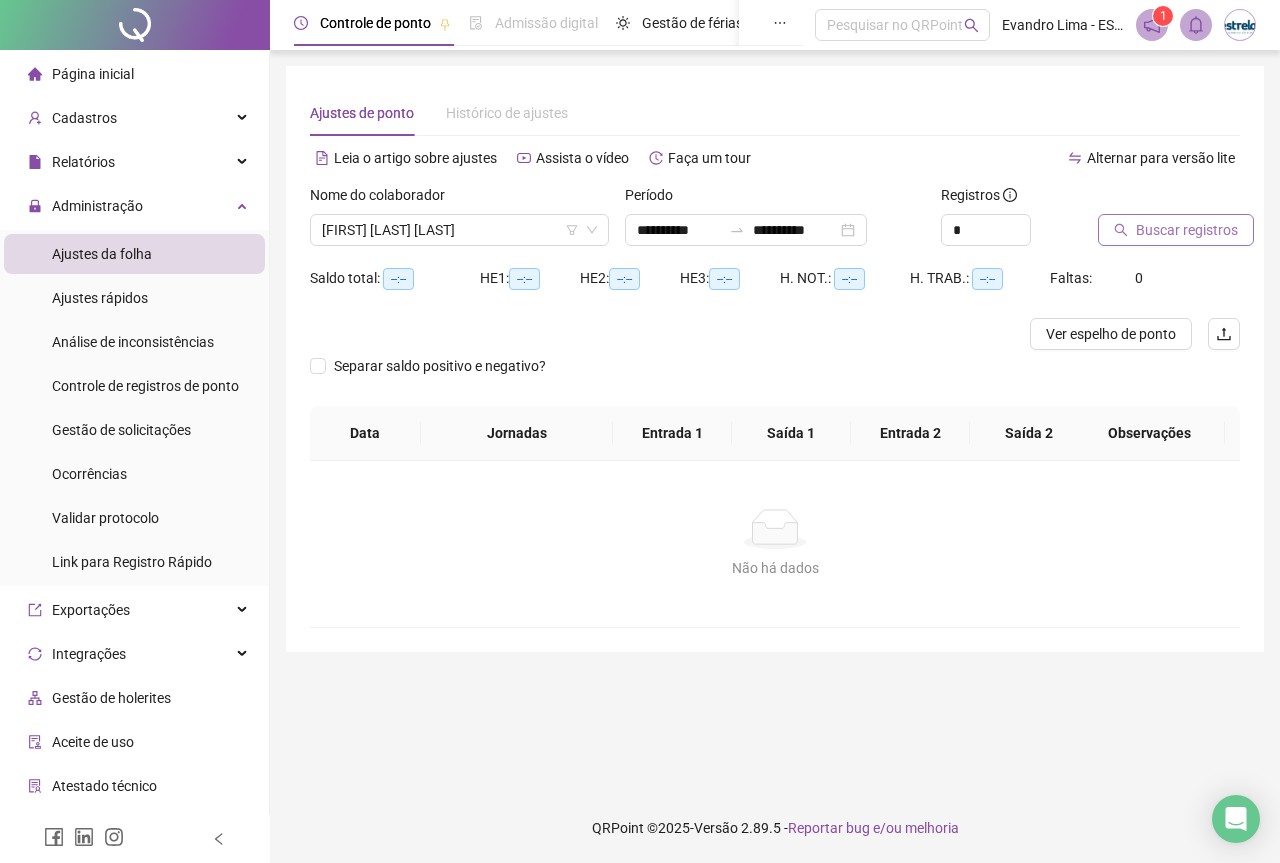 click on "Buscar registros" at bounding box center (1187, 230) 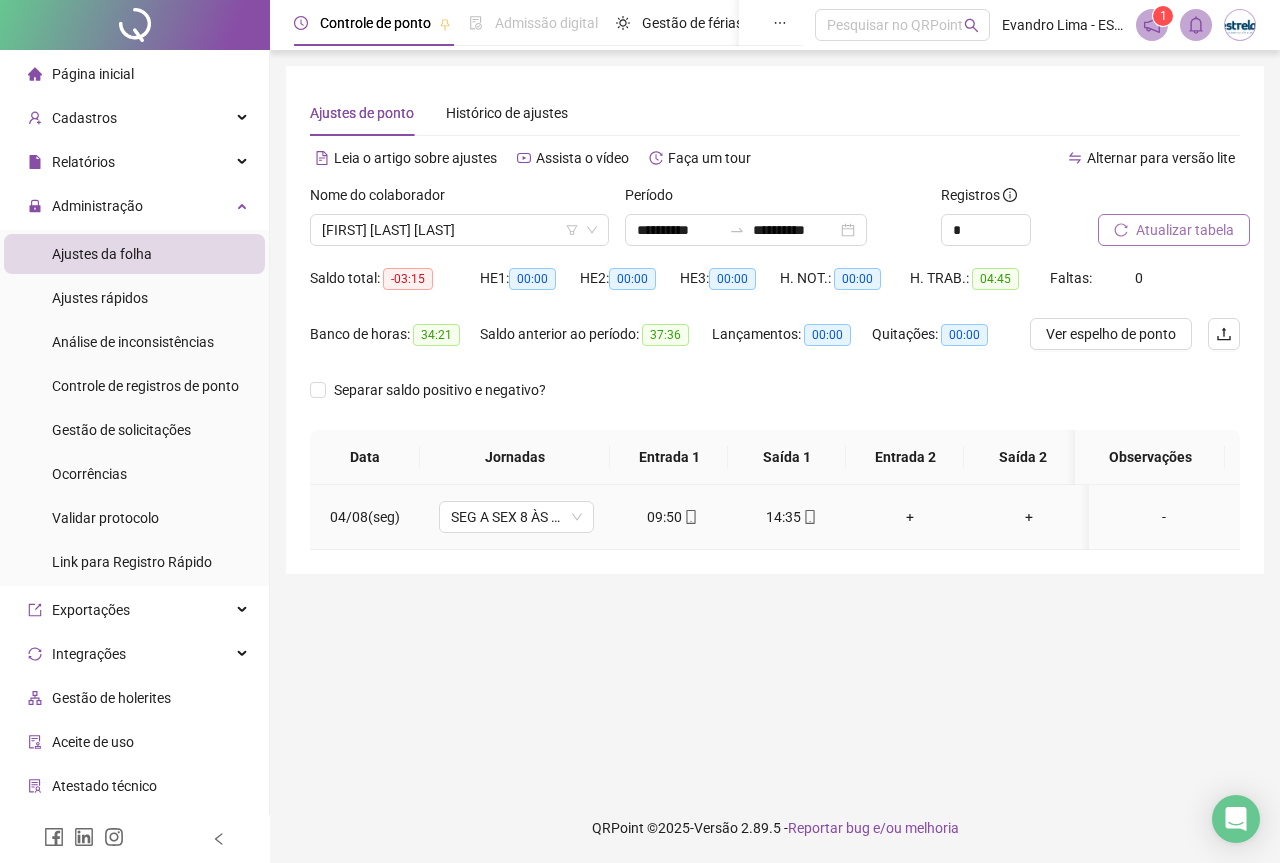 click on "-" at bounding box center [1164, 517] 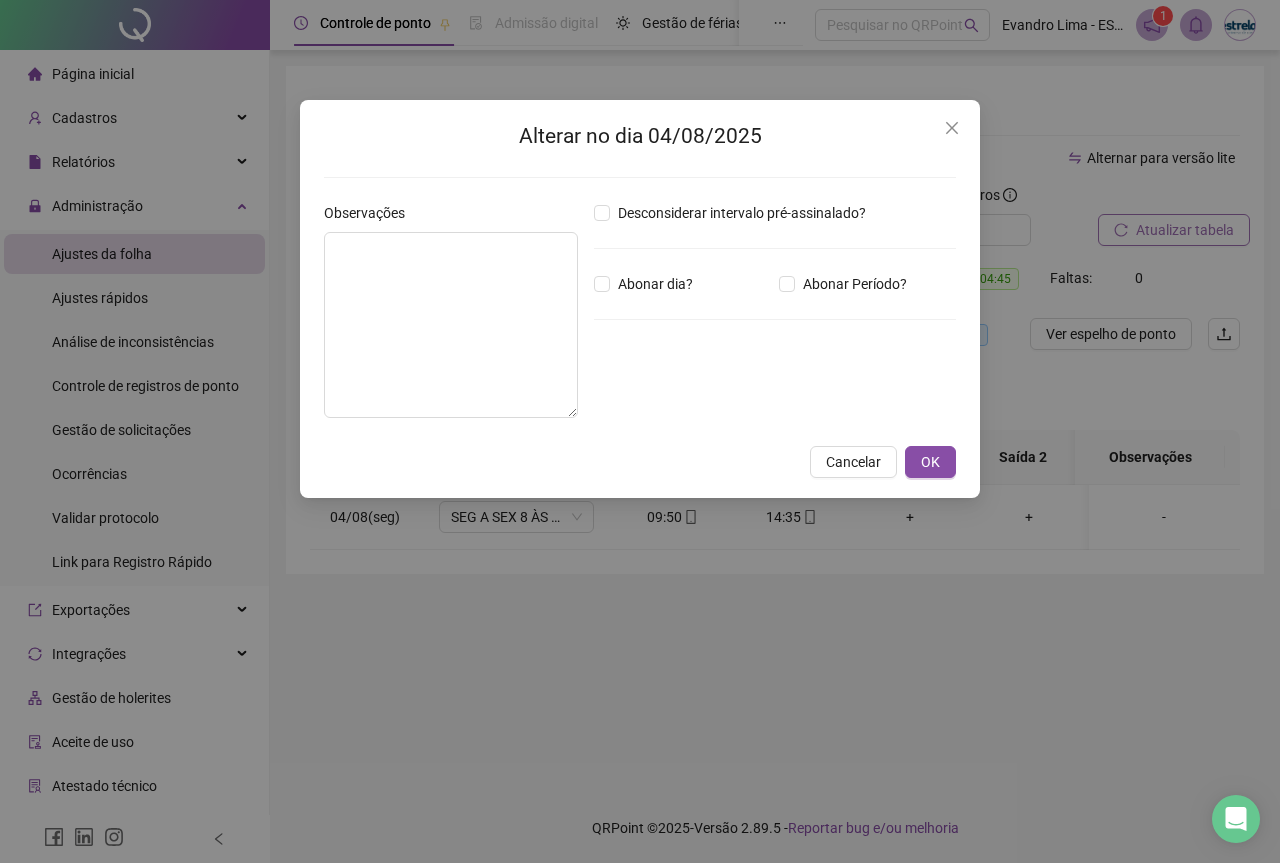 click at bounding box center (952, 128) 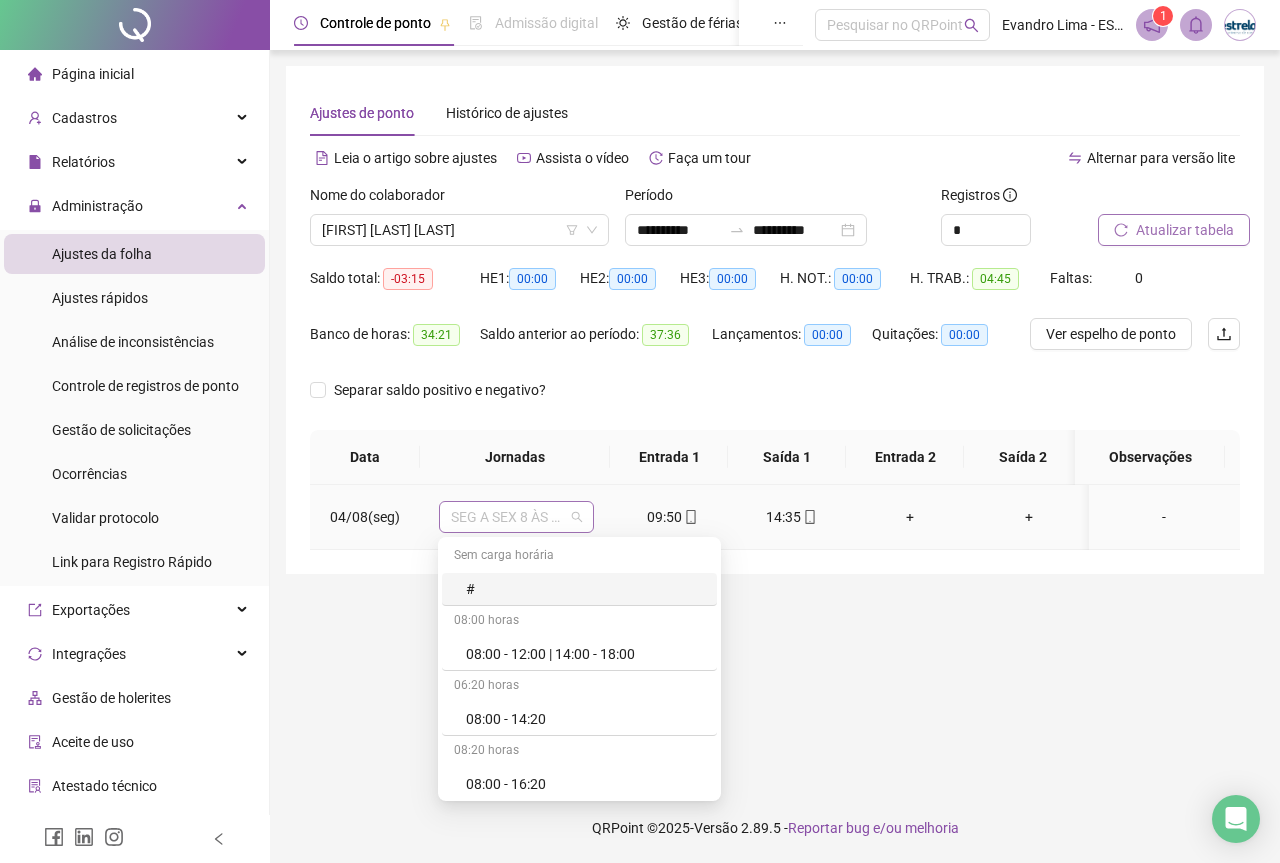 click on "SEG A SEX 8 ÀS 18 HRS" at bounding box center [516, 517] 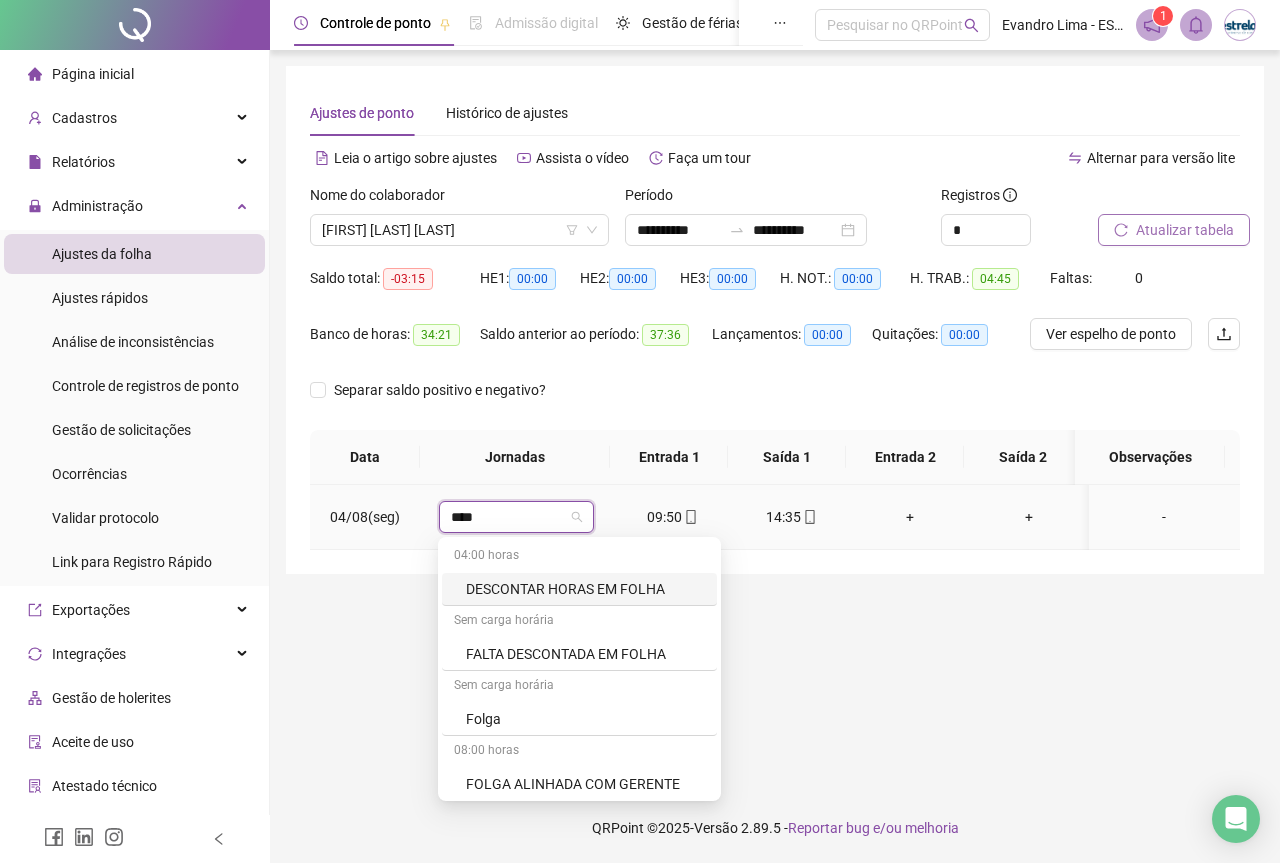 type on "*****" 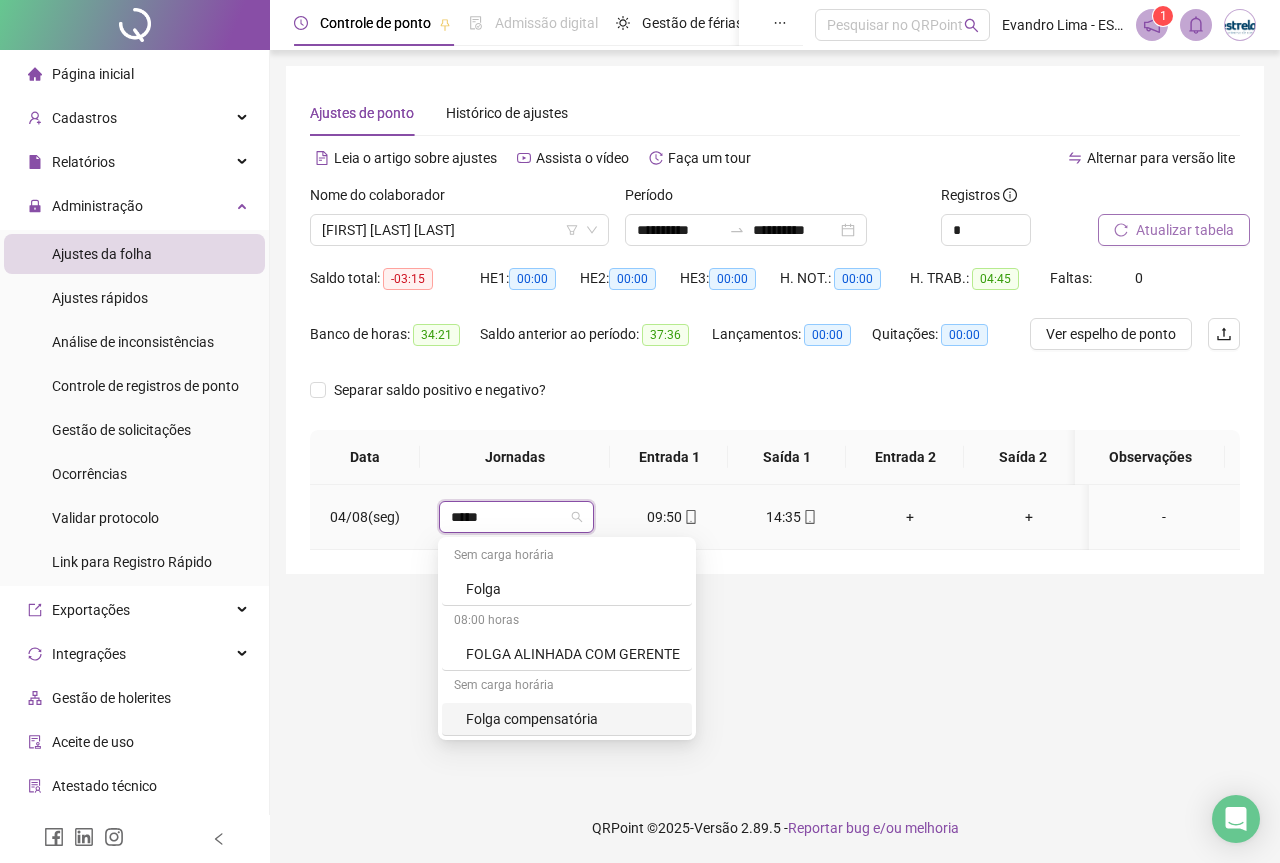 click on "Folga compensatória" at bounding box center (573, 719) 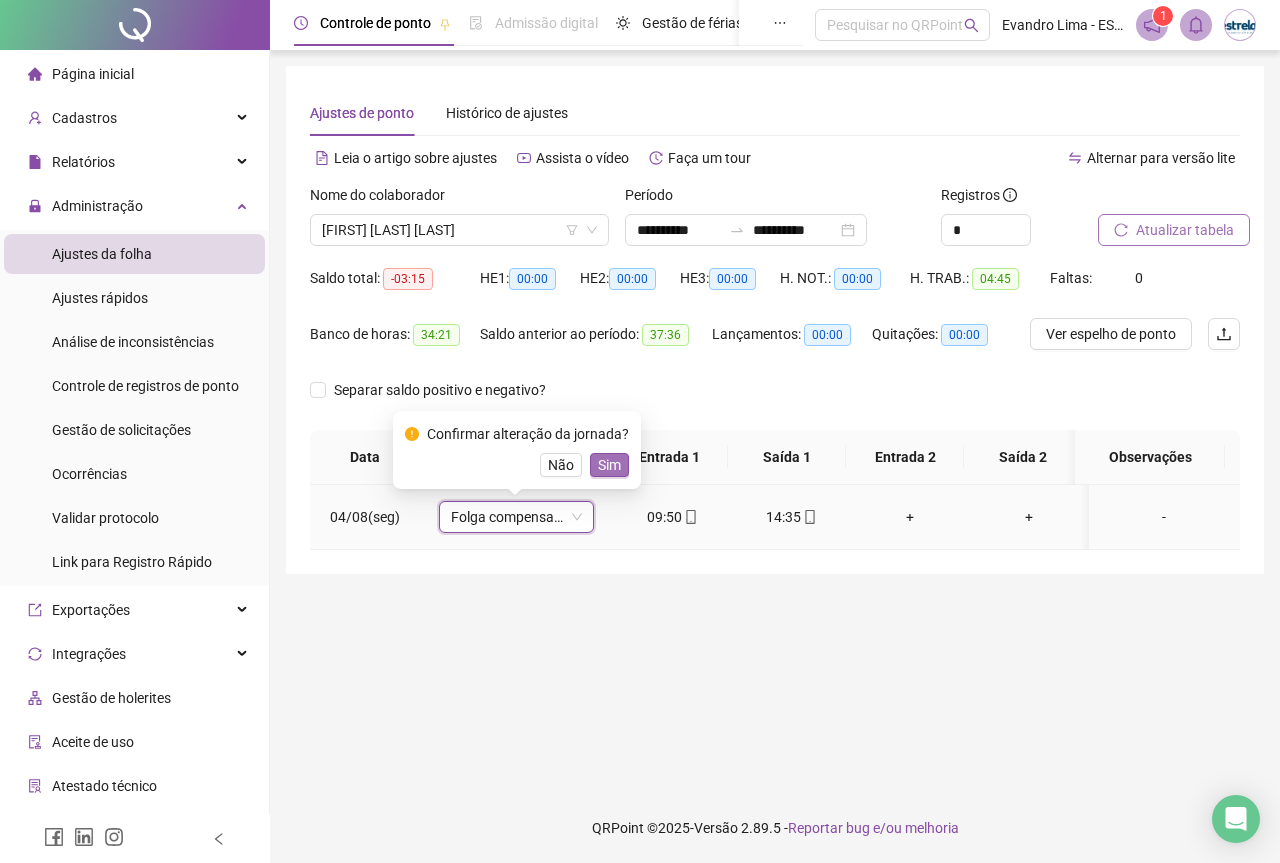 click on "Sim" at bounding box center [609, 465] 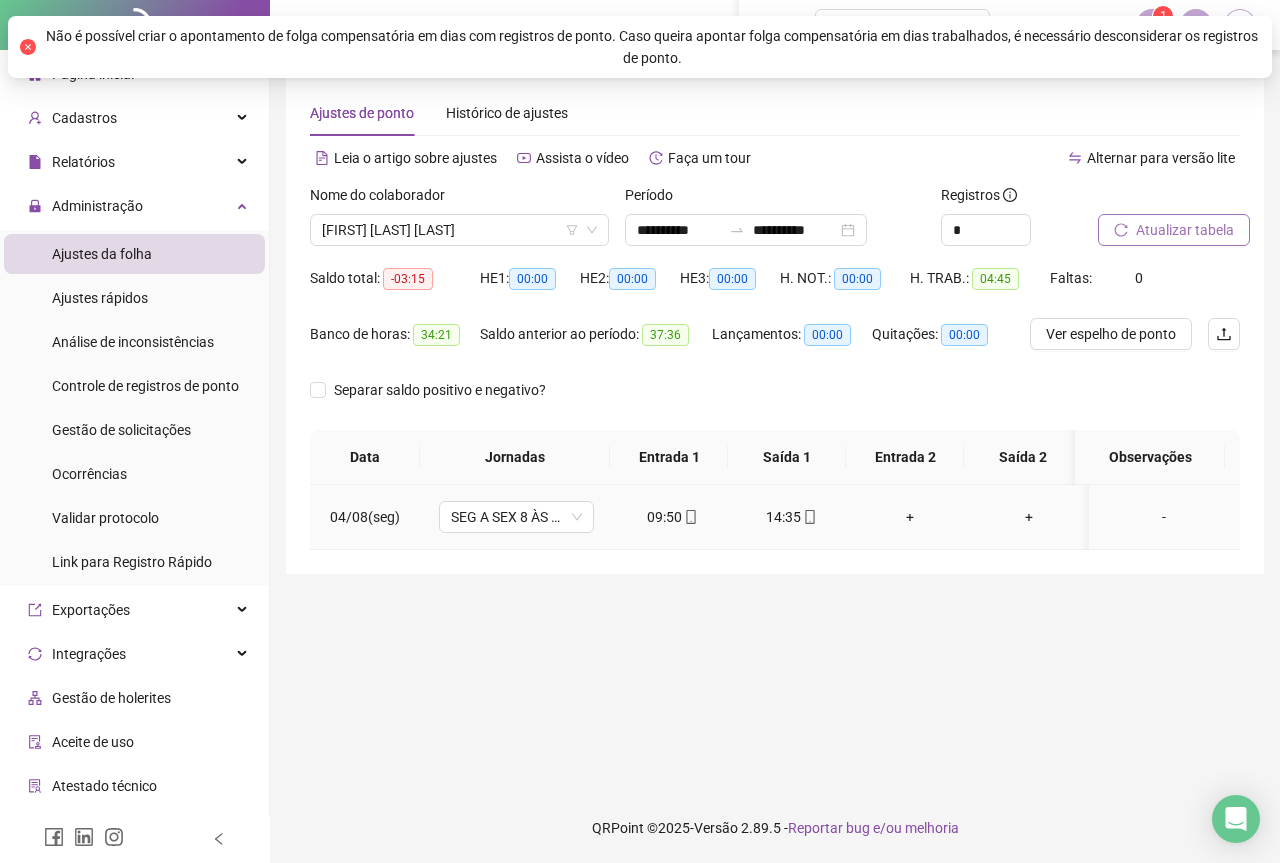 click on "-" at bounding box center (1164, 517) 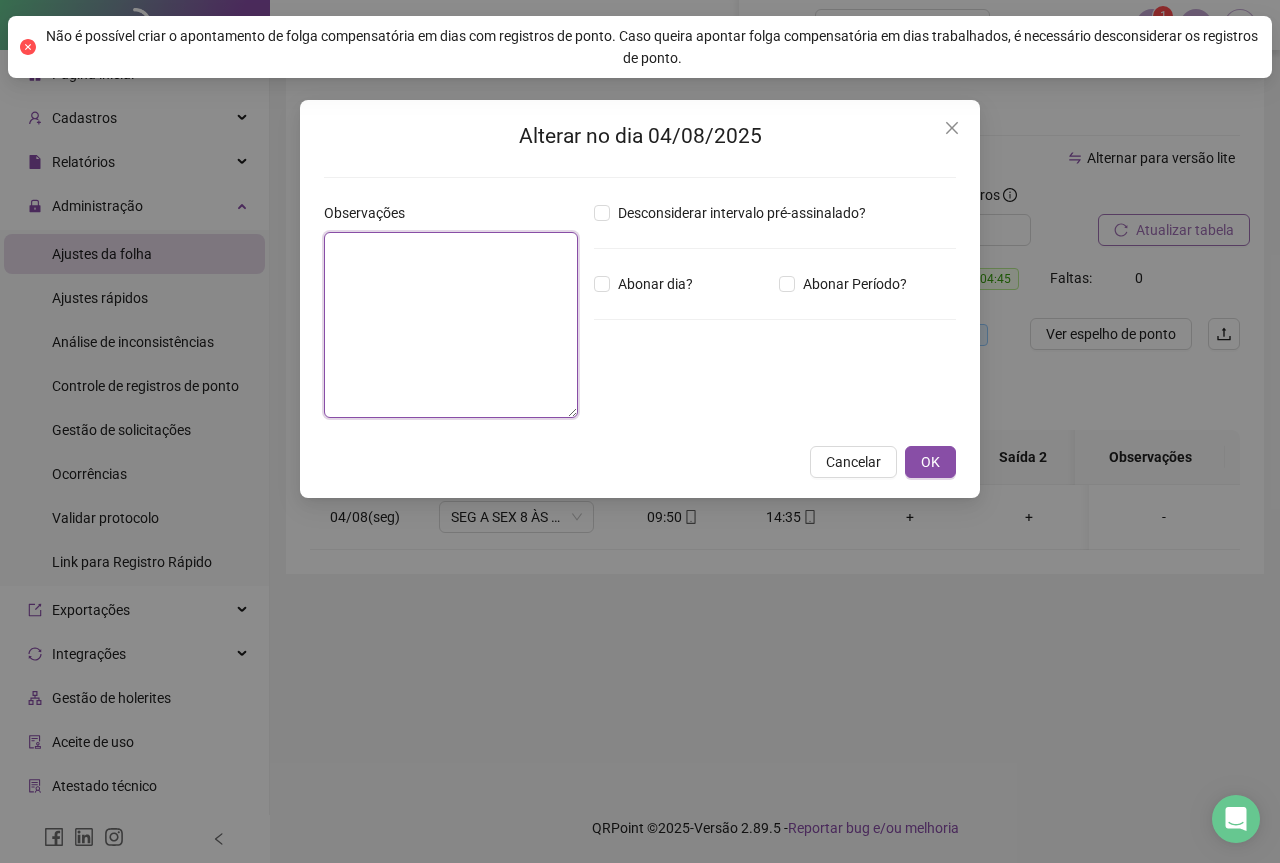 click at bounding box center [451, 325] 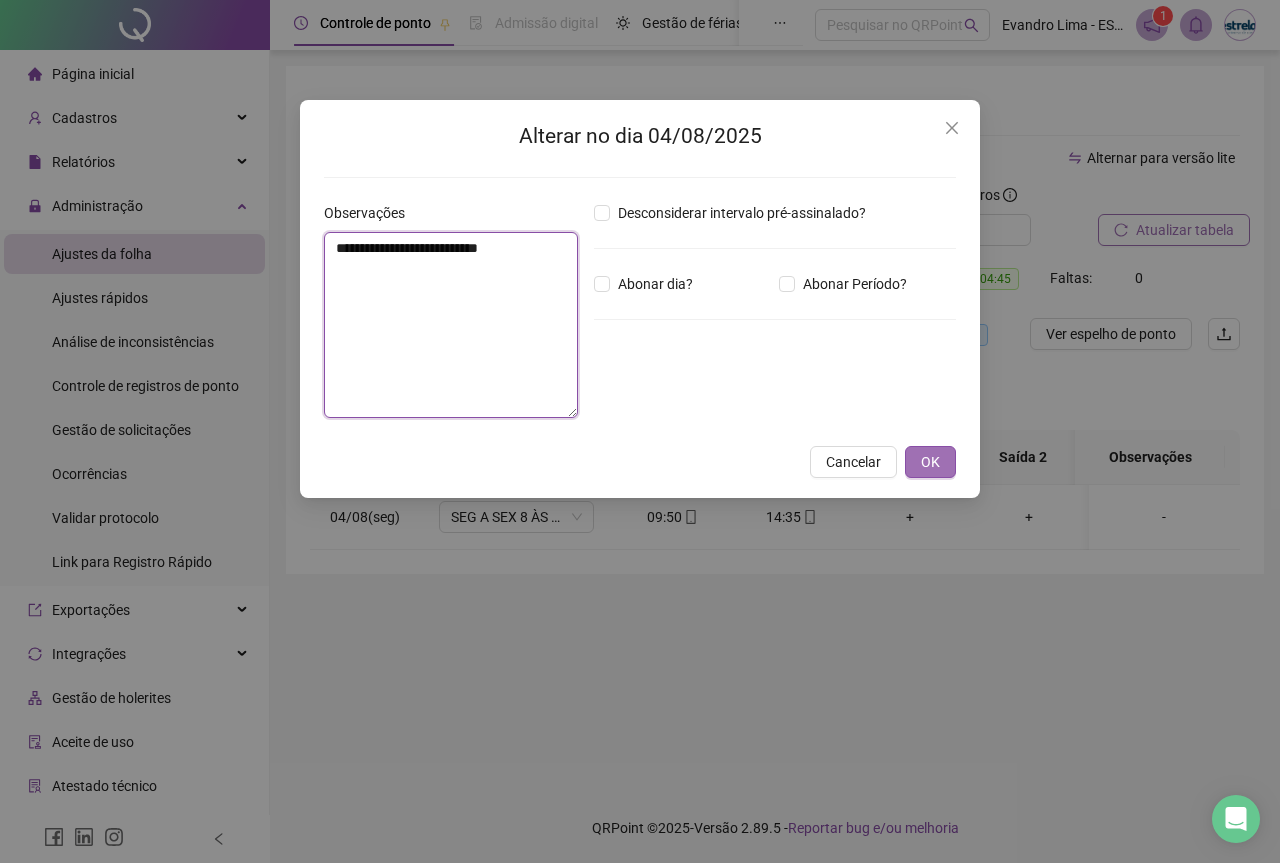 type on "**********" 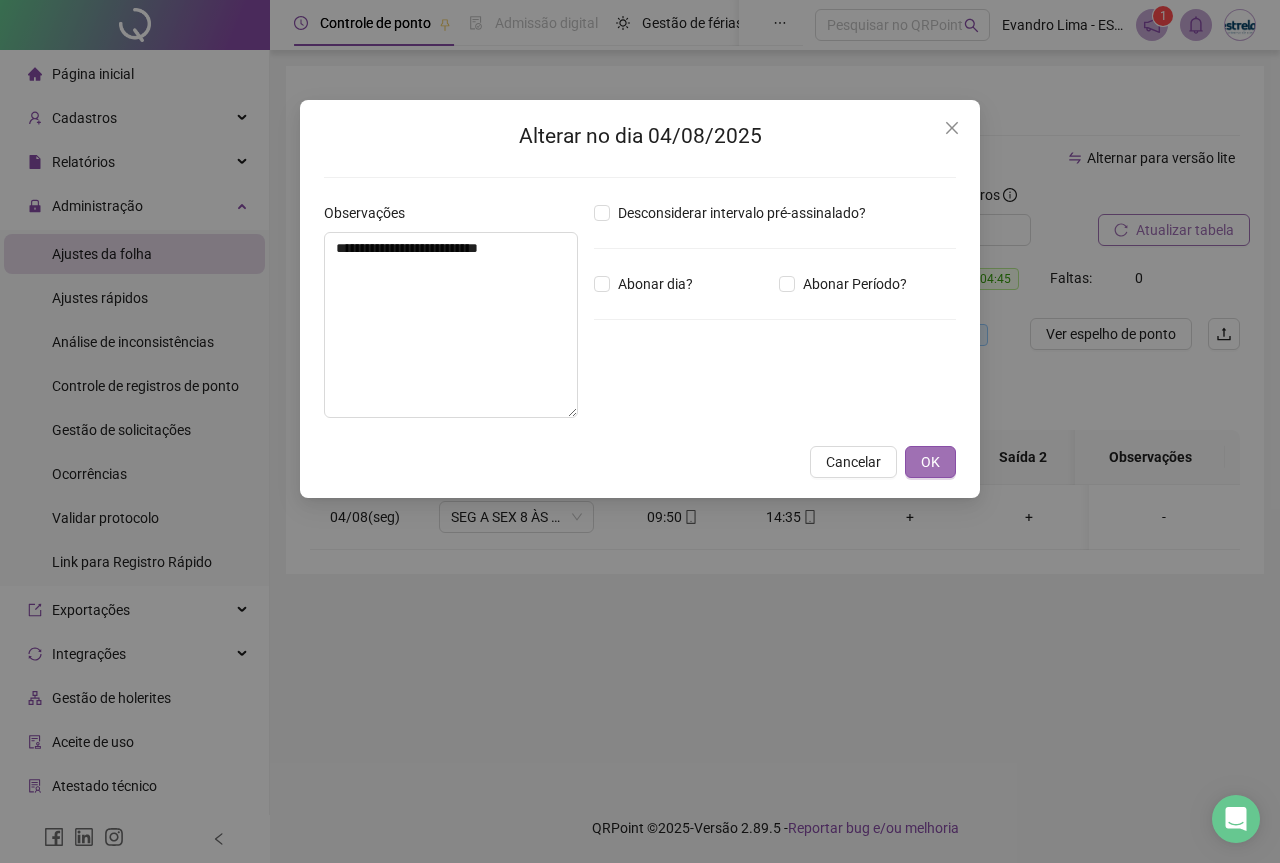 click on "OK" at bounding box center [930, 462] 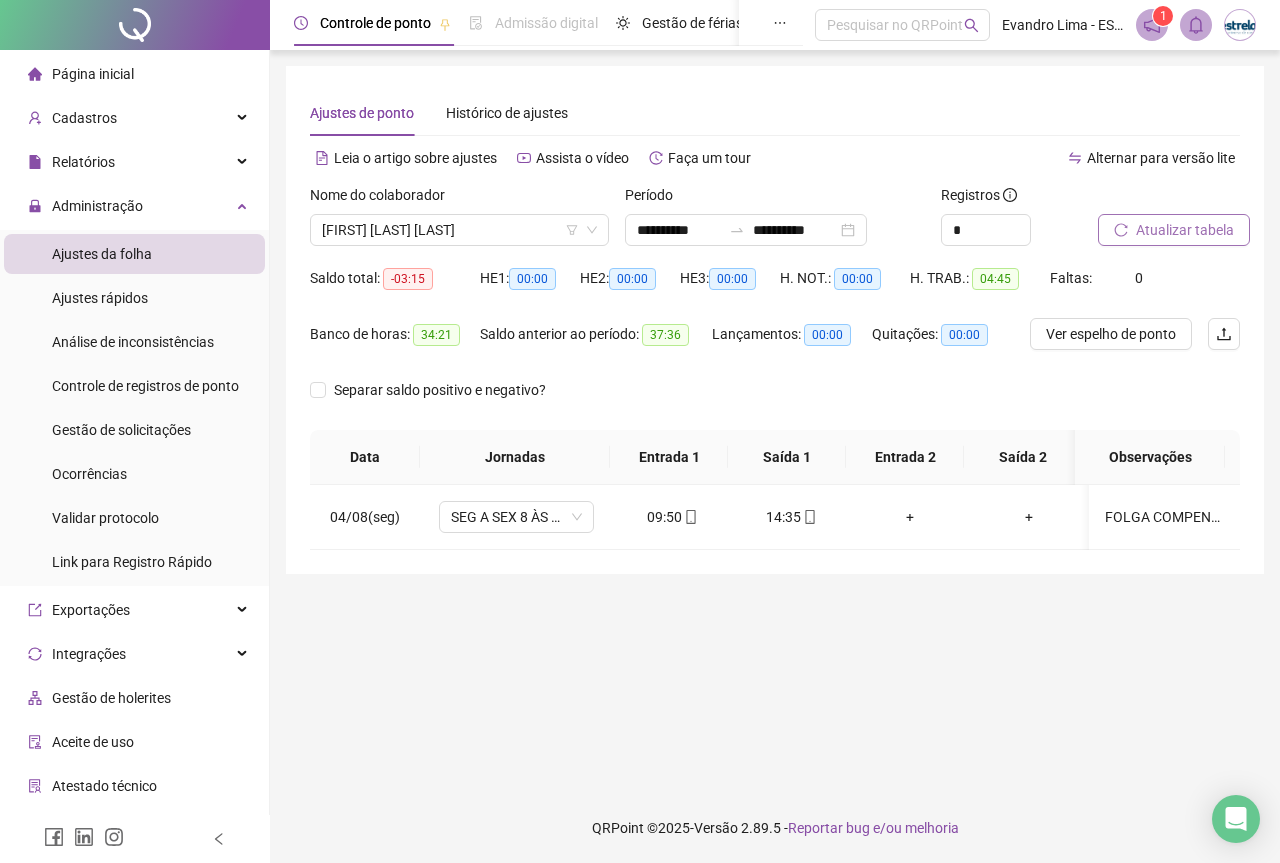 click on "Atualizar tabela" at bounding box center [1174, 230] 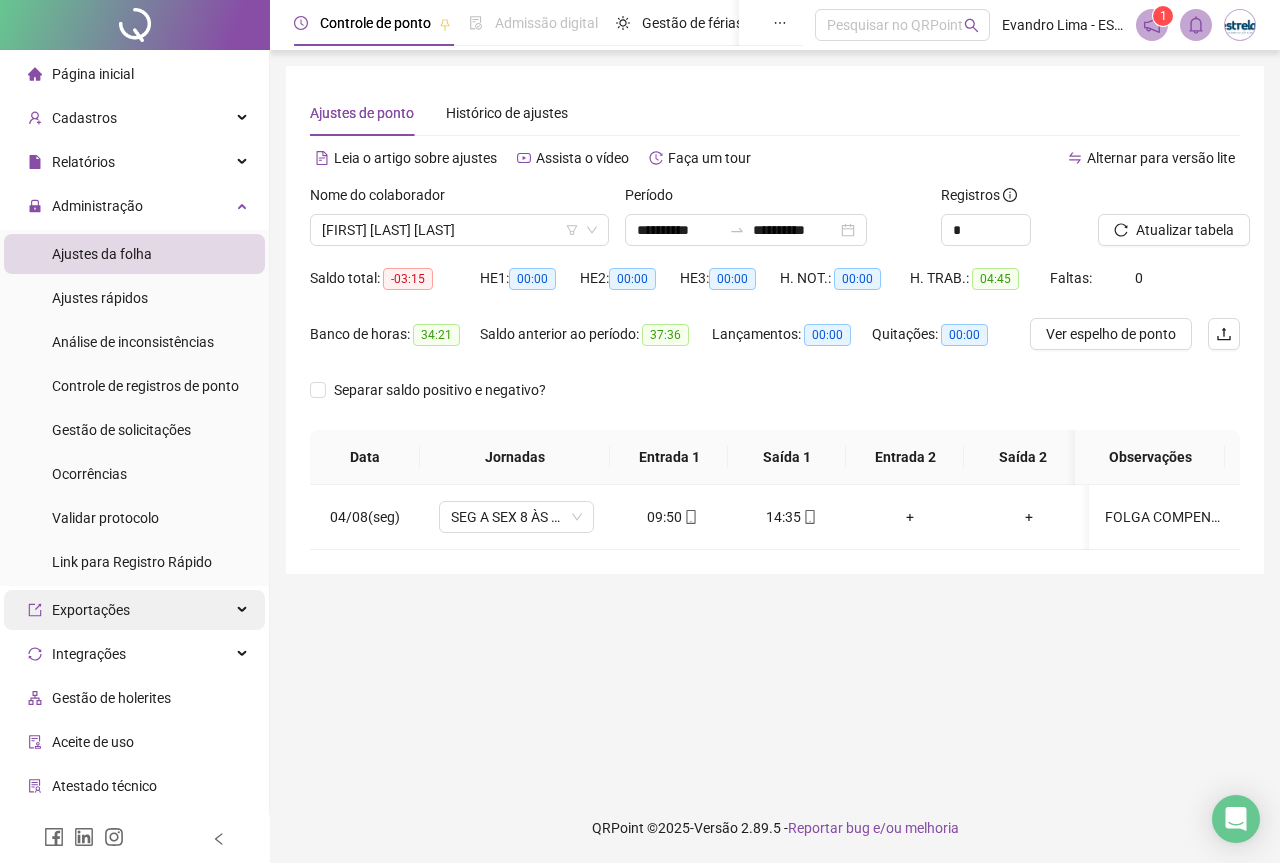 scroll, scrollTop: 100, scrollLeft: 0, axis: vertical 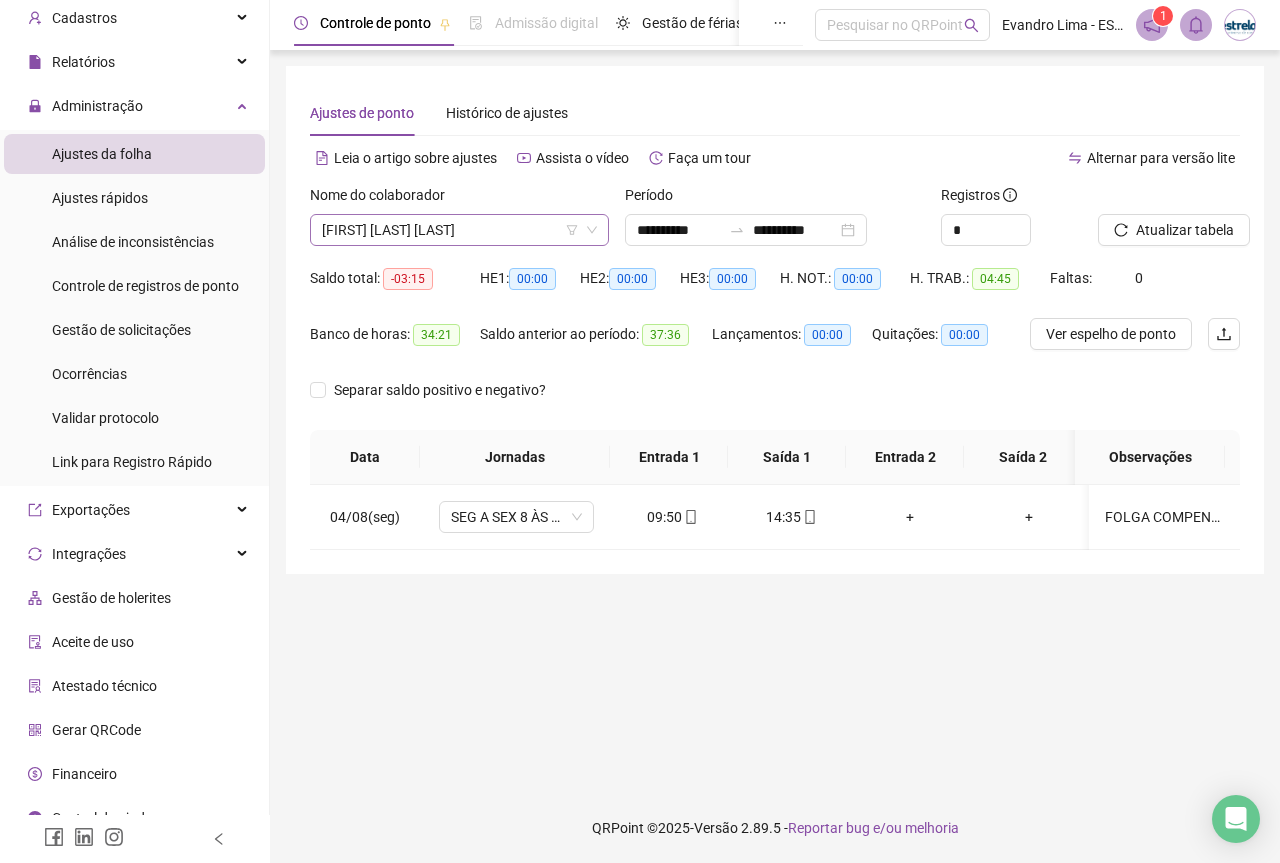 click on "[FIRST] [LAST] [LAST]" at bounding box center [459, 230] 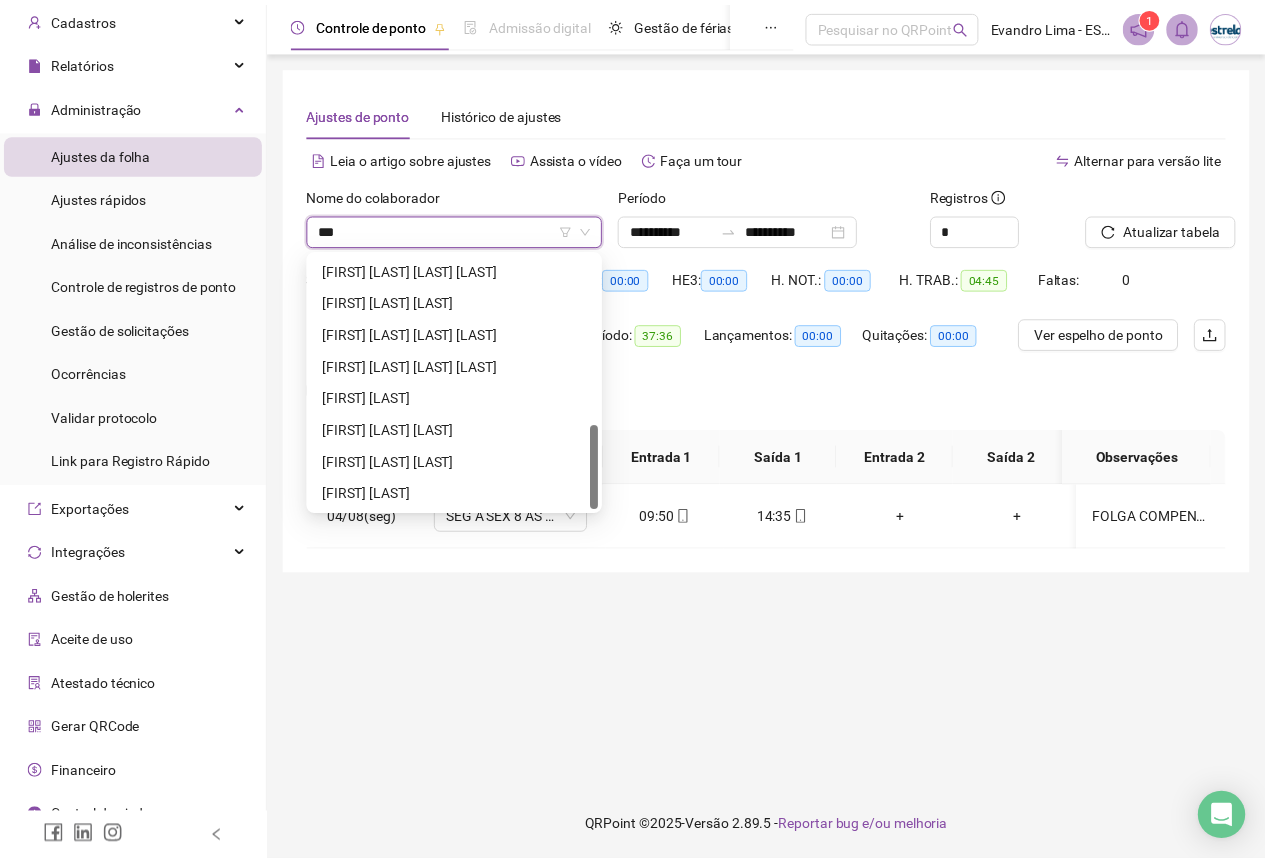 scroll, scrollTop: 0, scrollLeft: 0, axis: both 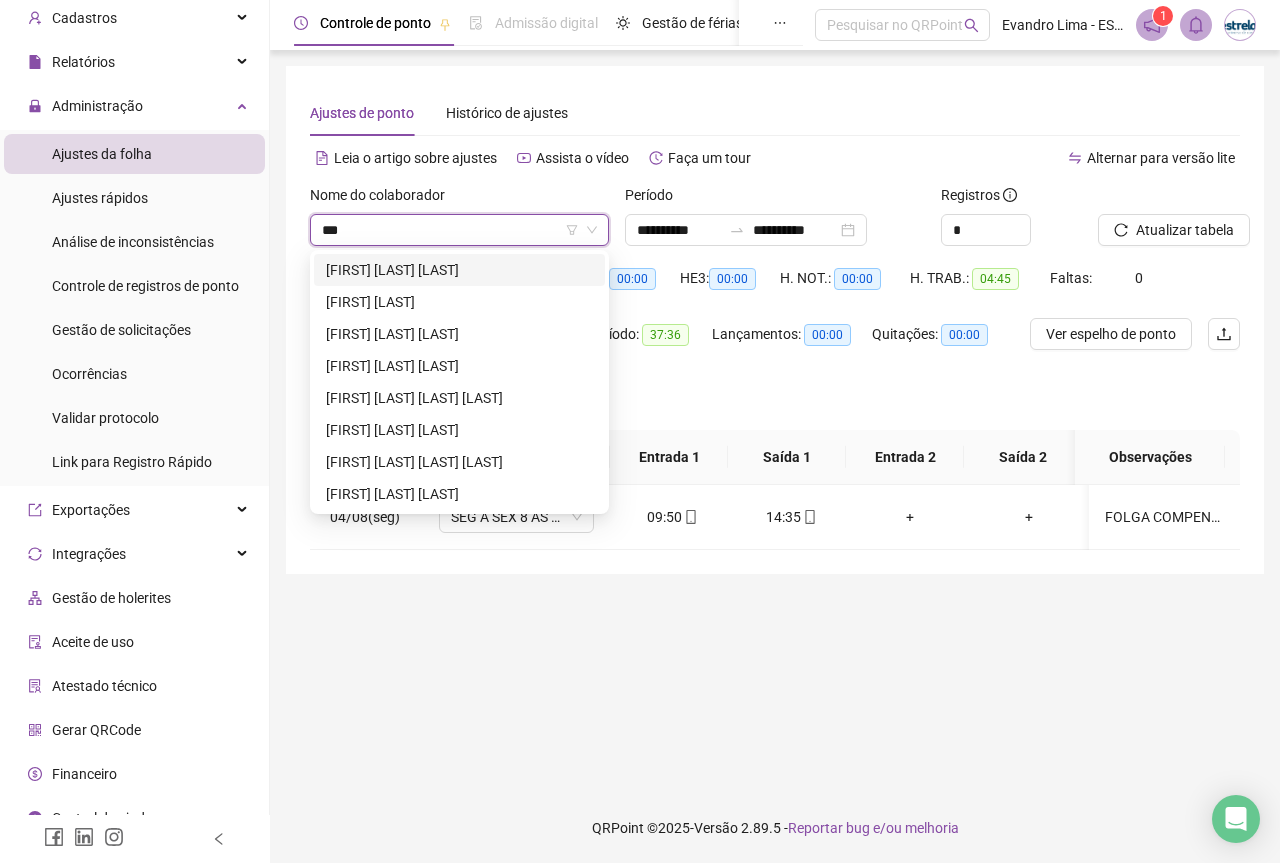 type on "****" 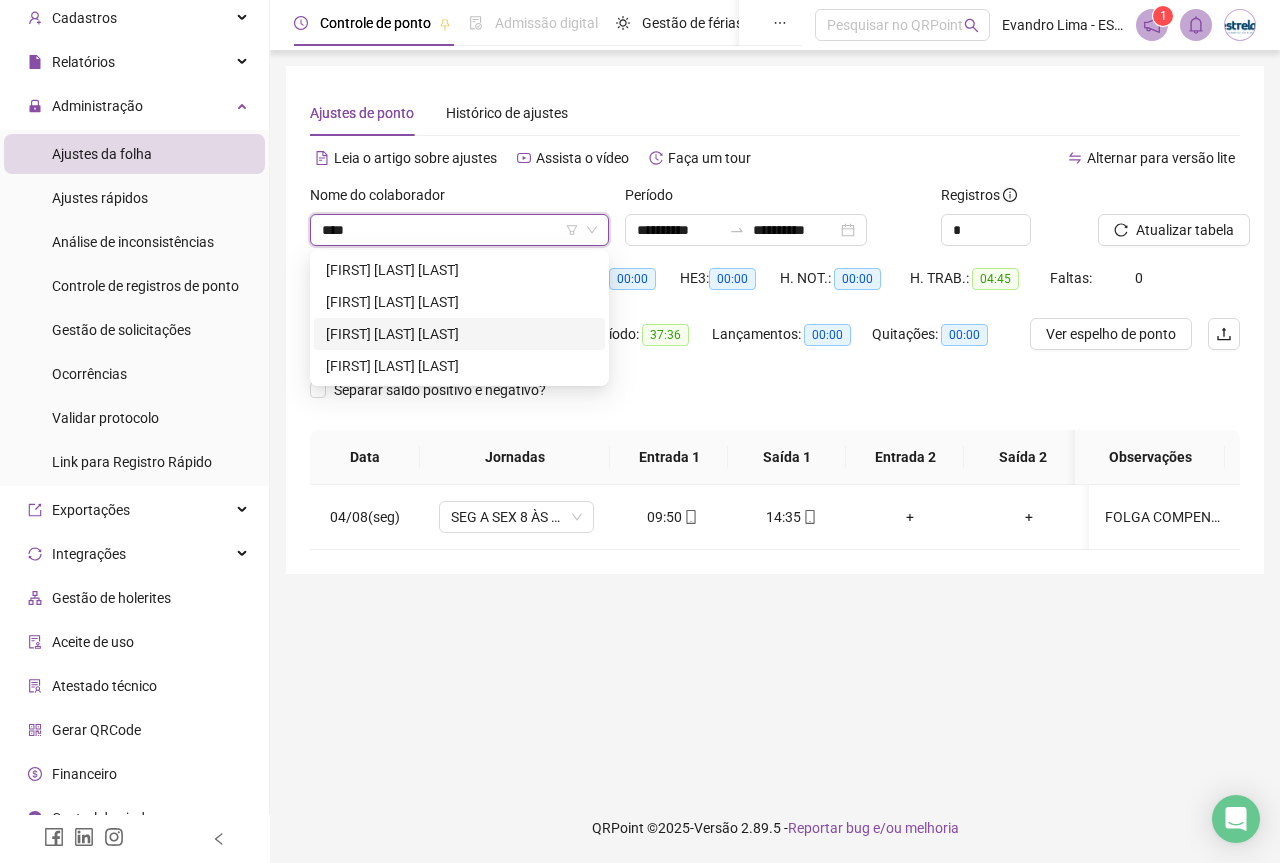 click on "[FIRST] [LAST] [LAST]" at bounding box center [459, 334] 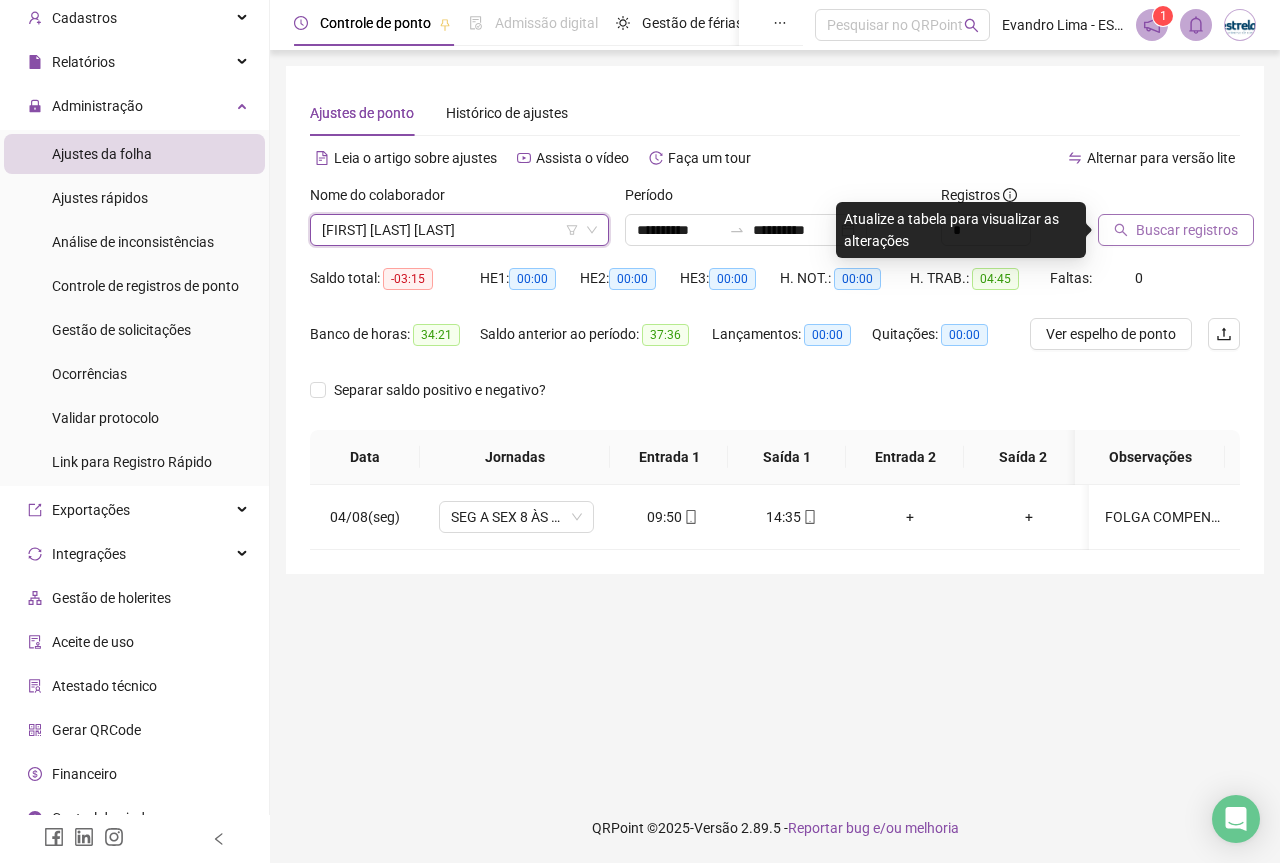 click on "Buscar registros" at bounding box center [1187, 230] 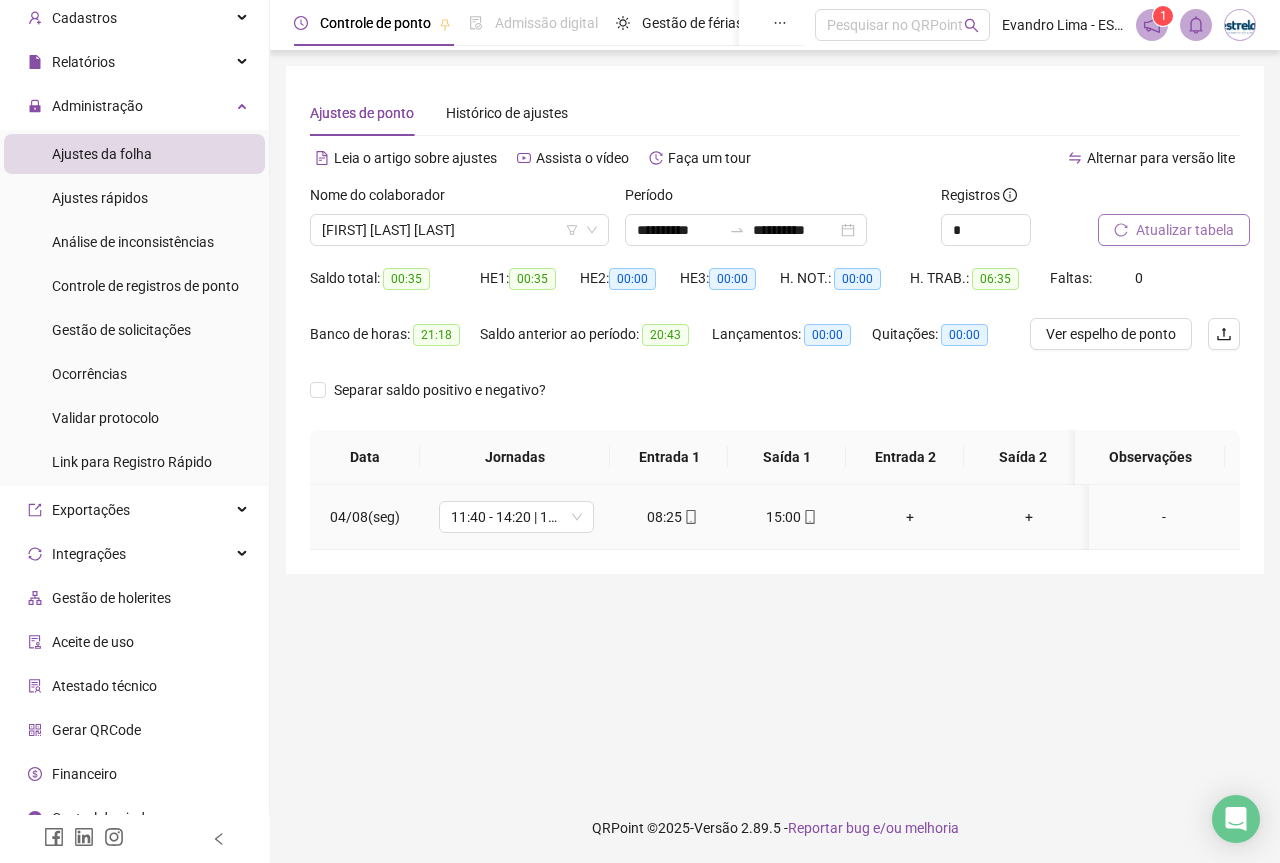 click on "15:00" at bounding box center (791, 517) 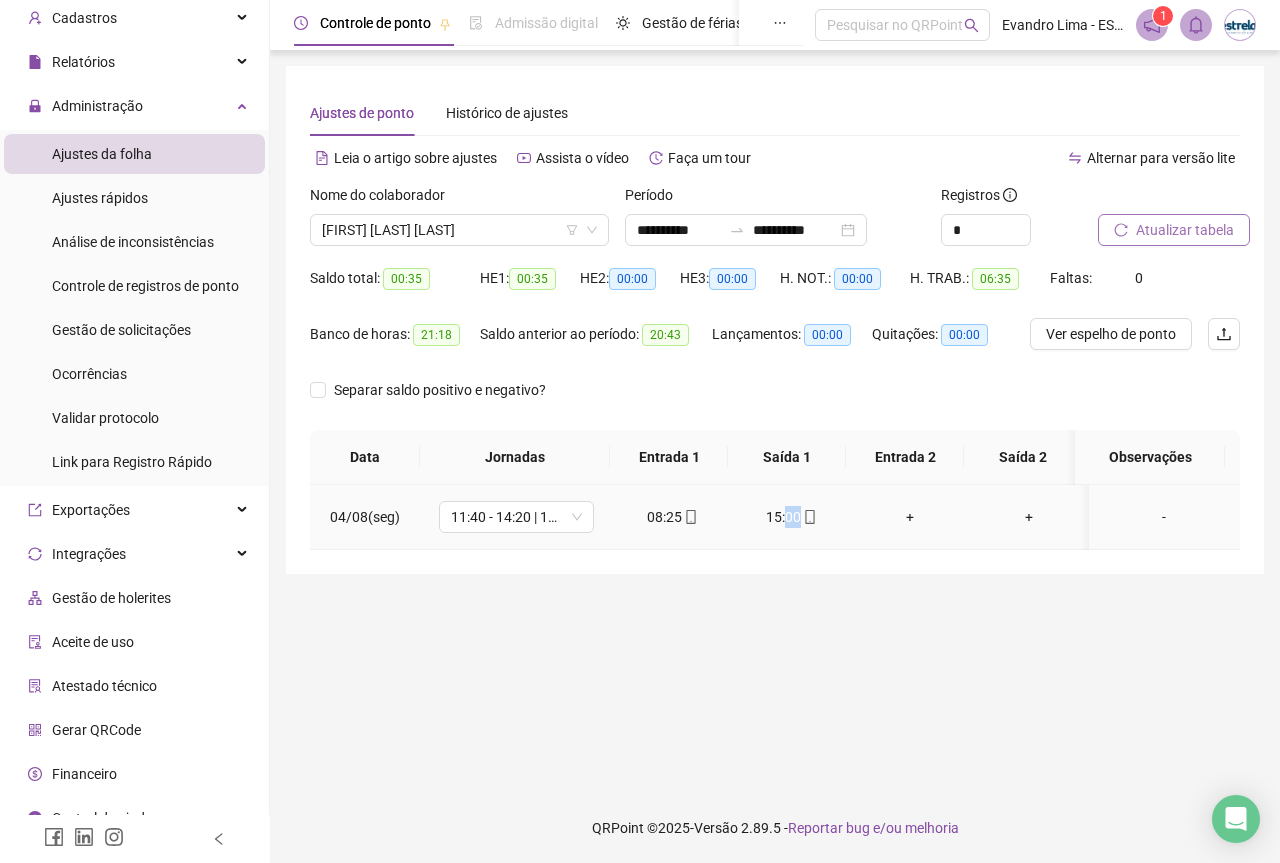 click on "15:00" at bounding box center [791, 517] 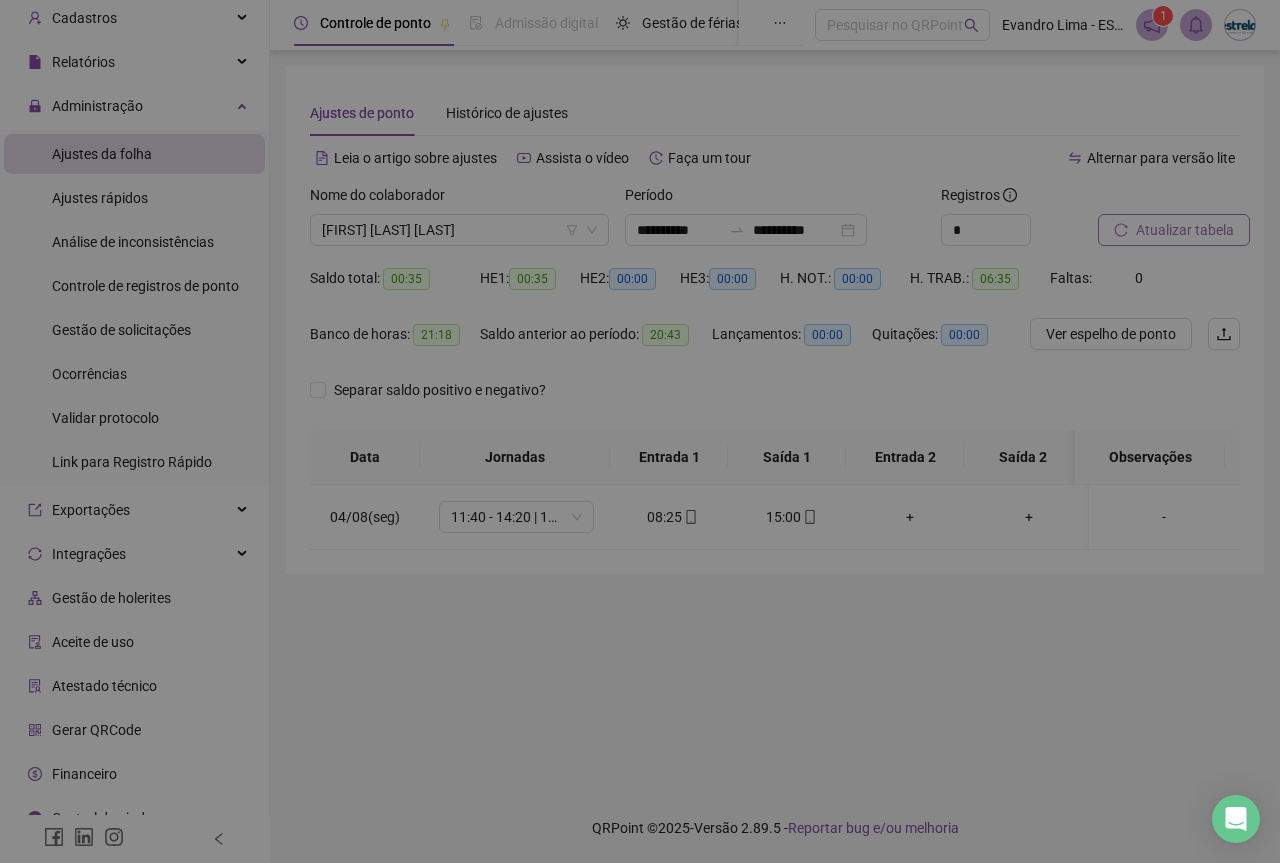 type on "**********" 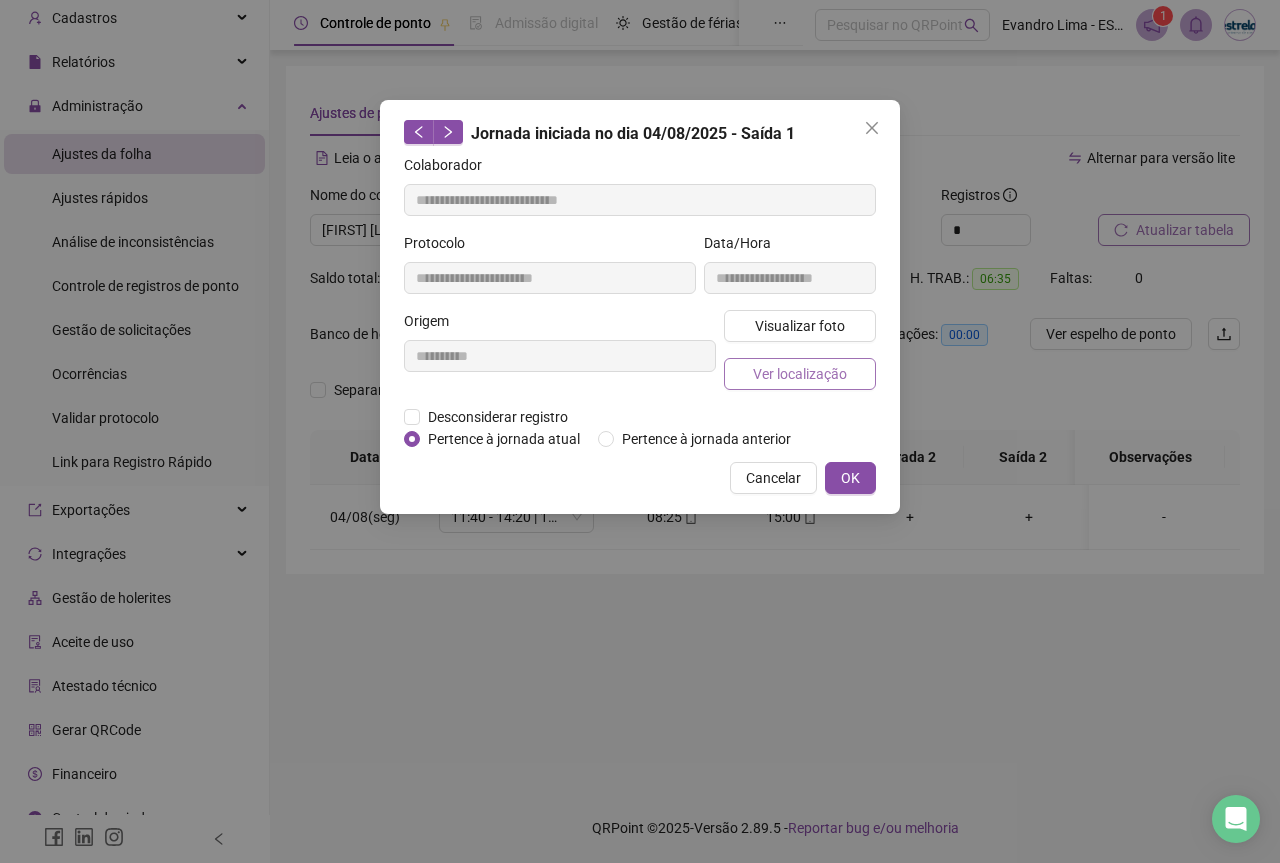 click on "Ver localização" at bounding box center (800, 374) 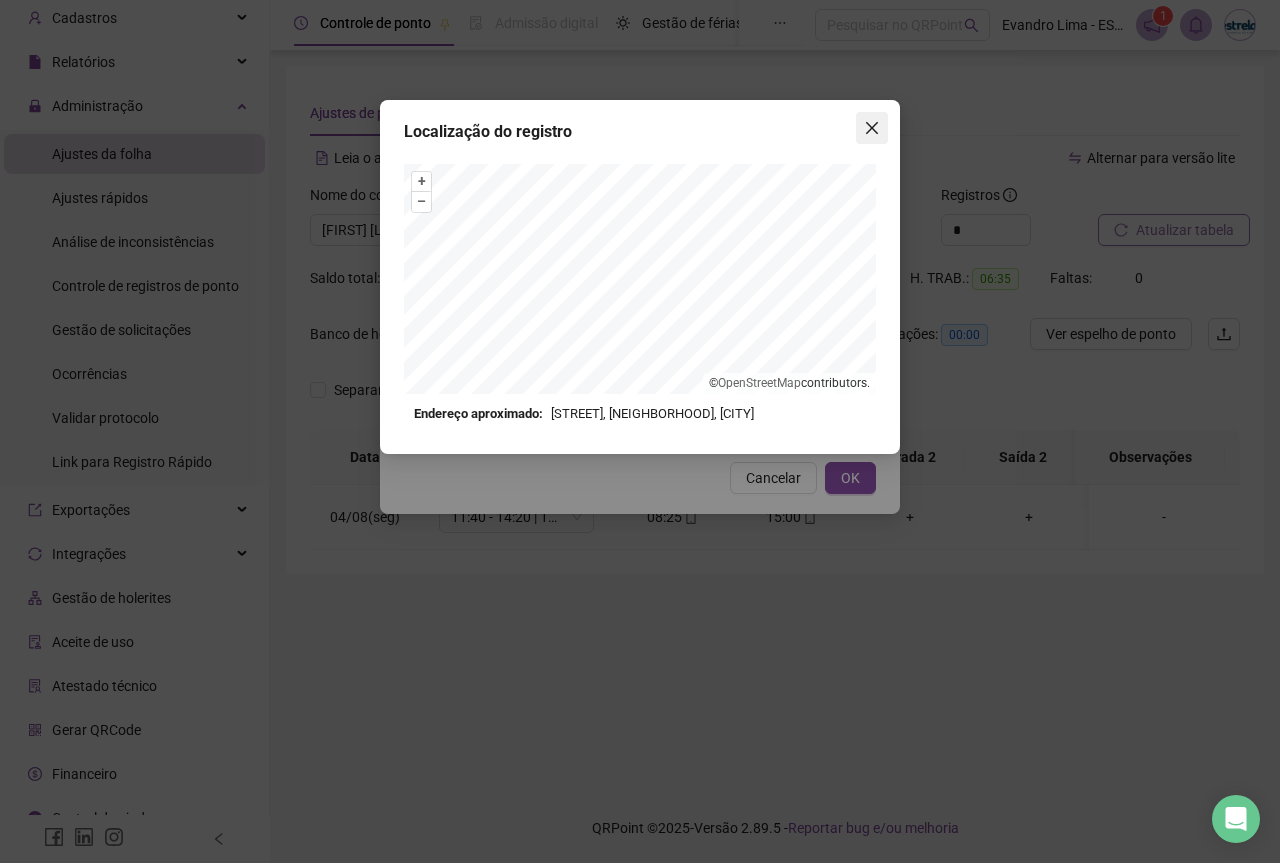 click 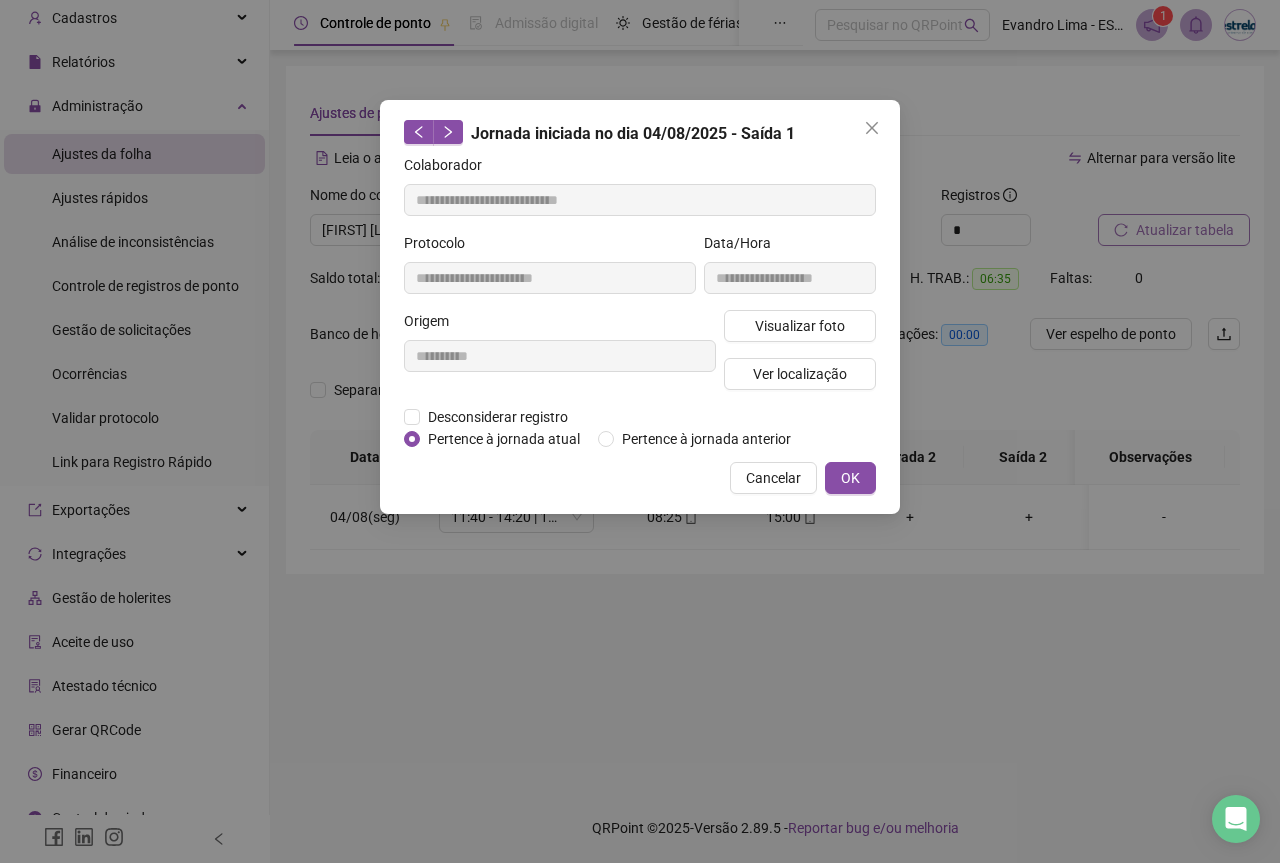 click 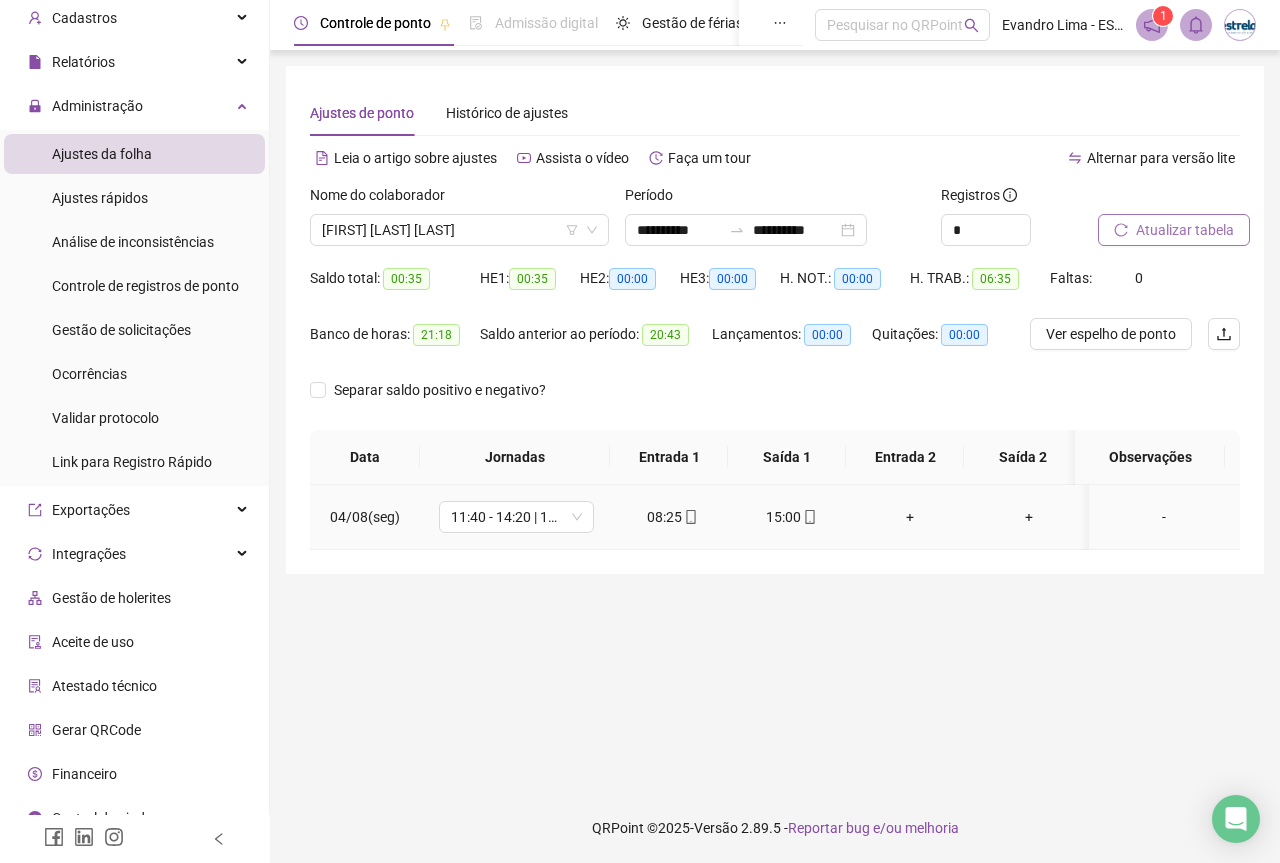 click on "08:25" at bounding box center [672, 517] 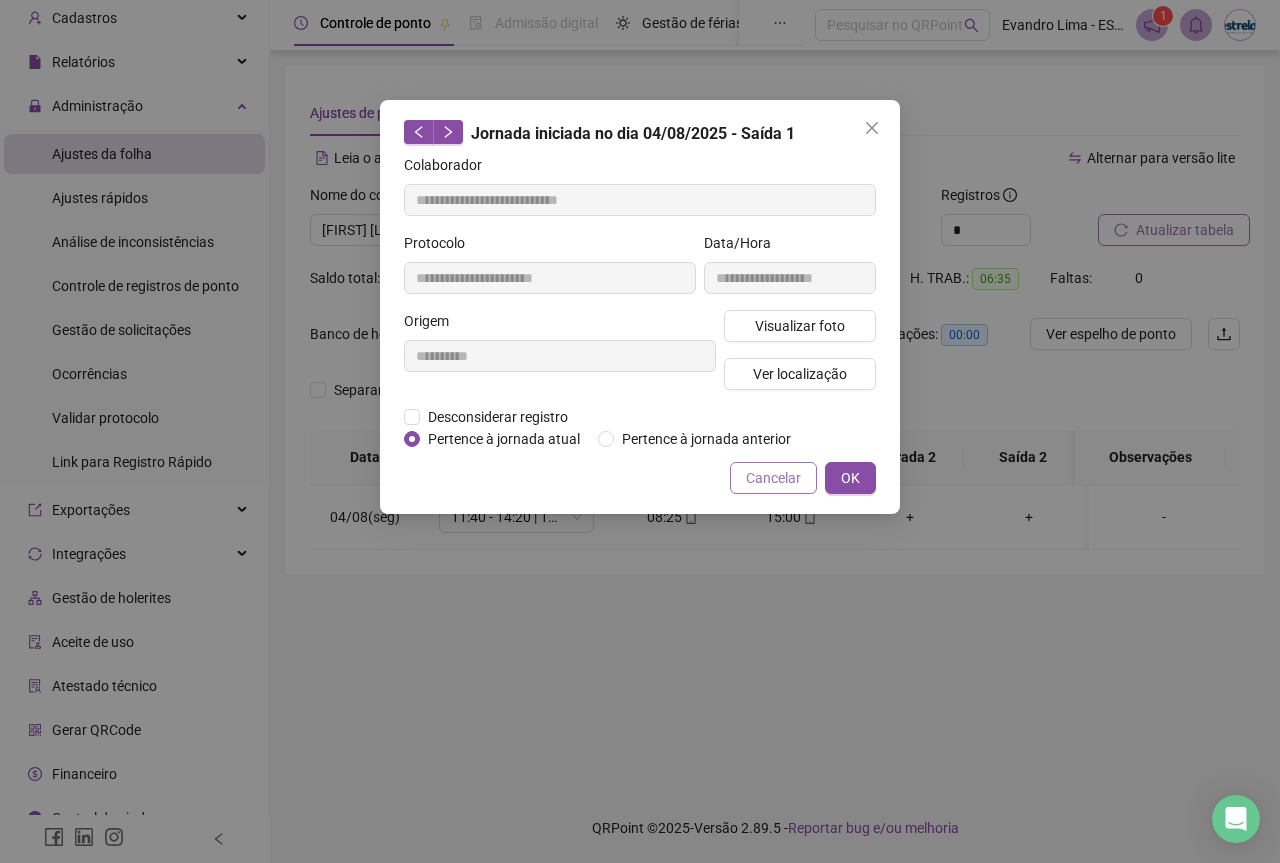 type on "**********" 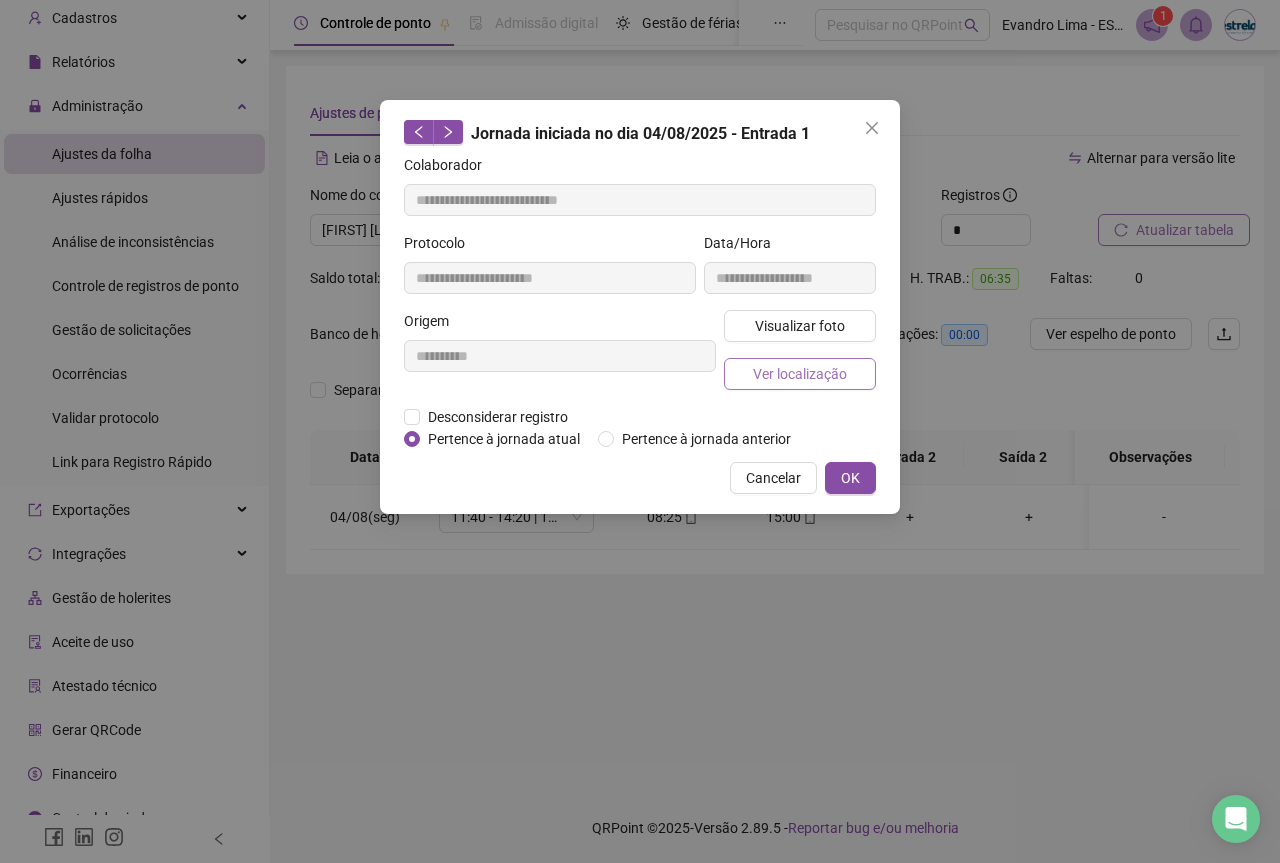 click on "Ver localização" at bounding box center [800, 374] 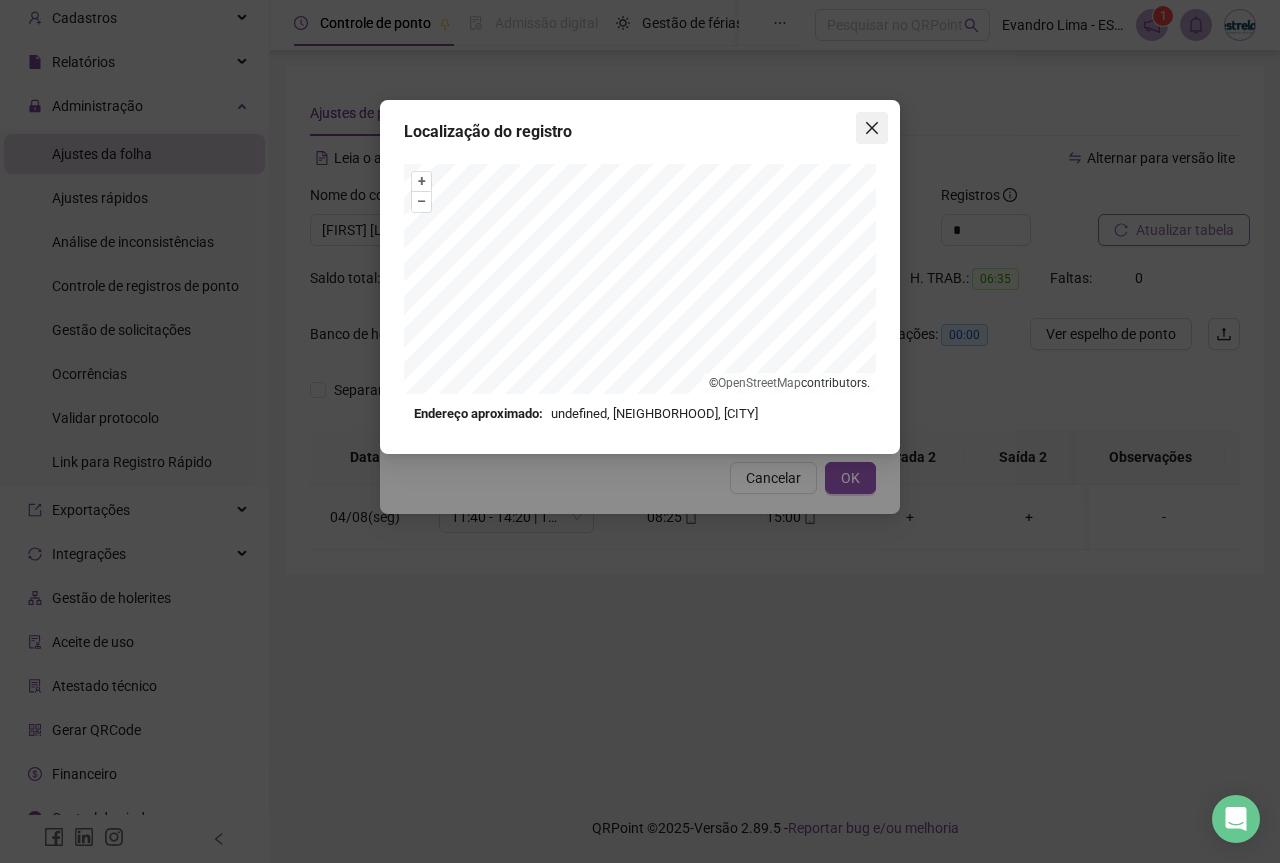 click at bounding box center (872, 128) 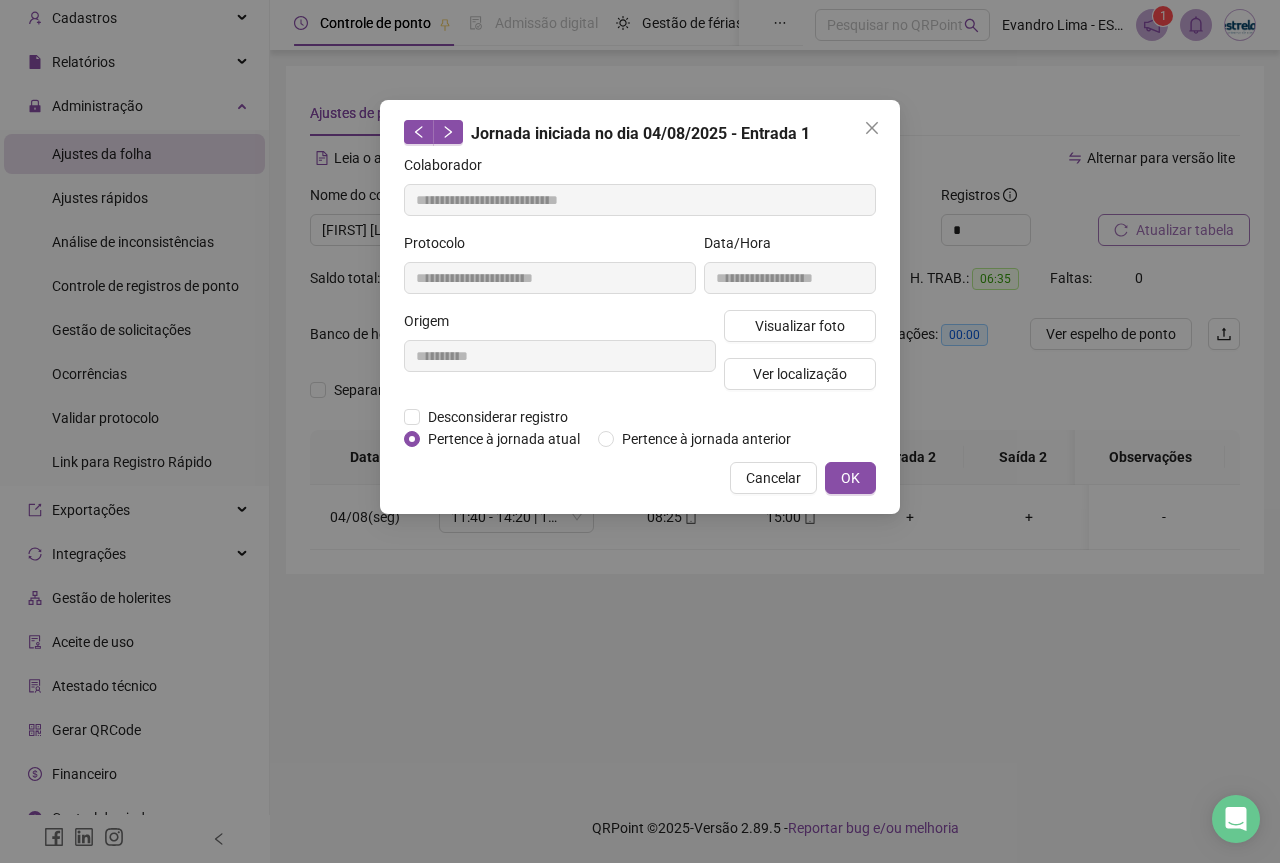 click at bounding box center [872, 128] 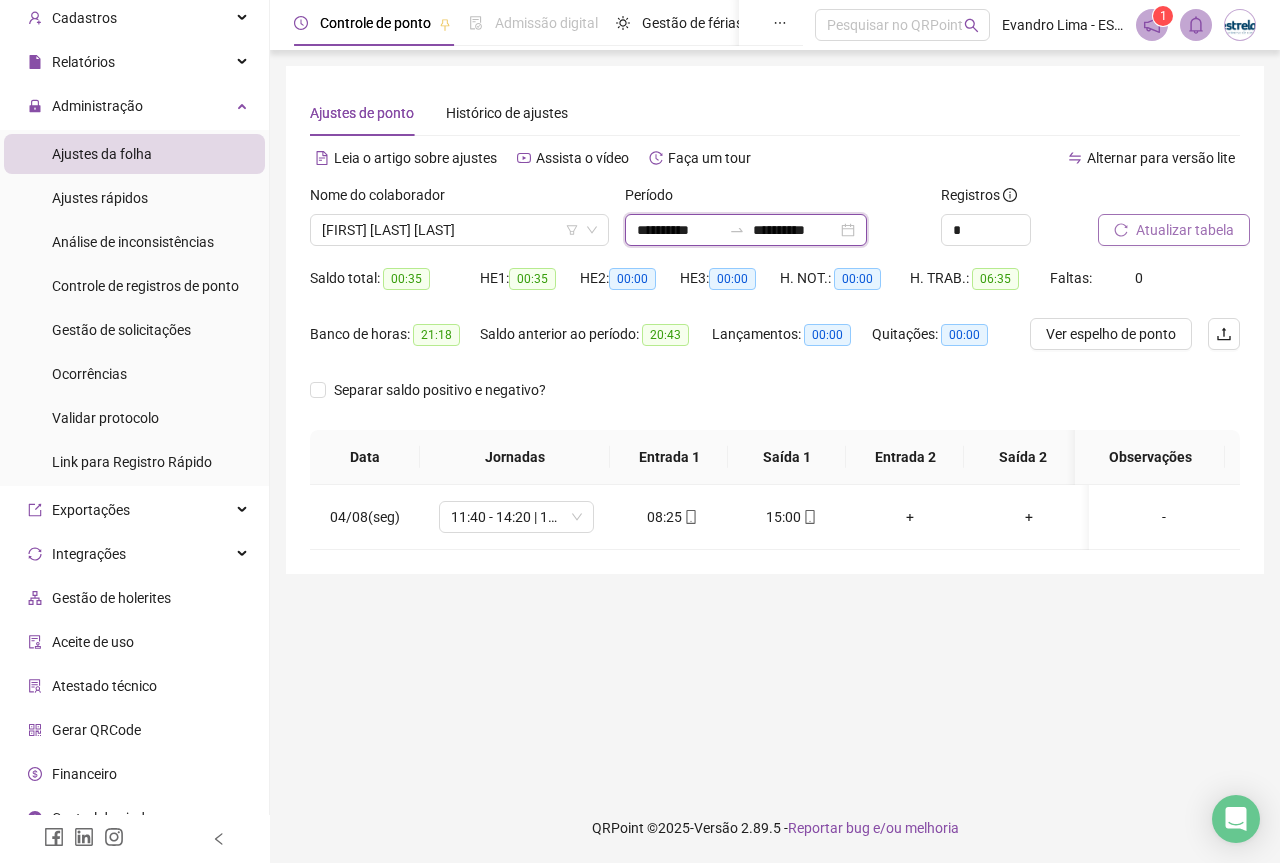 click on "**********" at bounding box center [679, 230] 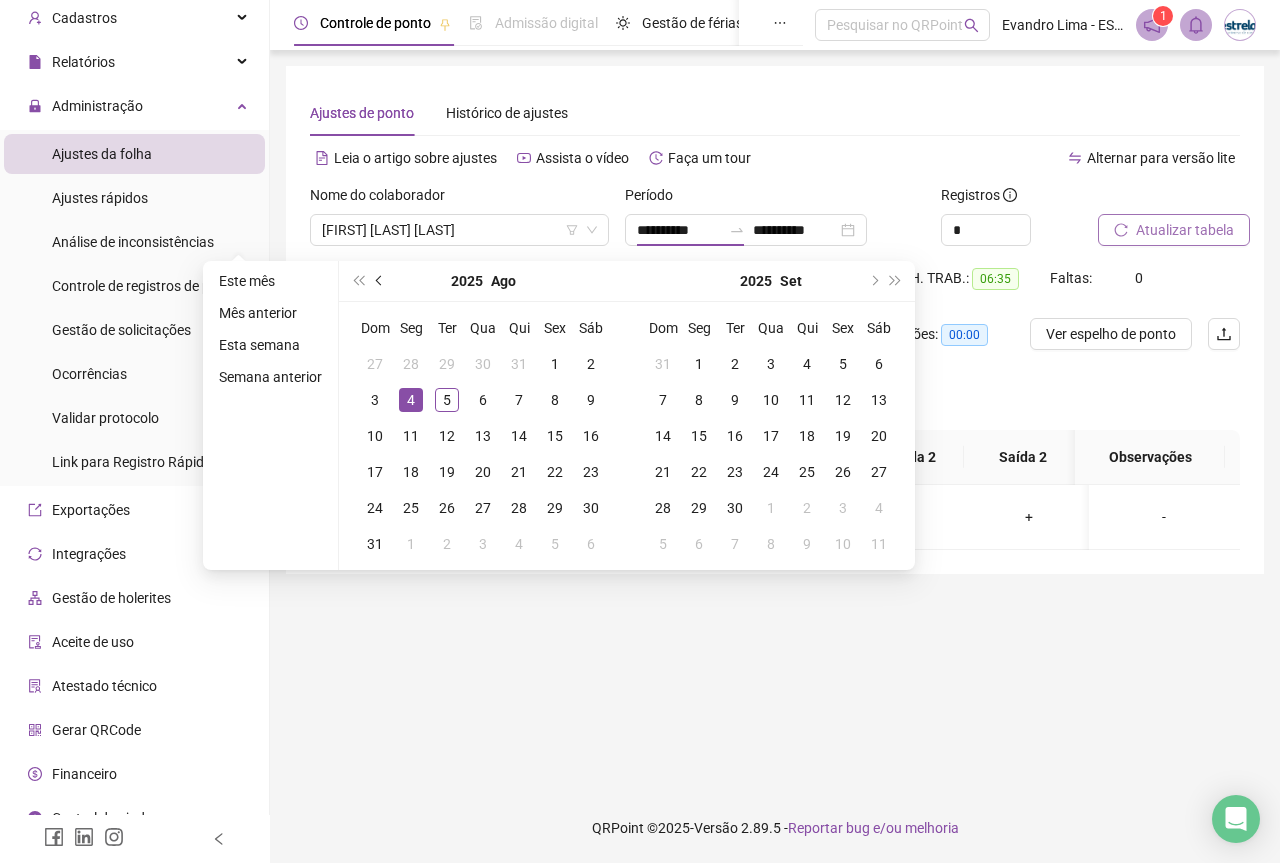 click at bounding box center (380, 281) 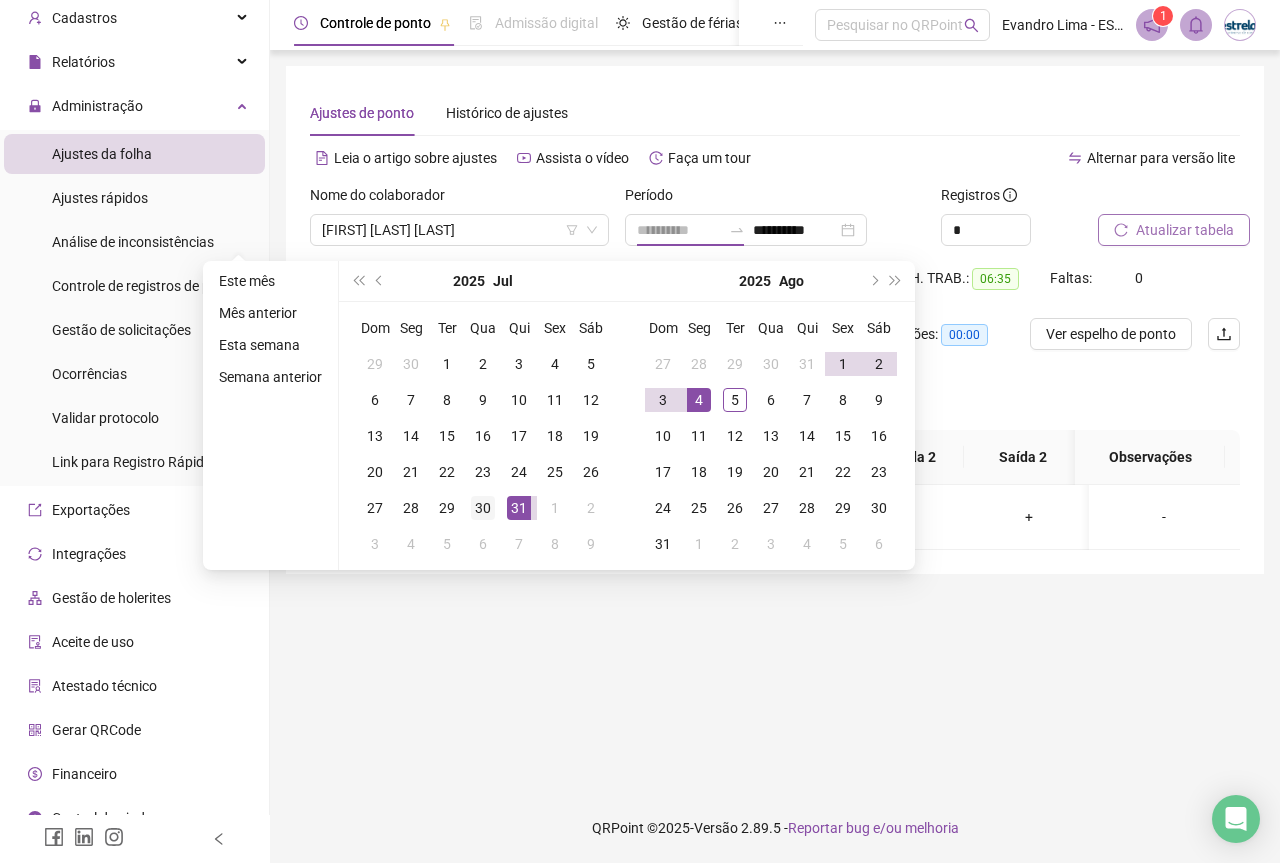 type on "**********" 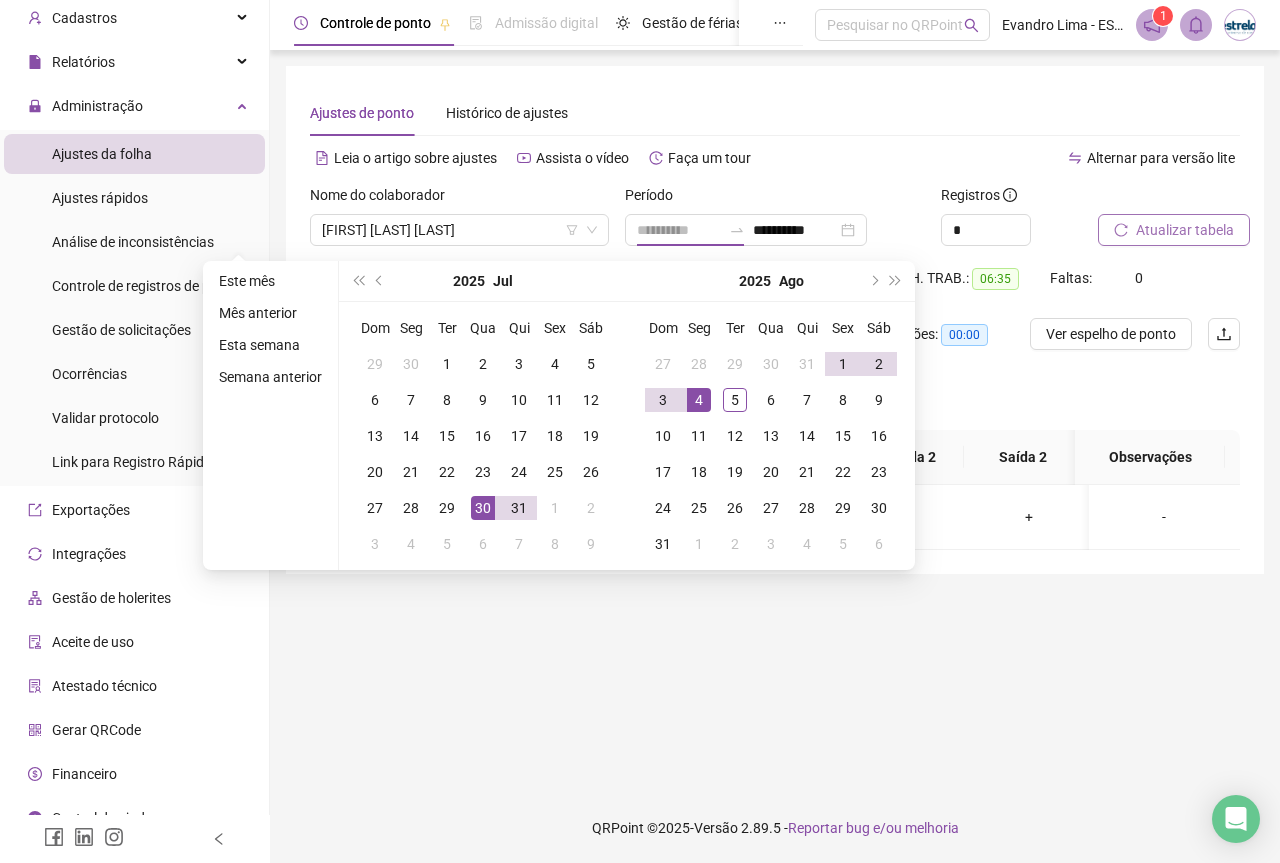 click on "30" at bounding box center (483, 508) 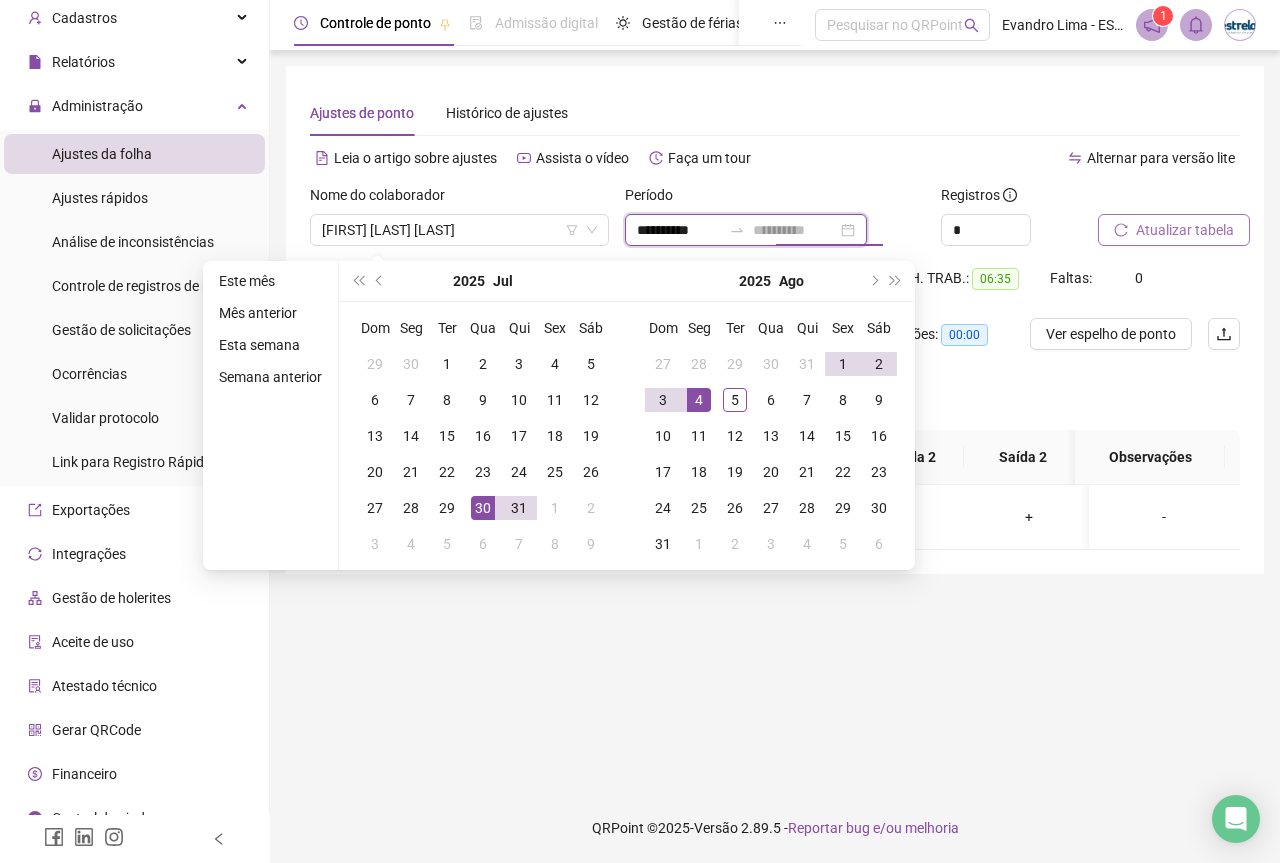 type on "**********" 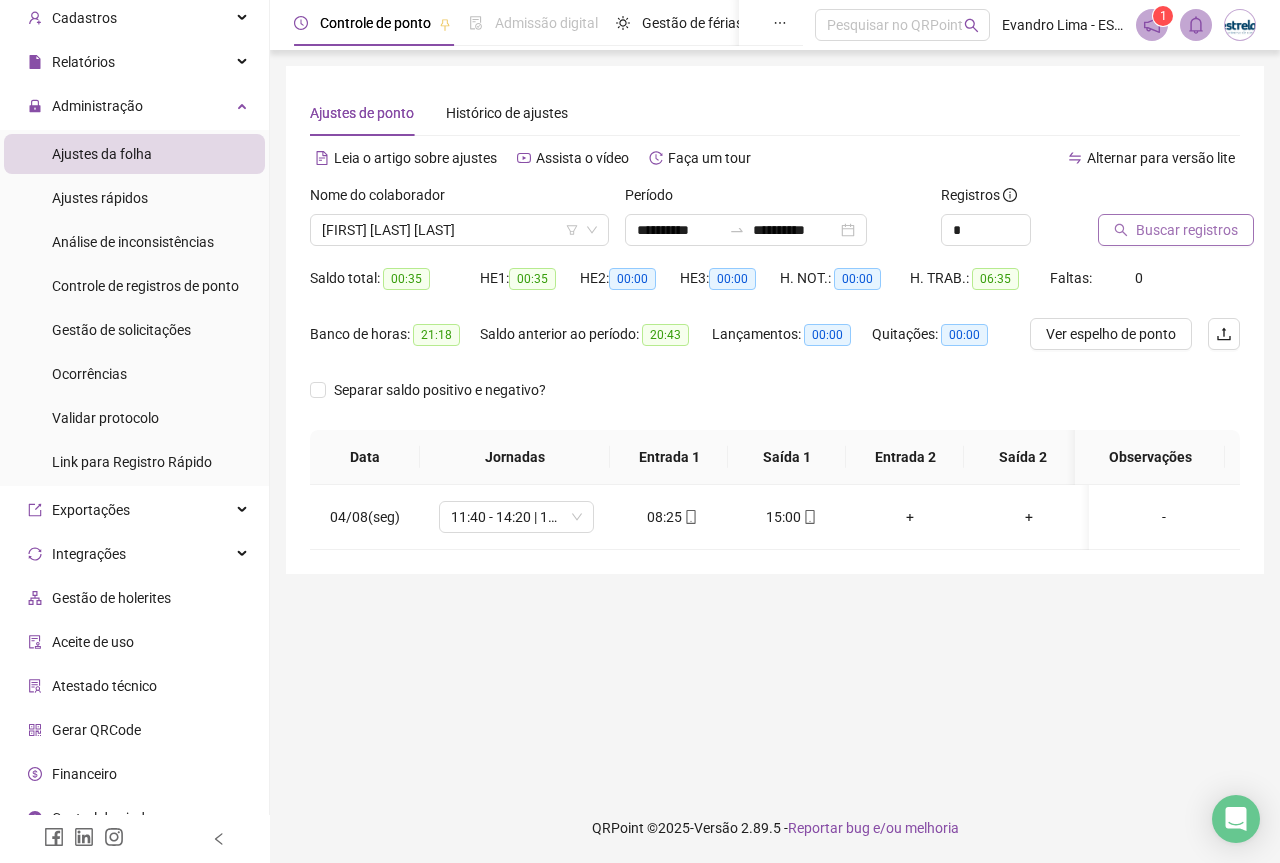 click on "Buscar registros" at bounding box center (1187, 230) 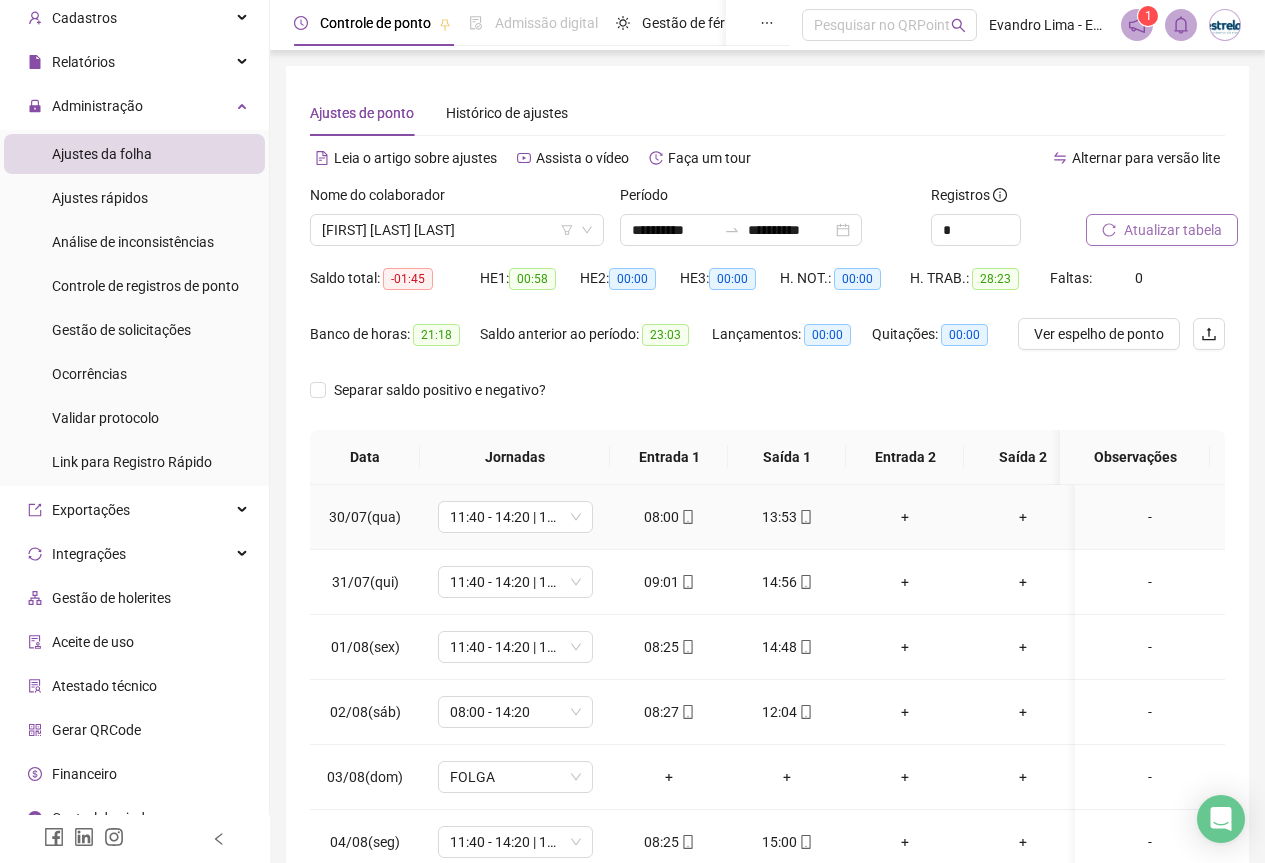 click on "13:53" at bounding box center [787, 517] 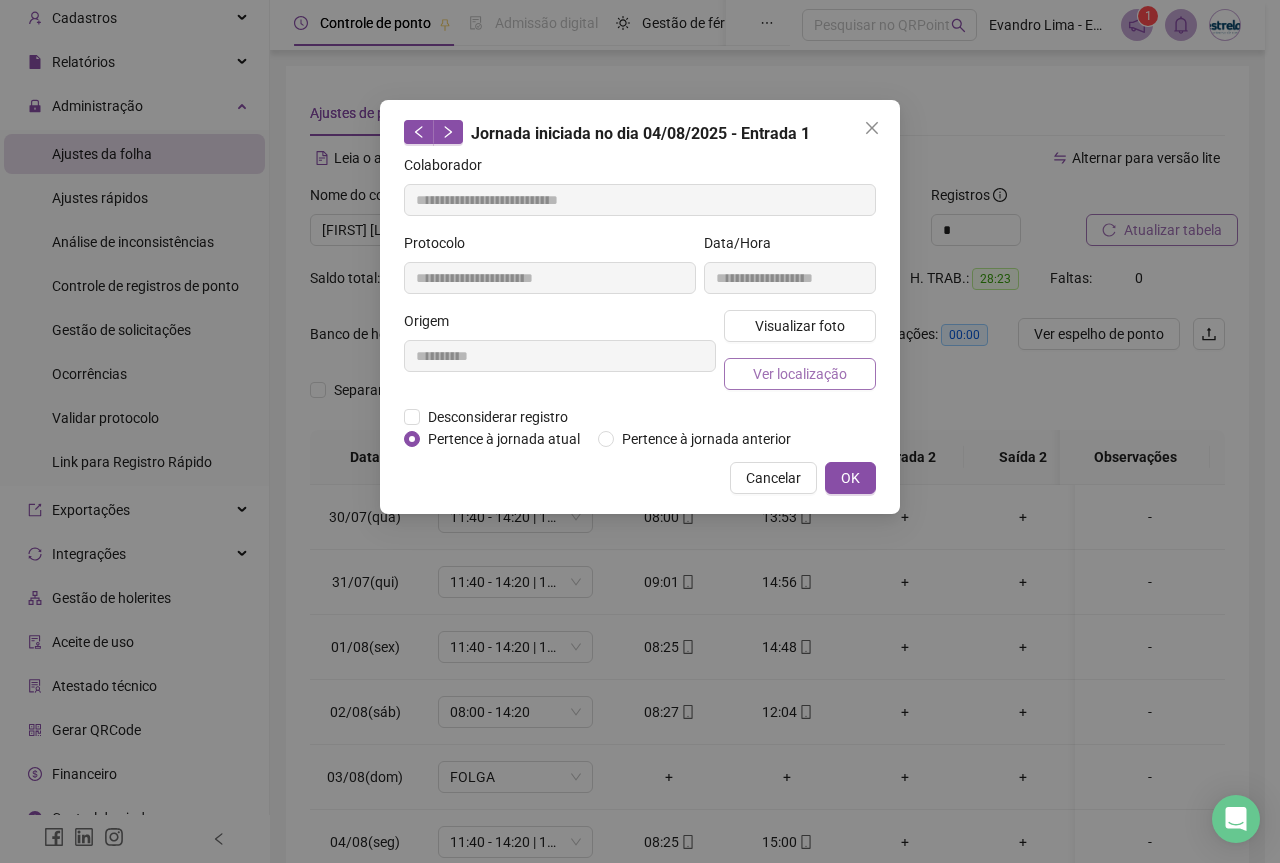 type on "**********" 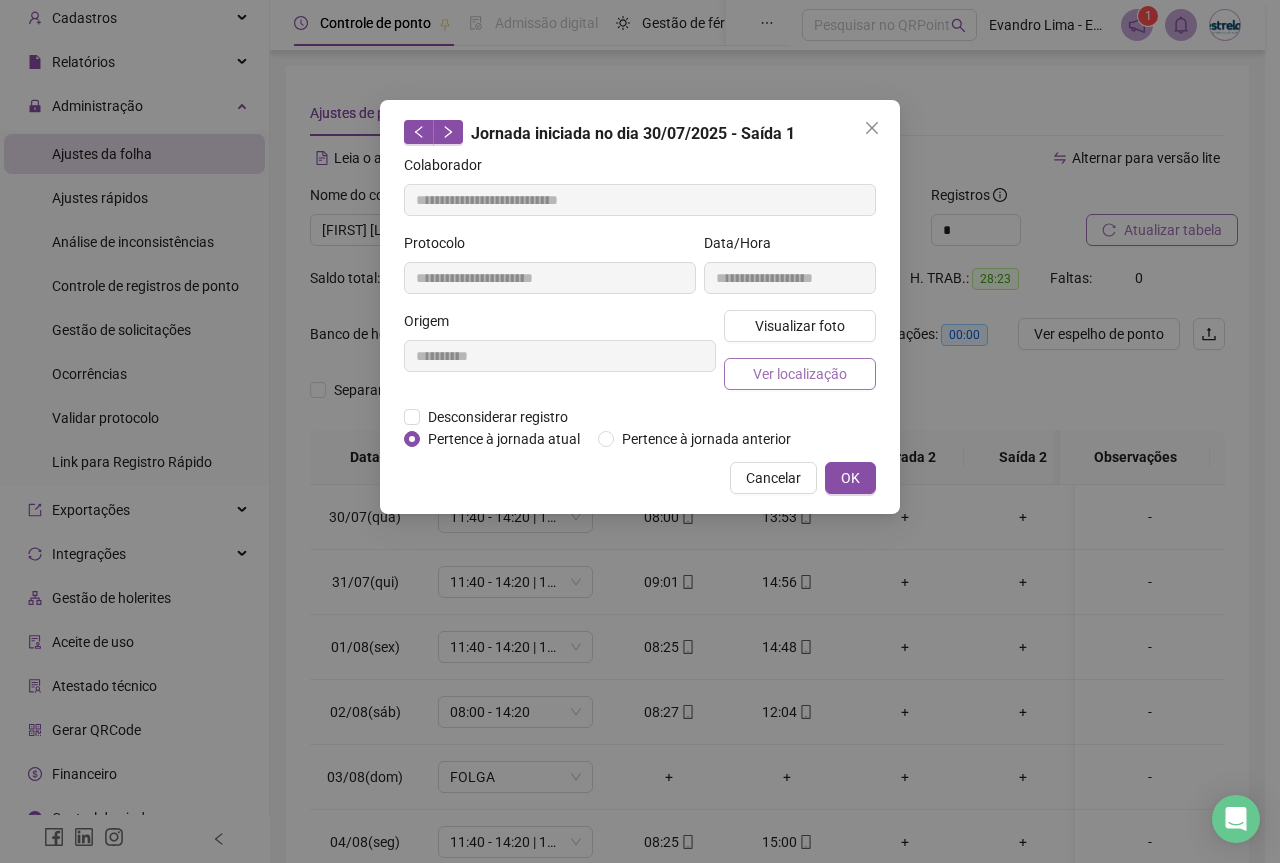 click on "Ver localização" at bounding box center [800, 374] 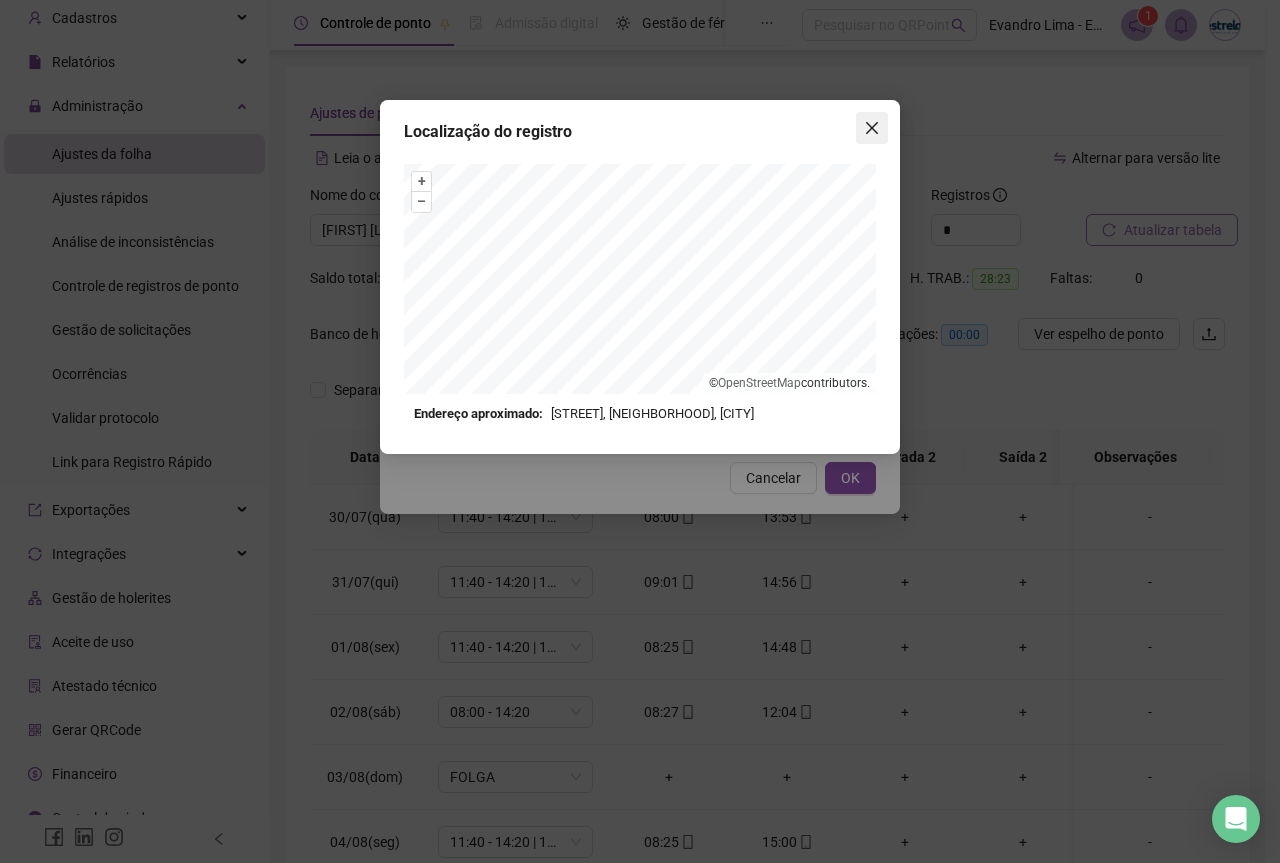 click 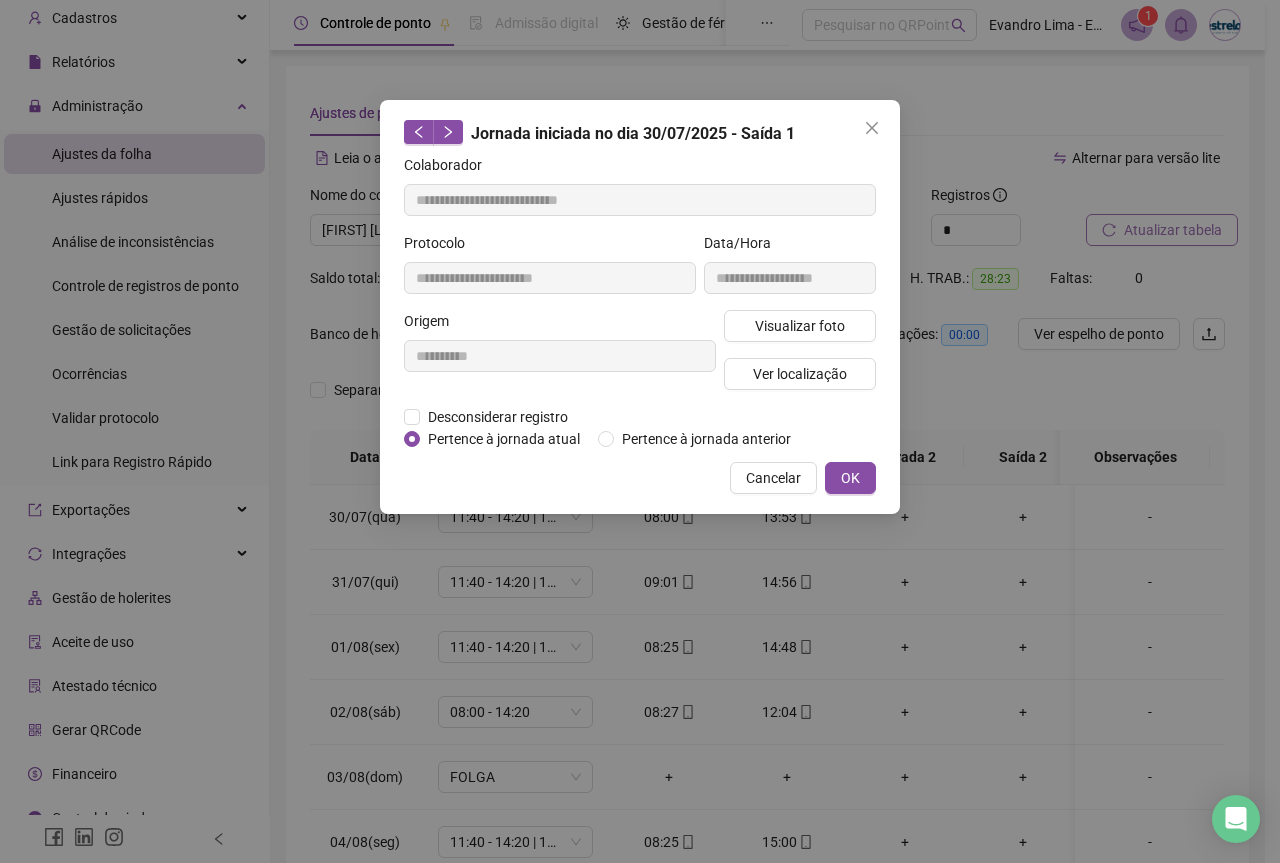 click 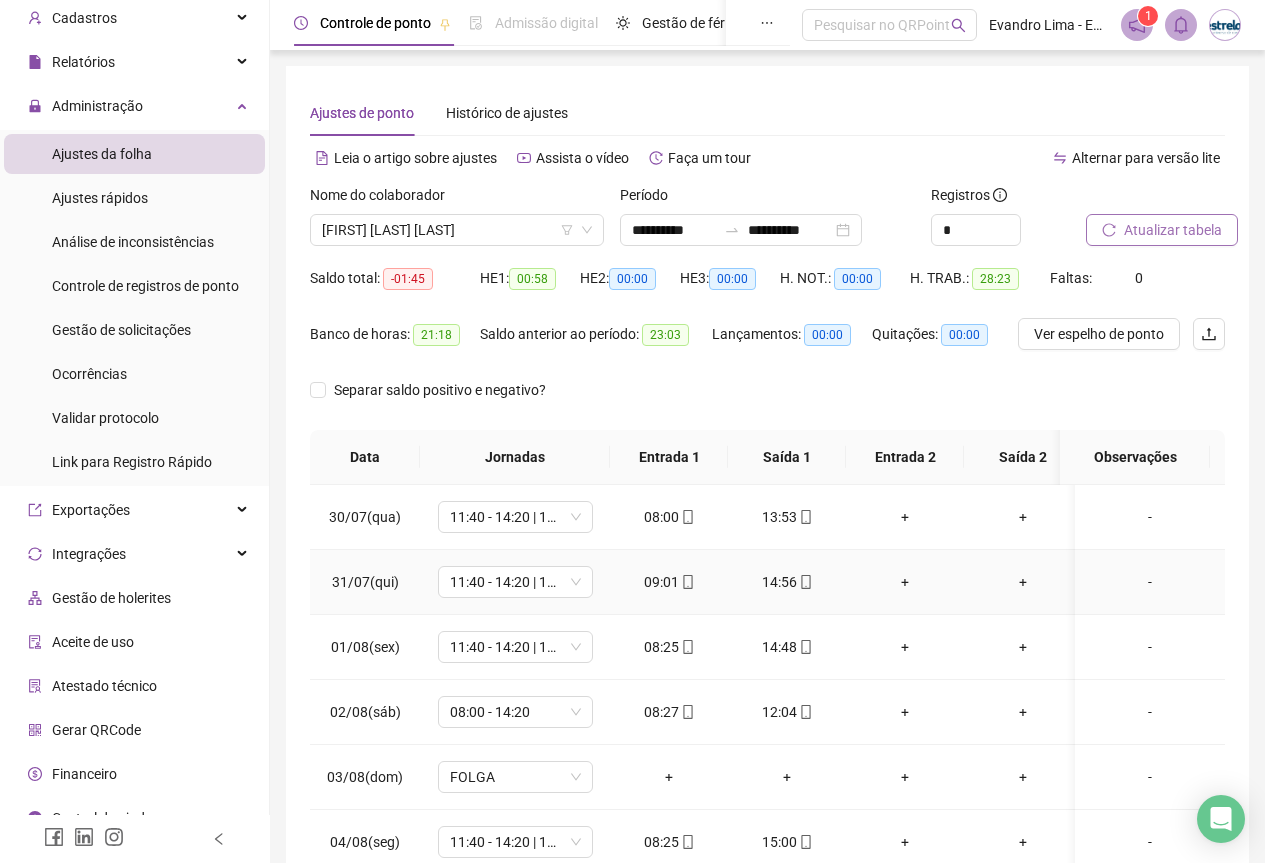 click at bounding box center [805, 582] 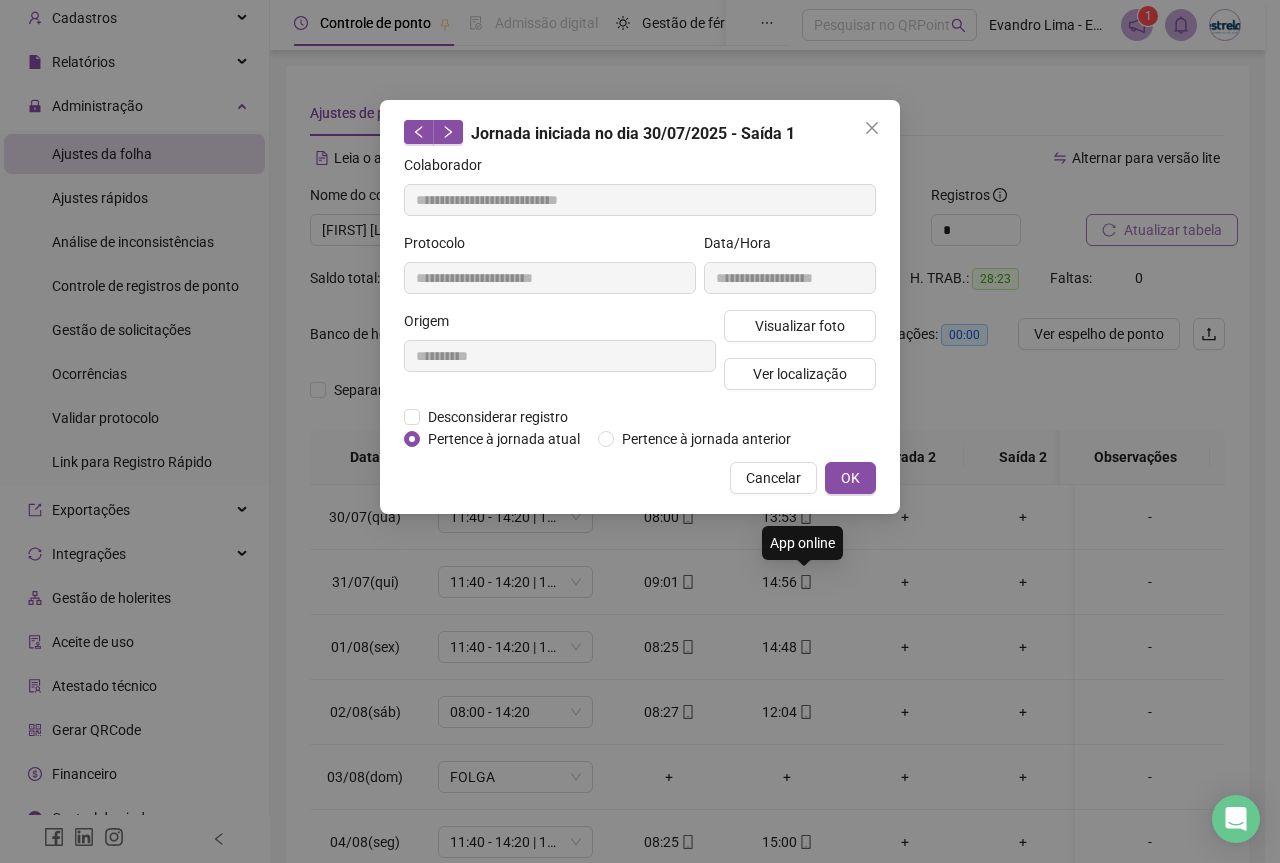 type on "**********" 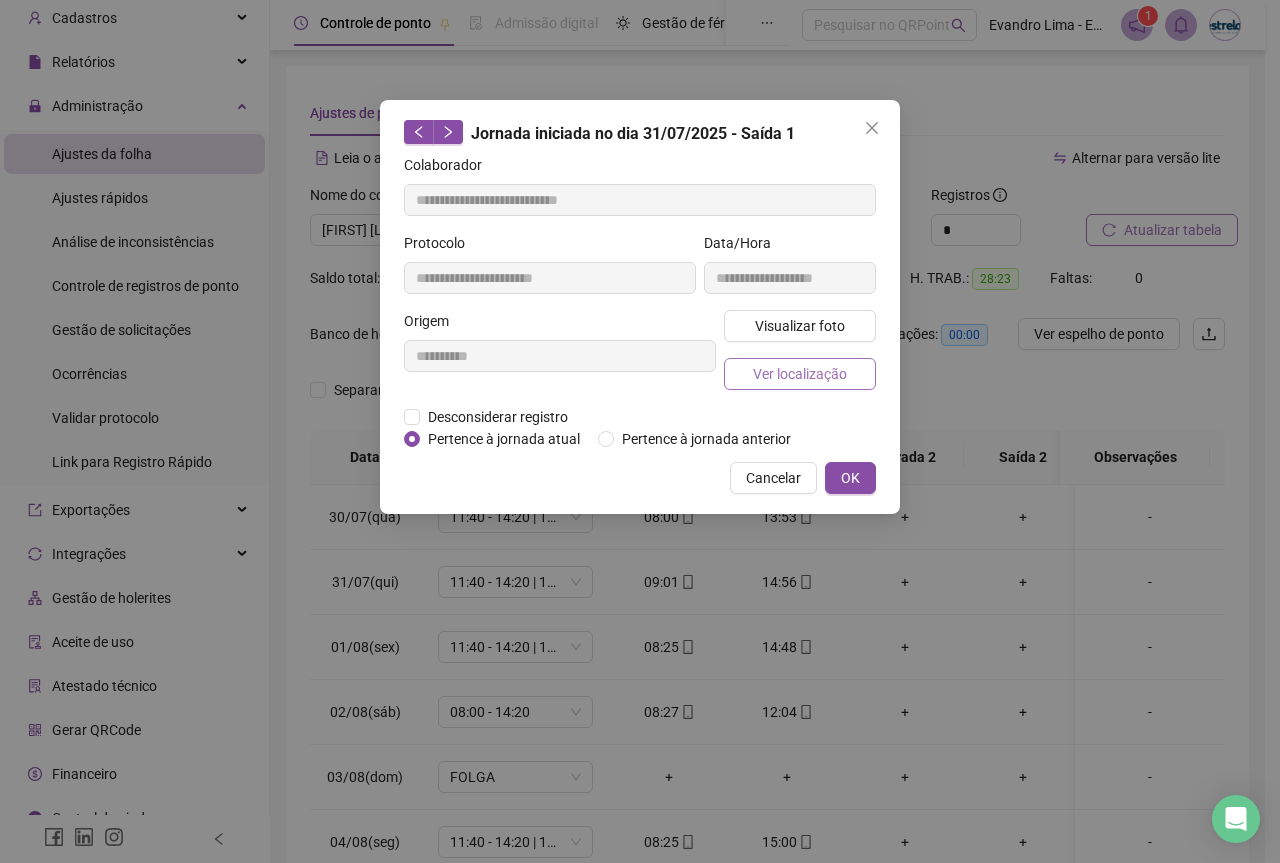 click on "Ver localização" at bounding box center (800, 374) 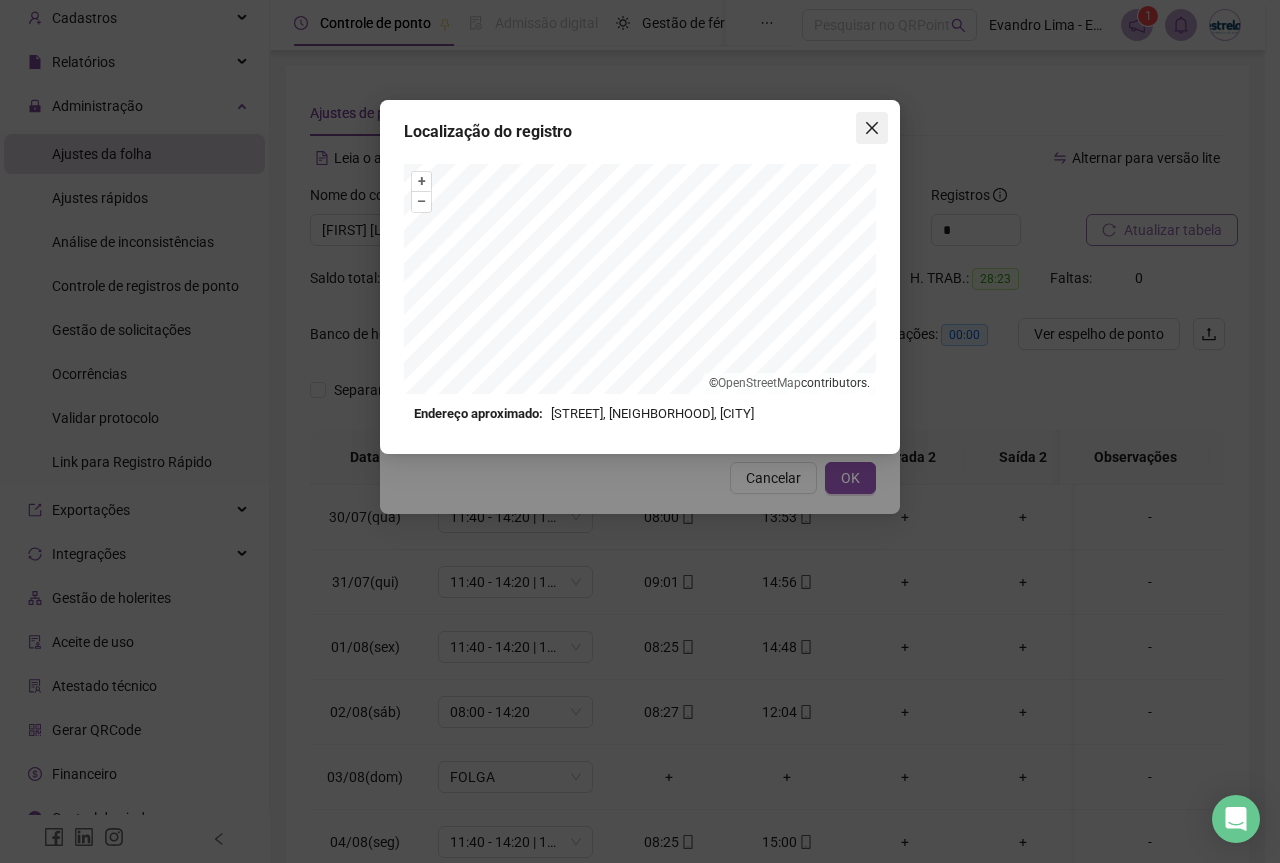 click at bounding box center [872, 128] 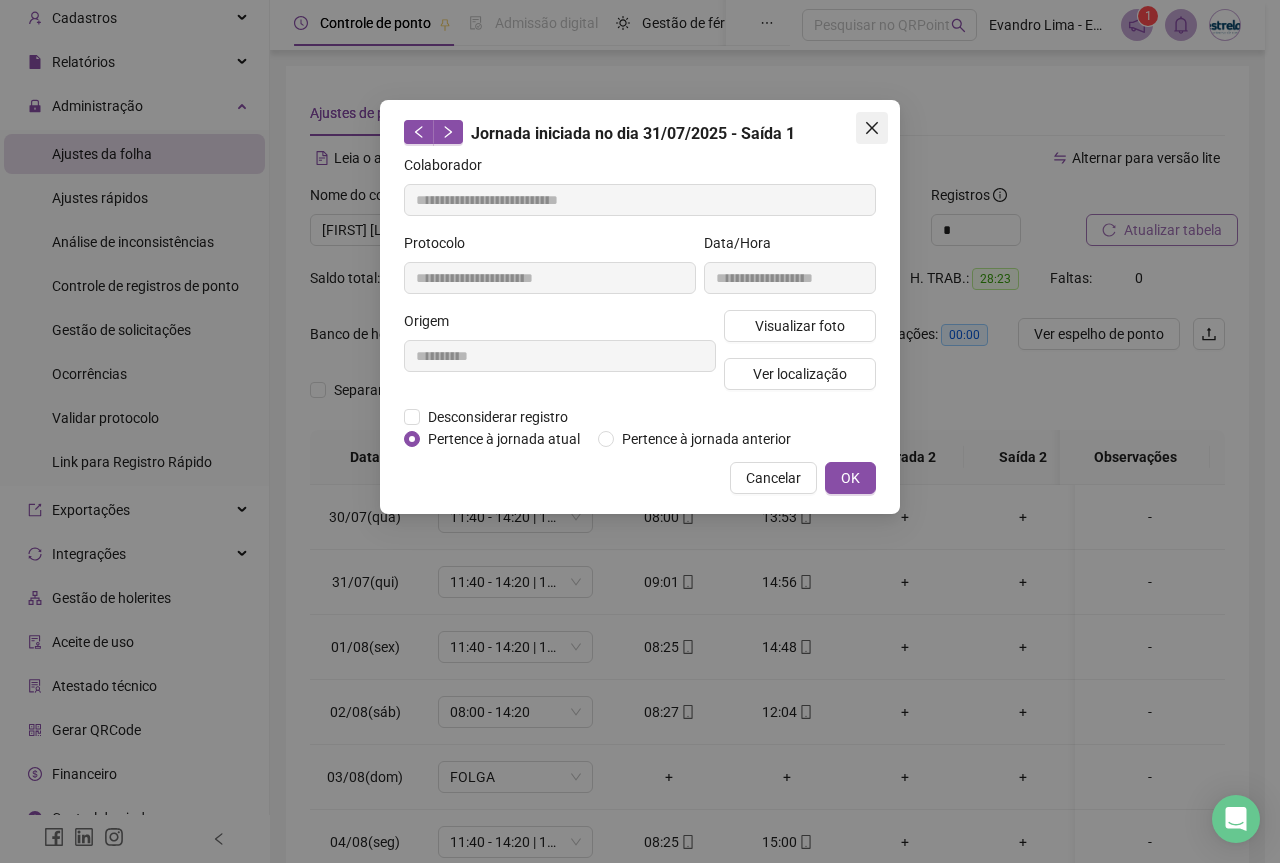 click 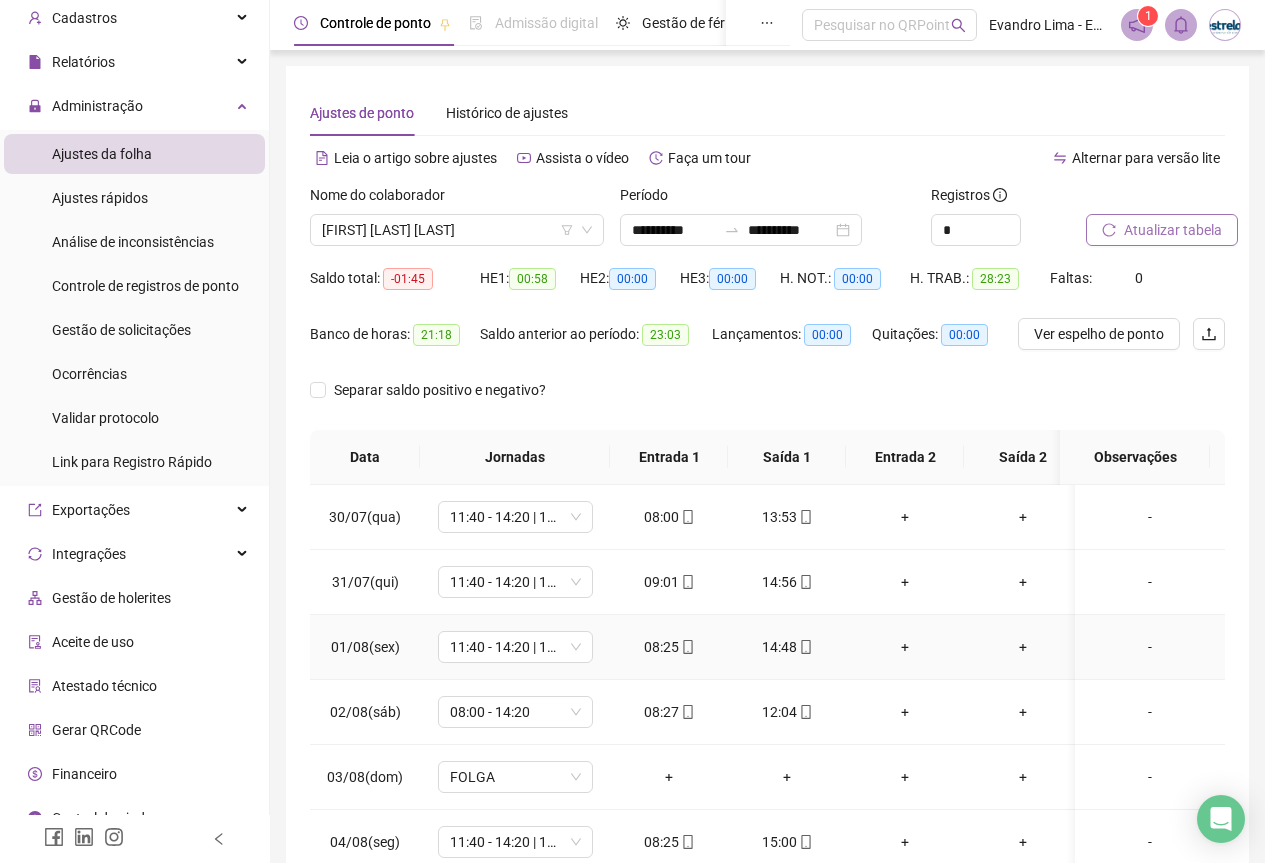 click on "14:48" at bounding box center [787, 647] 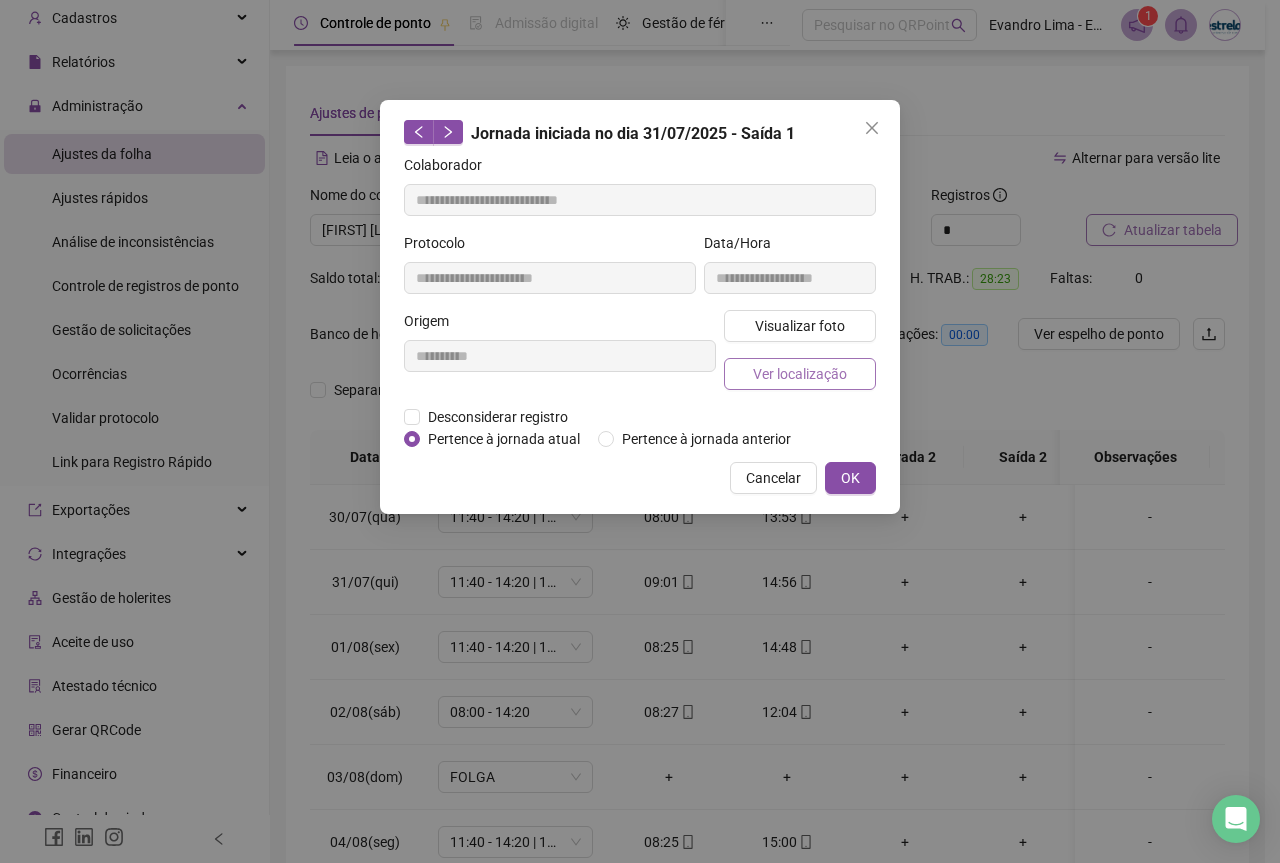 click on "Ver localização" at bounding box center (800, 374) 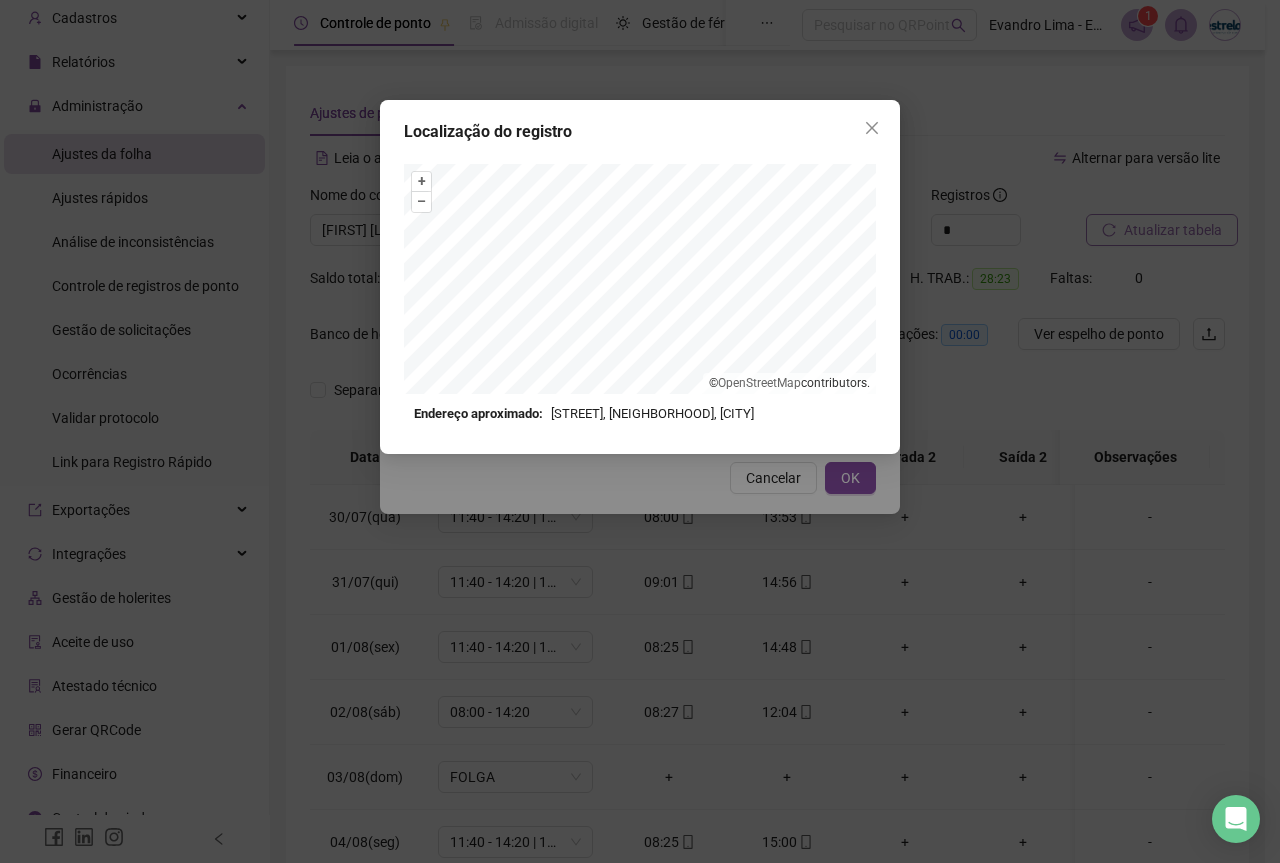 type on "**********" 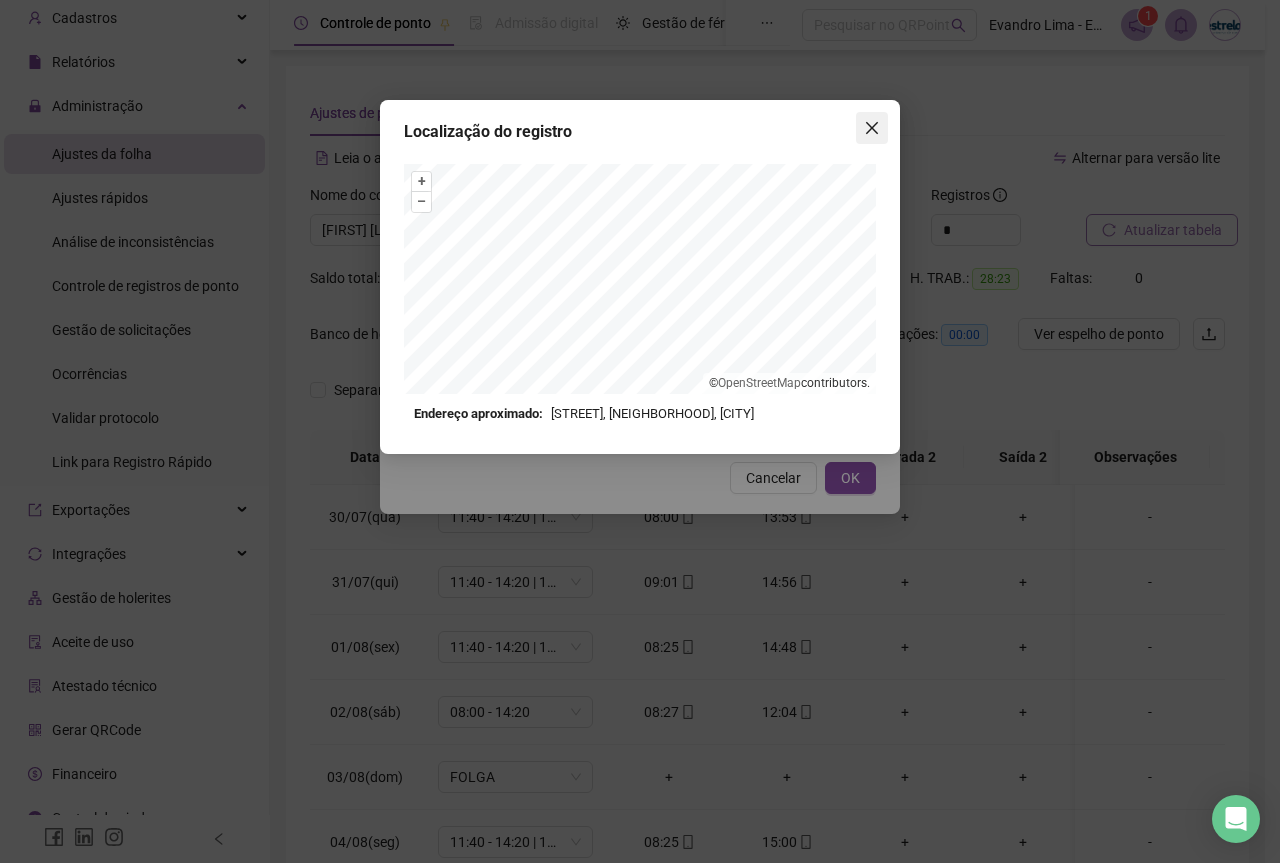 click 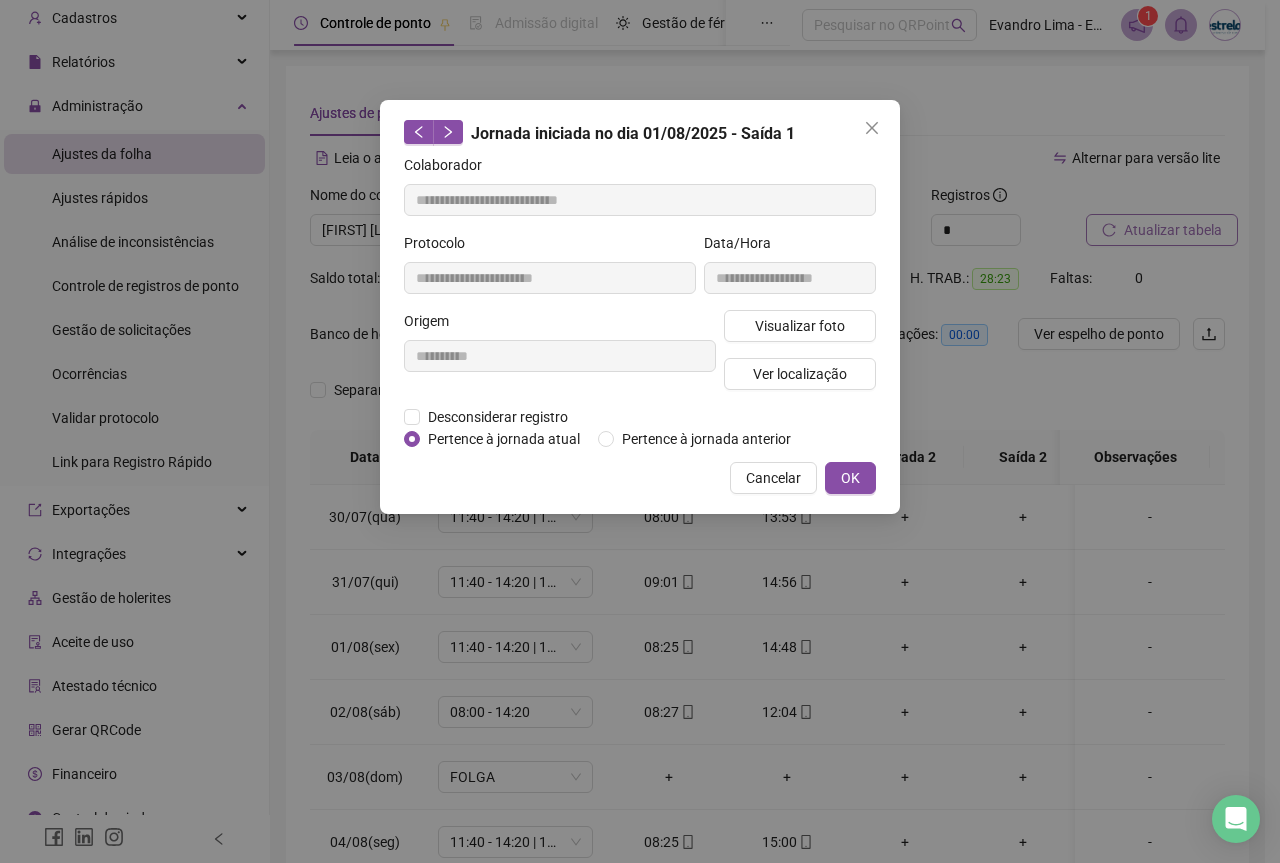 click 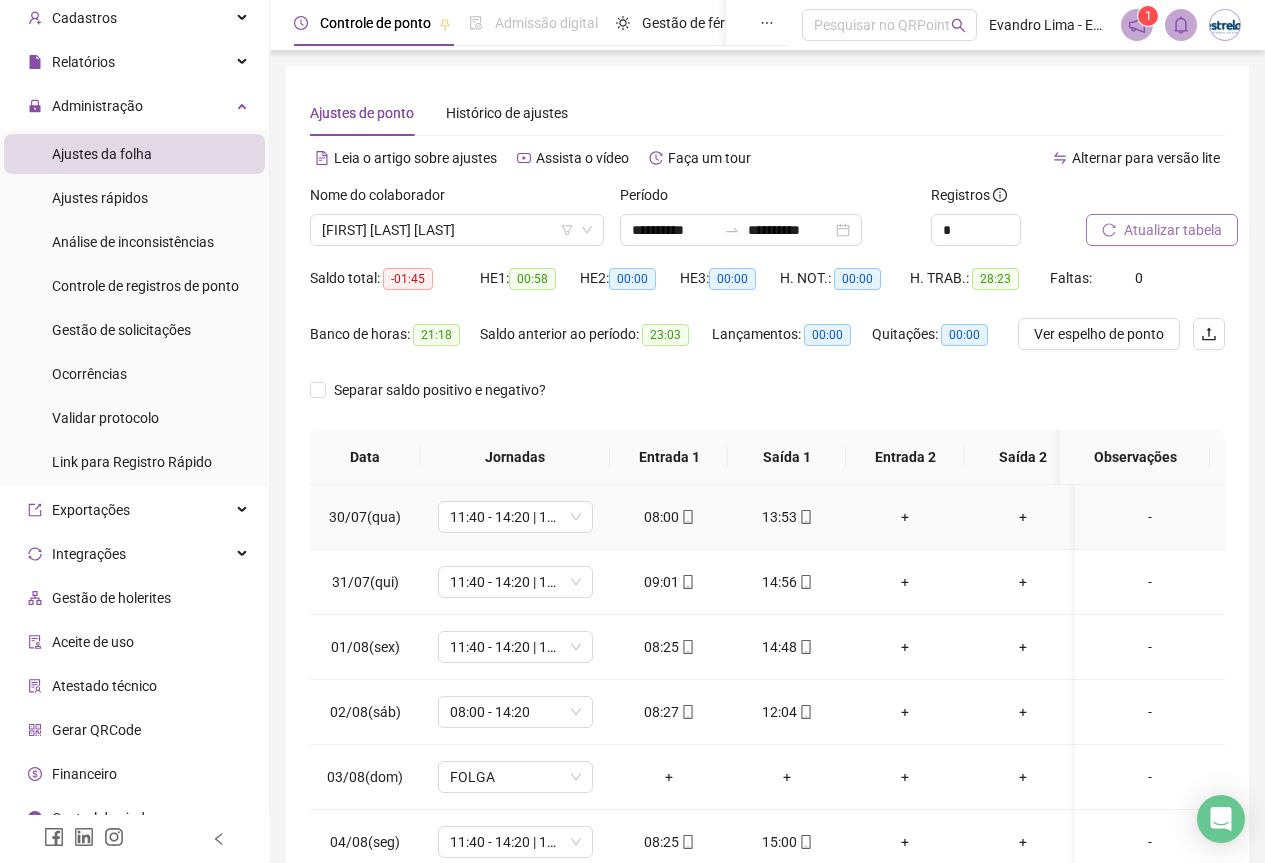 click on "13:53" at bounding box center [787, 517] 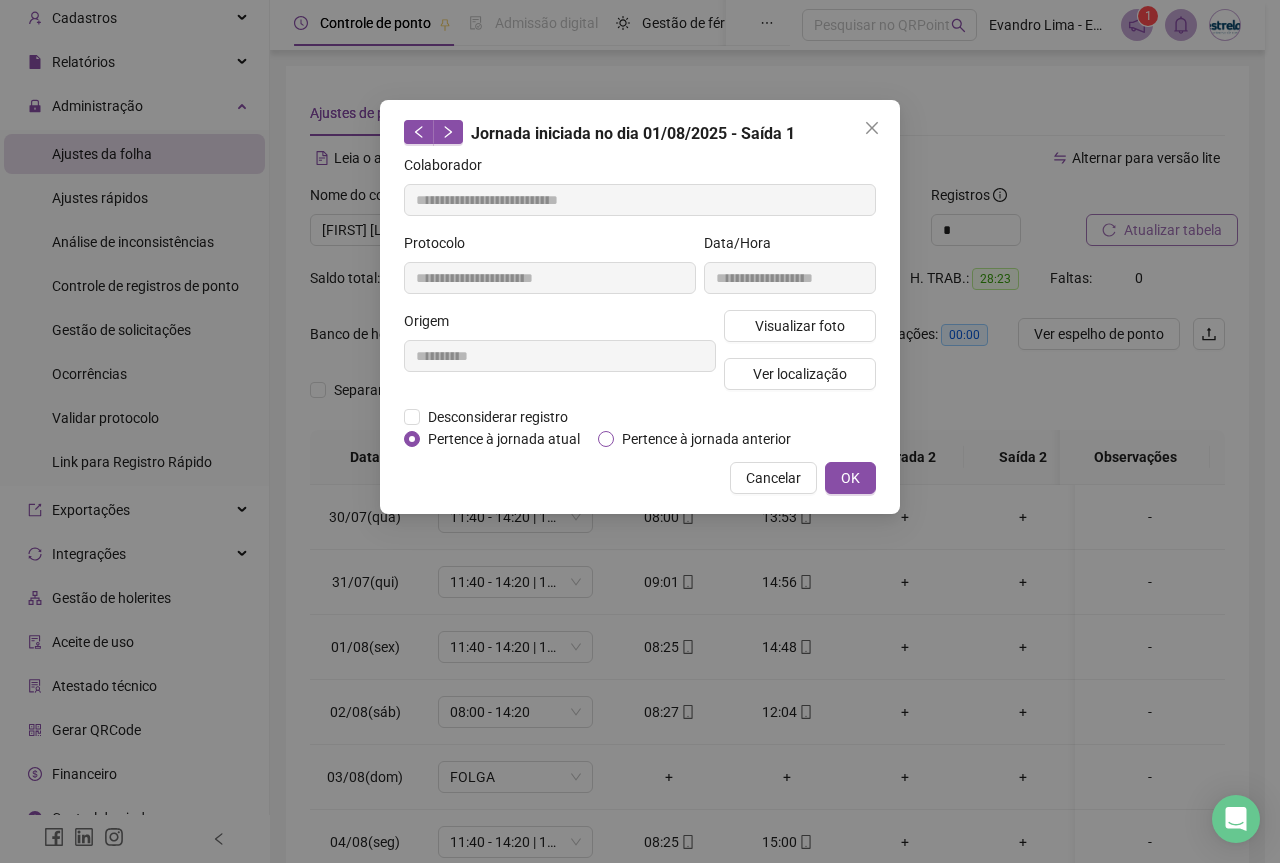 type on "**********" 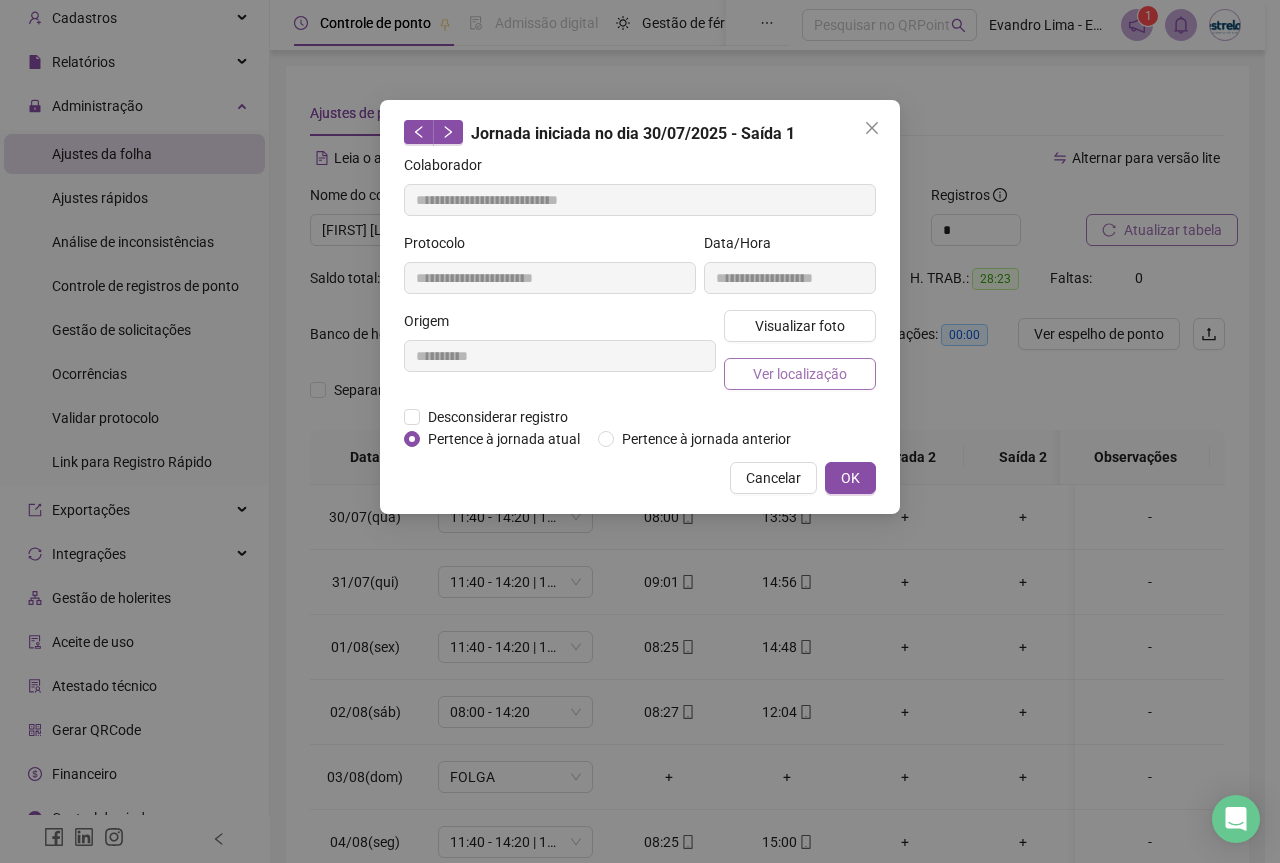 click on "Ver localização" at bounding box center [800, 374] 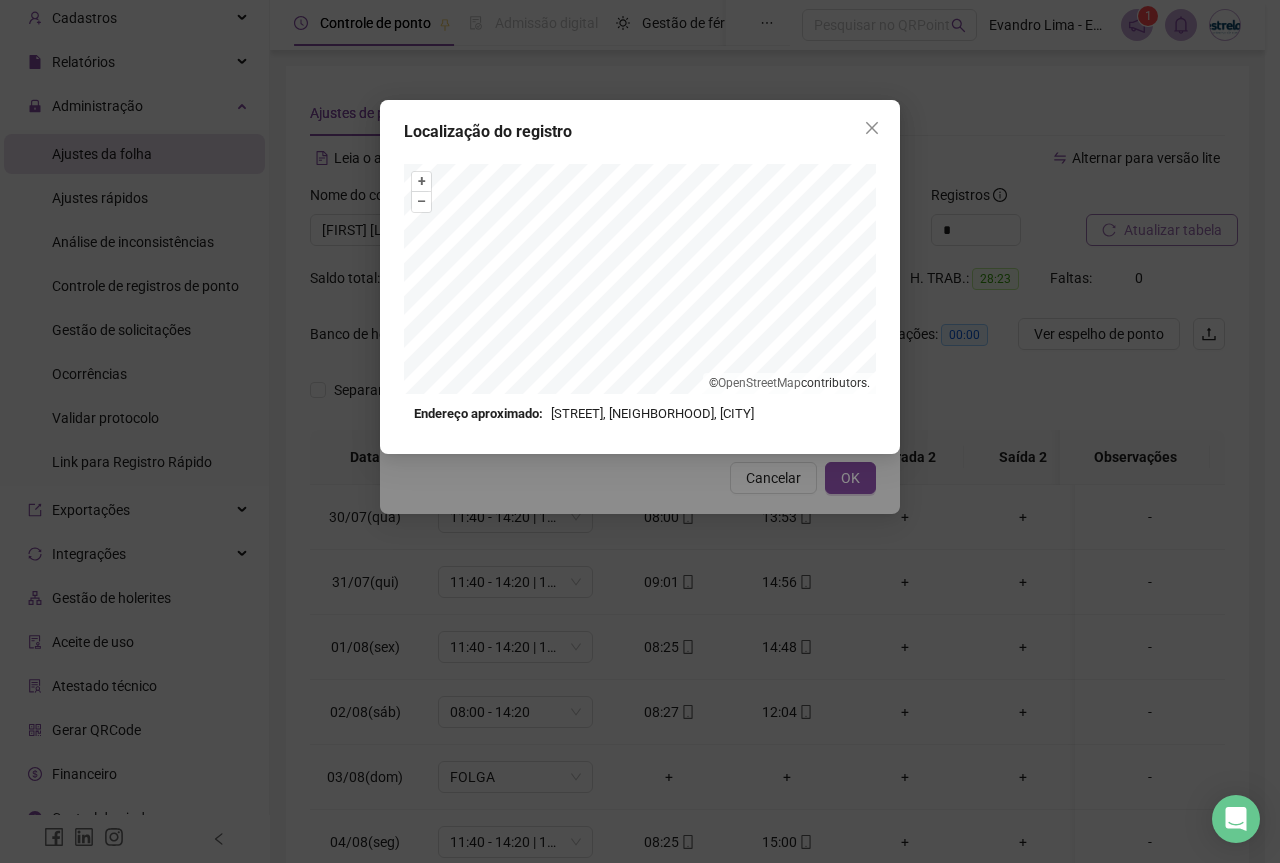 click on "Localização do registro + – ⇧ › ©  OpenStreetMap  contributors. Endereço aproximado:   [STREET], [NEIGHBORHOOD], [CITY] *OBS Os registros de ponto executados através da web utilizam uma tecnologia menos precisa para obter a geolocalização do colaborador, o que poderá resultar em localizações distintas." at bounding box center (640, 277) 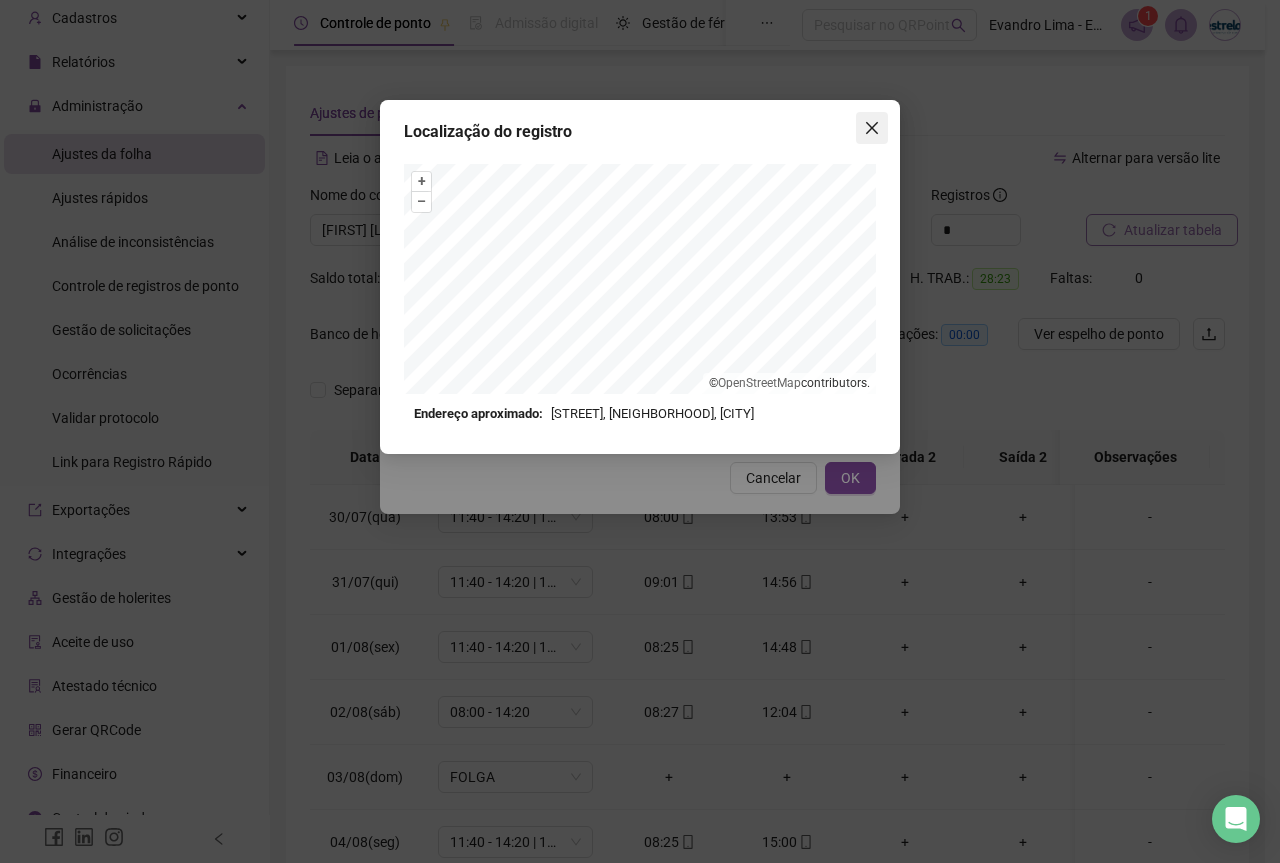 click at bounding box center (872, 128) 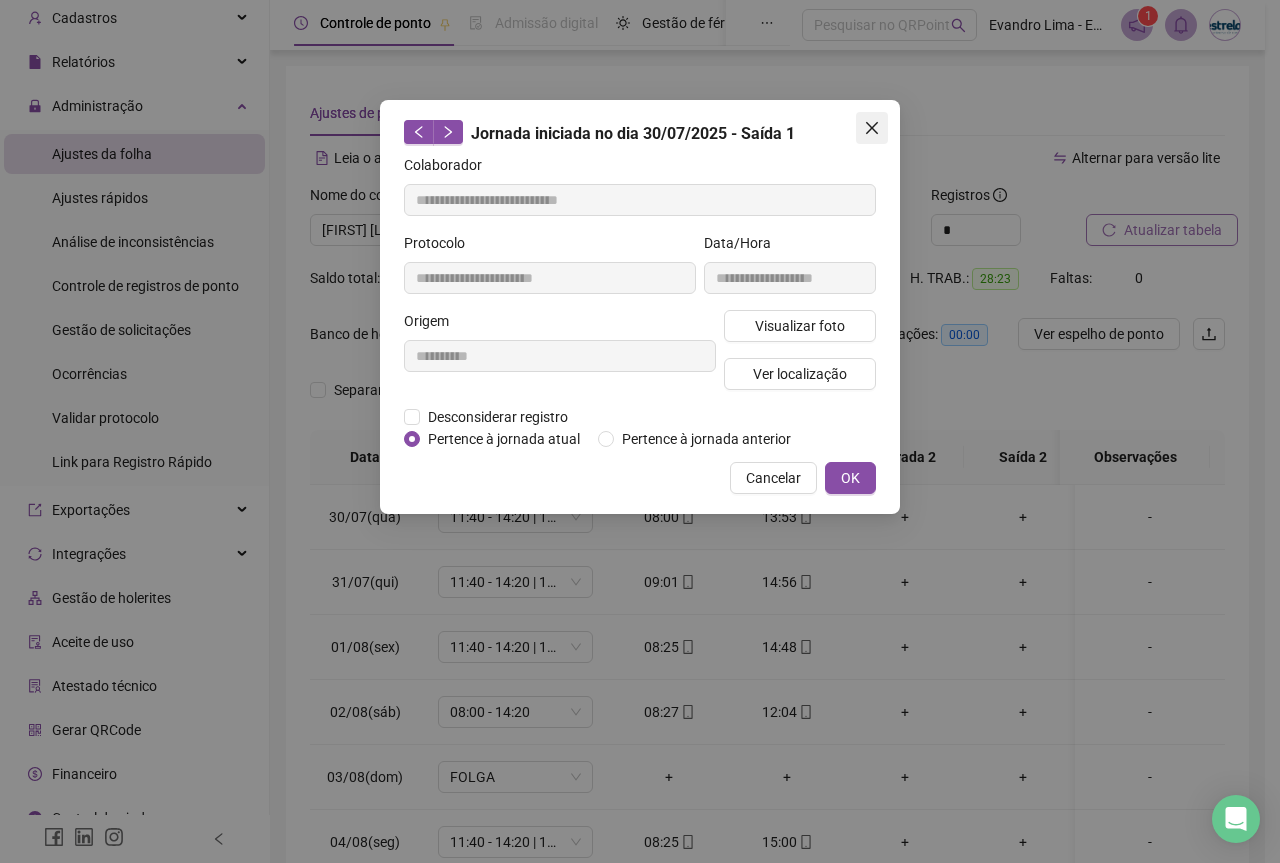click 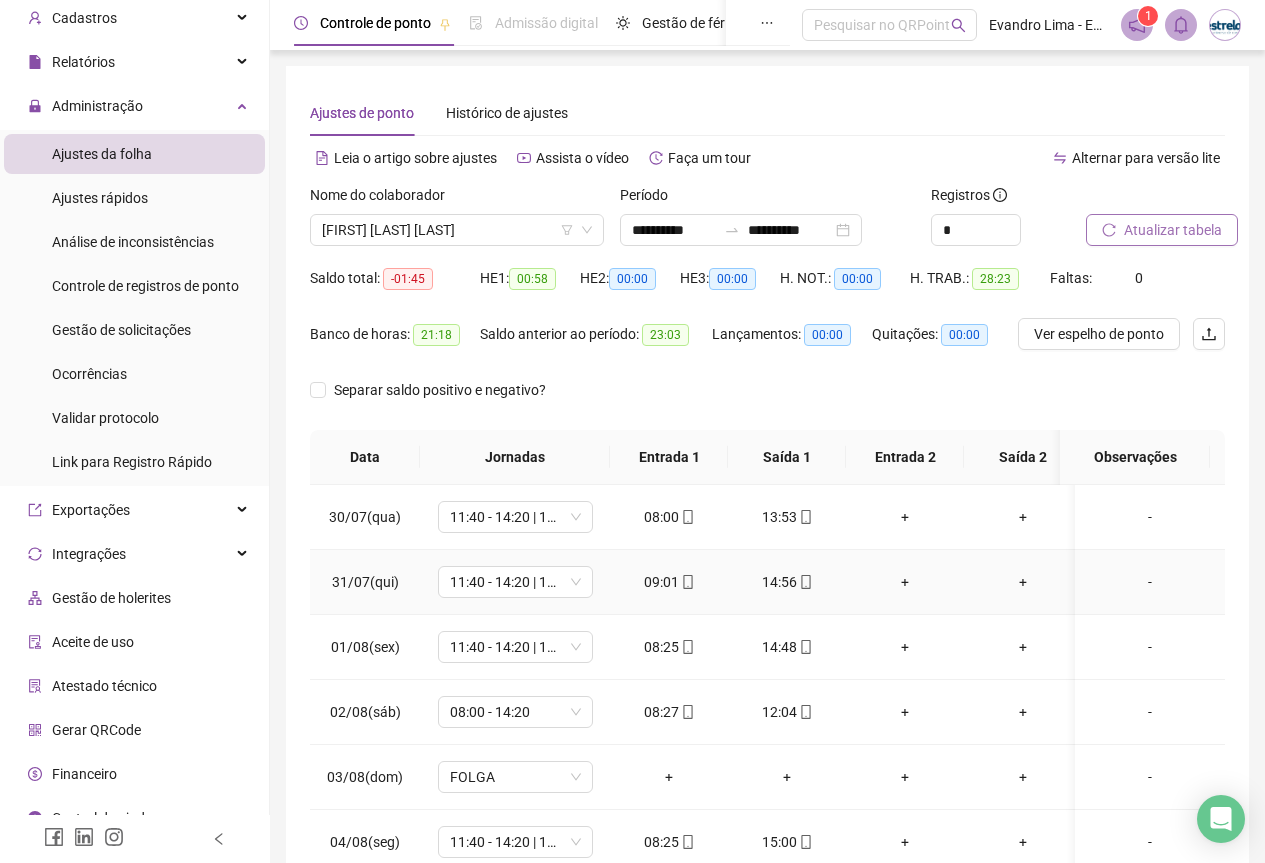 click on "14:56" at bounding box center (787, 582) 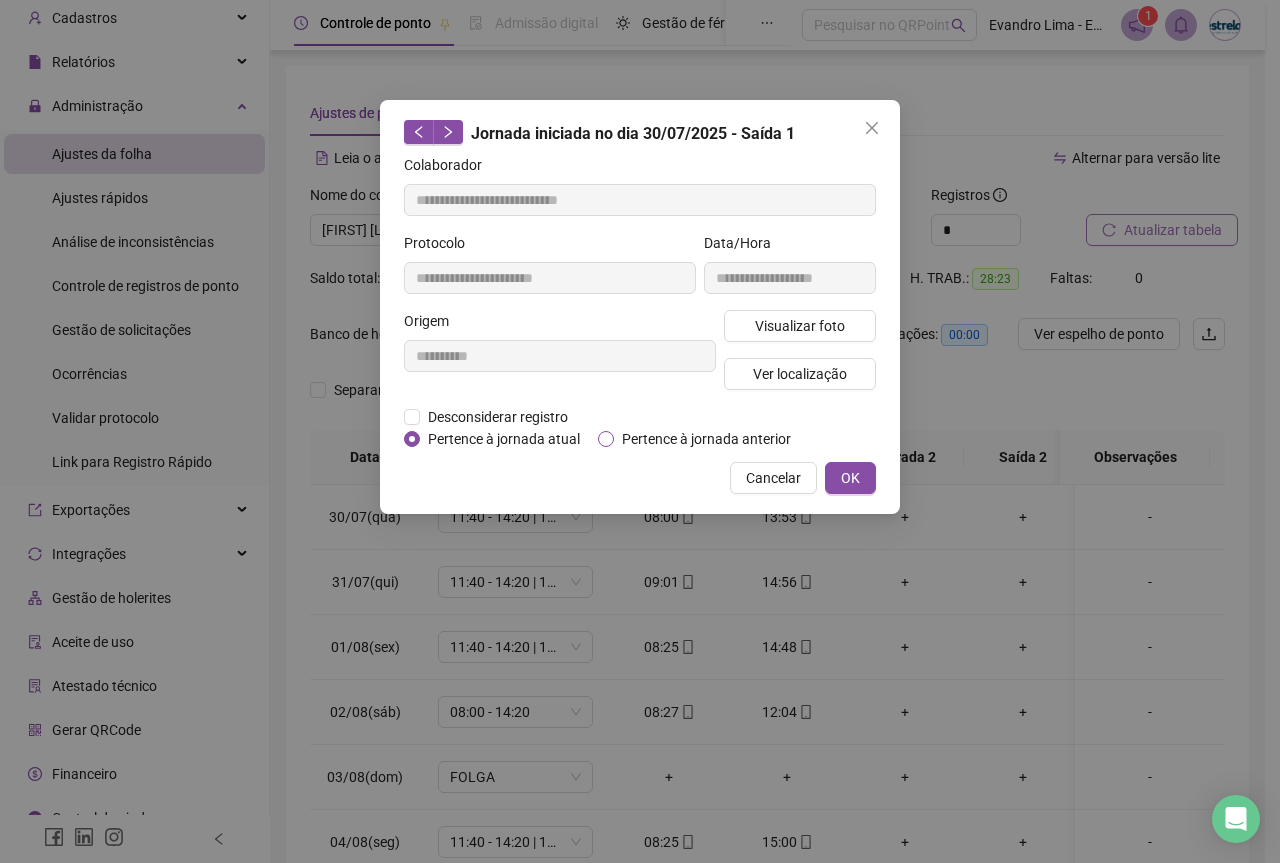 type on "**********" 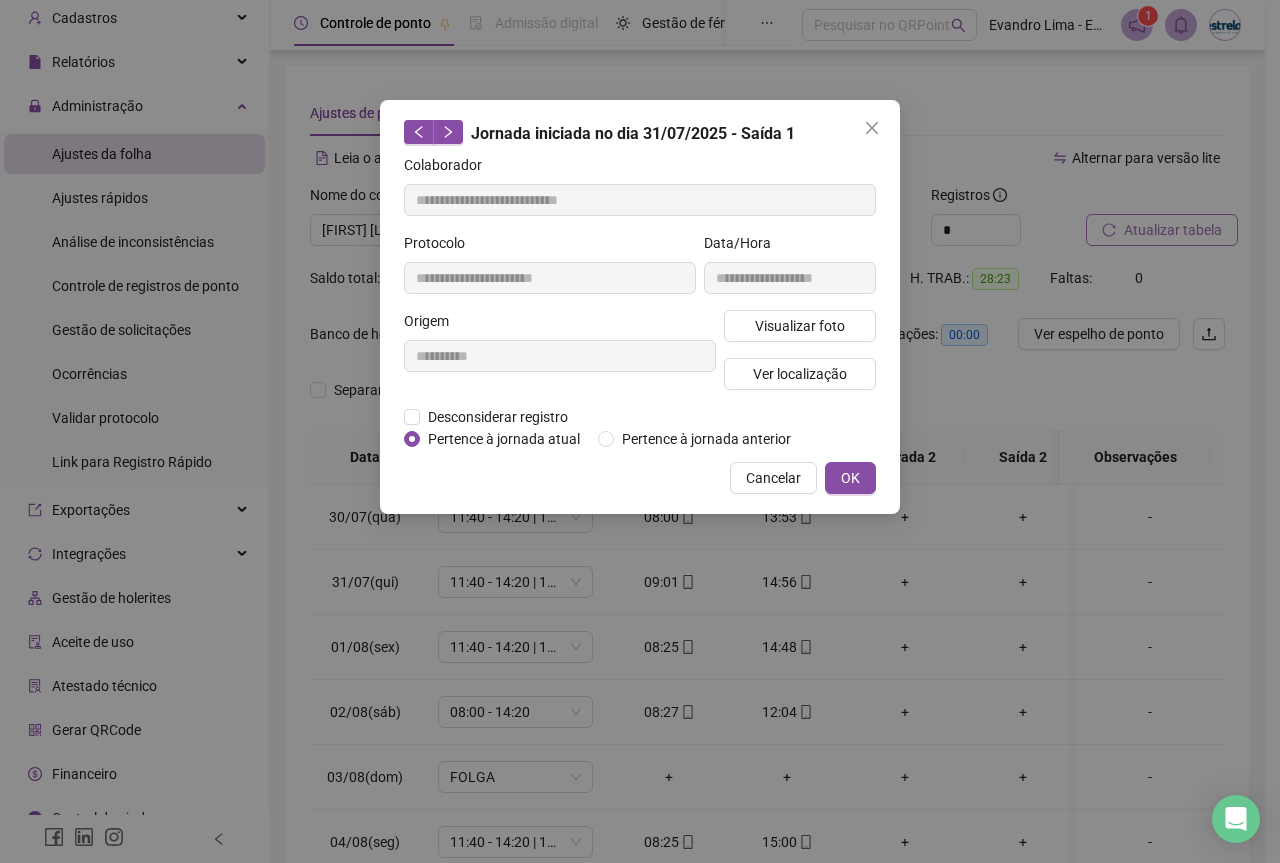 click on "Visualizar foto Ver localização" at bounding box center (800, 358) 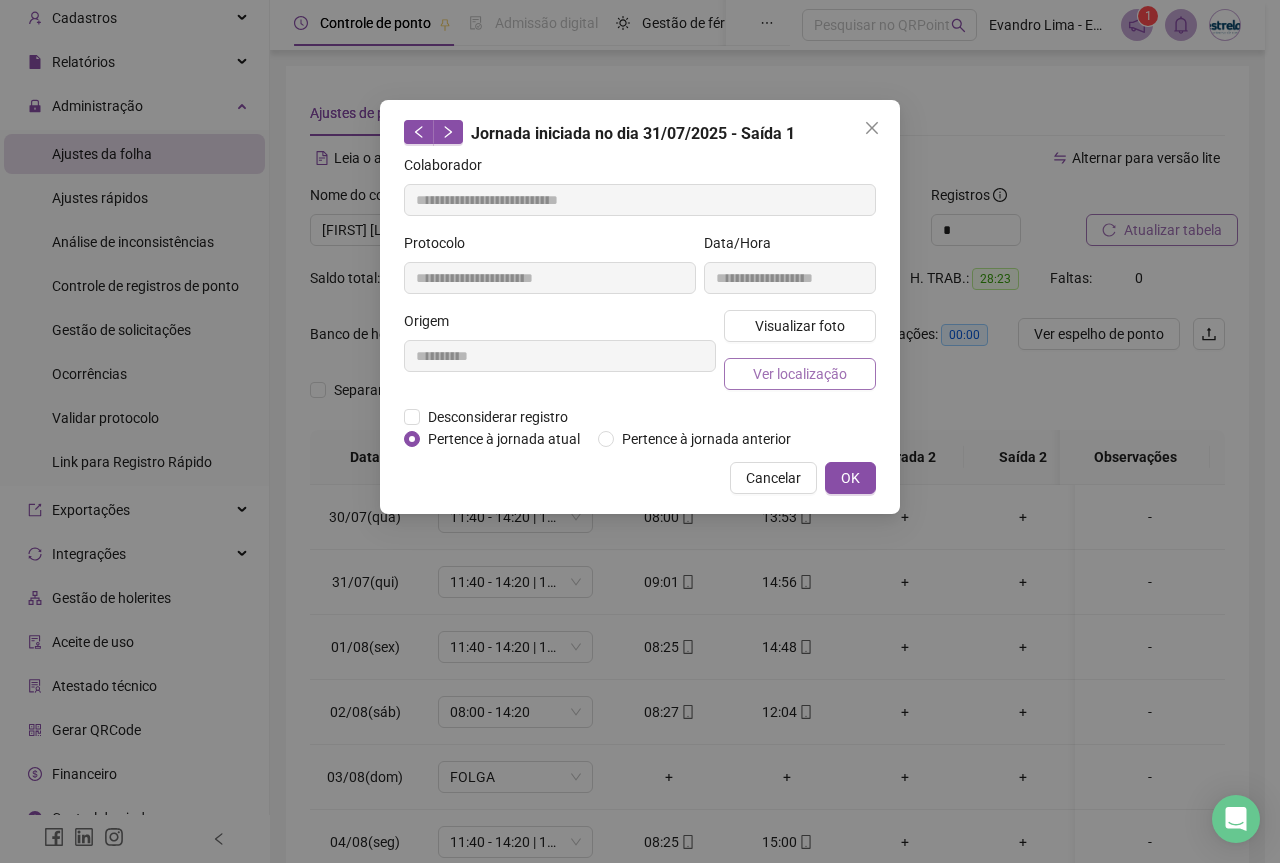 click on "Ver localização" at bounding box center [800, 374] 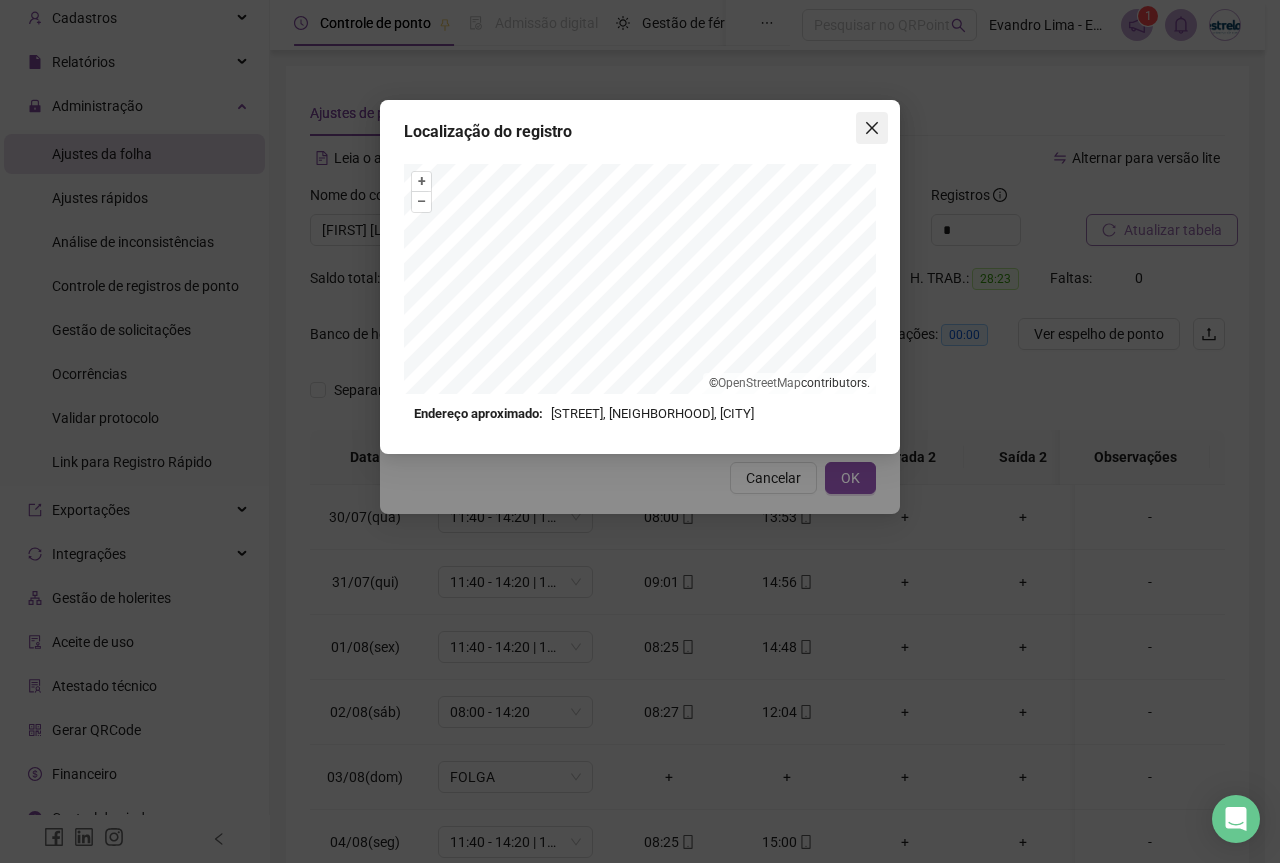 click at bounding box center [872, 128] 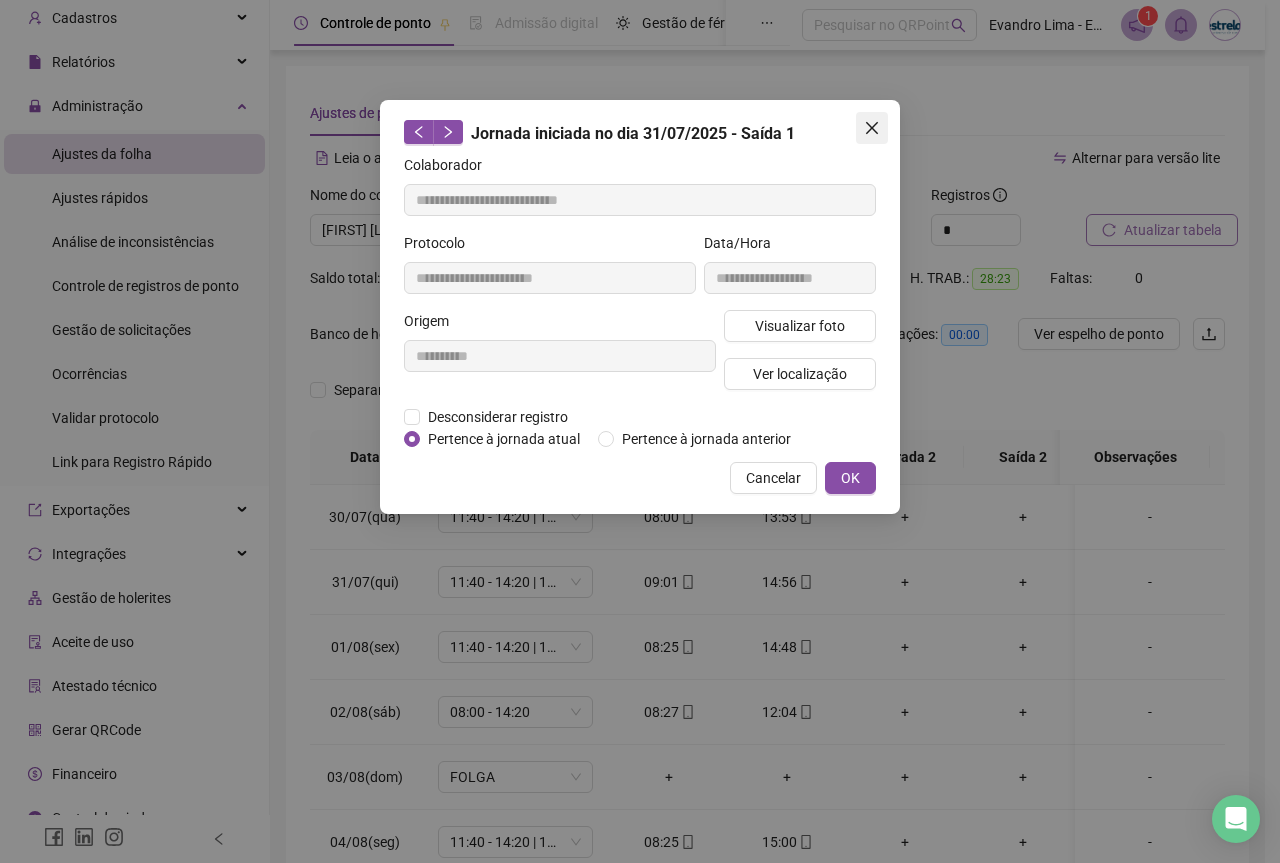 click at bounding box center [872, 128] 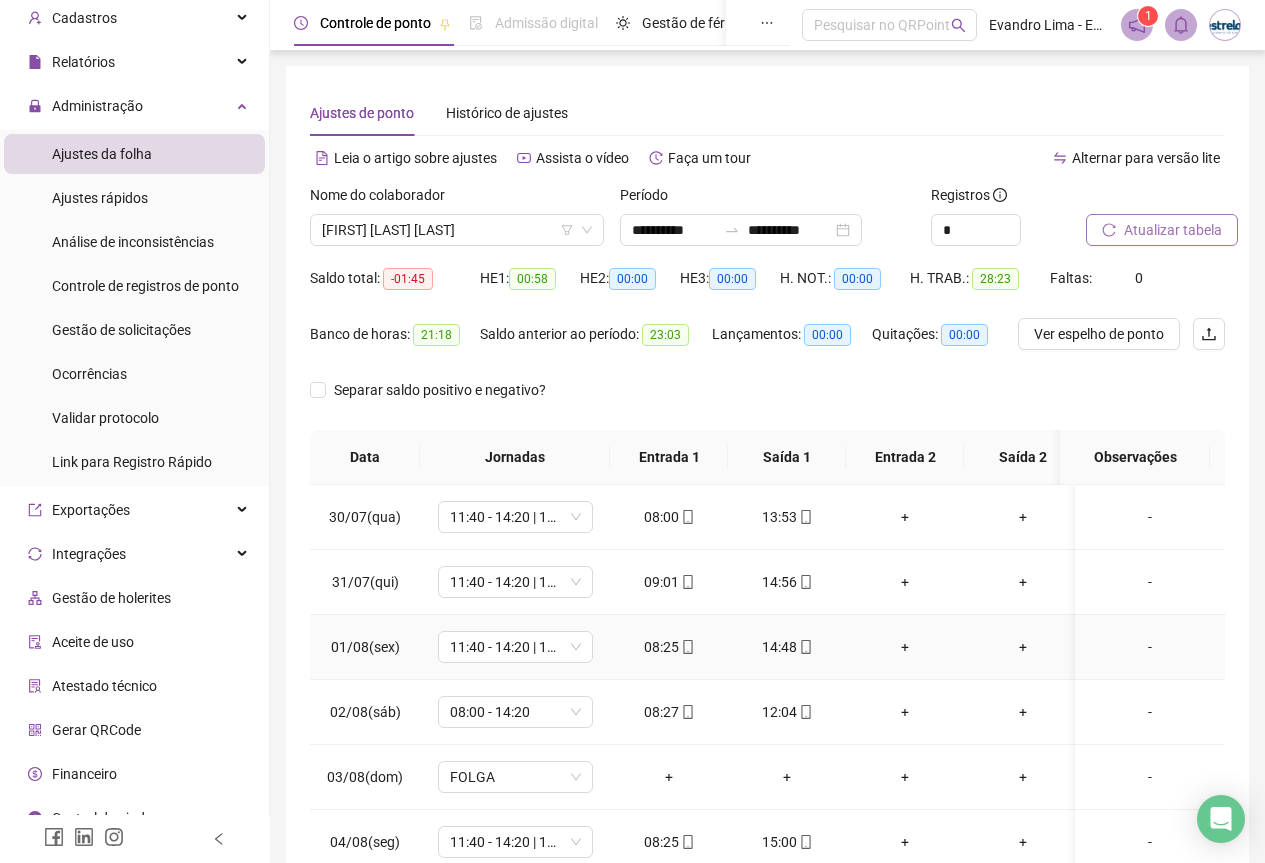 click on "14:48" at bounding box center [787, 647] 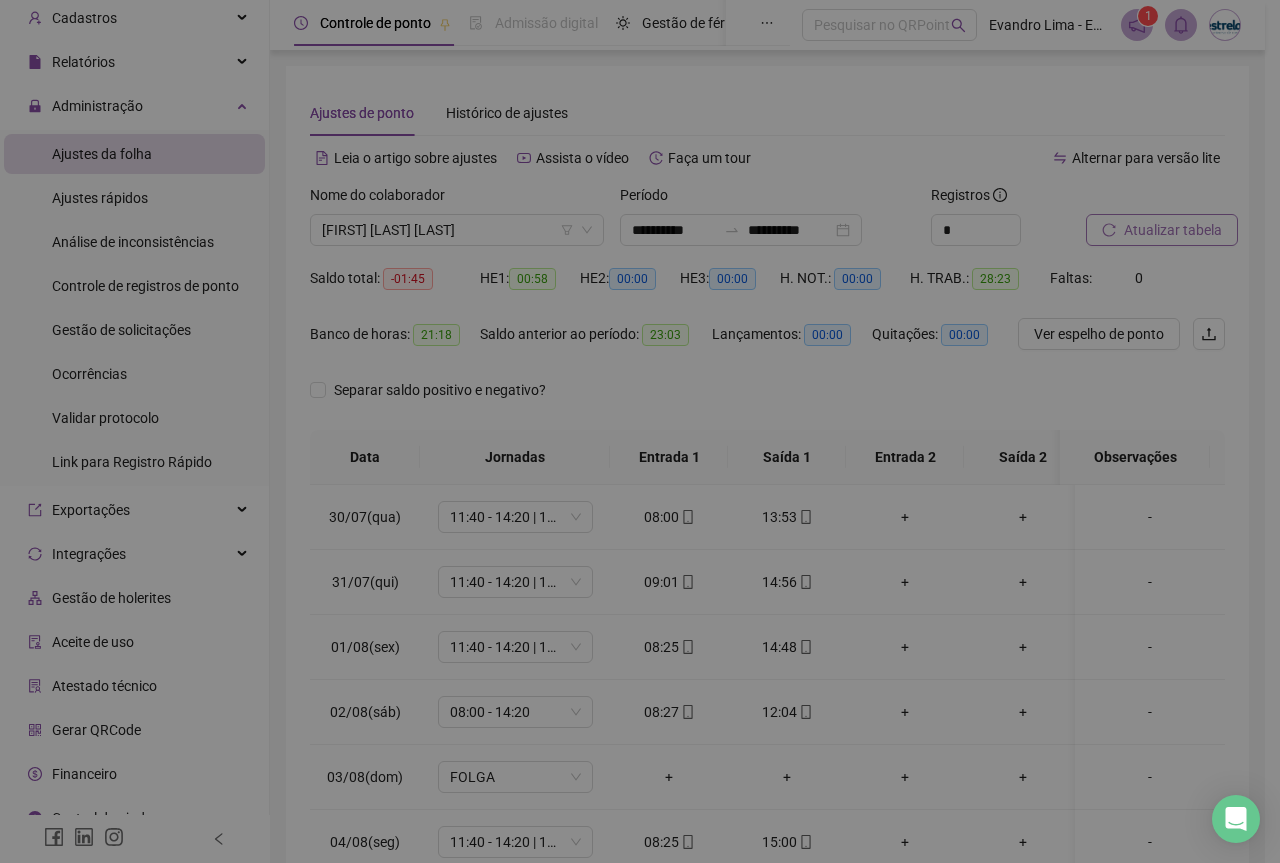 type on "**********" 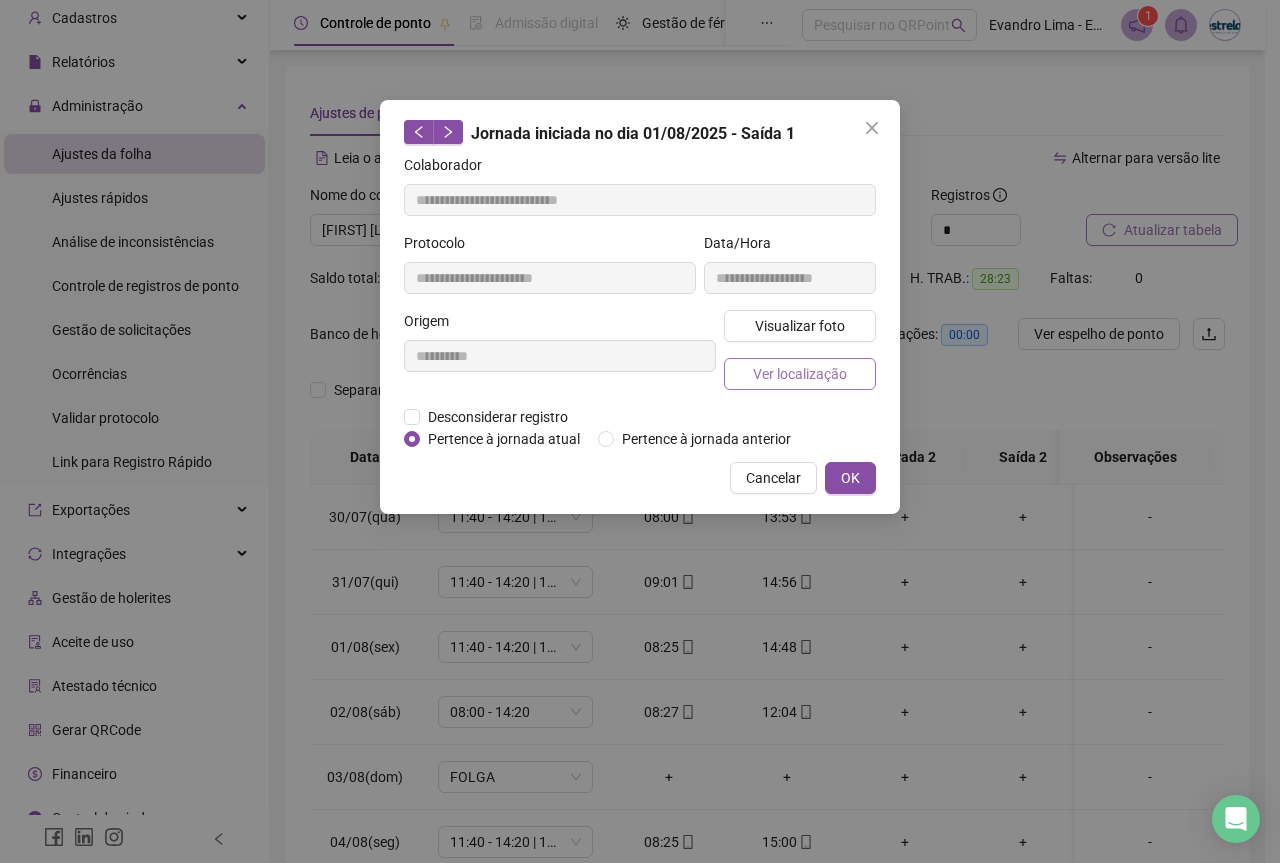 click on "Ver localização" at bounding box center (800, 374) 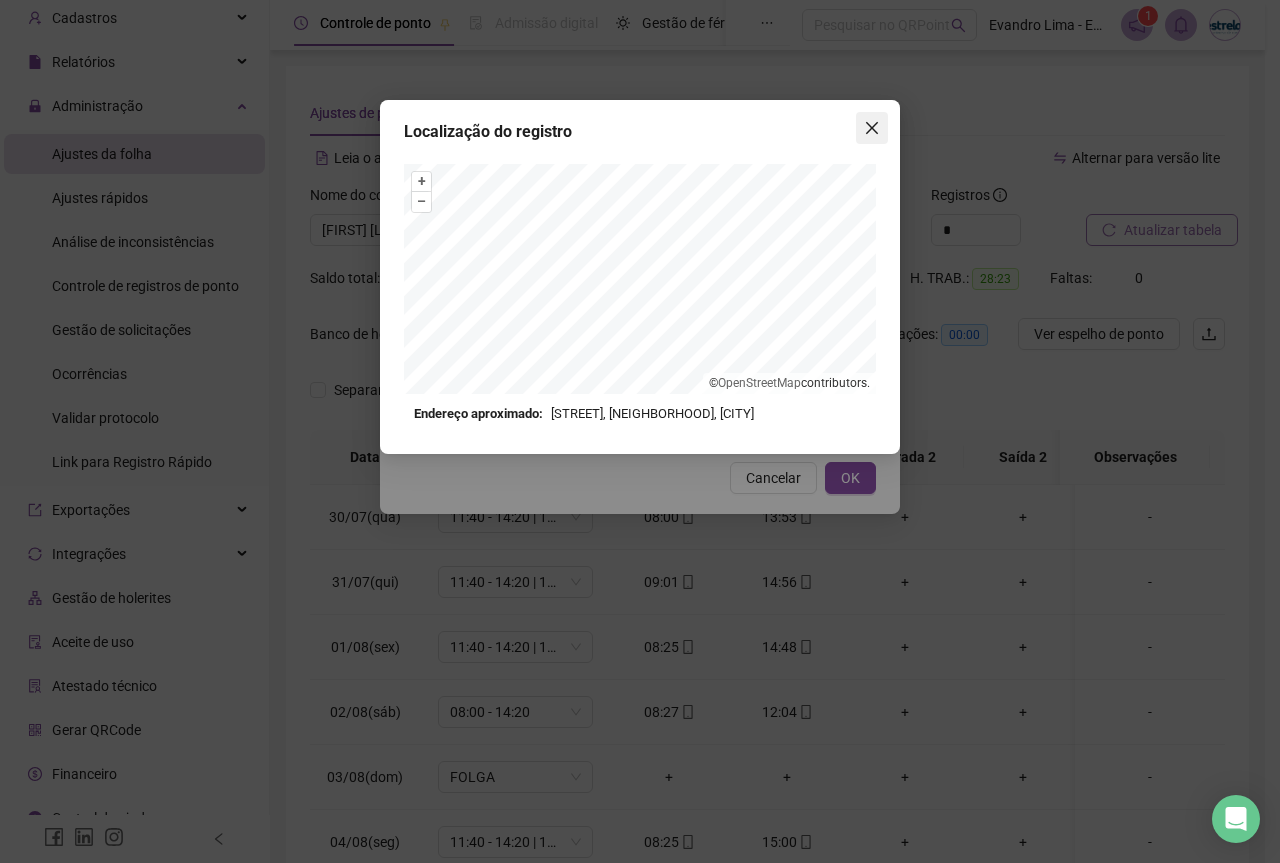 click 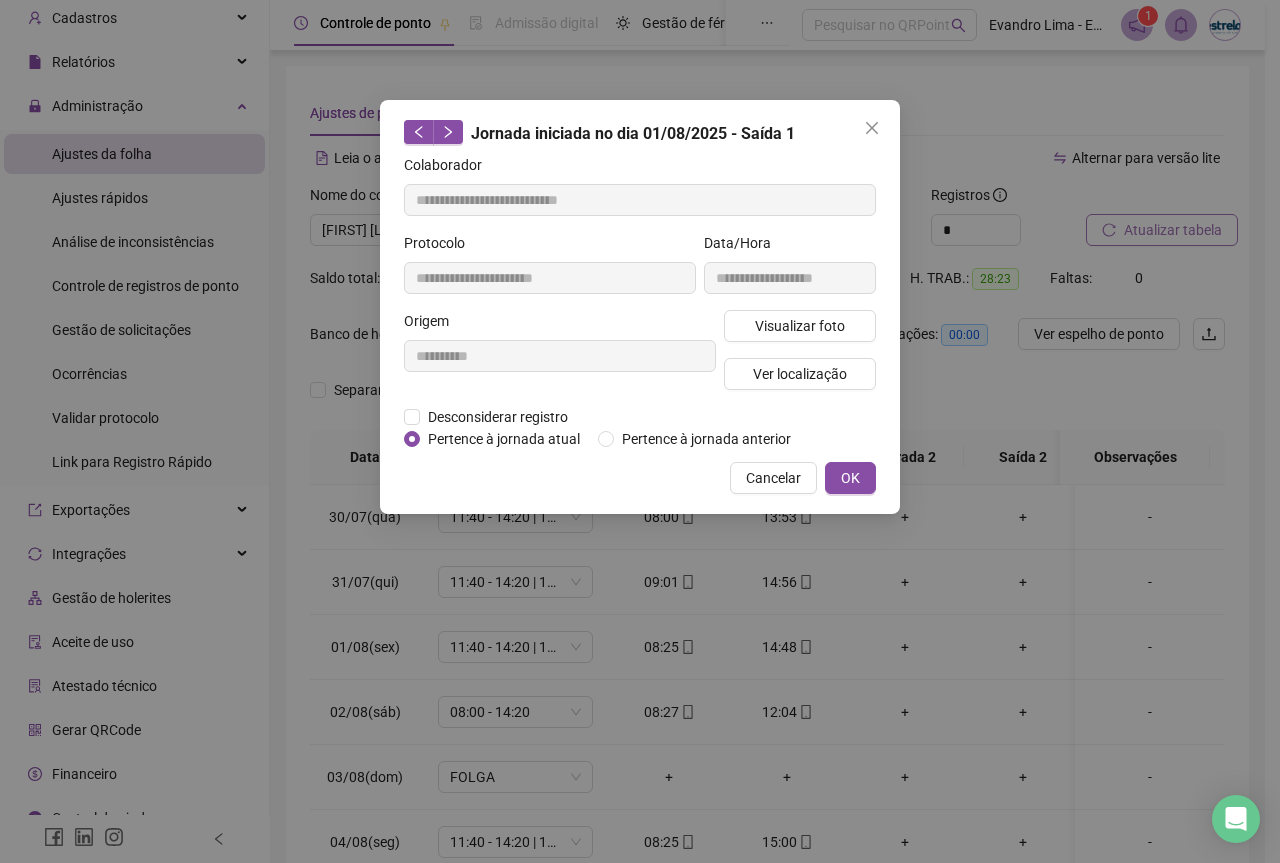 click 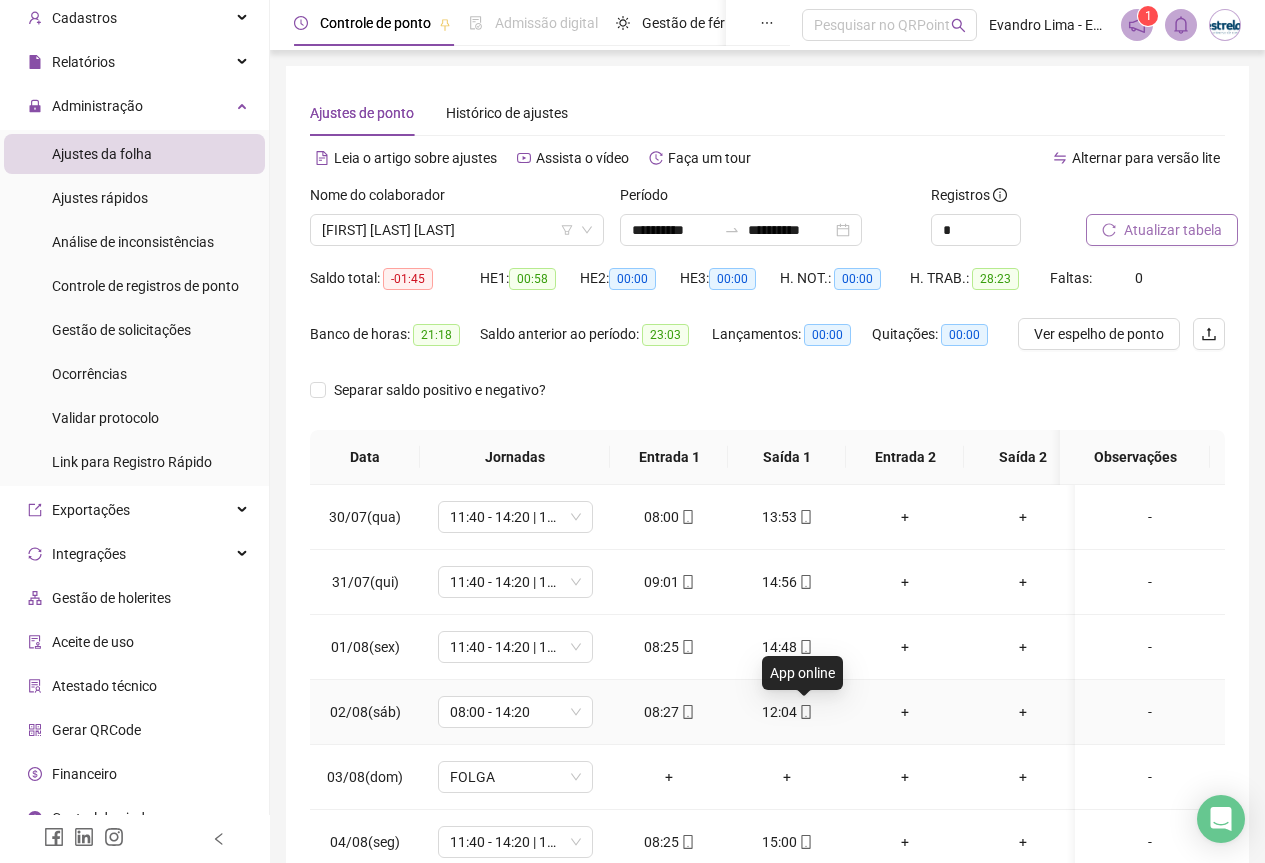 click 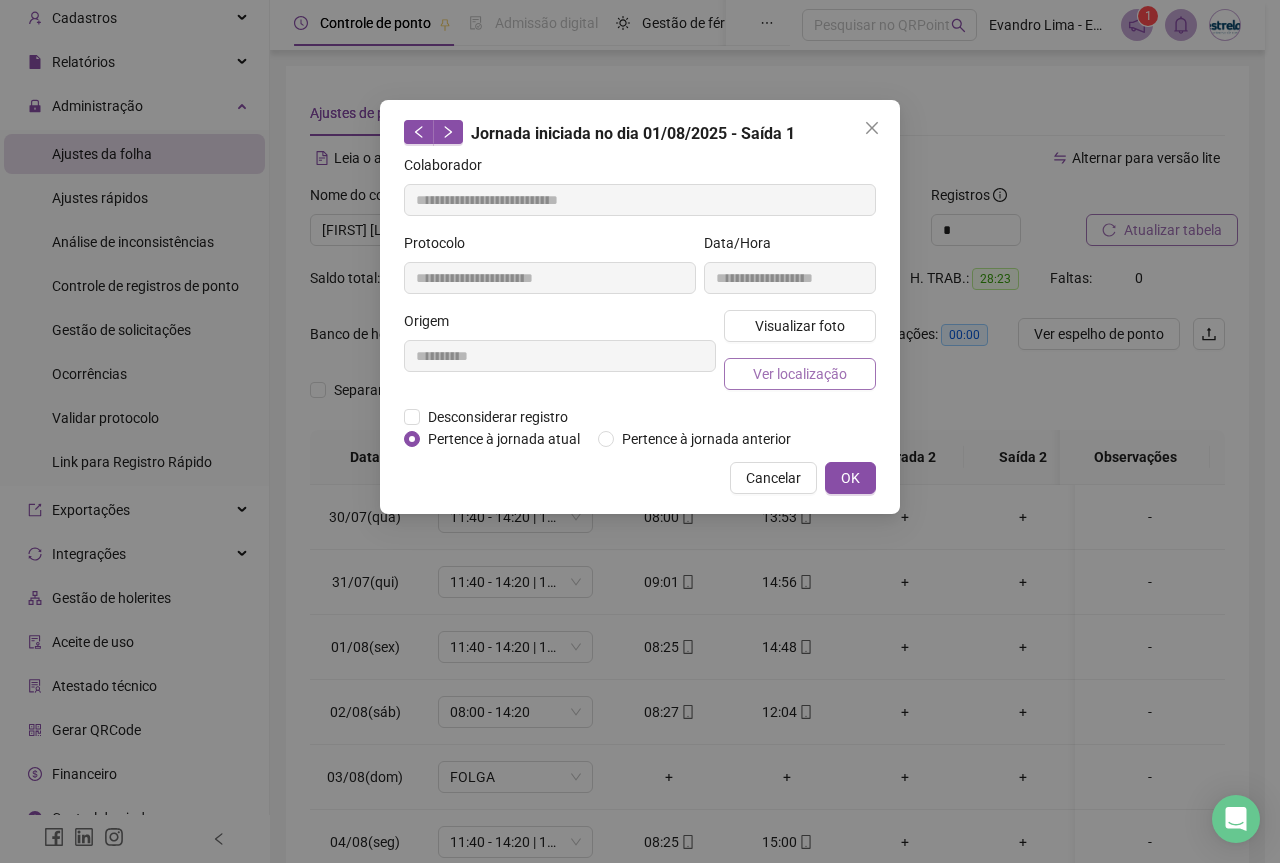 click on "Ver localização" at bounding box center [800, 374] 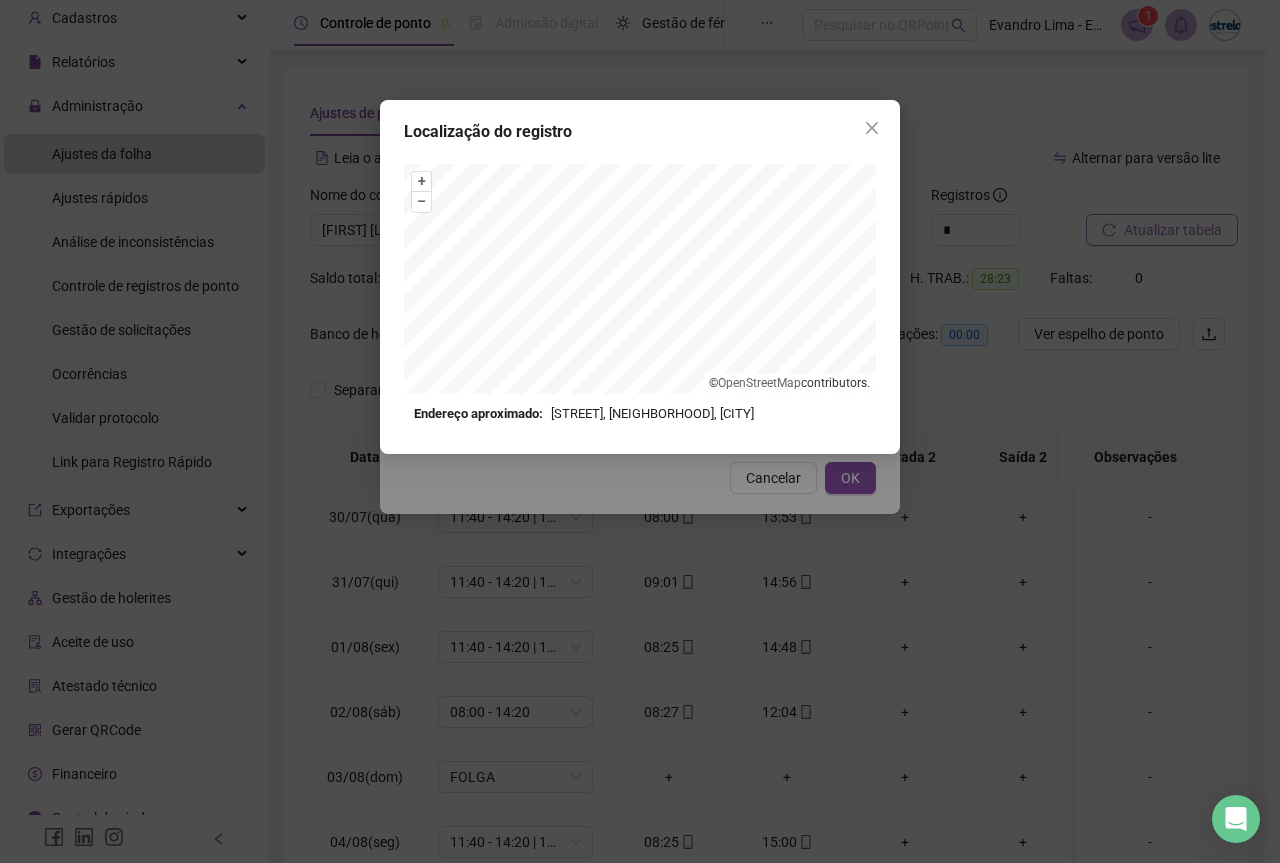type on "**********" 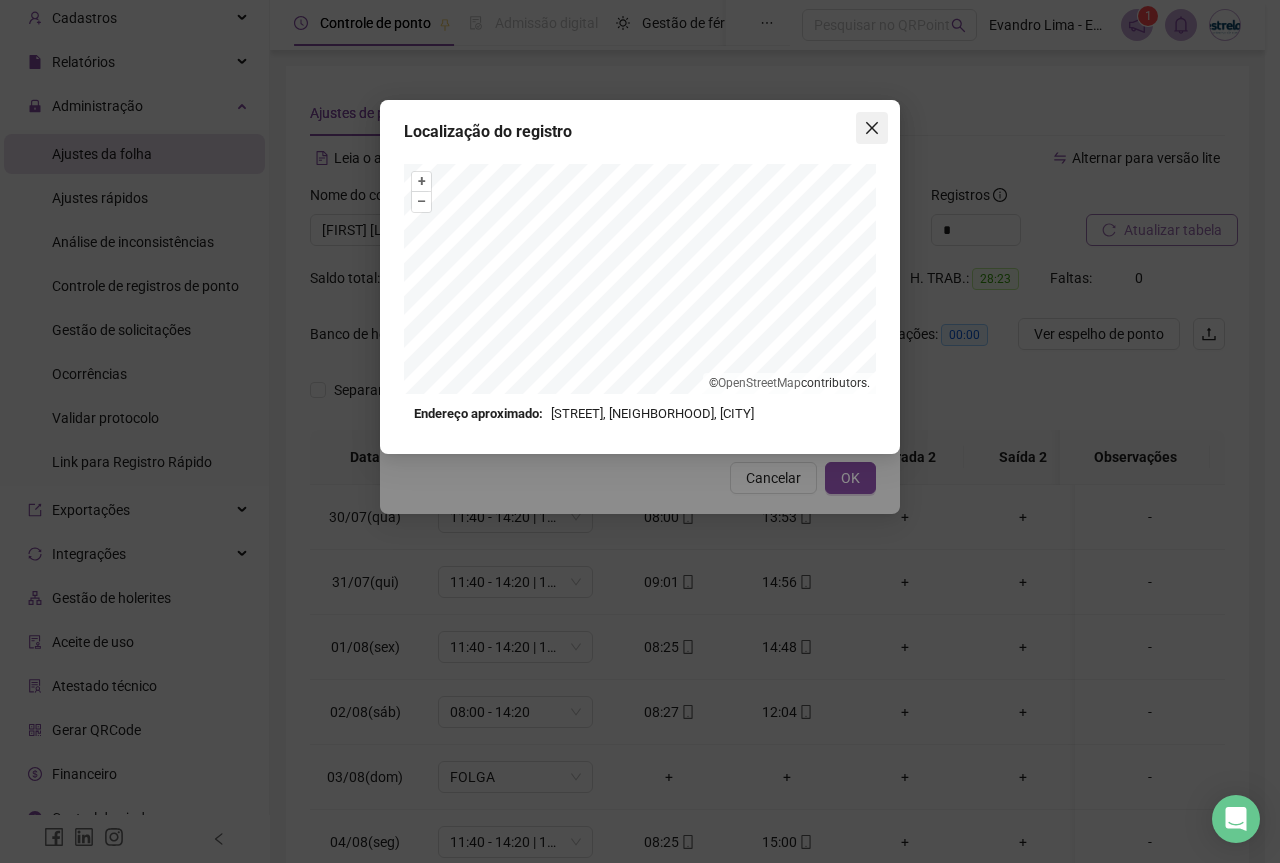 click 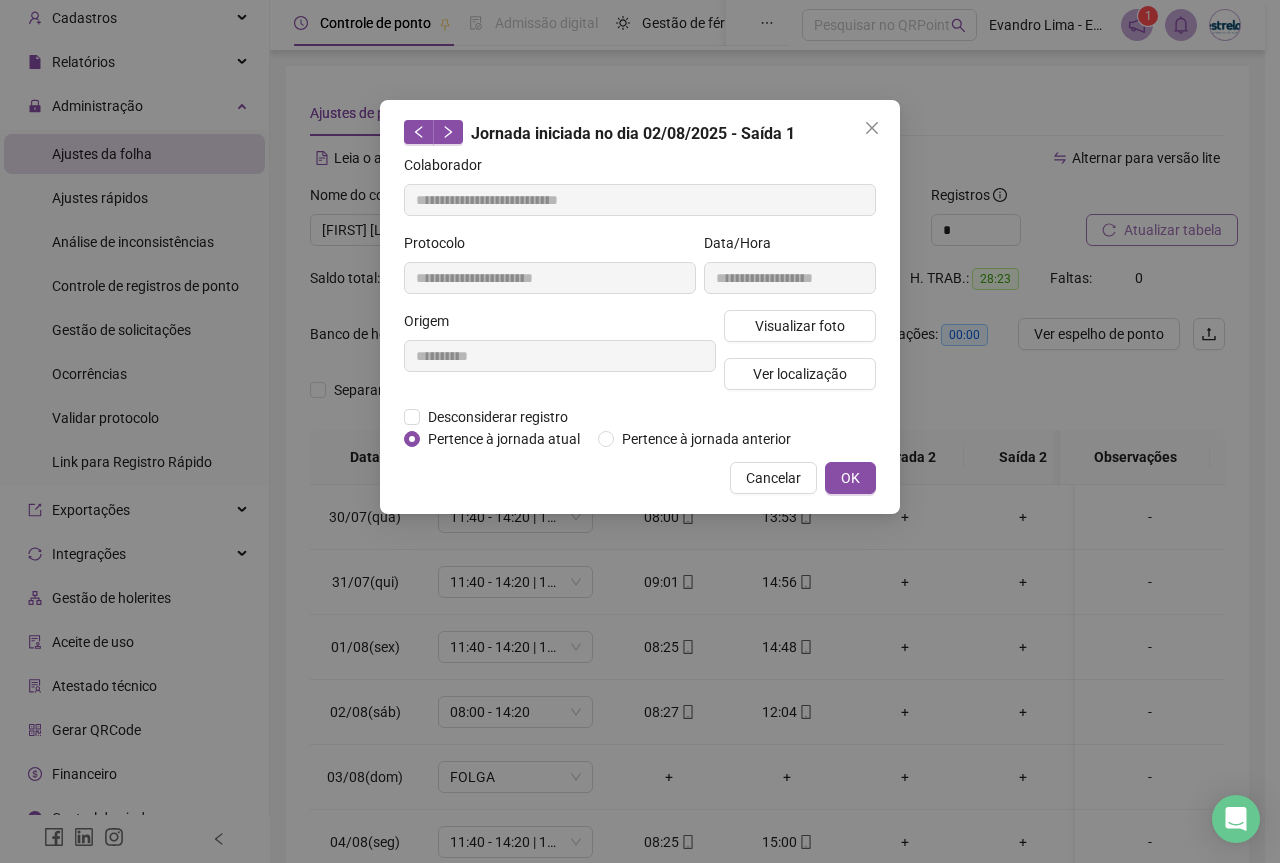click on "**********" at bounding box center (632, 431) 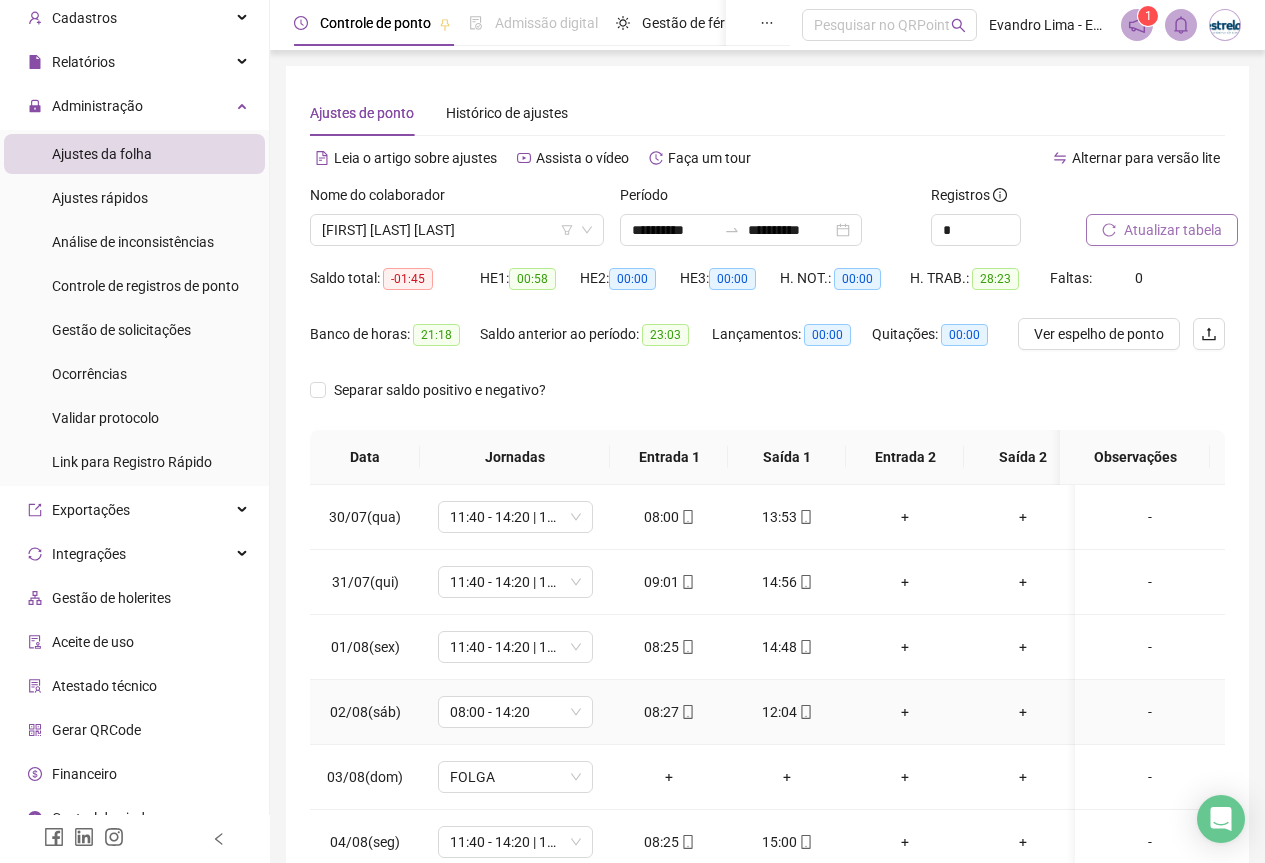 click on "12:04" at bounding box center [787, 712] 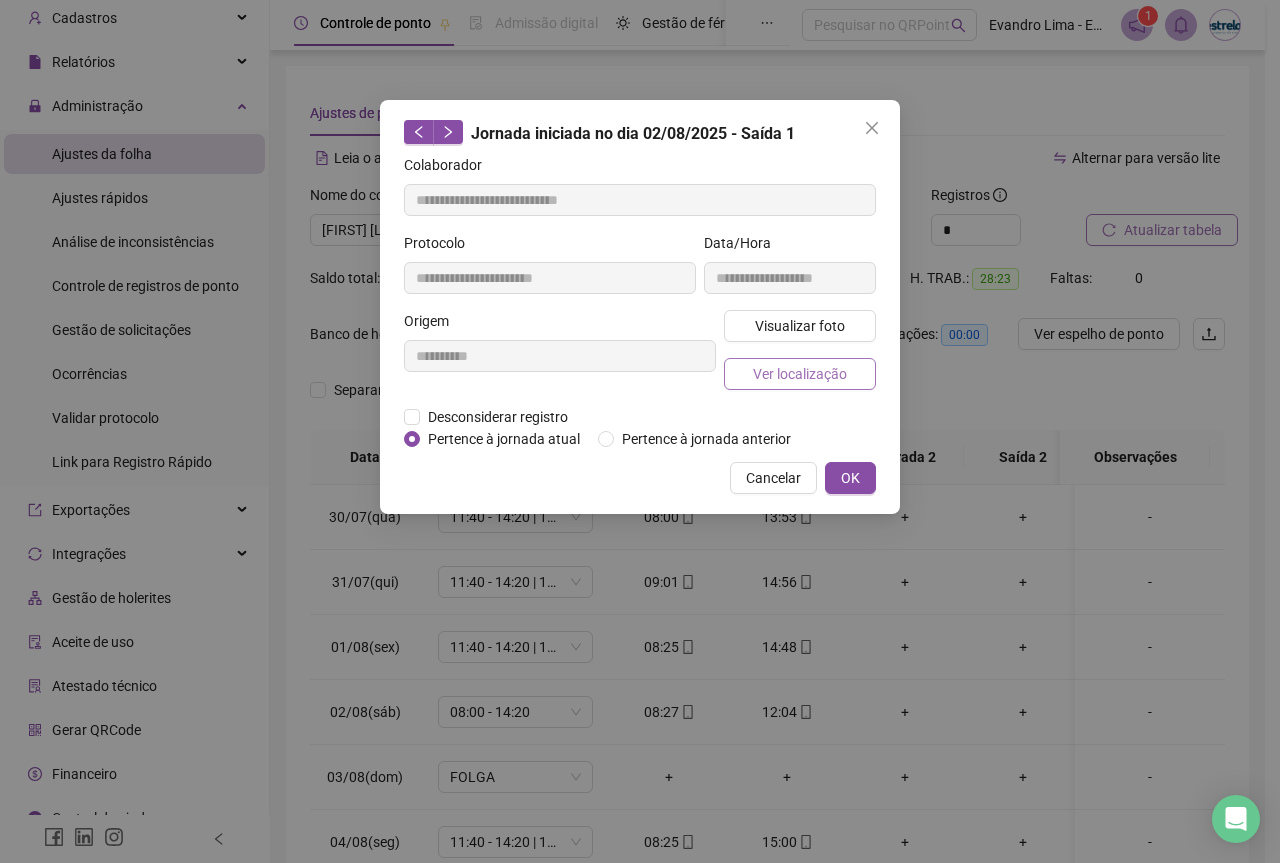 click on "Ver localização" at bounding box center [800, 374] 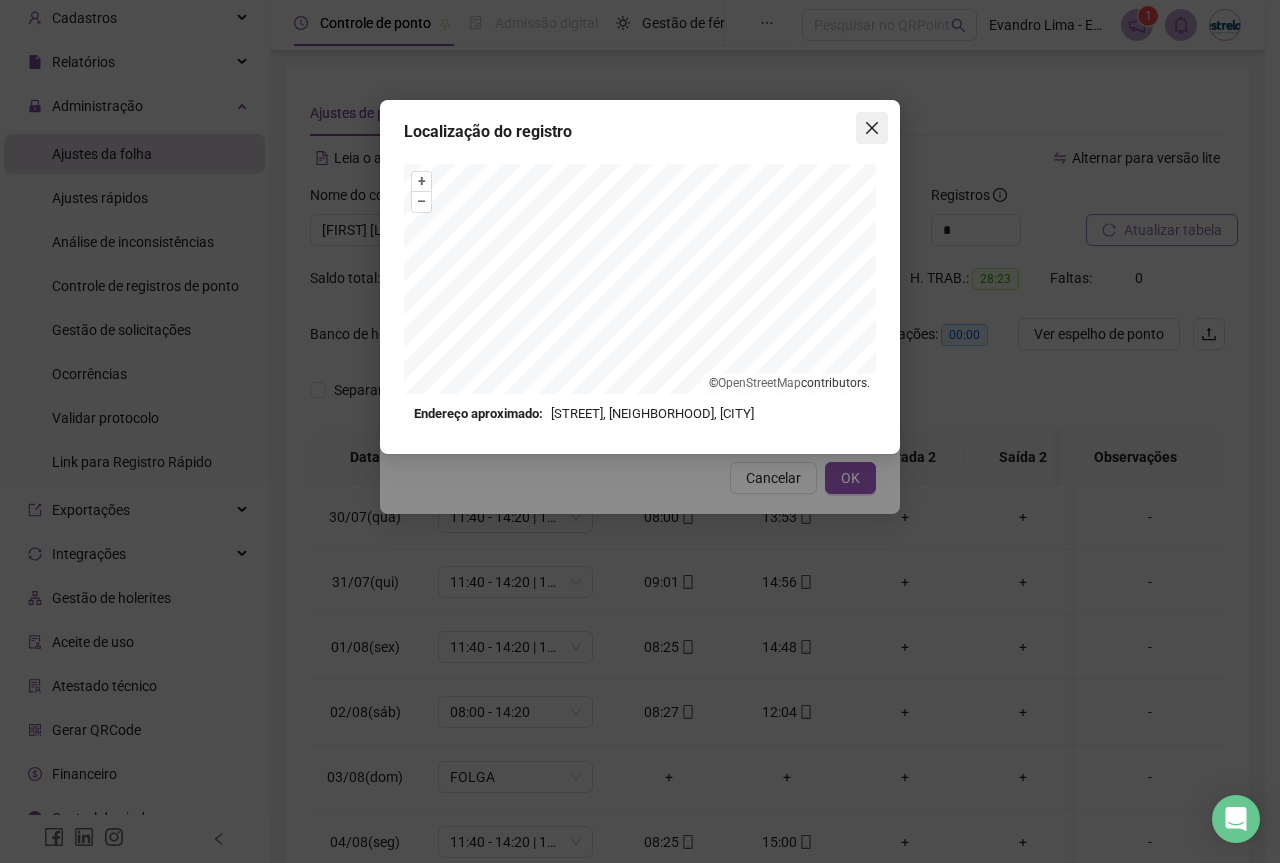 click 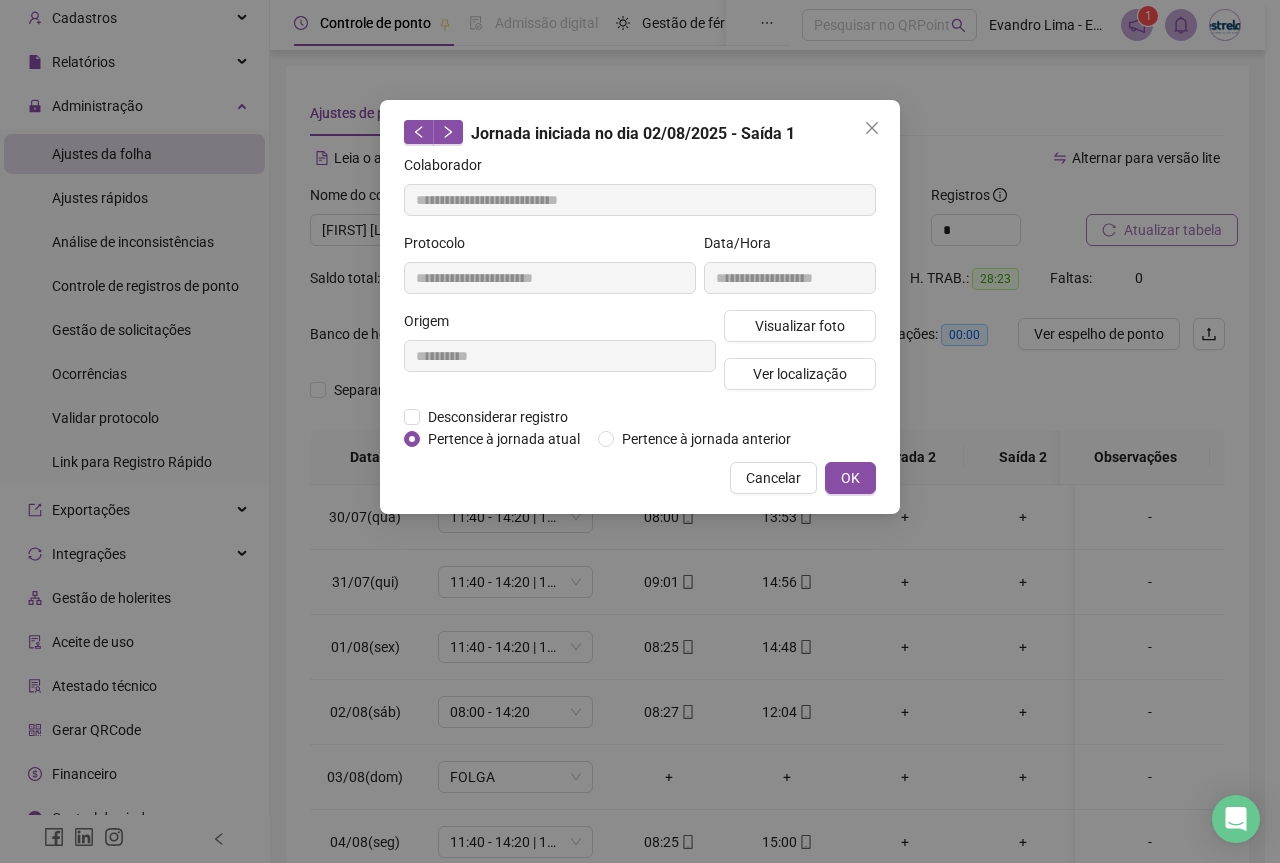 click 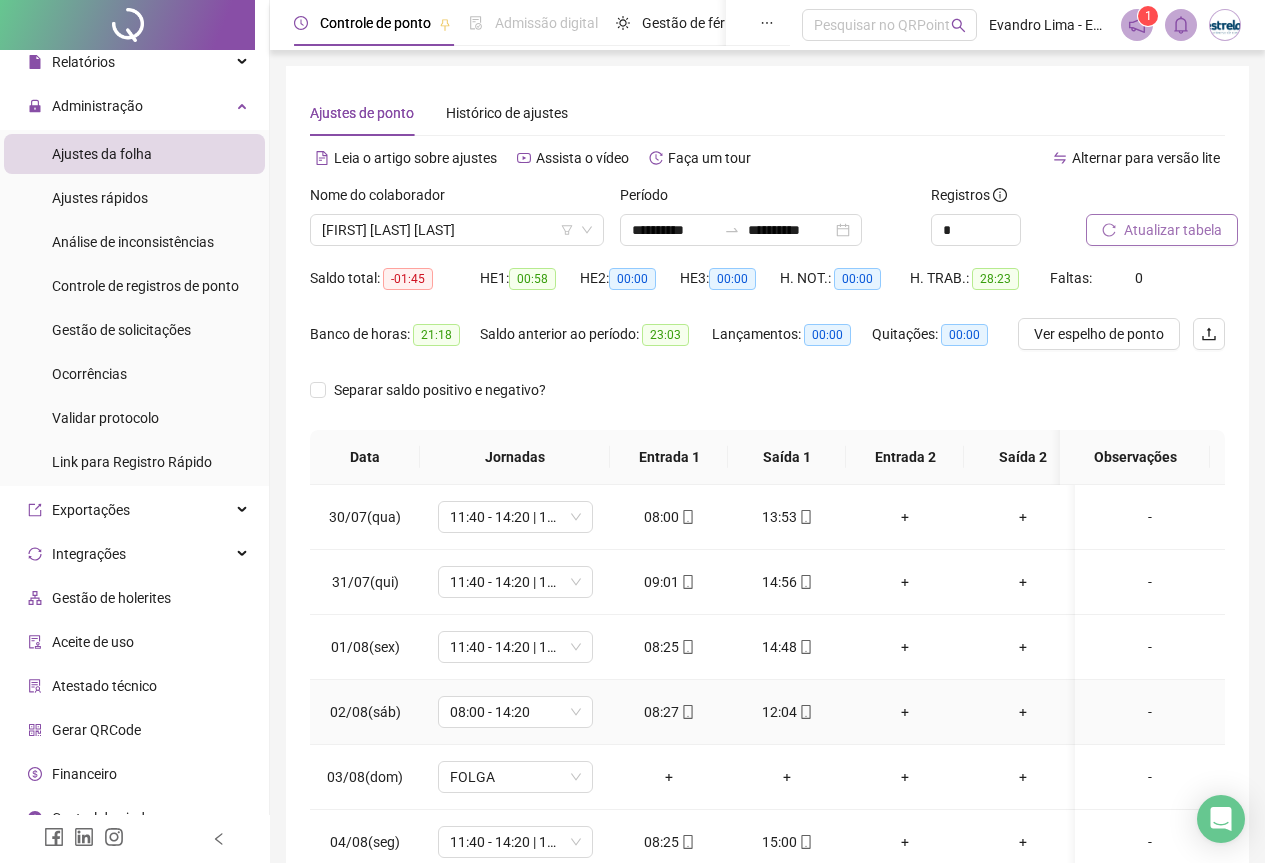 scroll, scrollTop: 137, scrollLeft: 0, axis: vertical 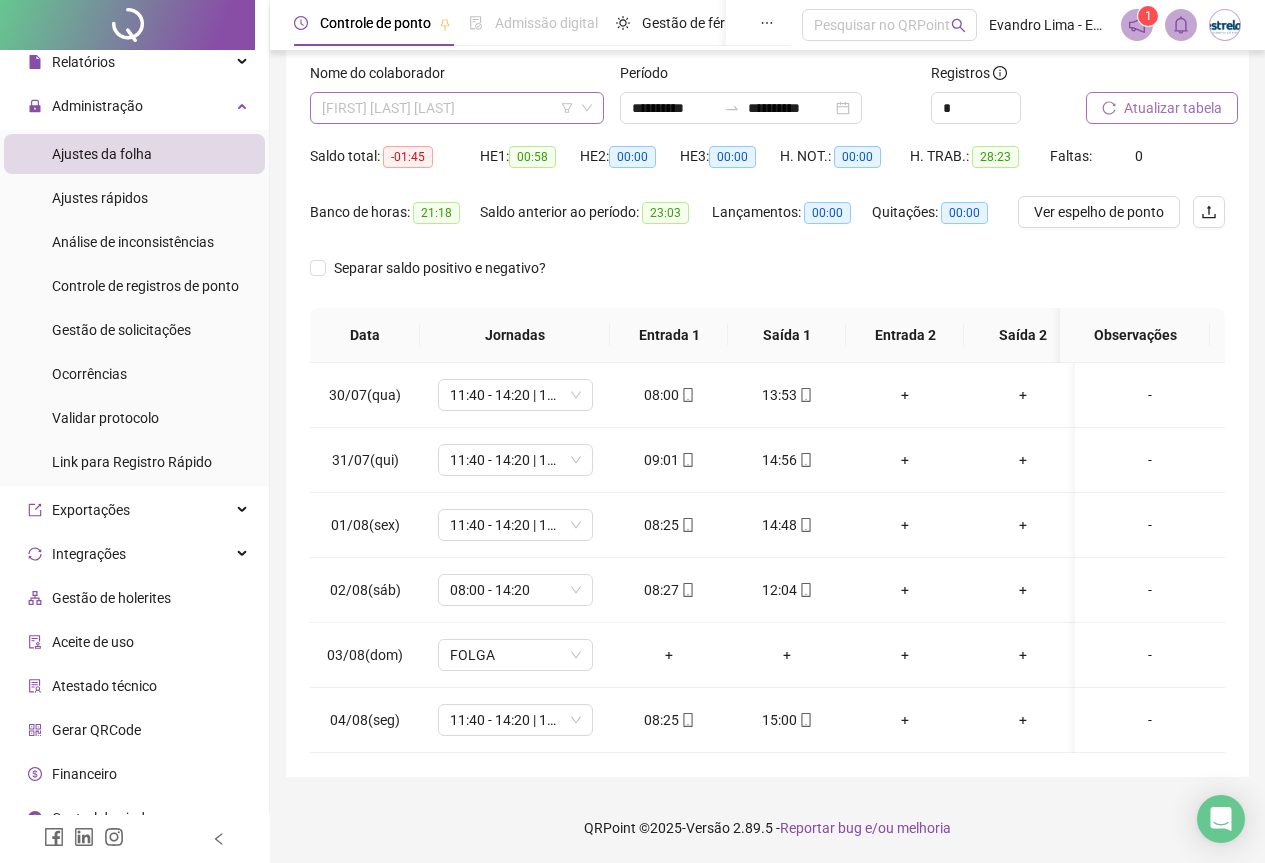 click on "[FIRST] [LAST] [LAST]" at bounding box center [457, 108] 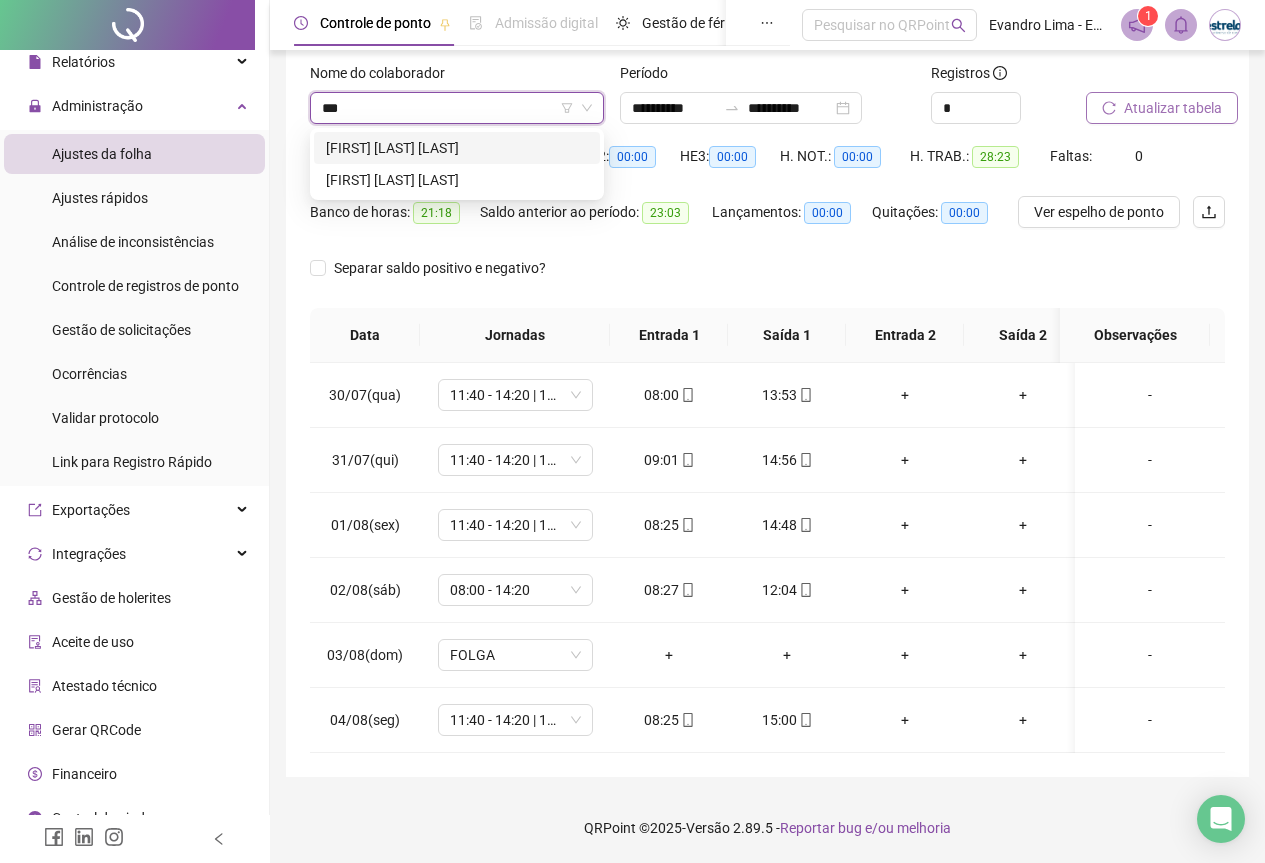 scroll, scrollTop: 0, scrollLeft: 0, axis: both 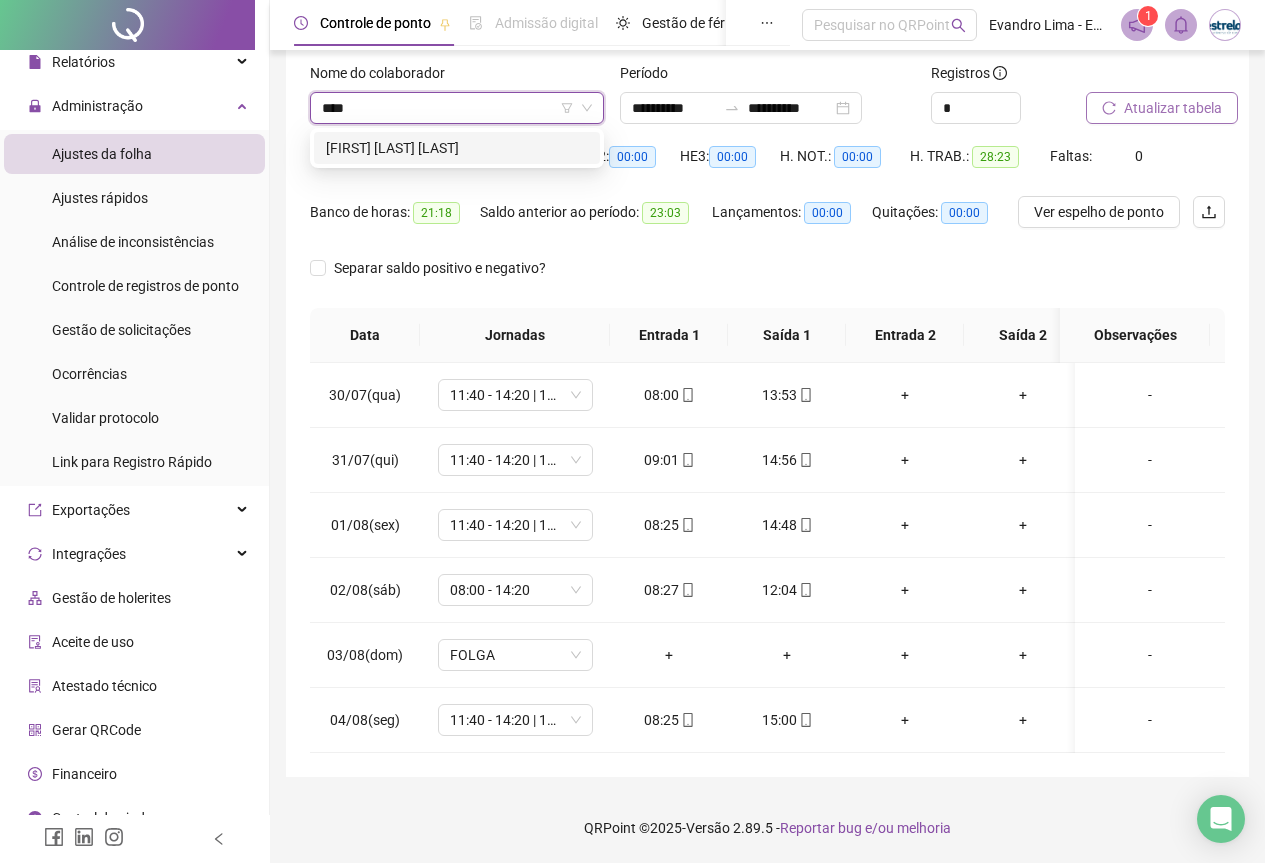 click on "[FIRST] [LAST] [LAST]" at bounding box center [457, 148] 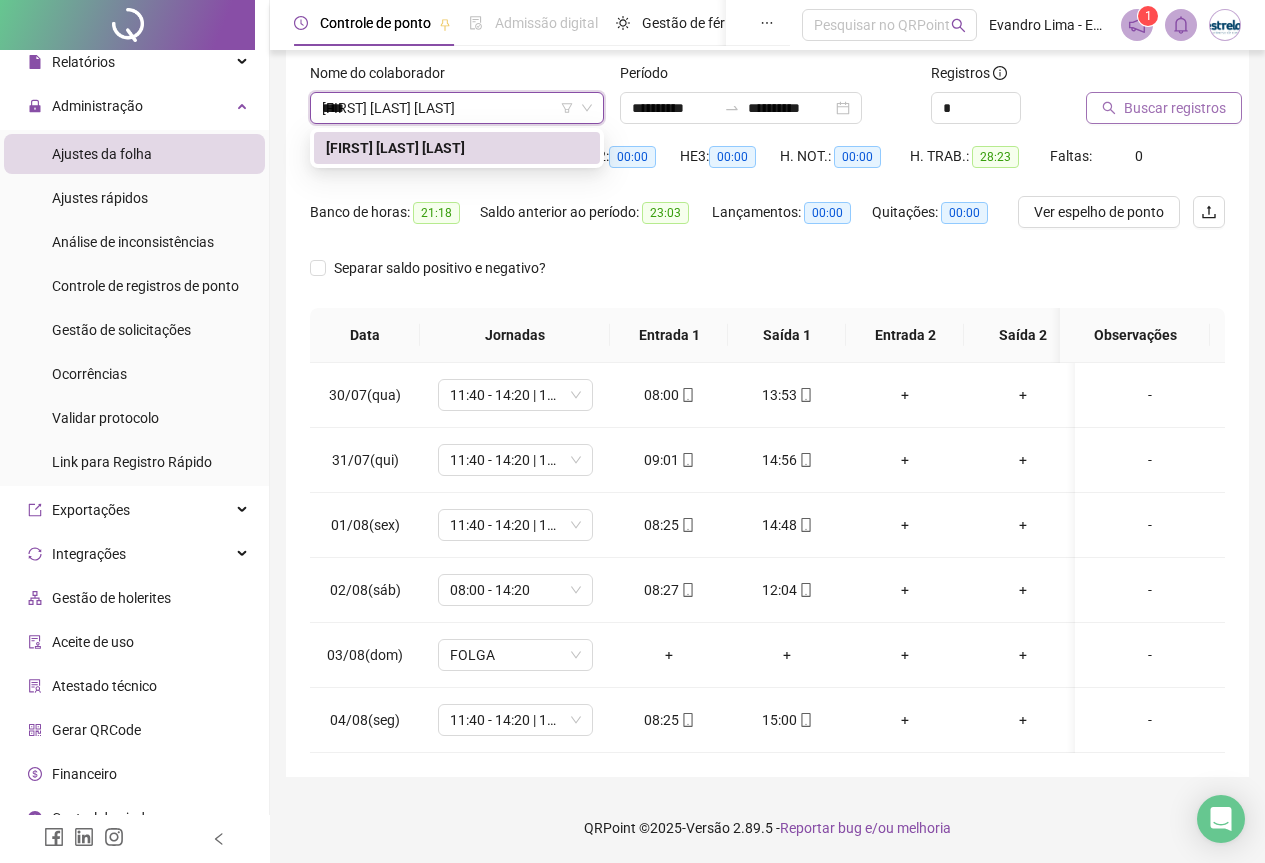 type 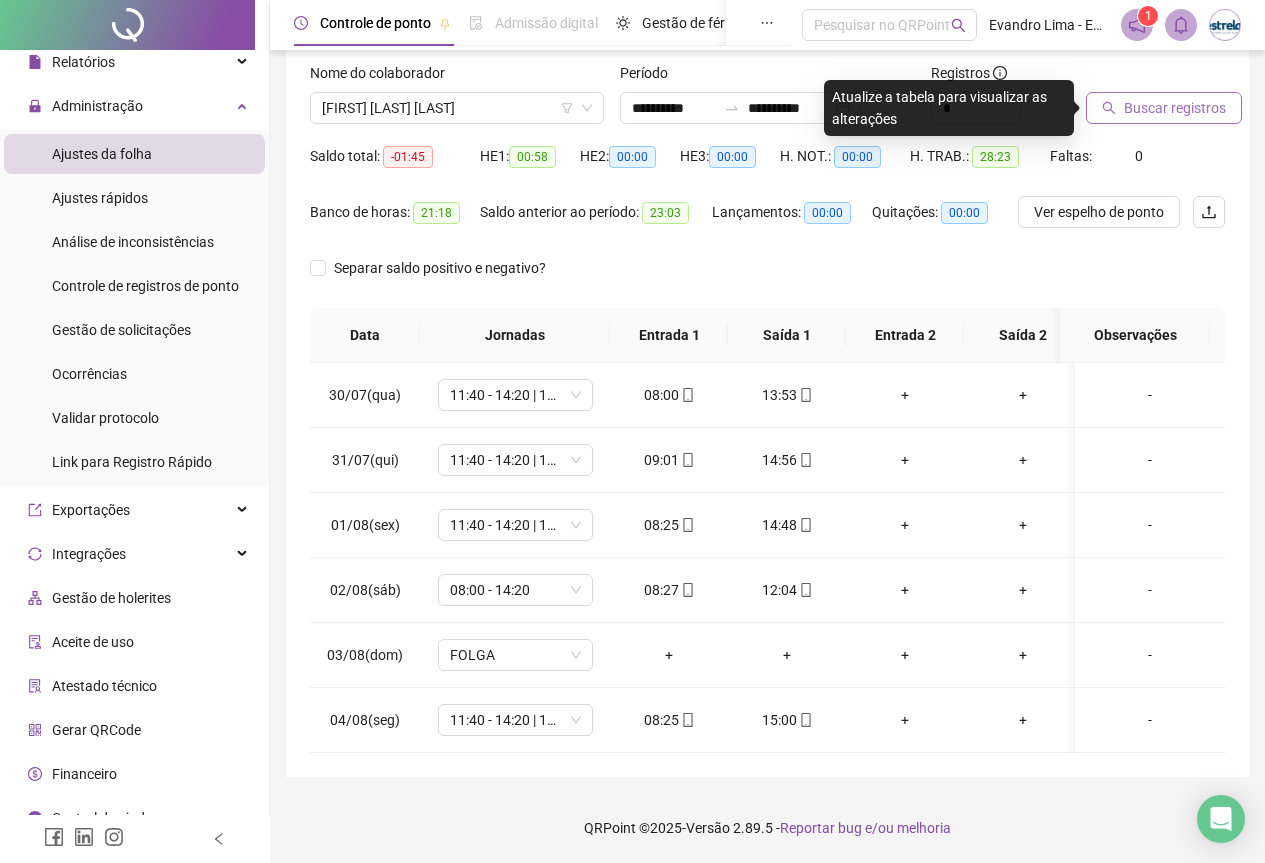 click 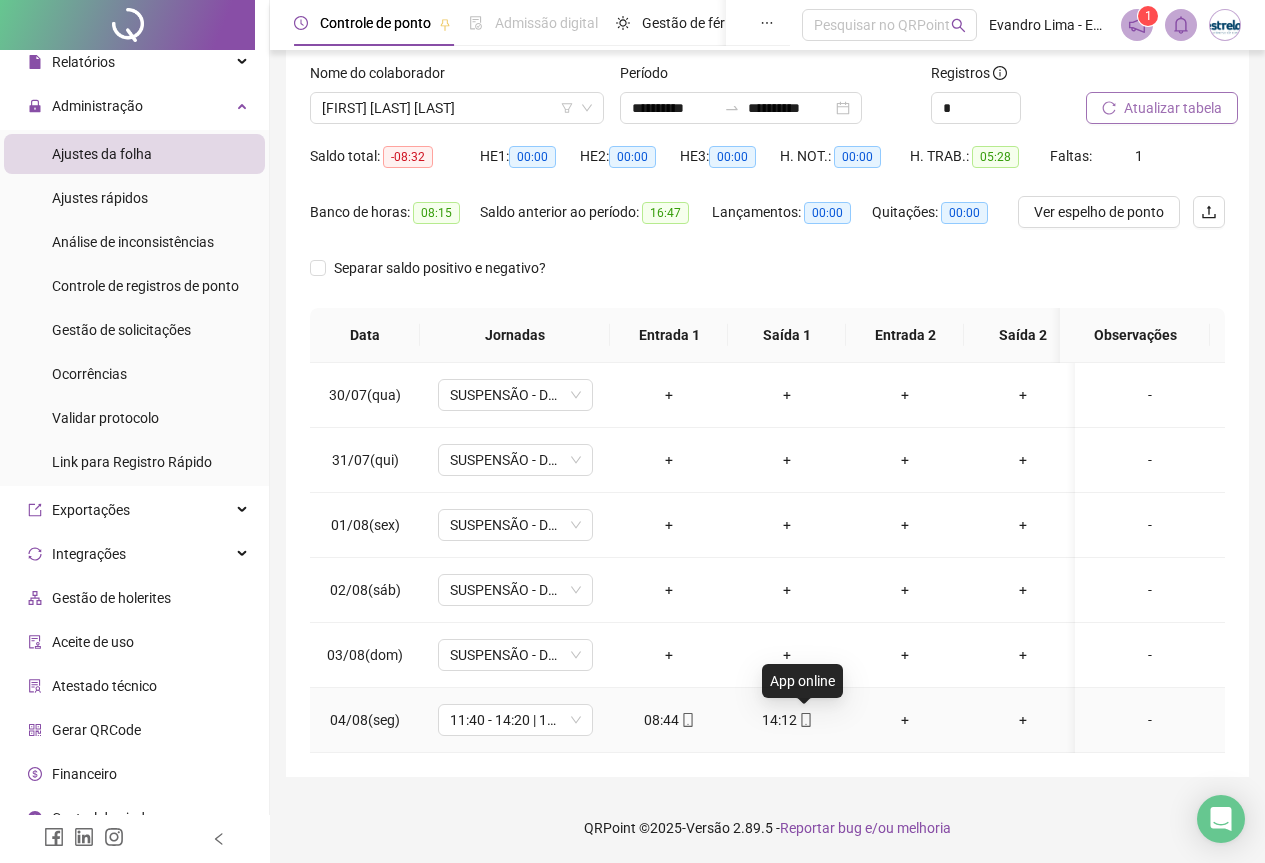 click 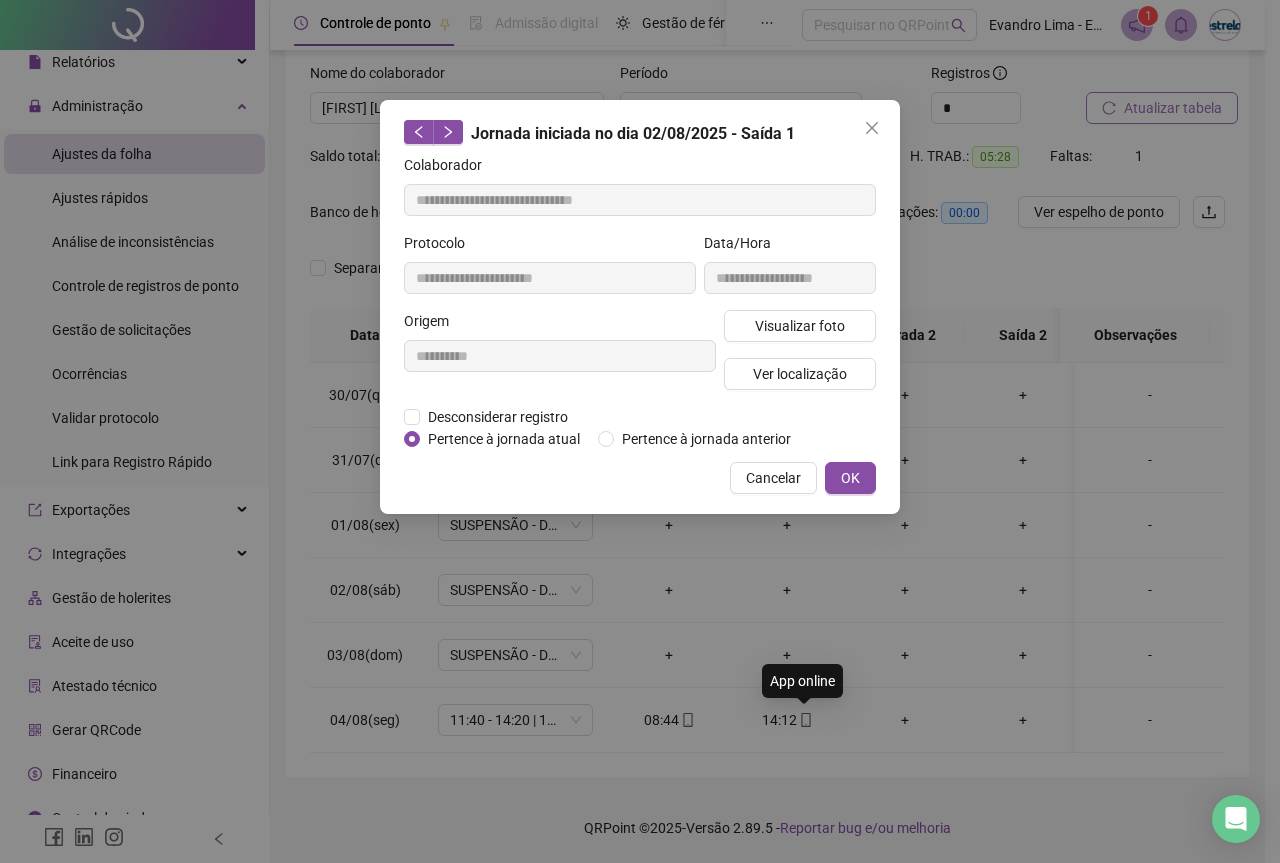 type on "**********" 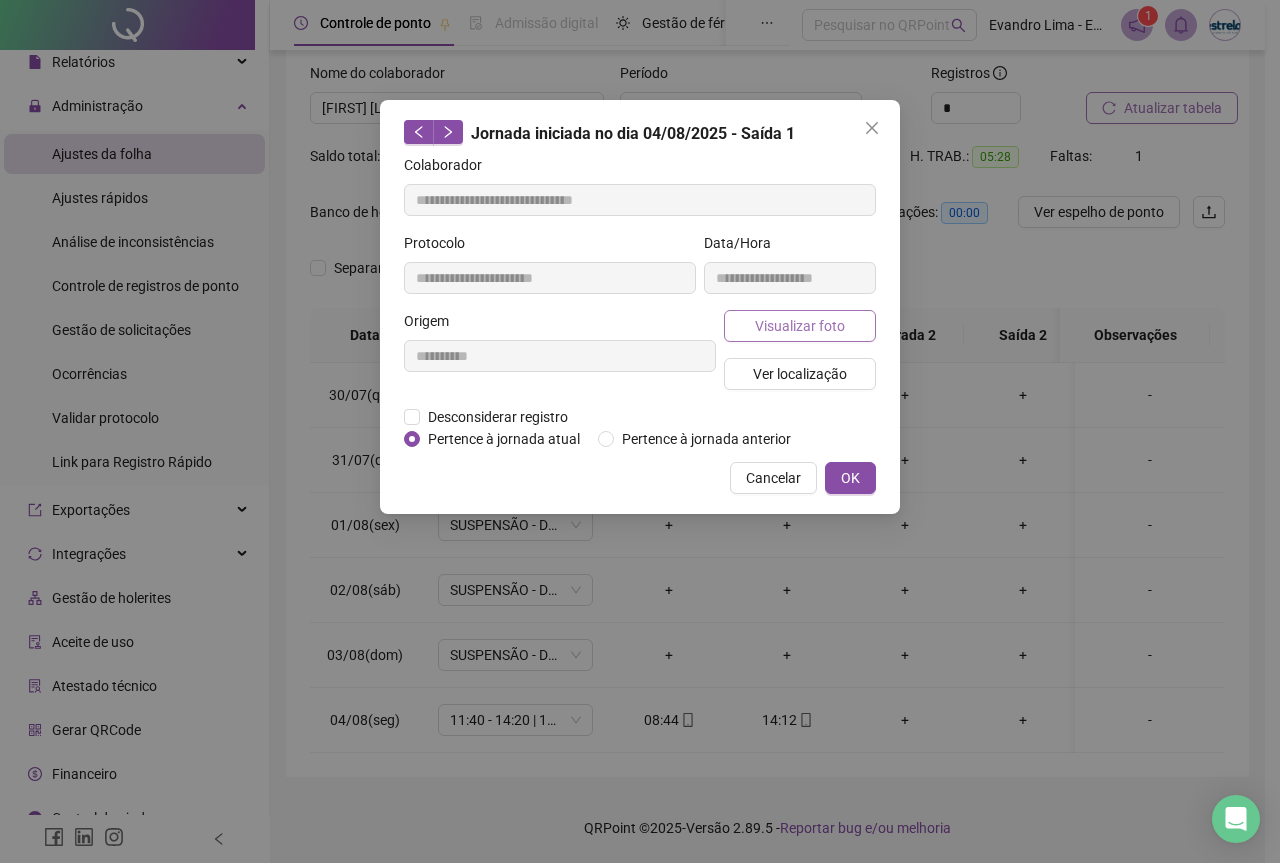 click on "Visualizar foto" at bounding box center (800, 326) 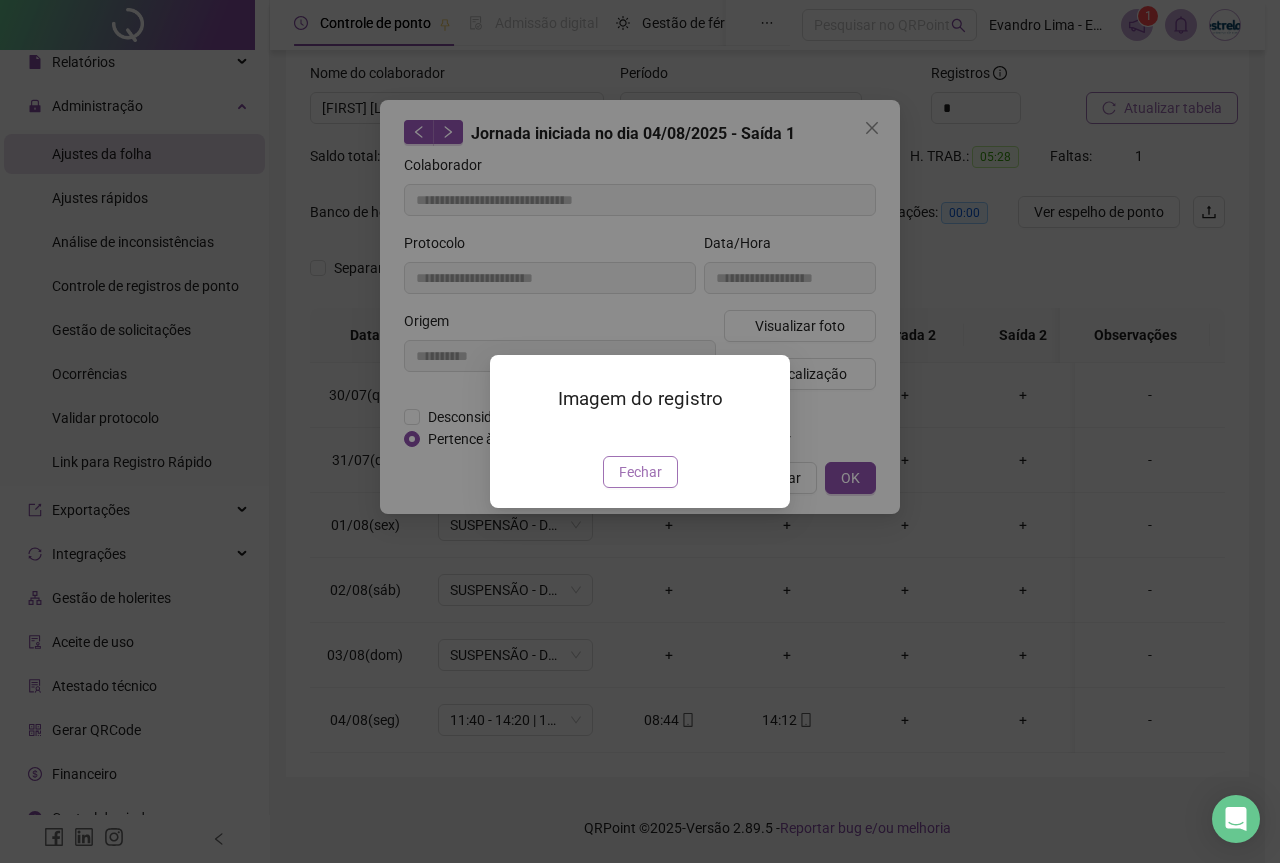 click on "Fechar" at bounding box center [640, 472] 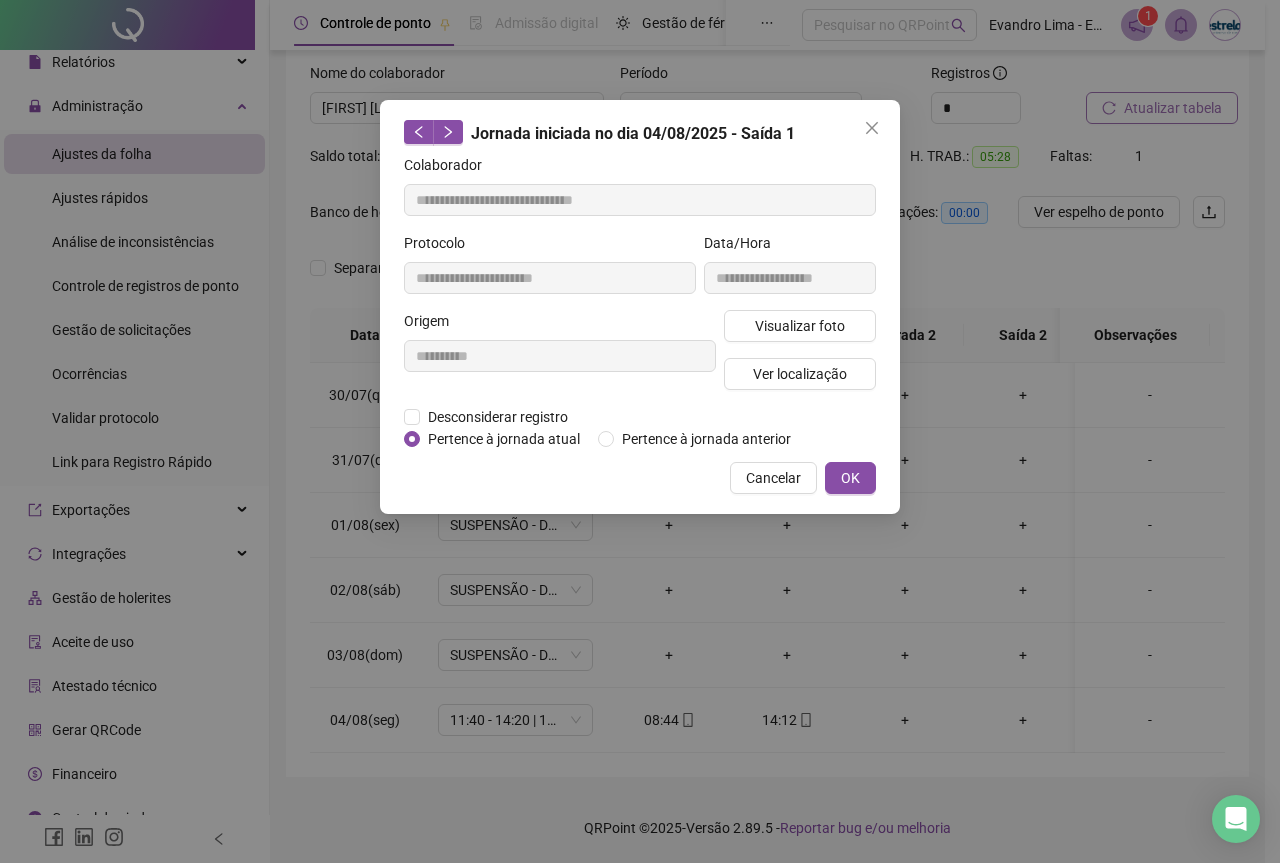 click on "Visualizar foto Ver localização" at bounding box center (800, 358) 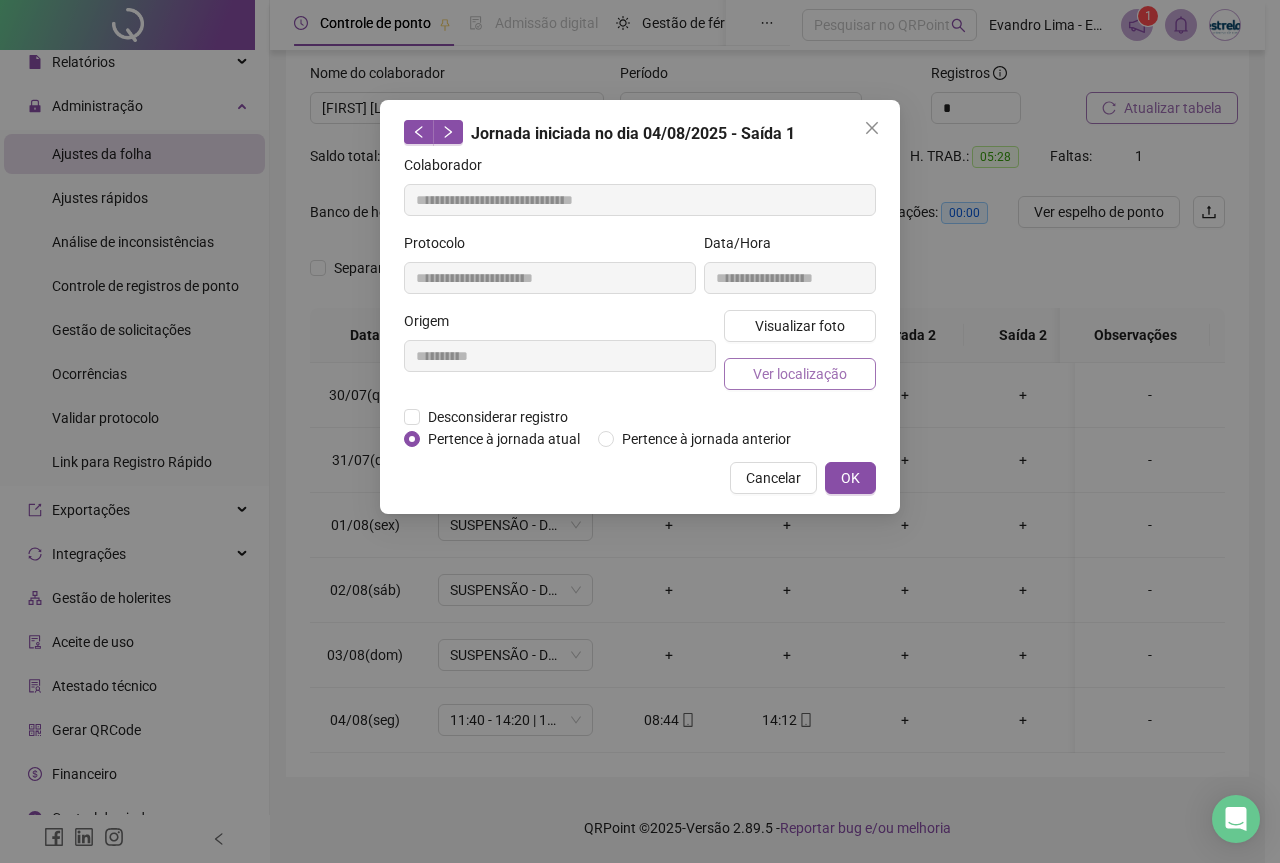 click on "Ver localização" at bounding box center [800, 374] 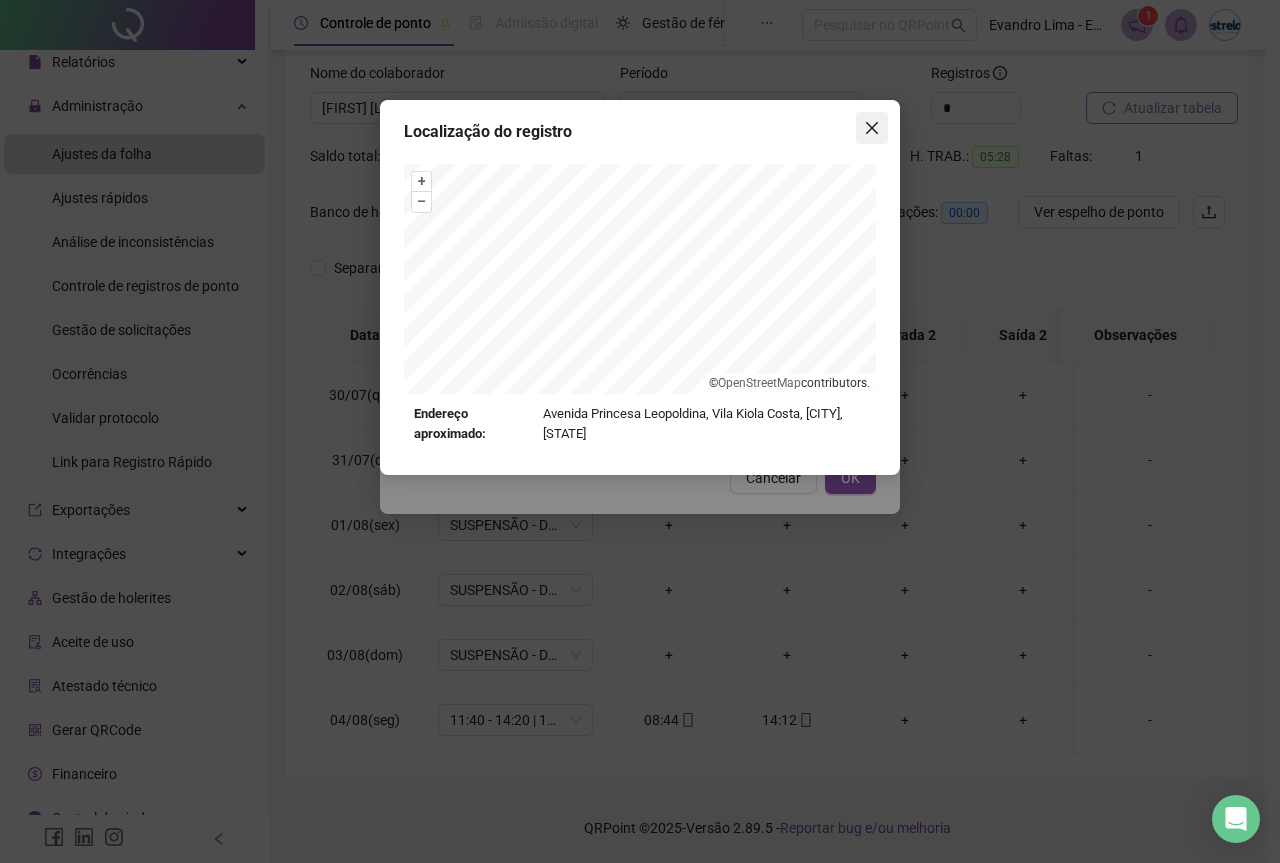 click 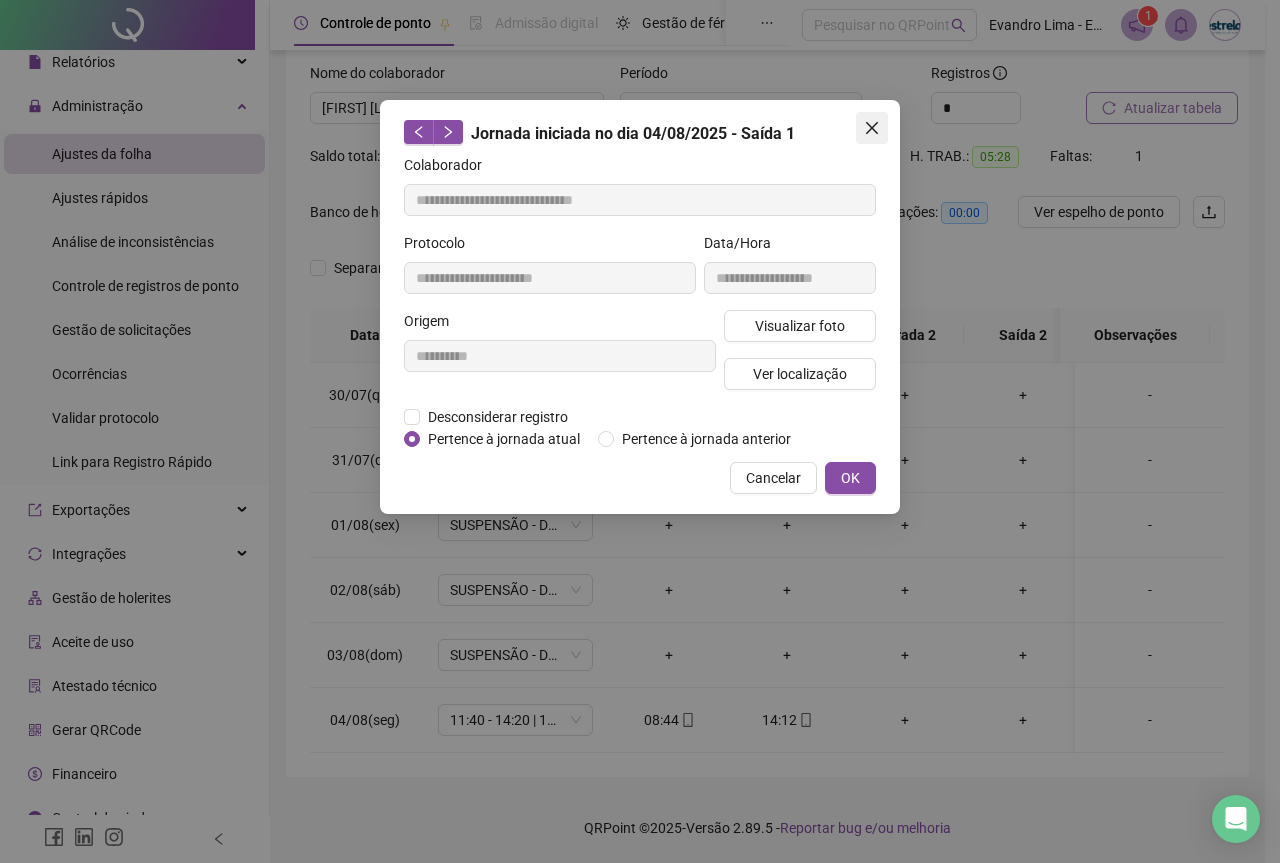 click at bounding box center [872, 128] 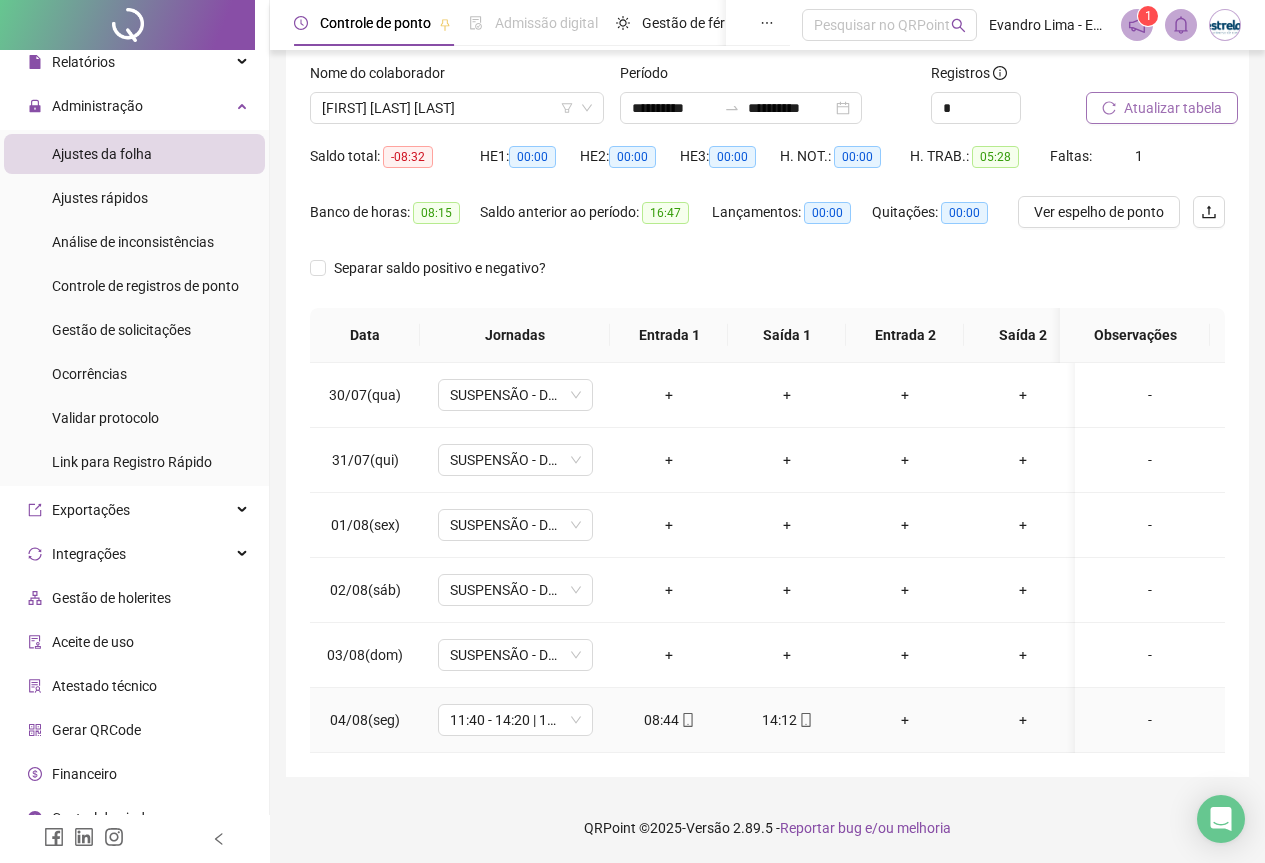 click on "08:44" at bounding box center [669, 720] 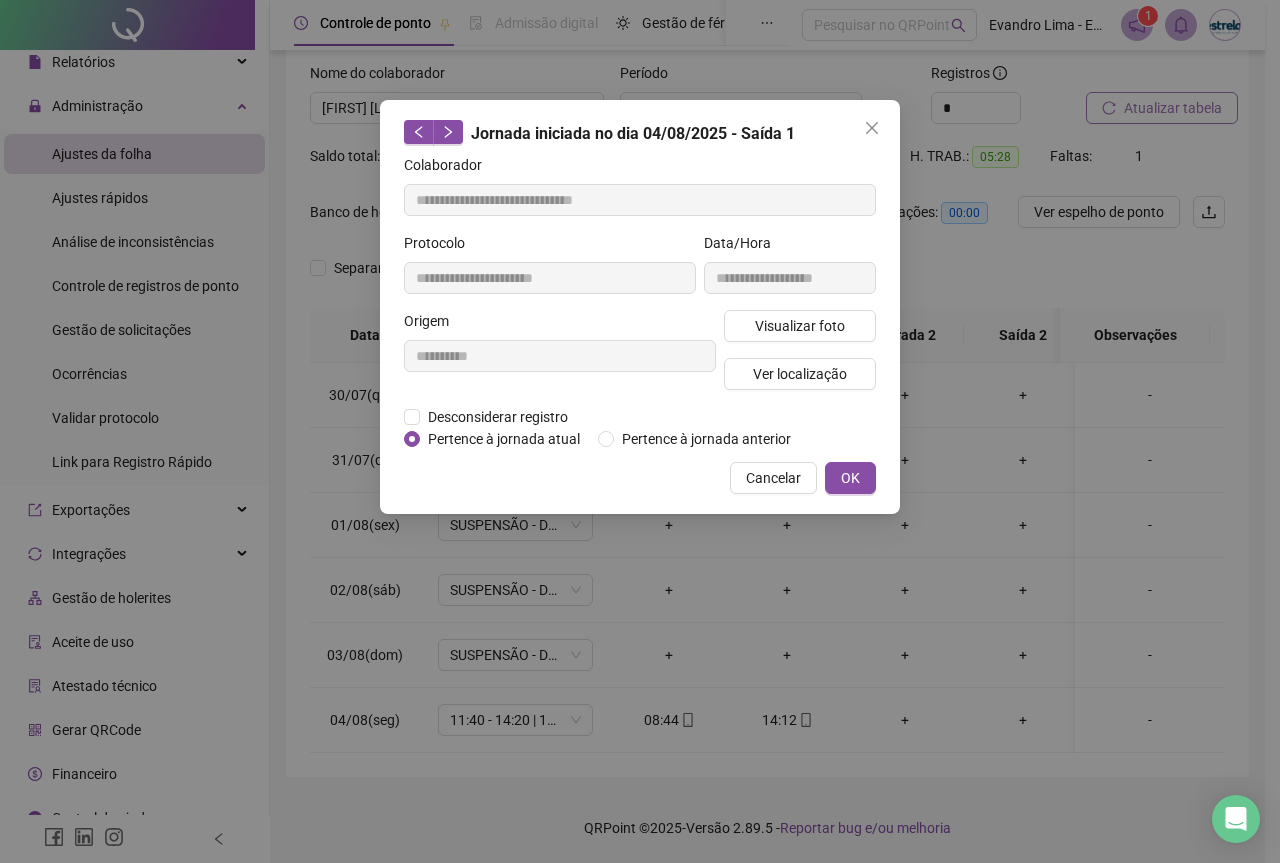 type on "**********" 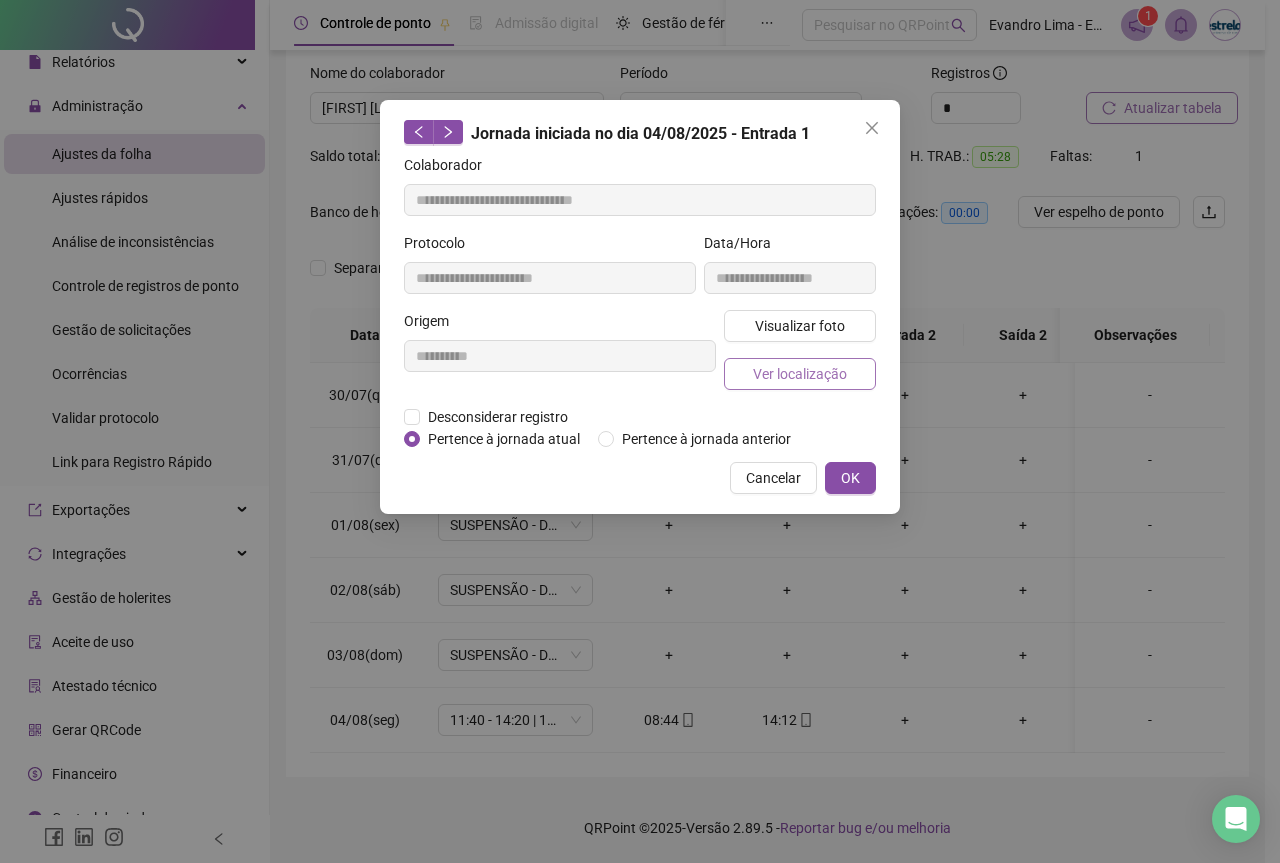 click on "Ver localização" at bounding box center (800, 374) 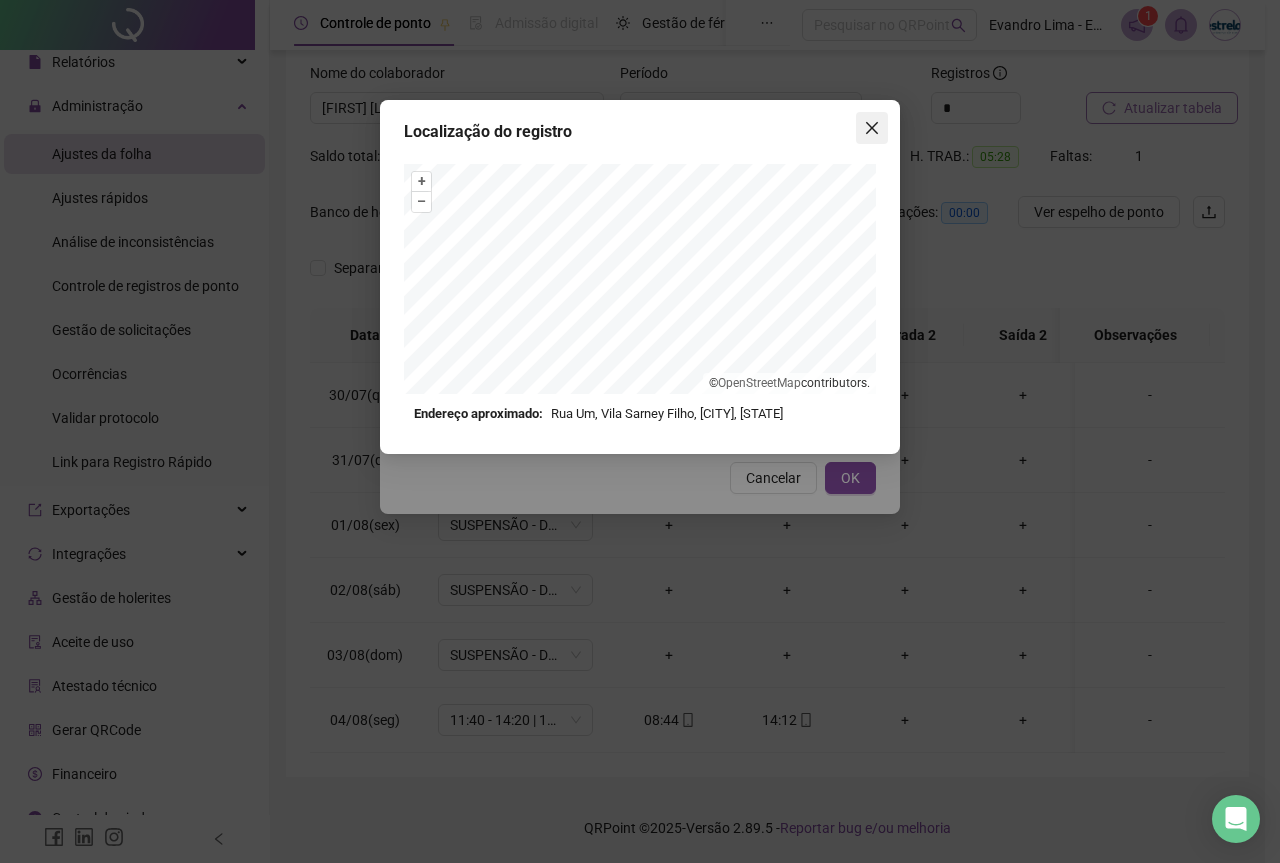 click 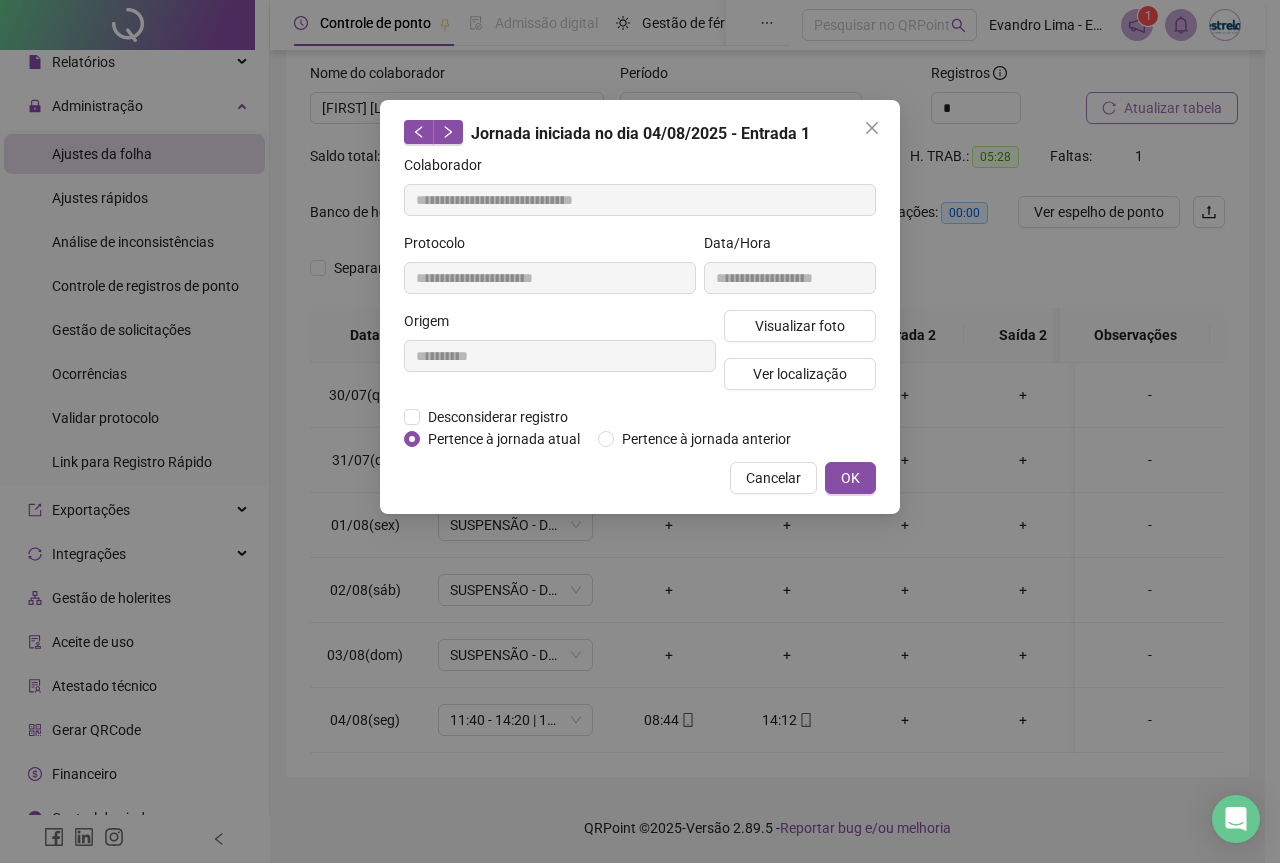 click 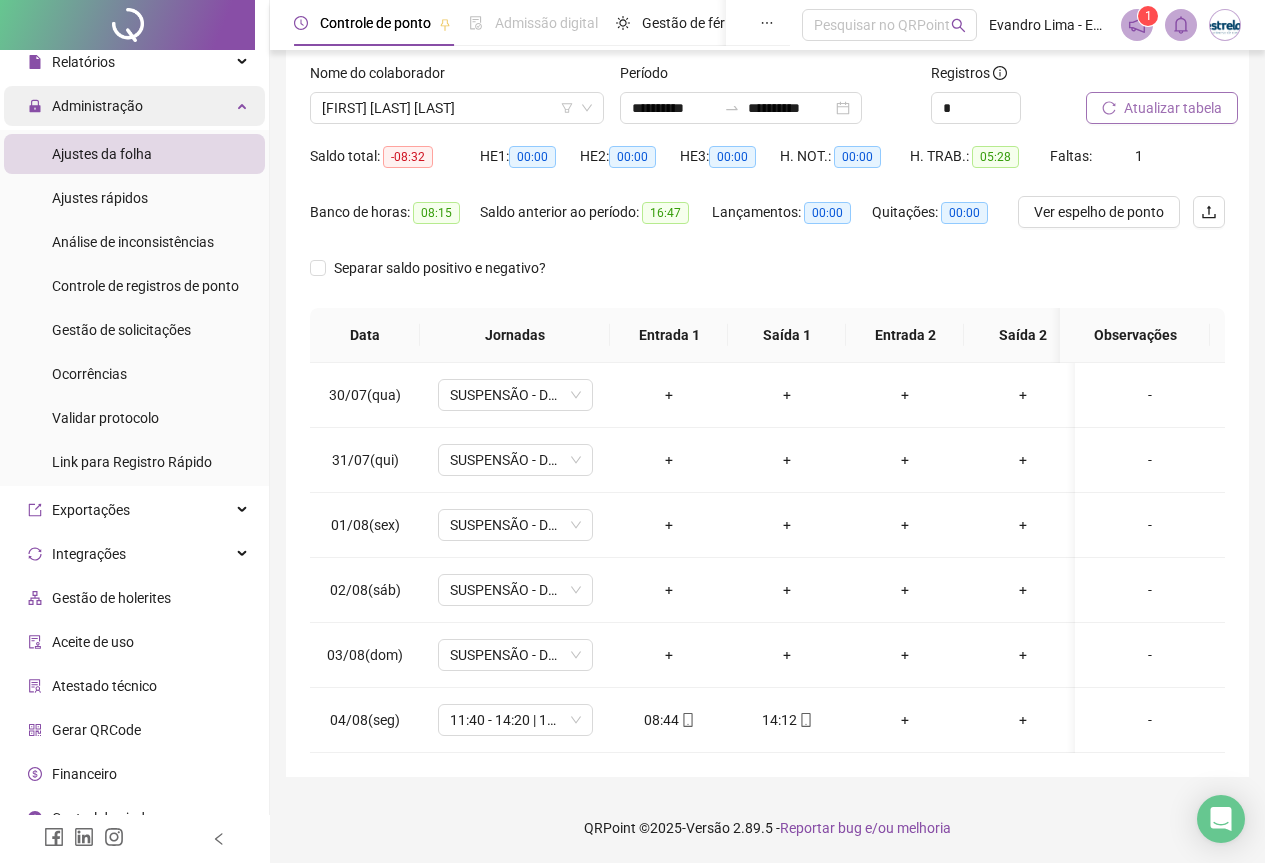 click on "Administração" at bounding box center [97, 106] 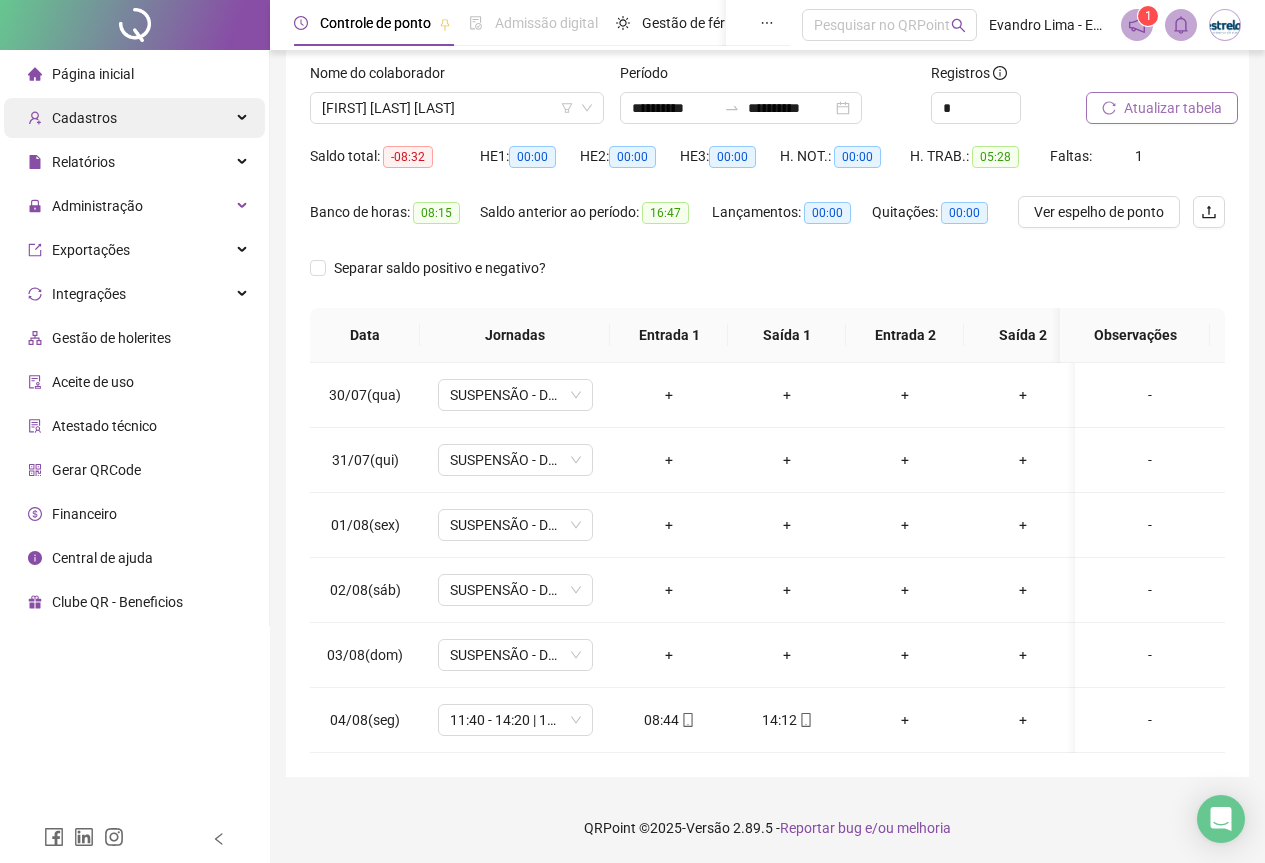 click on "Cadastros" at bounding box center (72, 118) 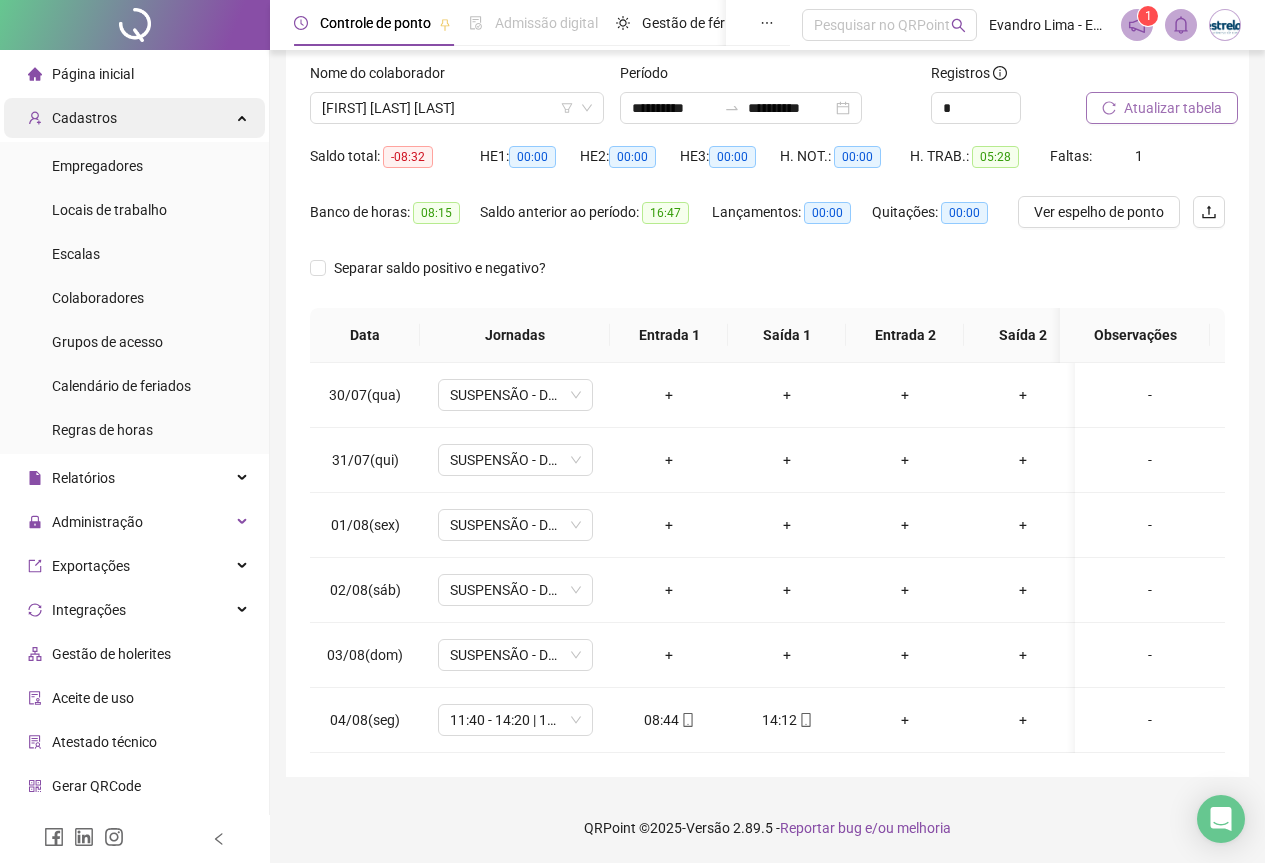 click on "Cadastros" at bounding box center [72, 118] 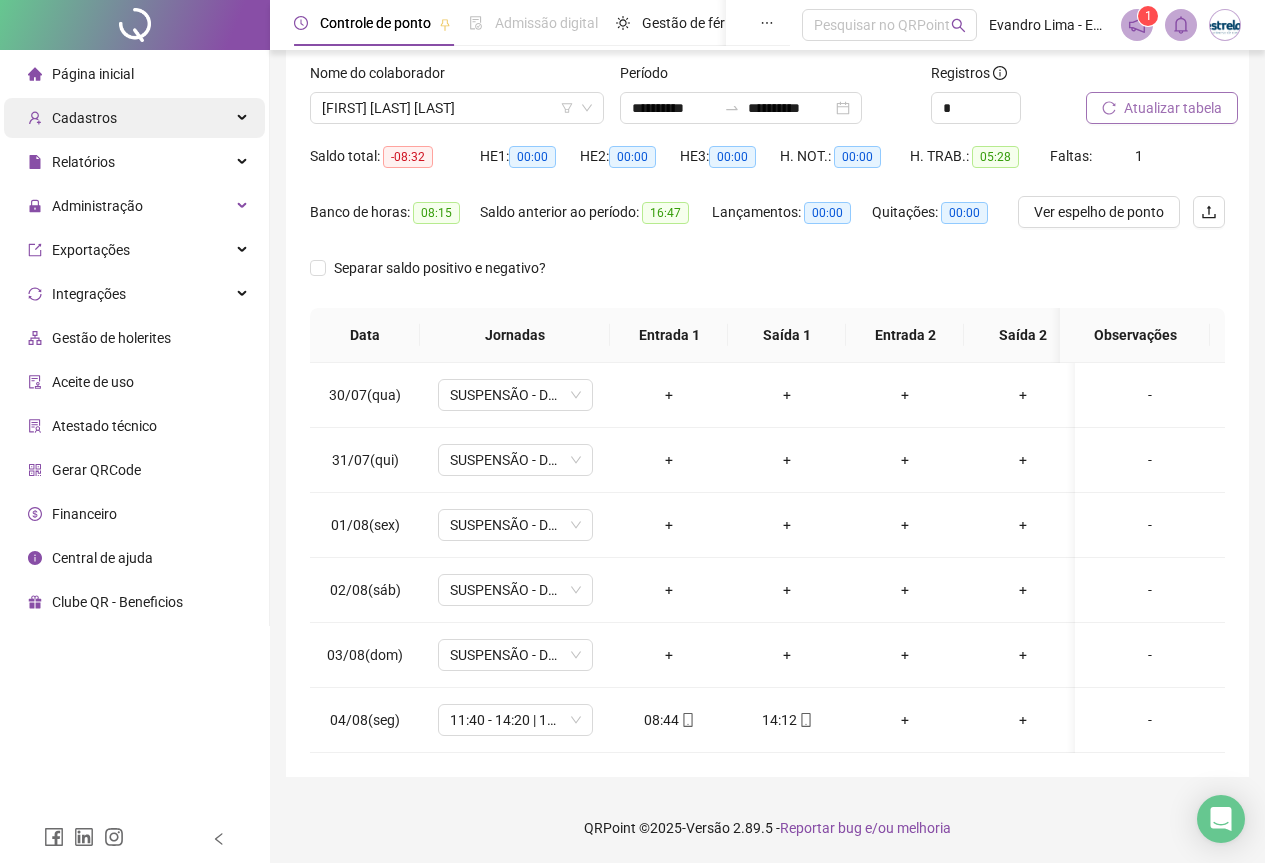 click on "Cadastros" at bounding box center [72, 118] 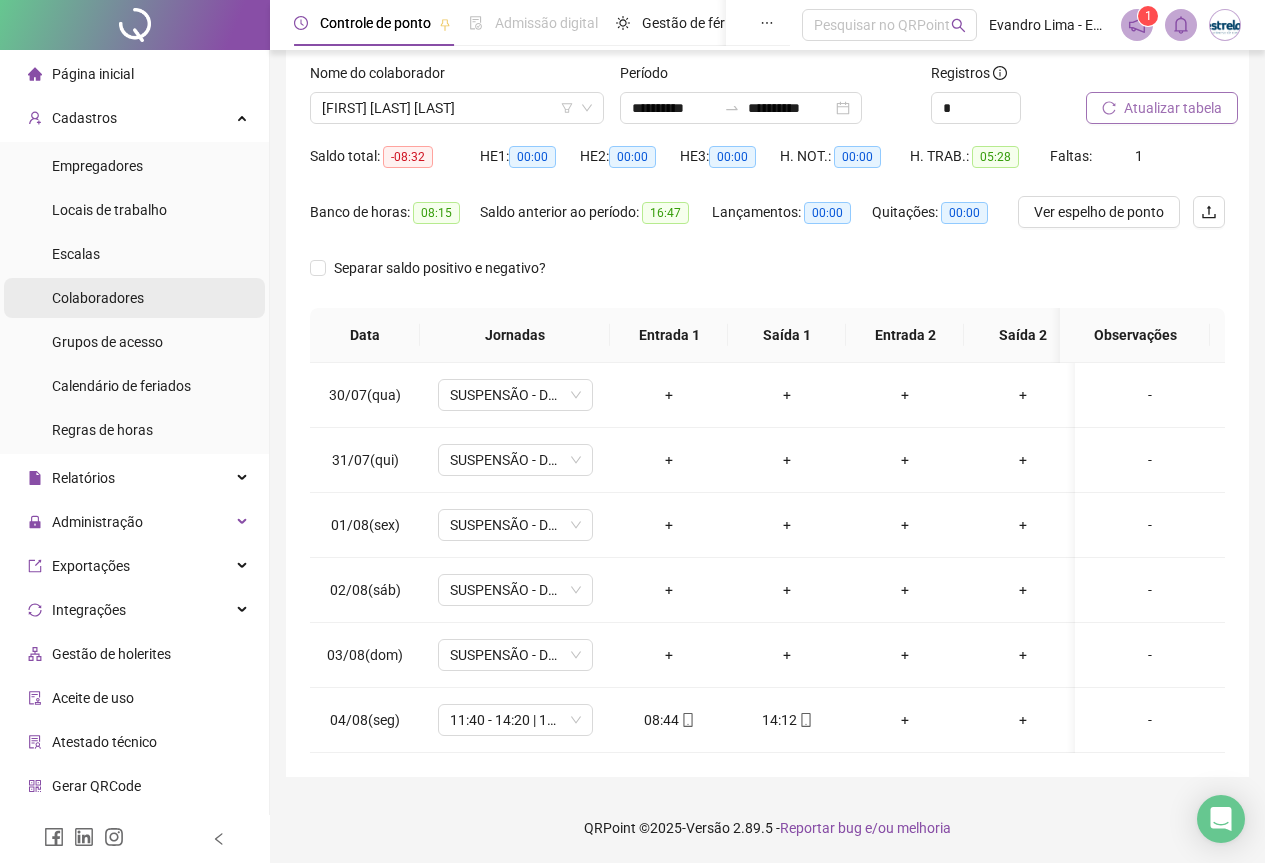 click on "Colaboradores" at bounding box center (98, 298) 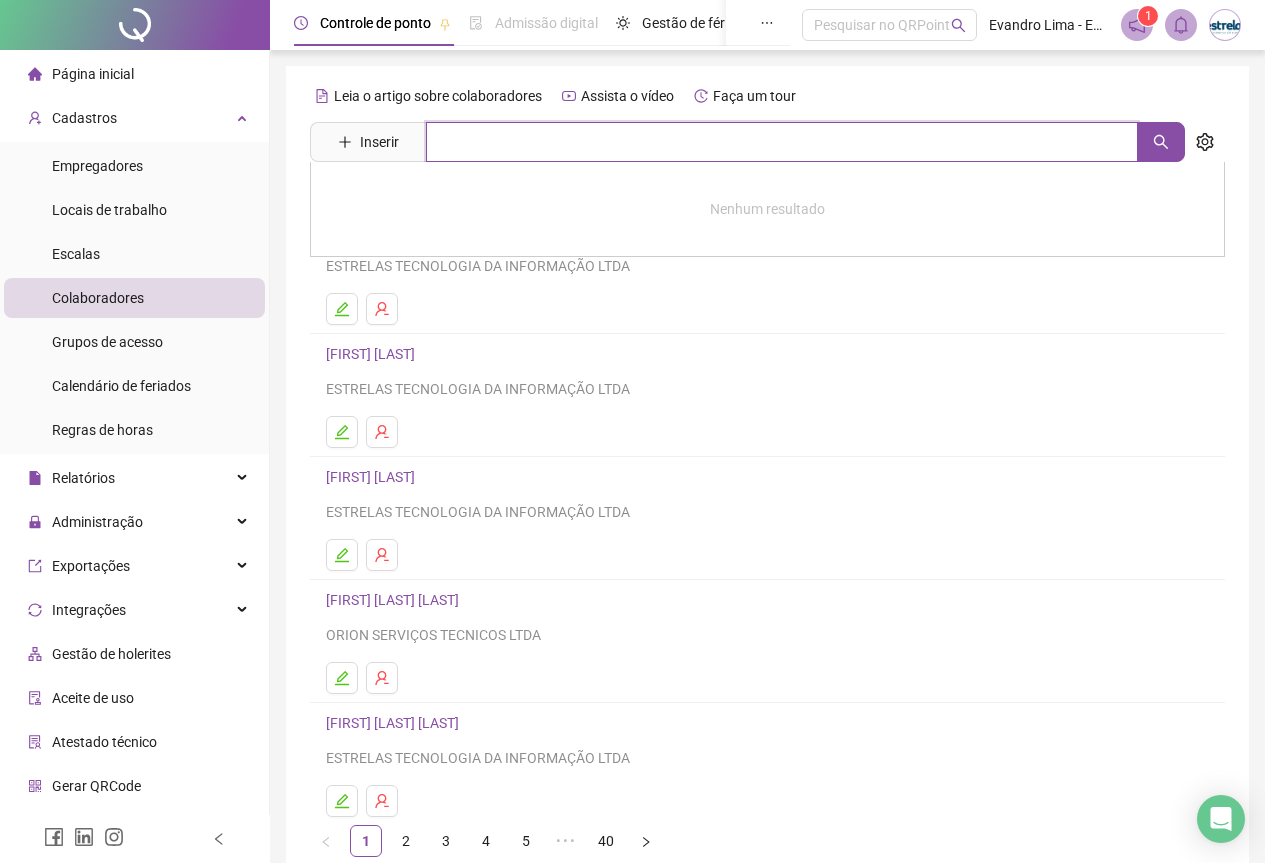 click at bounding box center [782, 142] 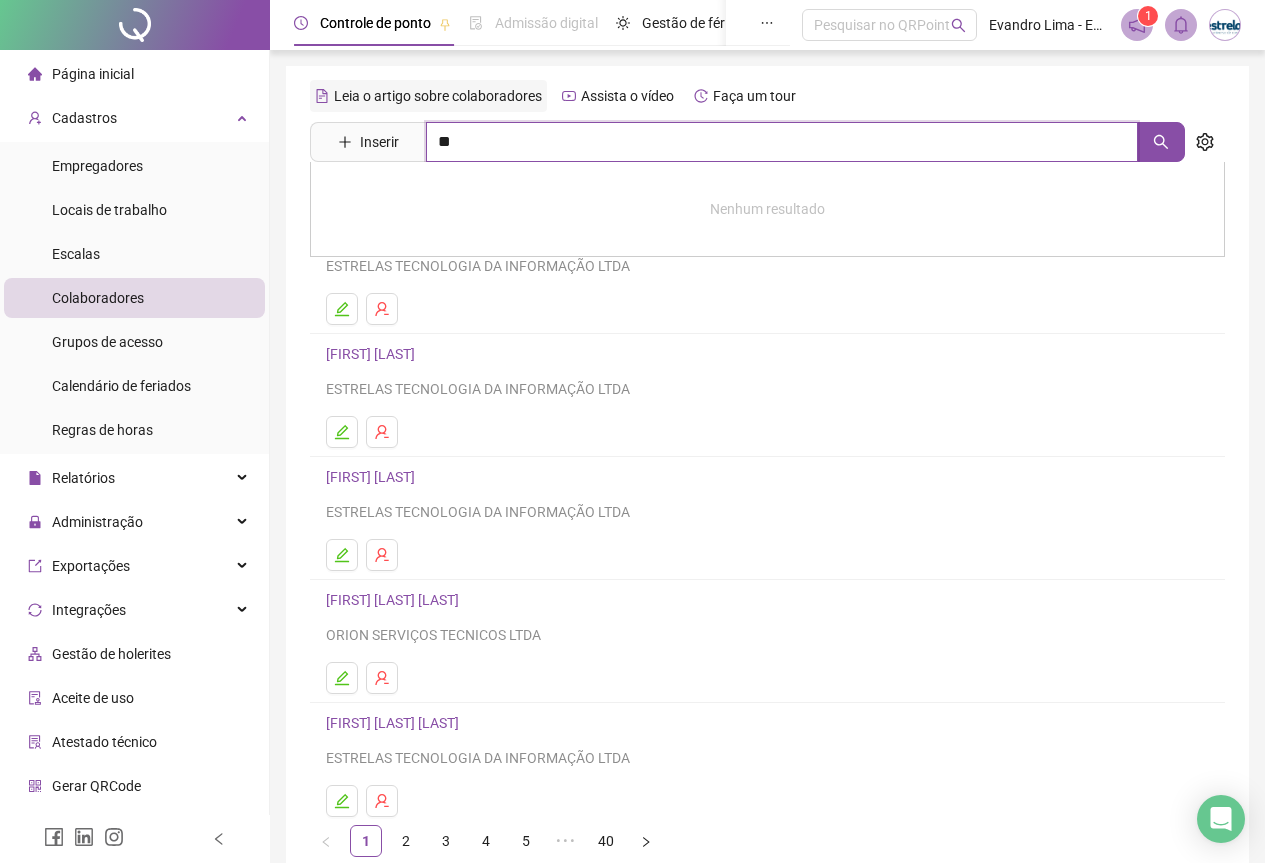 type on "*" 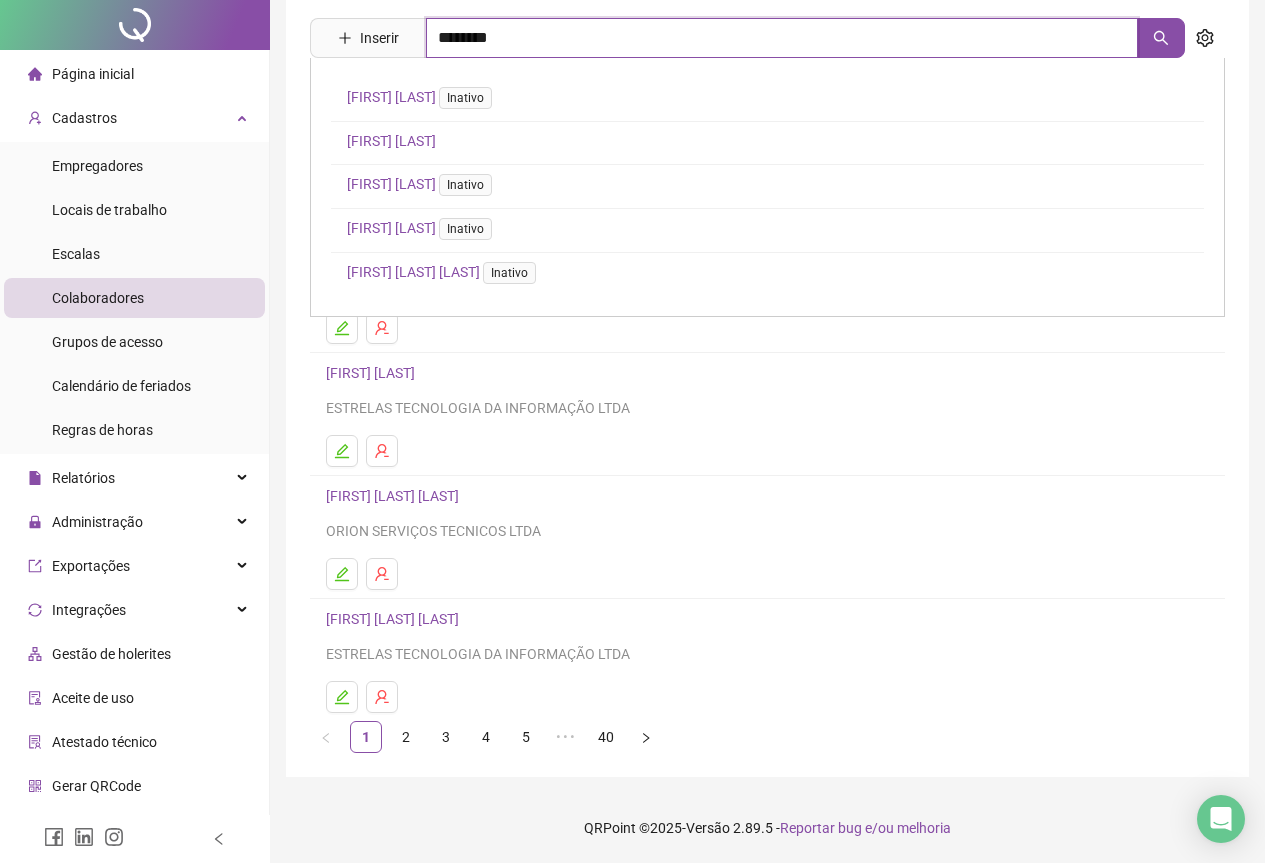 scroll, scrollTop: 0, scrollLeft: 0, axis: both 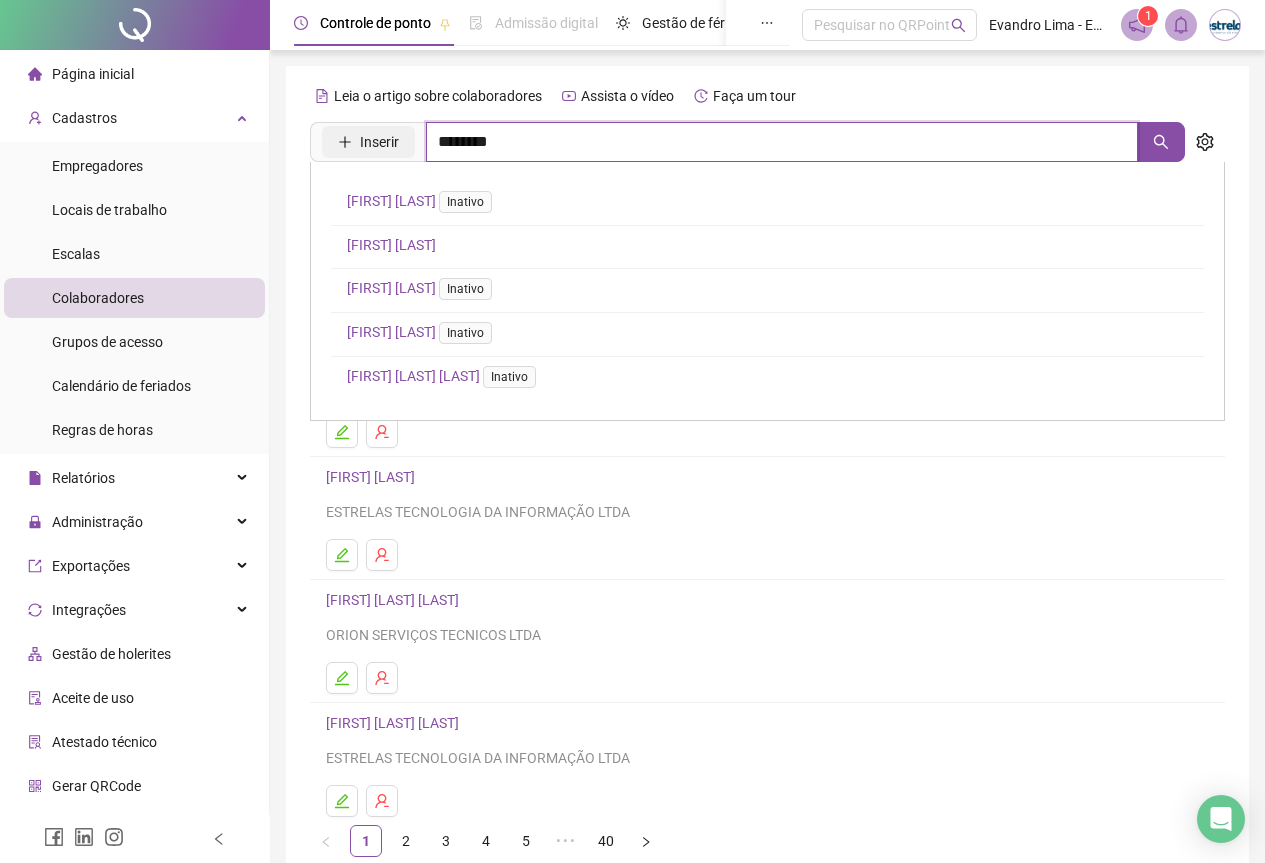 drag, startPoint x: 517, startPoint y: 158, endPoint x: 376, endPoint y: 151, distance: 141.17365 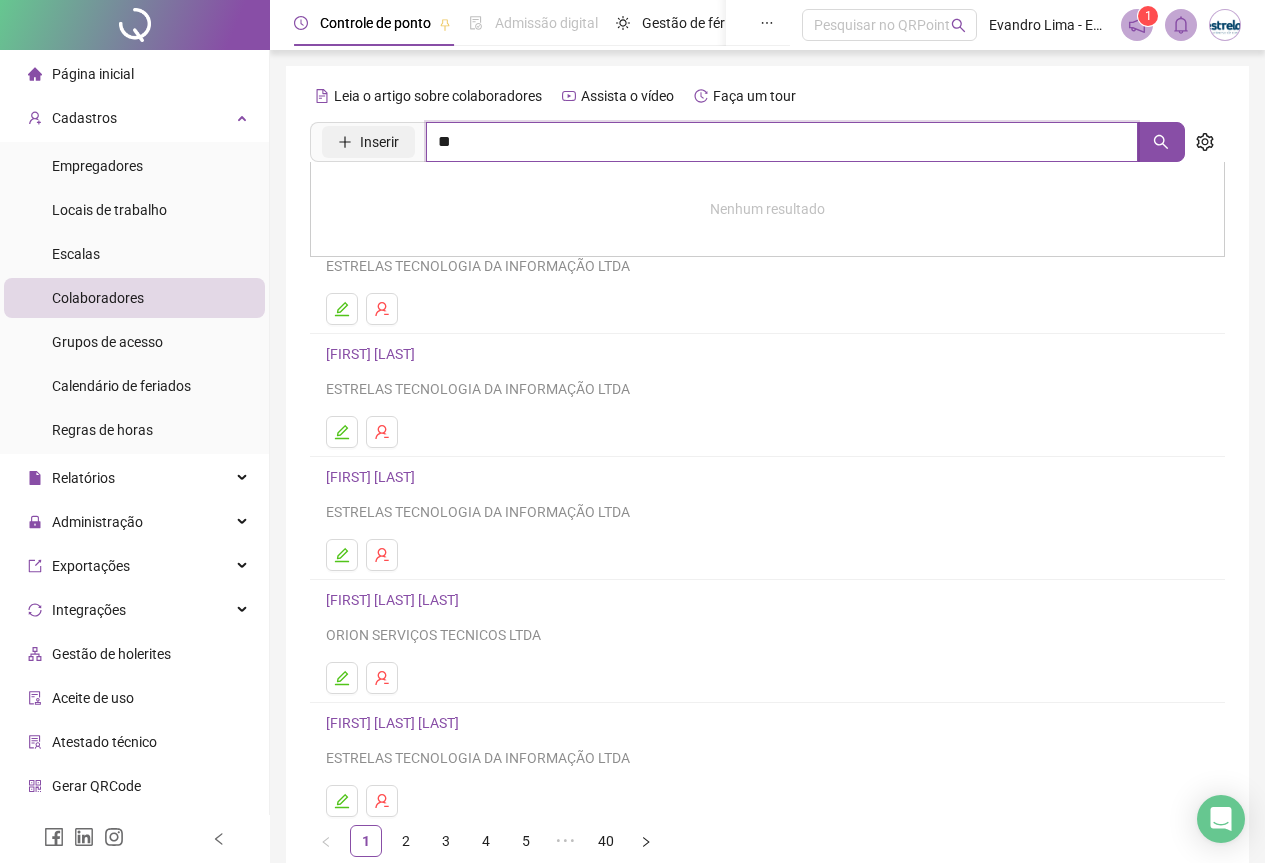 type on "*" 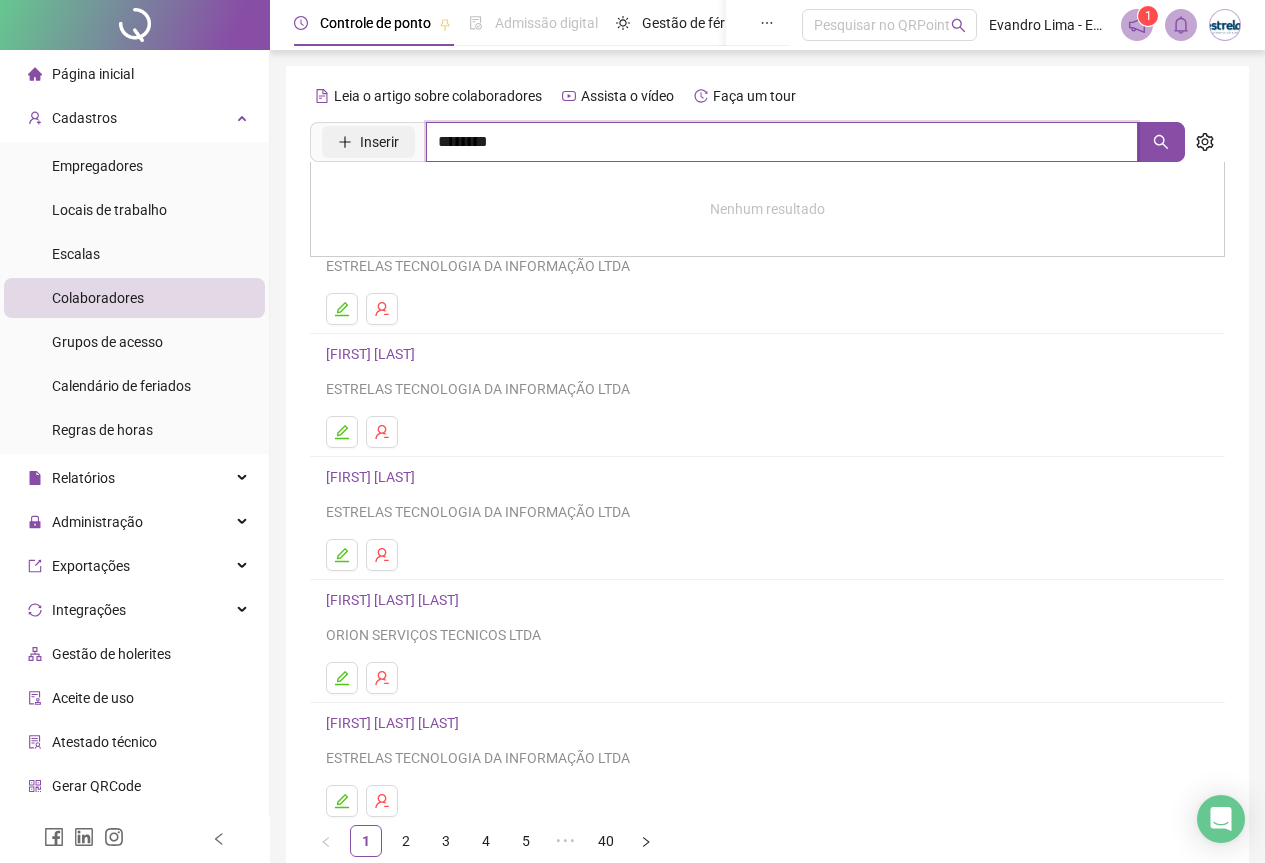 type on "********" 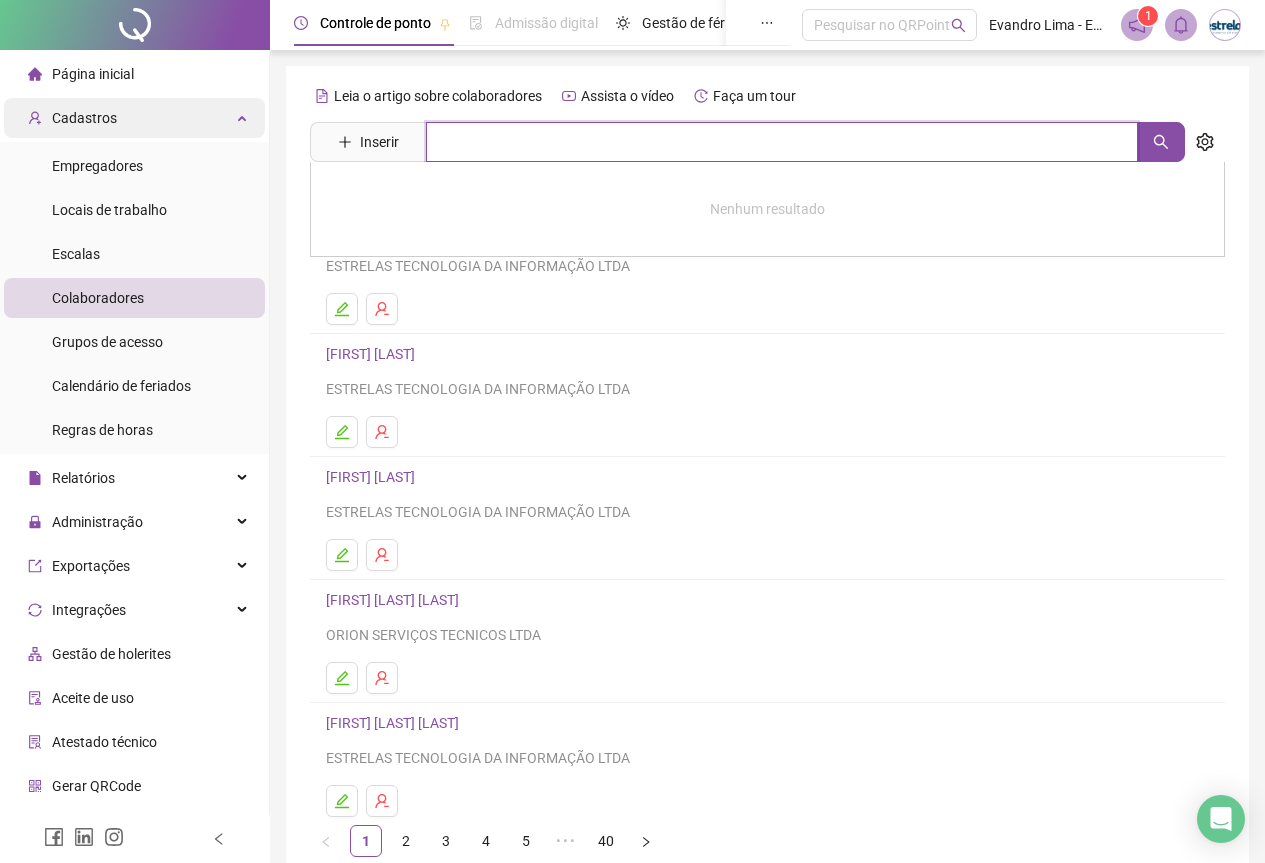 type 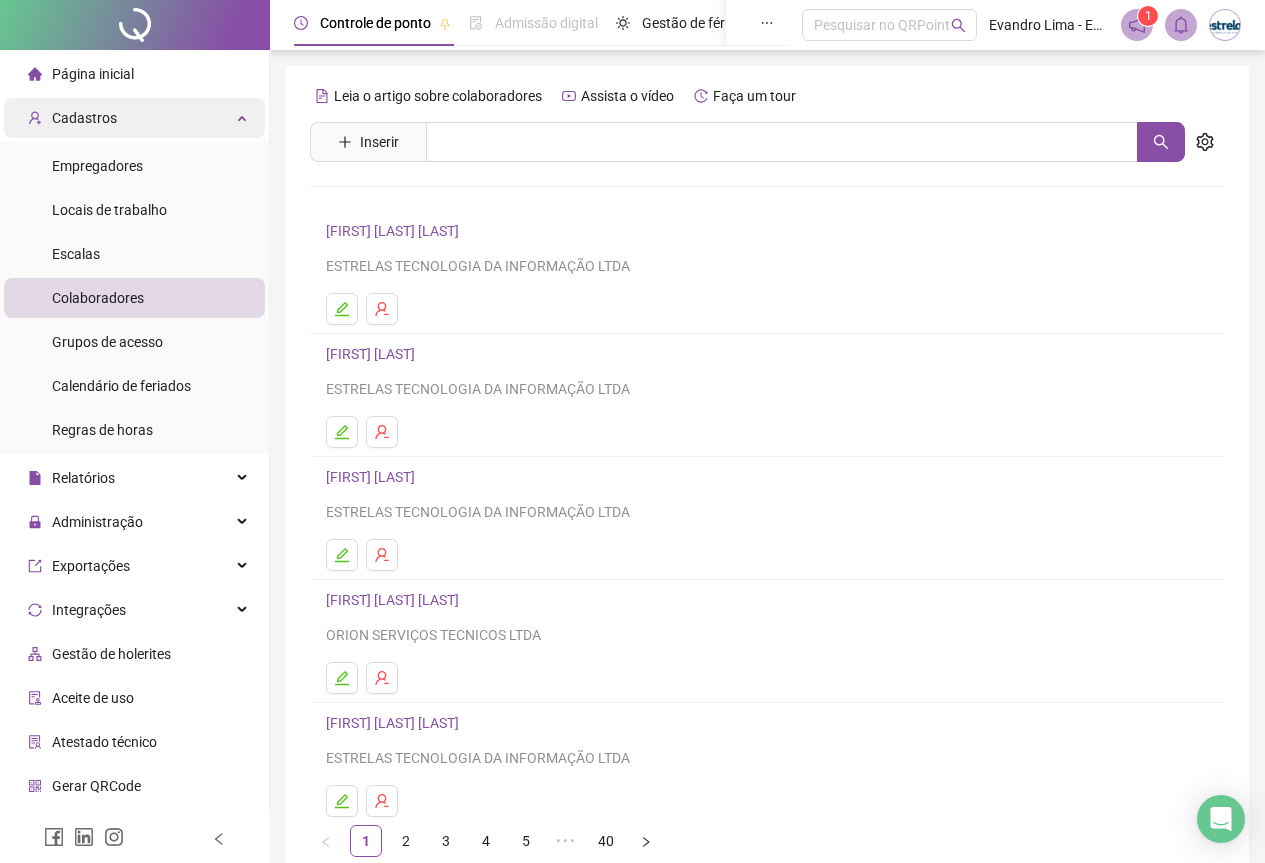 click on "Cadastros" at bounding box center [134, 118] 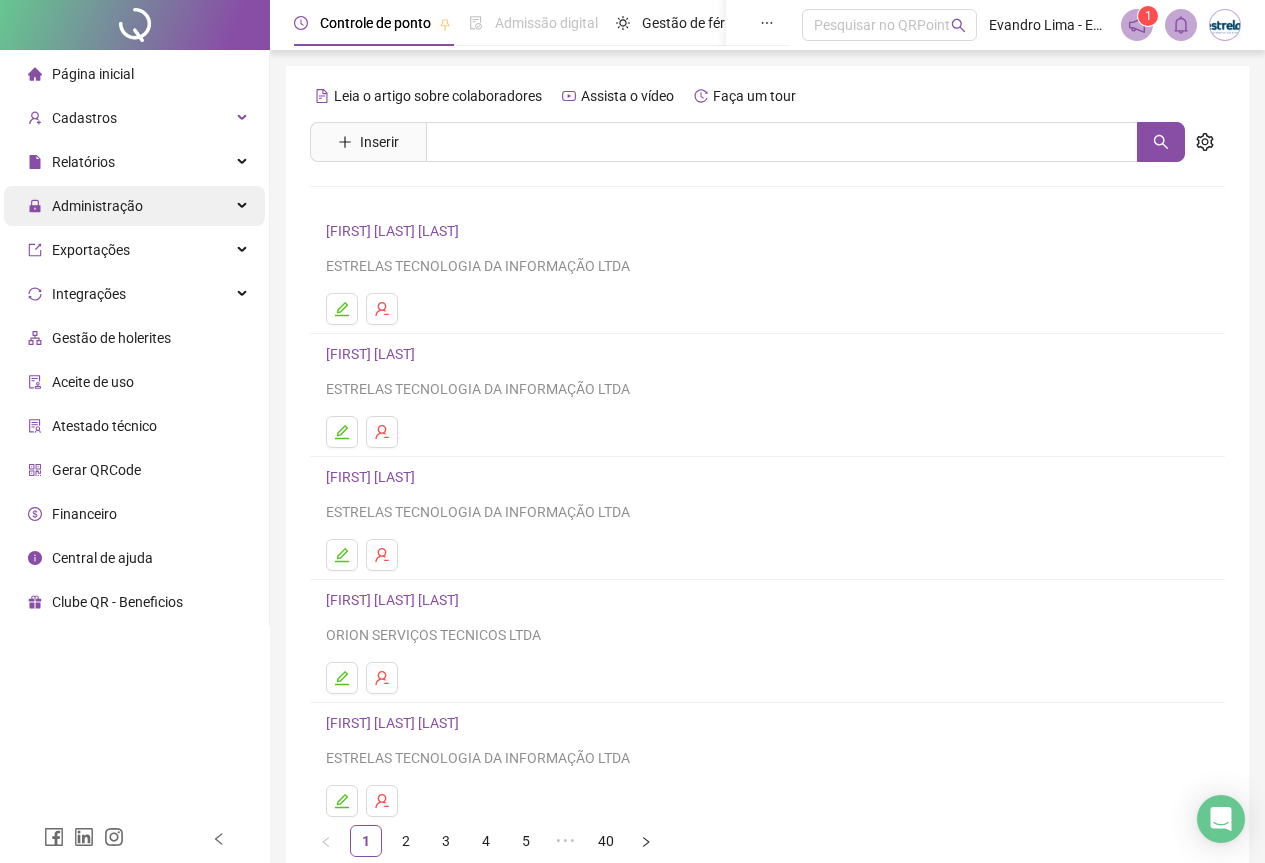 click on "Administração" at bounding box center [97, 206] 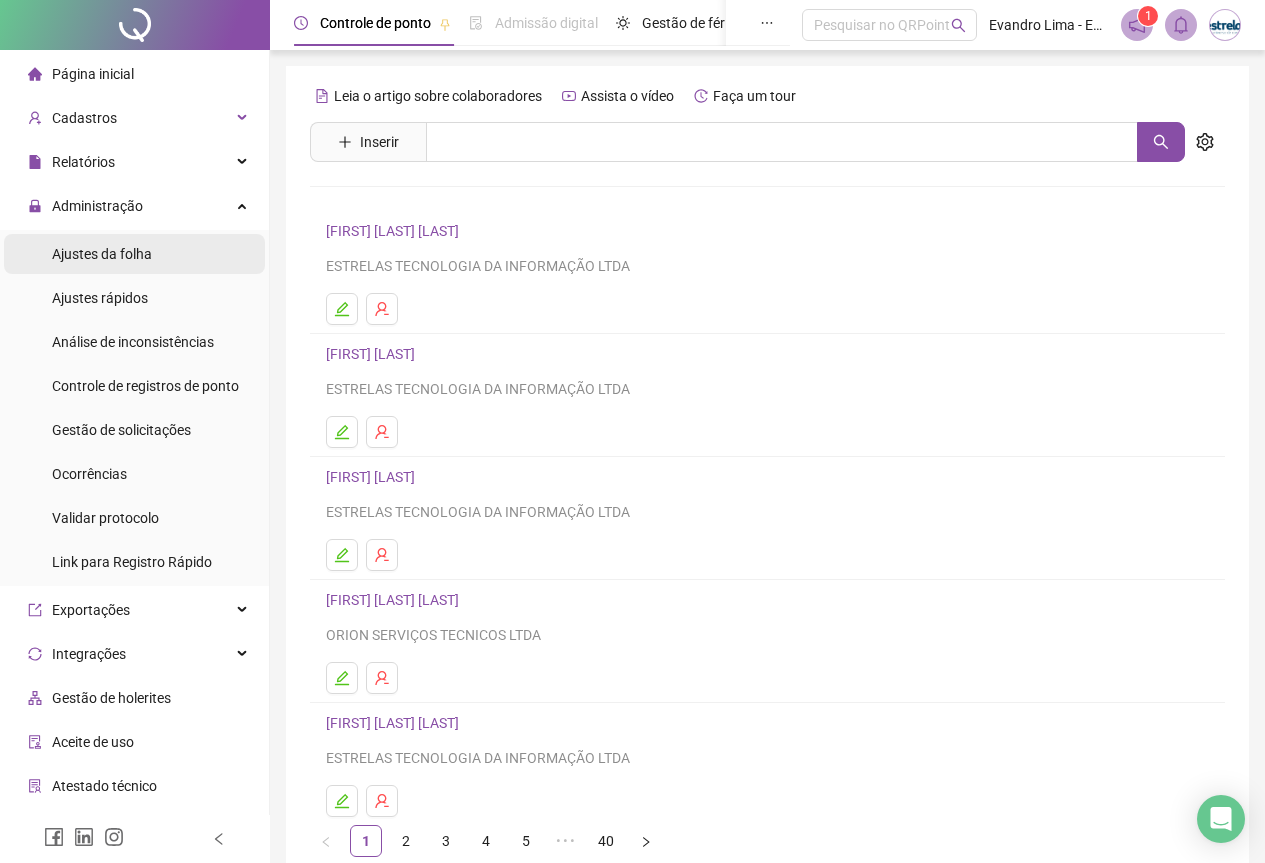 click on "Ajustes da folha" at bounding box center (102, 254) 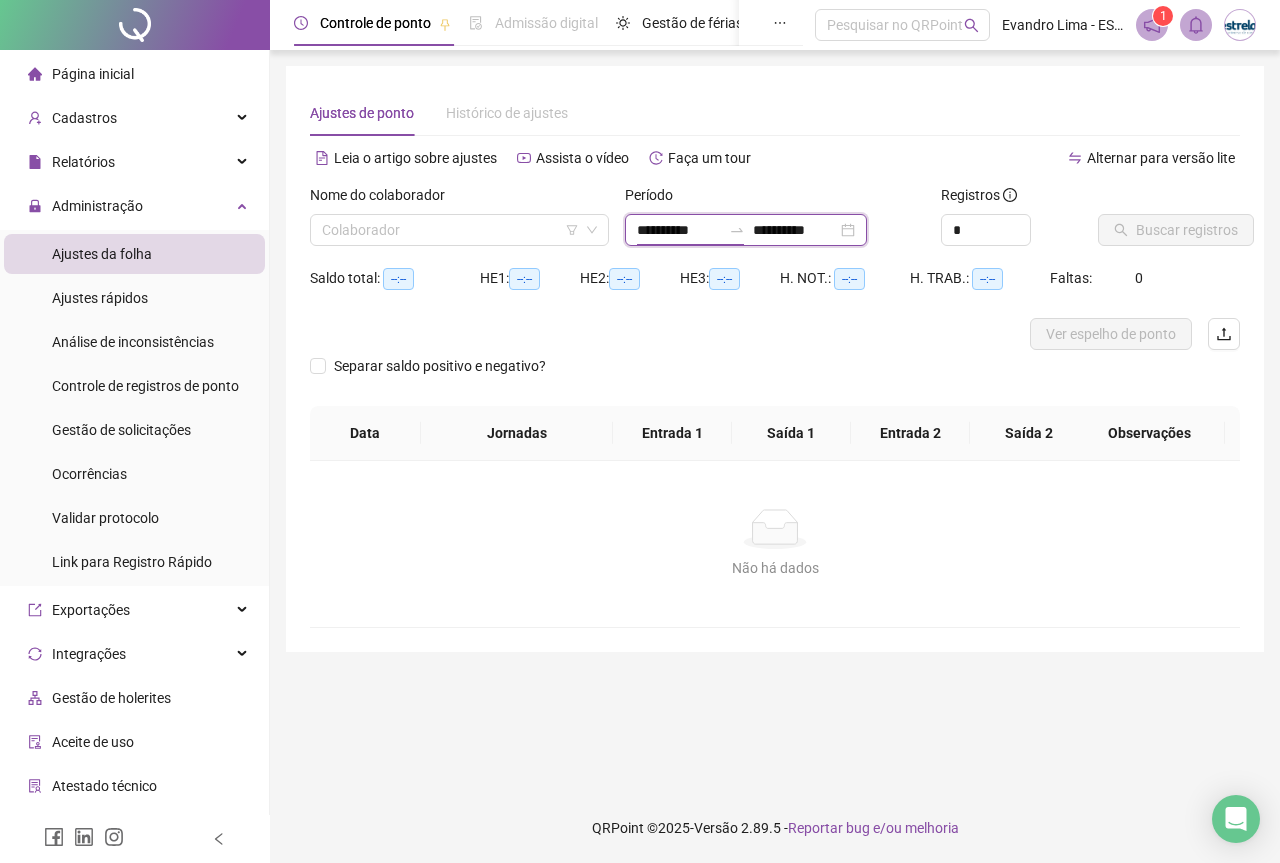 click on "**********" at bounding box center [679, 230] 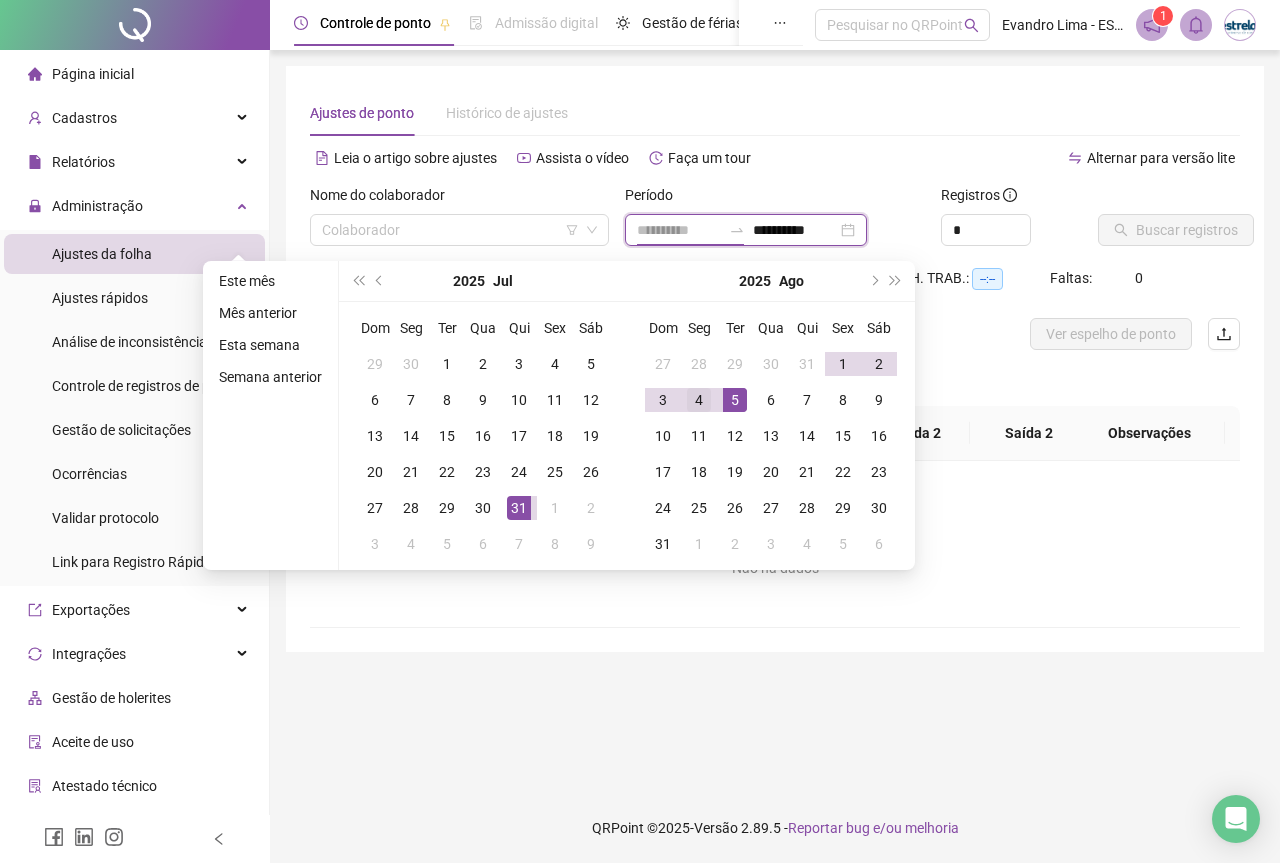 type on "**********" 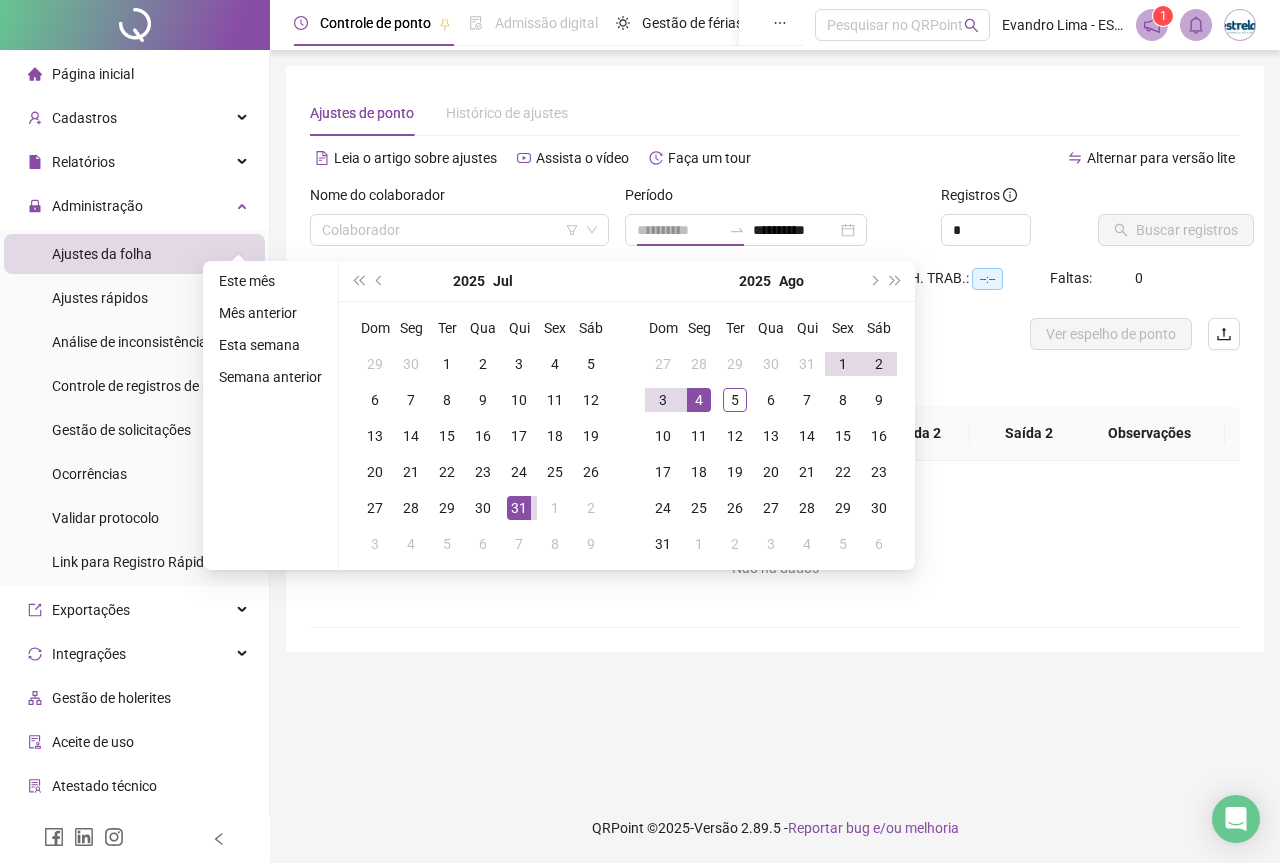 click on "4" at bounding box center (699, 400) 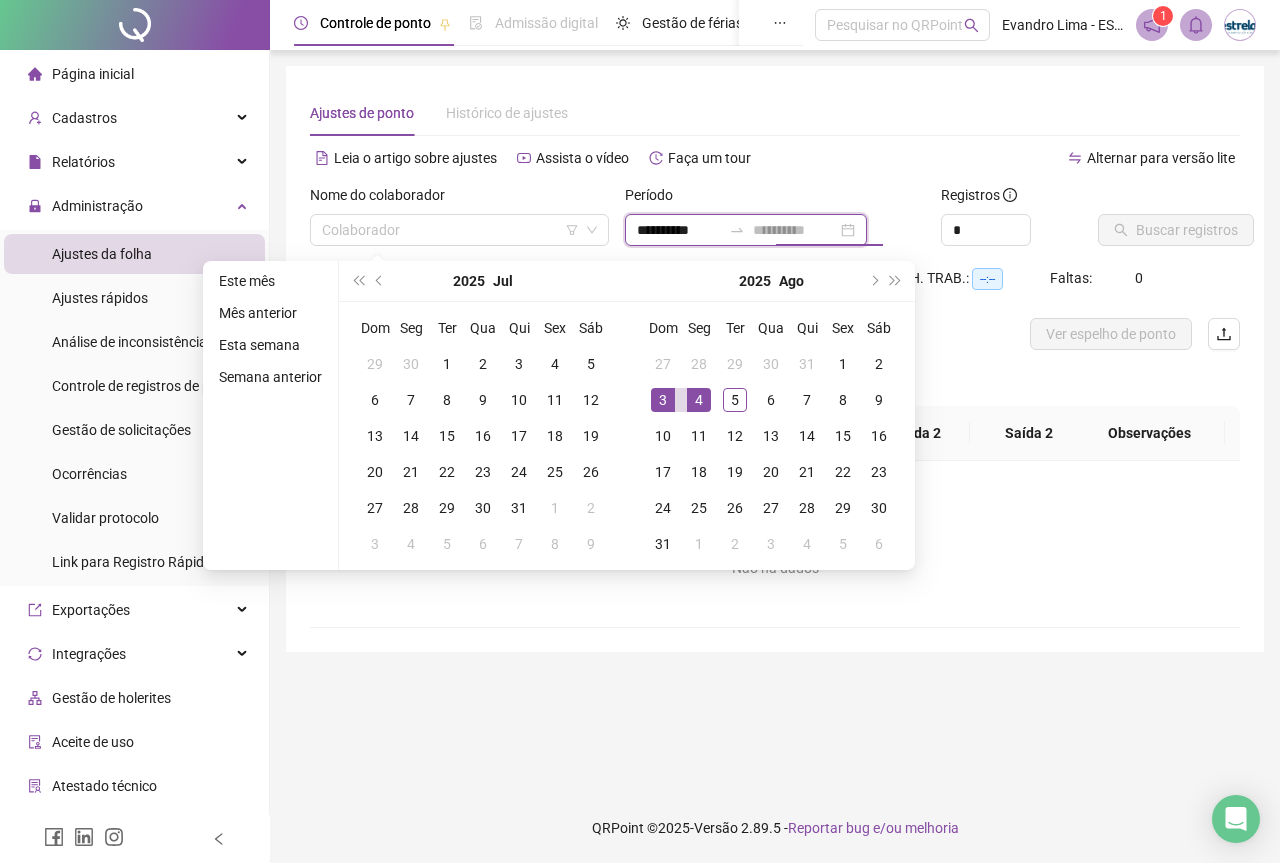 type on "**********" 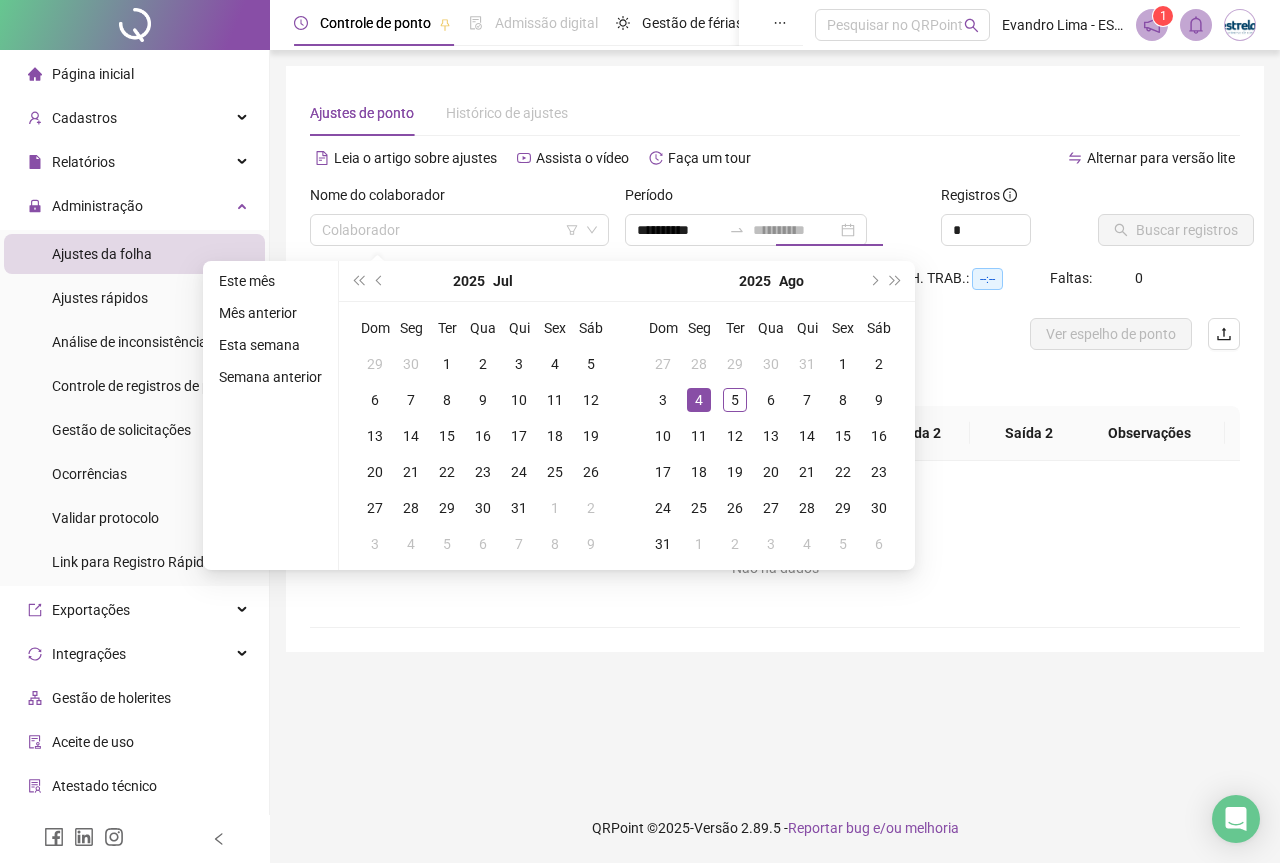 click on "4" at bounding box center [699, 400] 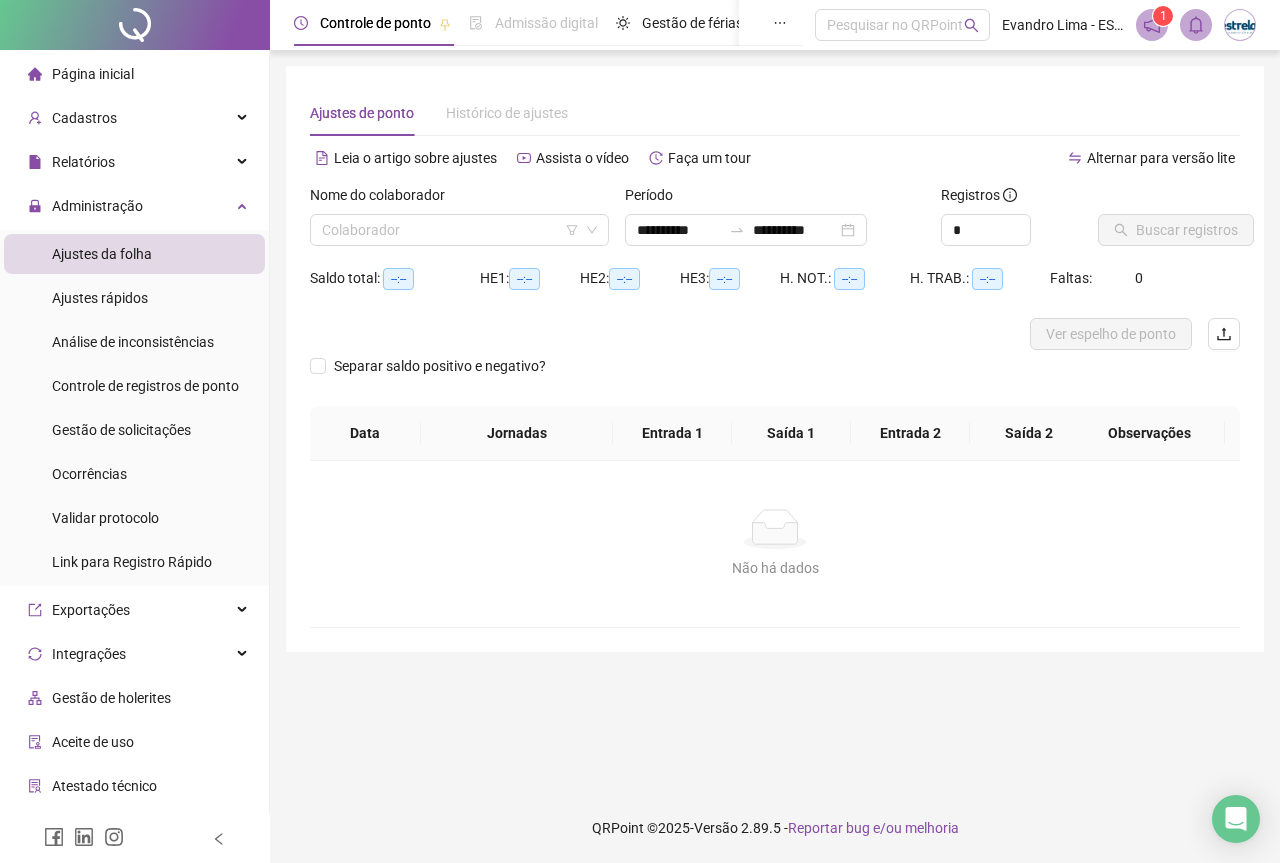 click on "Nome do colaborador Colaborador" at bounding box center (459, 223) 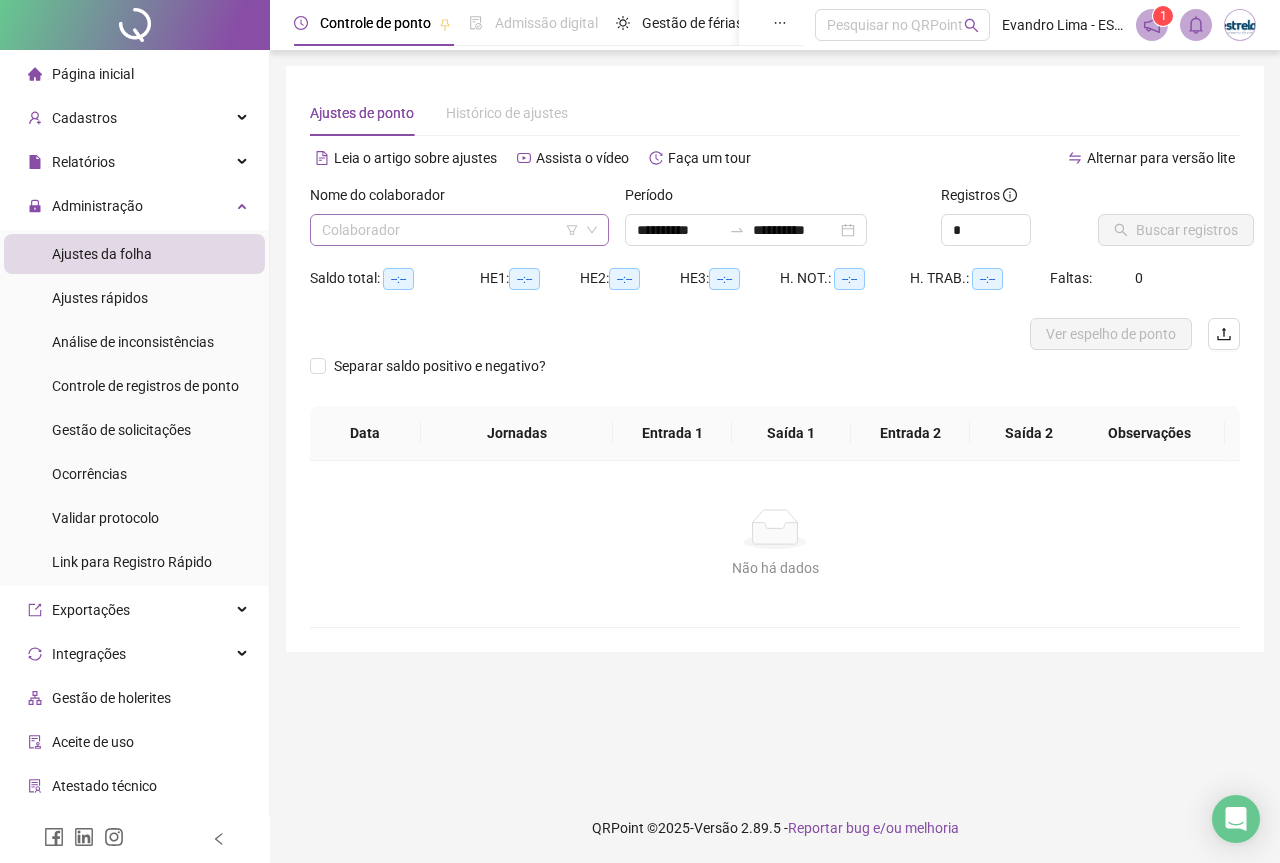 click on "Nome do colaborador Colaborador" at bounding box center [459, 223] 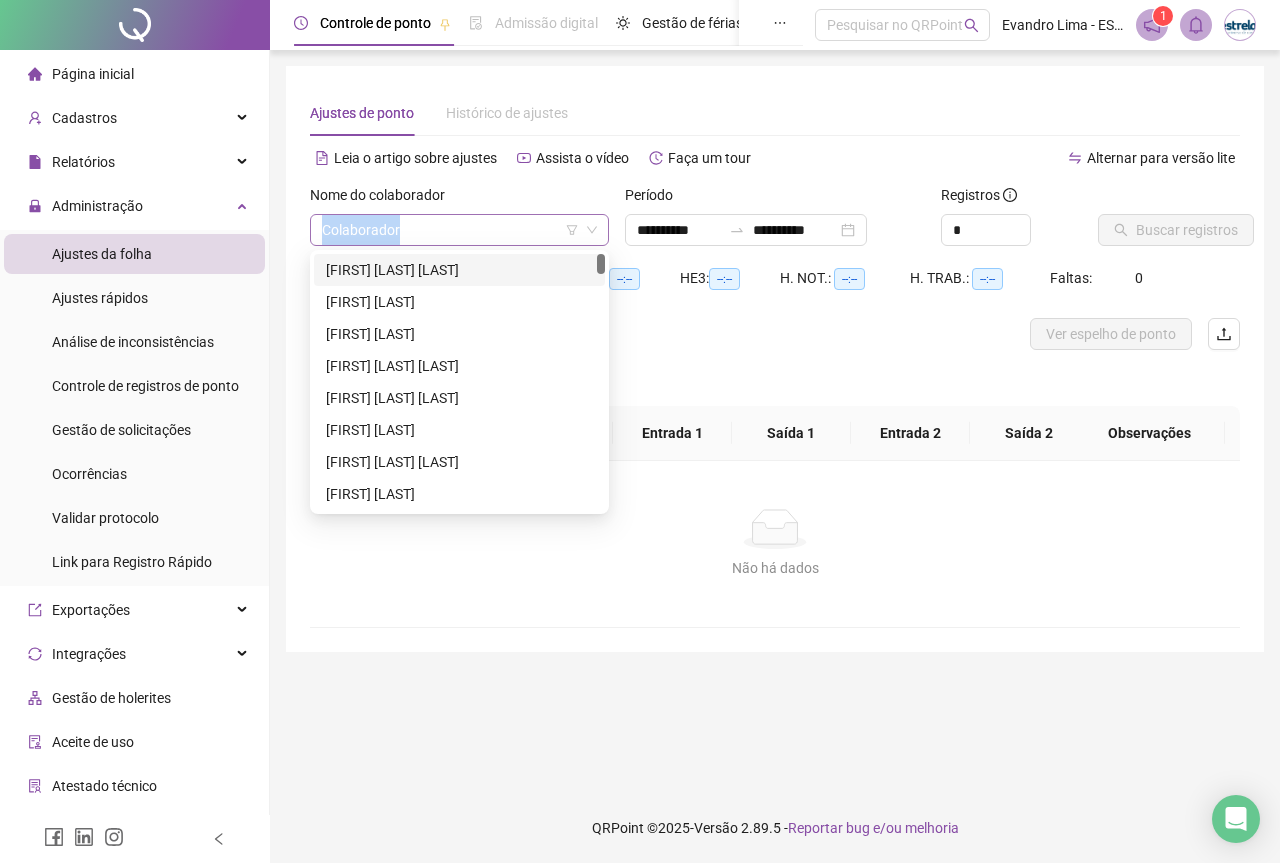 click at bounding box center [450, 230] 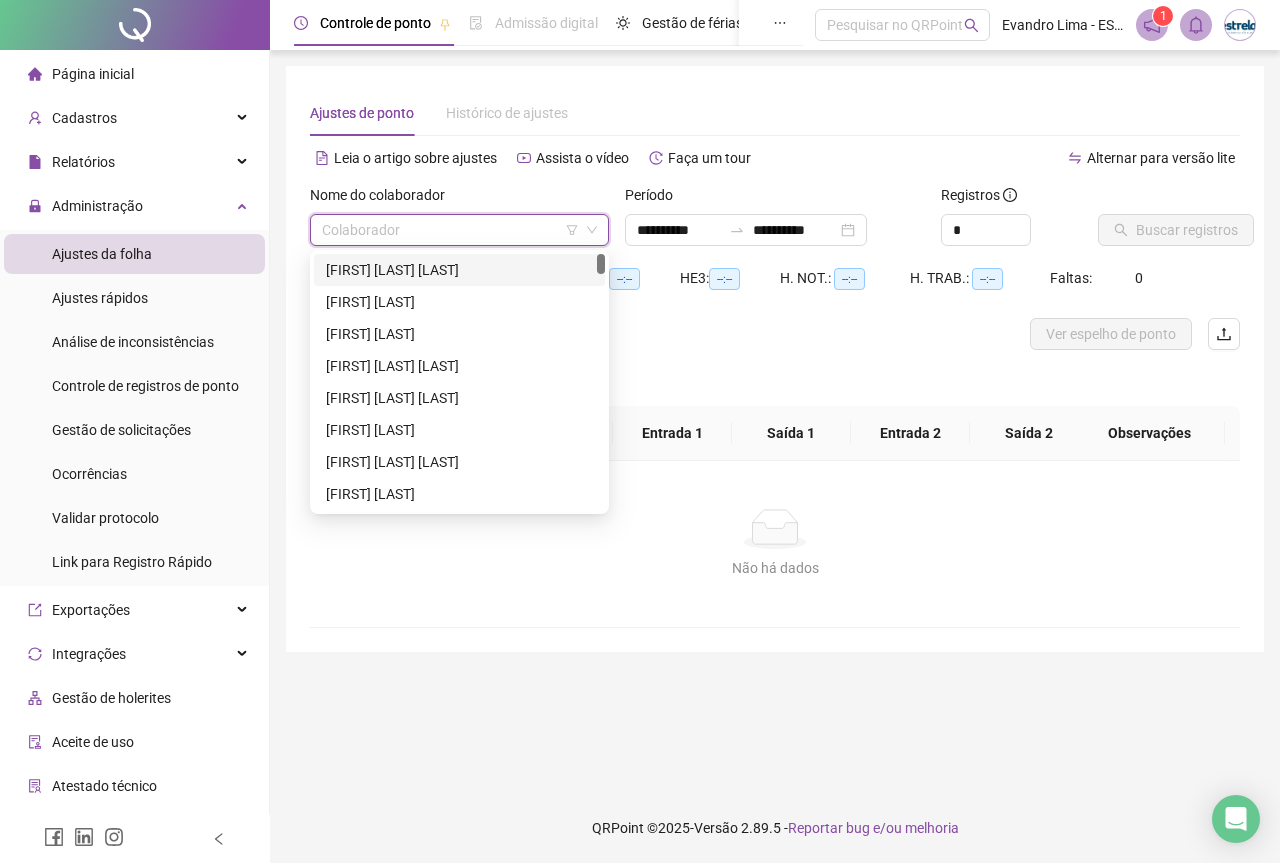 click at bounding box center (450, 230) 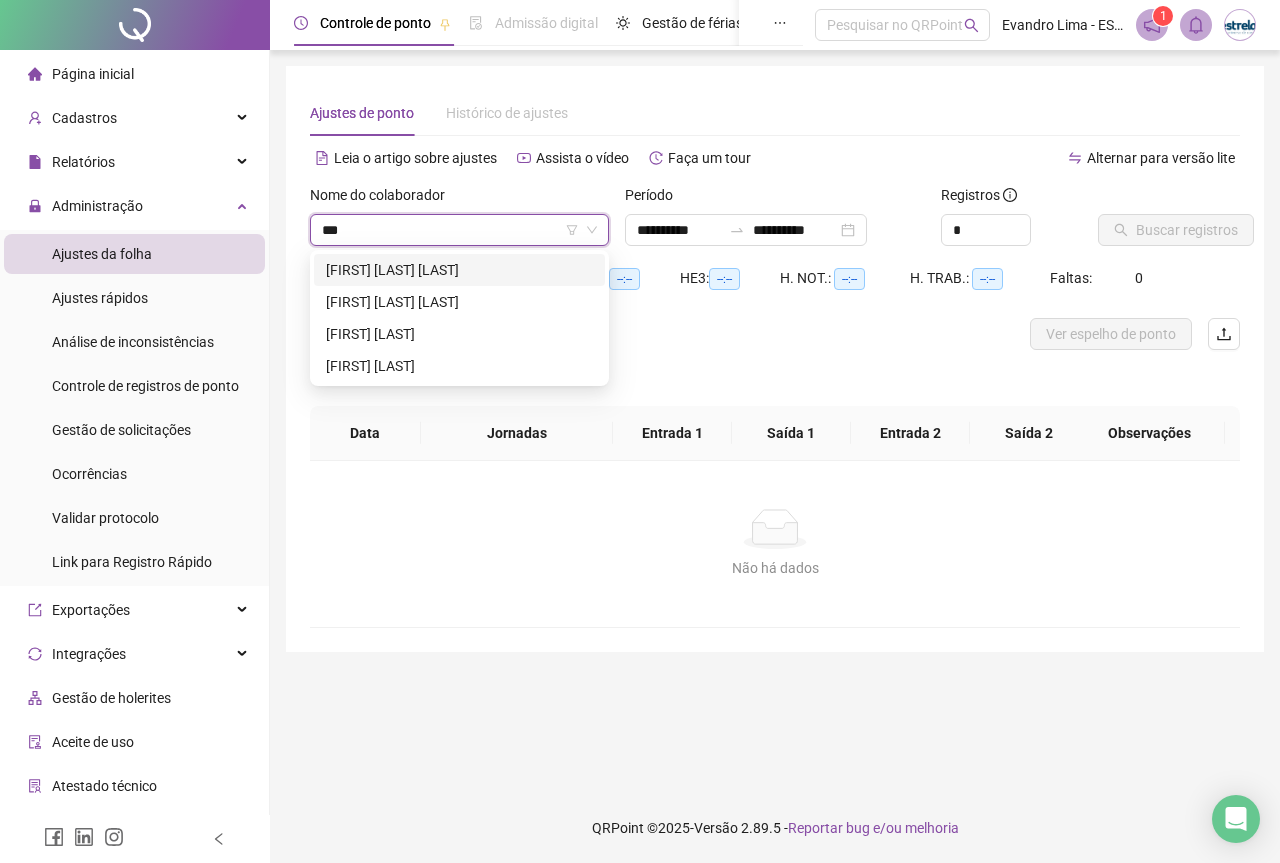 type on "****" 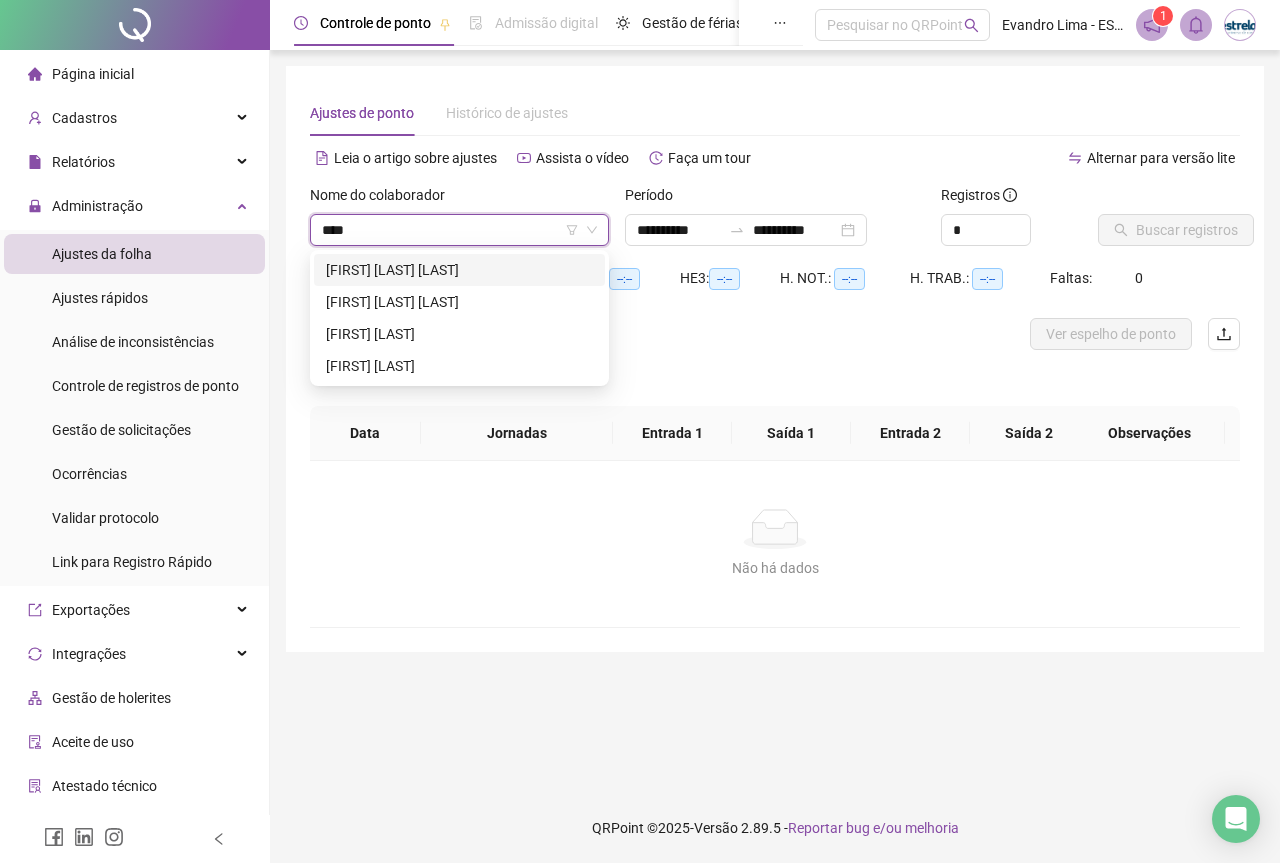click on "[FIRST] [LAST] [LAST]" at bounding box center [459, 270] 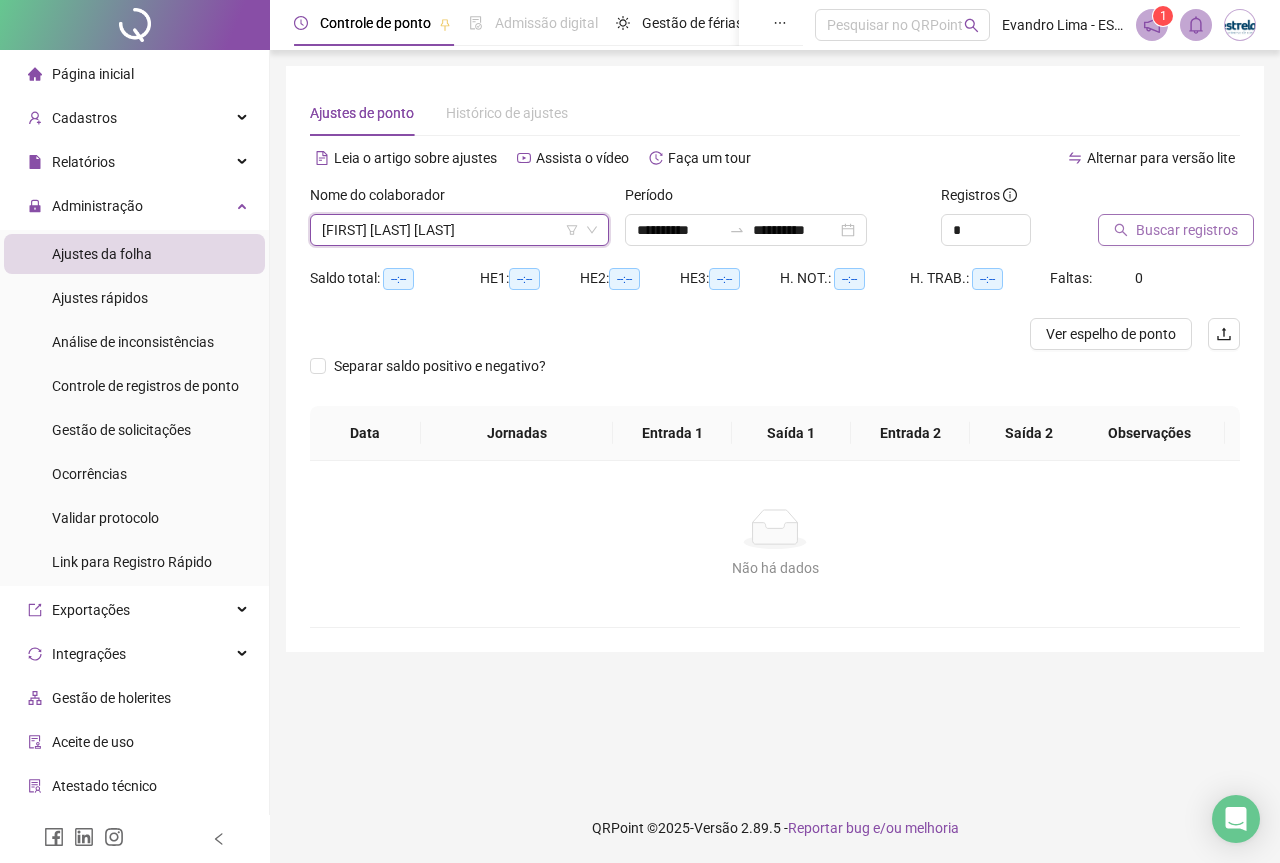 click on "Buscar registros" at bounding box center (1187, 230) 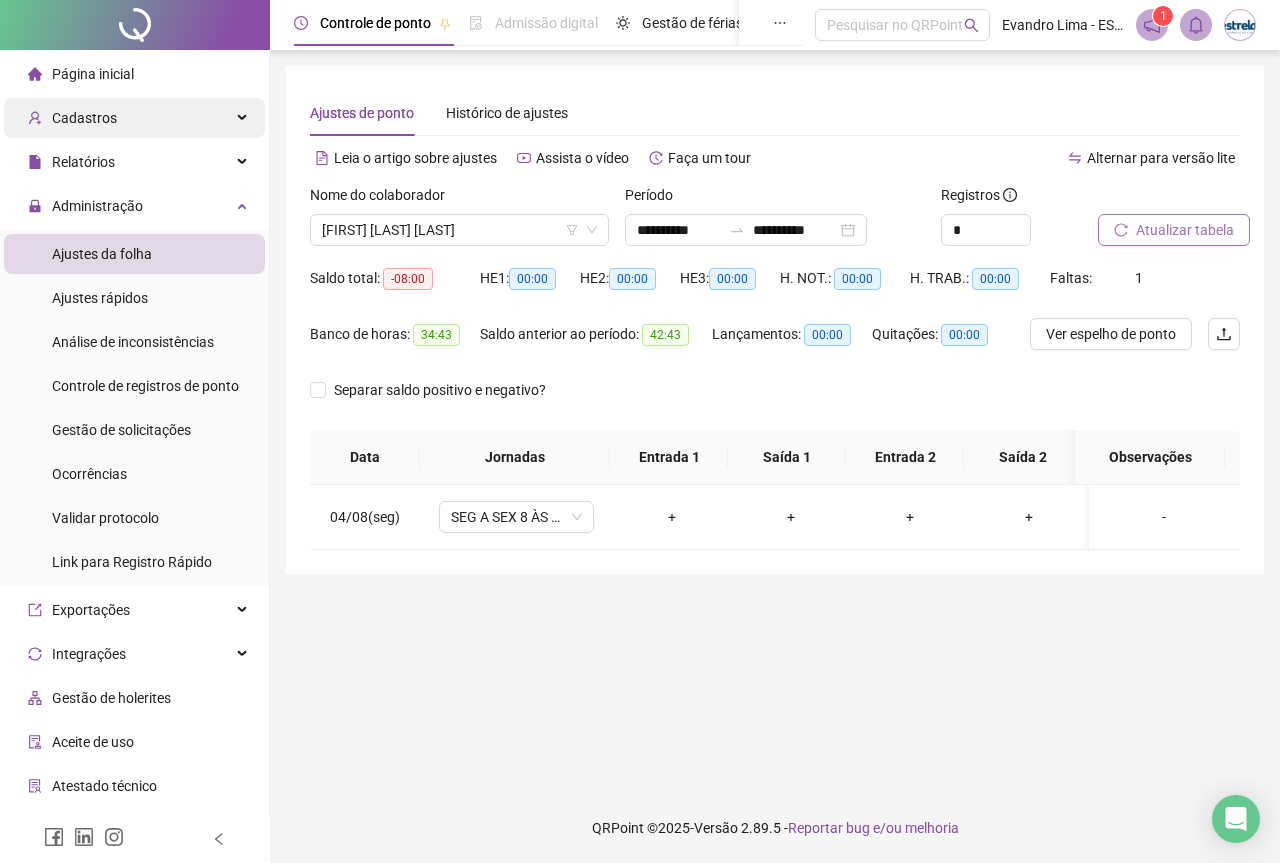 click on "Cadastros" at bounding box center (134, 118) 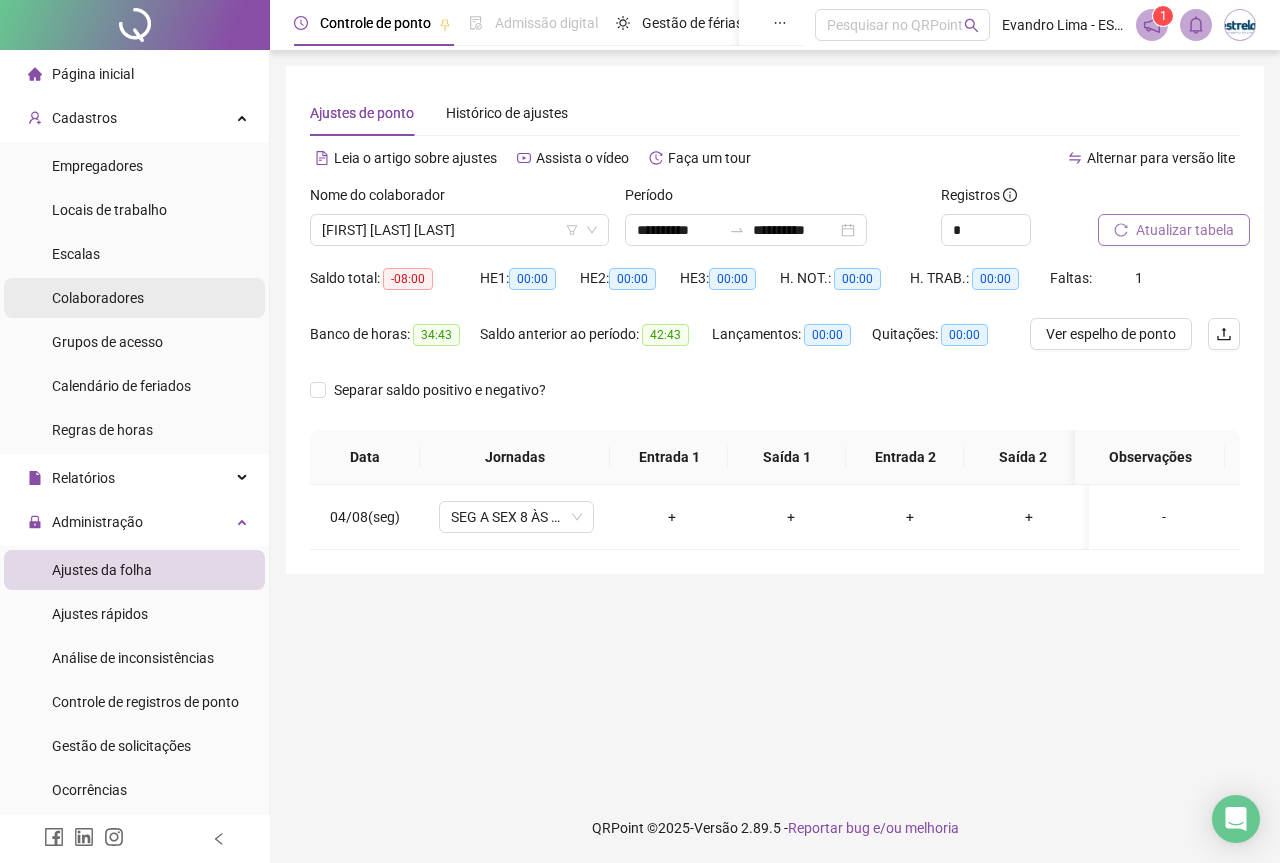 click on "Colaboradores" at bounding box center [98, 298] 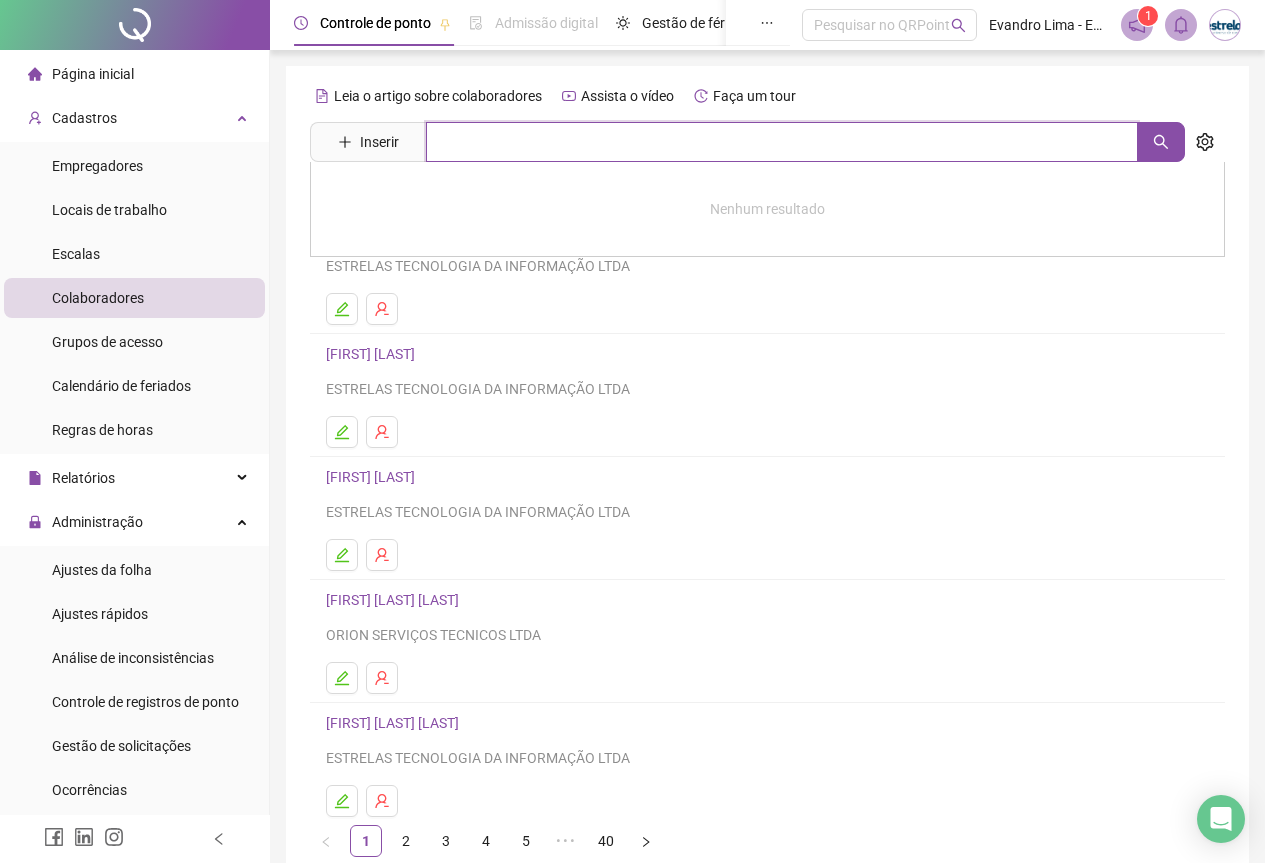 click at bounding box center (782, 142) 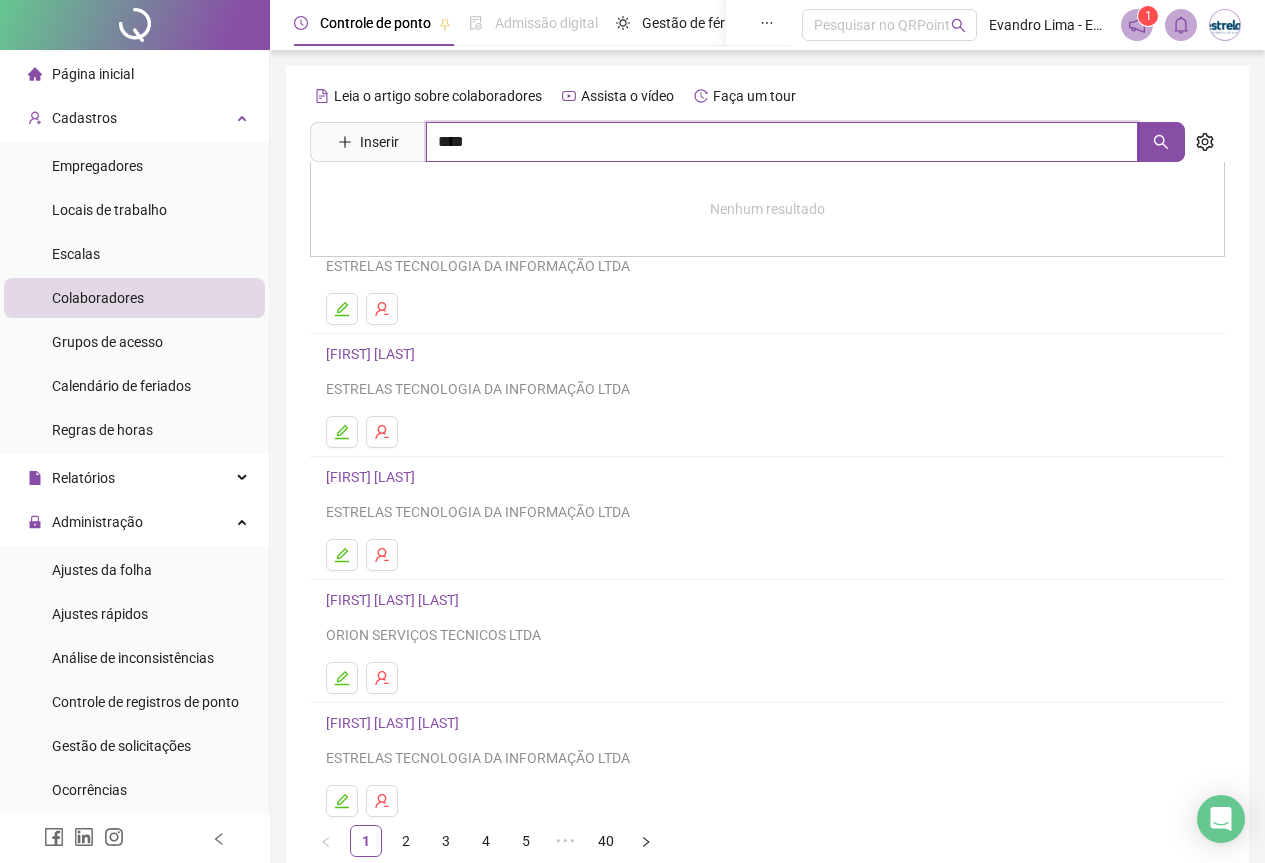 type on "****" 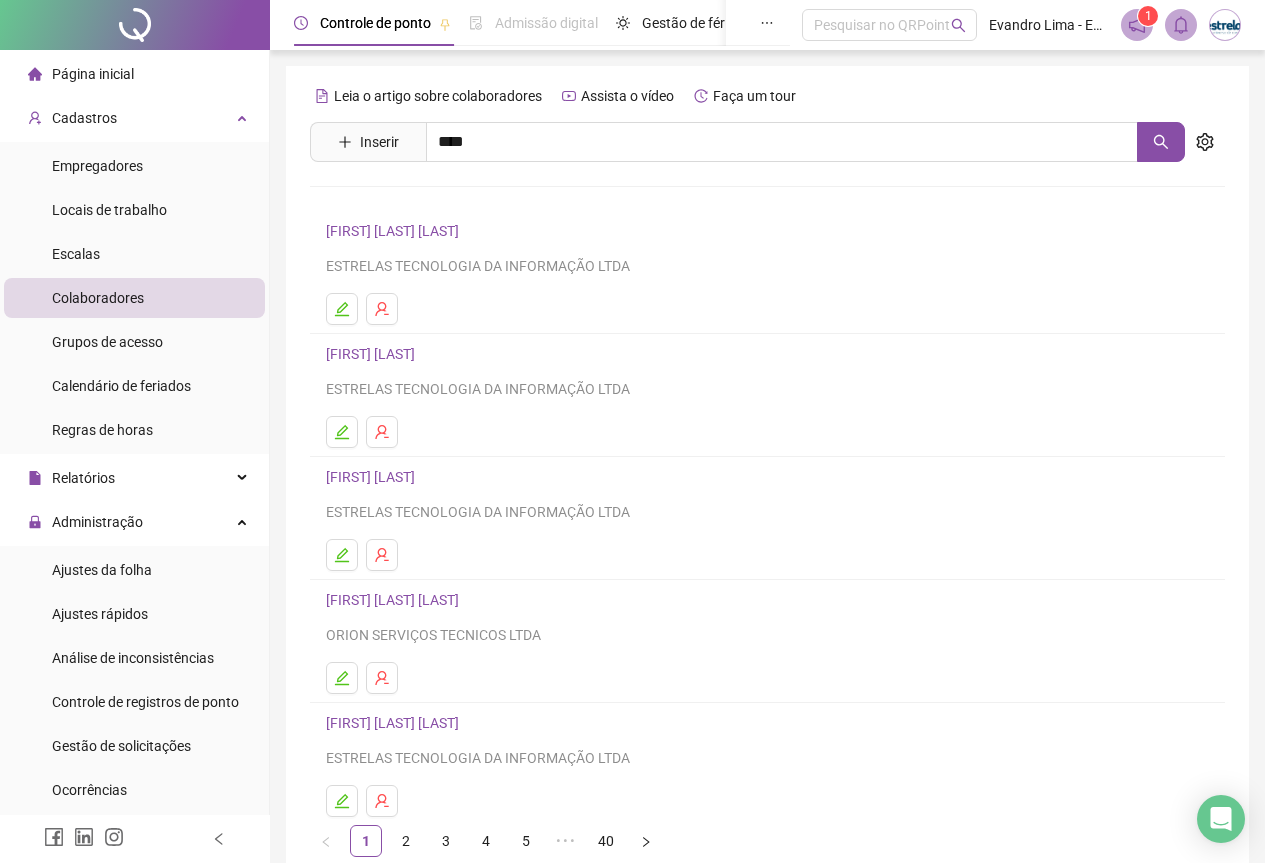 click on "[FIRST] [LAST] [LAST]" at bounding box center (413, 245) 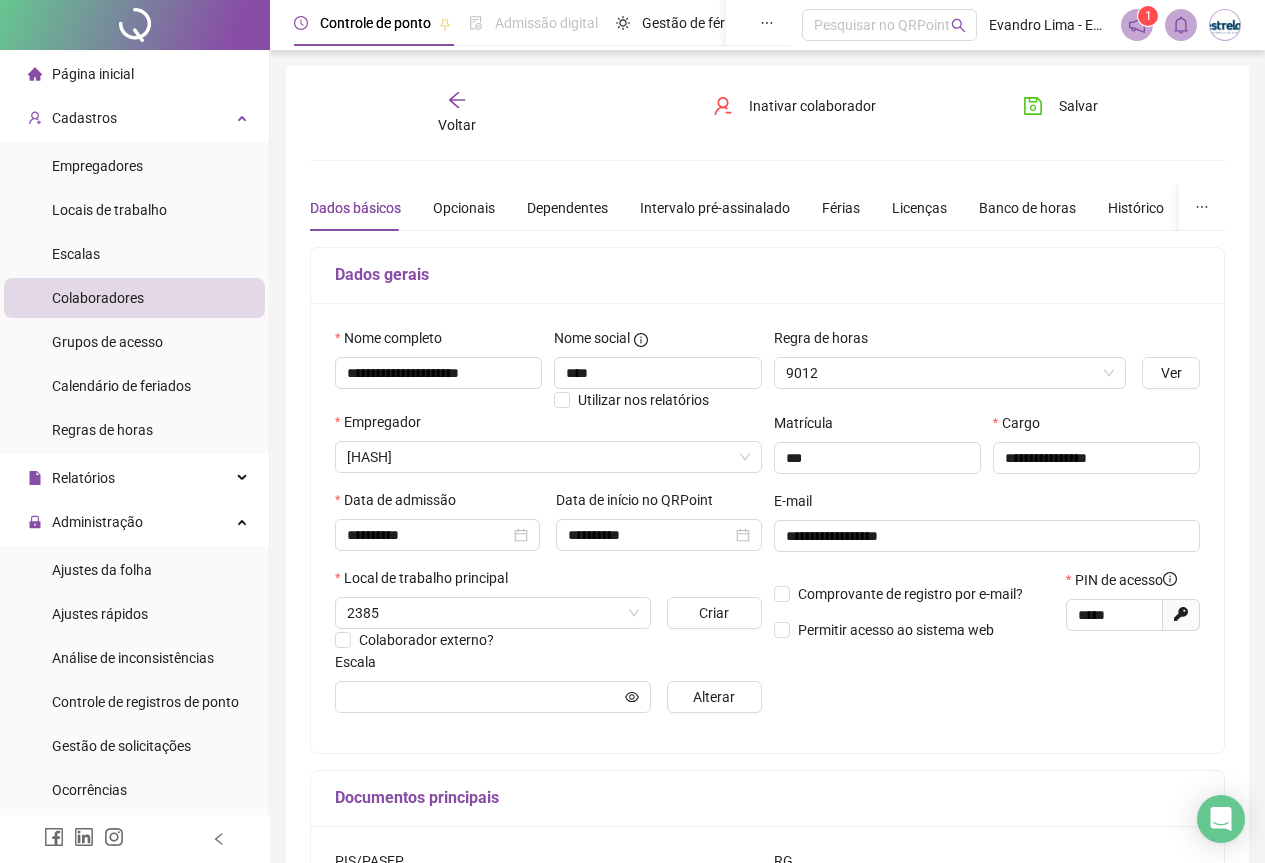 type on "**********" 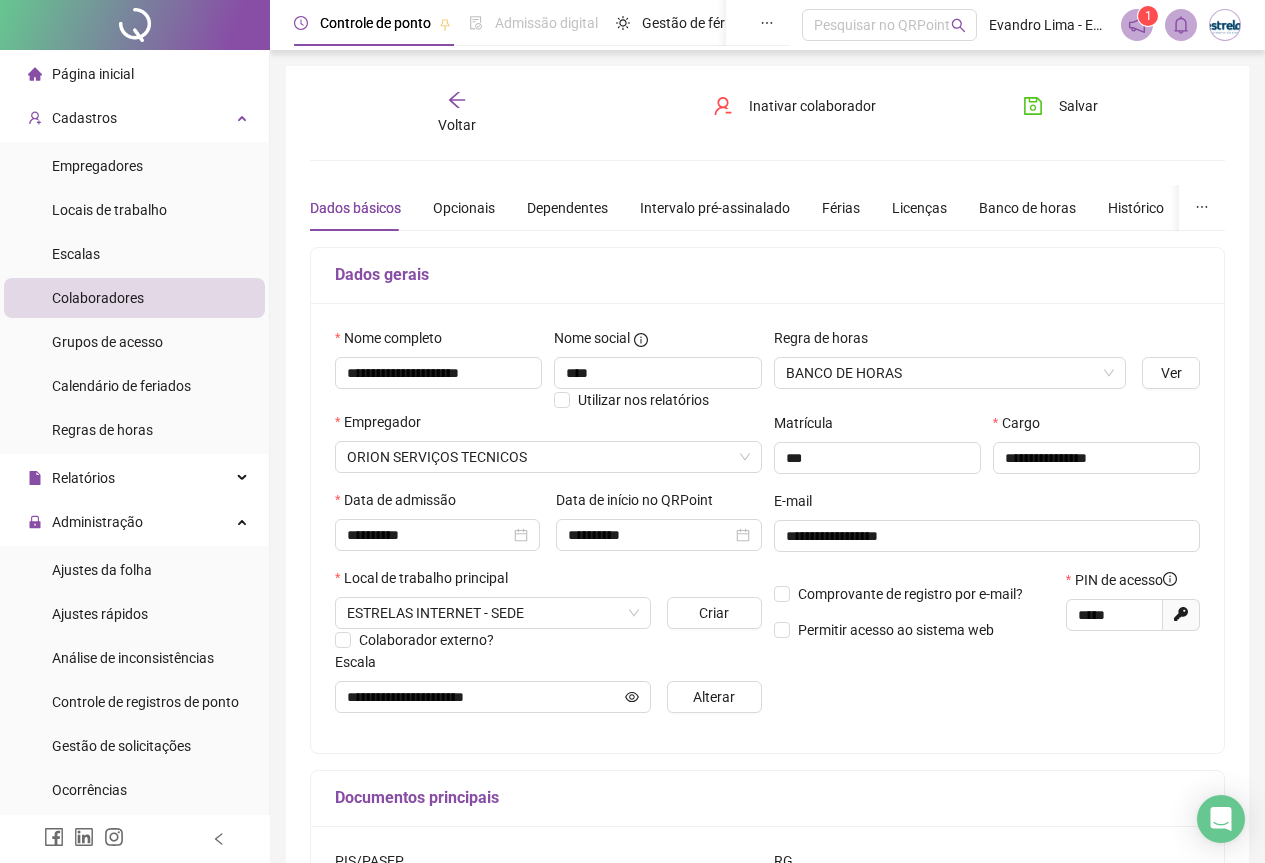 click on "Voltar" at bounding box center (457, 113) 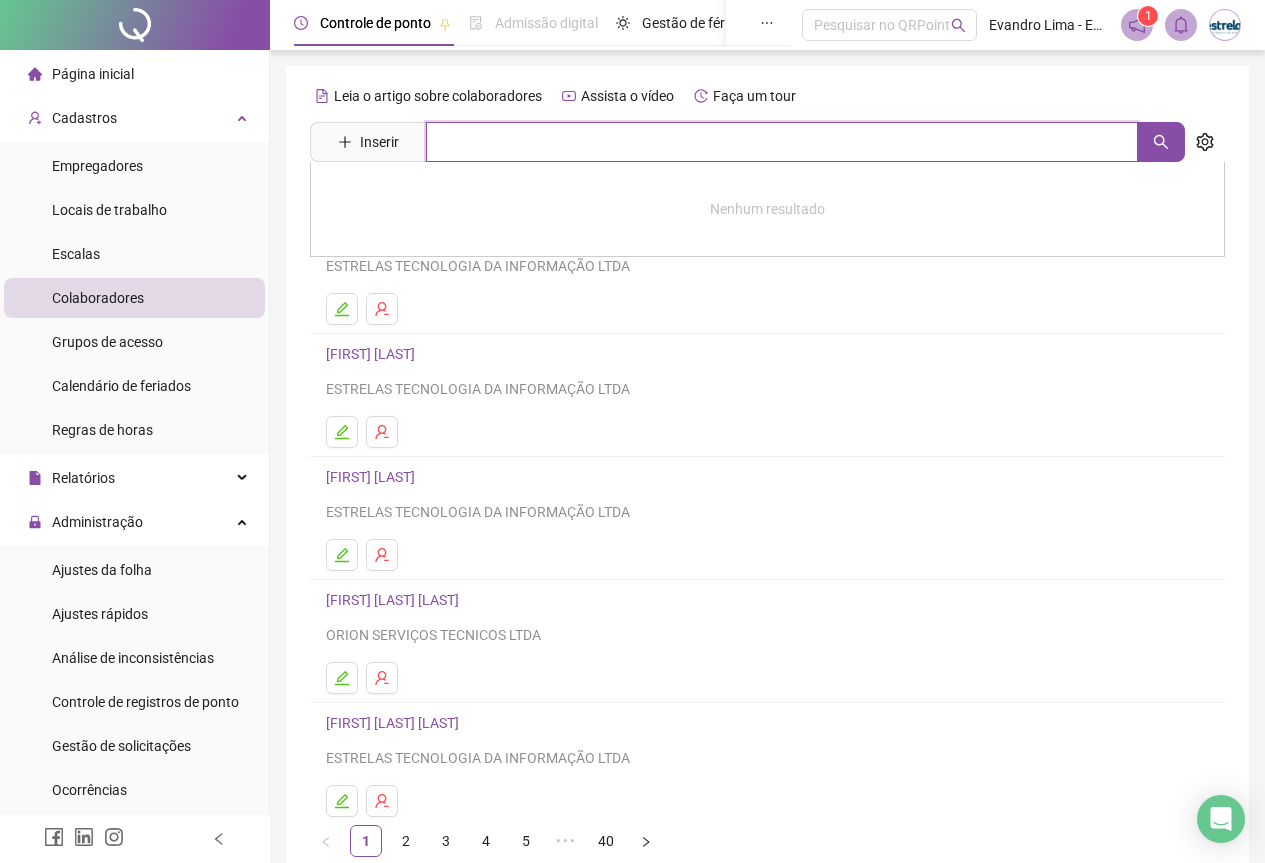 click at bounding box center [782, 142] 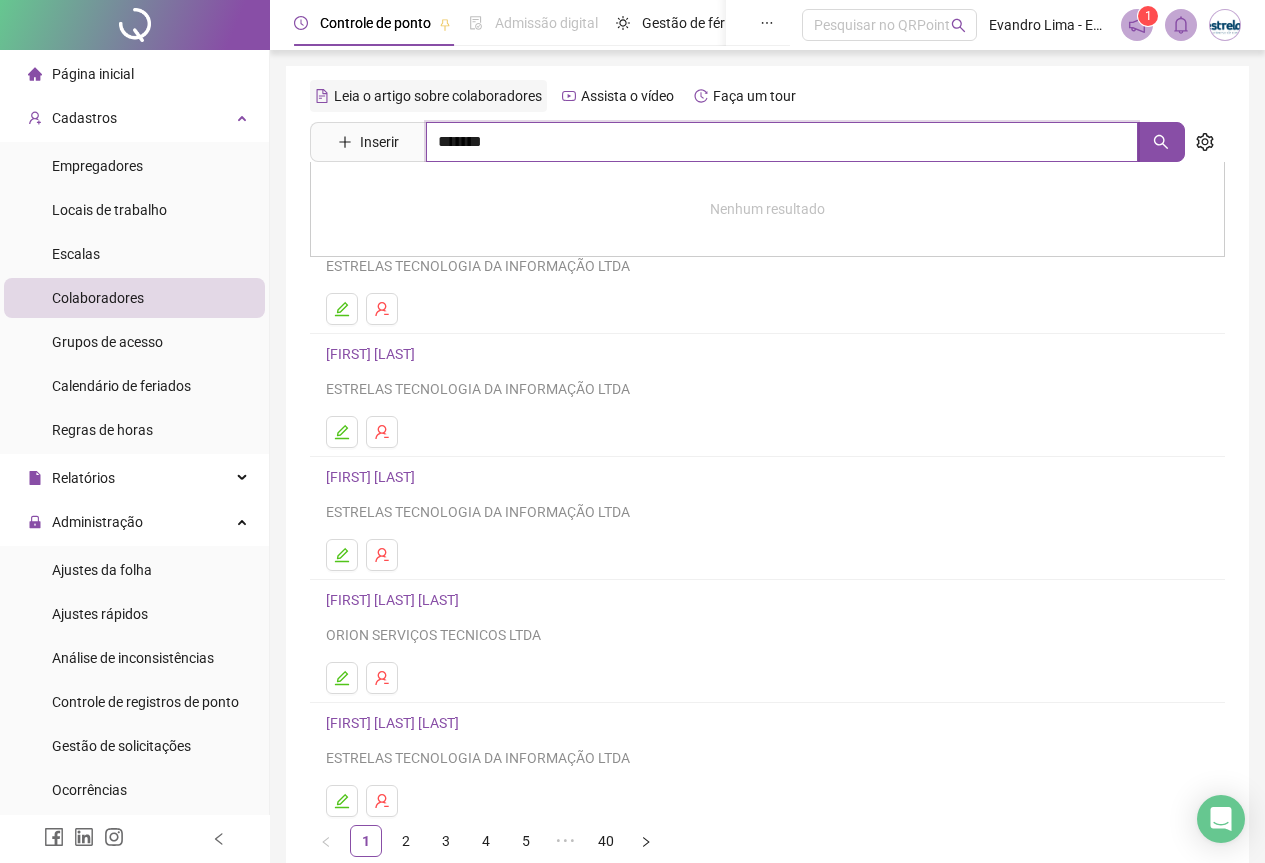 type on "*******" 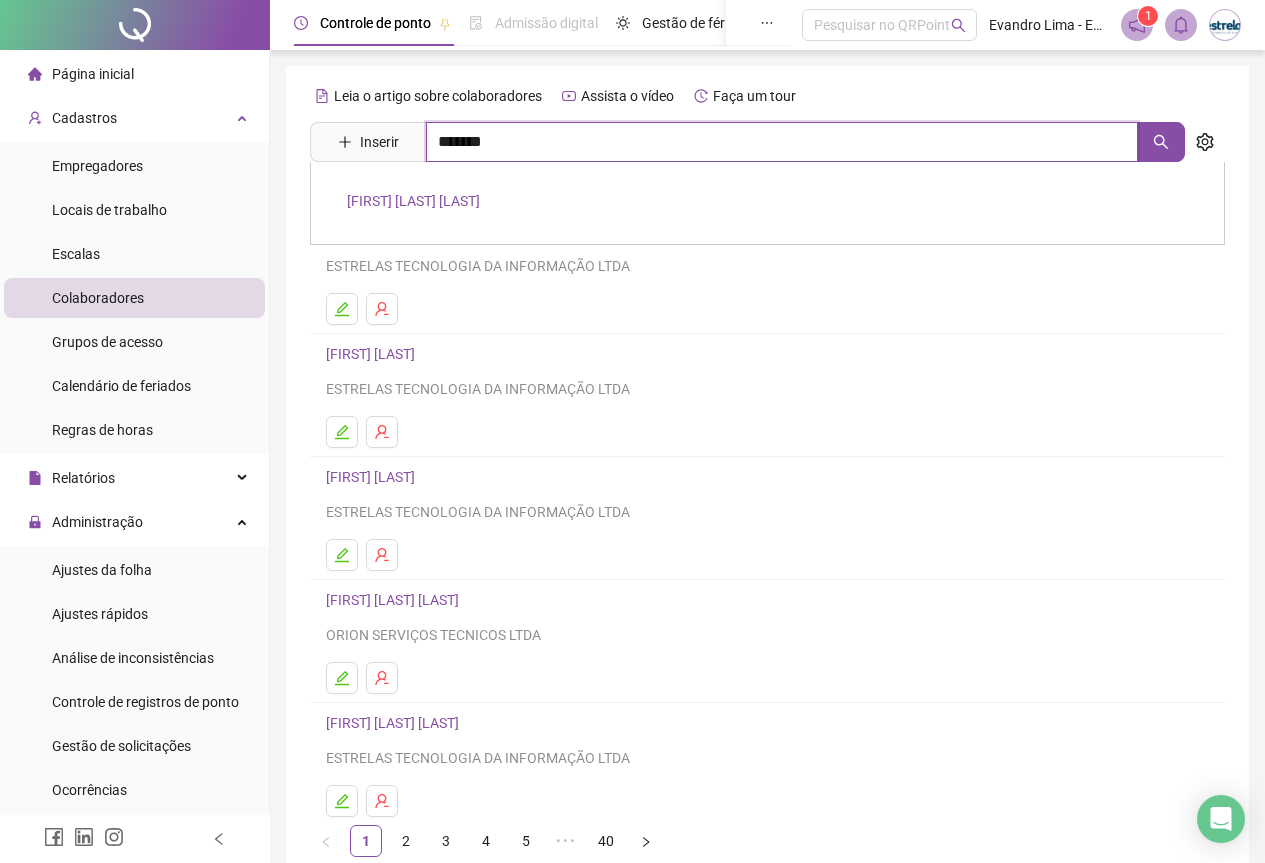 scroll, scrollTop: 100, scrollLeft: 0, axis: vertical 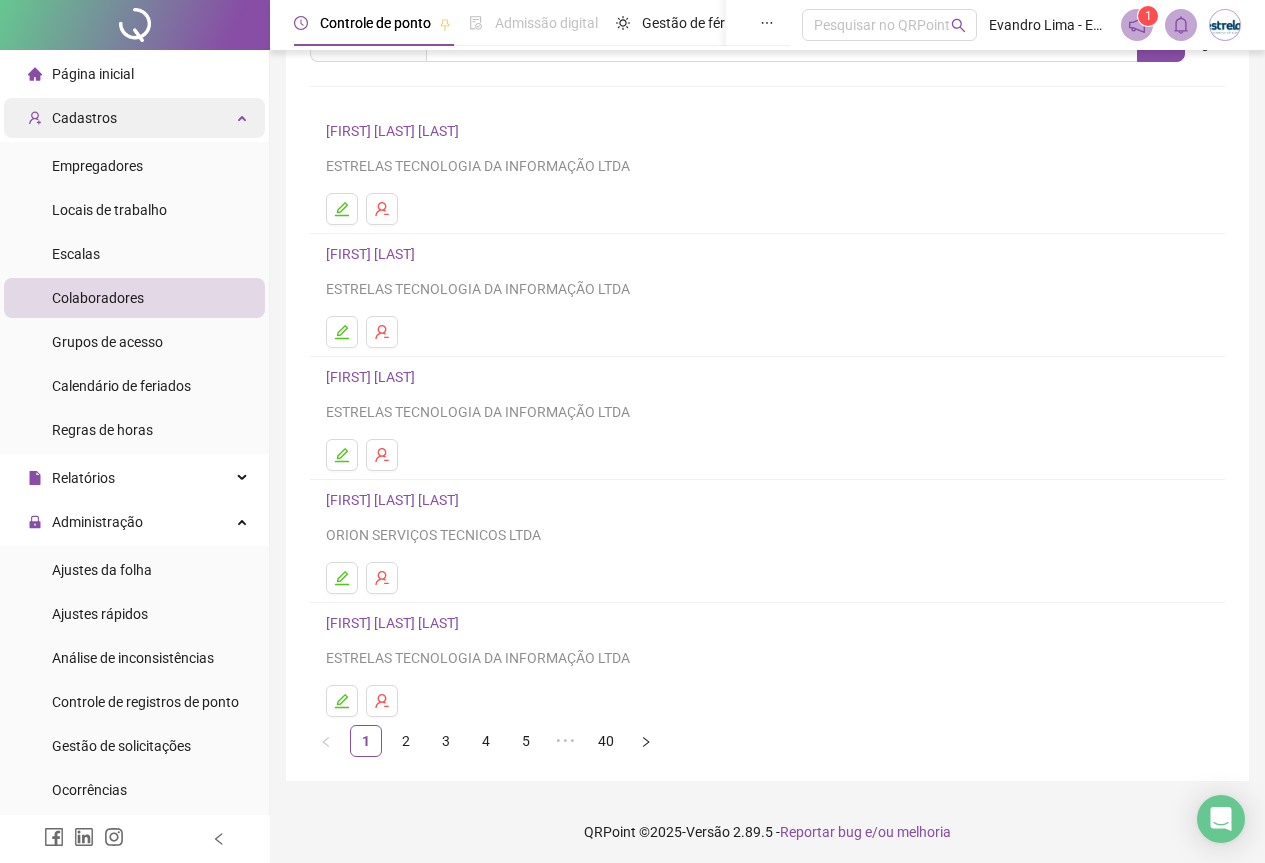 click on "Cadastros" at bounding box center [134, 118] 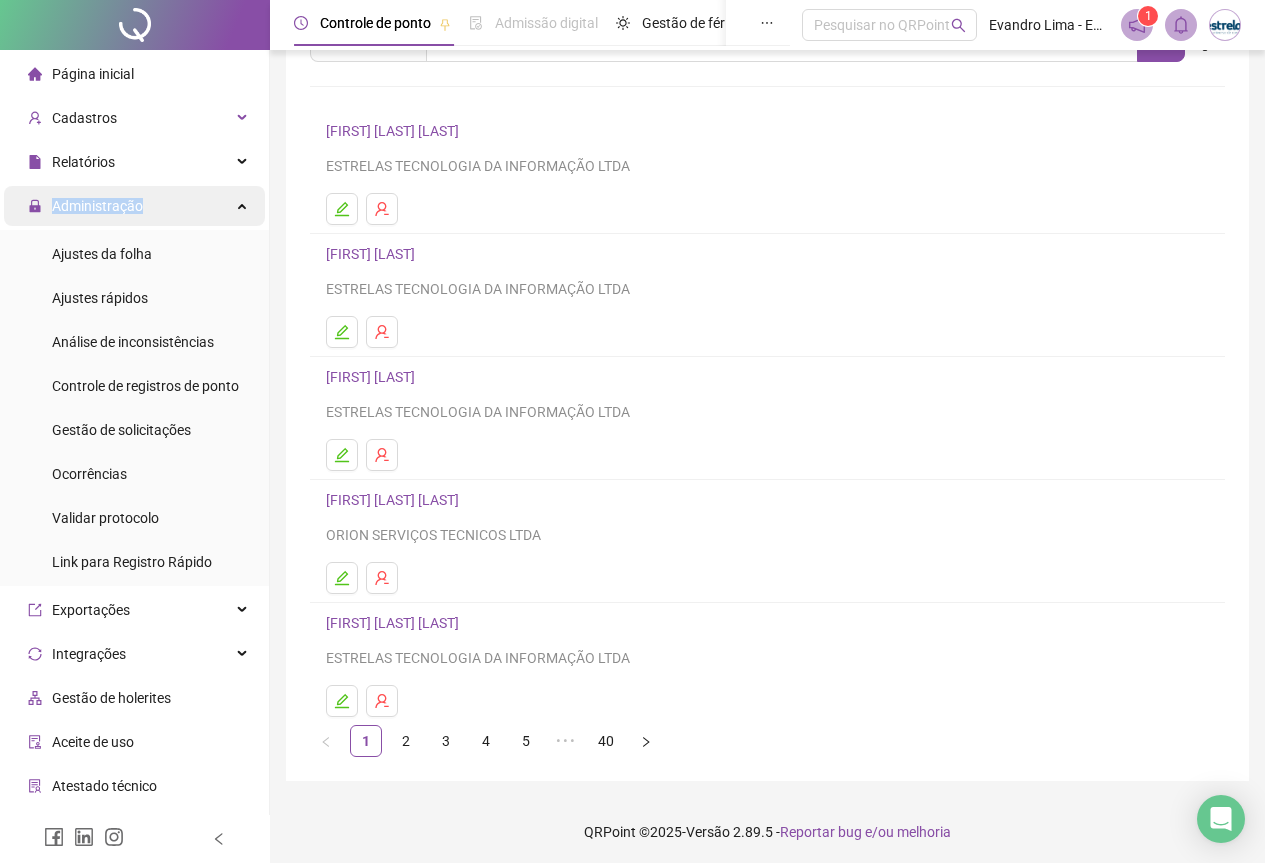 drag, startPoint x: 125, startPoint y: 240, endPoint x: 133, endPoint y: 194, distance: 46.69047 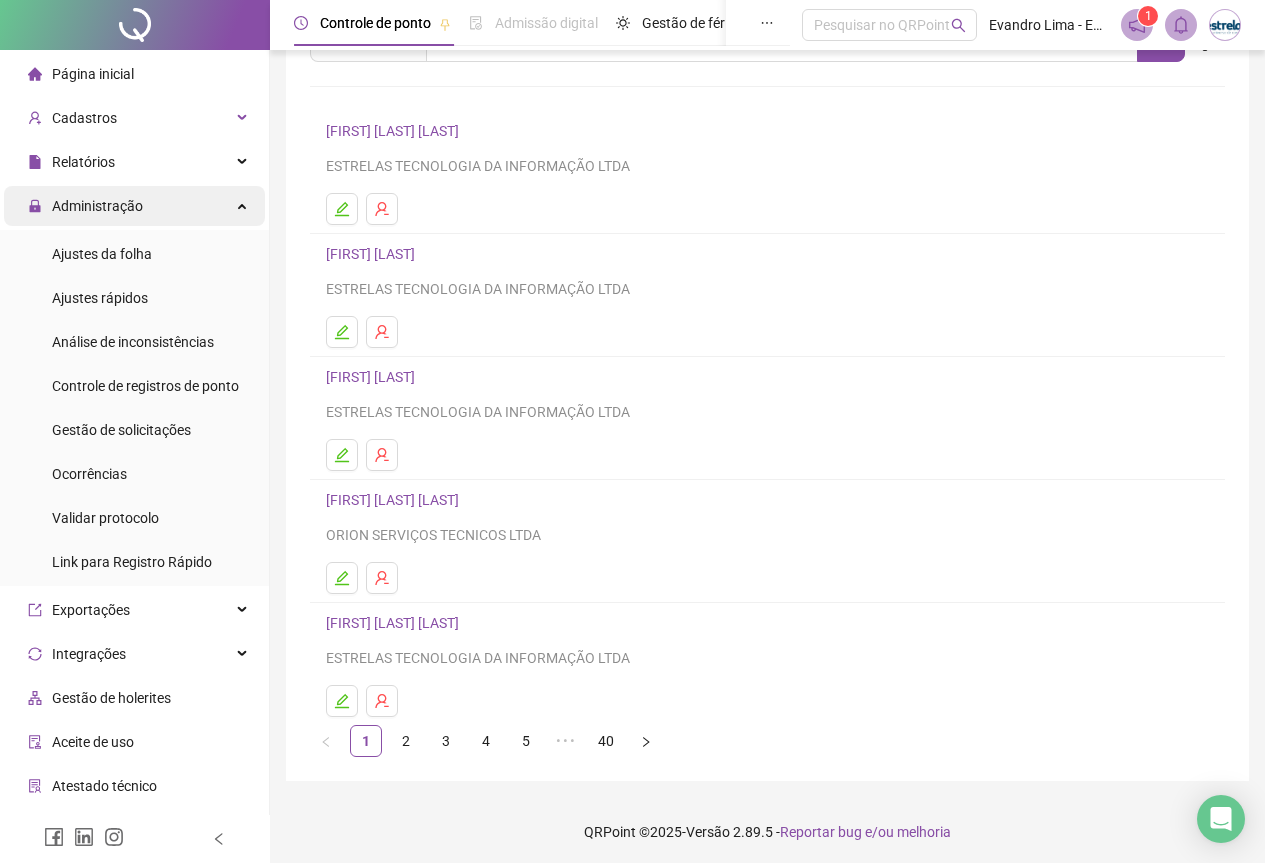 click on "Administração" at bounding box center [85, 206] 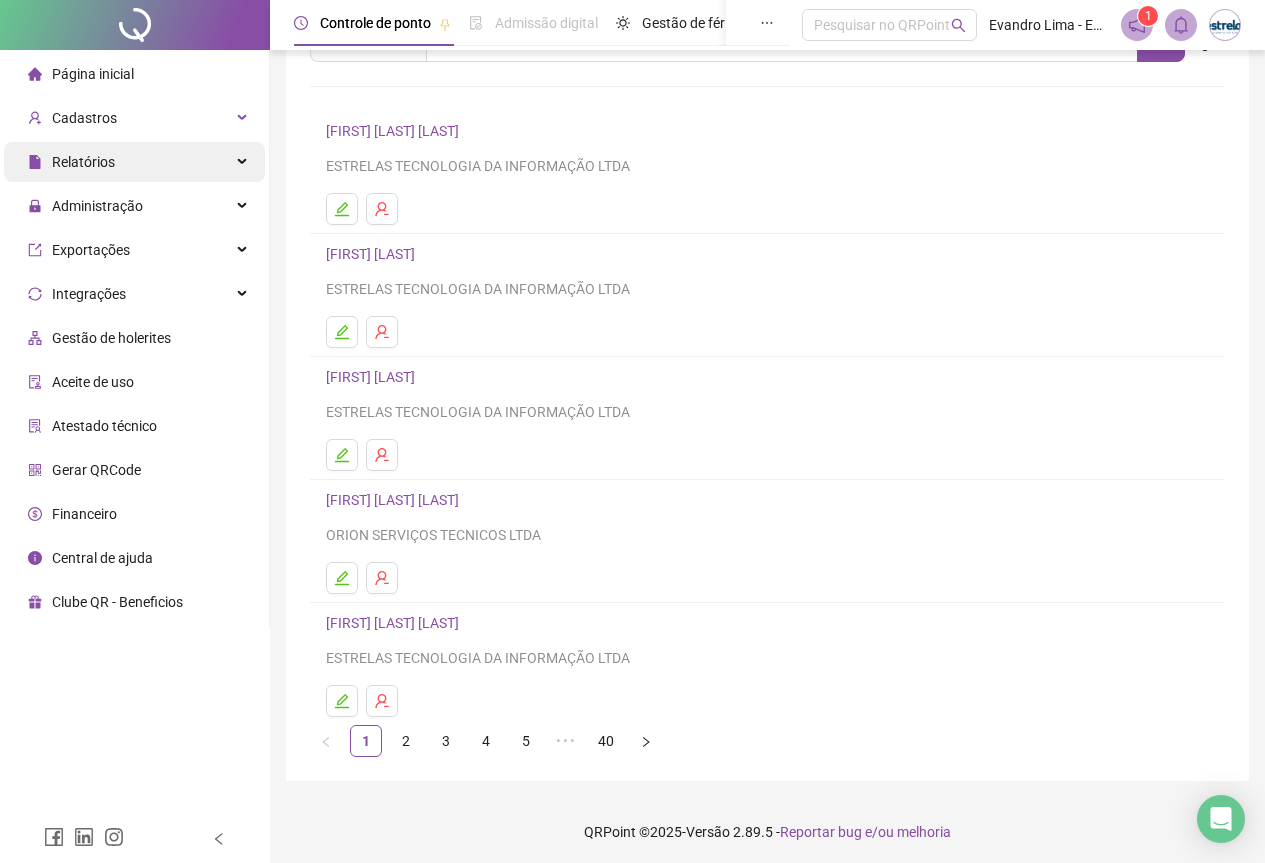 click on "Relatórios" at bounding box center [134, 162] 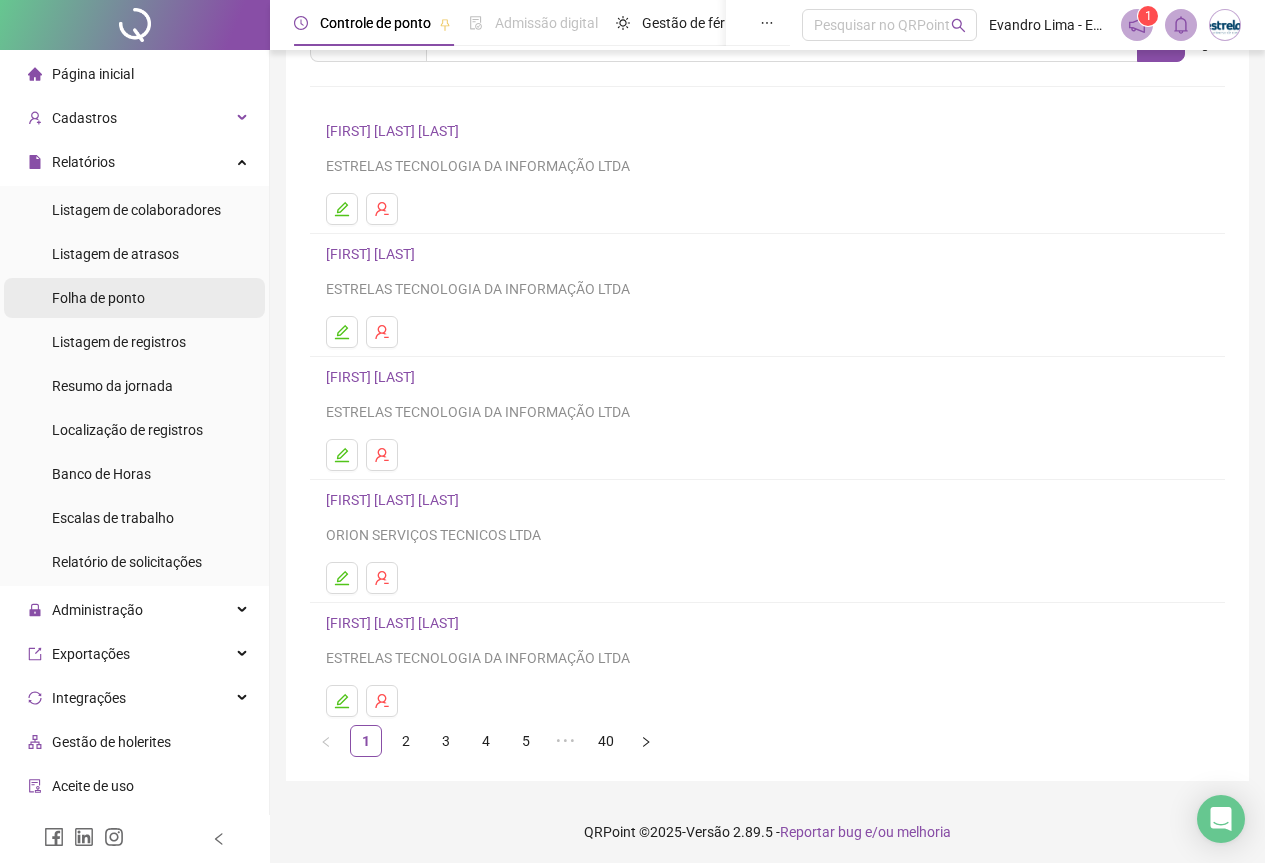 click on "Folha de ponto" at bounding box center [98, 298] 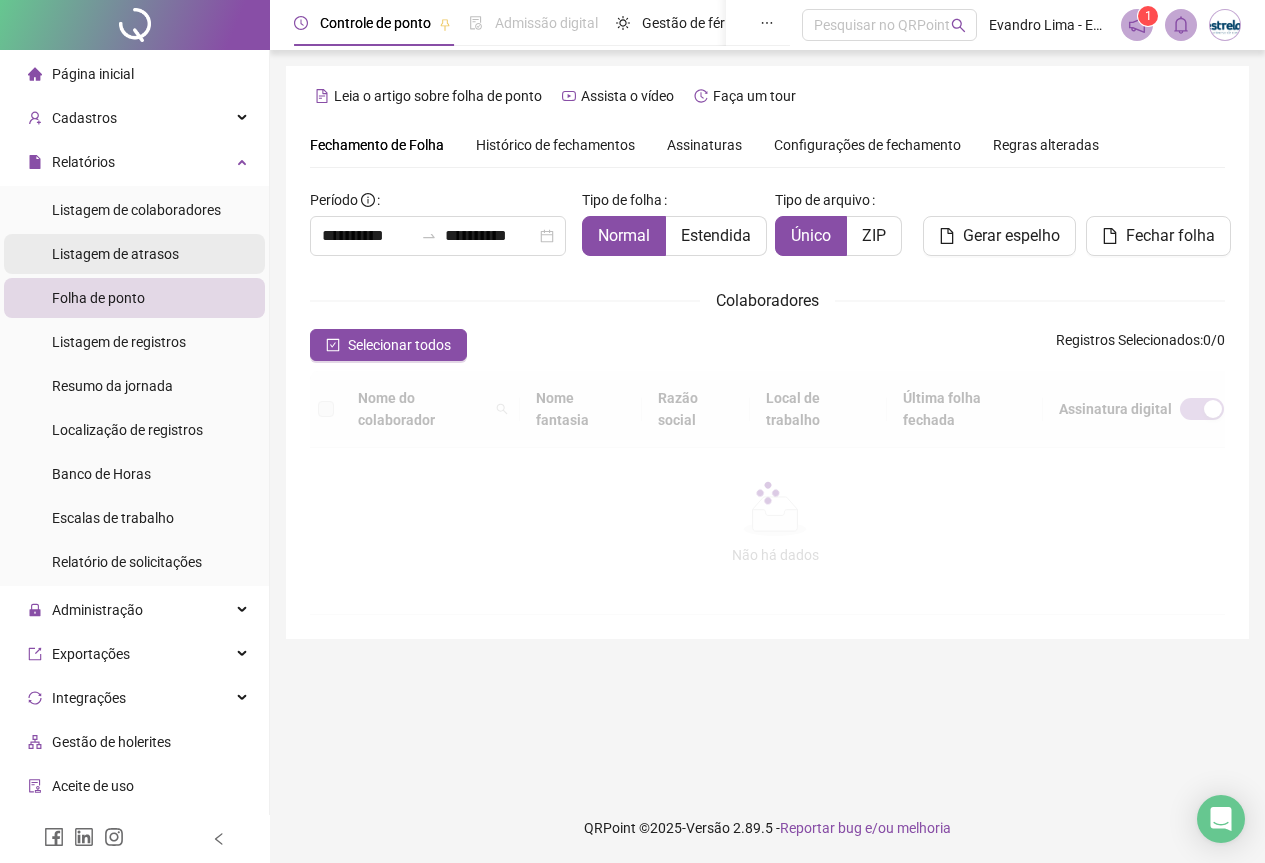 scroll, scrollTop: 0, scrollLeft: 0, axis: both 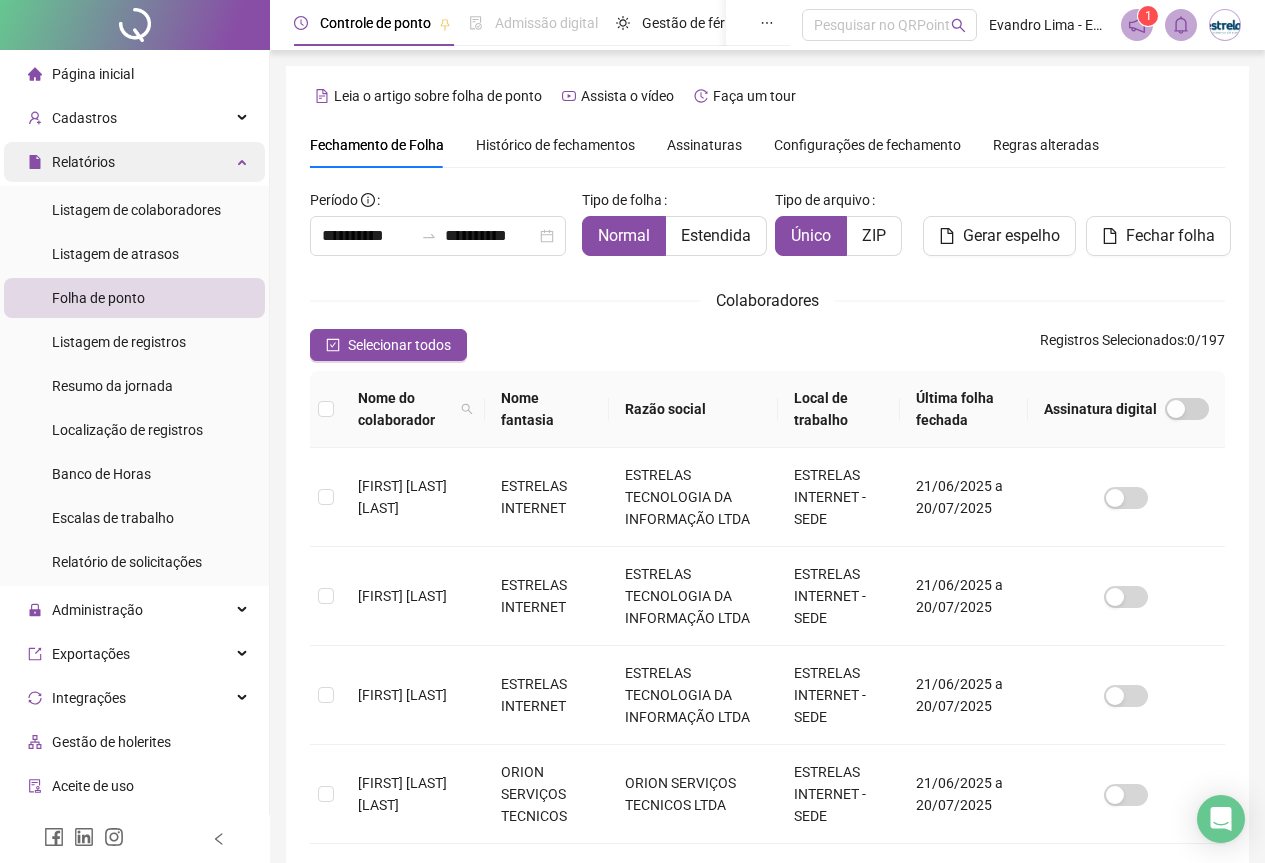 click on "Relatórios" at bounding box center (134, 162) 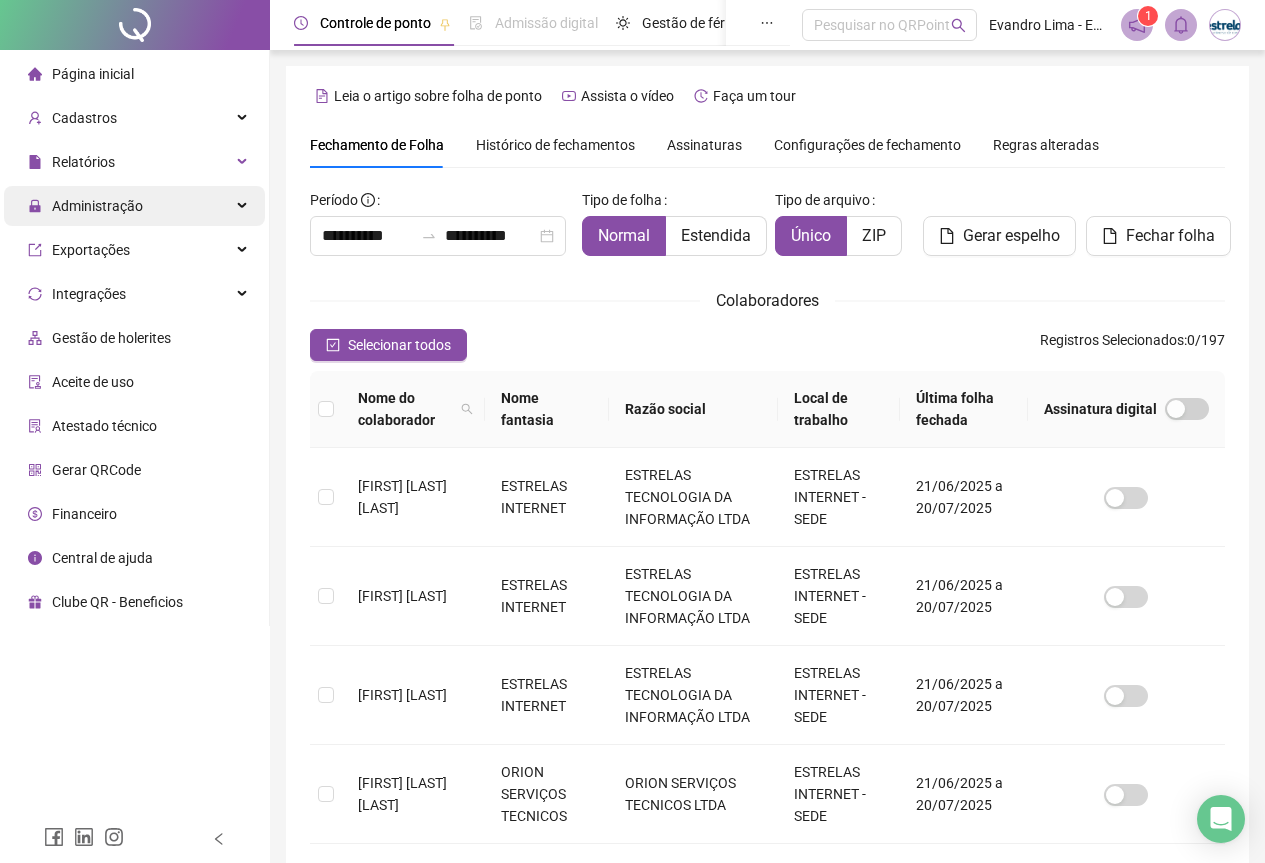 click on "Administração" at bounding box center (134, 206) 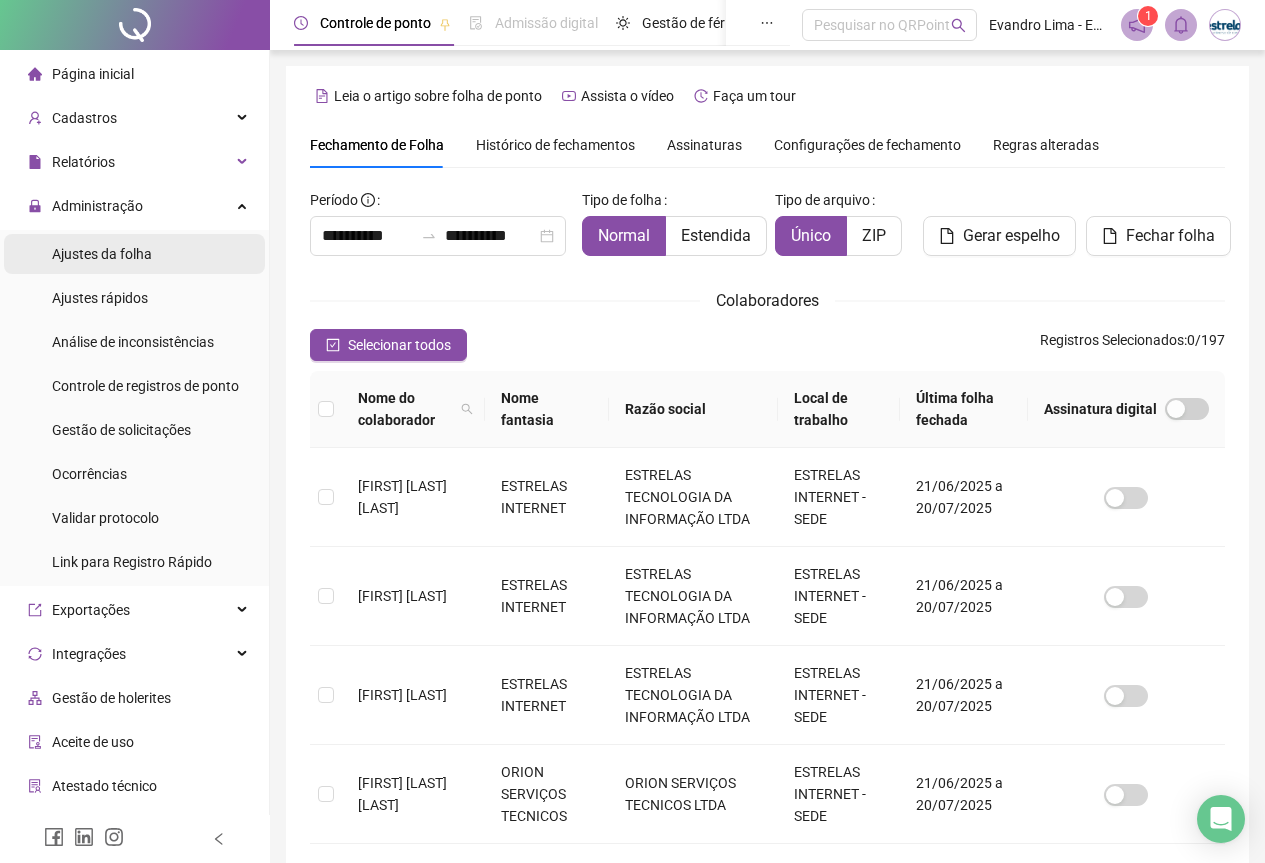 click on "Ajustes da folha" at bounding box center (102, 254) 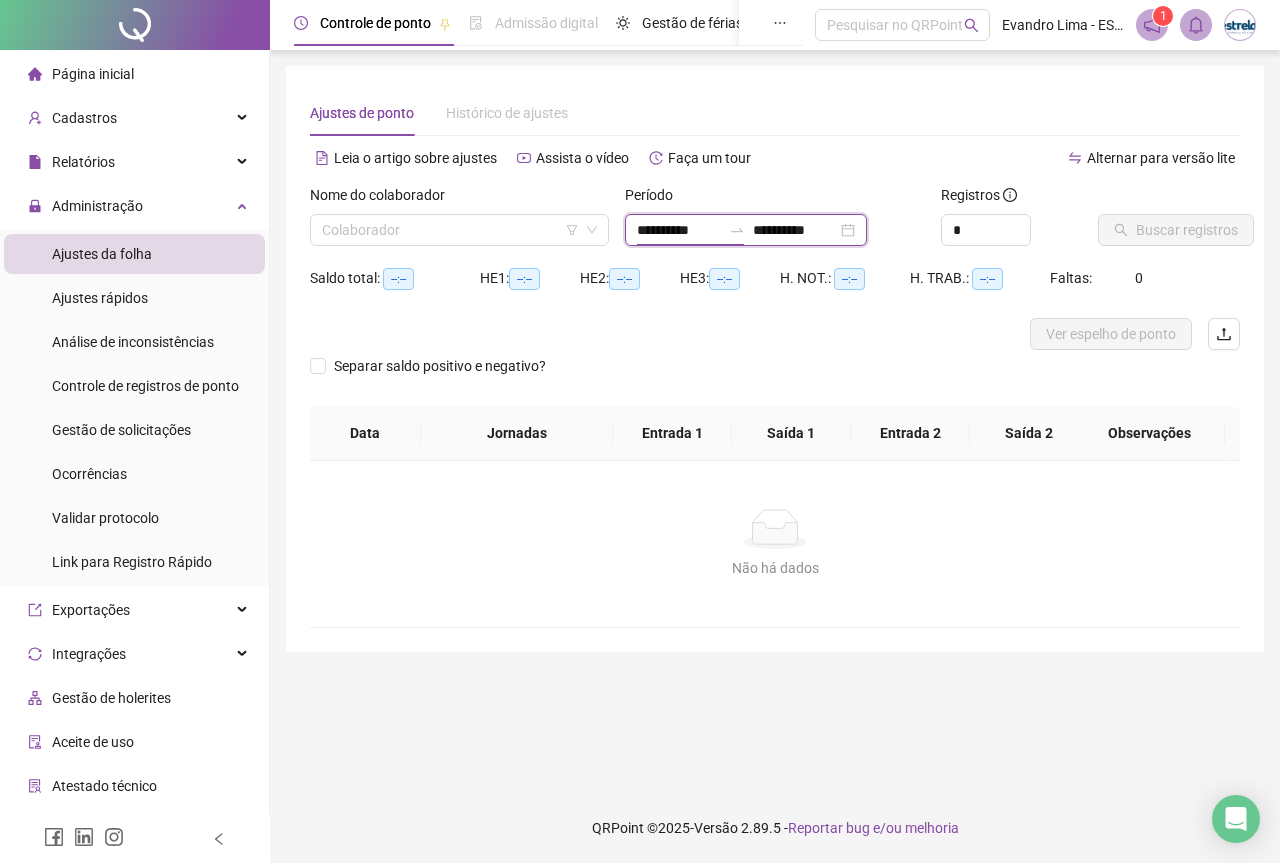 click on "**********" at bounding box center (679, 230) 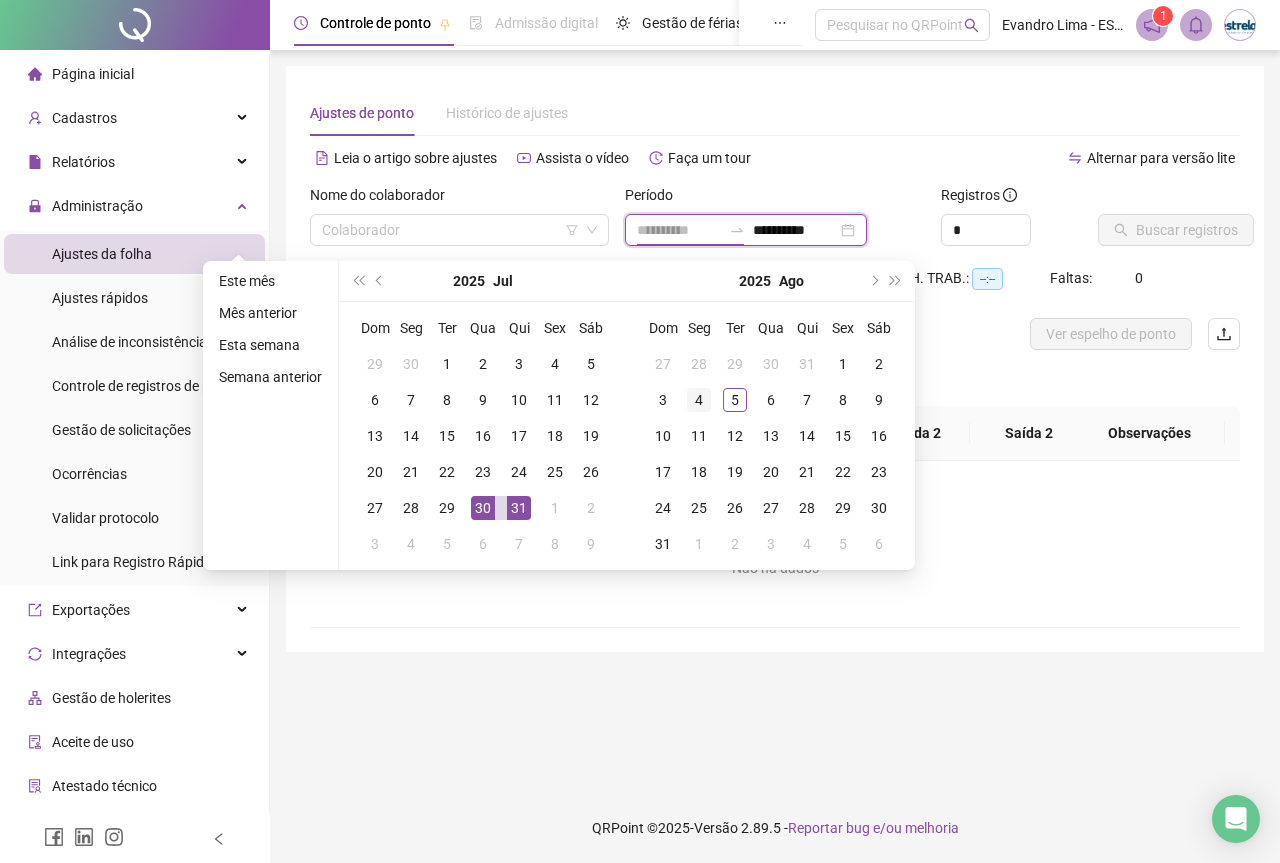 type on "**********" 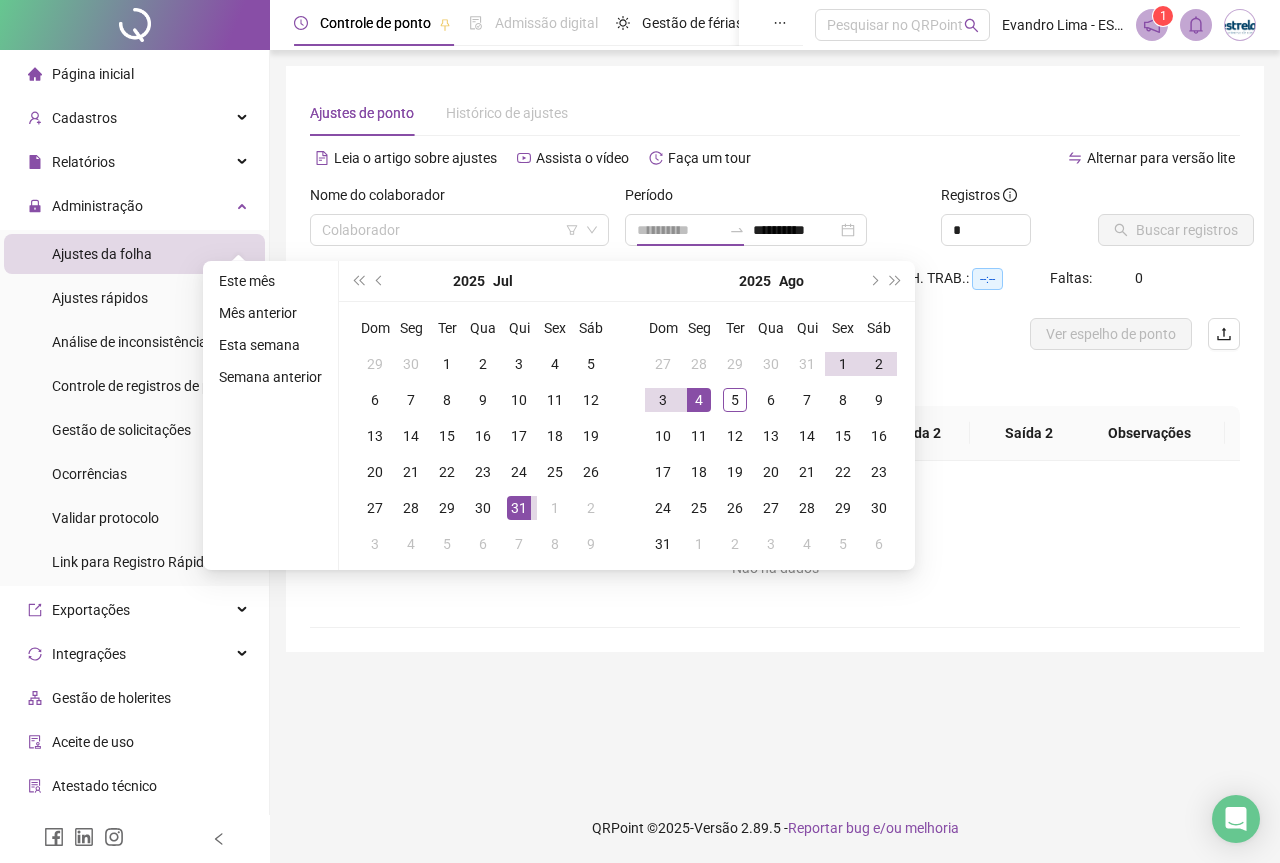 drag, startPoint x: 694, startPoint y: 406, endPoint x: 770, endPoint y: 260, distance: 164.59648 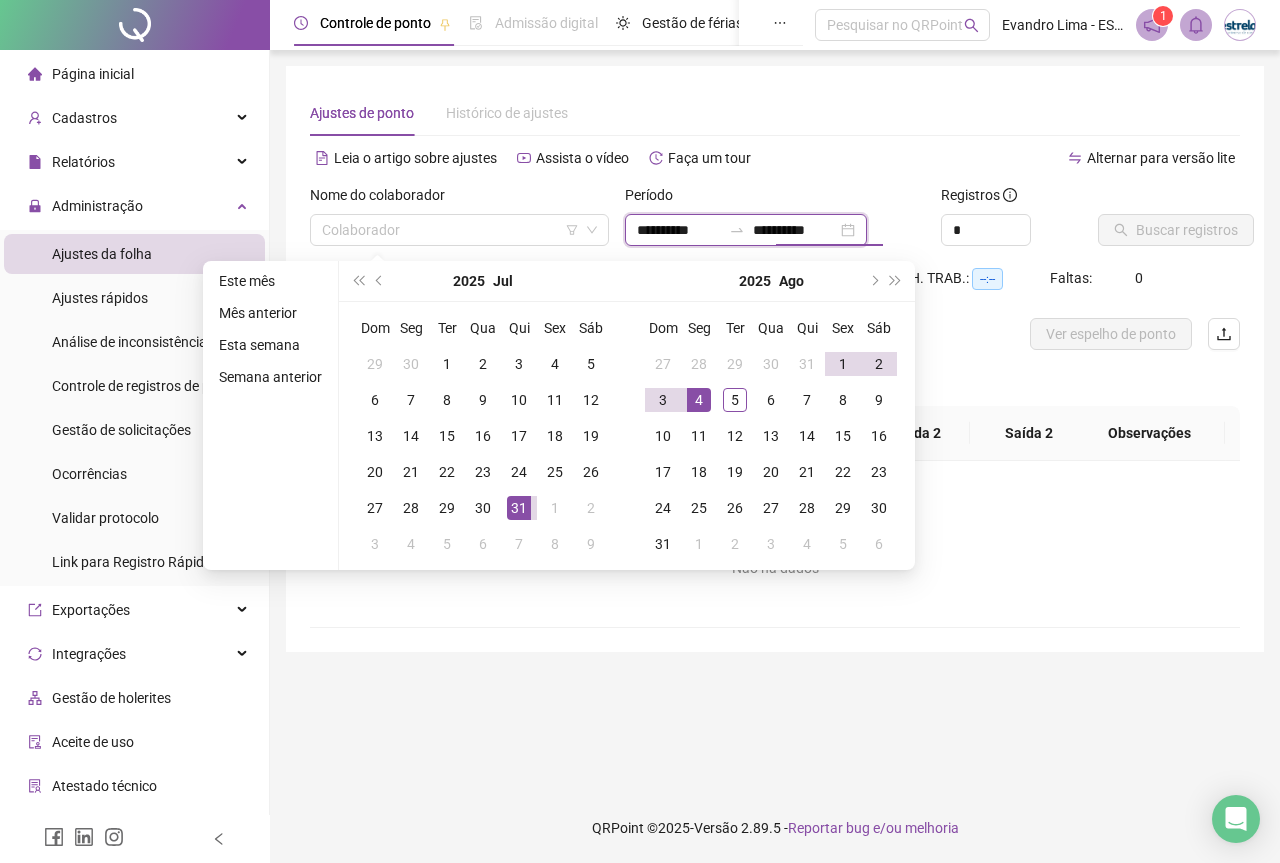 click on "**********" at bounding box center (795, 230) 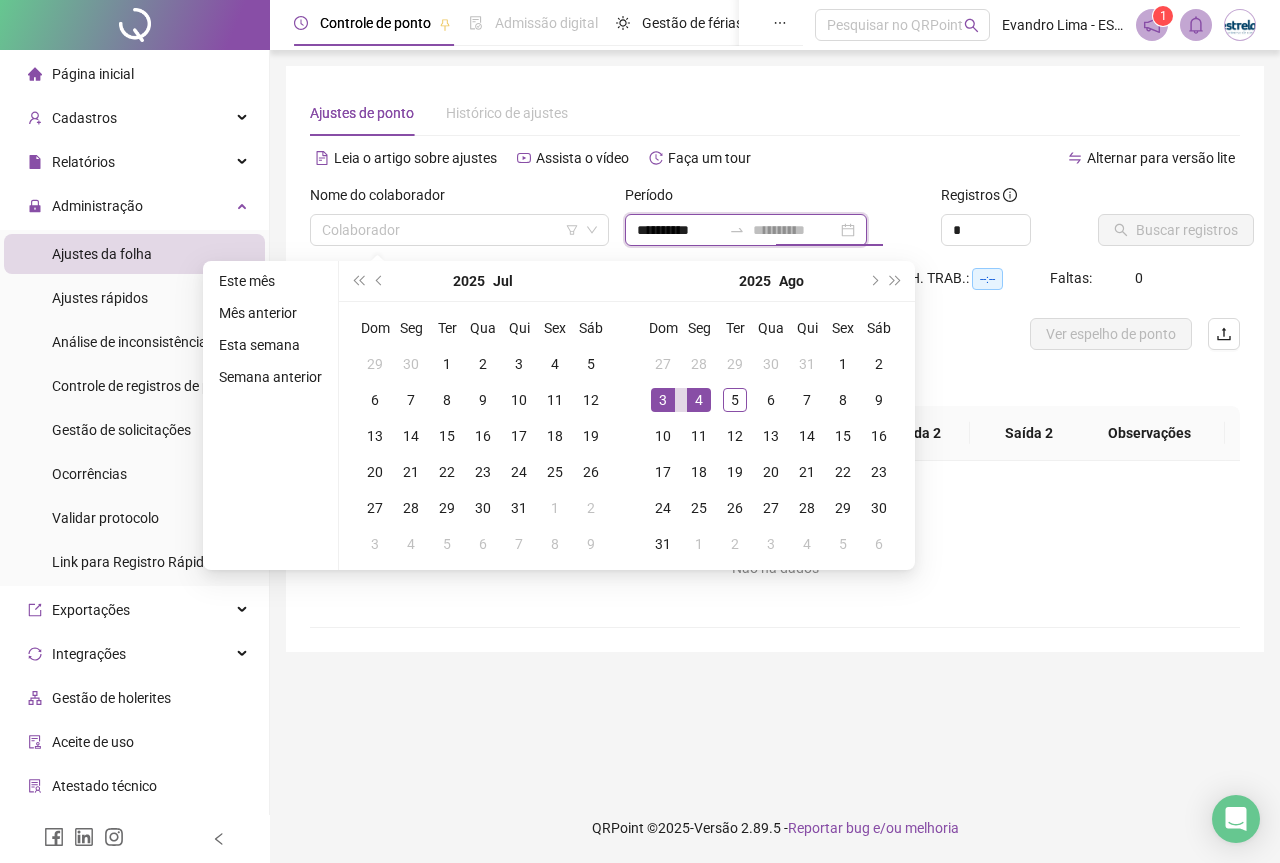 type on "**********" 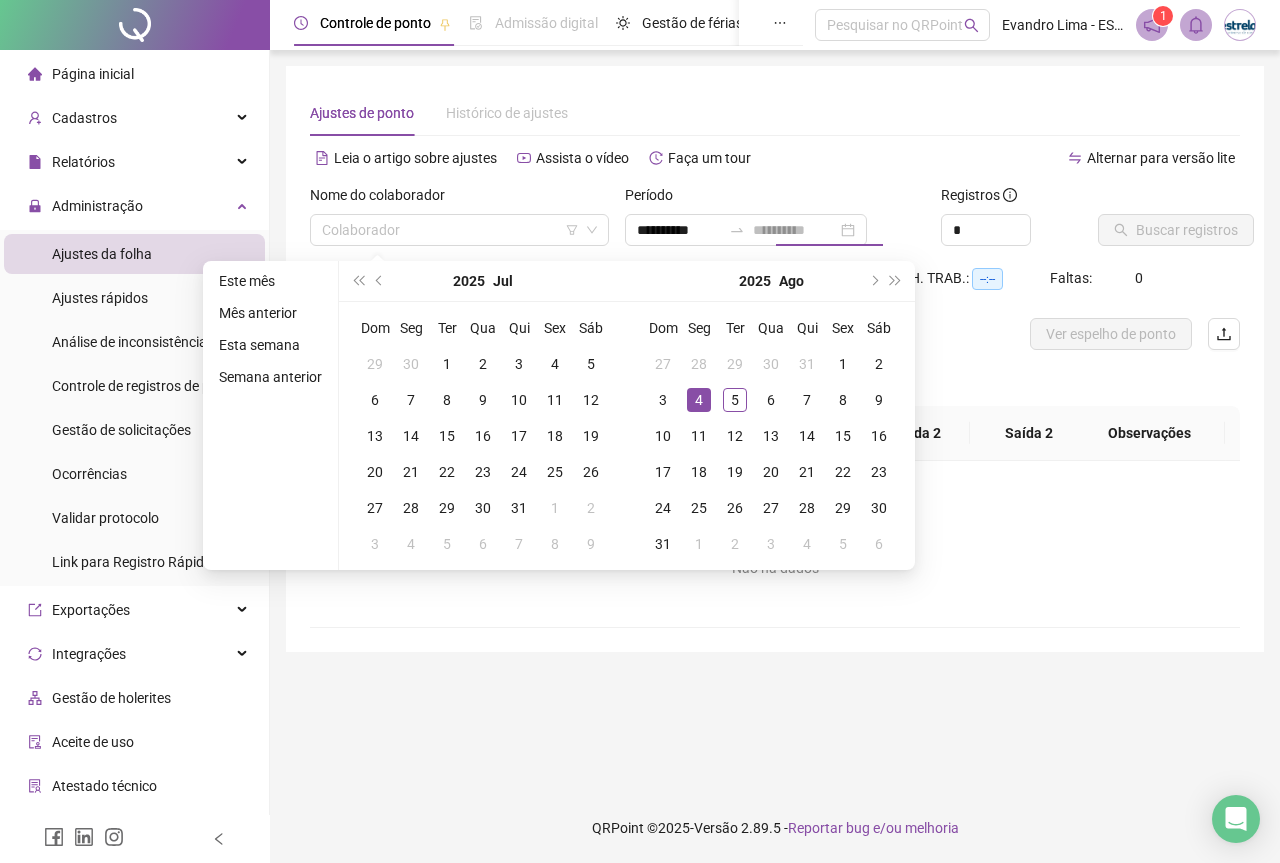 click on "4" at bounding box center (699, 400) 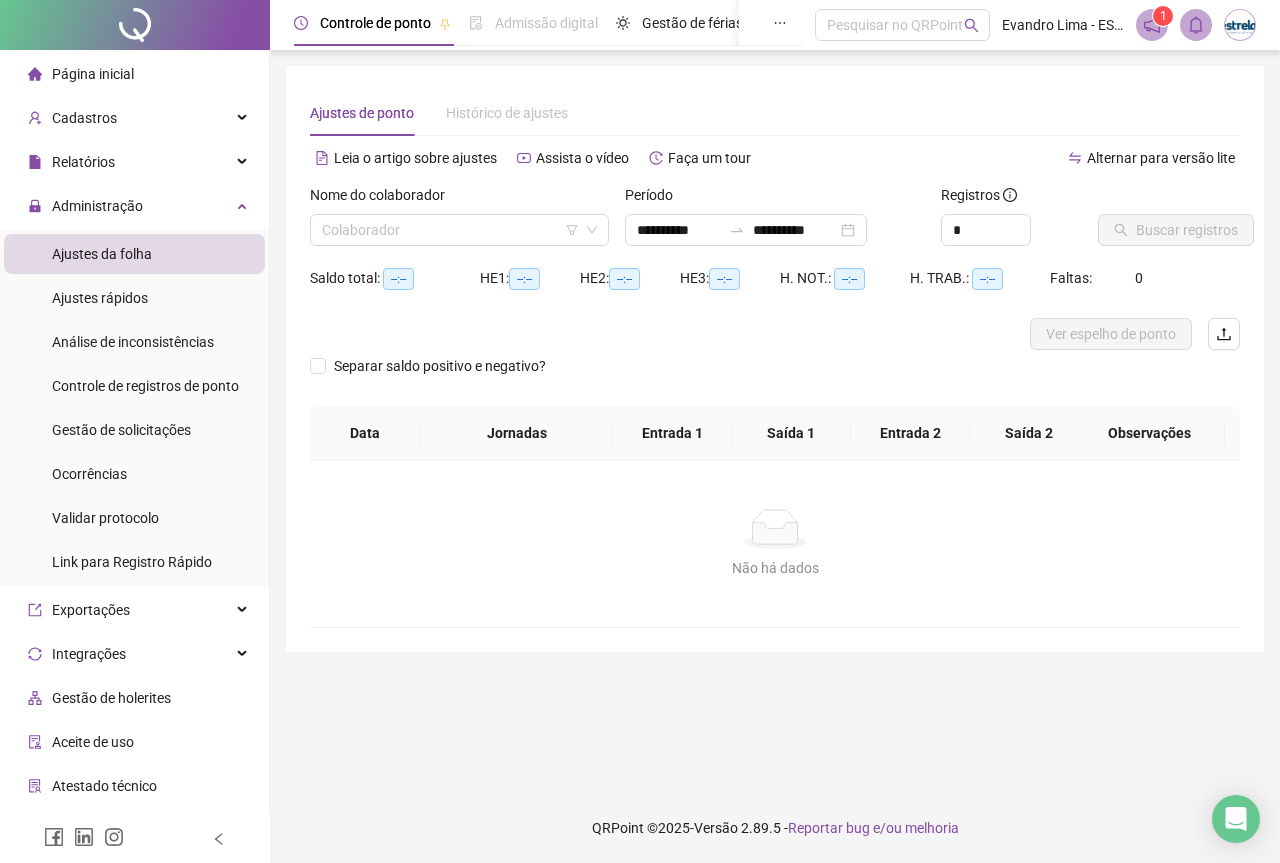 click on "Nome do colaborador" at bounding box center [459, 199] 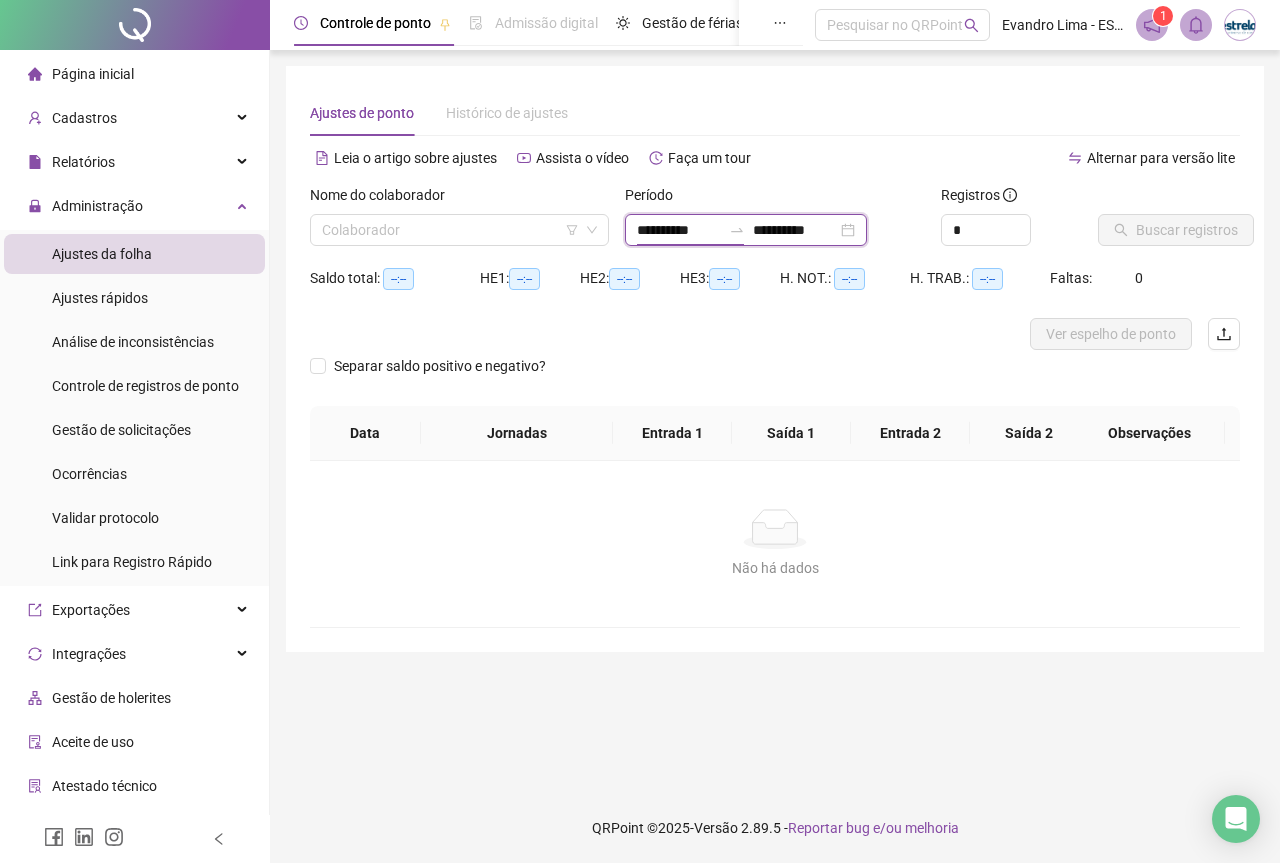 click on "**********" at bounding box center [679, 230] 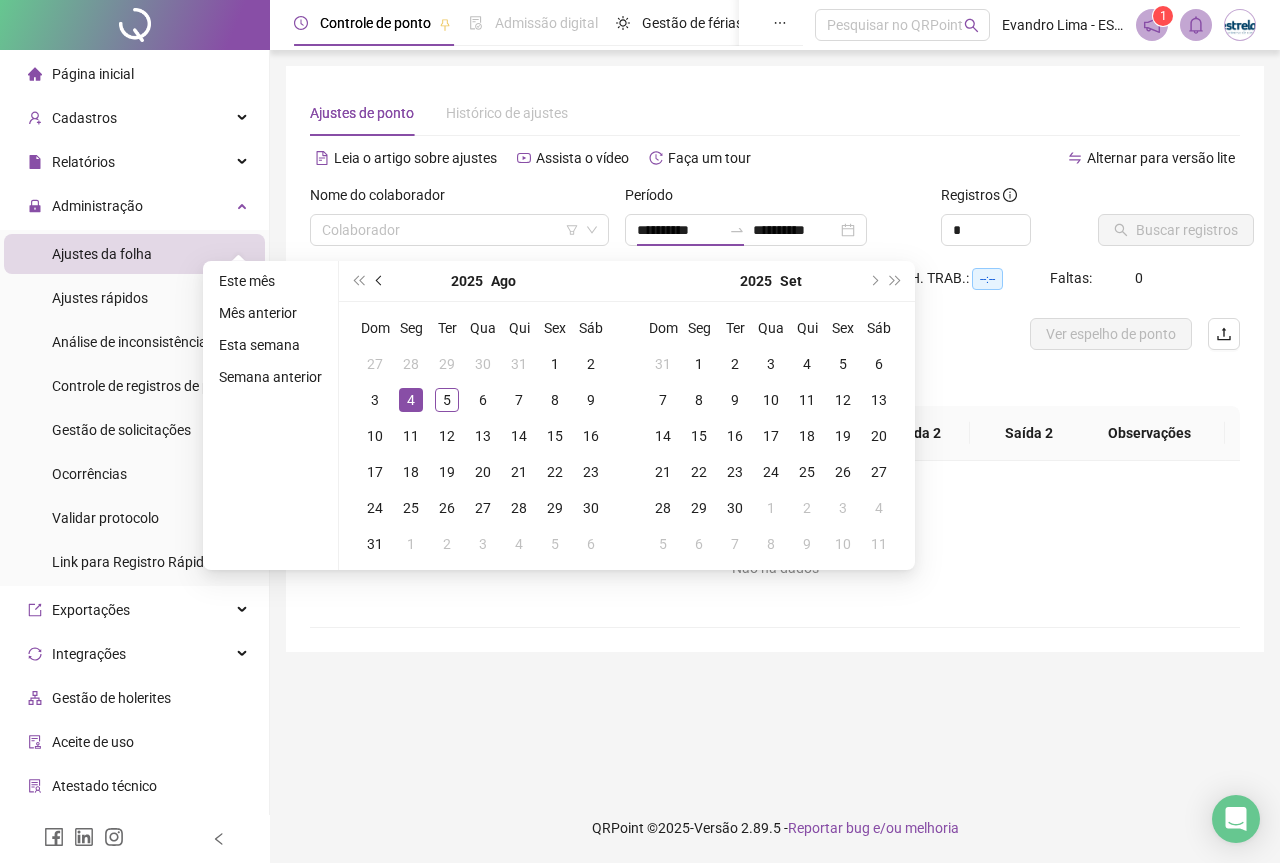 click at bounding box center (380, 281) 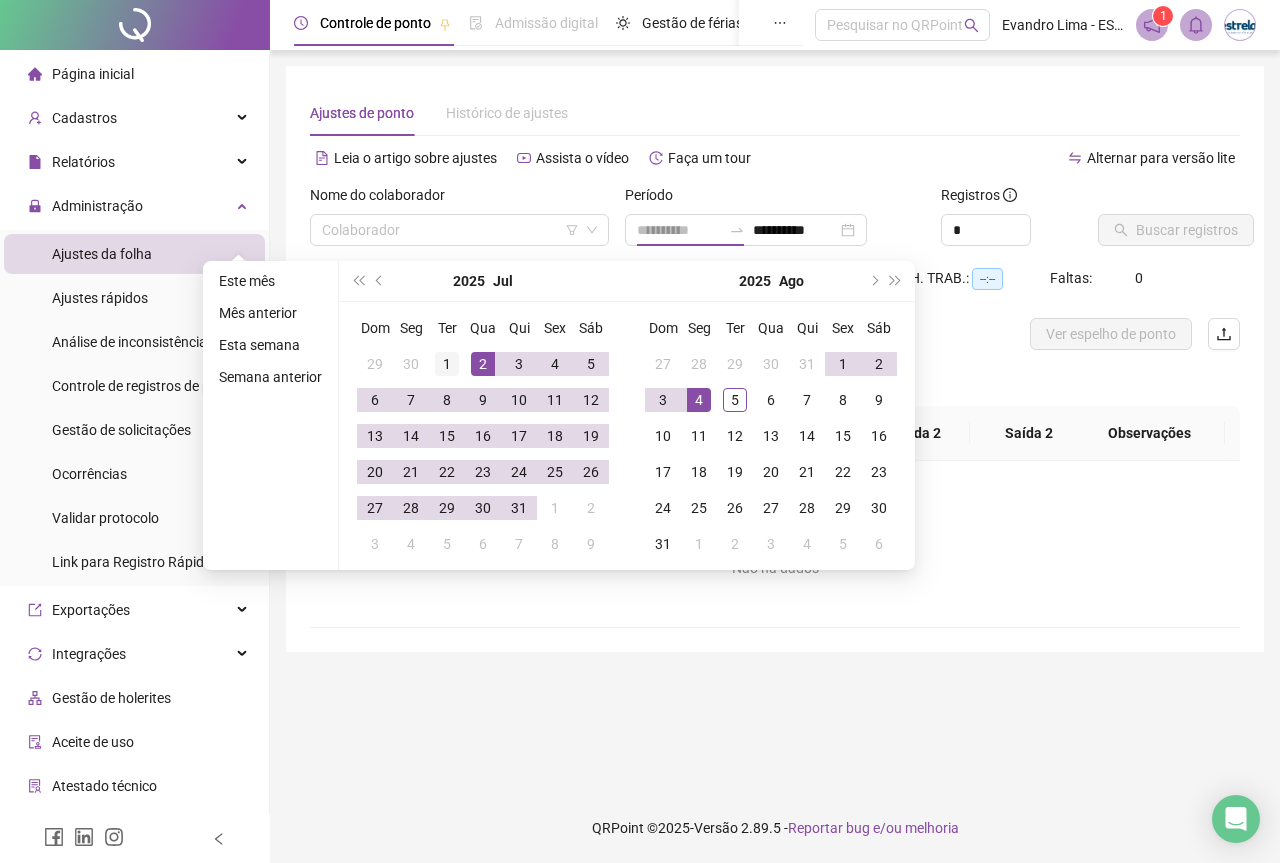 type on "**********" 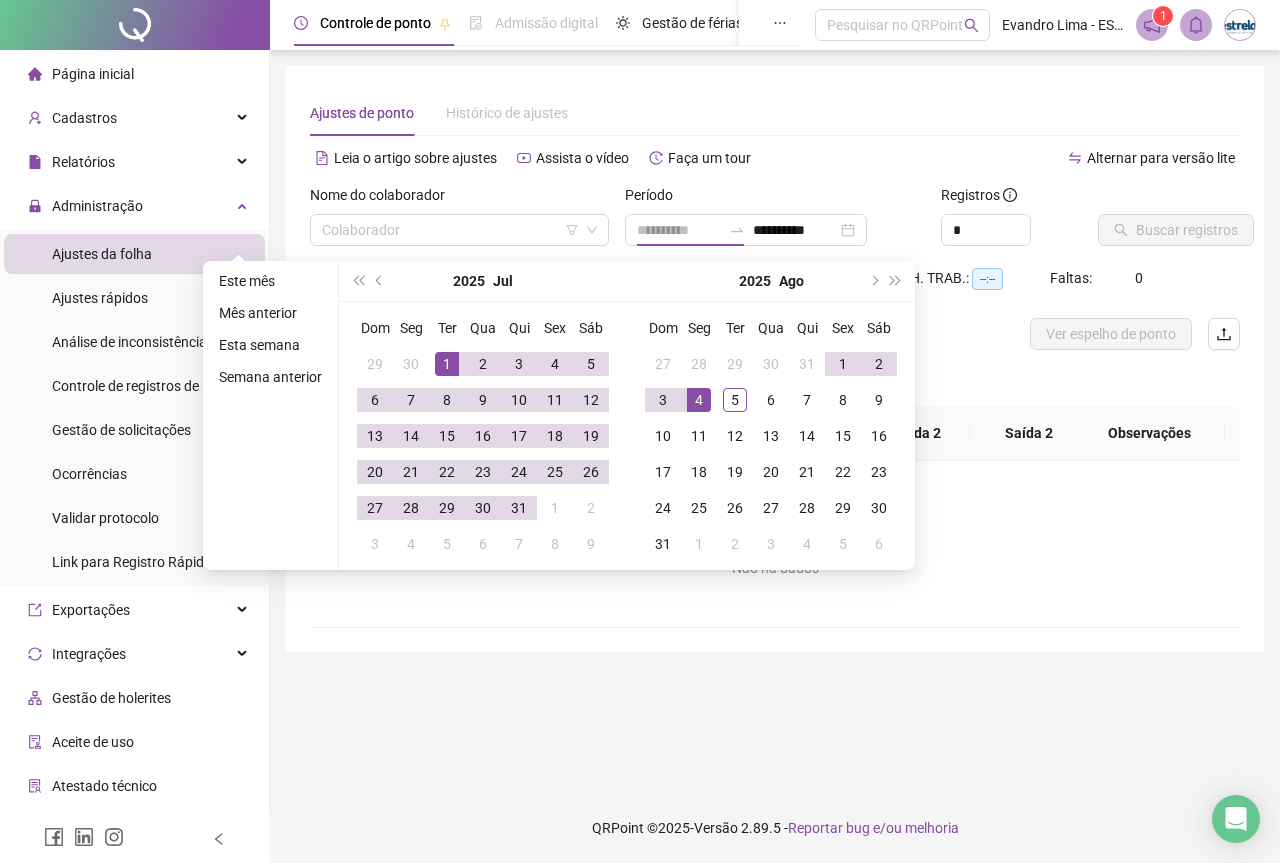 click on "1" at bounding box center (447, 364) 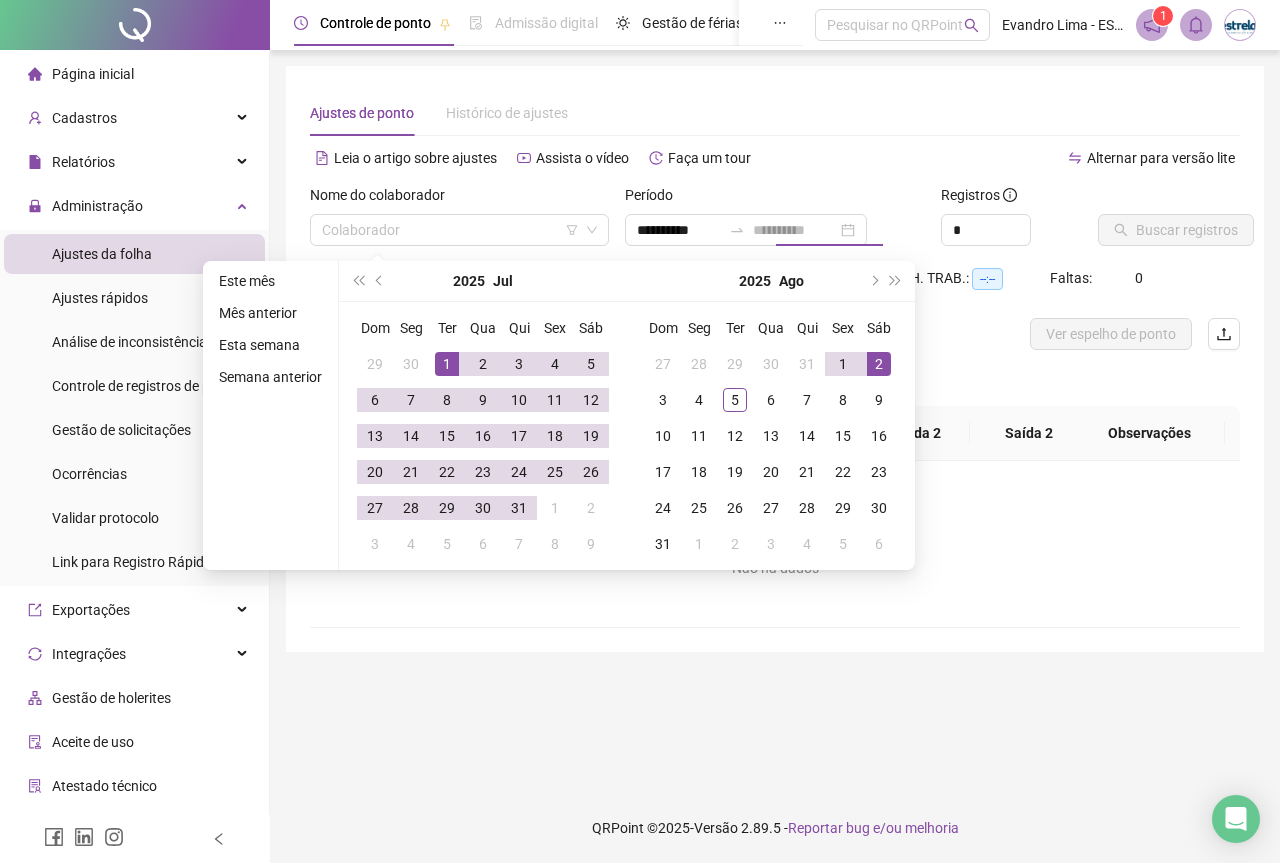 click on "2" at bounding box center [879, 364] 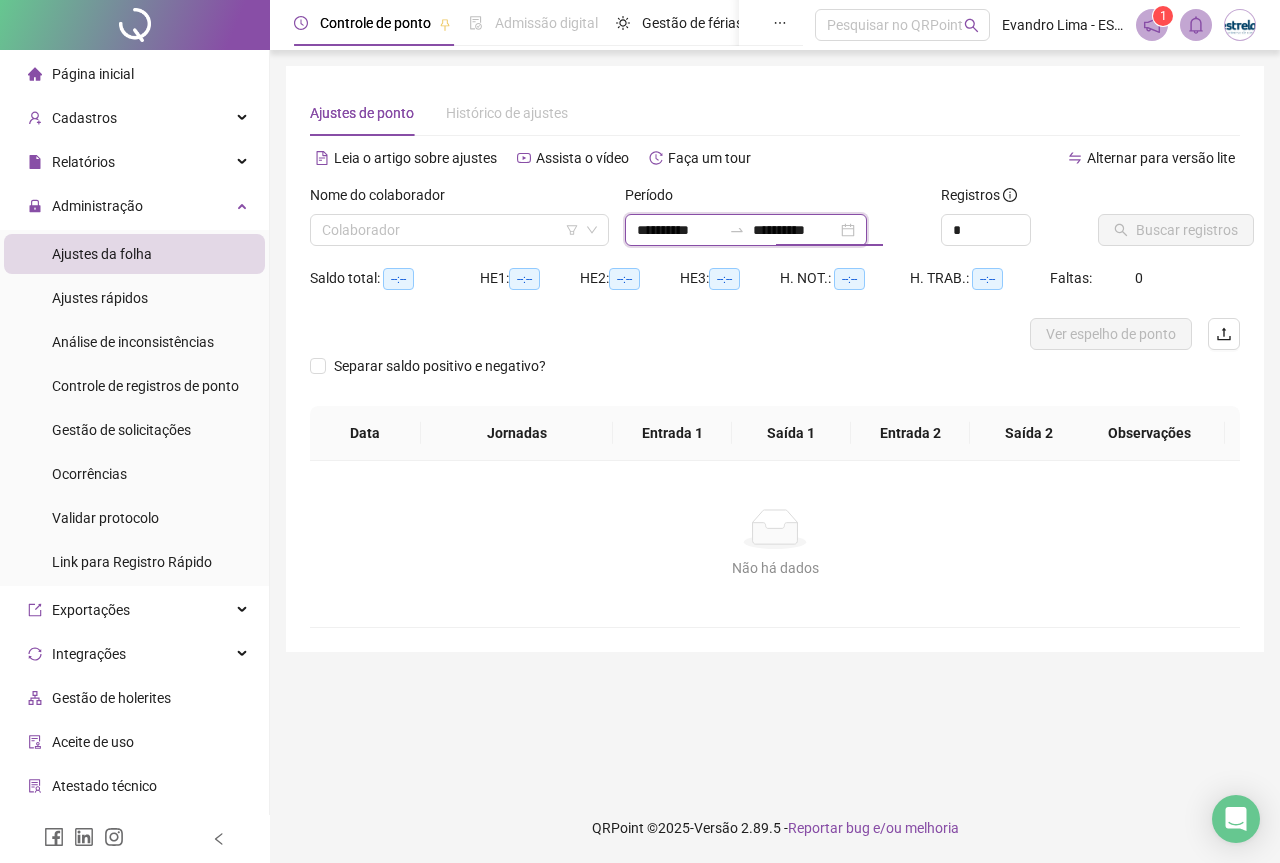 click on "**********" at bounding box center (795, 230) 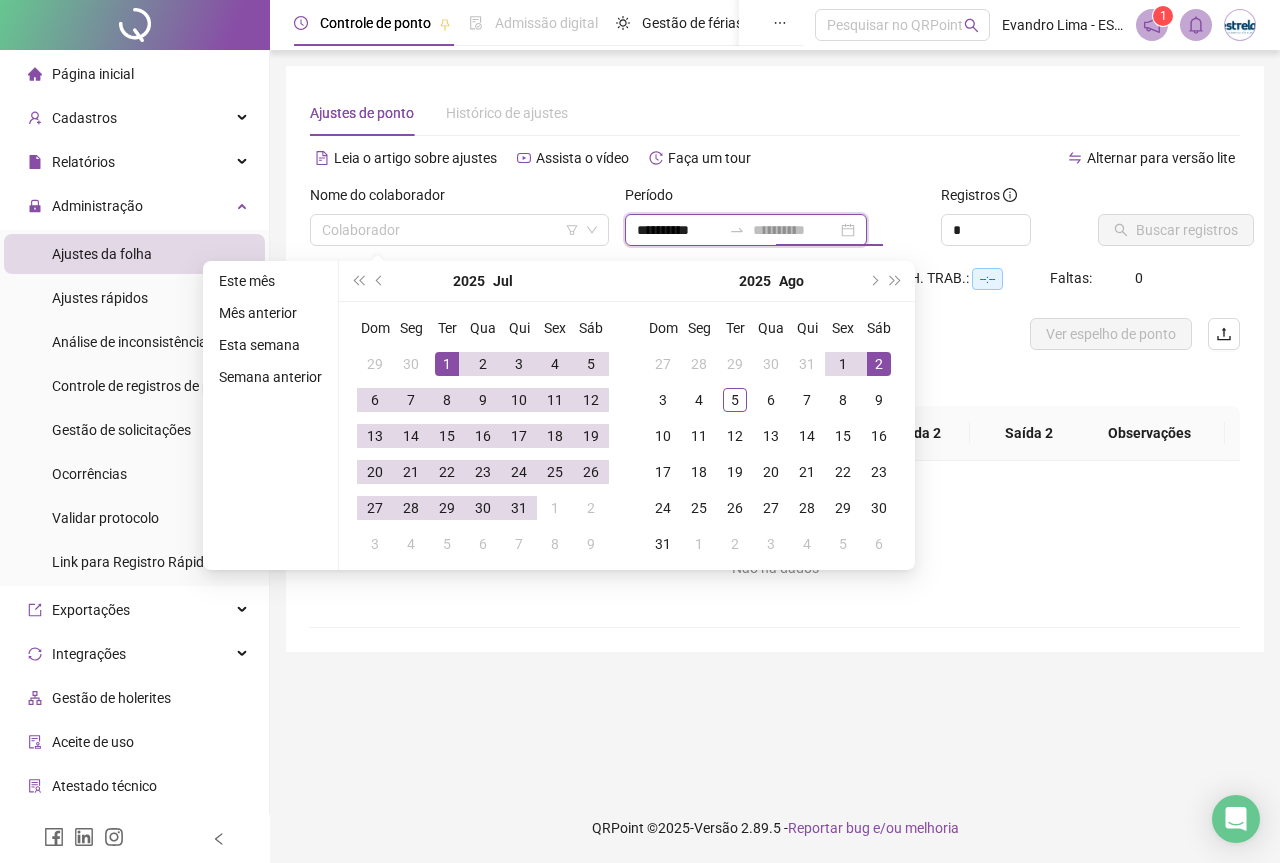 type on "**********" 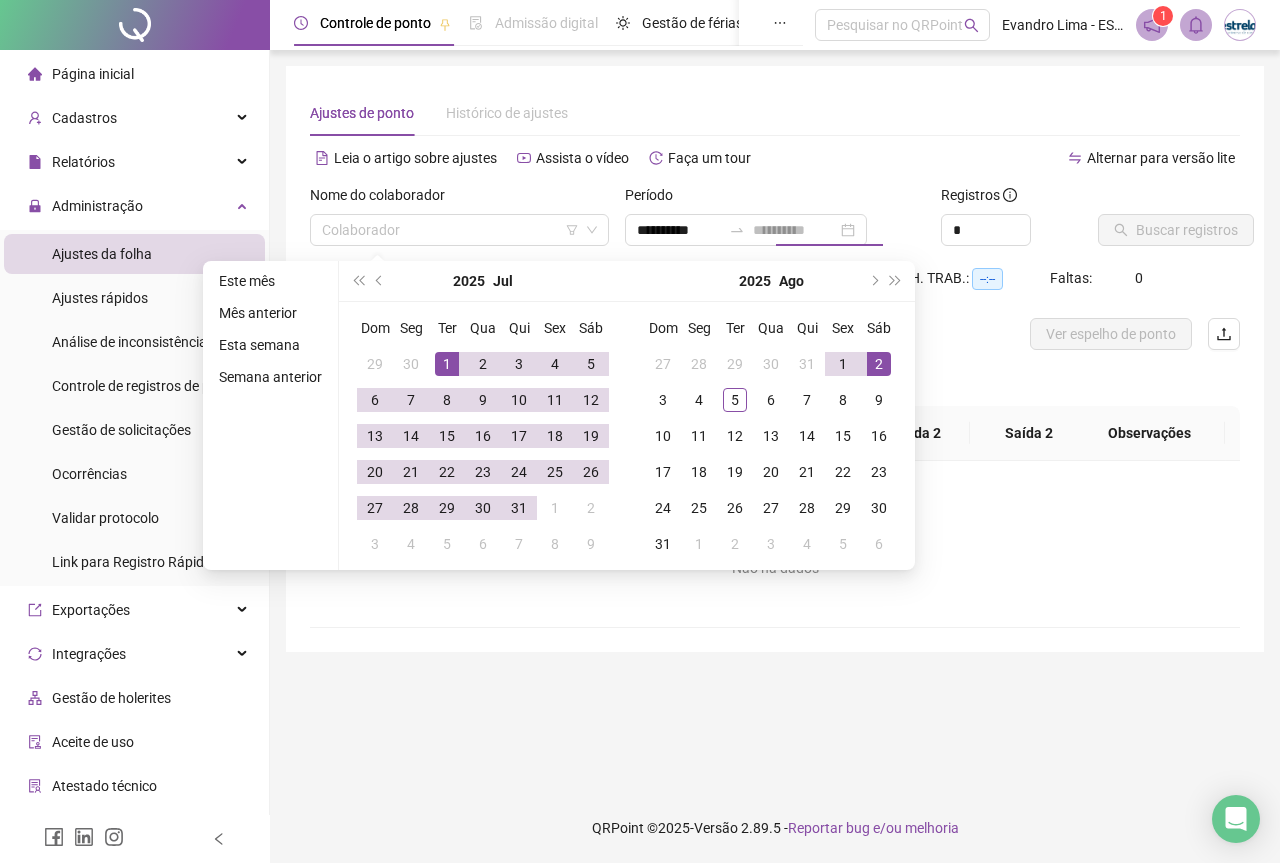 click on "2" at bounding box center [879, 364] 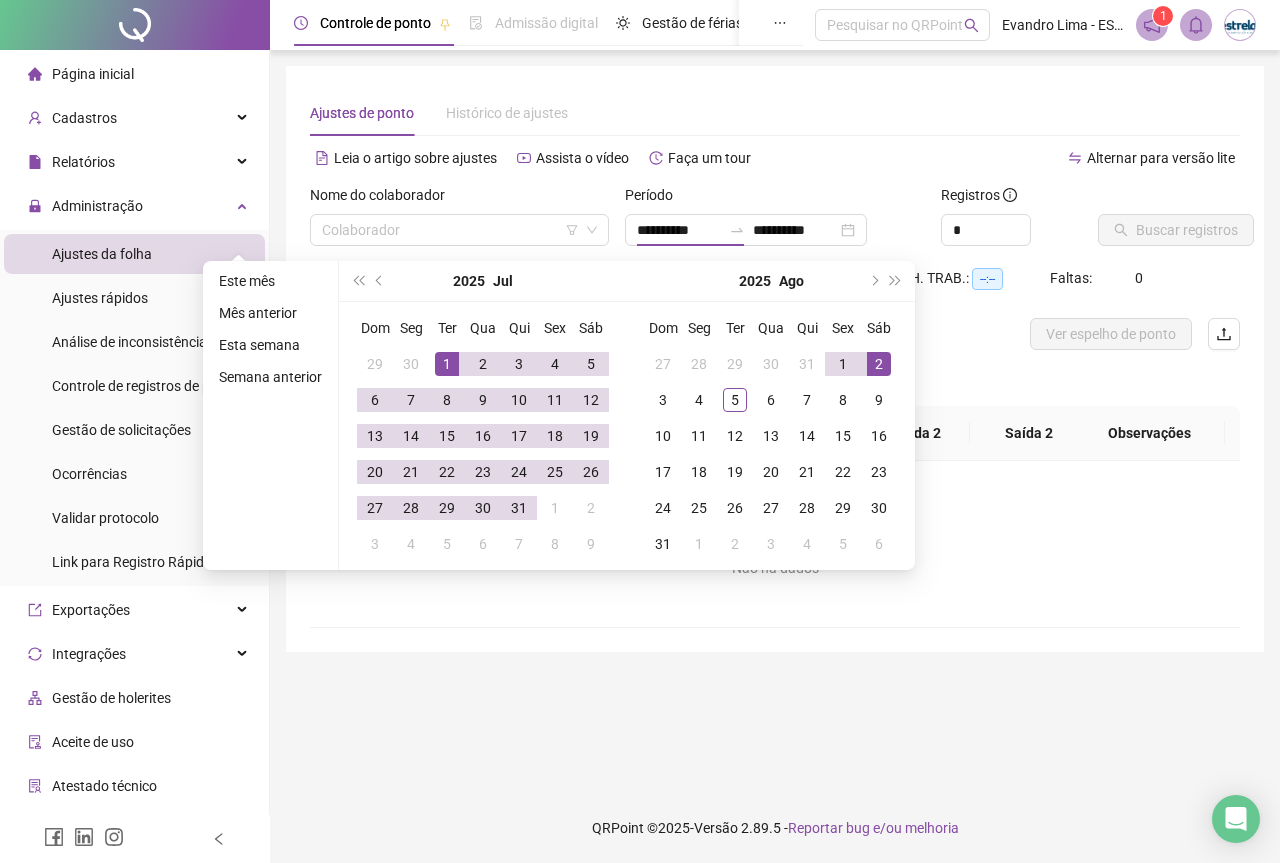 click on "Buscar registros" at bounding box center [1169, 223] 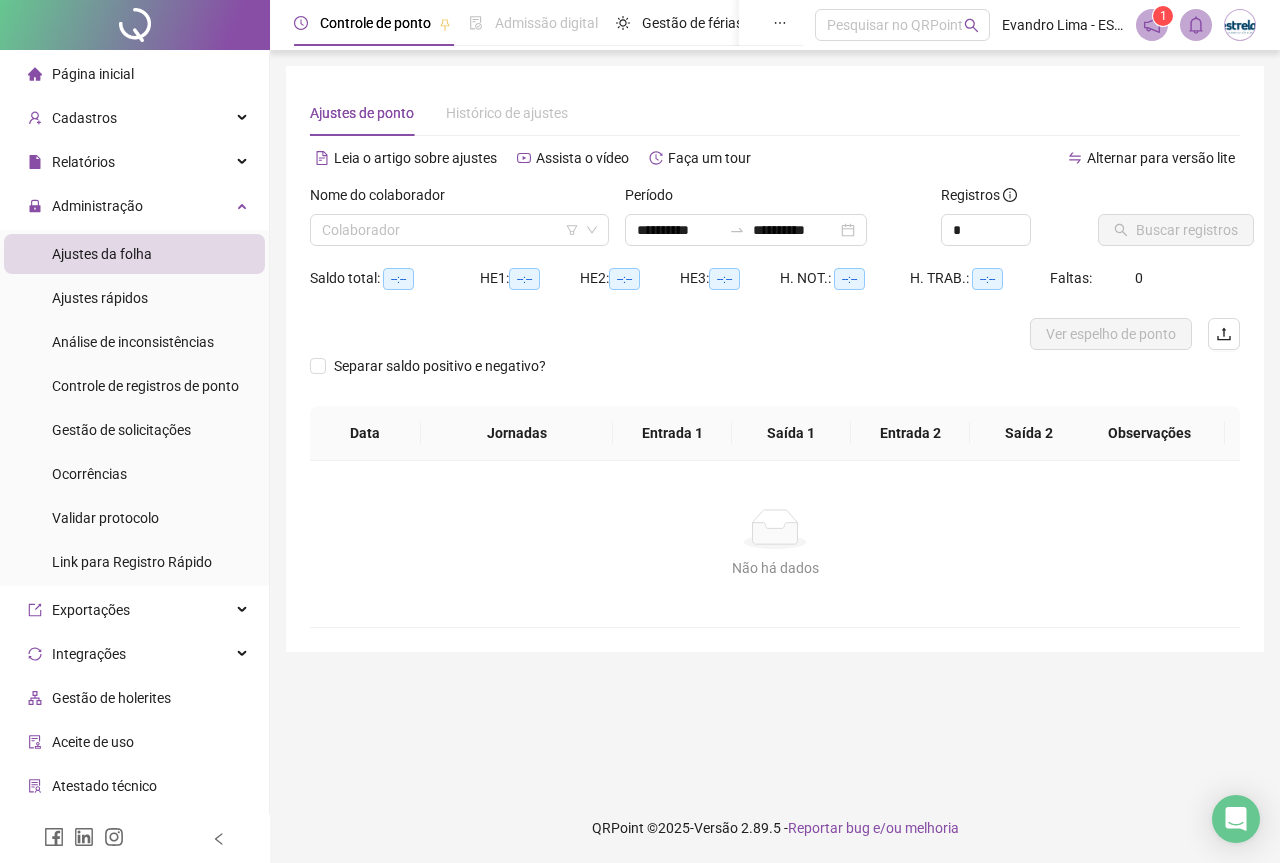 click on "Nome do colaborador Colaborador" at bounding box center (459, 223) 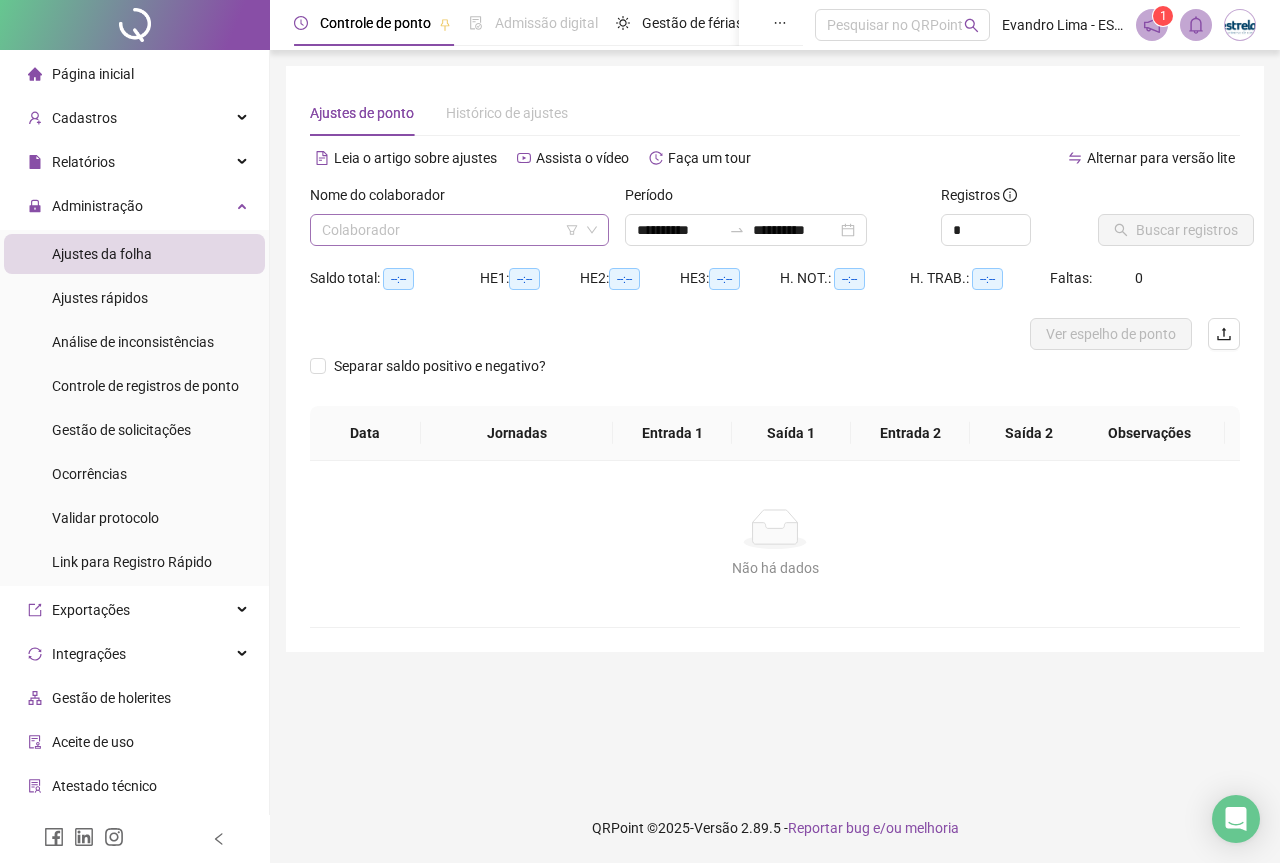 click at bounding box center [450, 230] 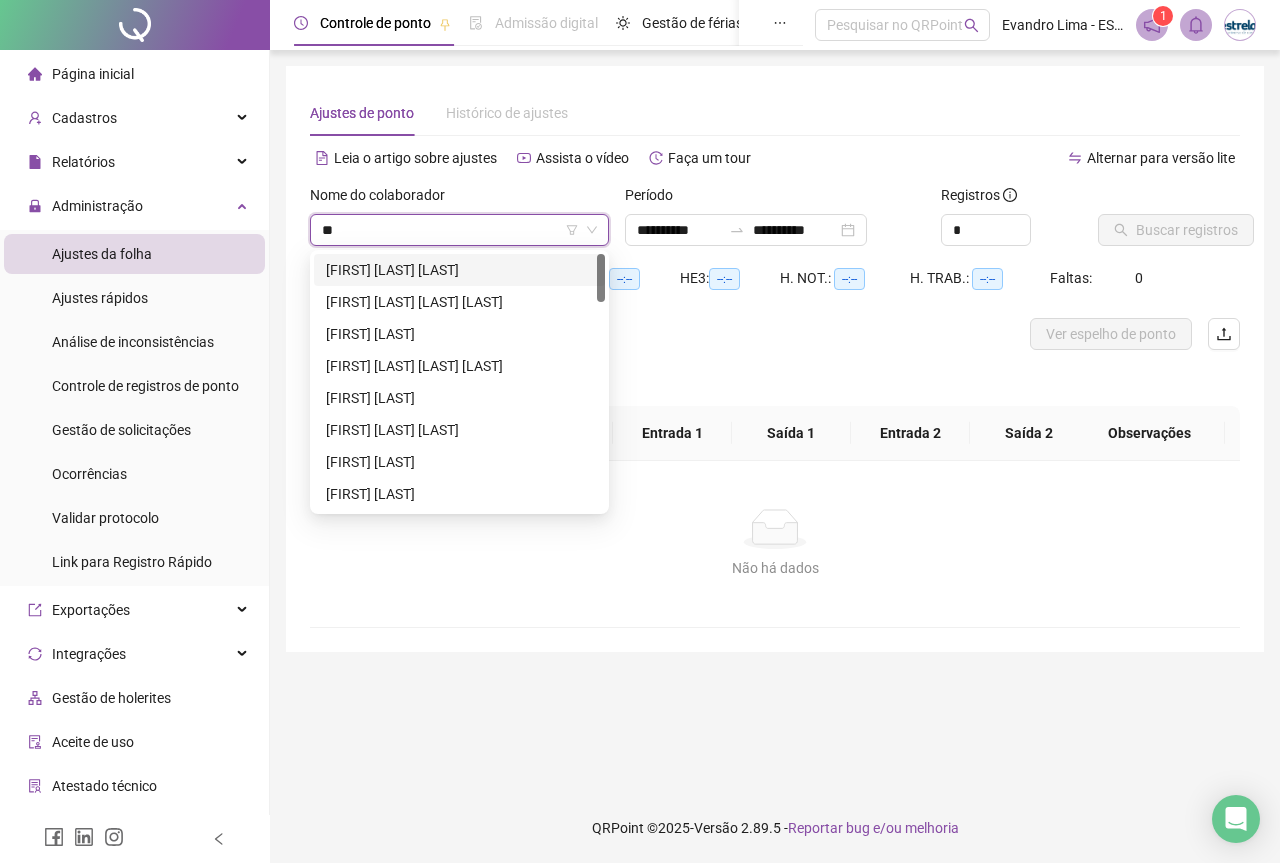 type on "***" 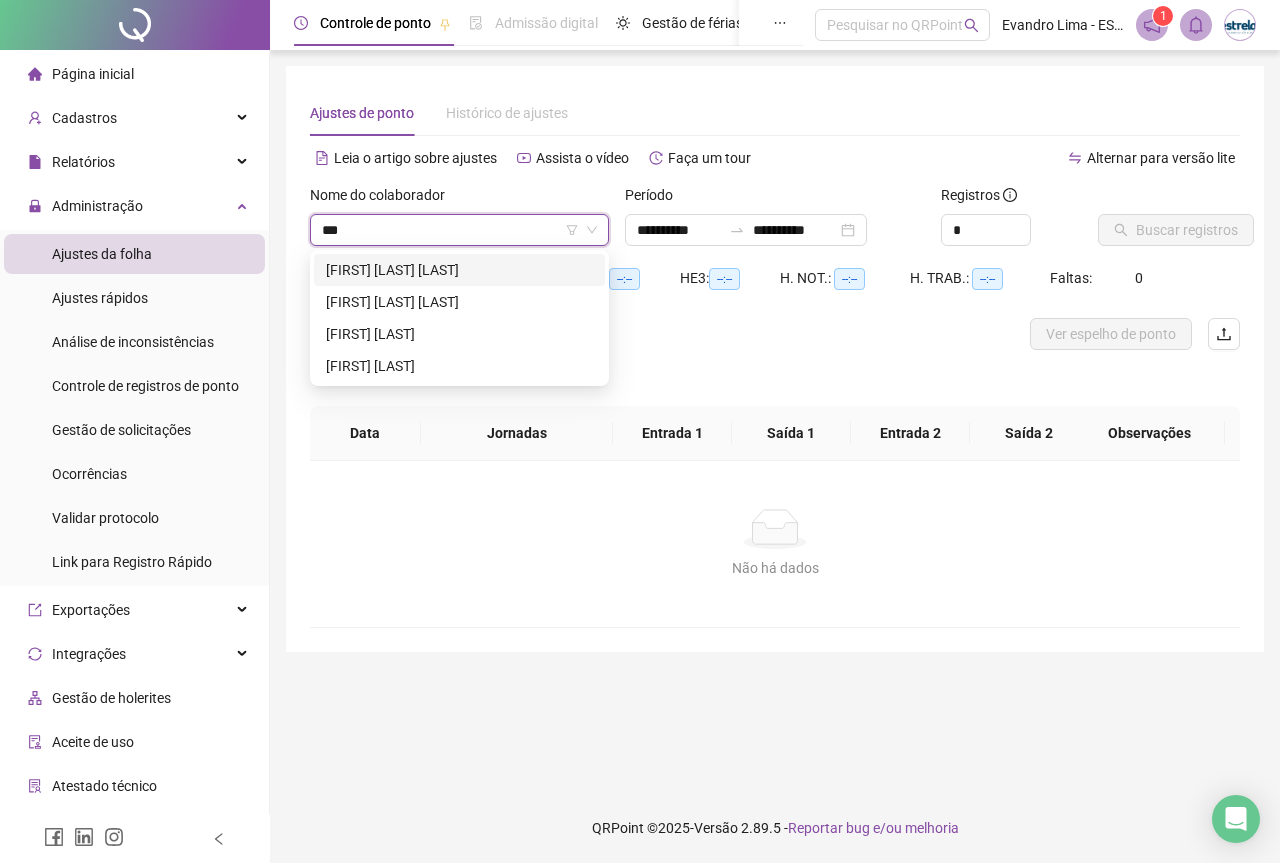 click on "[FIRST] [LAST] [LAST]" at bounding box center [459, 270] 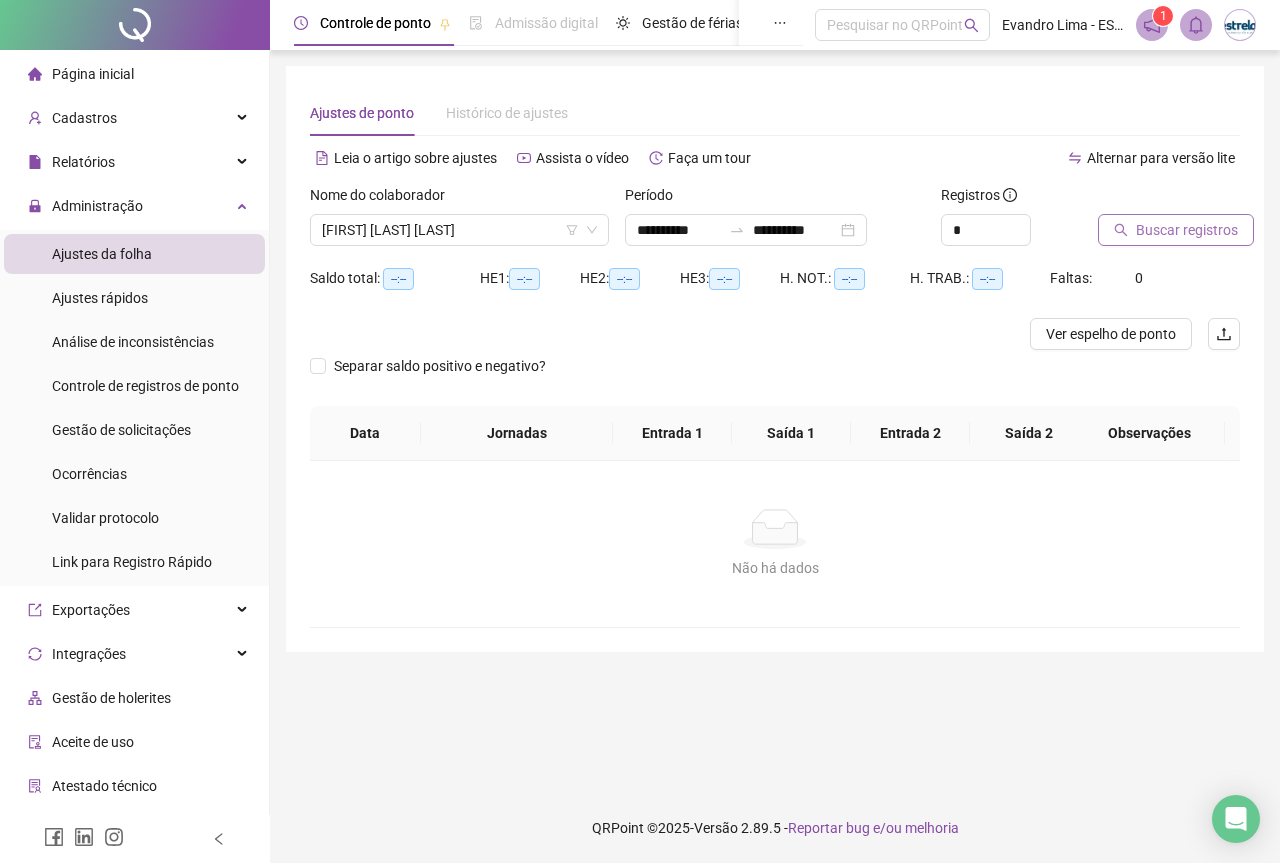 click on "Buscar registros" at bounding box center [1187, 230] 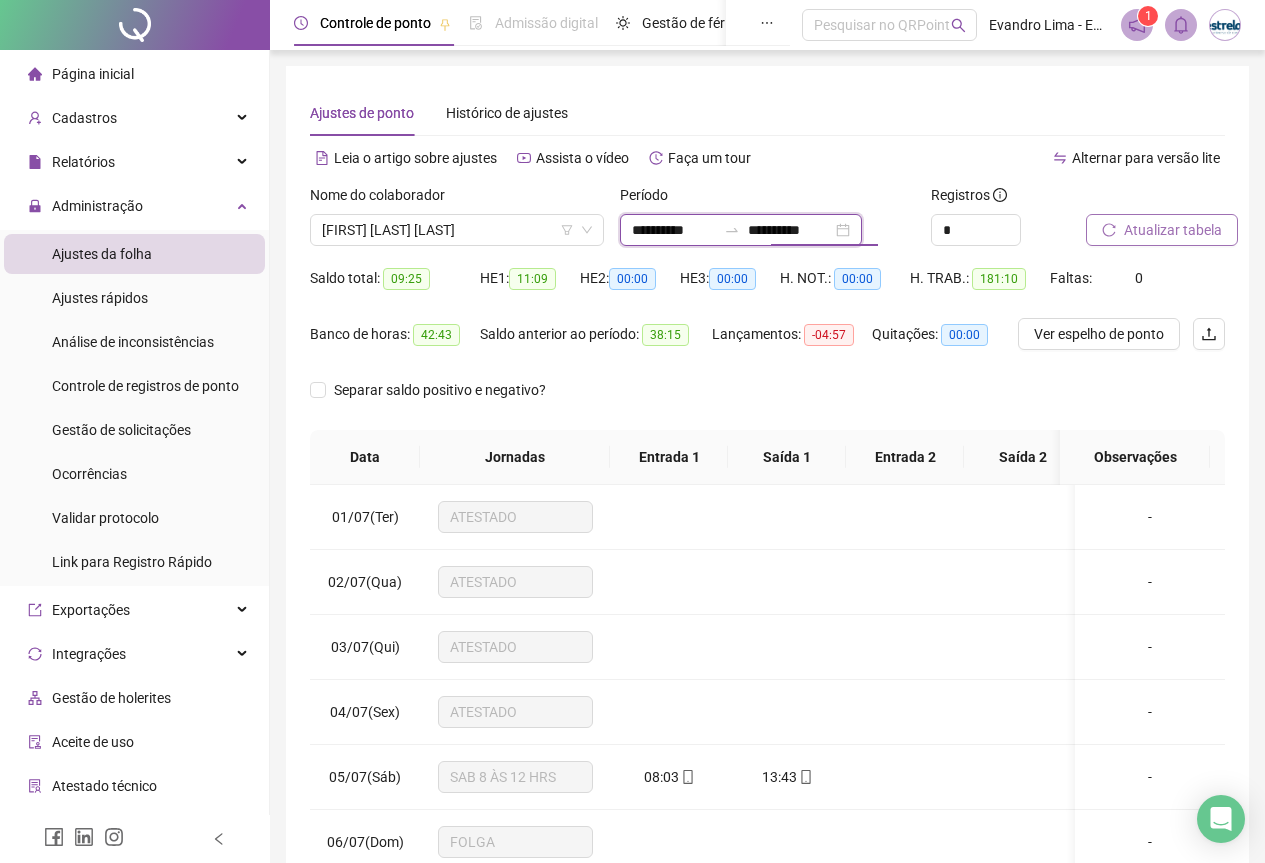 click on "**********" at bounding box center (790, 230) 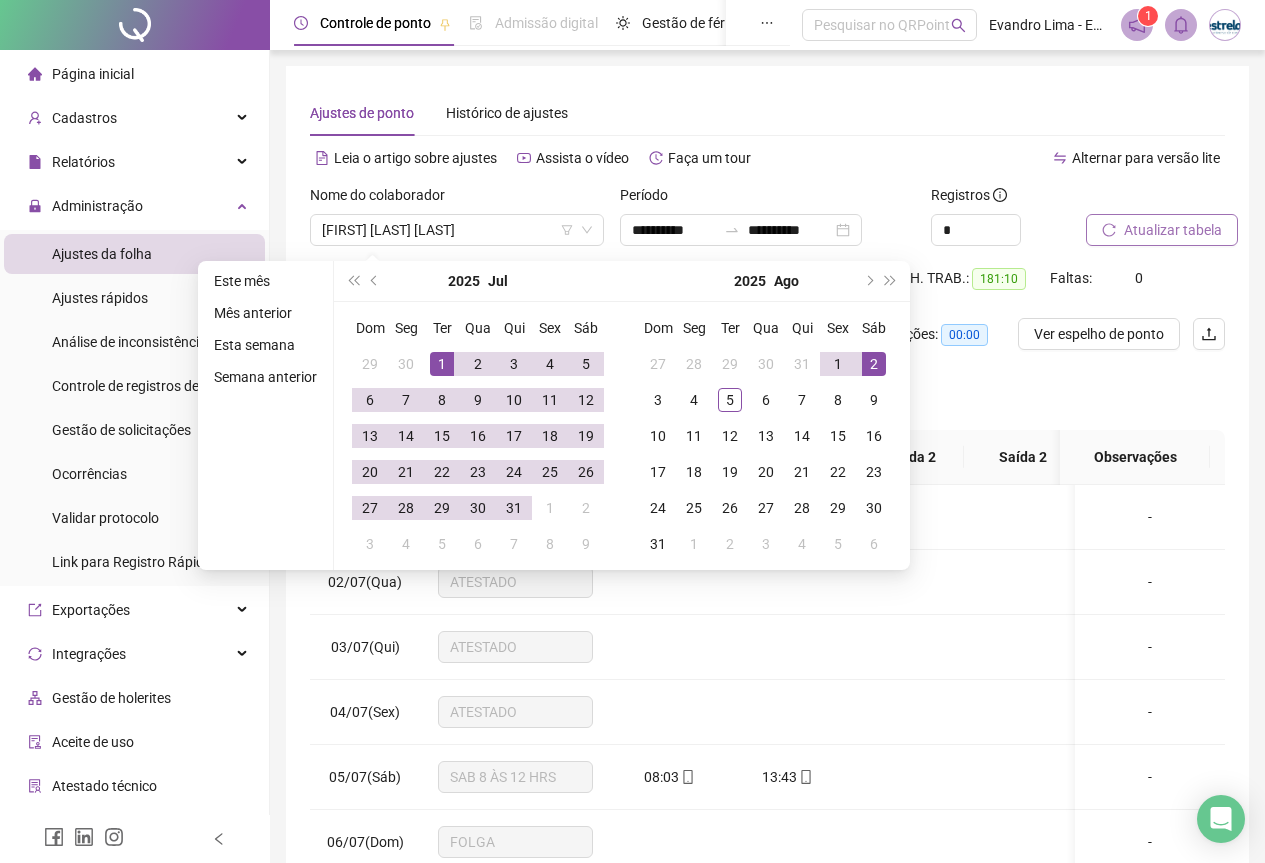 click on "Alternar para versão lite" at bounding box center (997, 158) 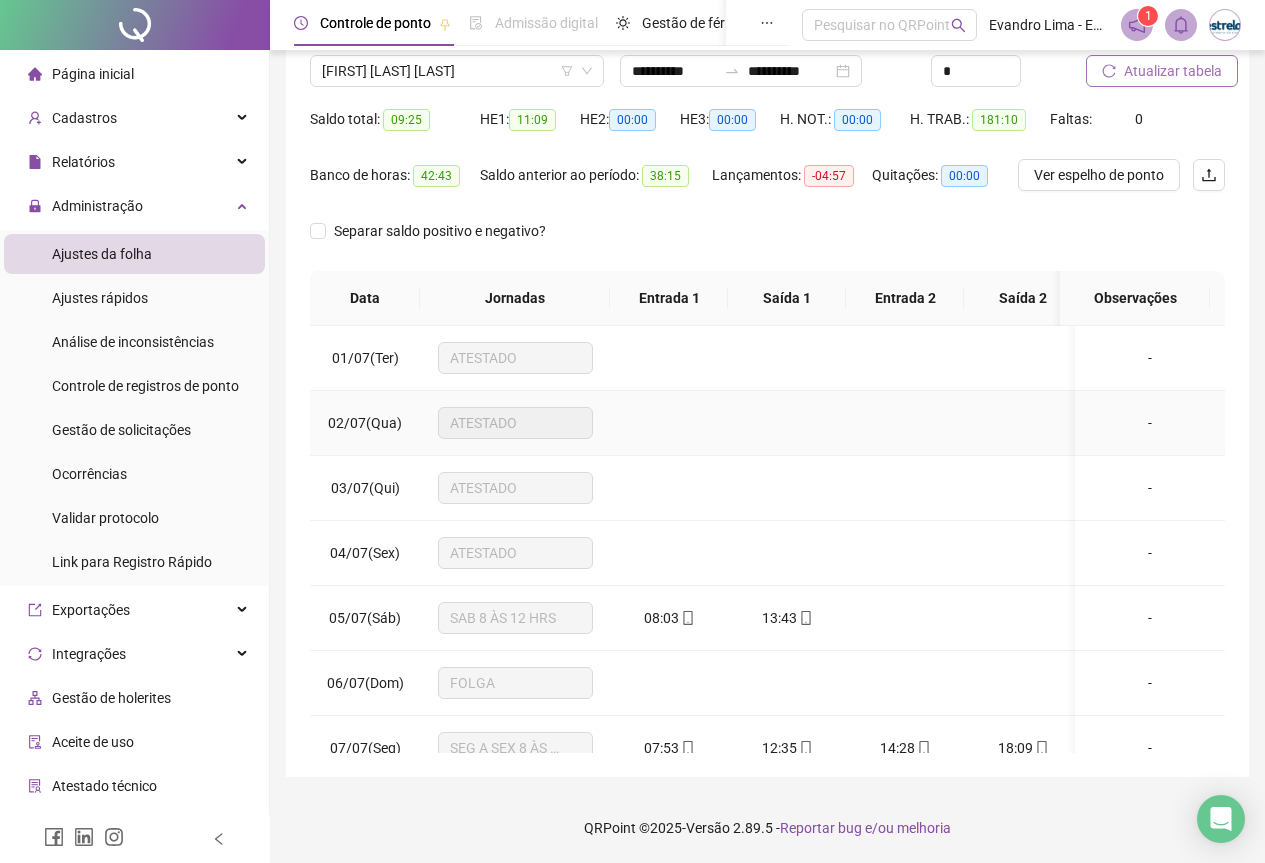 scroll, scrollTop: 0, scrollLeft: 0, axis: both 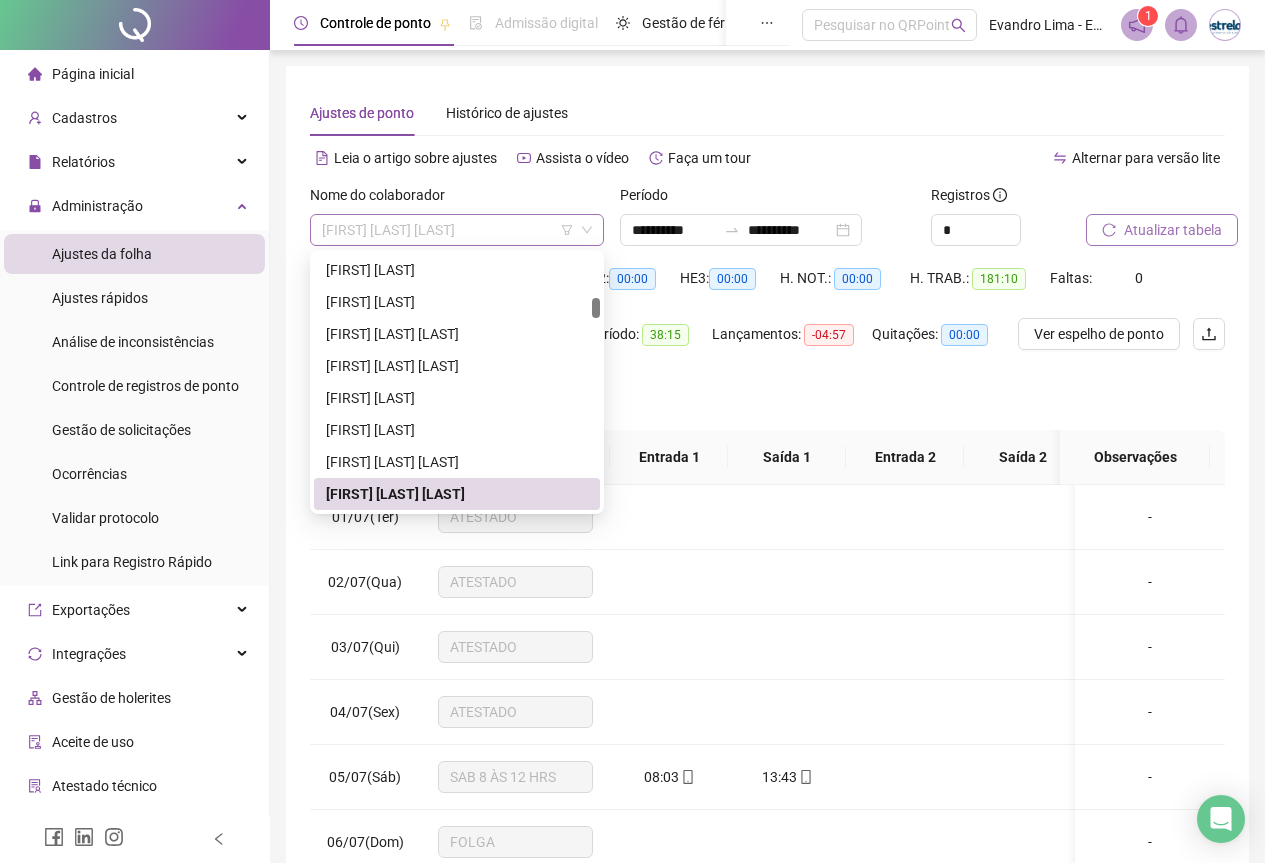 click on "[FIRST] [LAST] [LAST]" at bounding box center (457, 230) 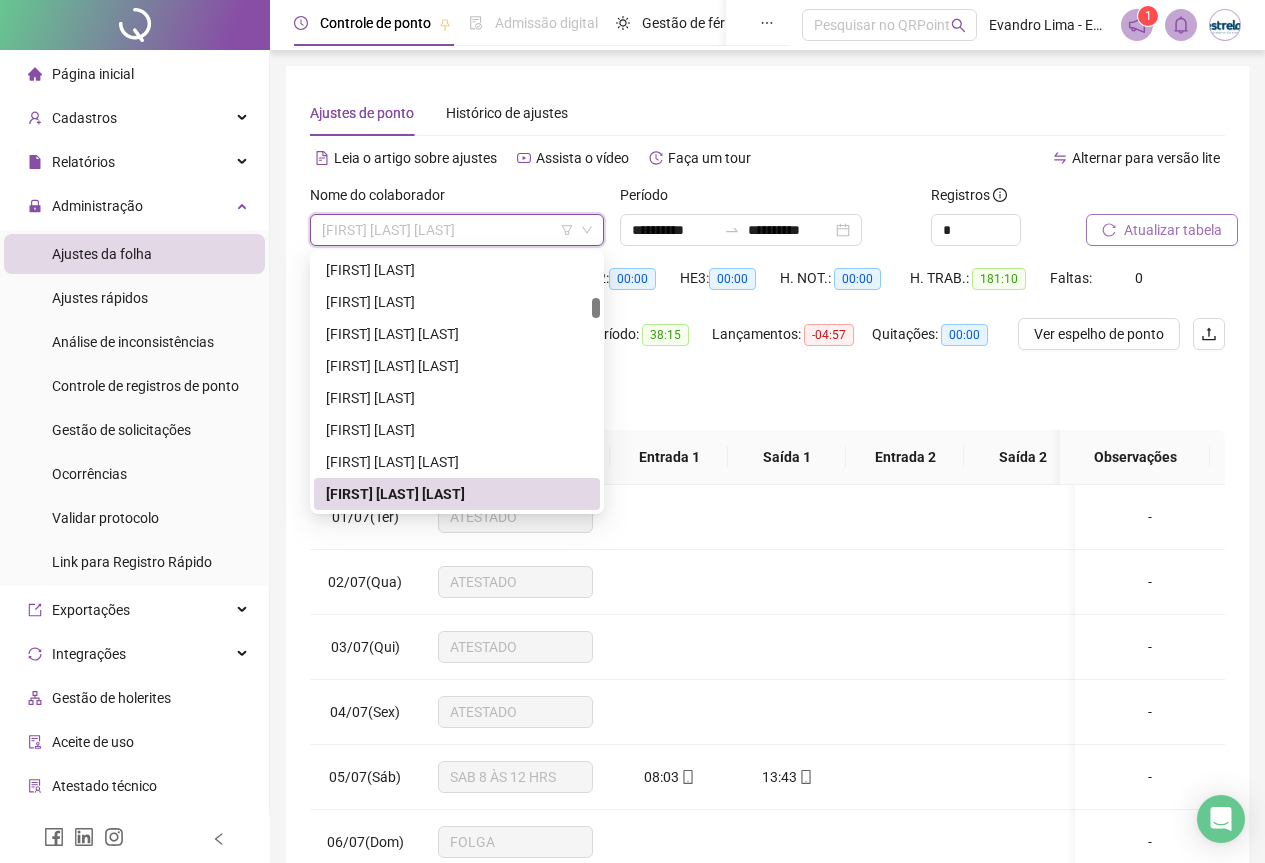 click on "[FIRST] [LAST] [LAST]" at bounding box center [457, 494] 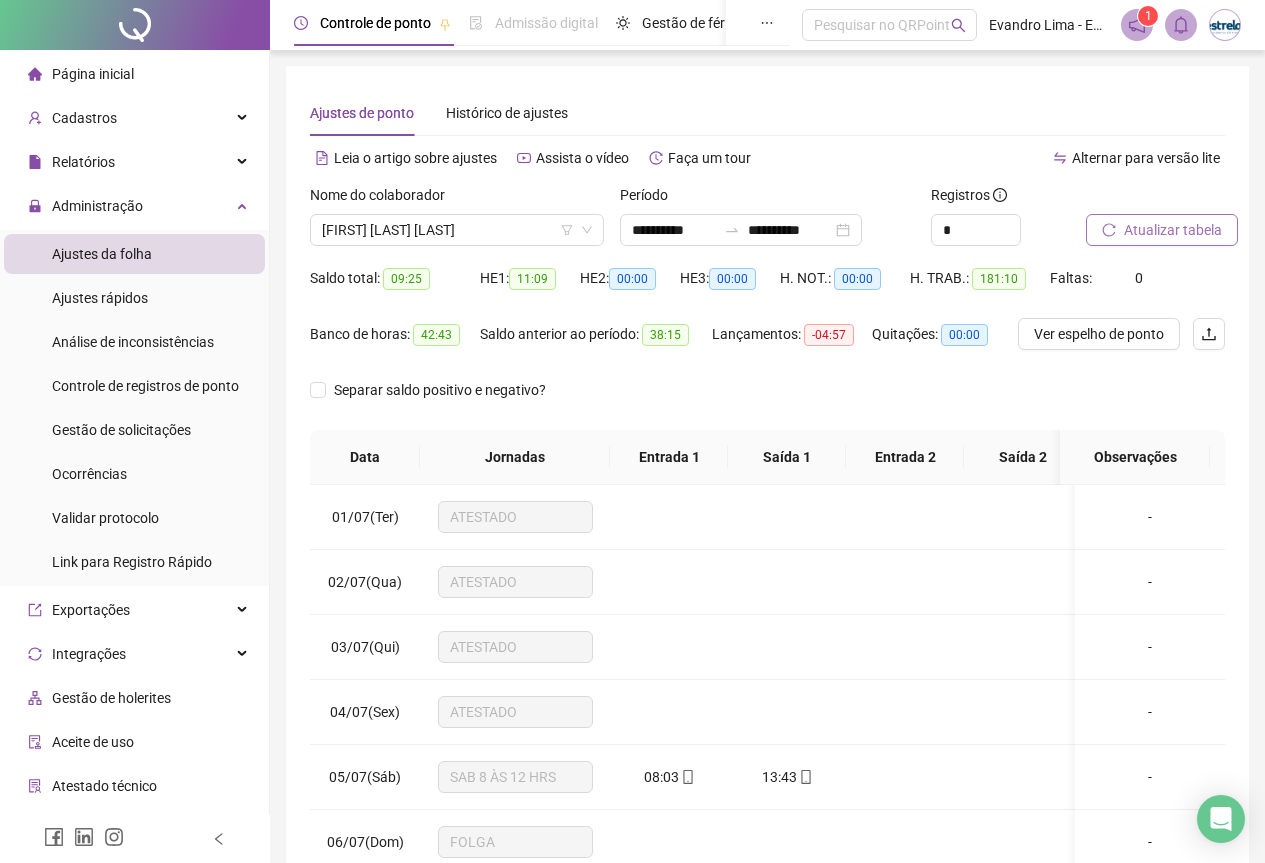 click on "Atualizar tabela" at bounding box center [1173, 230] 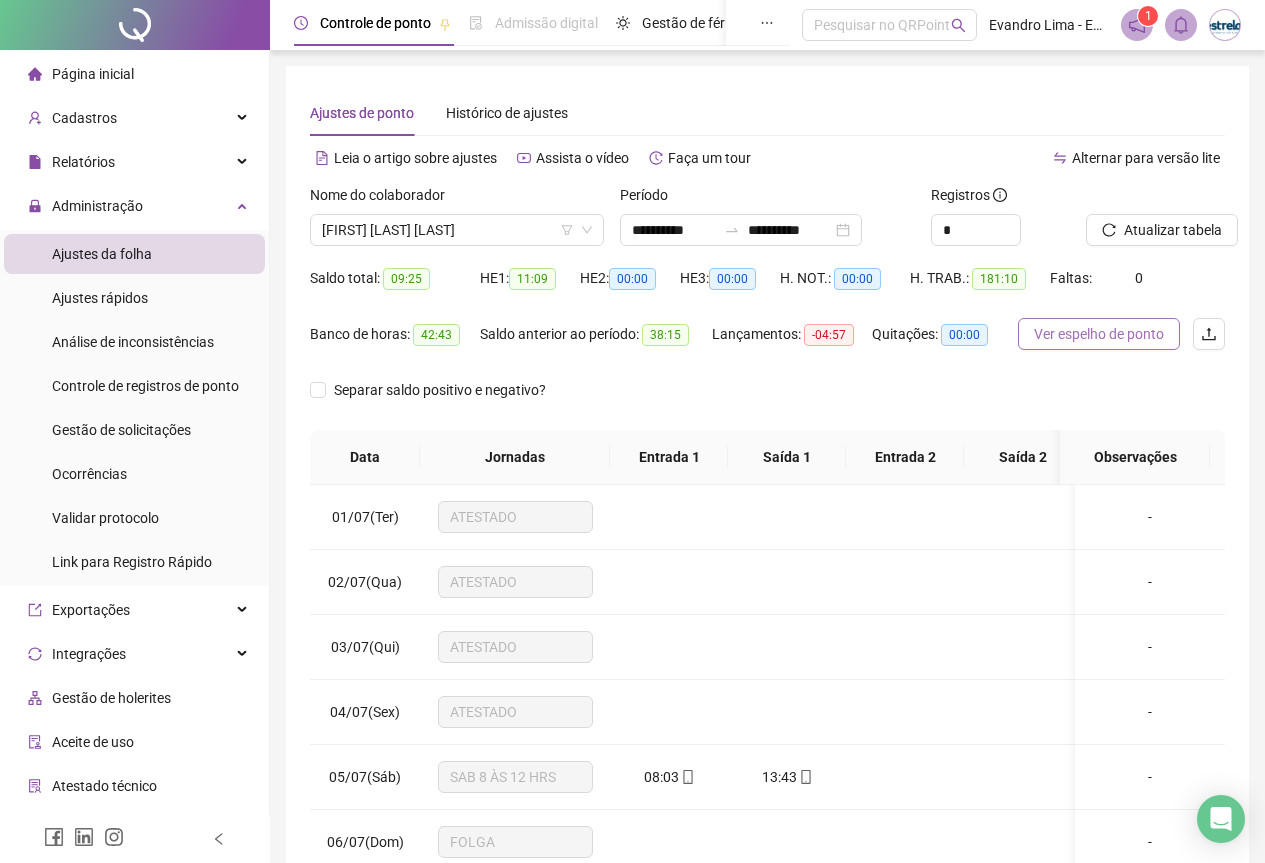 click on "Ver espelho de ponto" at bounding box center (1099, 334) 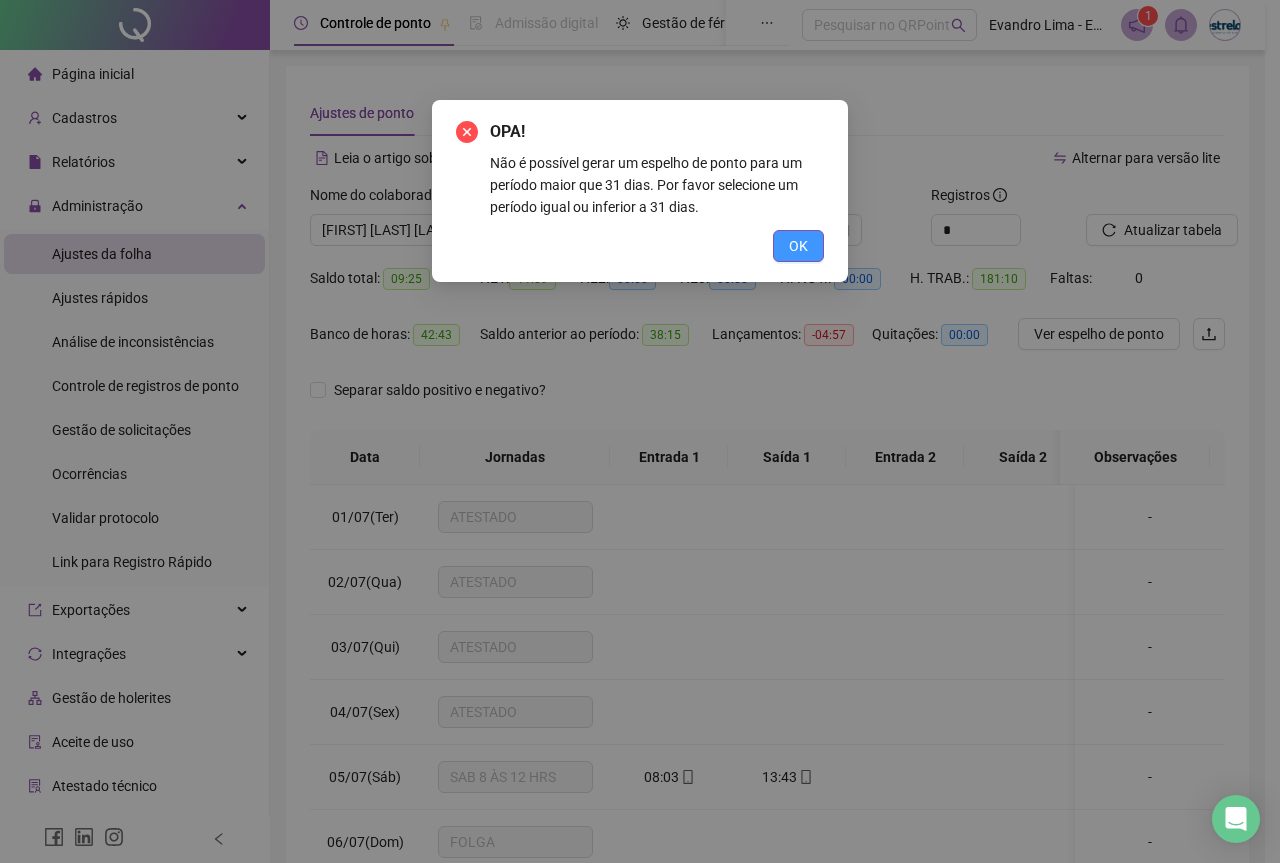 click on "OK" at bounding box center [798, 246] 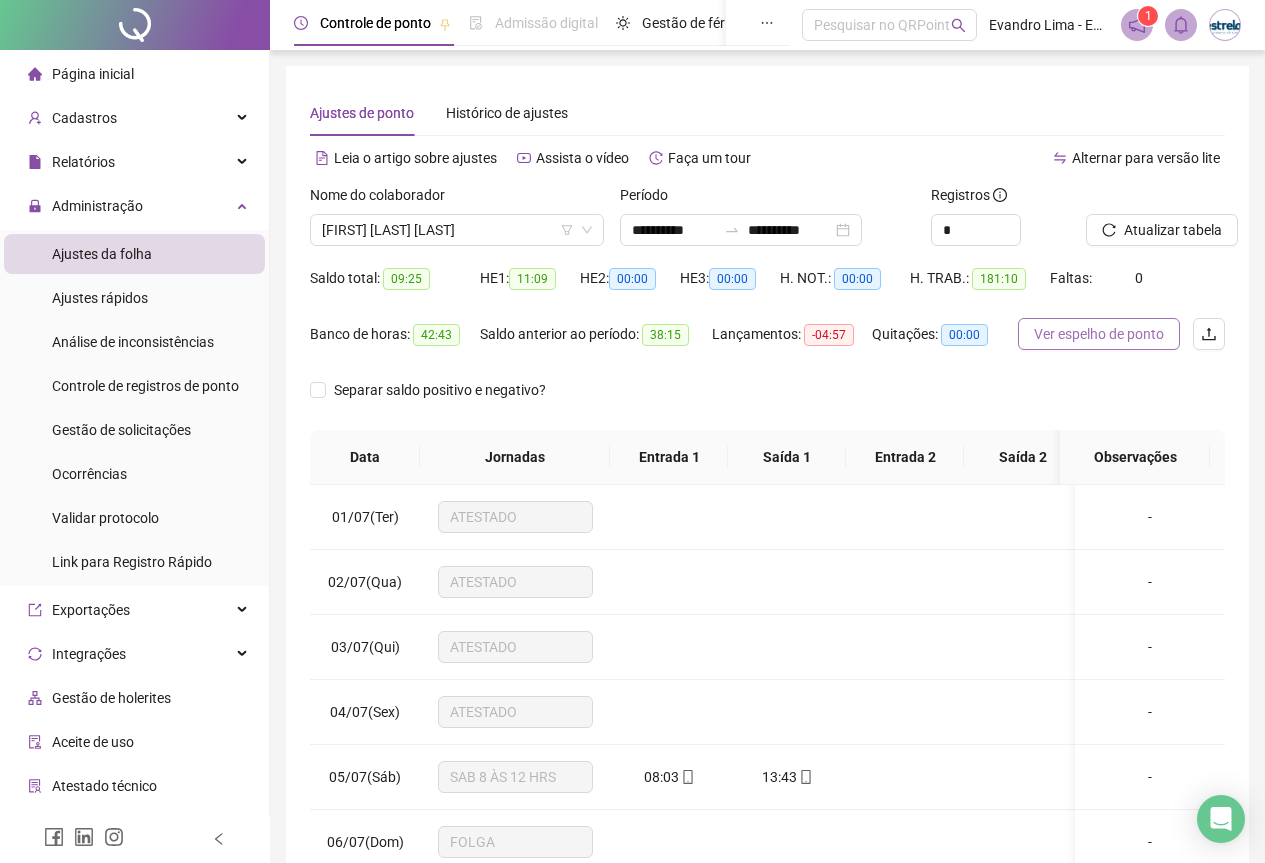 click on "Ver espelho de ponto" at bounding box center (1099, 334) 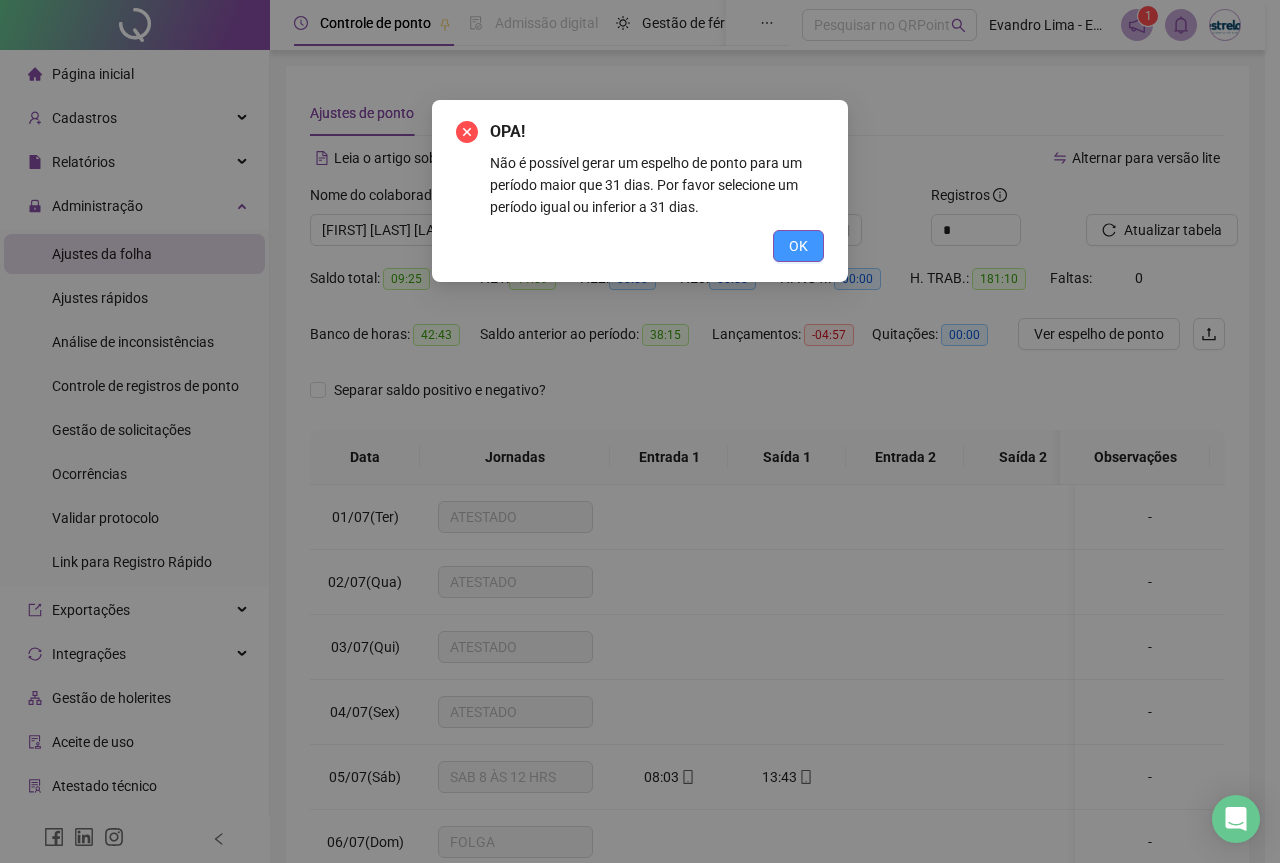 click on "OK" at bounding box center [798, 246] 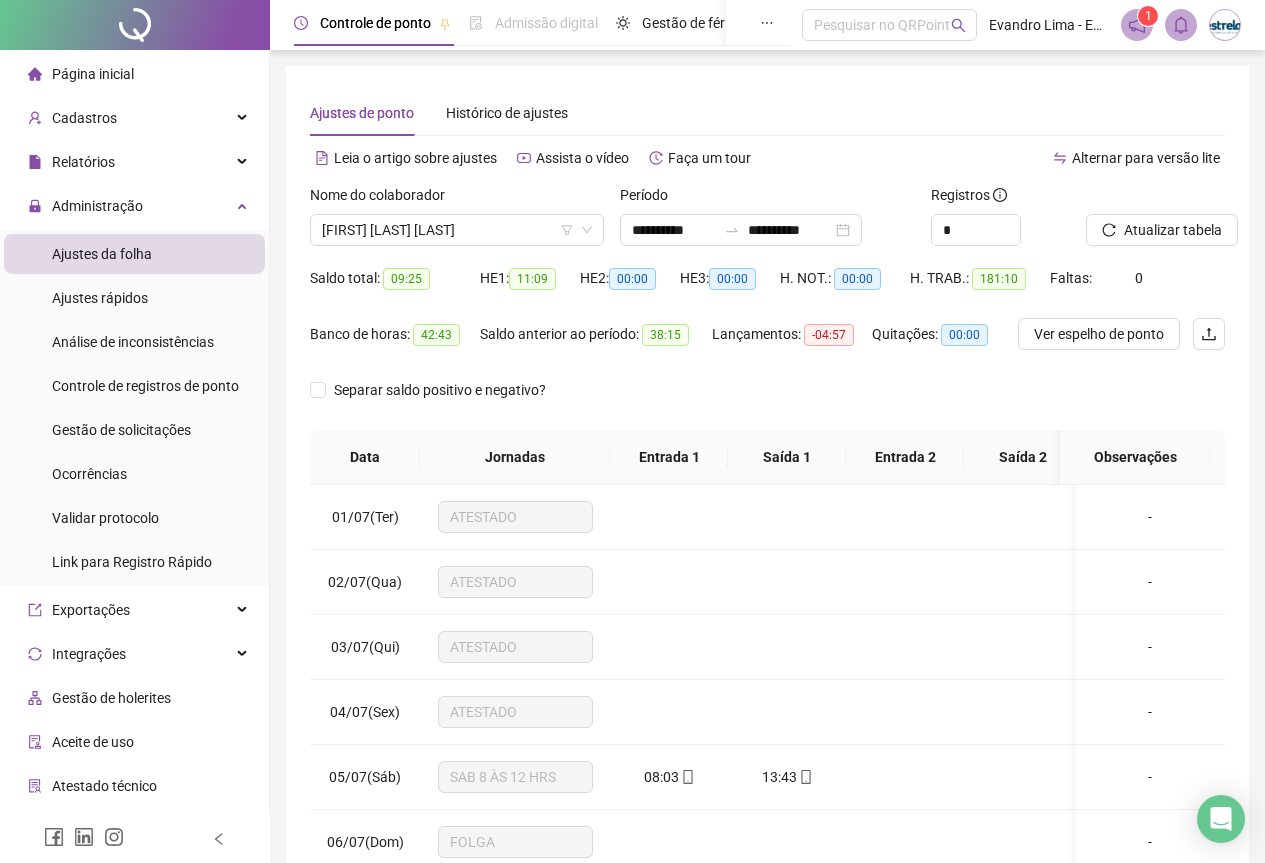 scroll, scrollTop: 100, scrollLeft: 0, axis: vertical 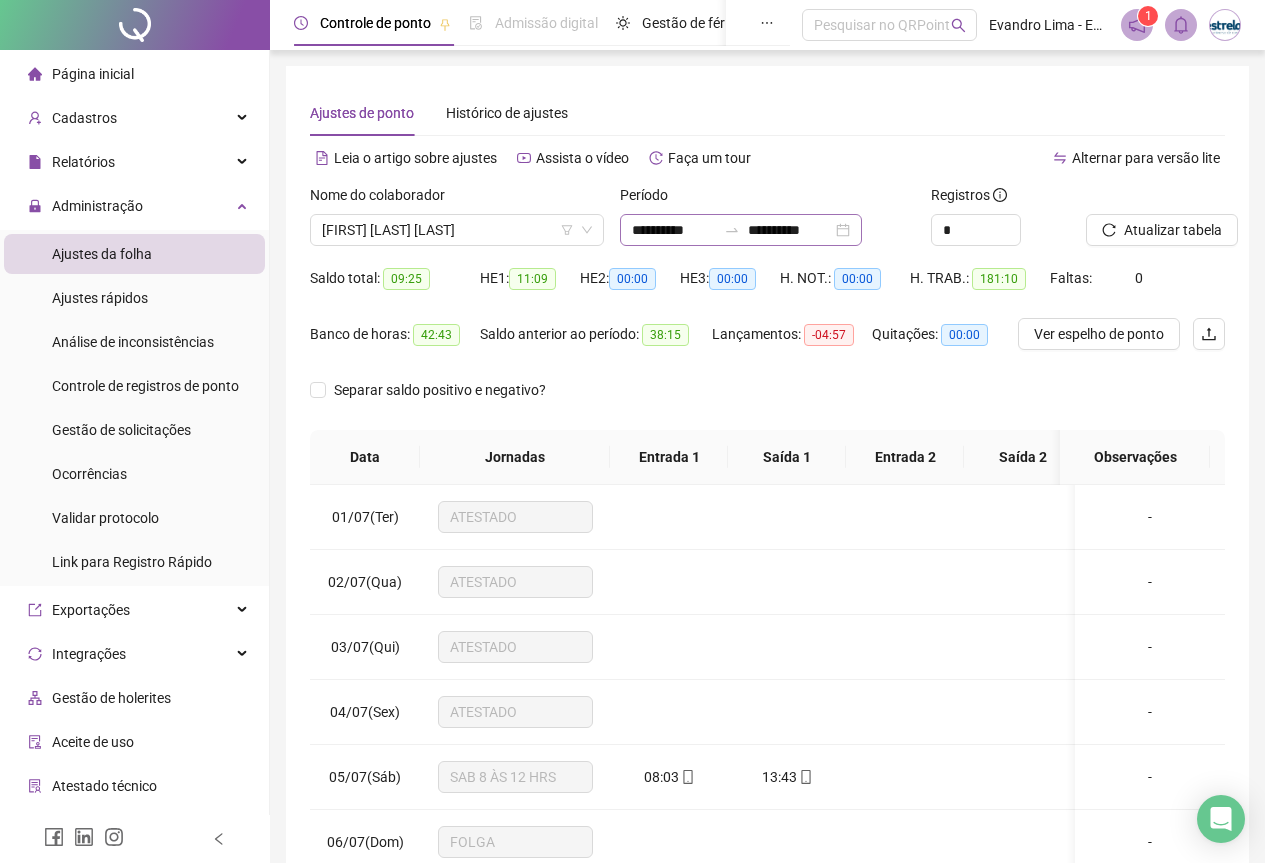 click on "**********" at bounding box center (741, 230) 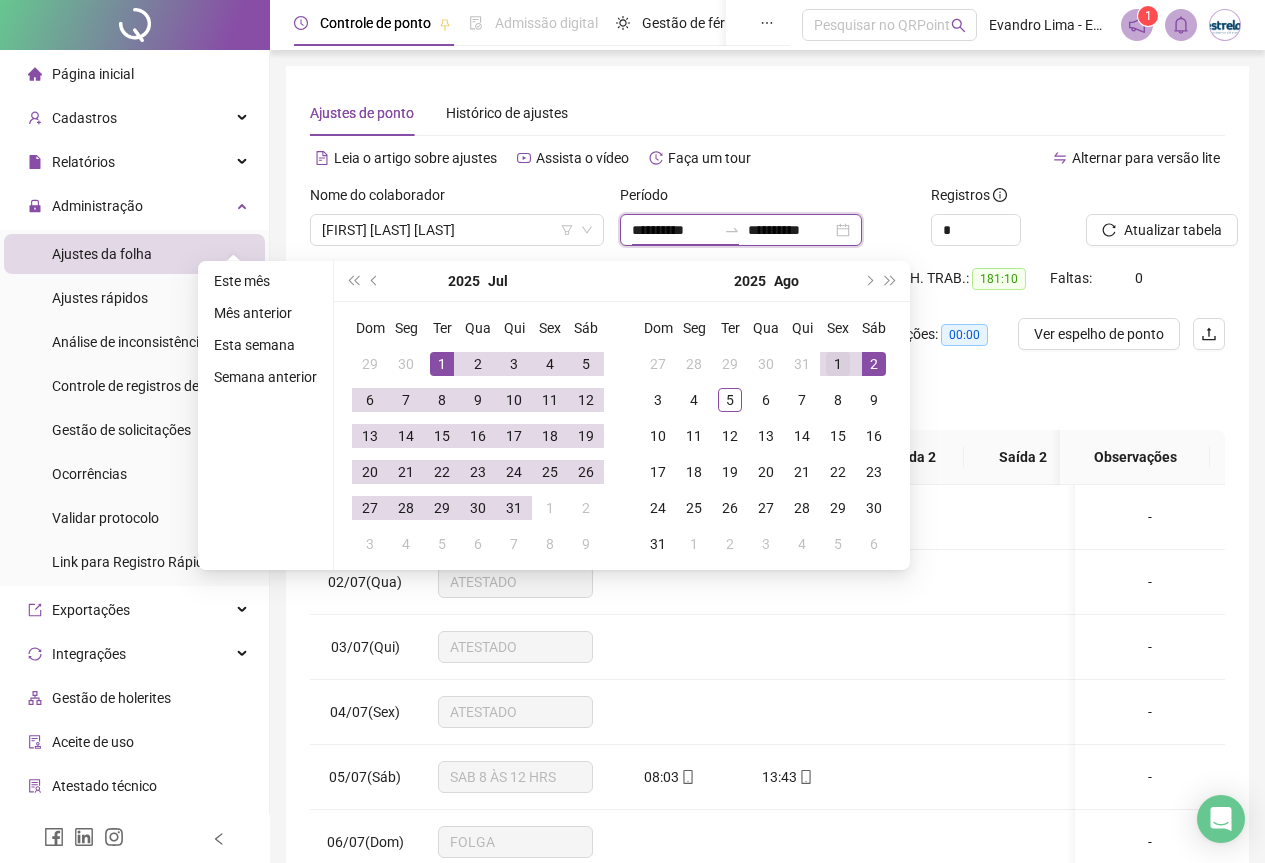 type on "**********" 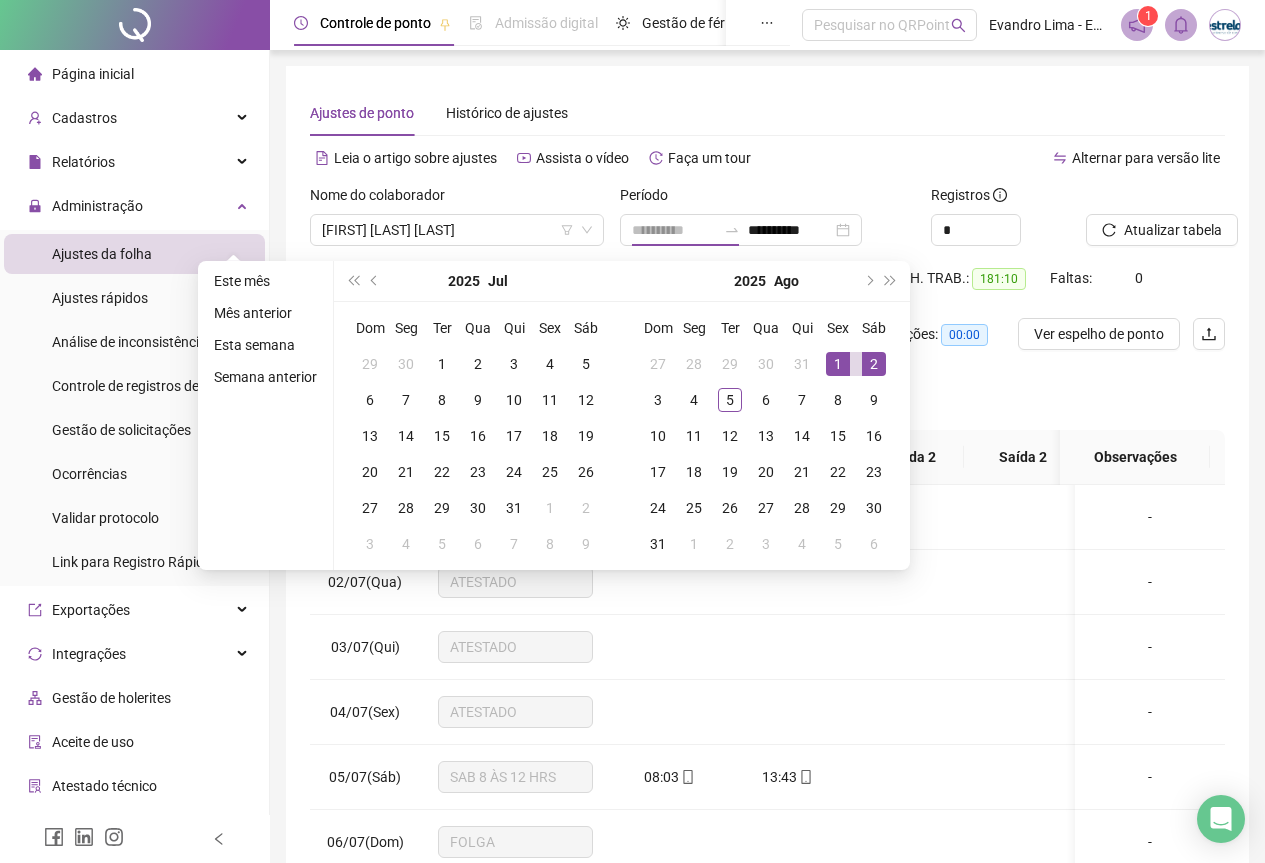 click on "1" at bounding box center [838, 364] 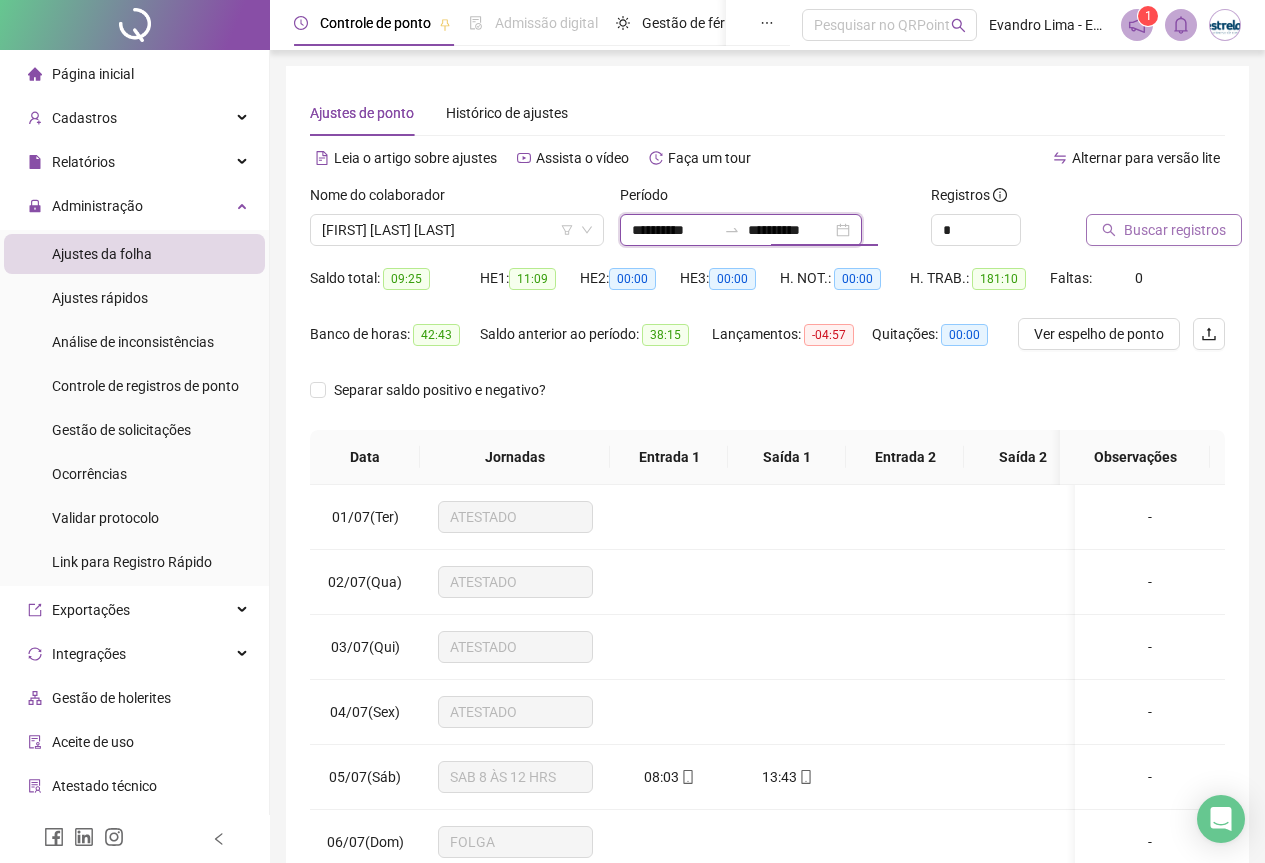 click on "**********" at bounding box center [790, 230] 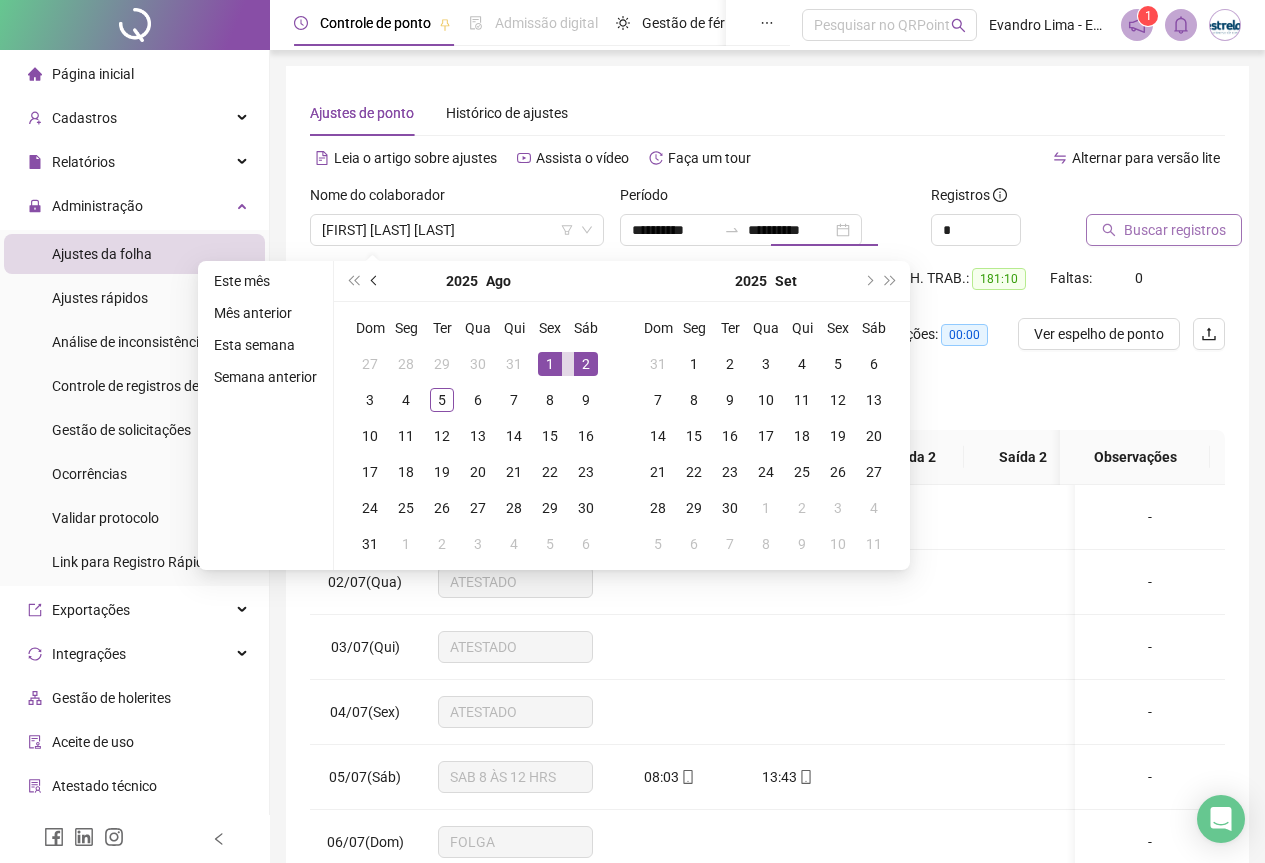 click at bounding box center [375, 281] 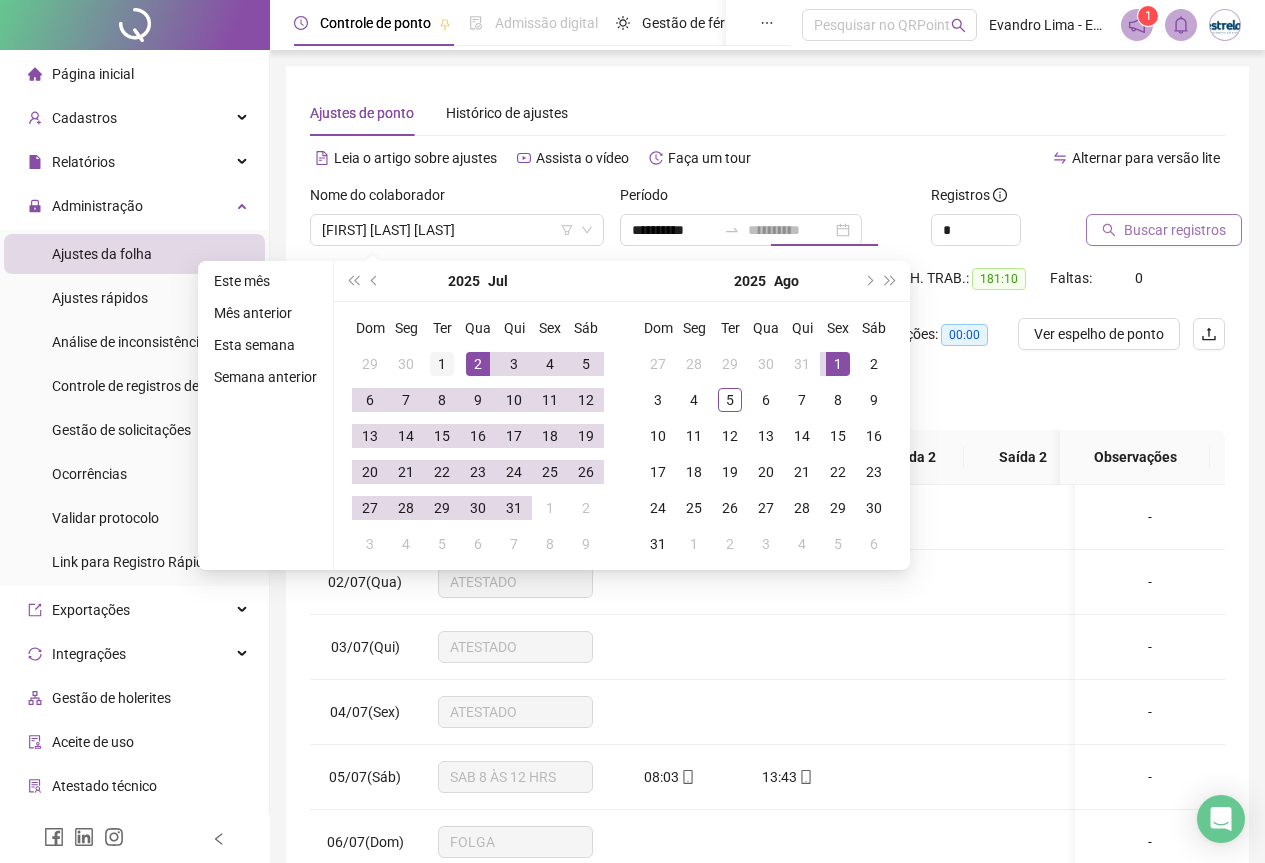 type on "**********" 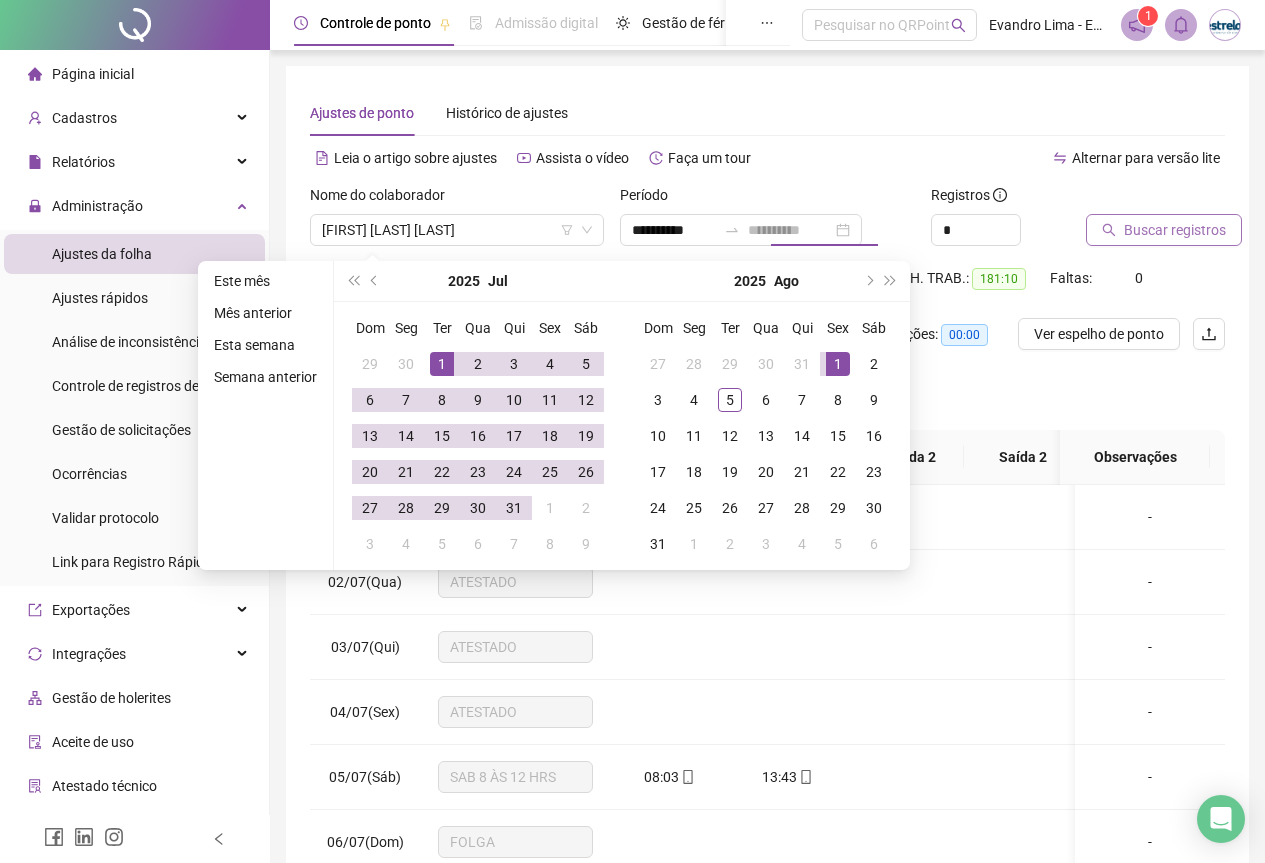 click on "1" at bounding box center [442, 364] 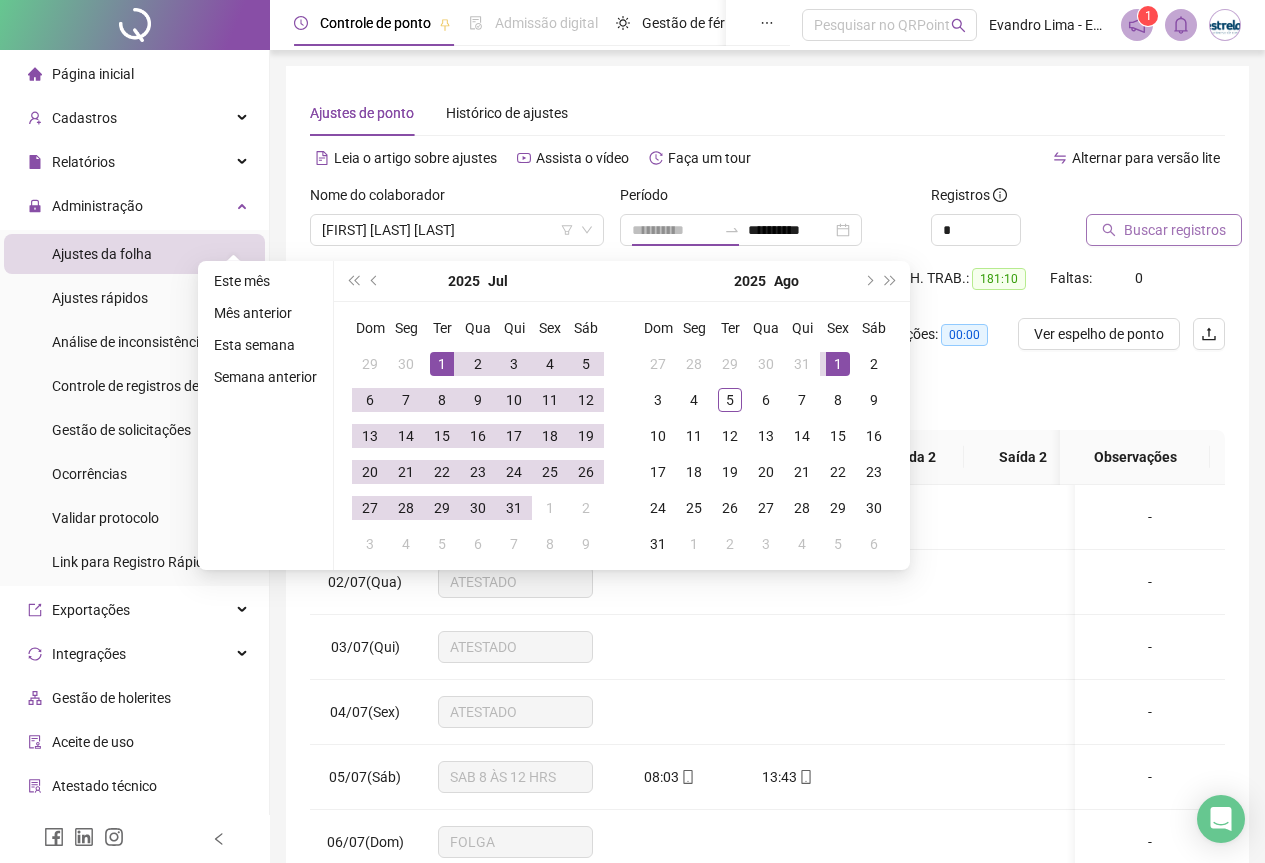 click on "1" at bounding box center (838, 364) 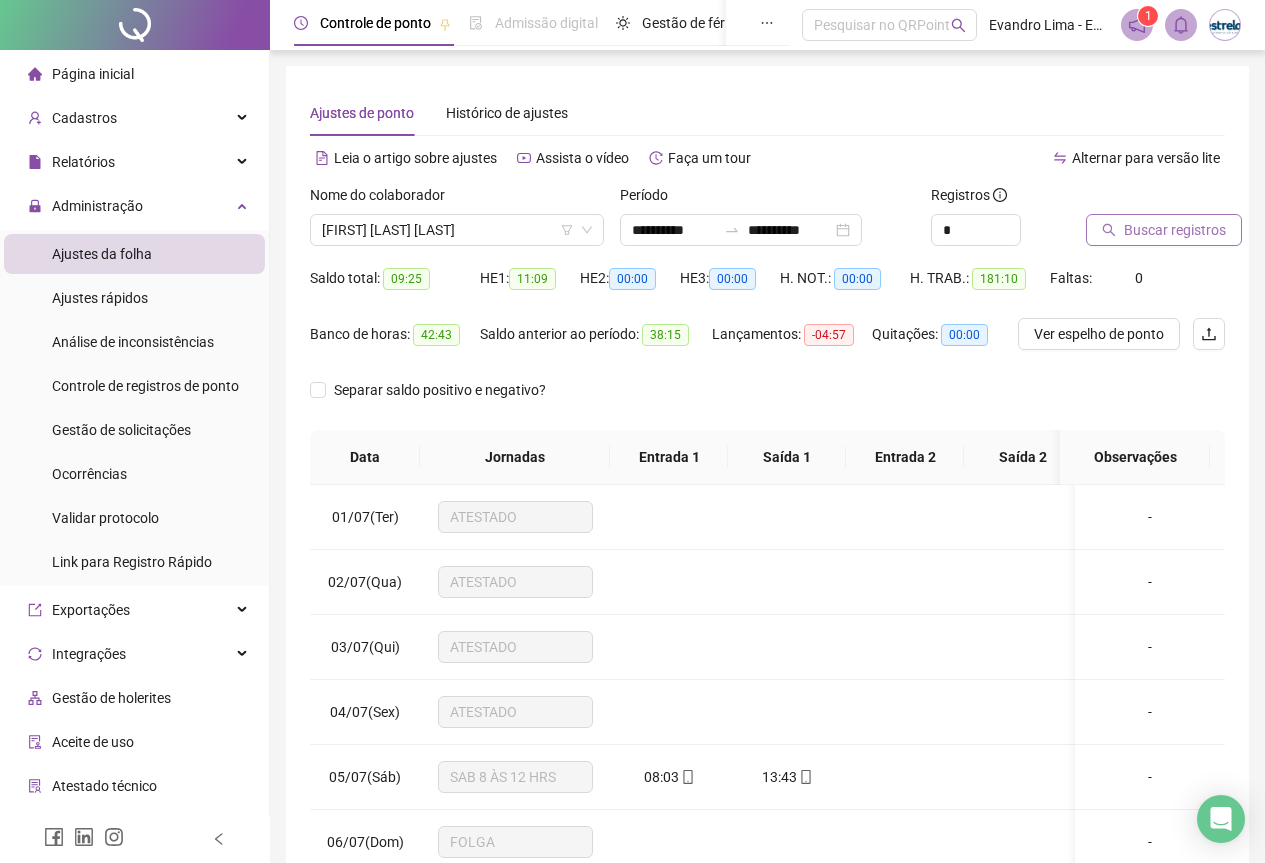 click on "Buscar registros" at bounding box center [1175, 230] 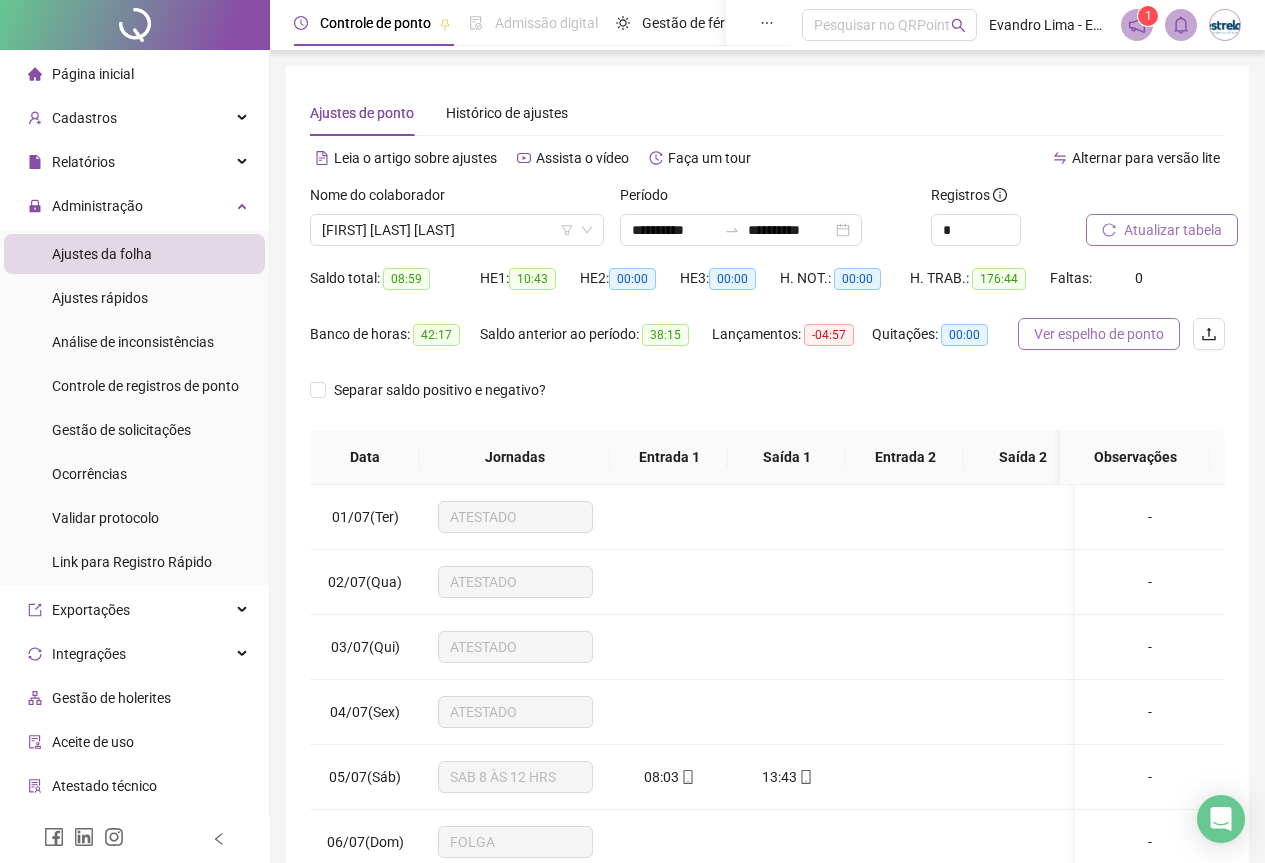 click on "Ver espelho de ponto" at bounding box center [1099, 334] 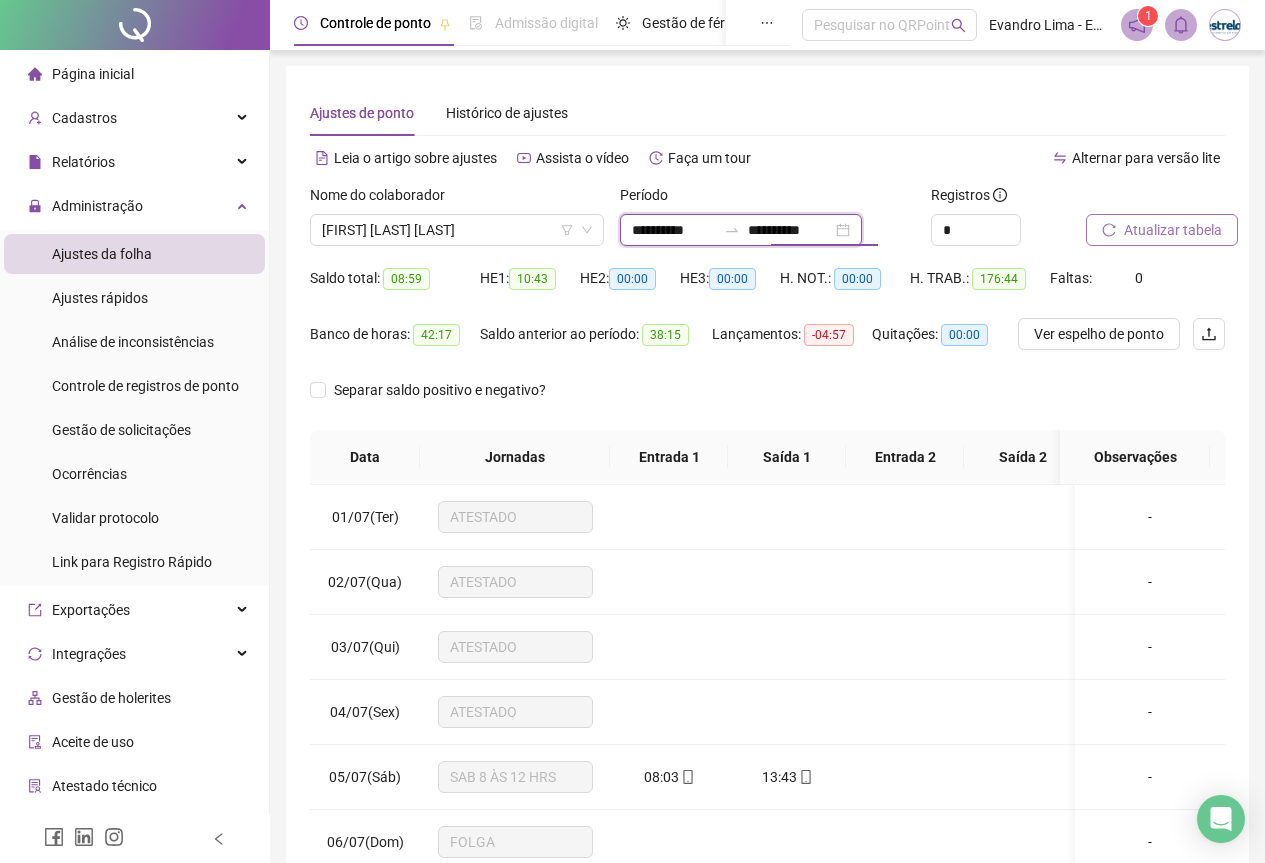 click on "**********" at bounding box center (790, 230) 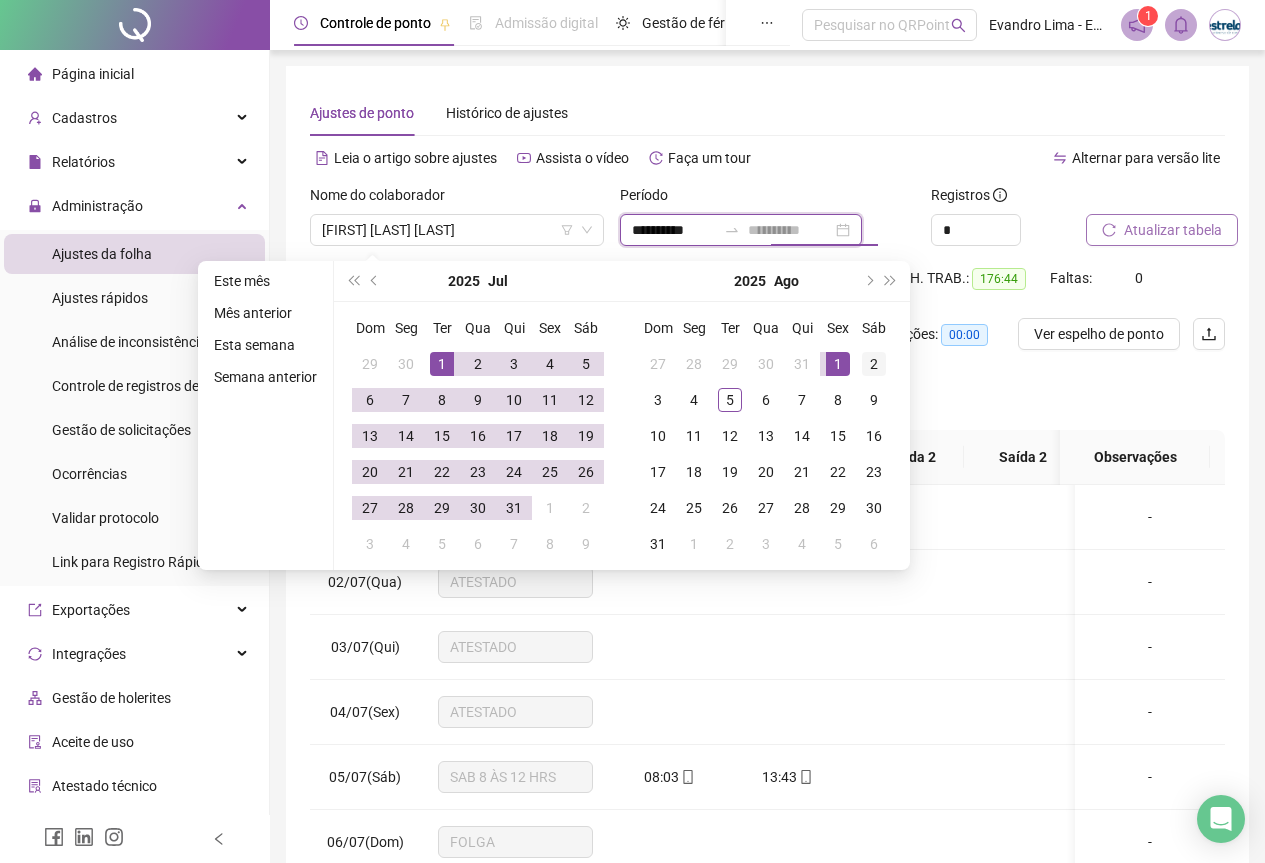 type on "**********" 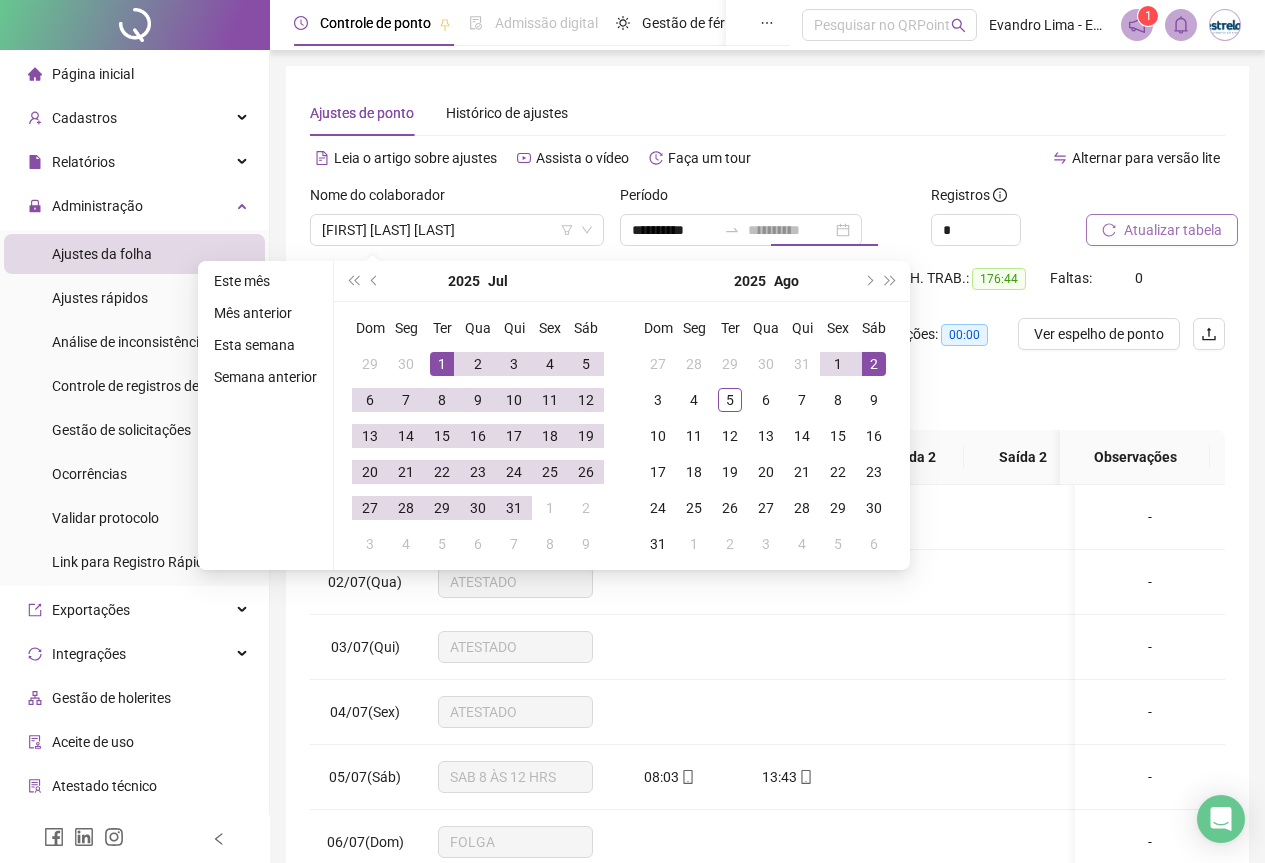 click on "2" at bounding box center [874, 364] 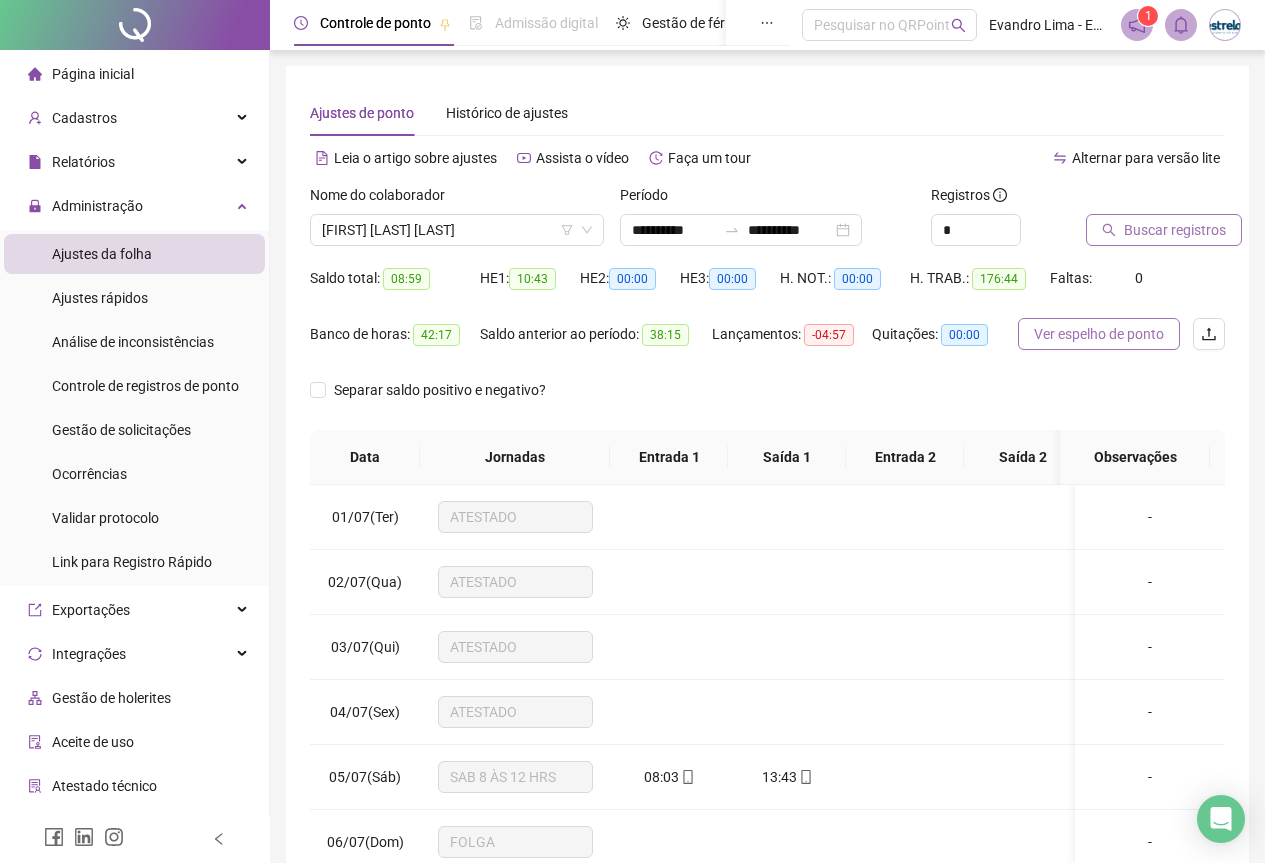 click on "Ver espelho de ponto" at bounding box center (1099, 334) 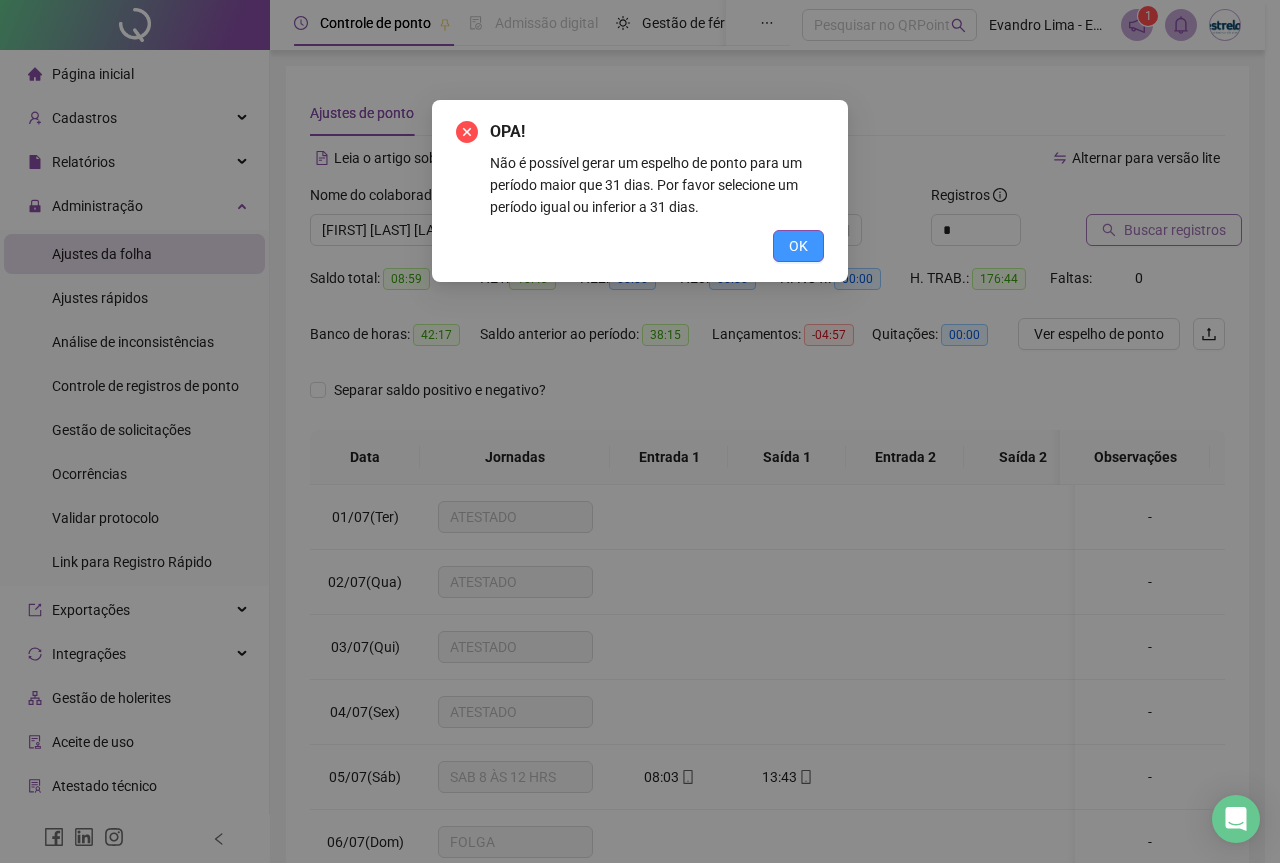 click on "OK" at bounding box center (798, 246) 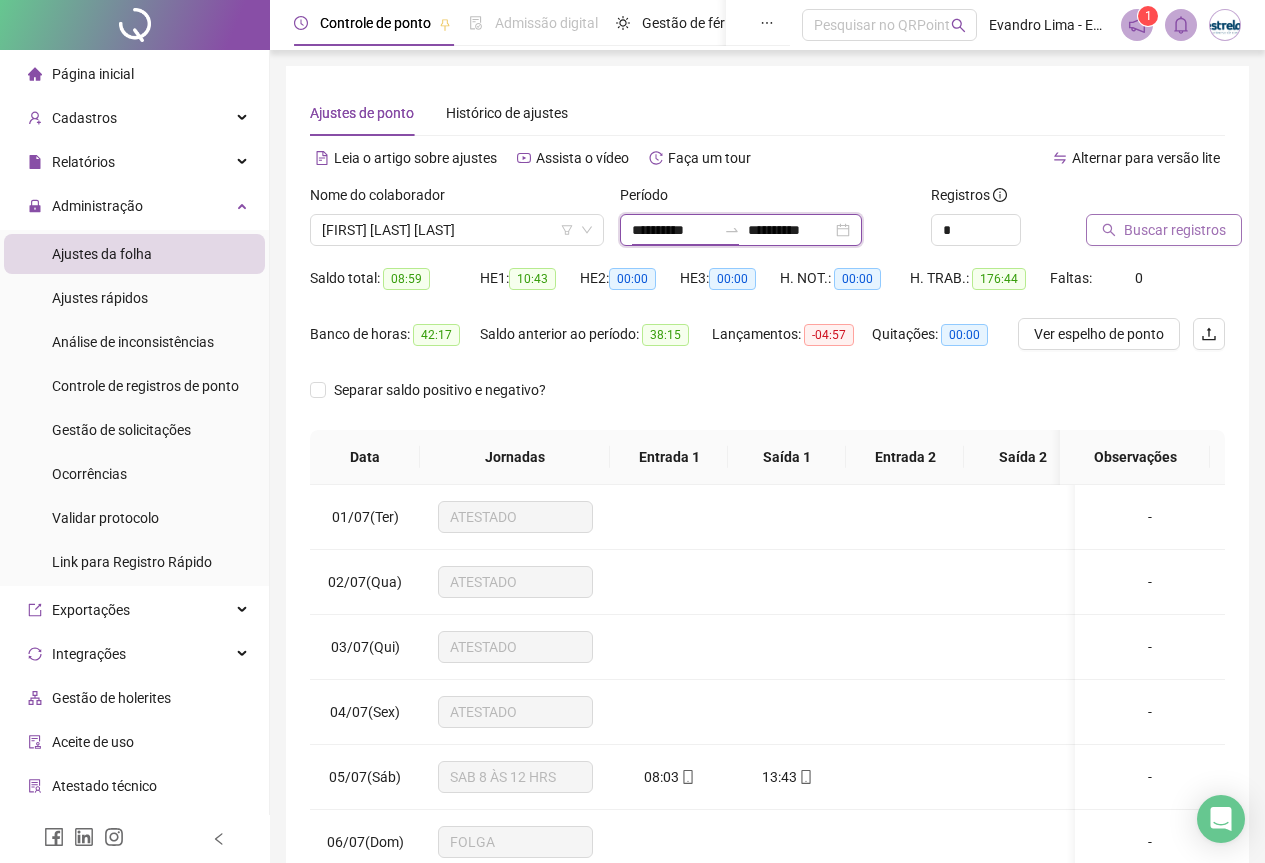 click on "**********" at bounding box center [674, 230] 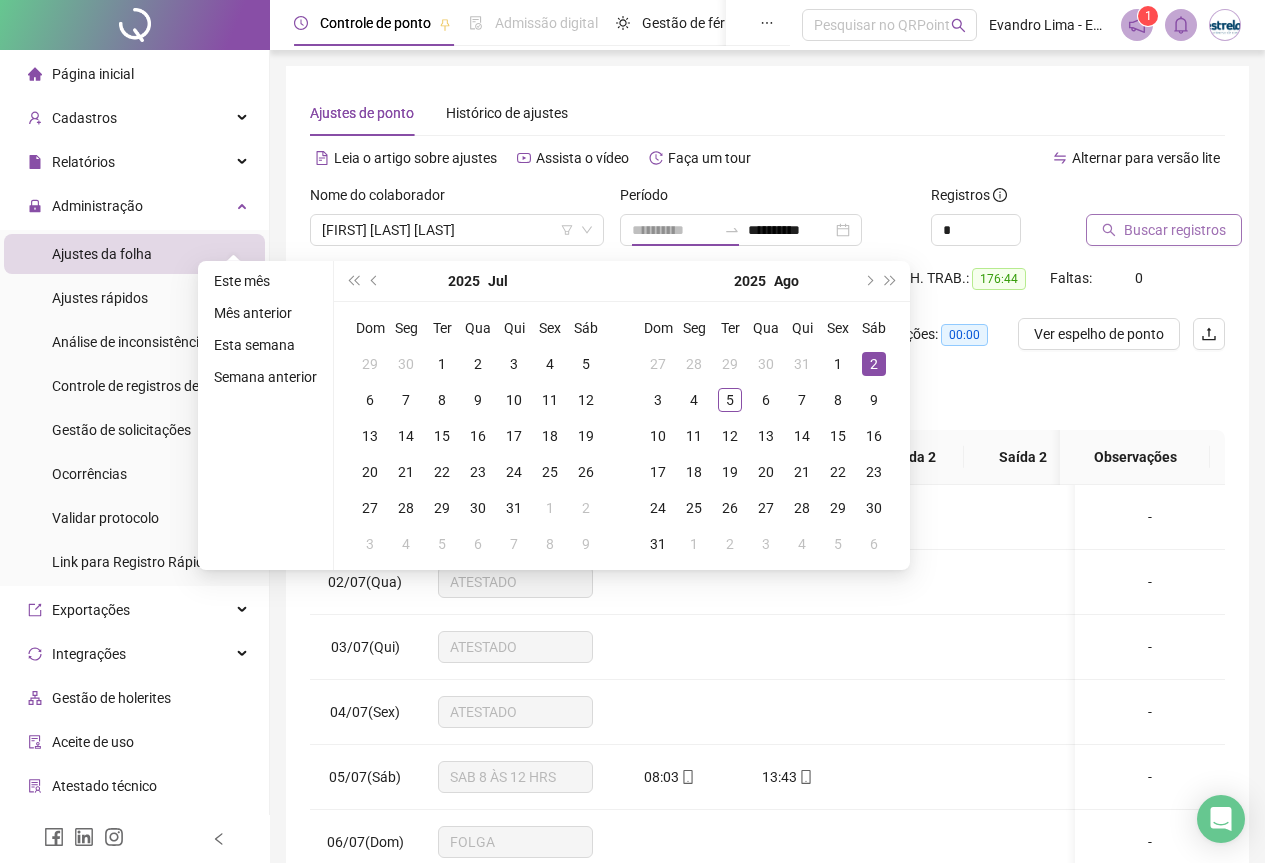 click on "2" at bounding box center [874, 364] 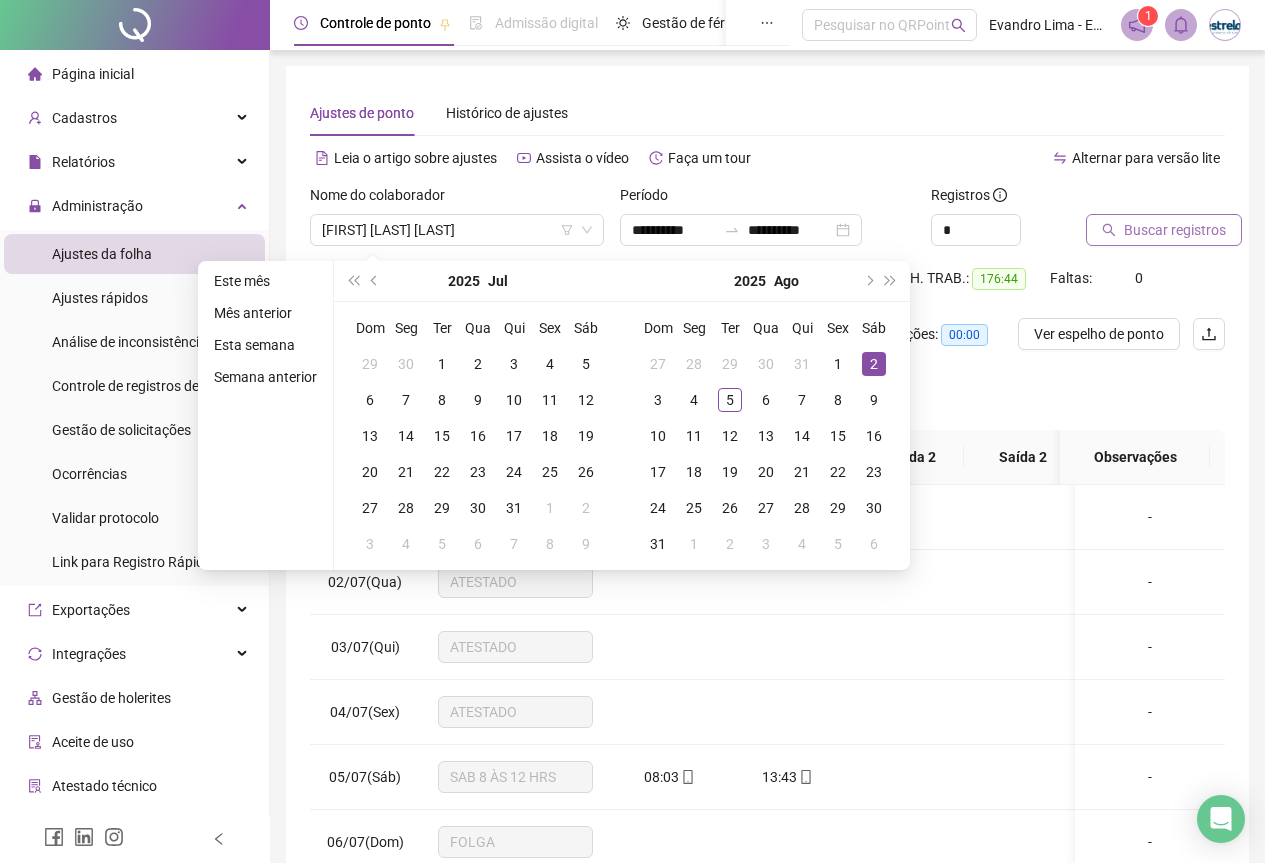 click on "Buscar registros" at bounding box center (1164, 230) 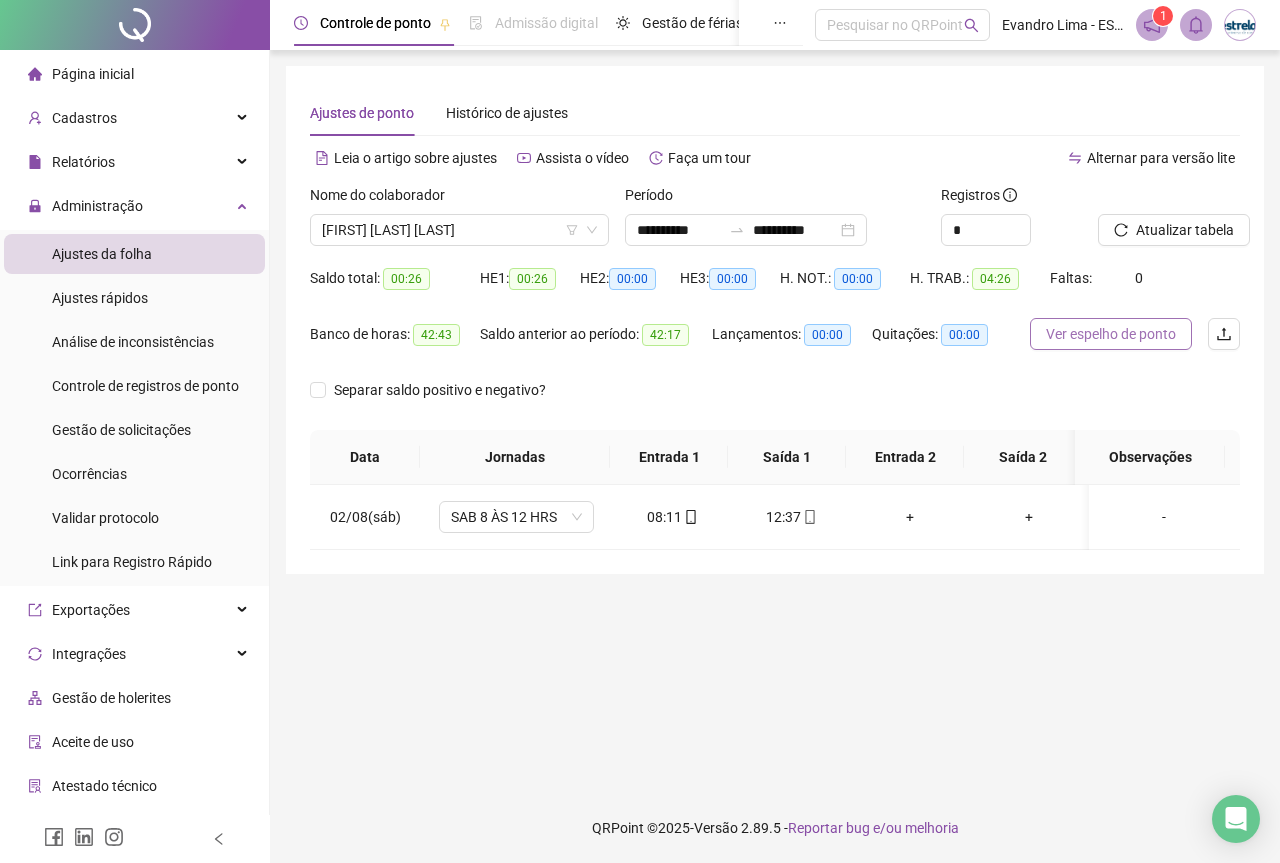 click on "Ver espelho de ponto" at bounding box center (1111, 334) 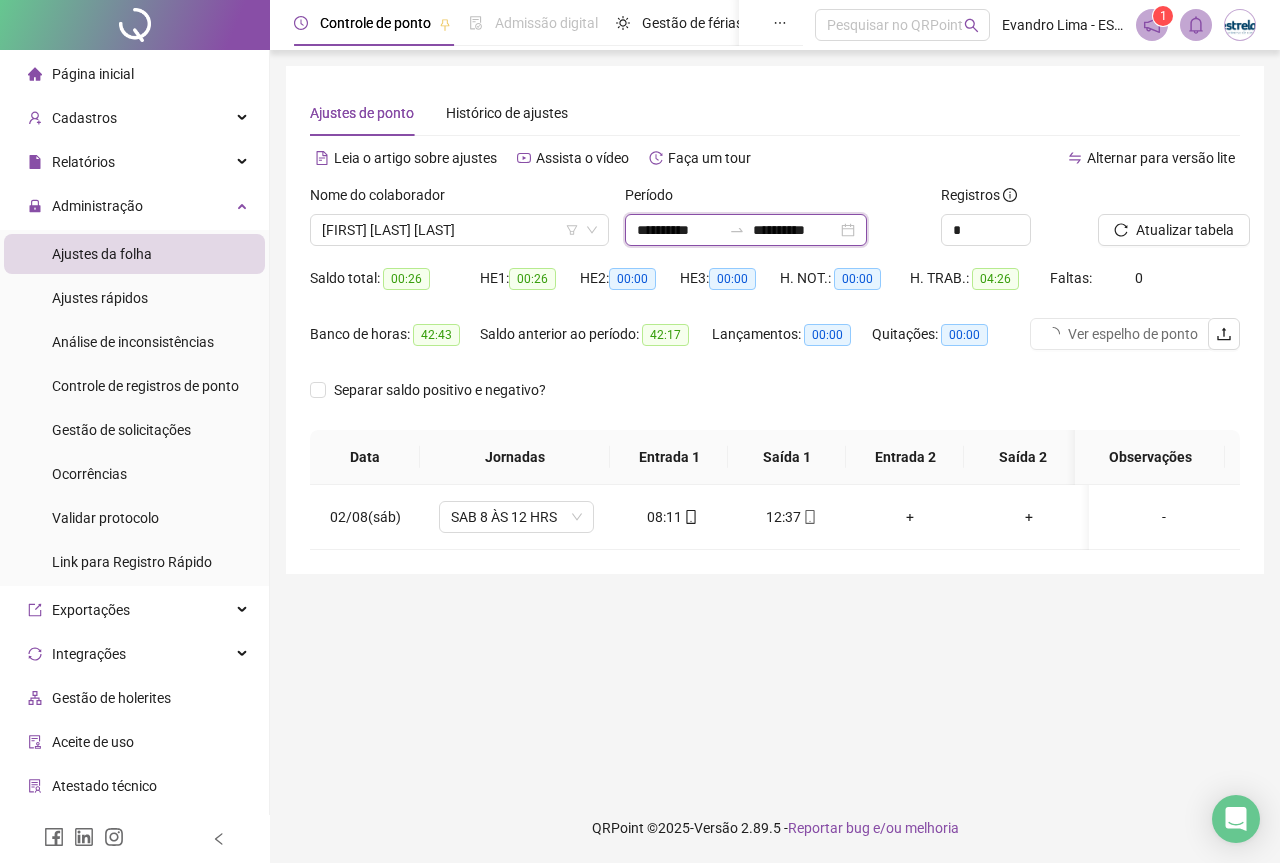 click on "**********" at bounding box center (679, 230) 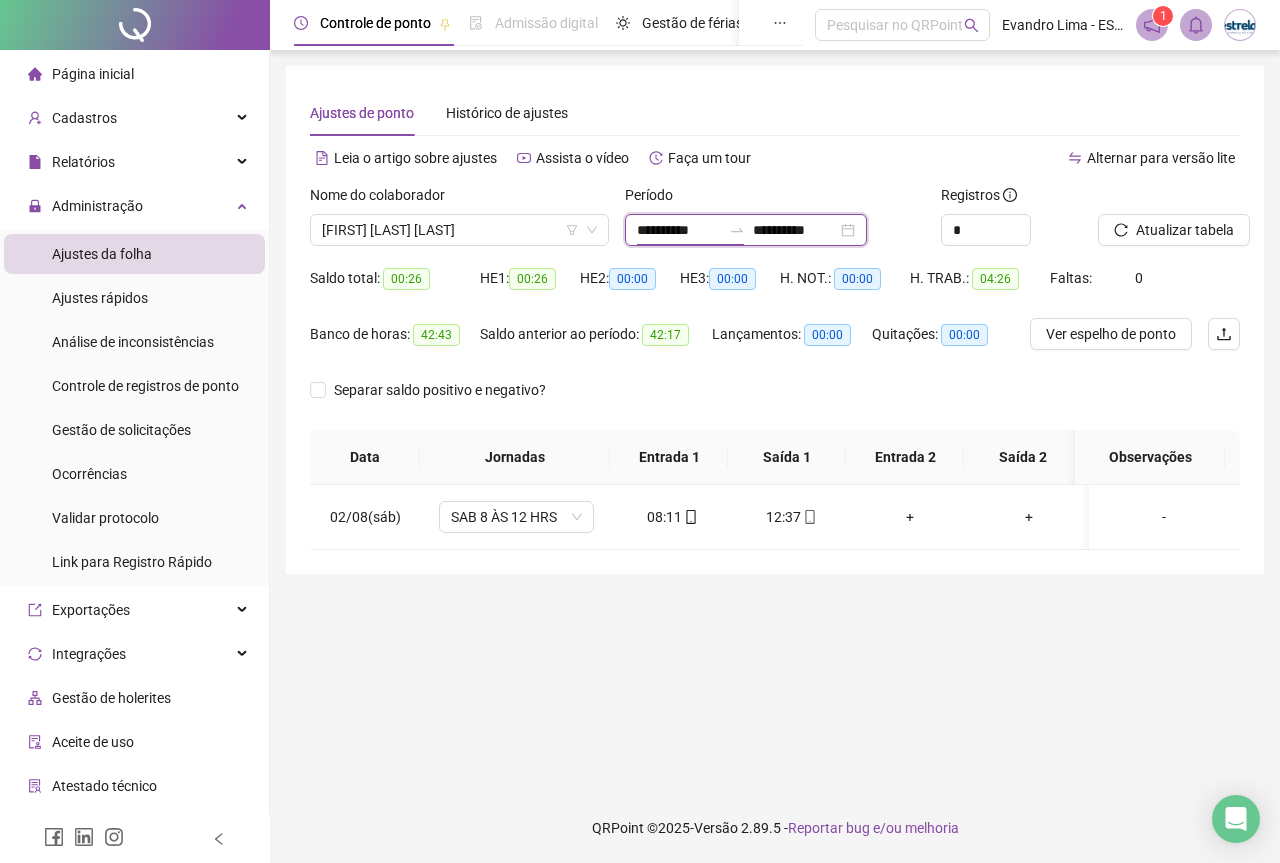 drag, startPoint x: 645, startPoint y: 217, endPoint x: 652, endPoint y: 240, distance: 24.04163 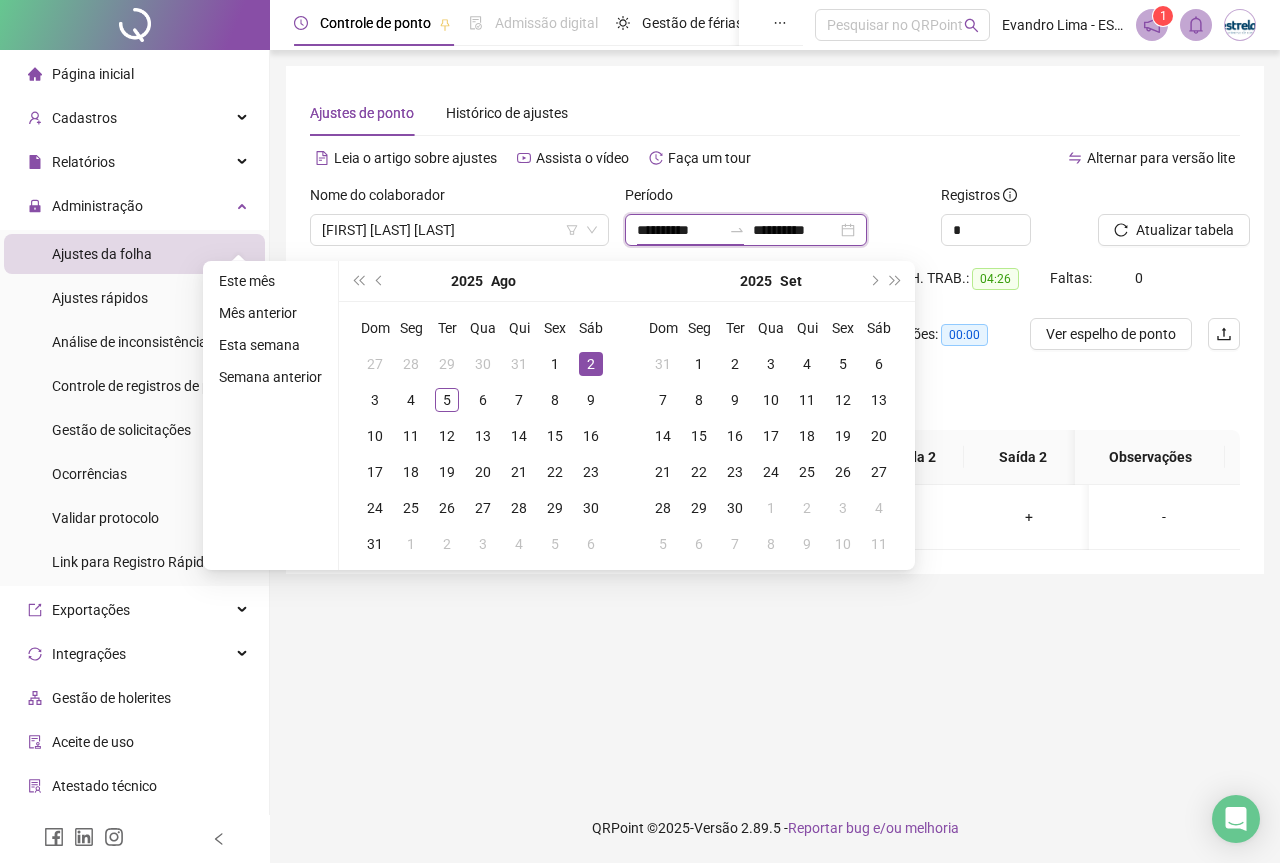 click on "**********" at bounding box center [679, 230] 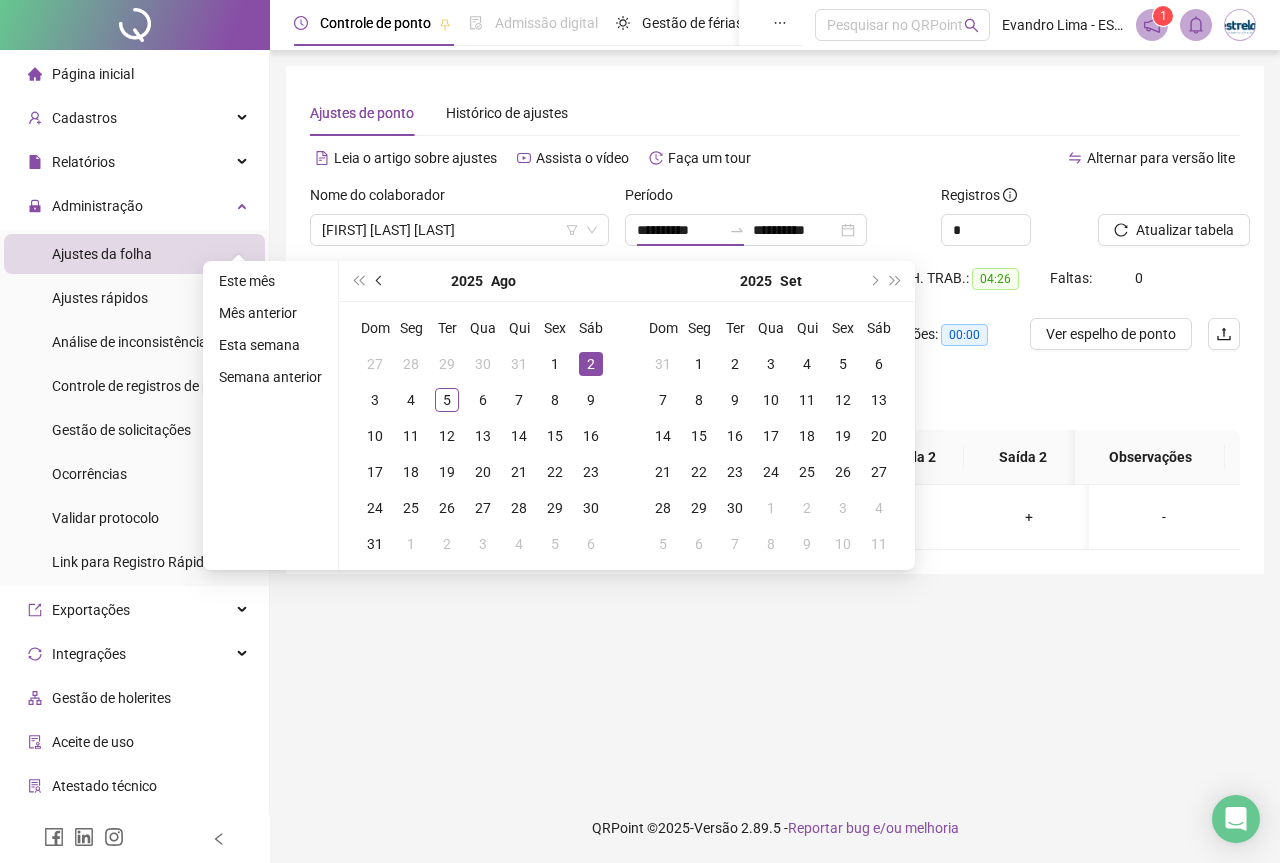 click at bounding box center (381, 281) 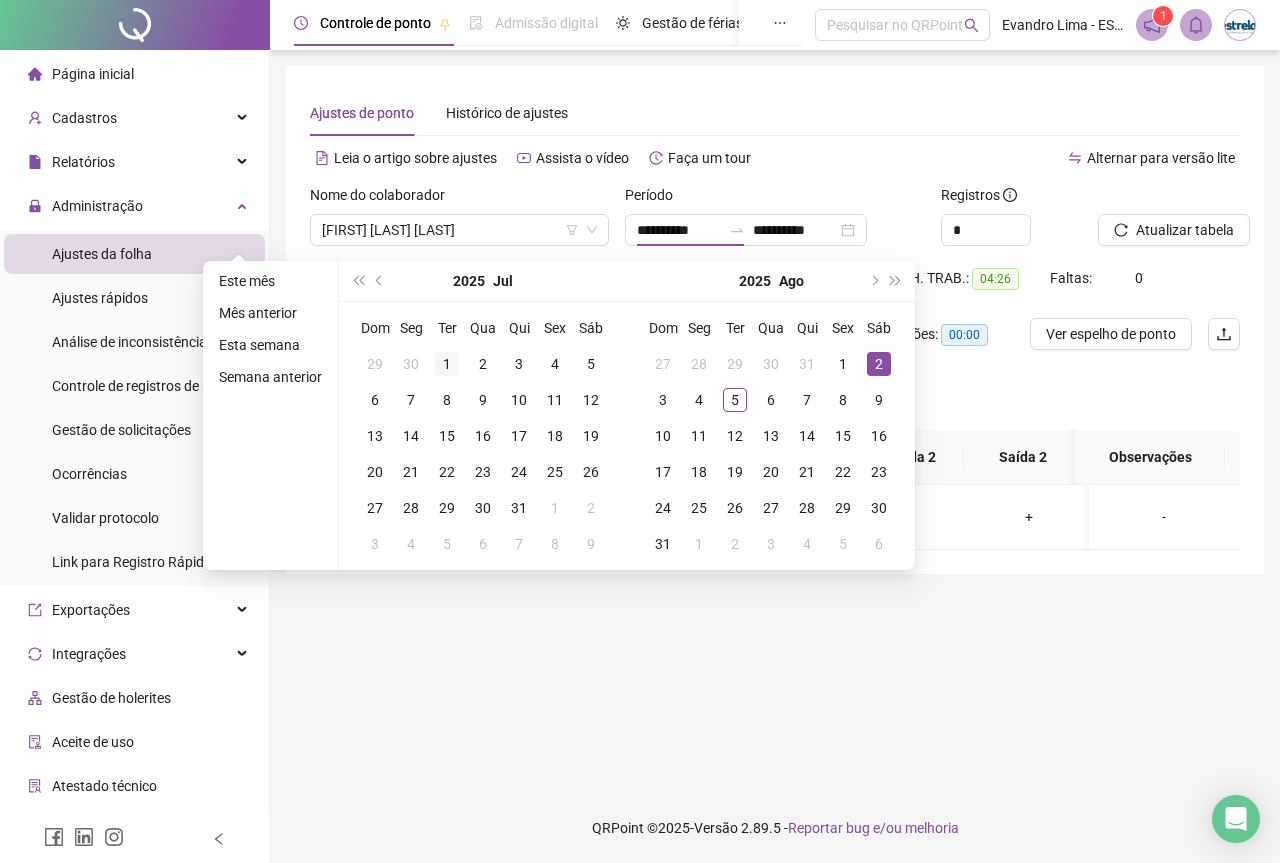 type on "**********" 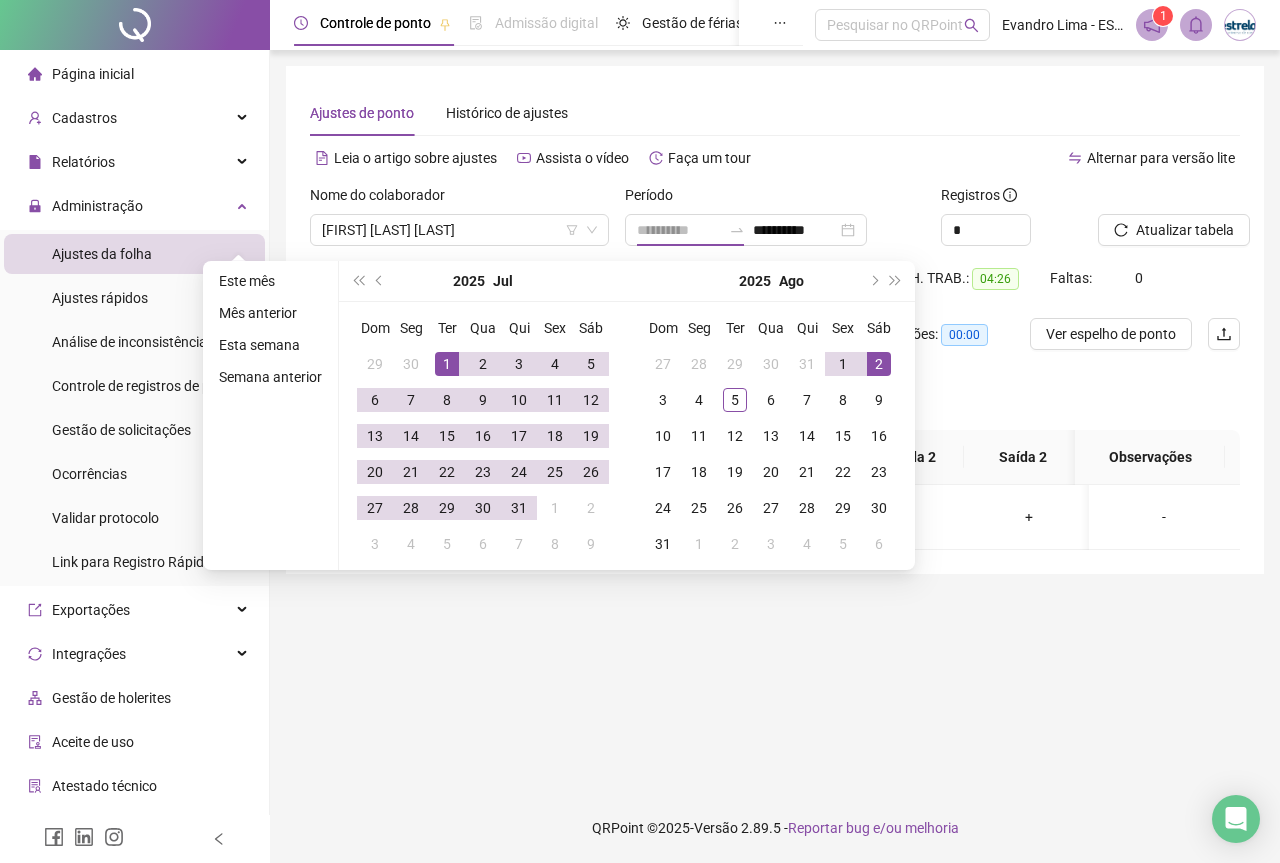 click on "1" at bounding box center (447, 364) 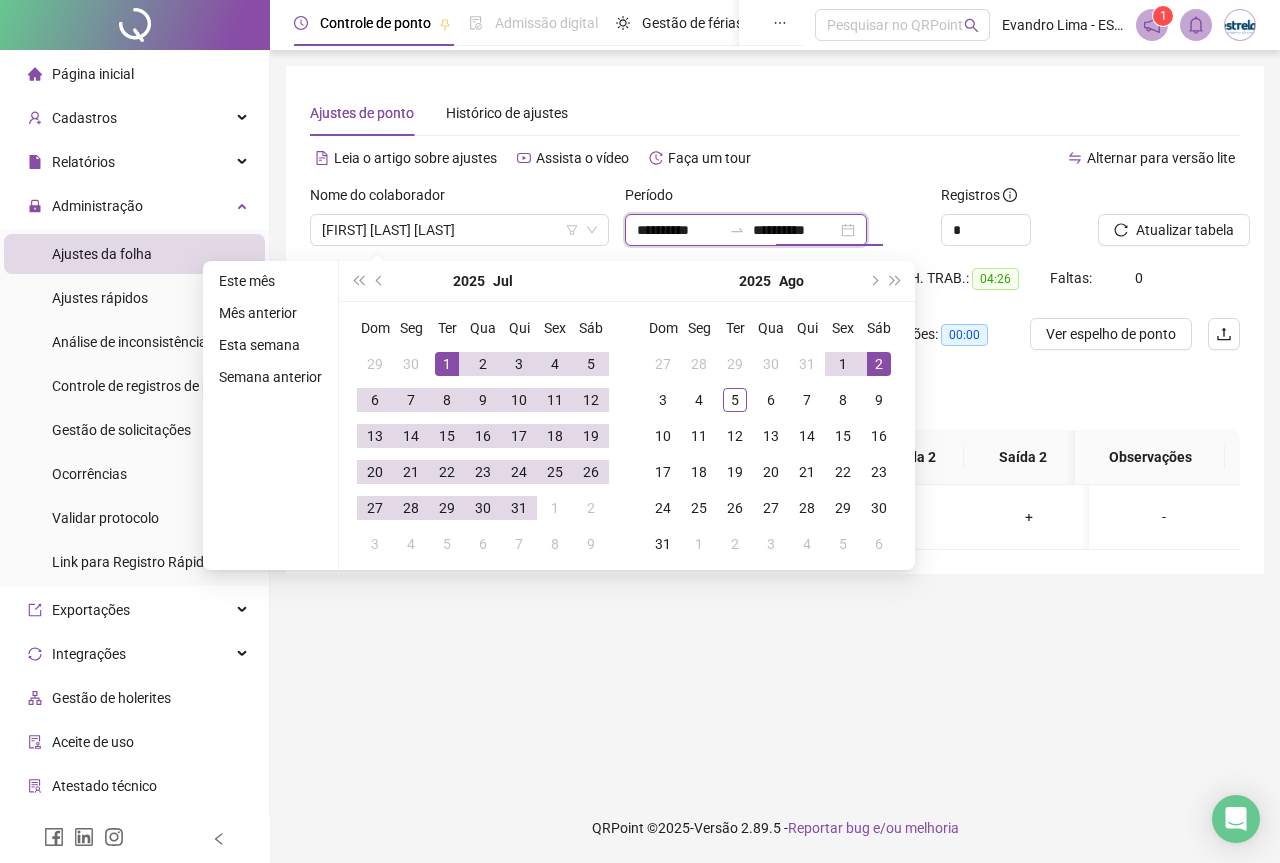 type on "**********" 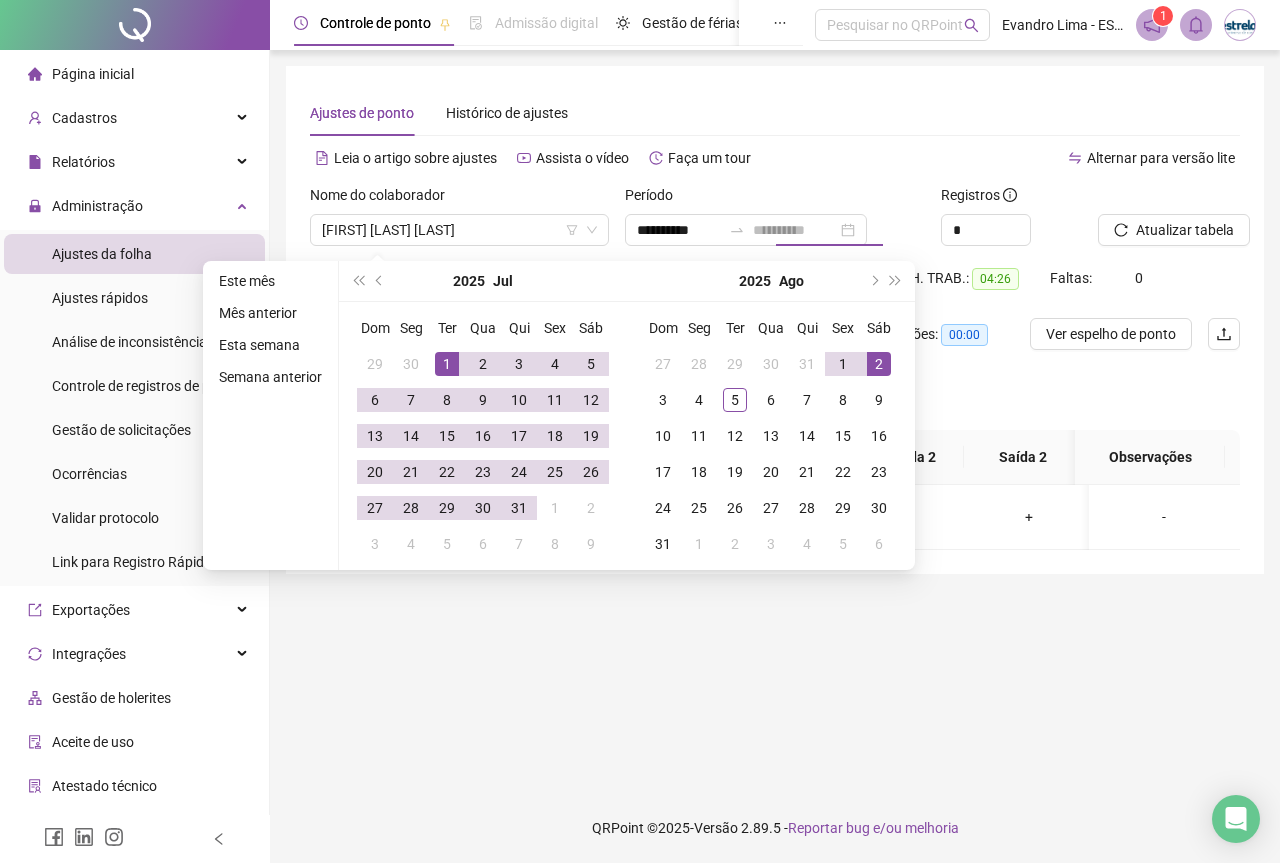 click on "2" at bounding box center (879, 364) 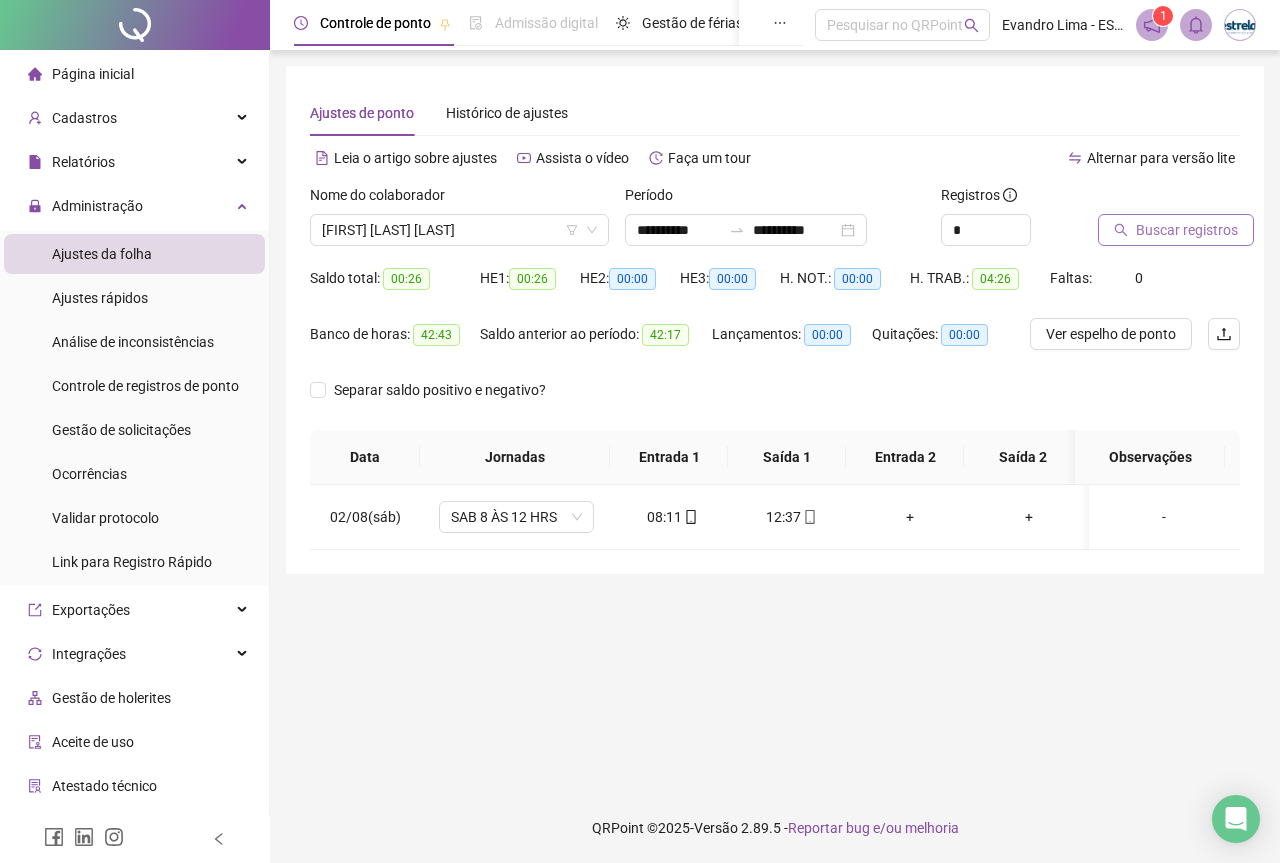 click 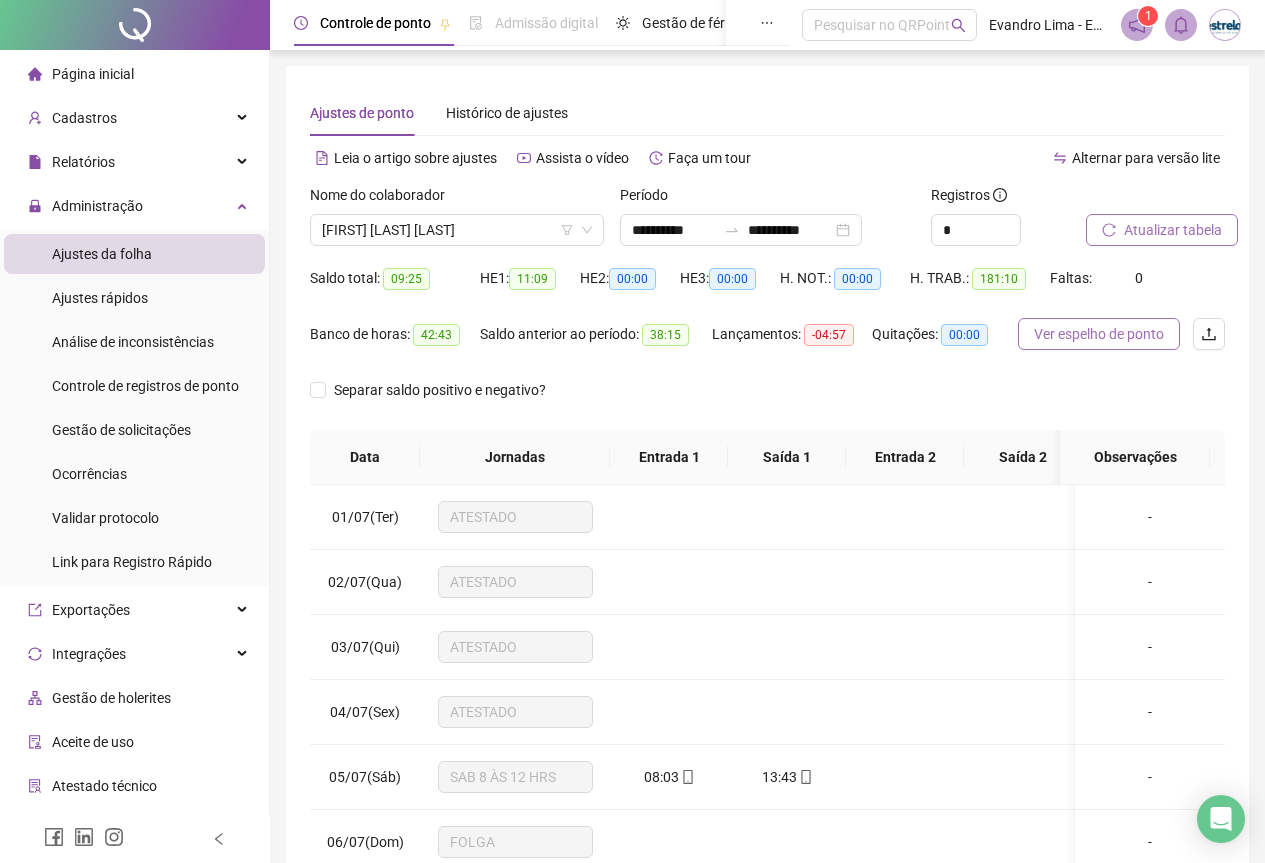 click on "Ver espelho de ponto" at bounding box center [1099, 334] 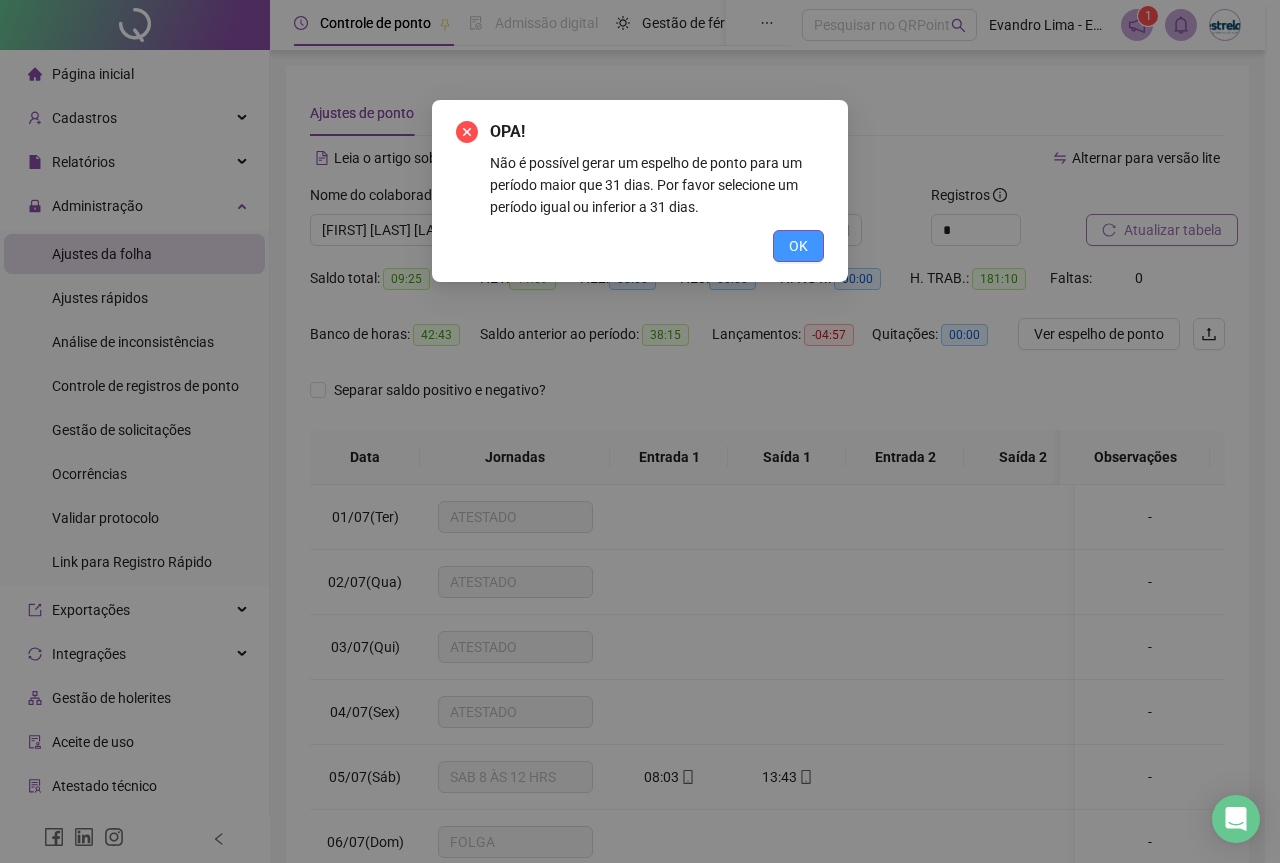 click on "OK" at bounding box center (798, 246) 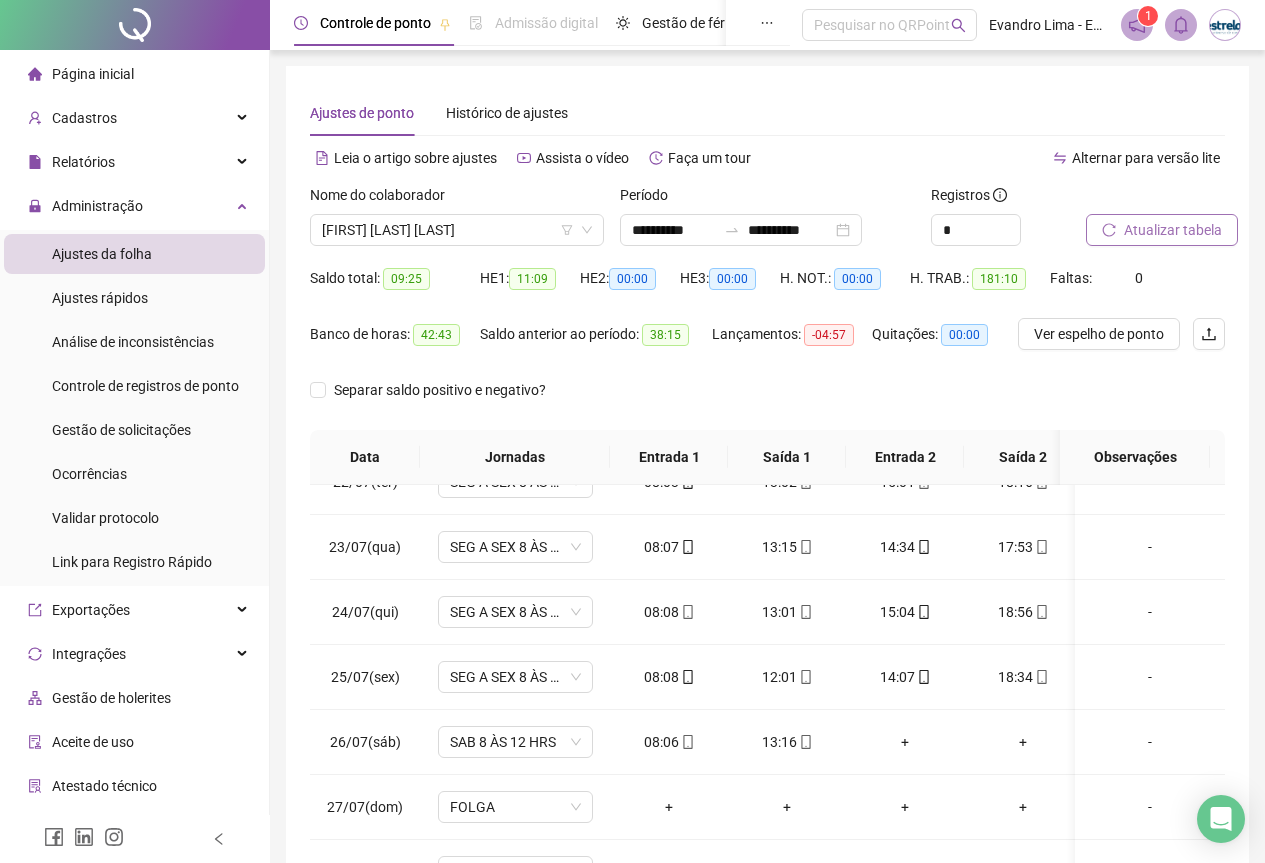 scroll, scrollTop: 1733, scrollLeft: 0, axis: vertical 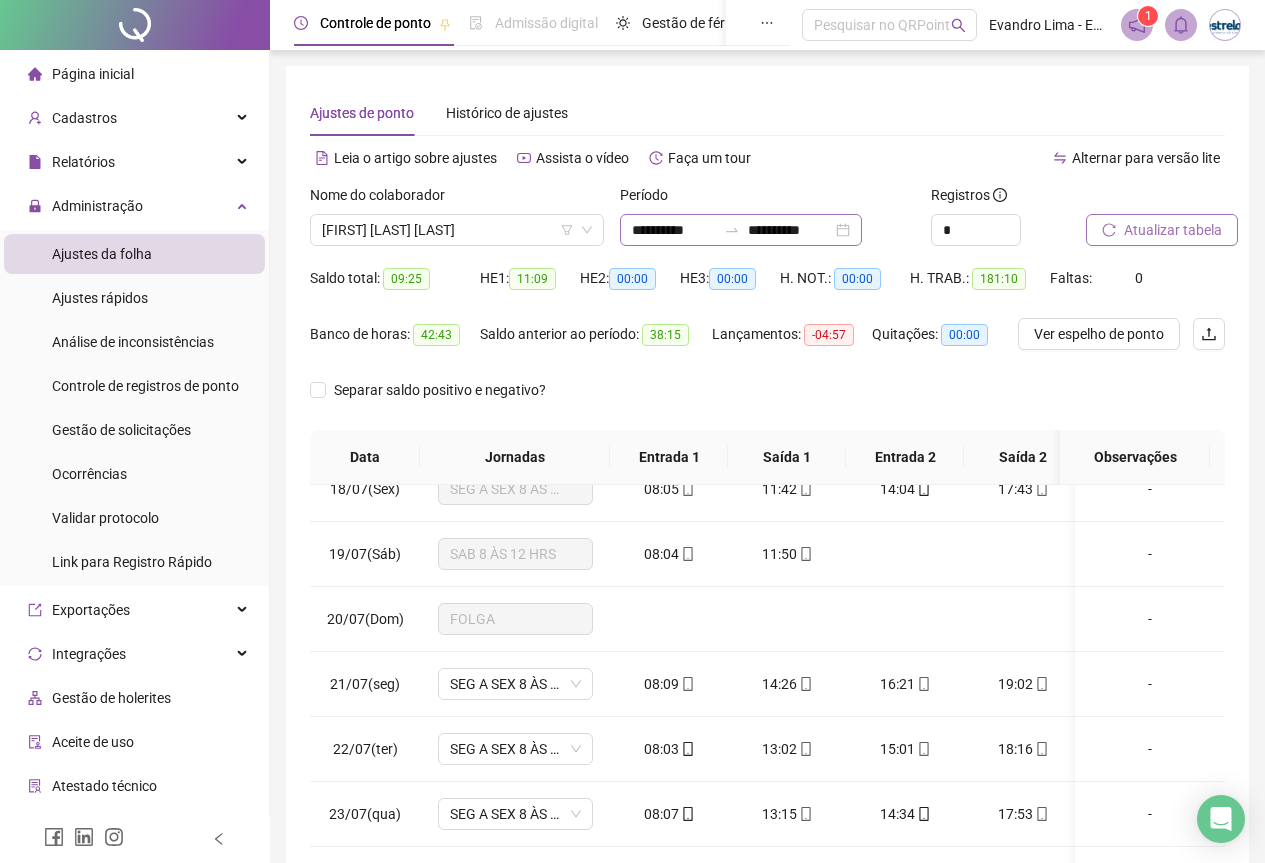 click at bounding box center (732, 230) 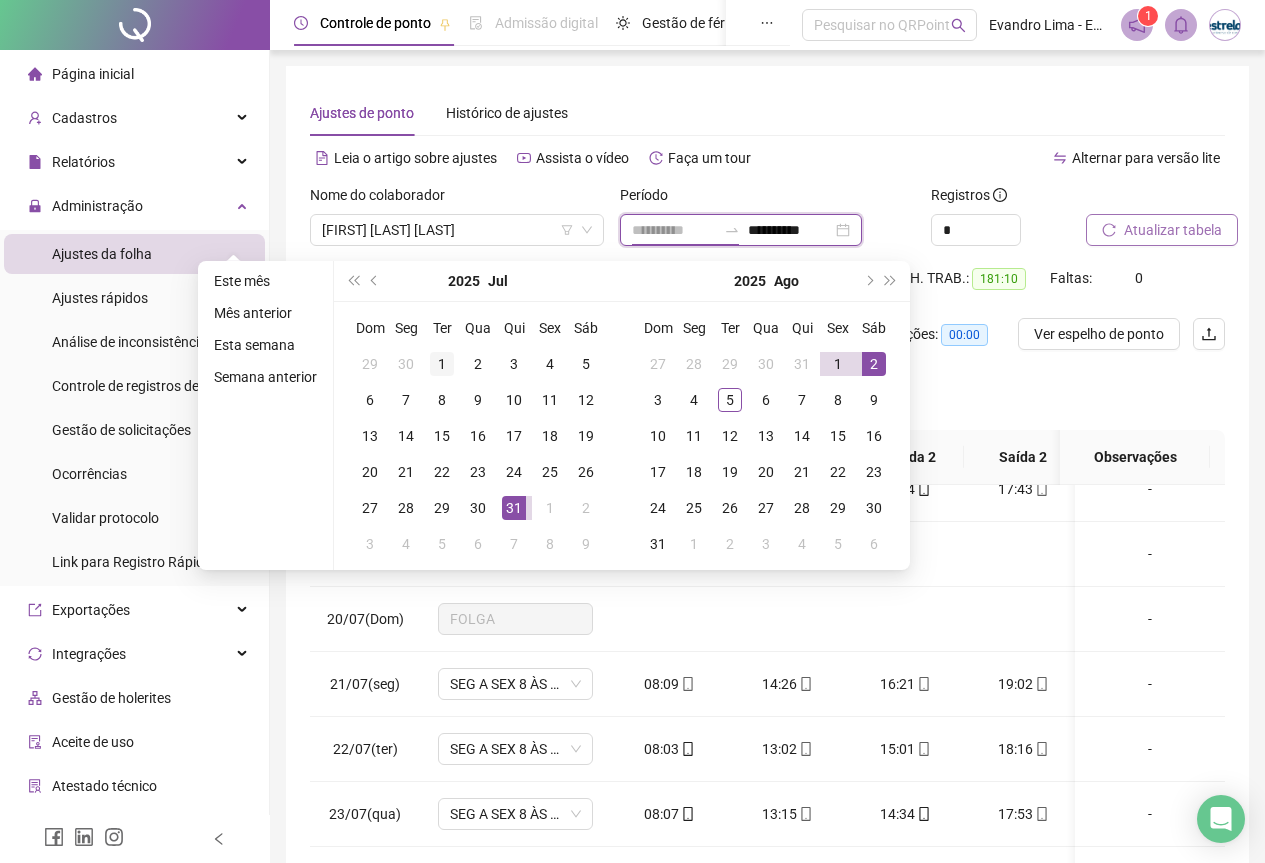 type on "**********" 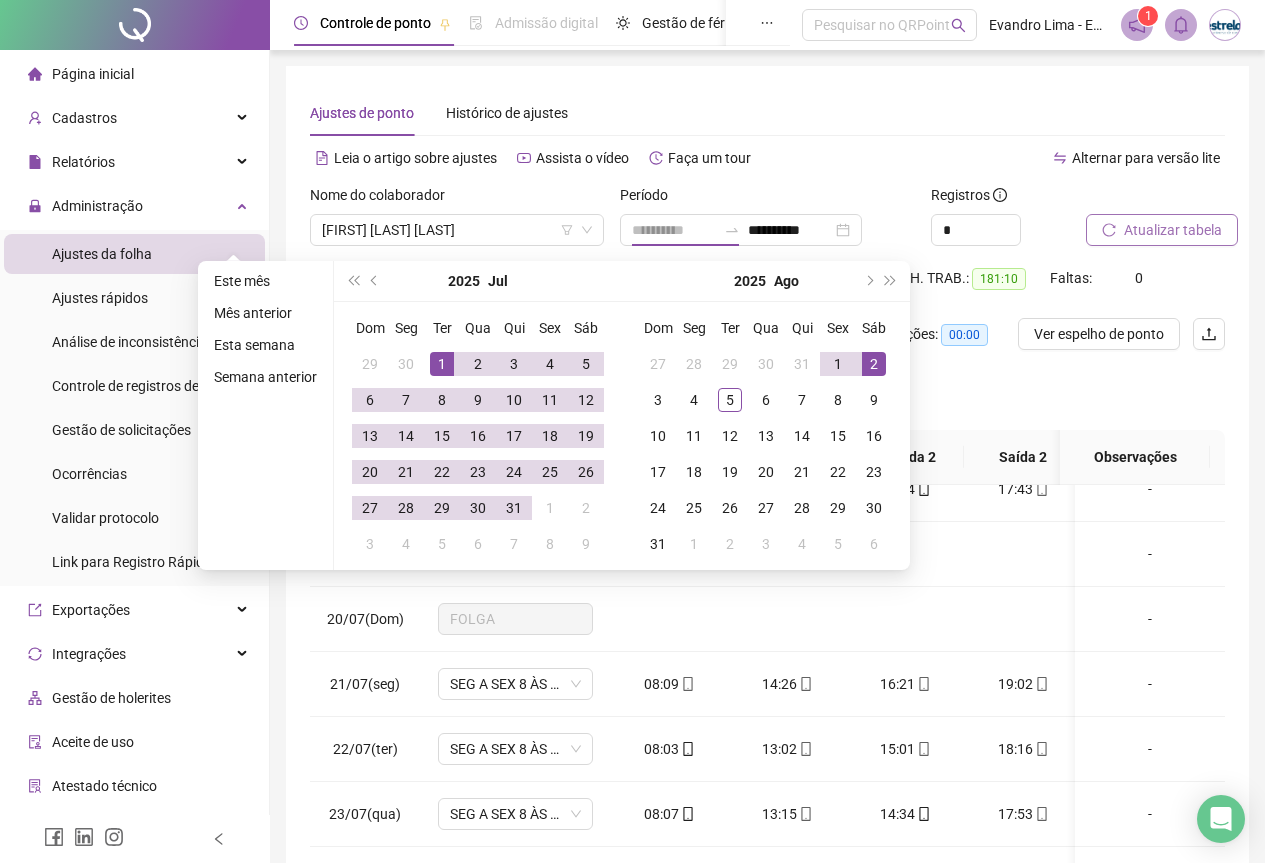 click on "1" at bounding box center [442, 364] 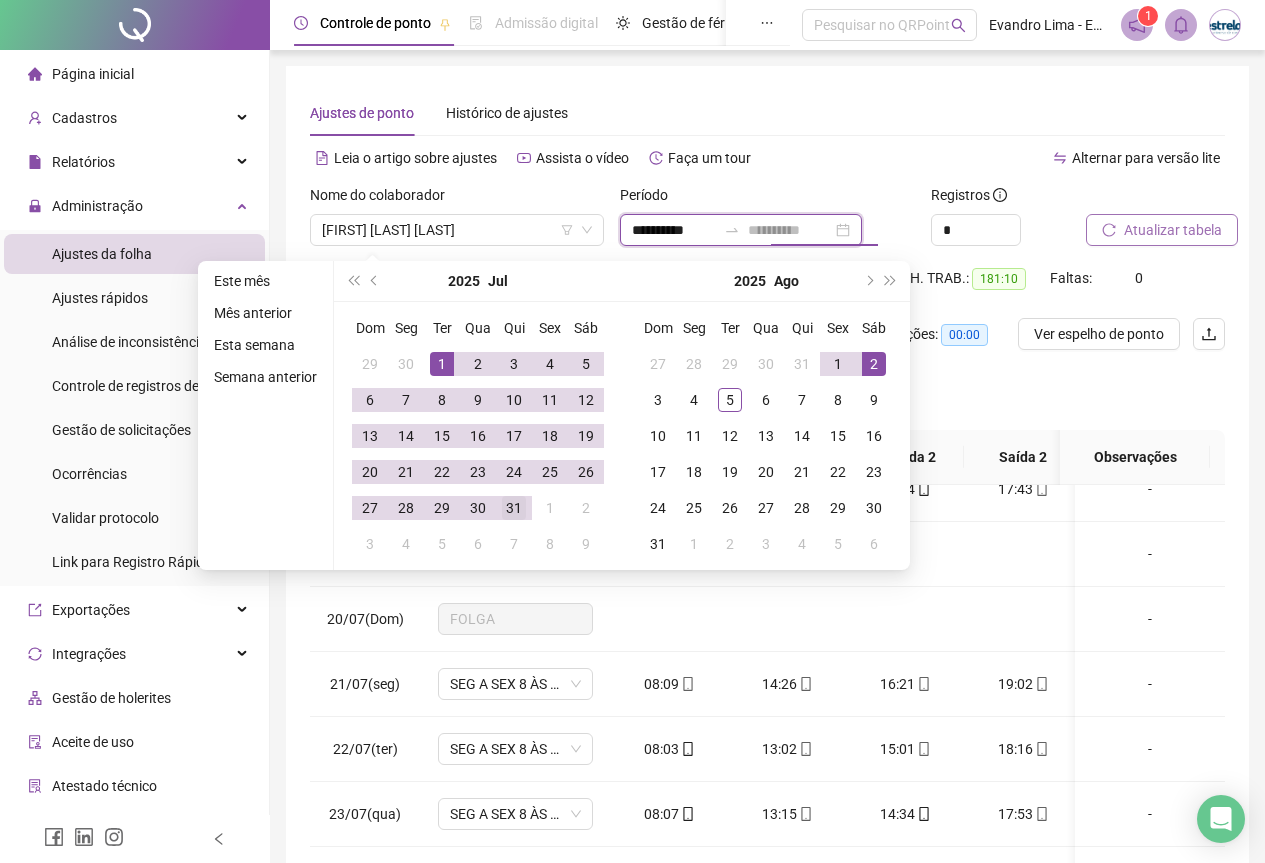type on "**********" 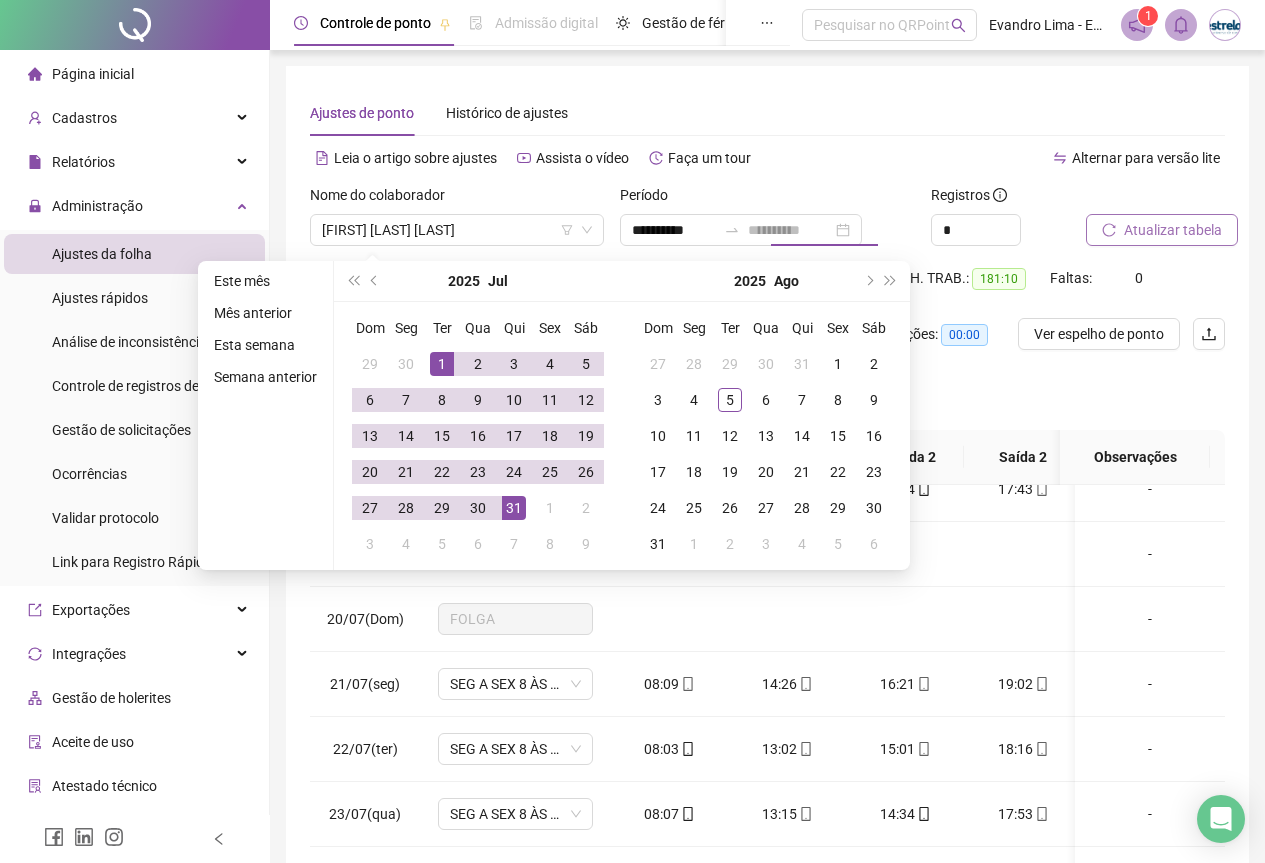 click on "31" at bounding box center [514, 508] 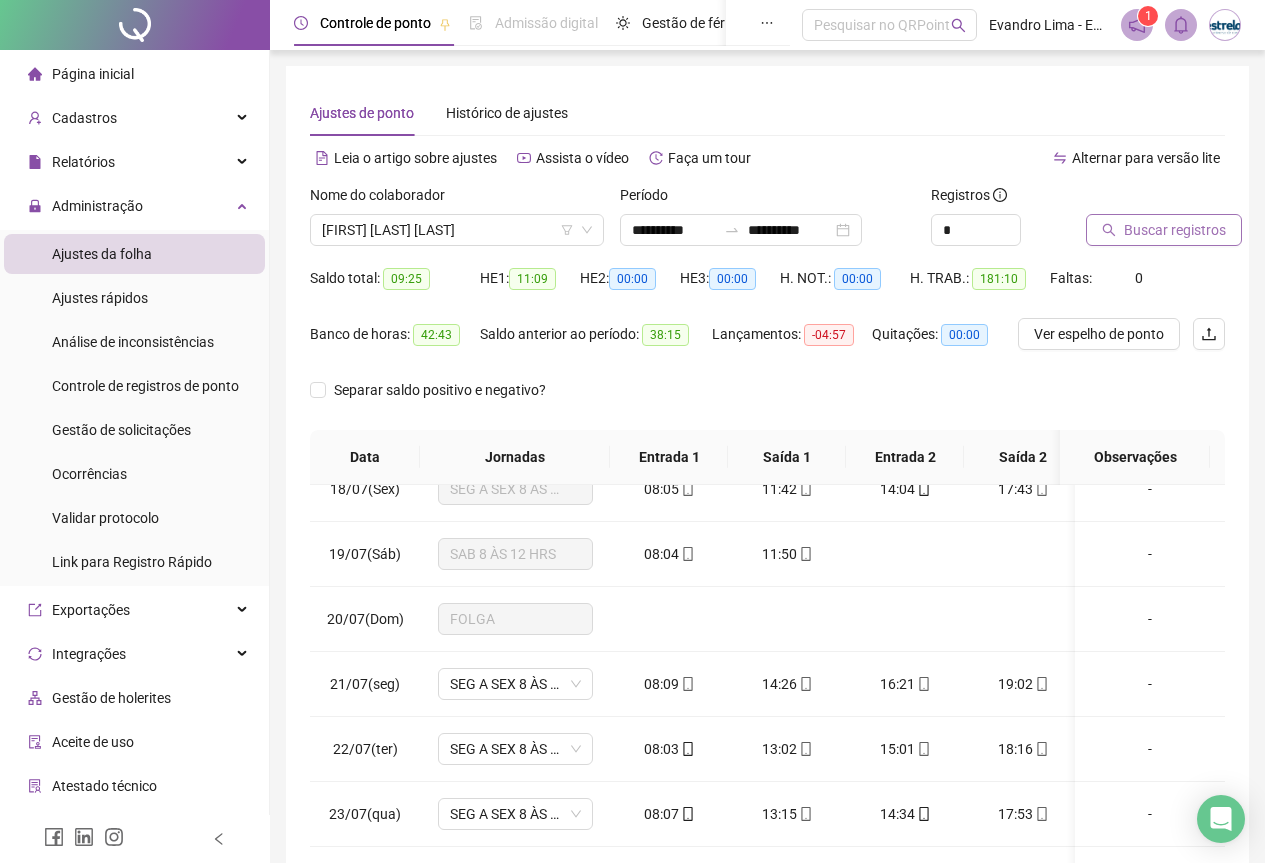 click on "Buscar registros" at bounding box center (1175, 230) 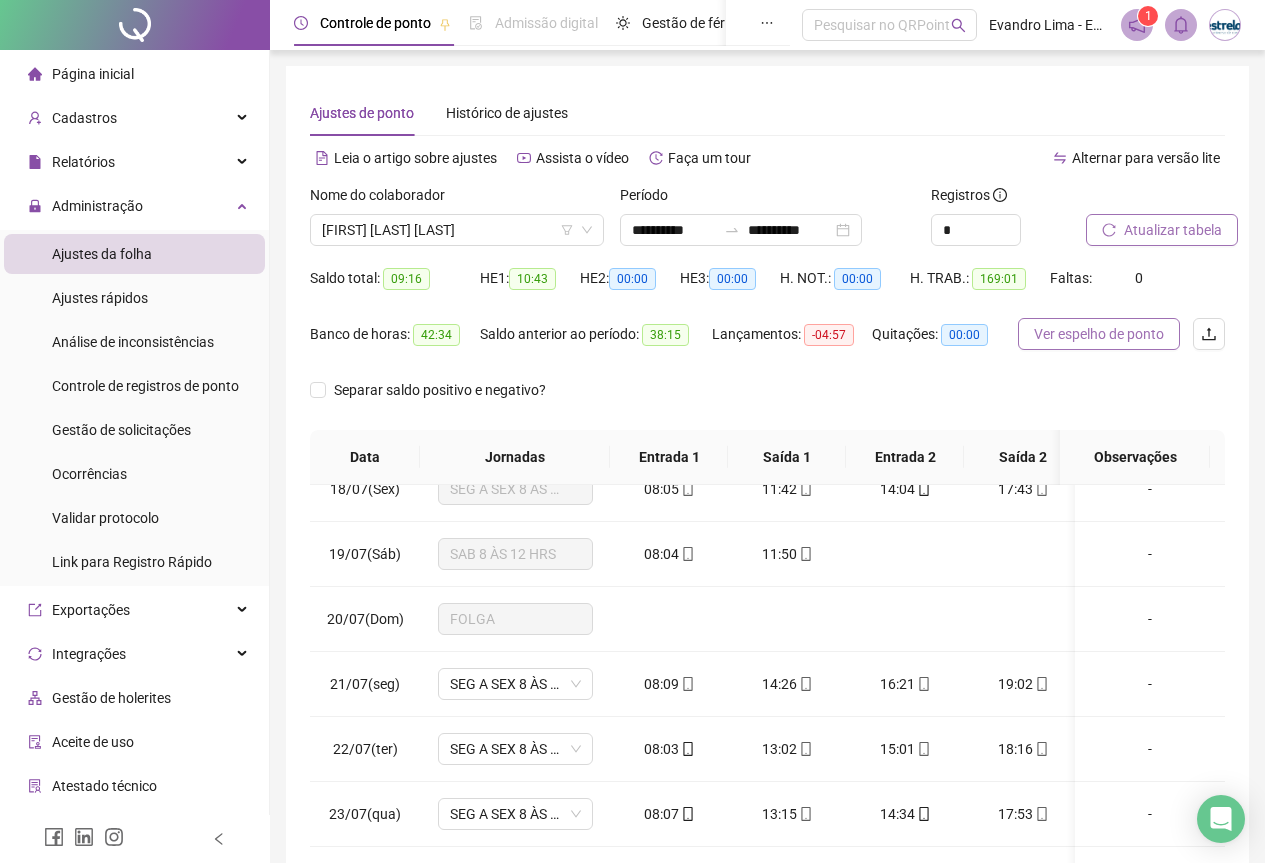 click on "Ver espelho de ponto" at bounding box center (1099, 334) 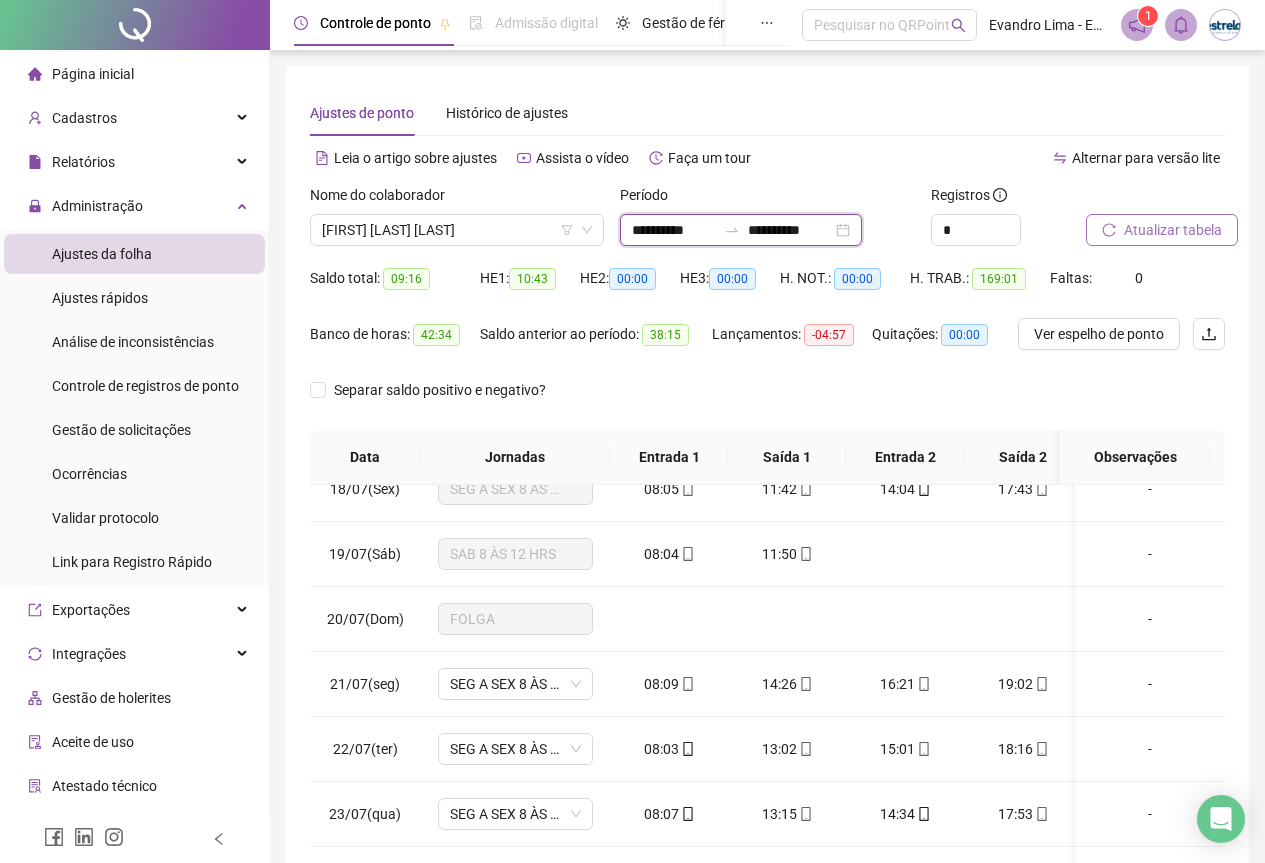 click on "**********" at bounding box center (674, 230) 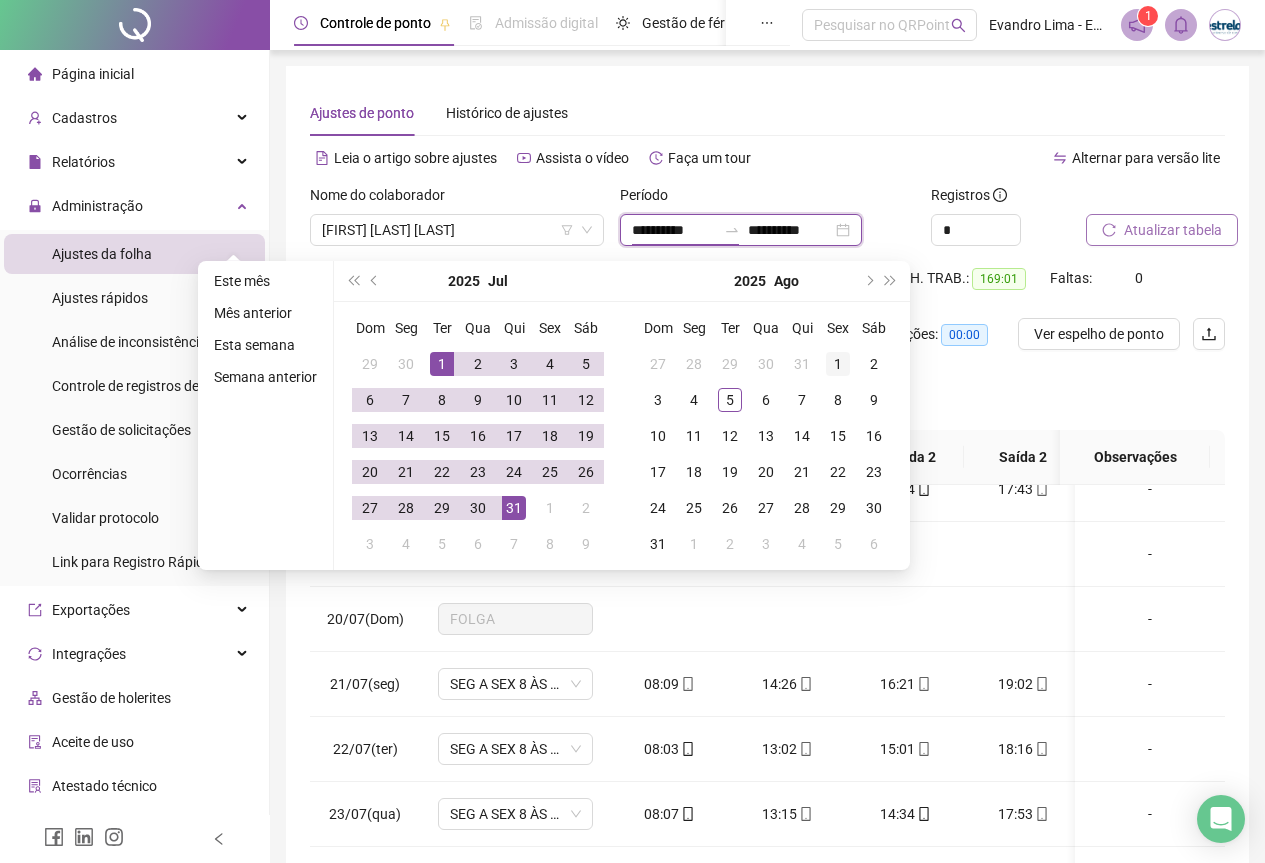 type on "**********" 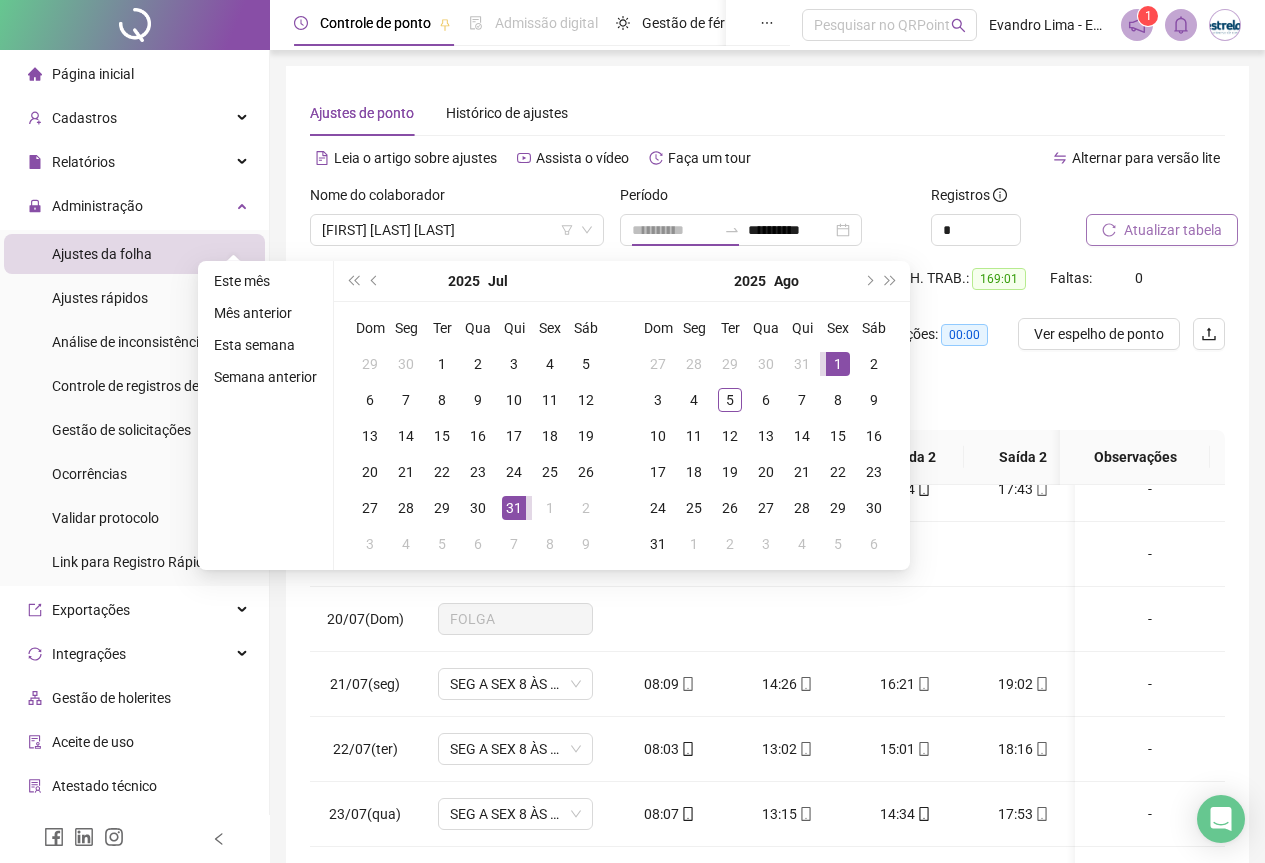 click on "1" at bounding box center (838, 364) 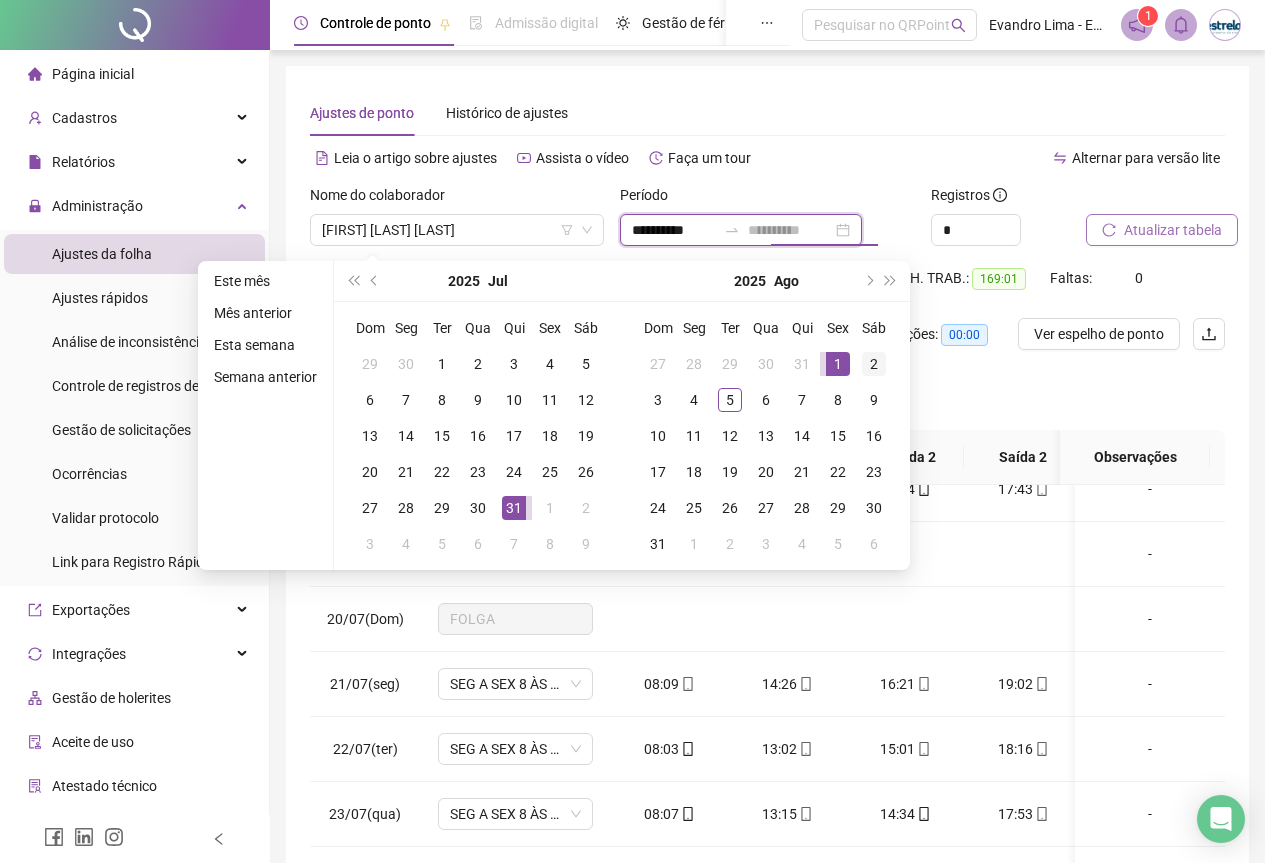 type on "**********" 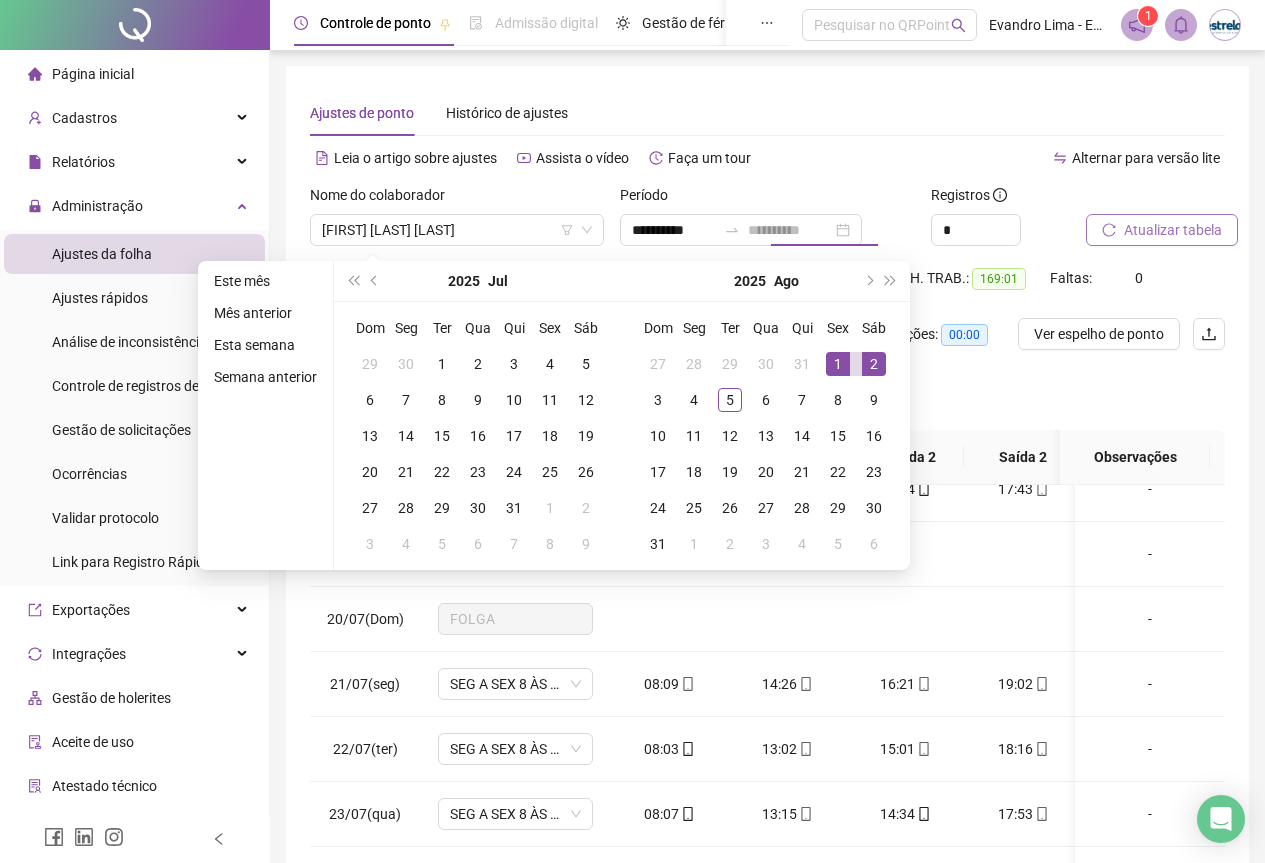 click on "2" at bounding box center [874, 364] 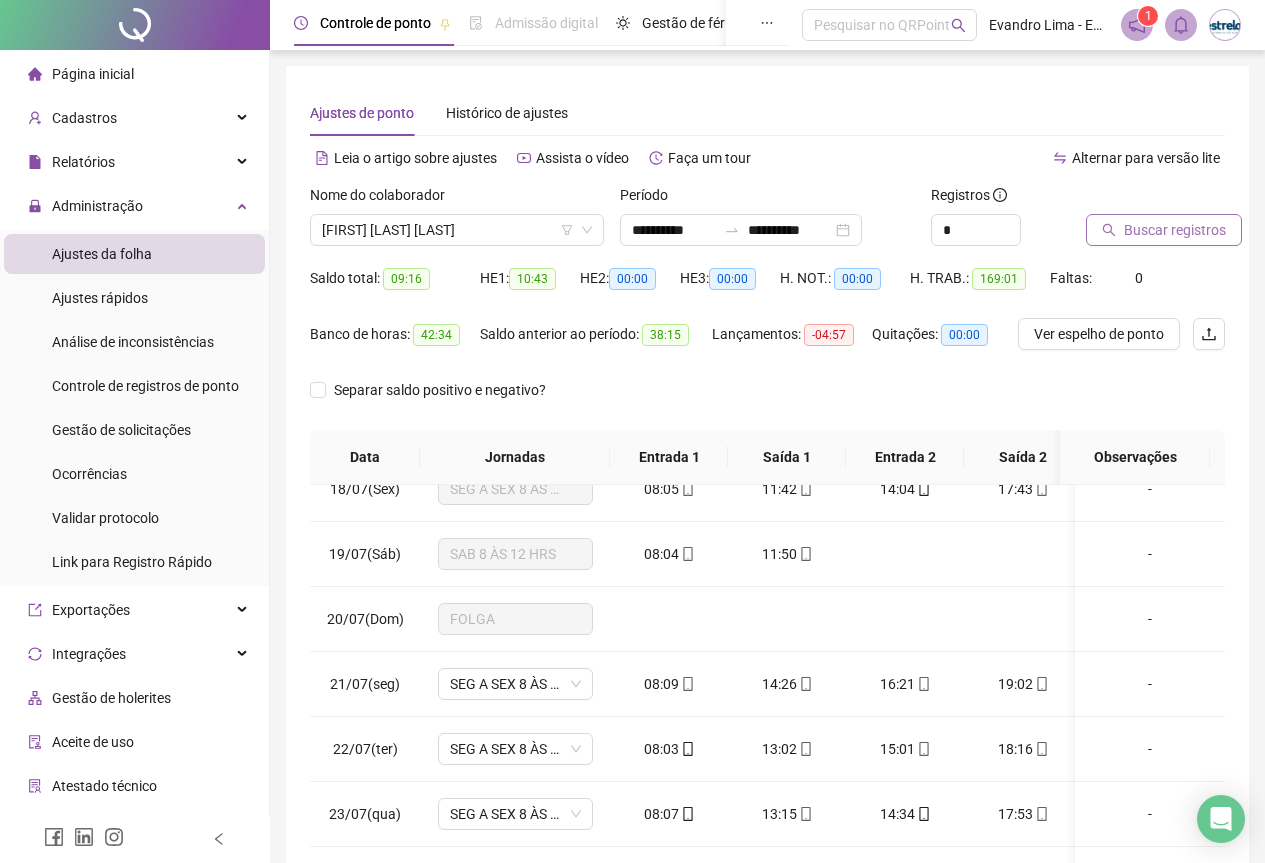 click on "Buscar registros" at bounding box center [1164, 230] 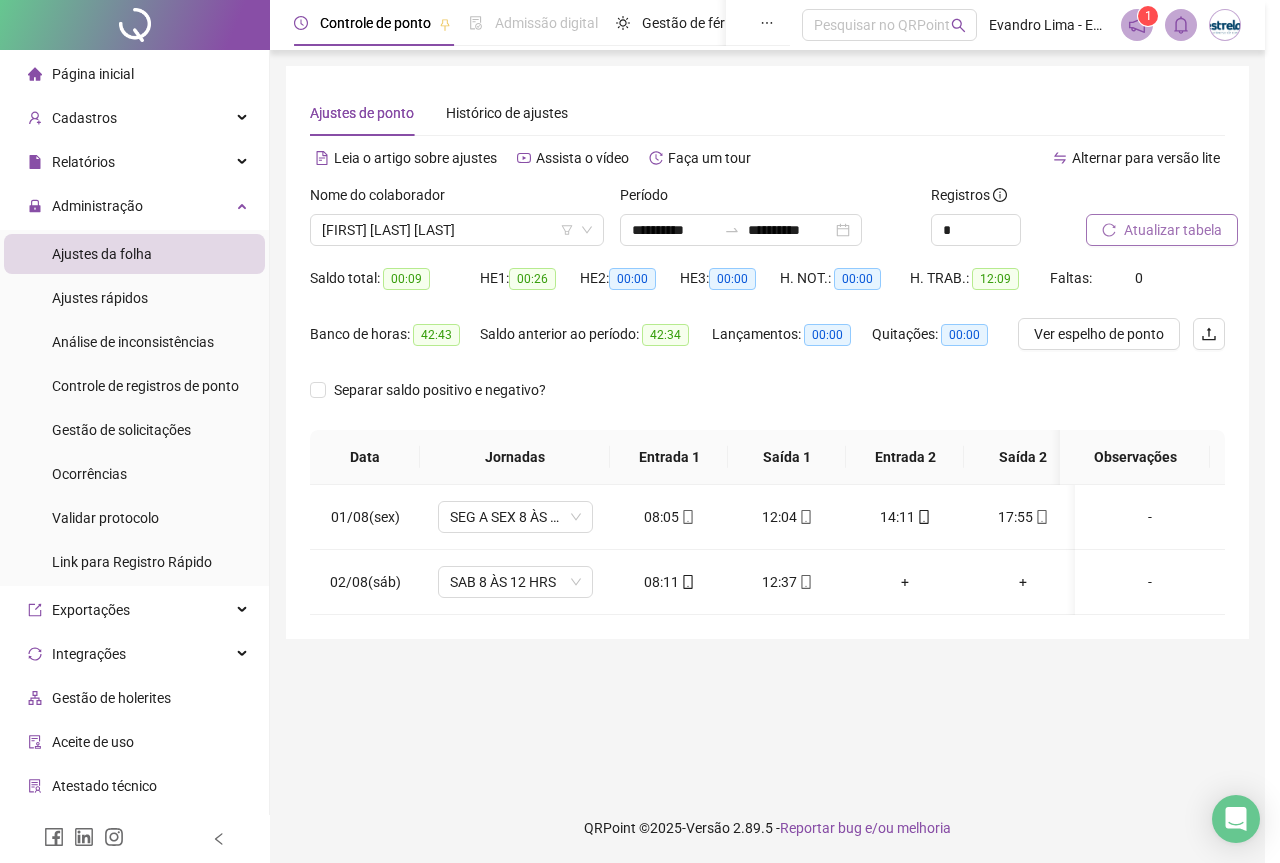 scroll, scrollTop: 0, scrollLeft: 0, axis: both 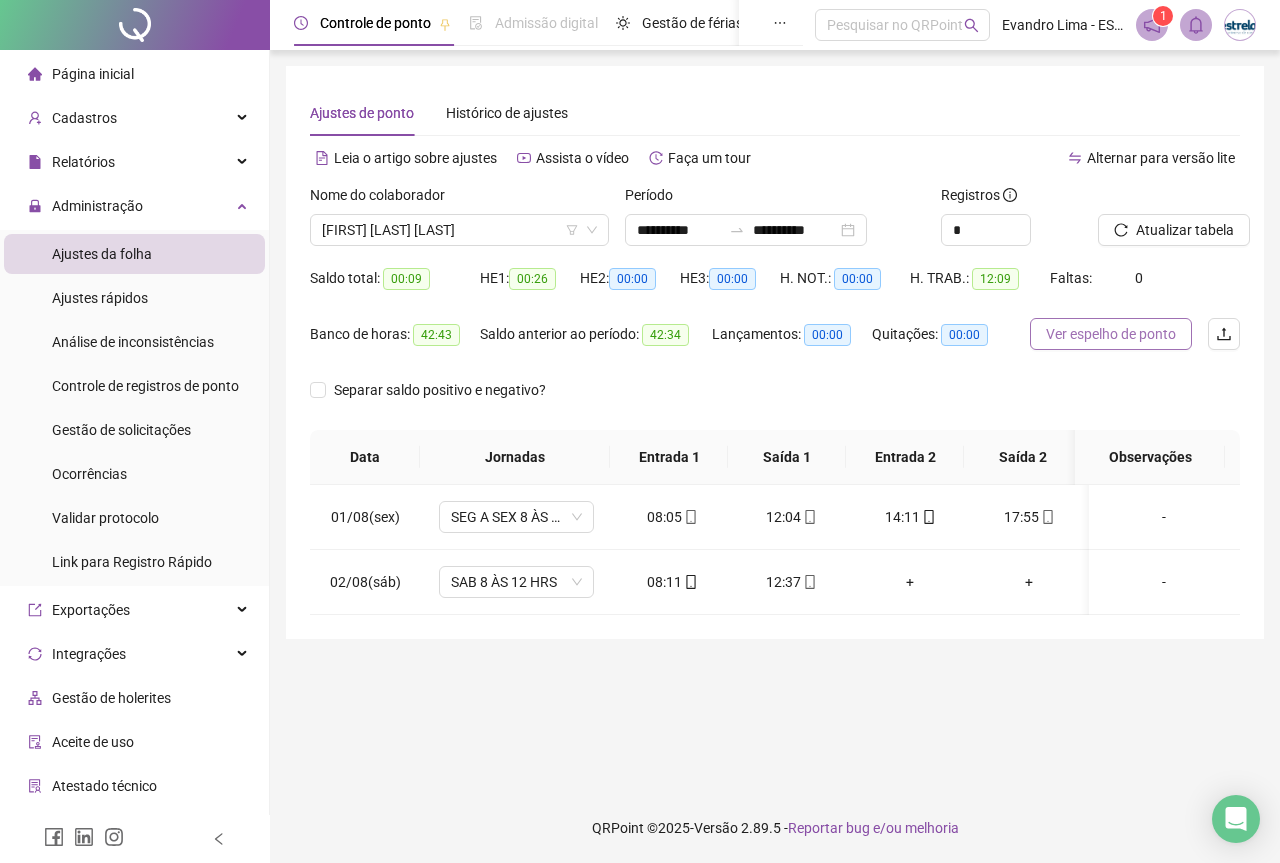 click on "Ver espelho de ponto" at bounding box center (1111, 334) 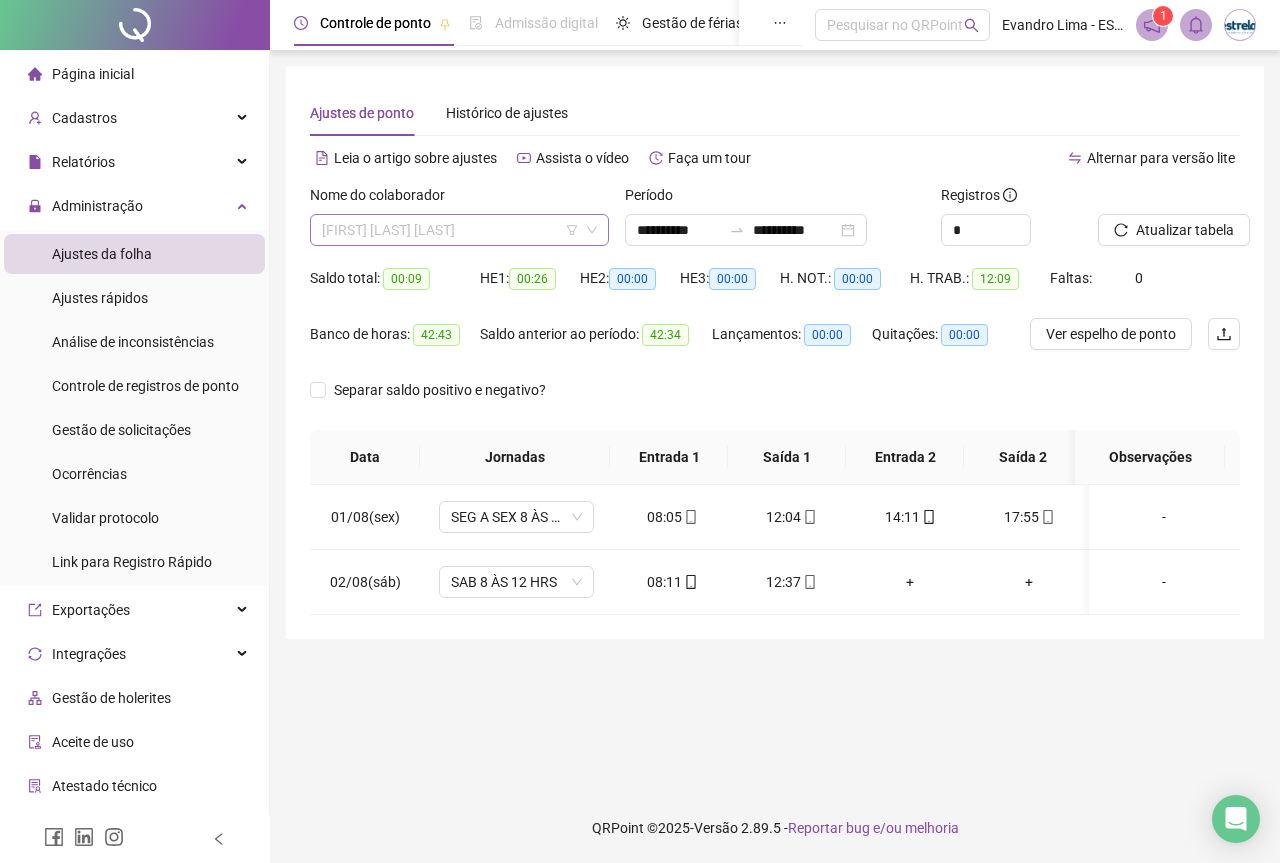 click on "[FIRST] [LAST] [LAST]" at bounding box center [459, 230] 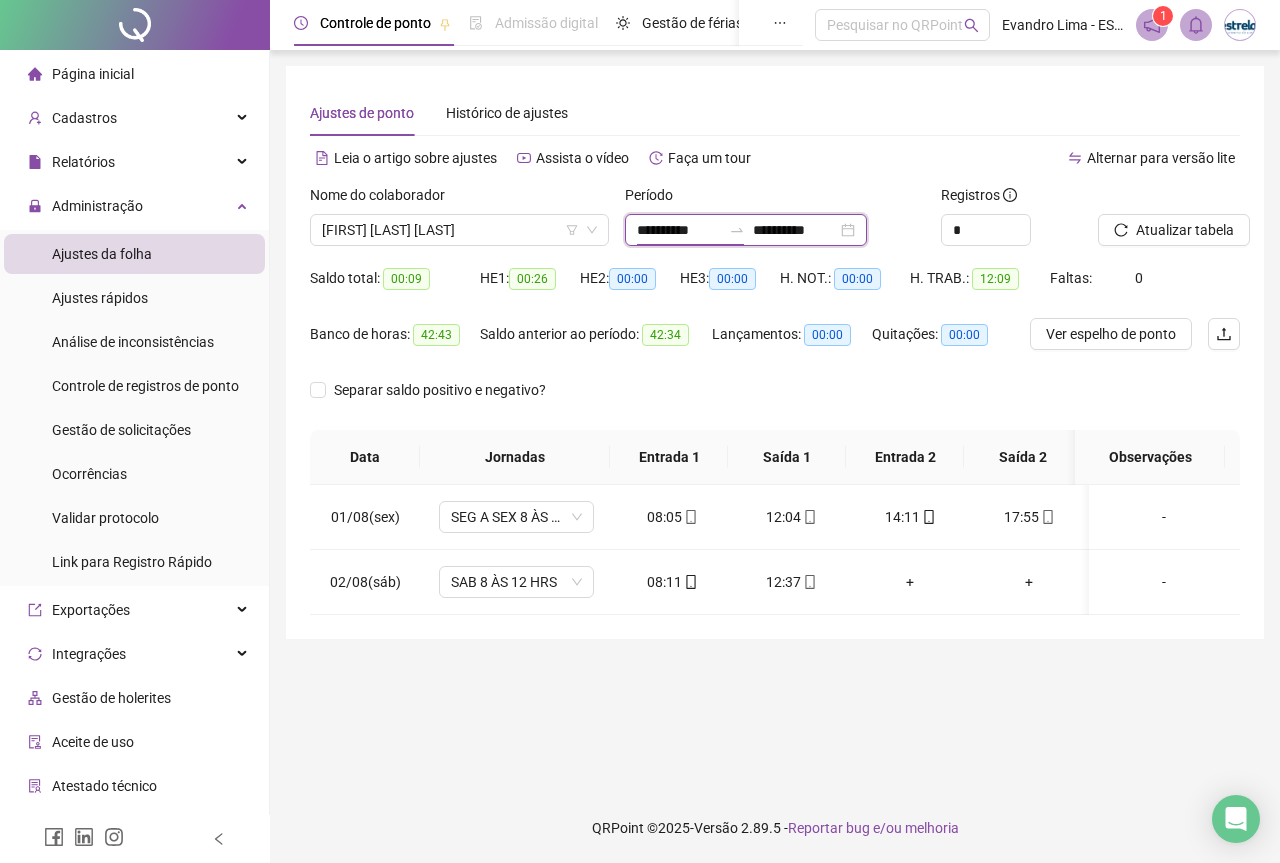 click on "**********" at bounding box center [679, 230] 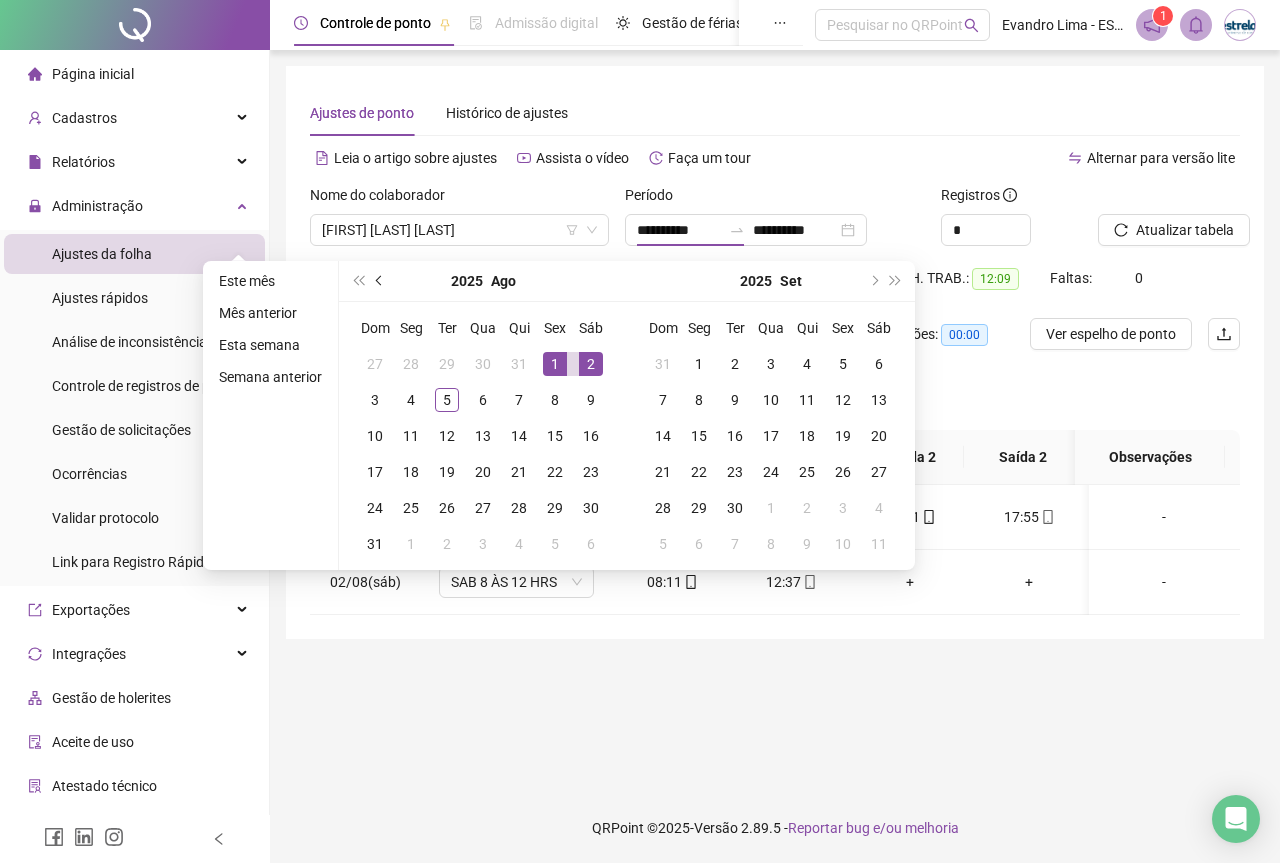 click at bounding box center (380, 281) 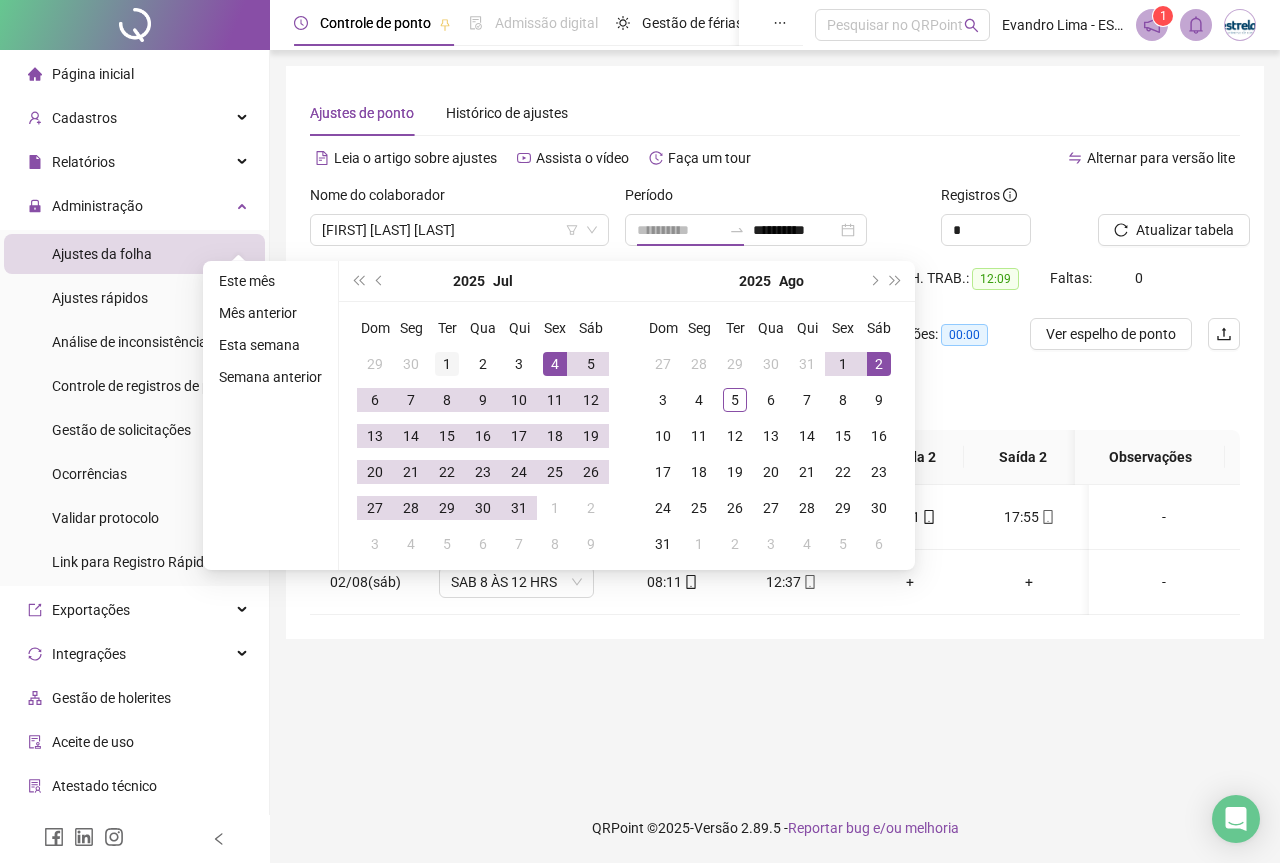 type on "**********" 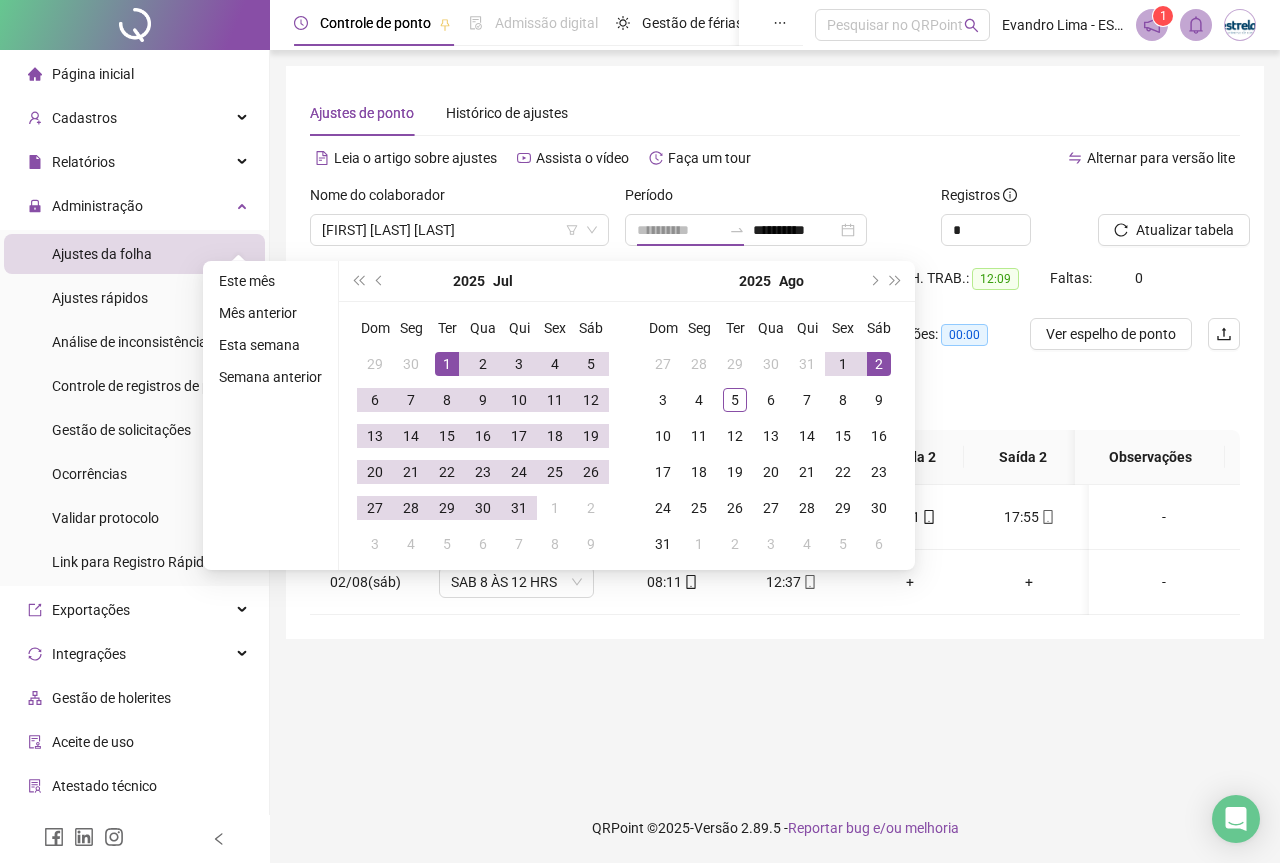 click on "1" at bounding box center (447, 364) 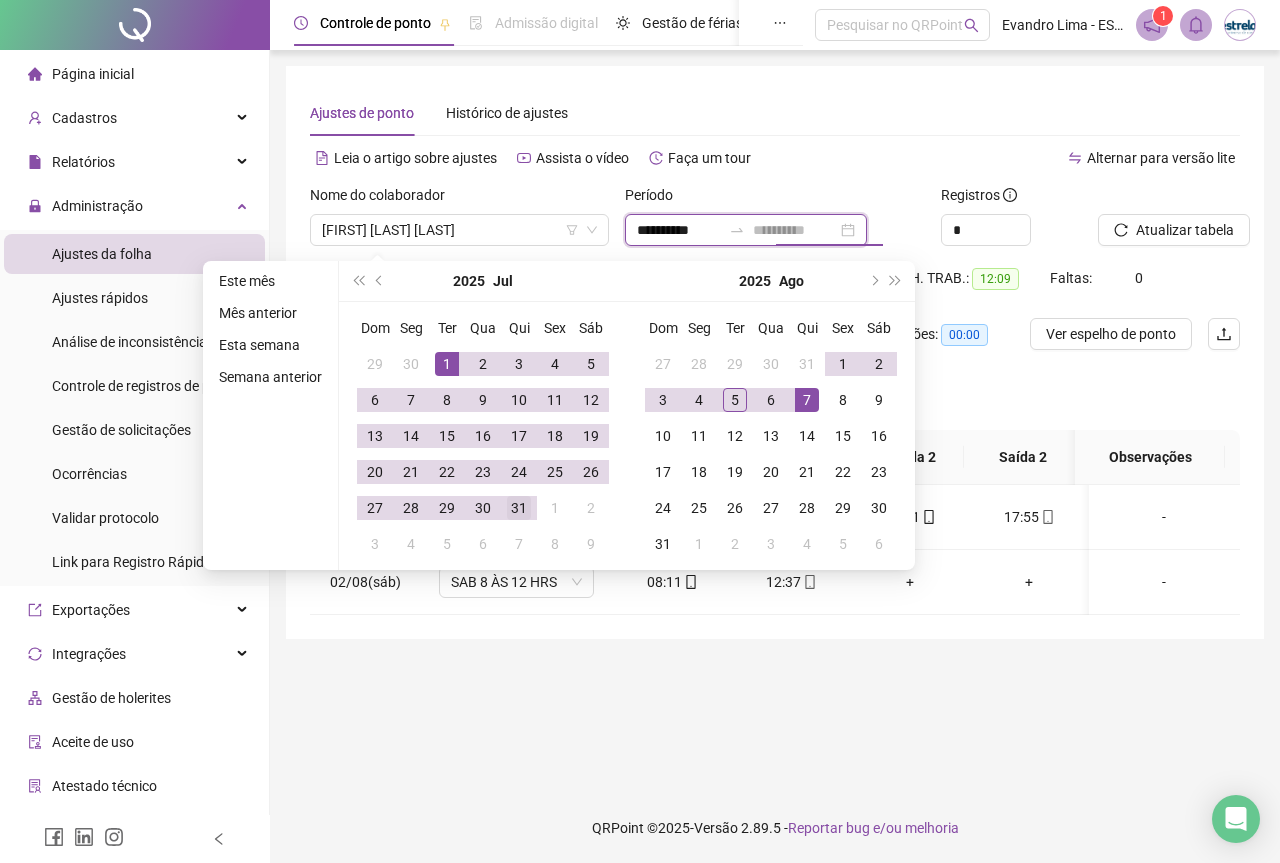 type on "**********" 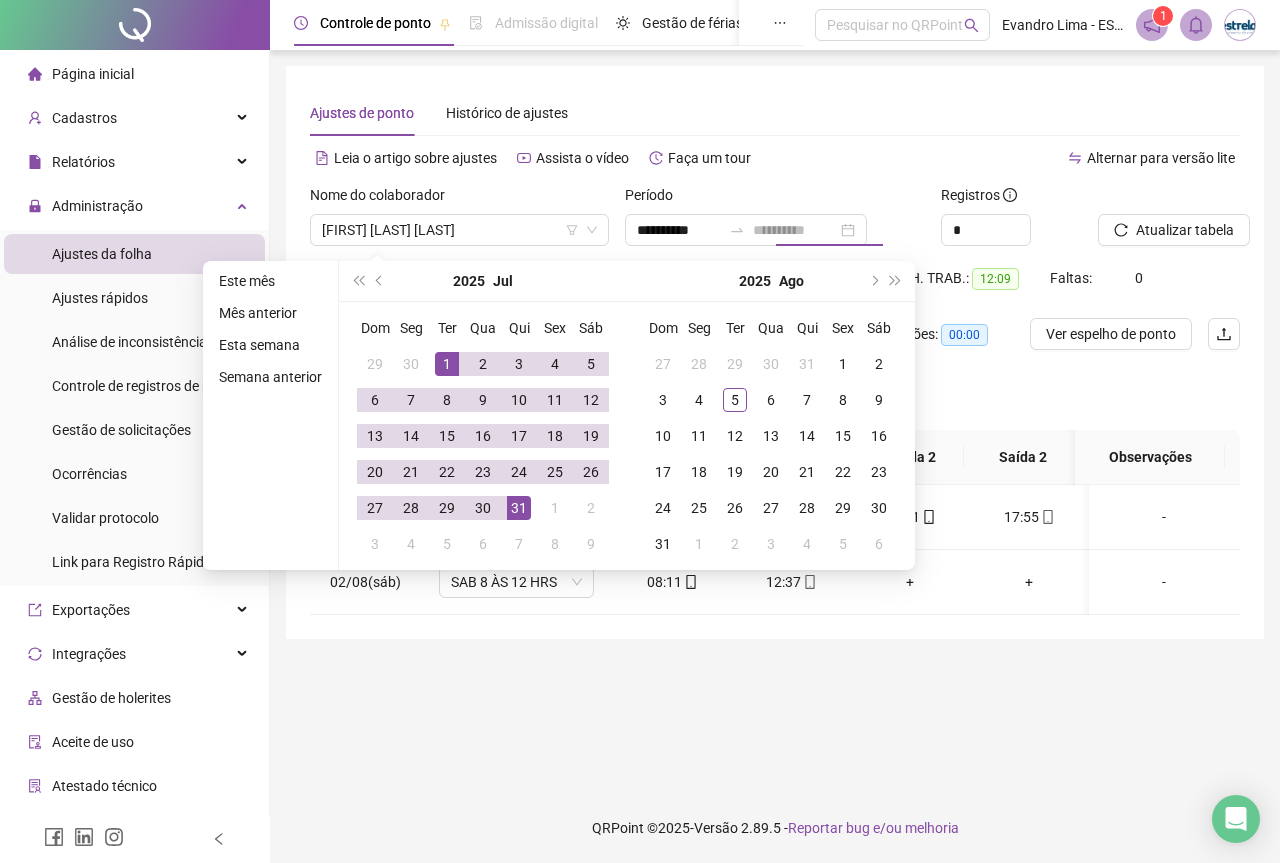 click on "31" at bounding box center (519, 508) 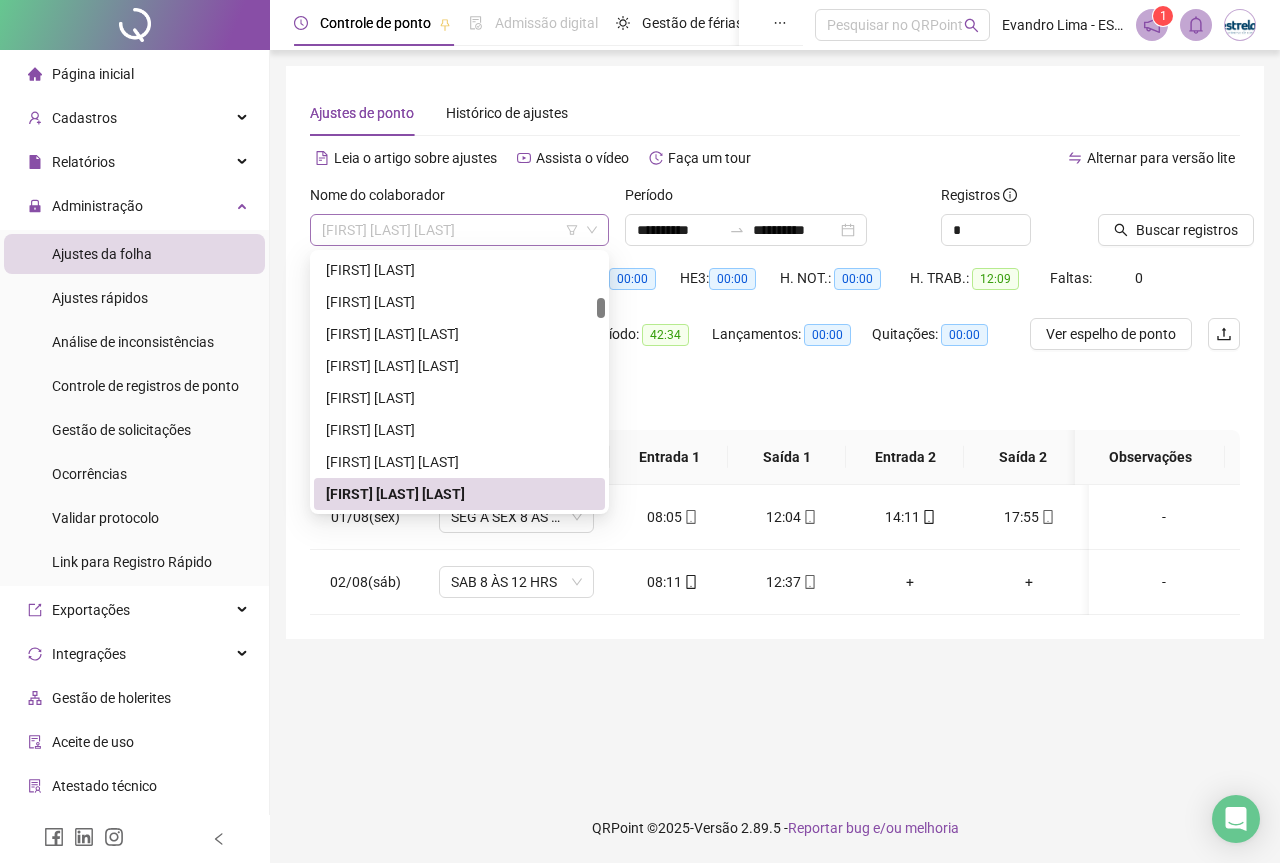 click on "[FIRST] [LAST] [LAST]" at bounding box center [459, 230] 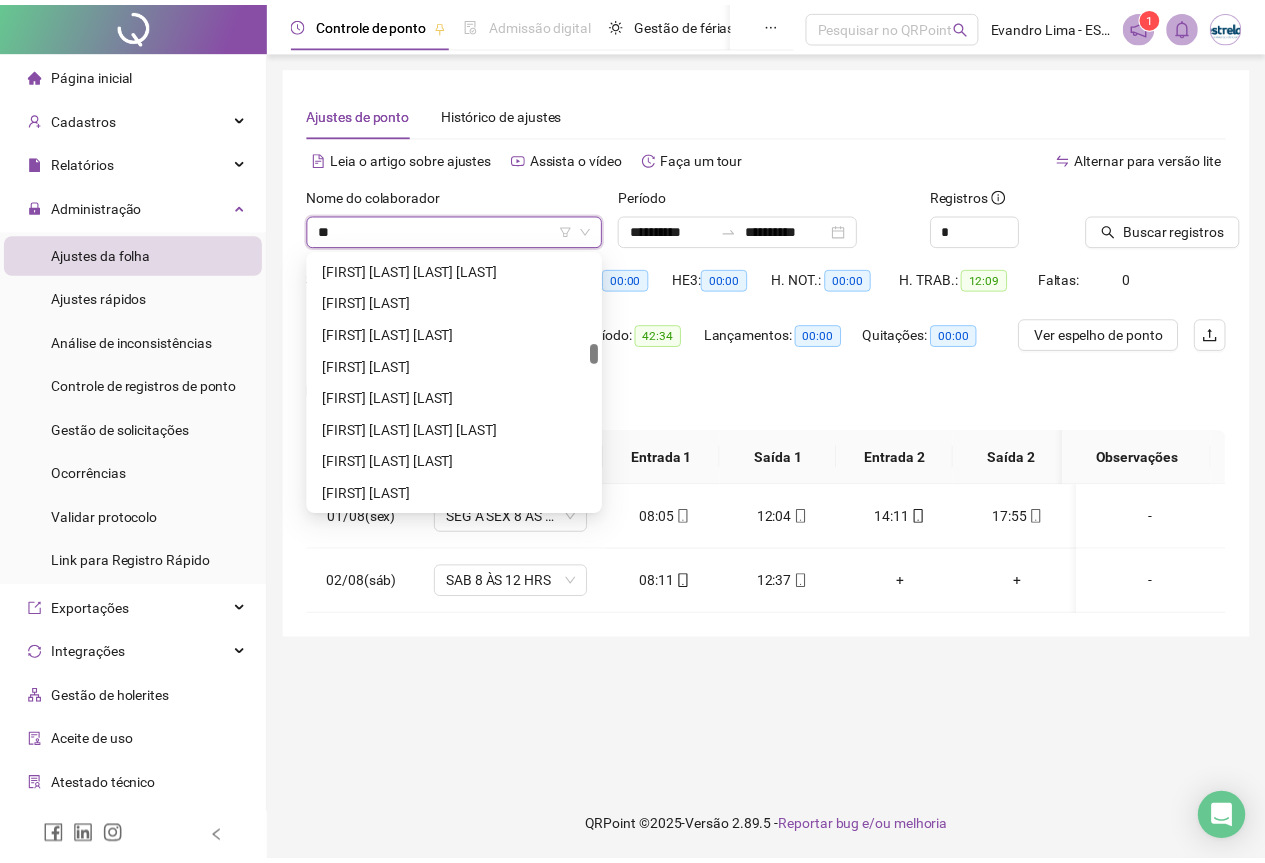 scroll, scrollTop: 0, scrollLeft: 0, axis: both 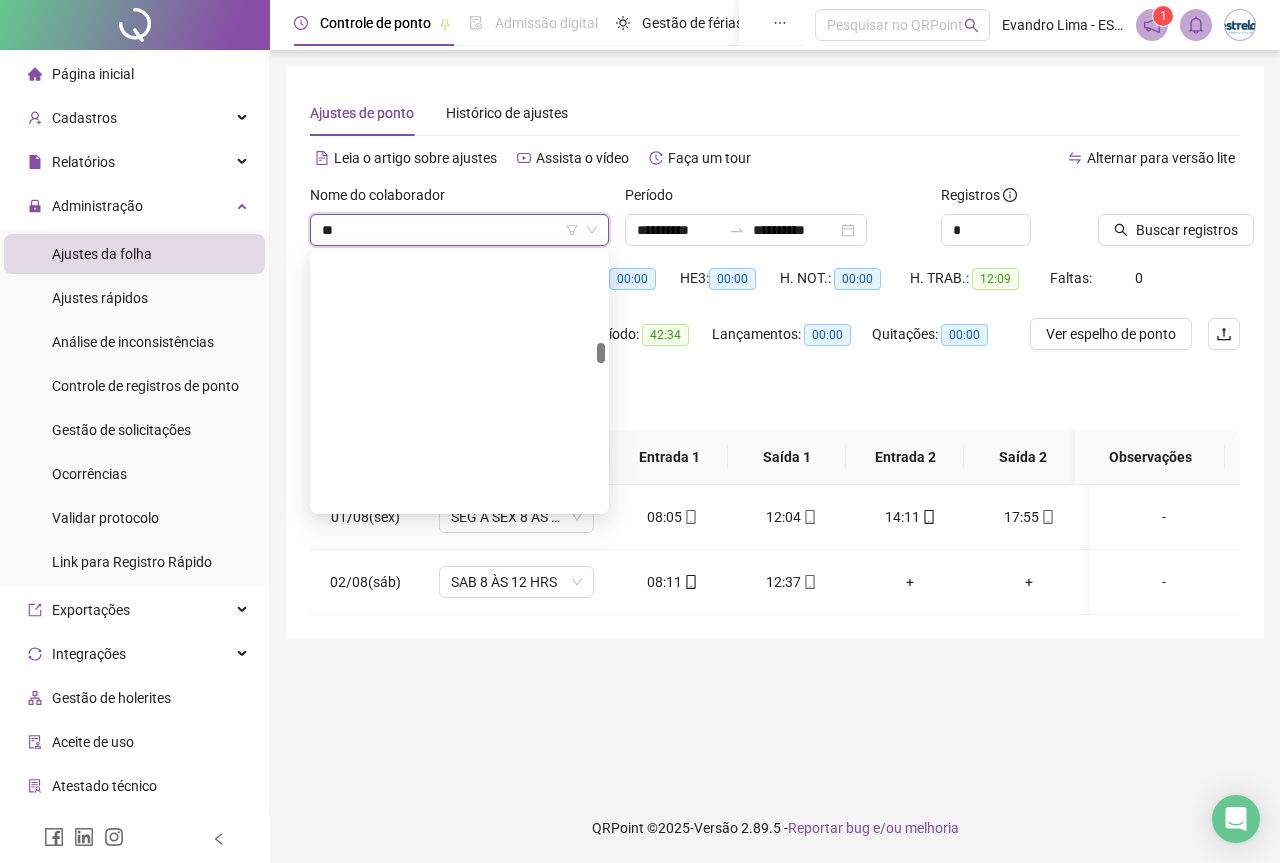 type on "***" 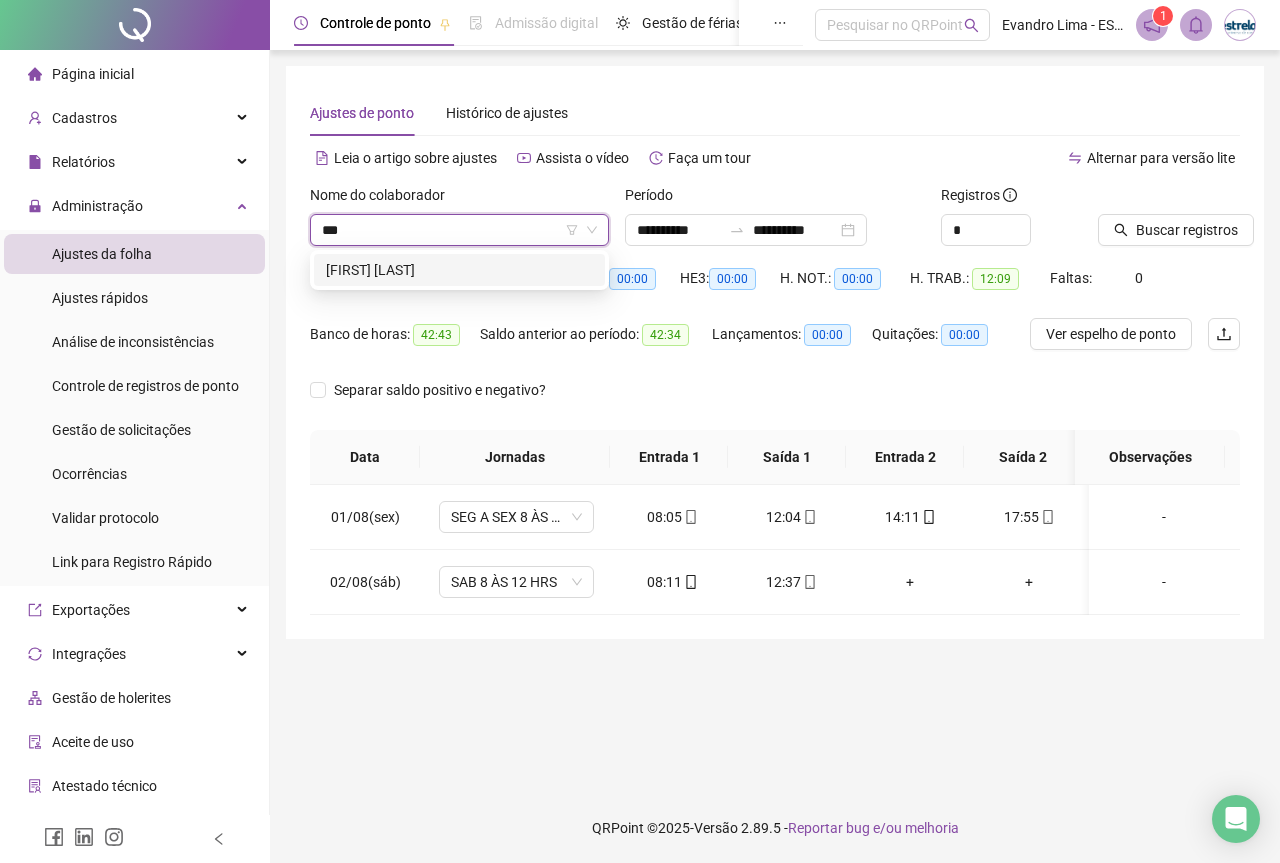 click on "[FIRST] [LAST]" at bounding box center (459, 270) 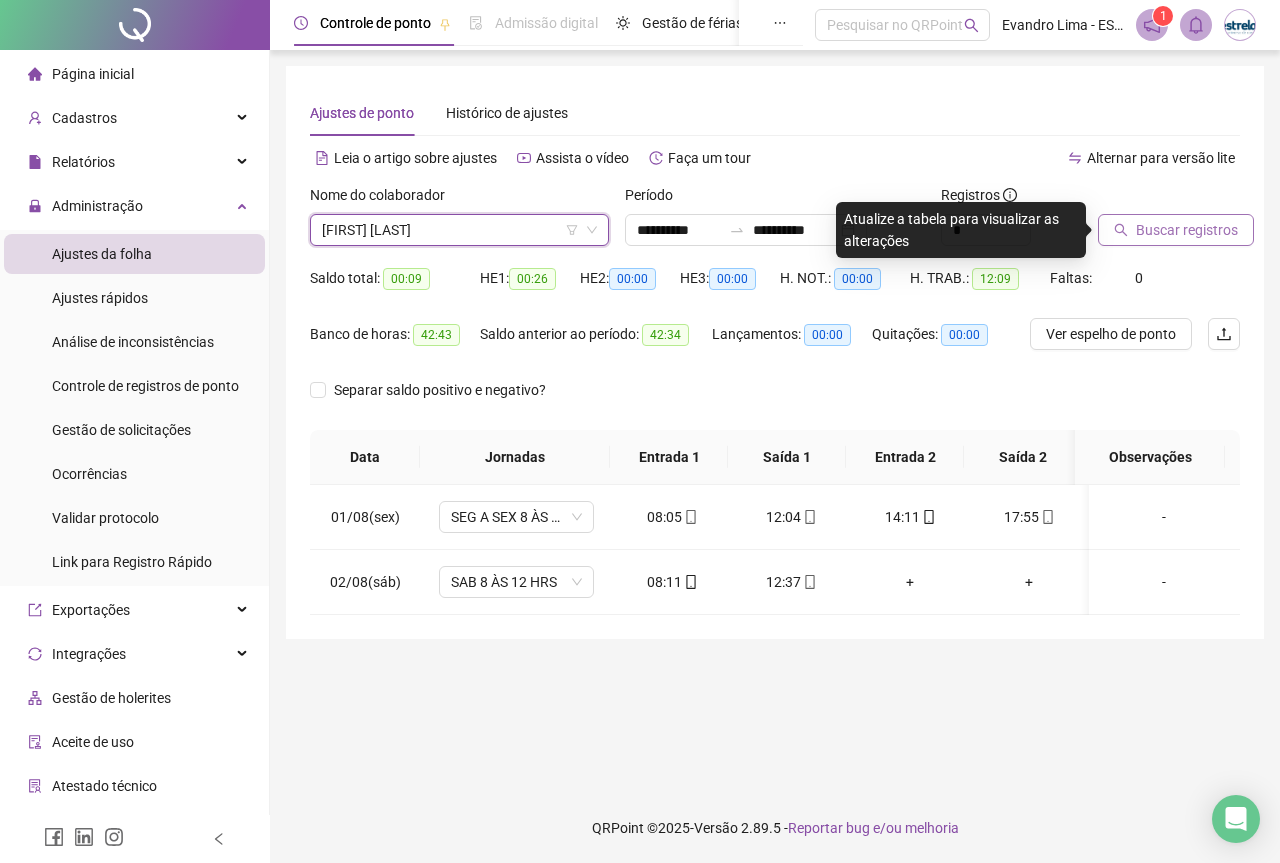 click on "Buscar registros" at bounding box center [1187, 230] 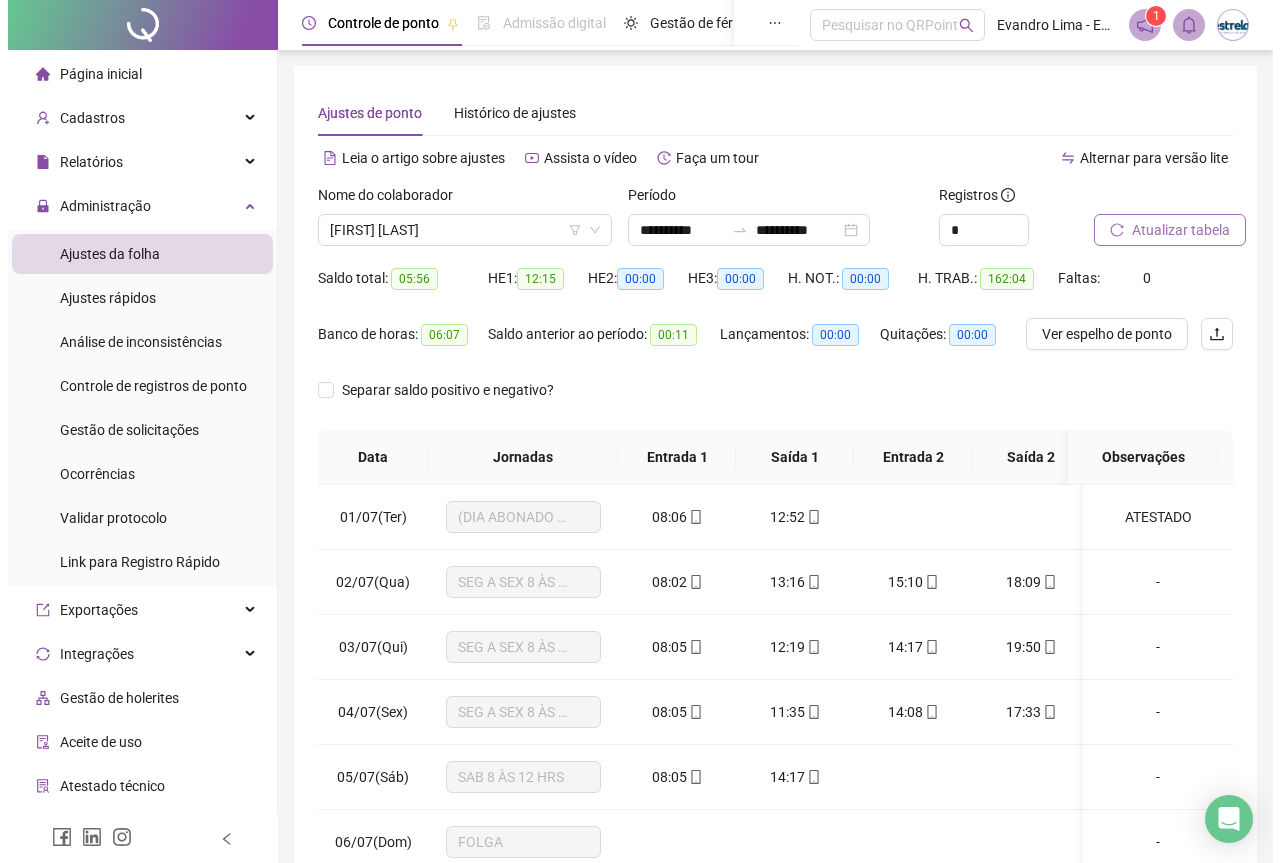 scroll, scrollTop: 100, scrollLeft: 0, axis: vertical 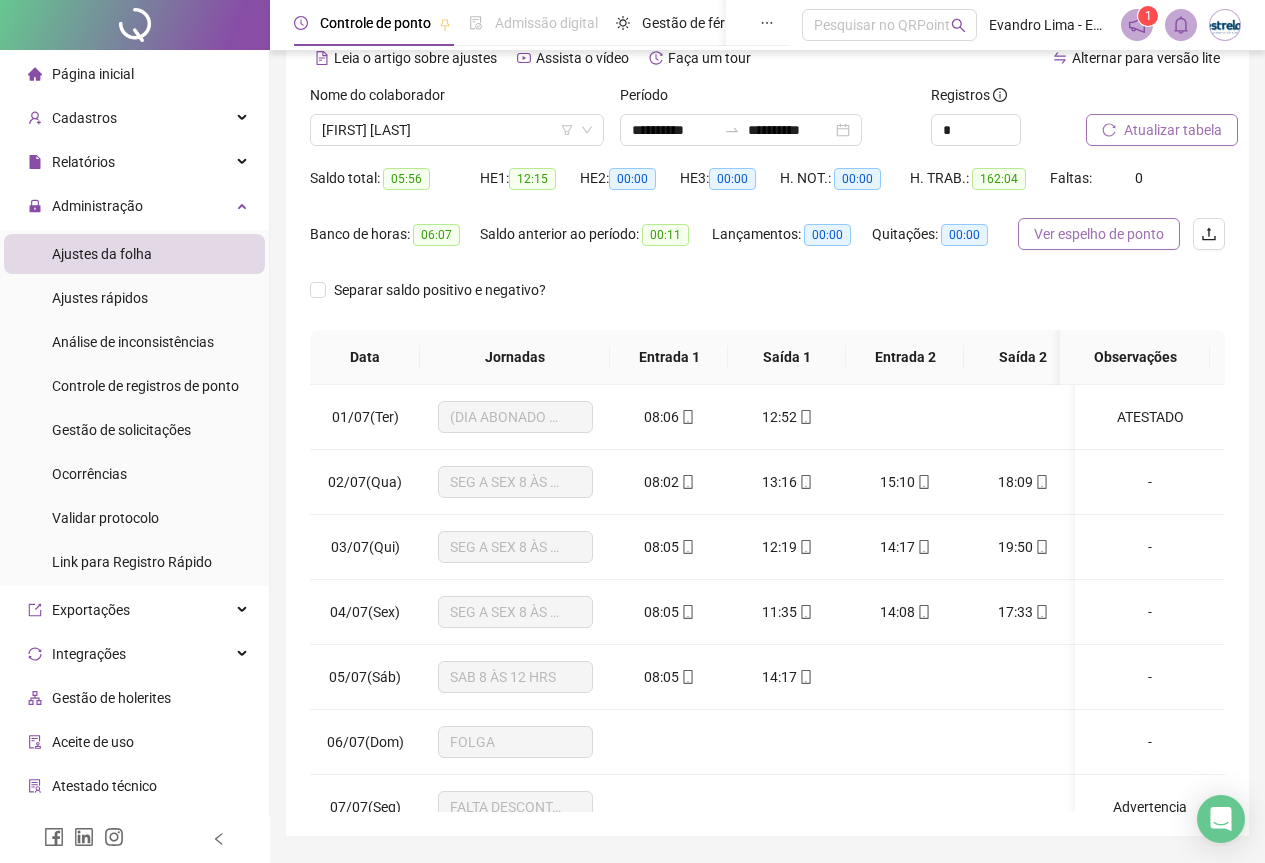 click on "Ver espelho de ponto" at bounding box center [1099, 234] 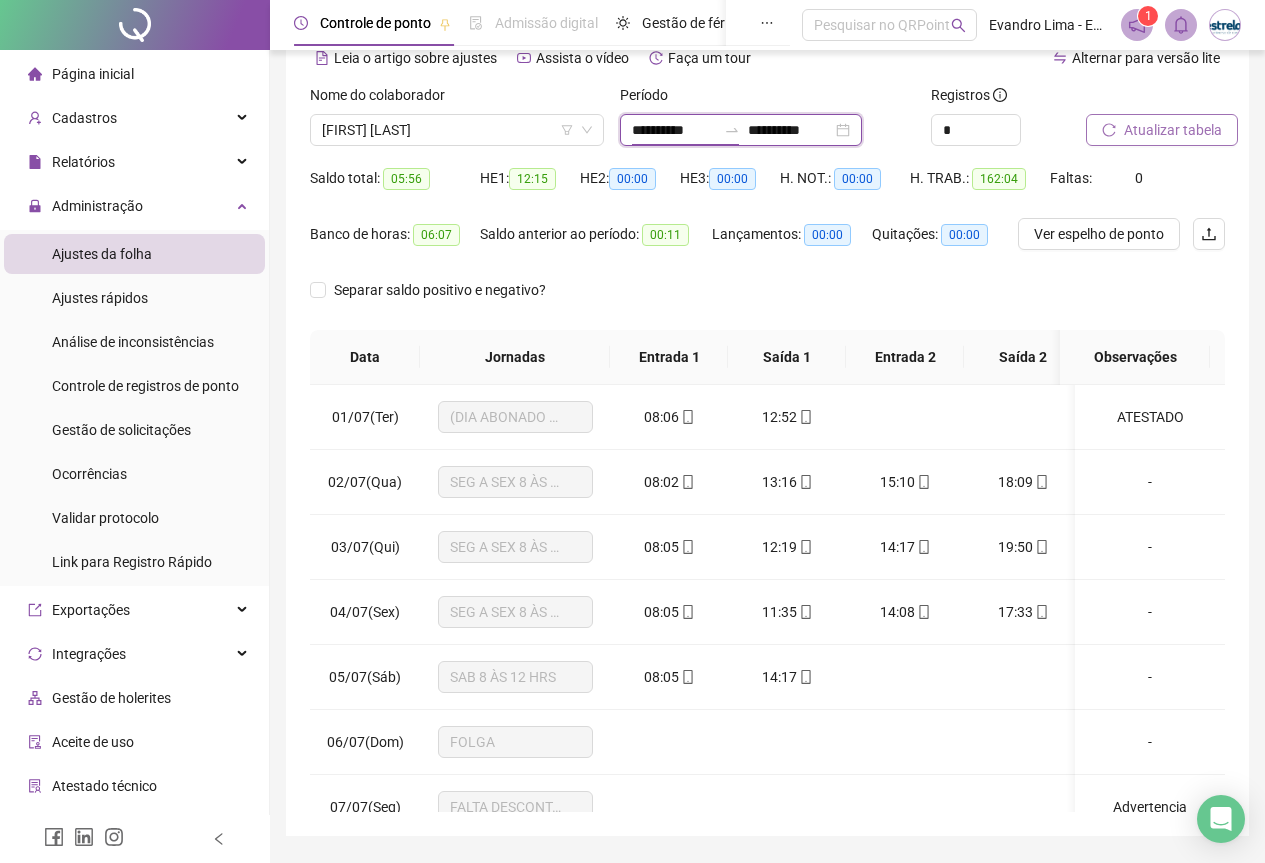 click on "**********" at bounding box center [674, 130] 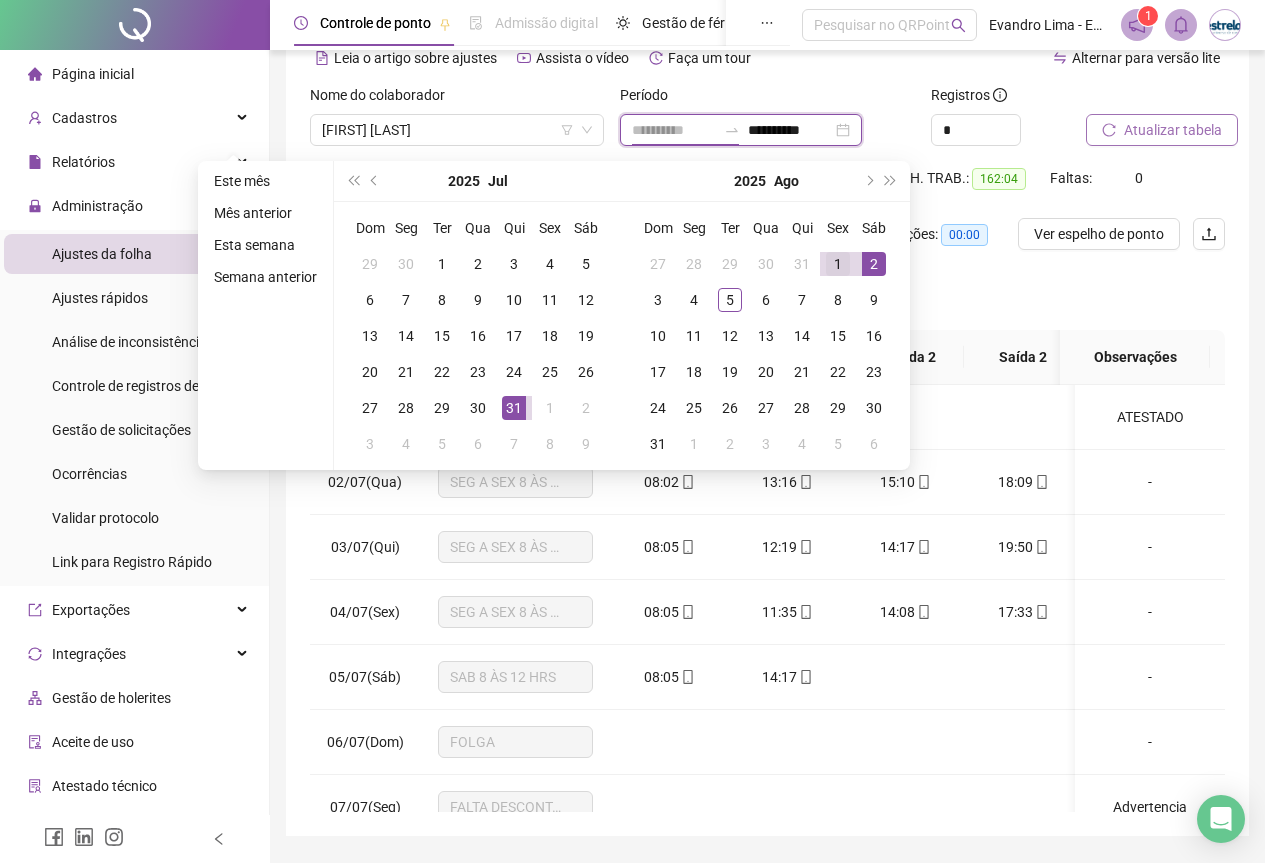 type on "**********" 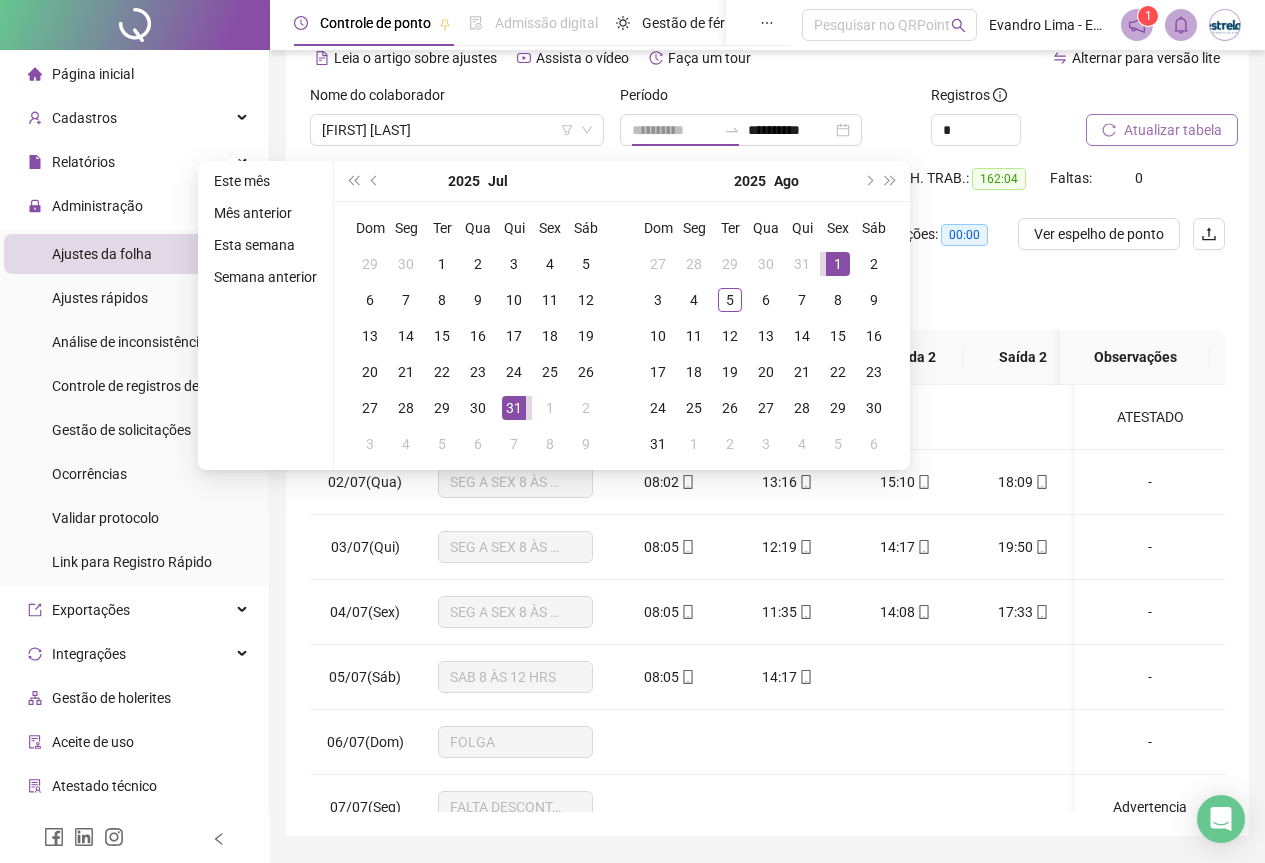 click on "1" at bounding box center (838, 264) 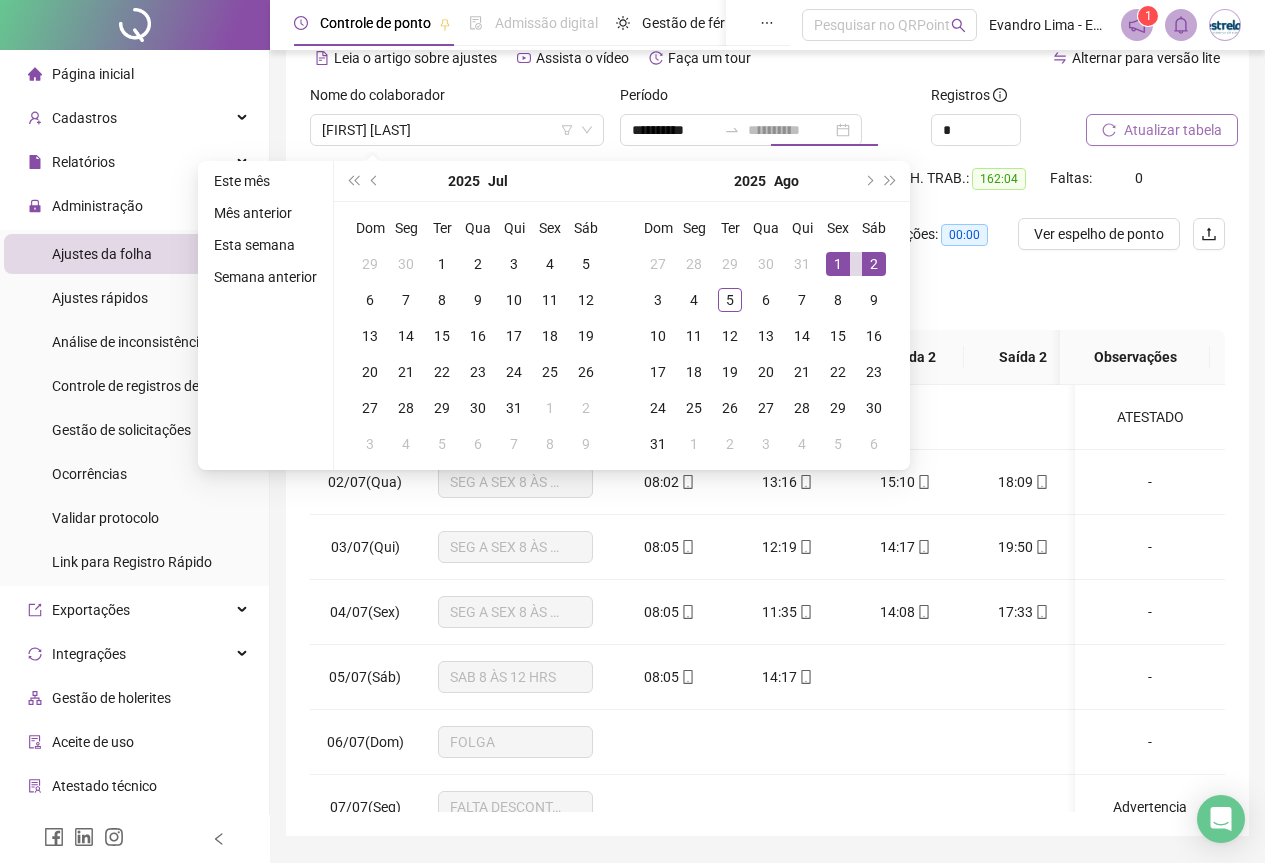 click on "2" at bounding box center (874, 264) 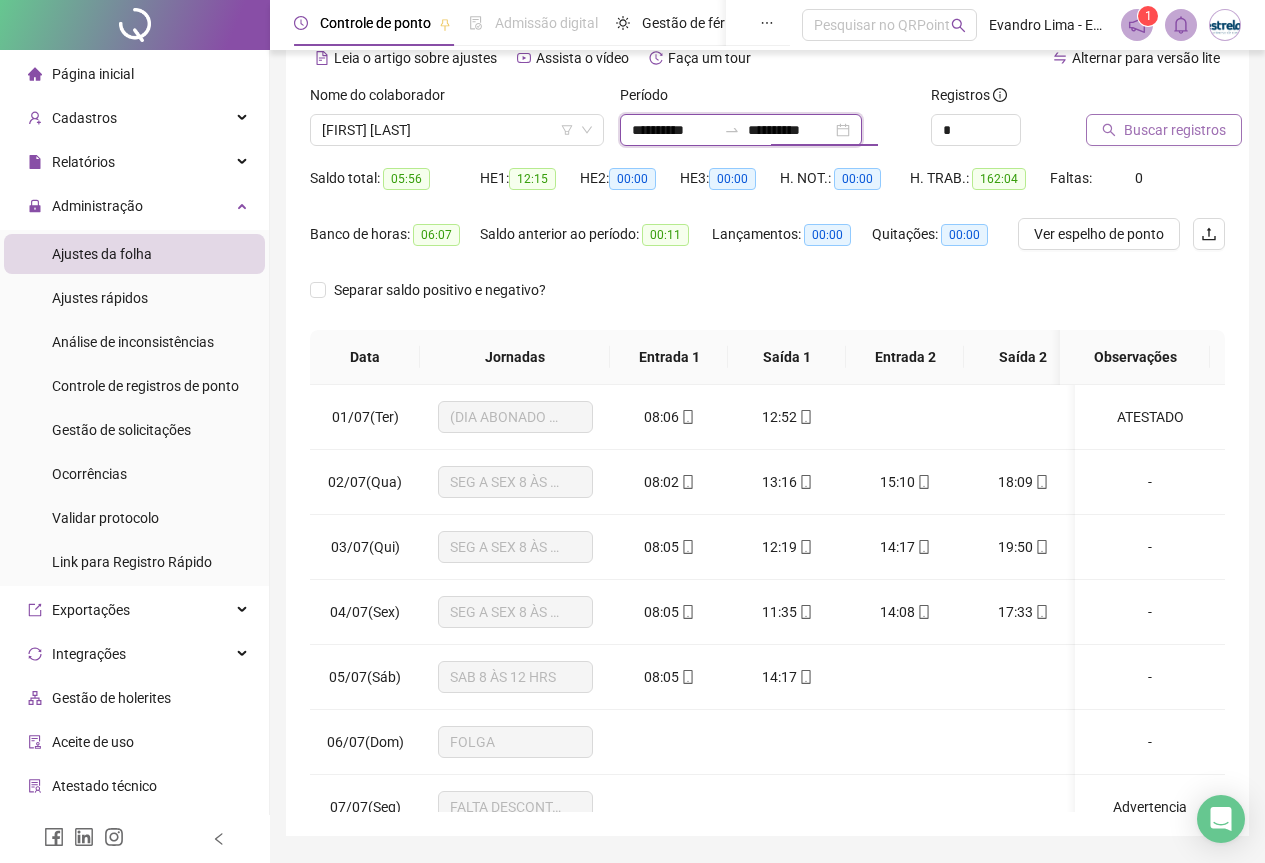 click on "**********" at bounding box center (790, 130) 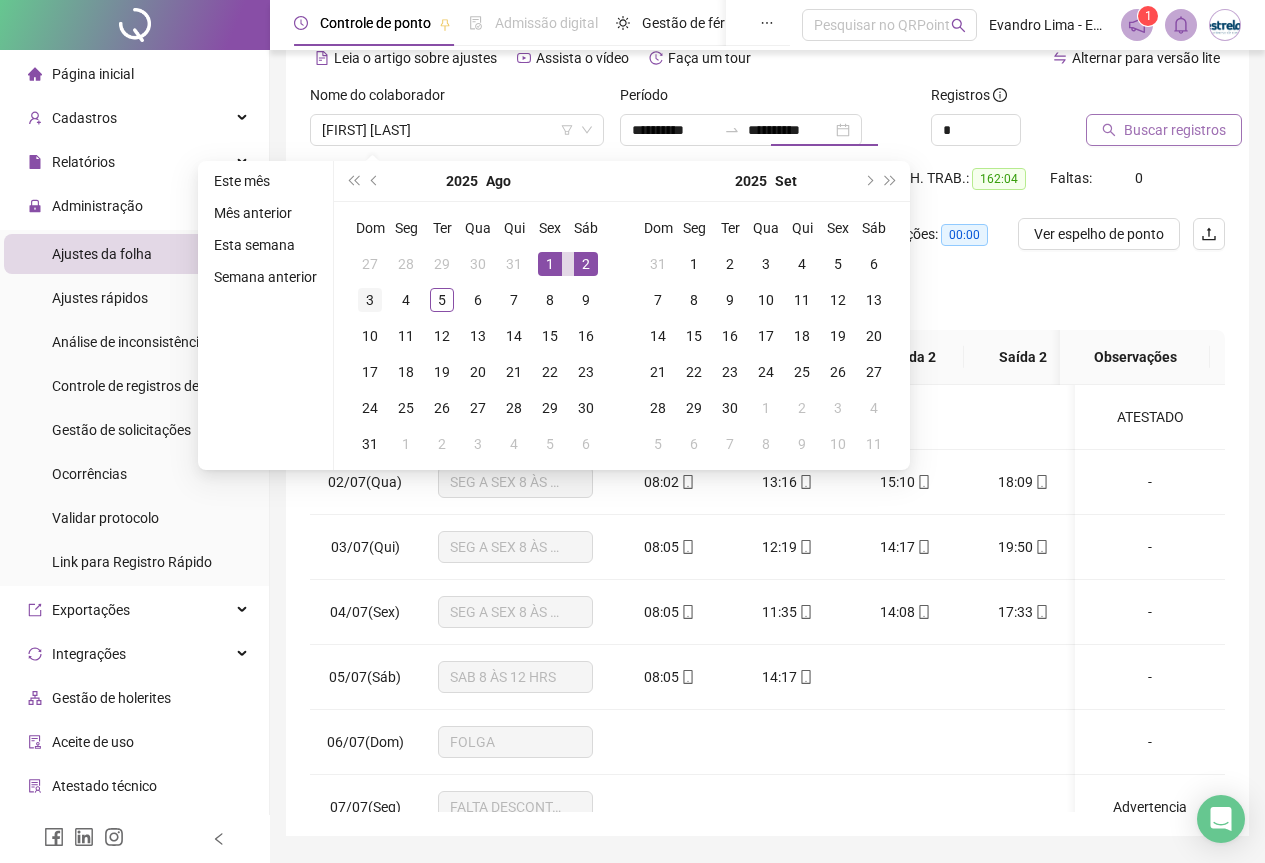 drag, startPoint x: 339, startPoint y: 288, endPoint x: 350, endPoint y: 293, distance: 12.083046 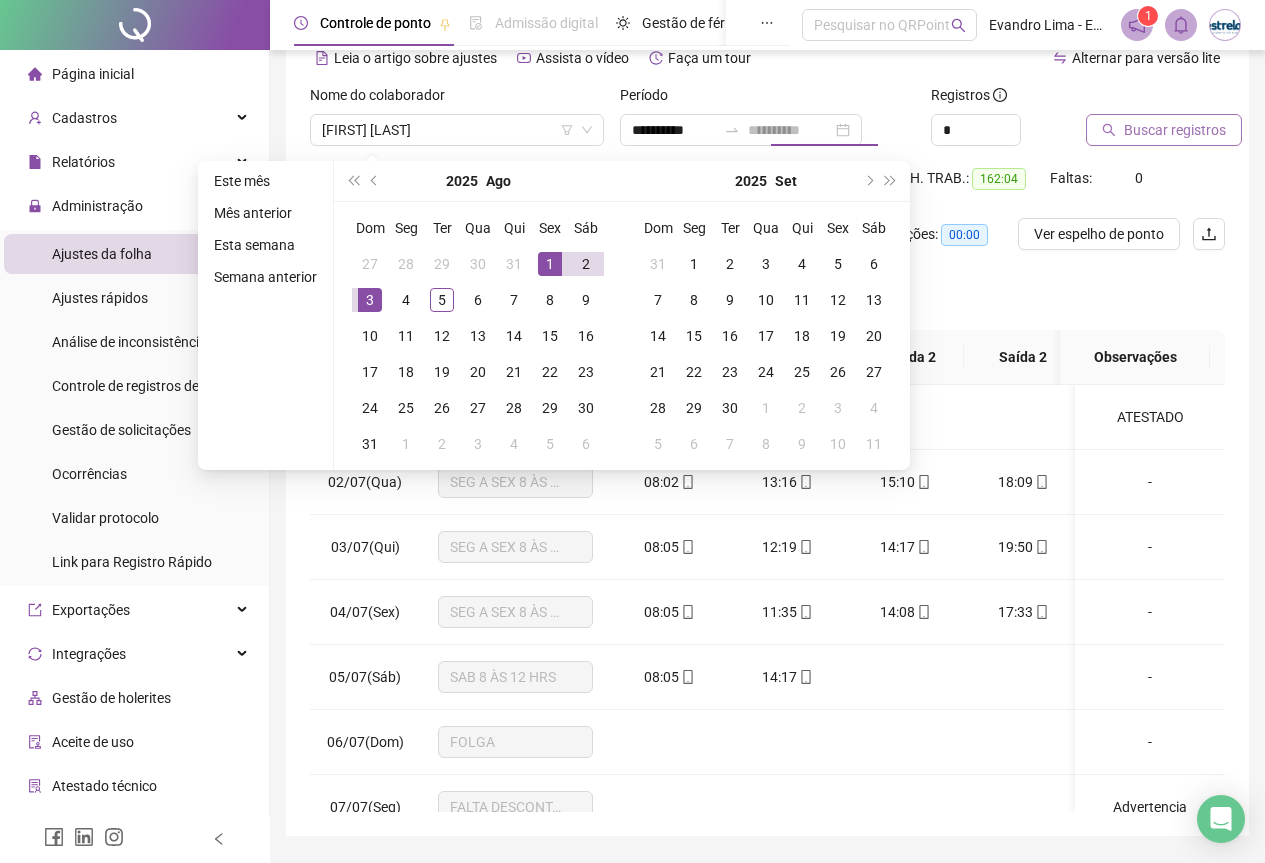 click on "3" at bounding box center [370, 300] 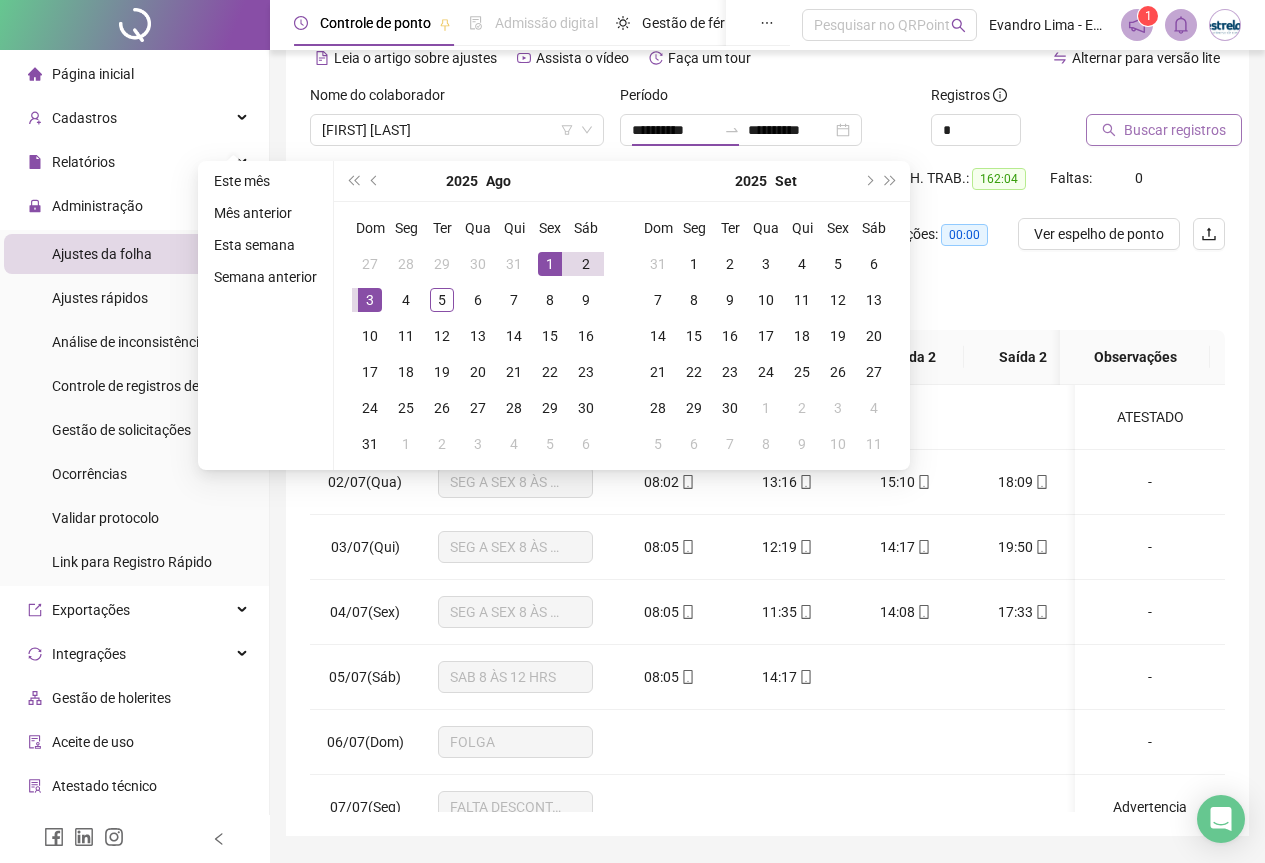 click on "Buscar registros" at bounding box center (1175, 130) 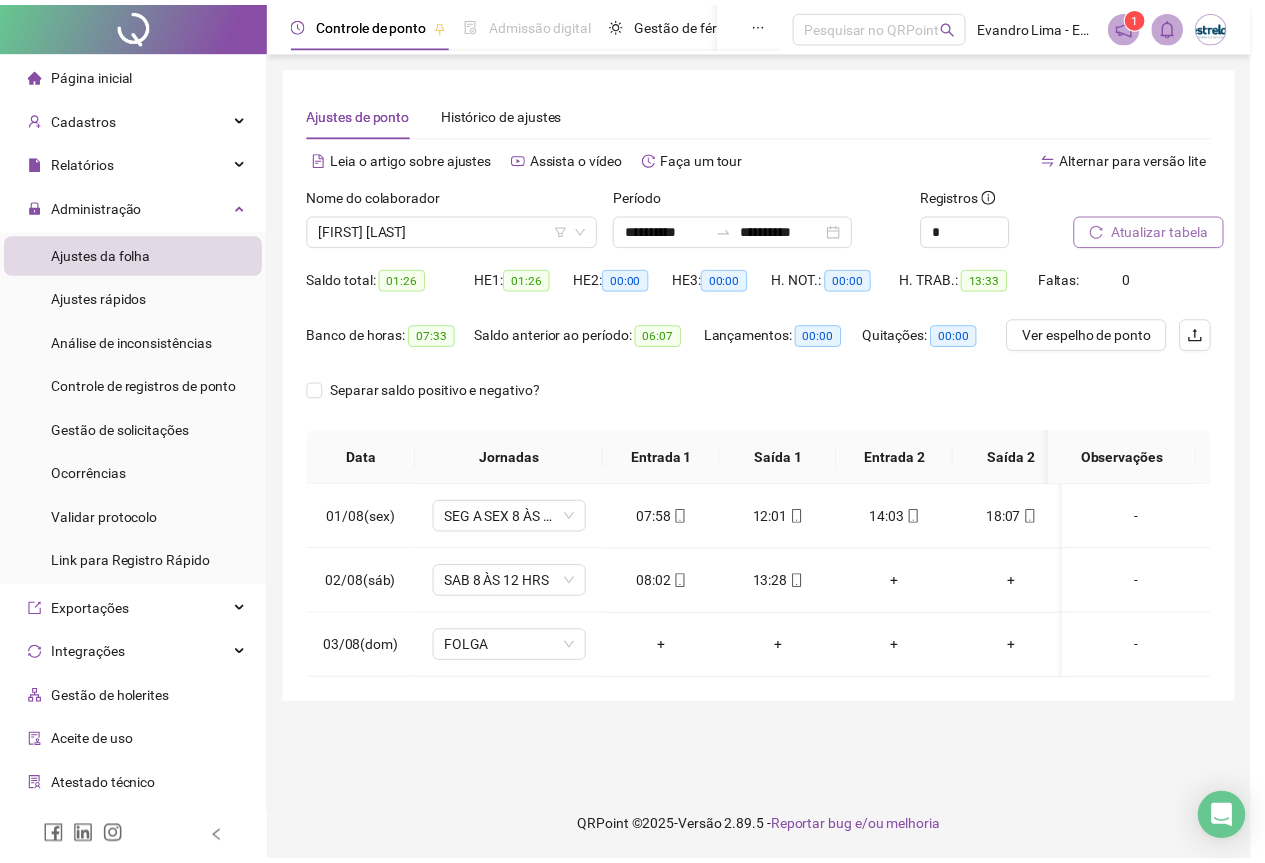 scroll, scrollTop: 0, scrollLeft: 0, axis: both 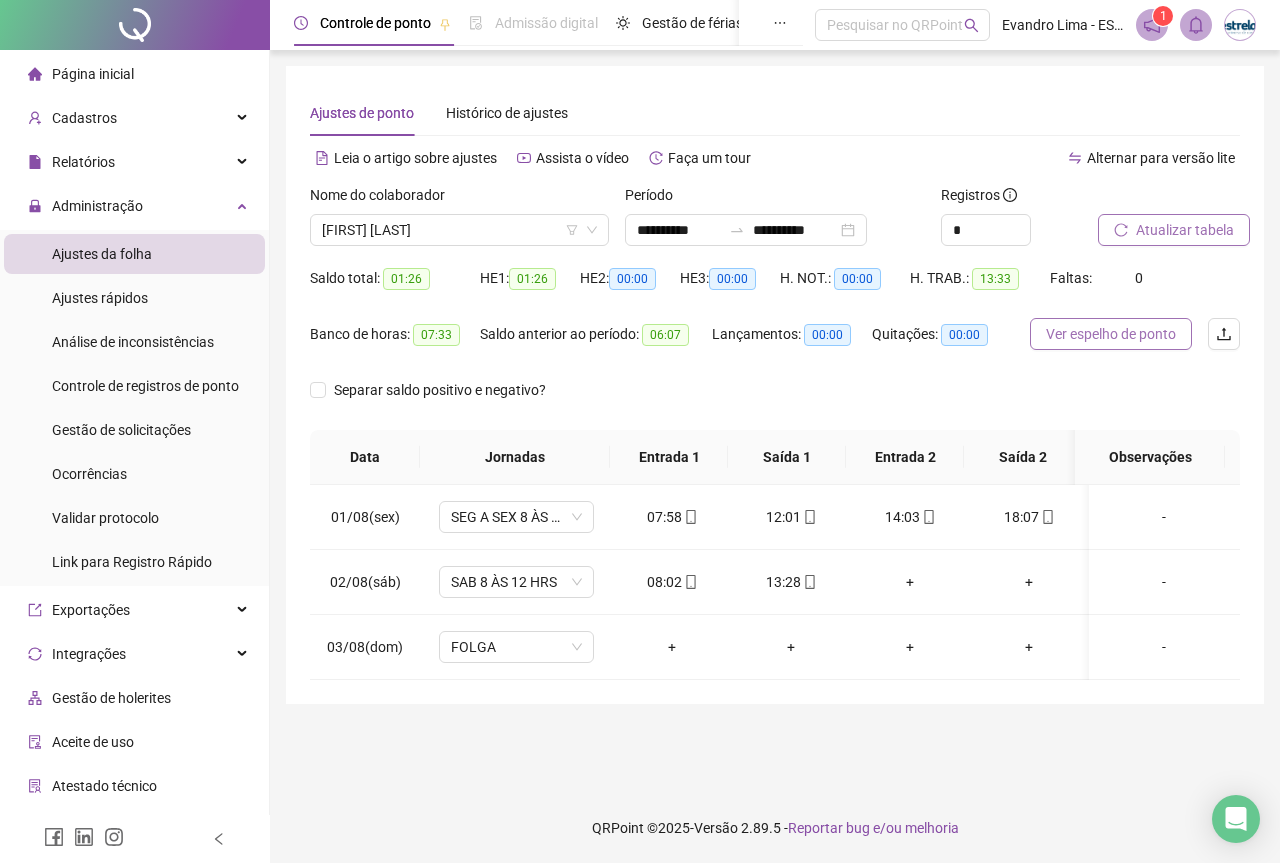 click on "Ver espelho de ponto" at bounding box center (1111, 334) 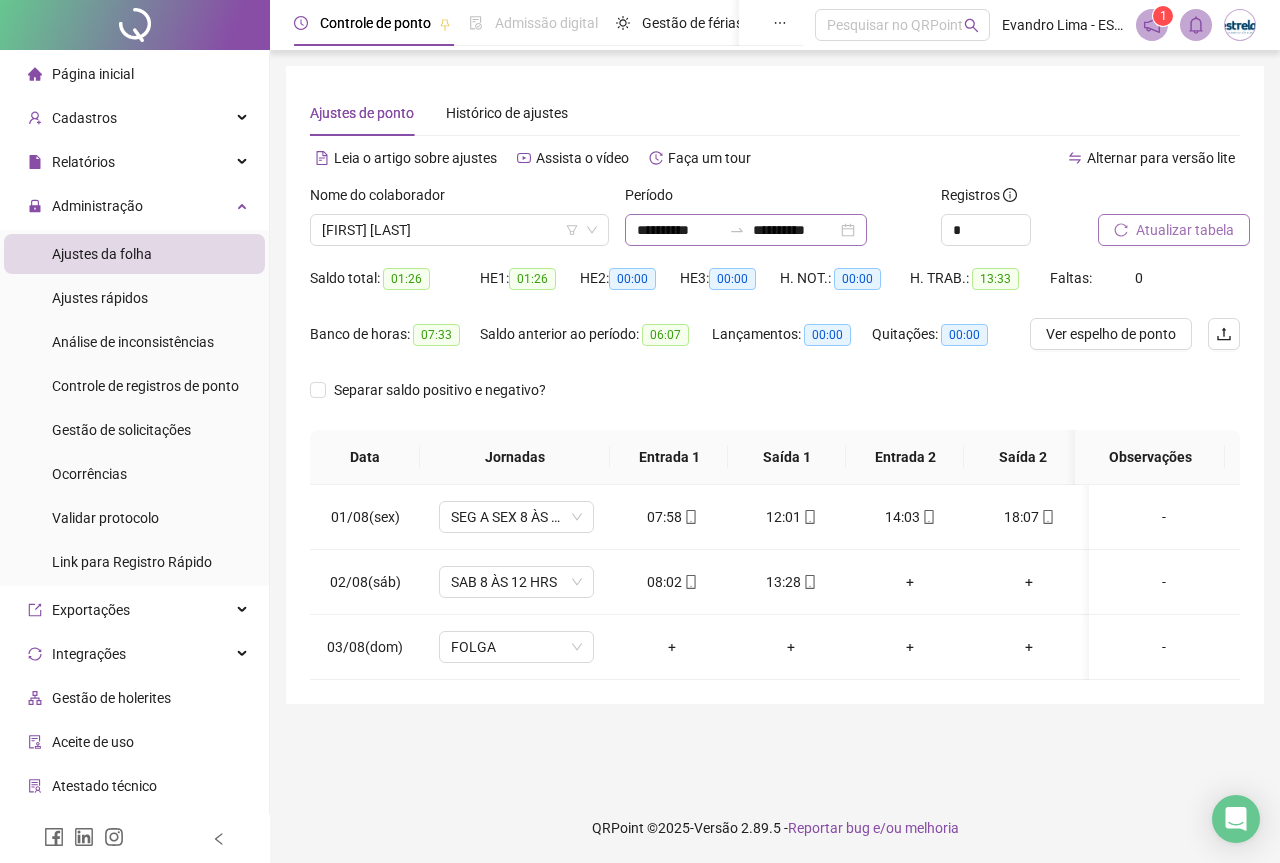 click on "**********" at bounding box center [746, 230] 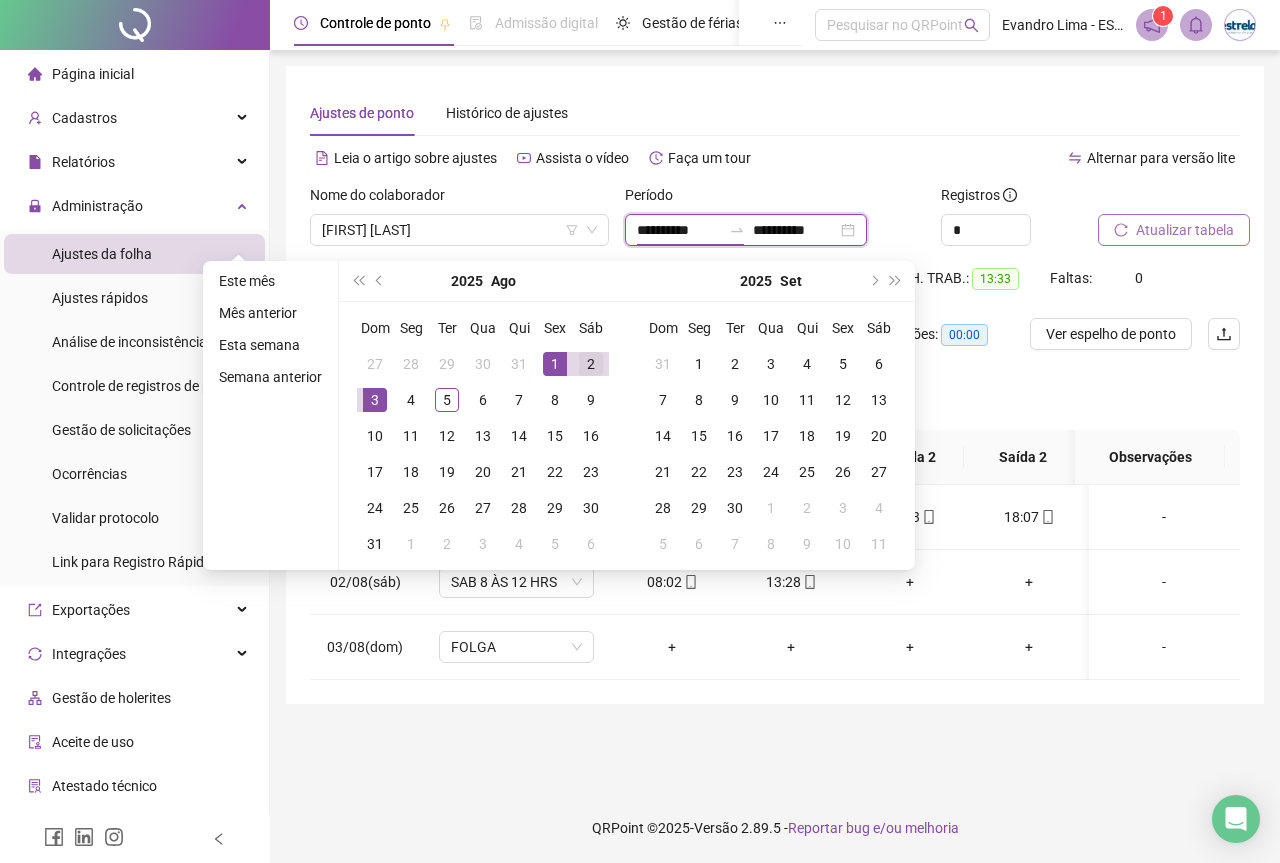 type on "**********" 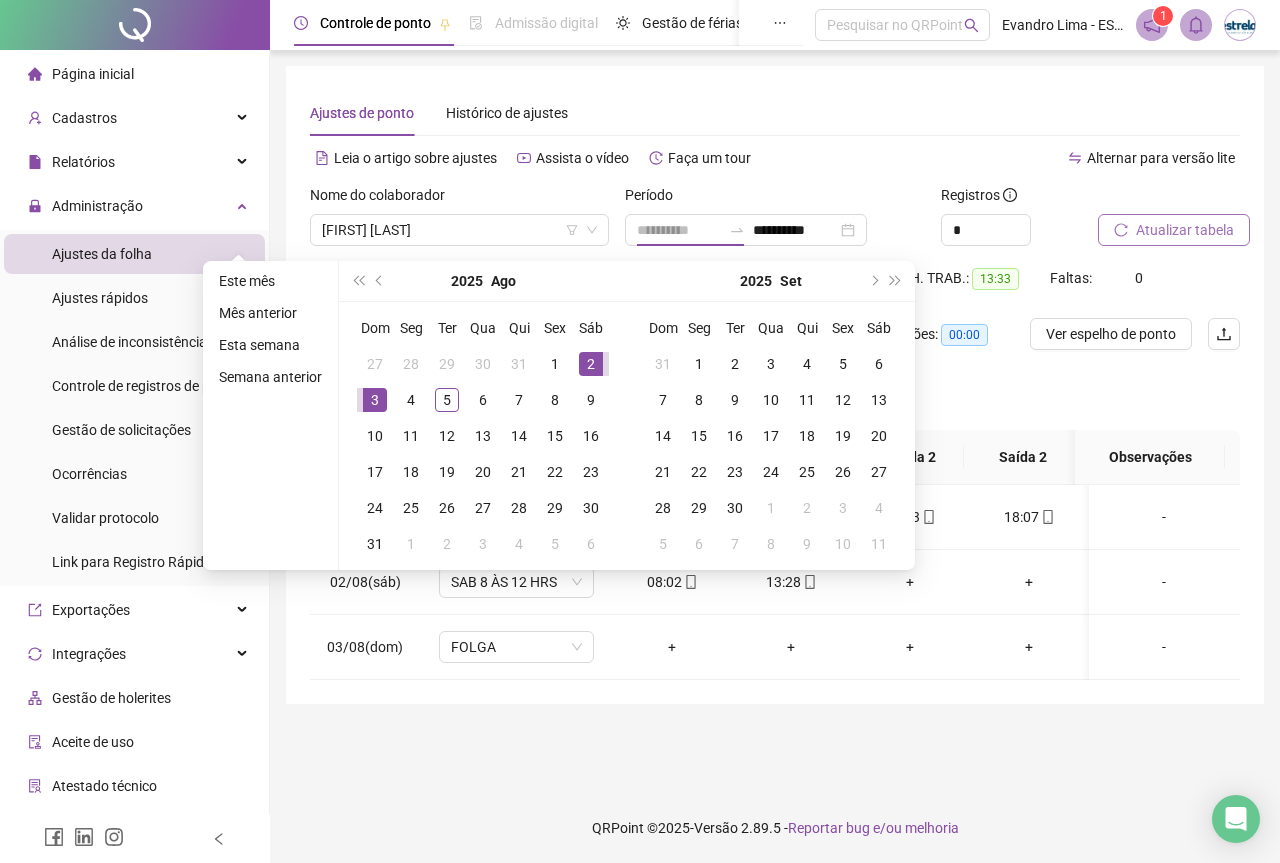 click on "2" at bounding box center (591, 364) 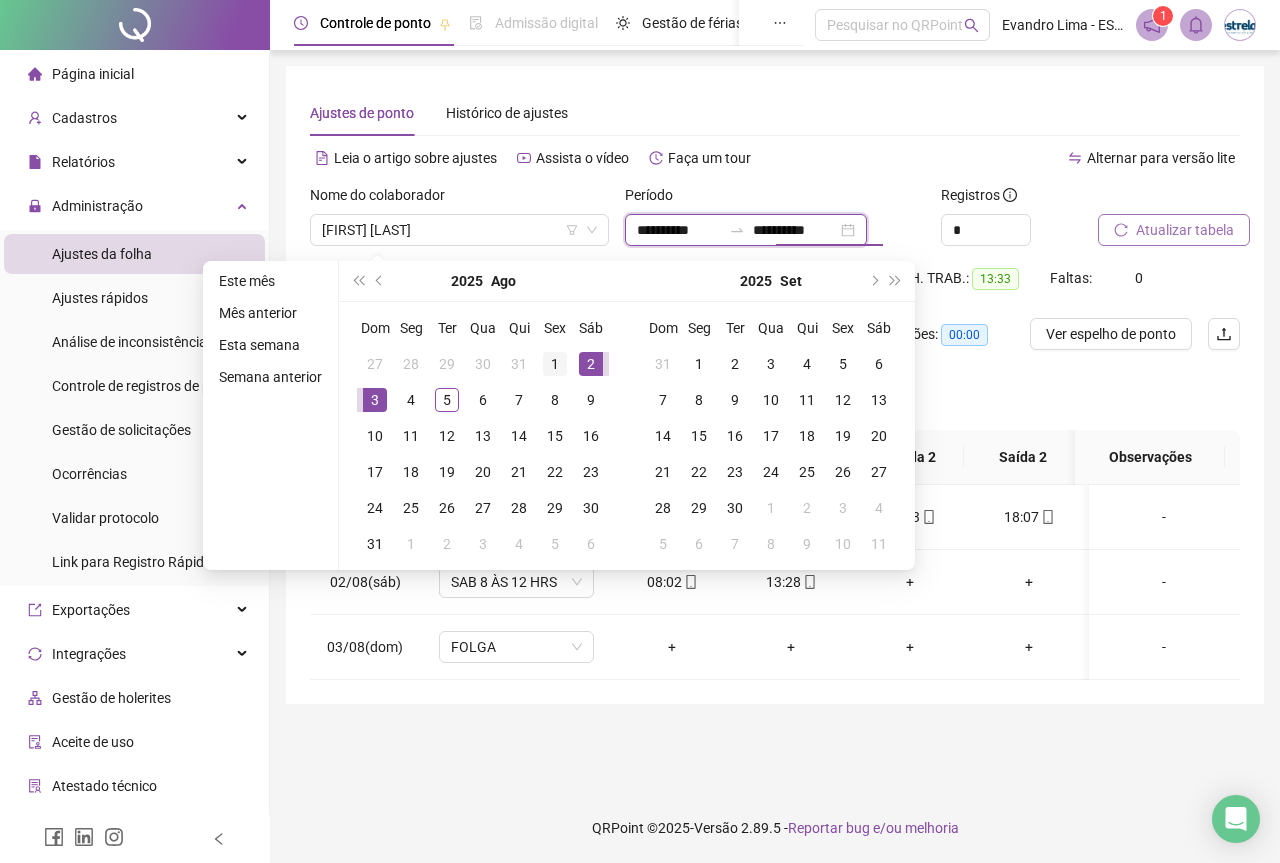 type on "**********" 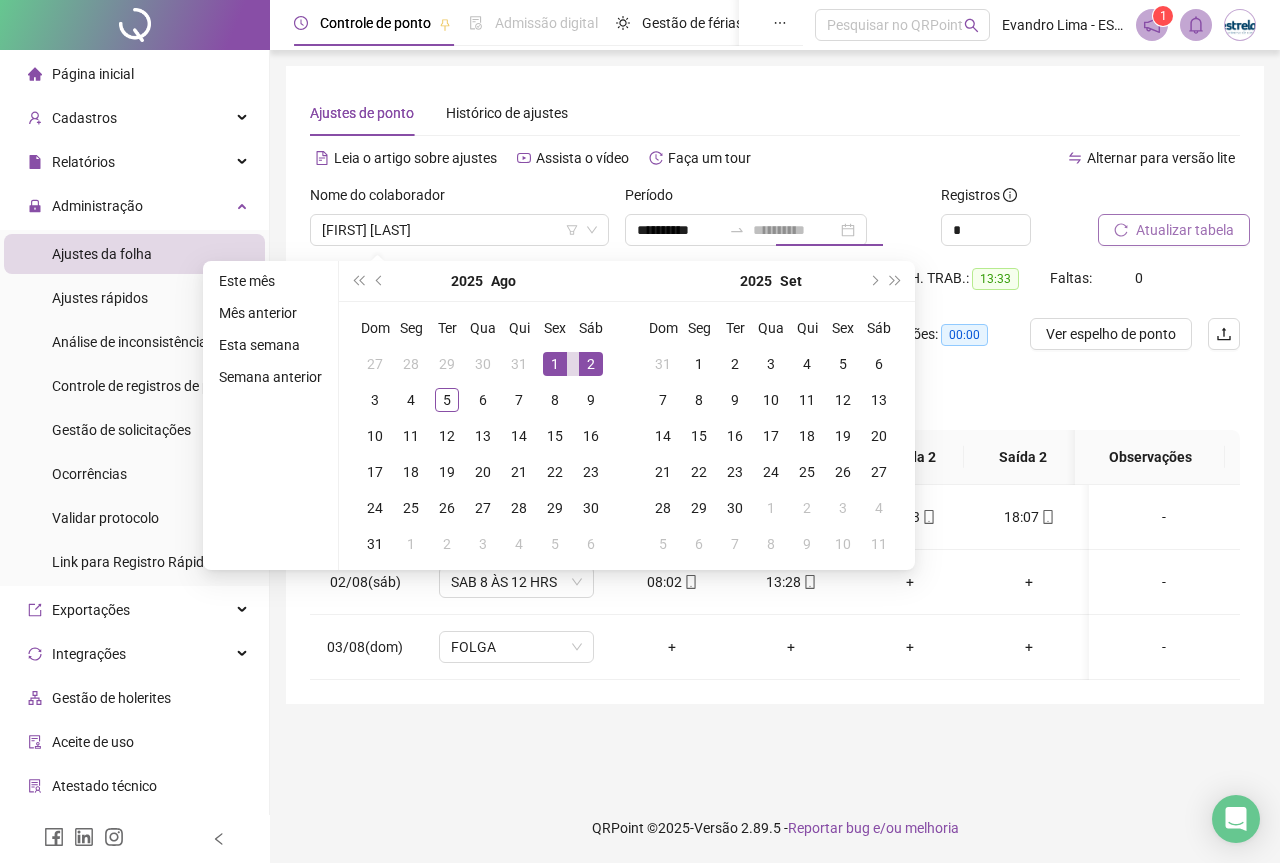 click on "1" at bounding box center (555, 364) 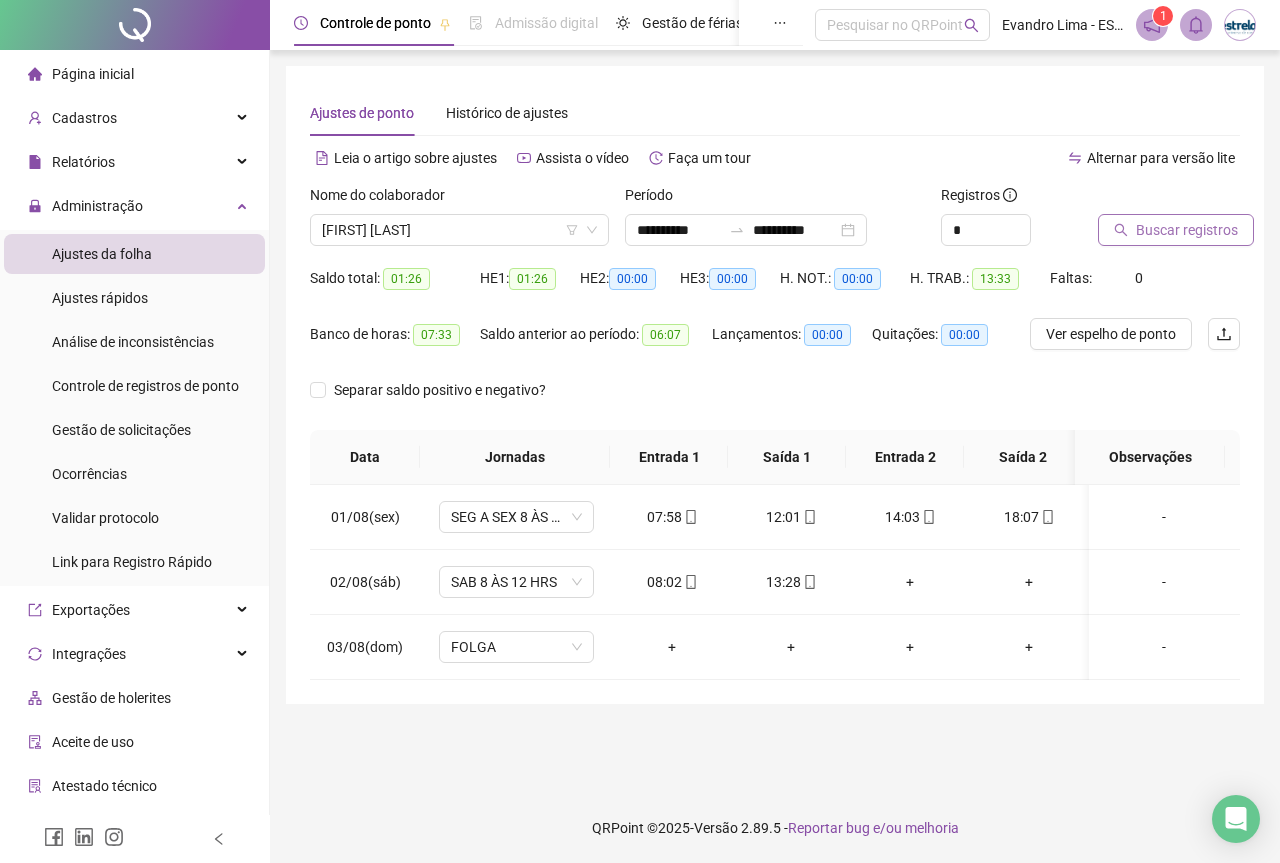 click on "Buscar registros" at bounding box center [1187, 230] 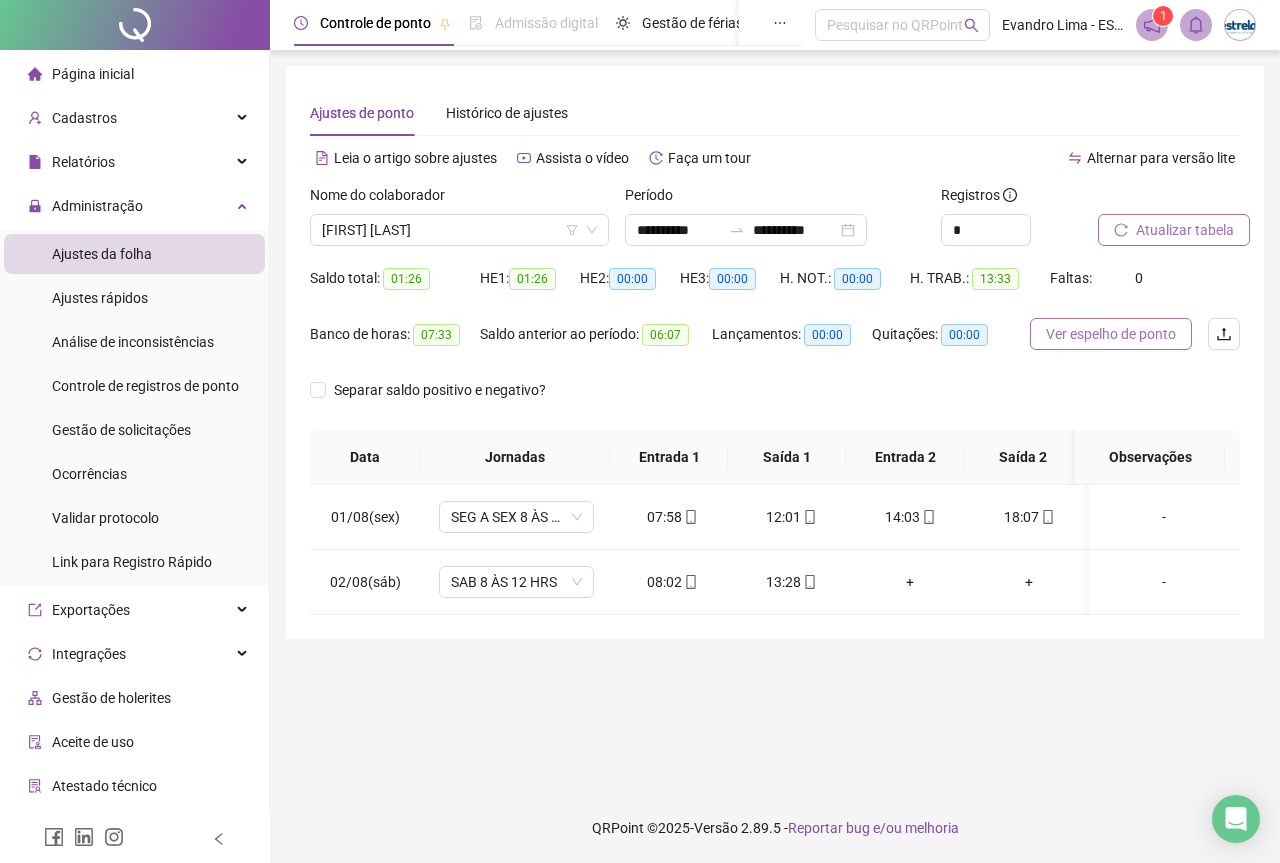 click on "Ver espelho de ponto" at bounding box center (1111, 334) 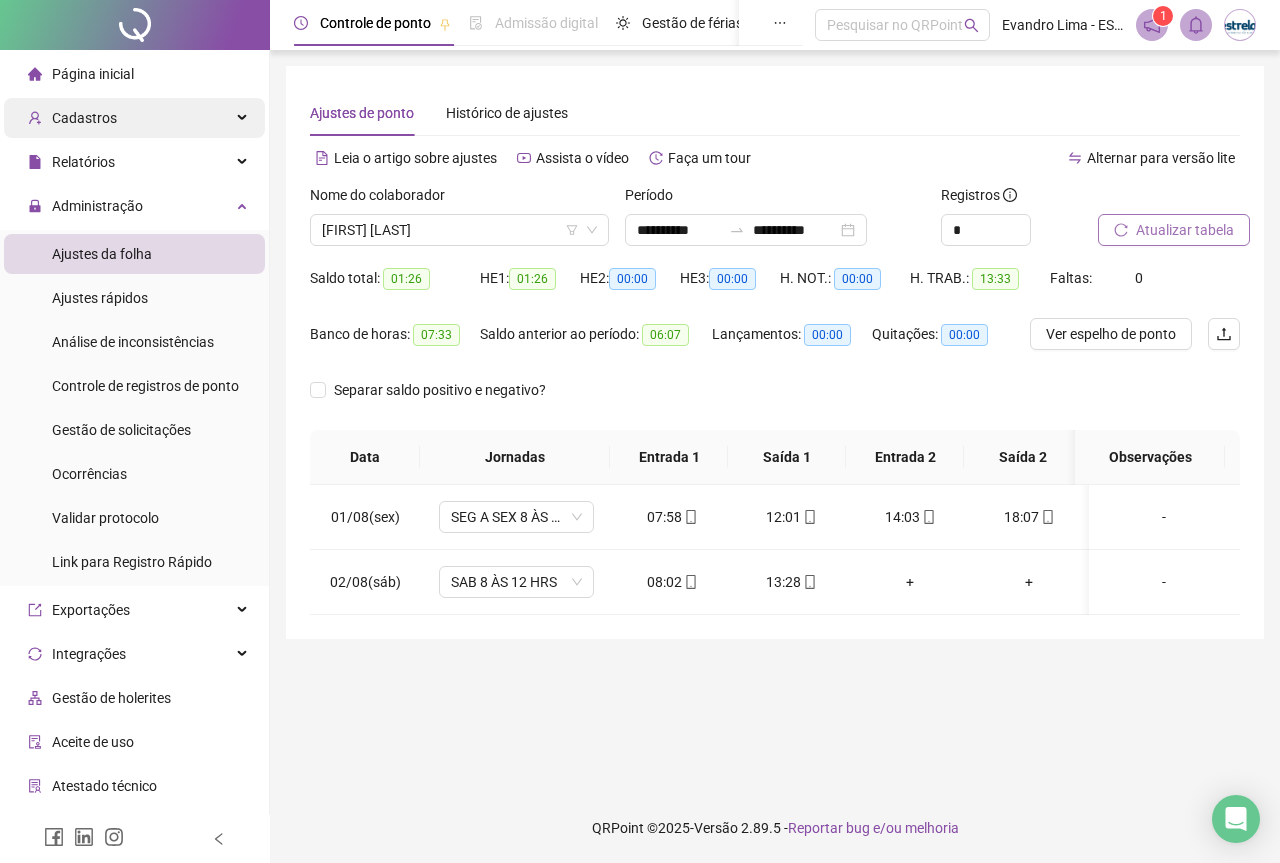 click on "Cadastros" at bounding box center (72, 118) 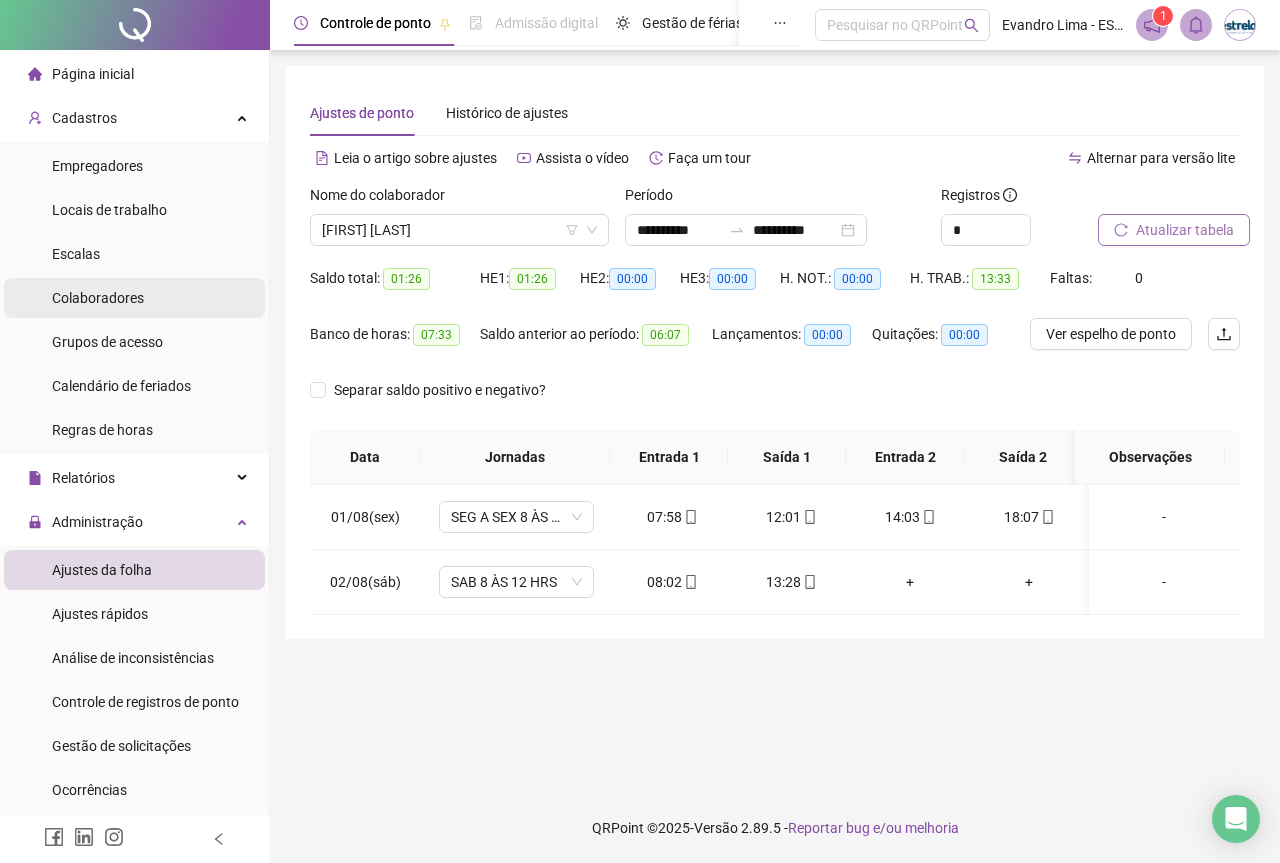 click on "Colaboradores" at bounding box center (98, 298) 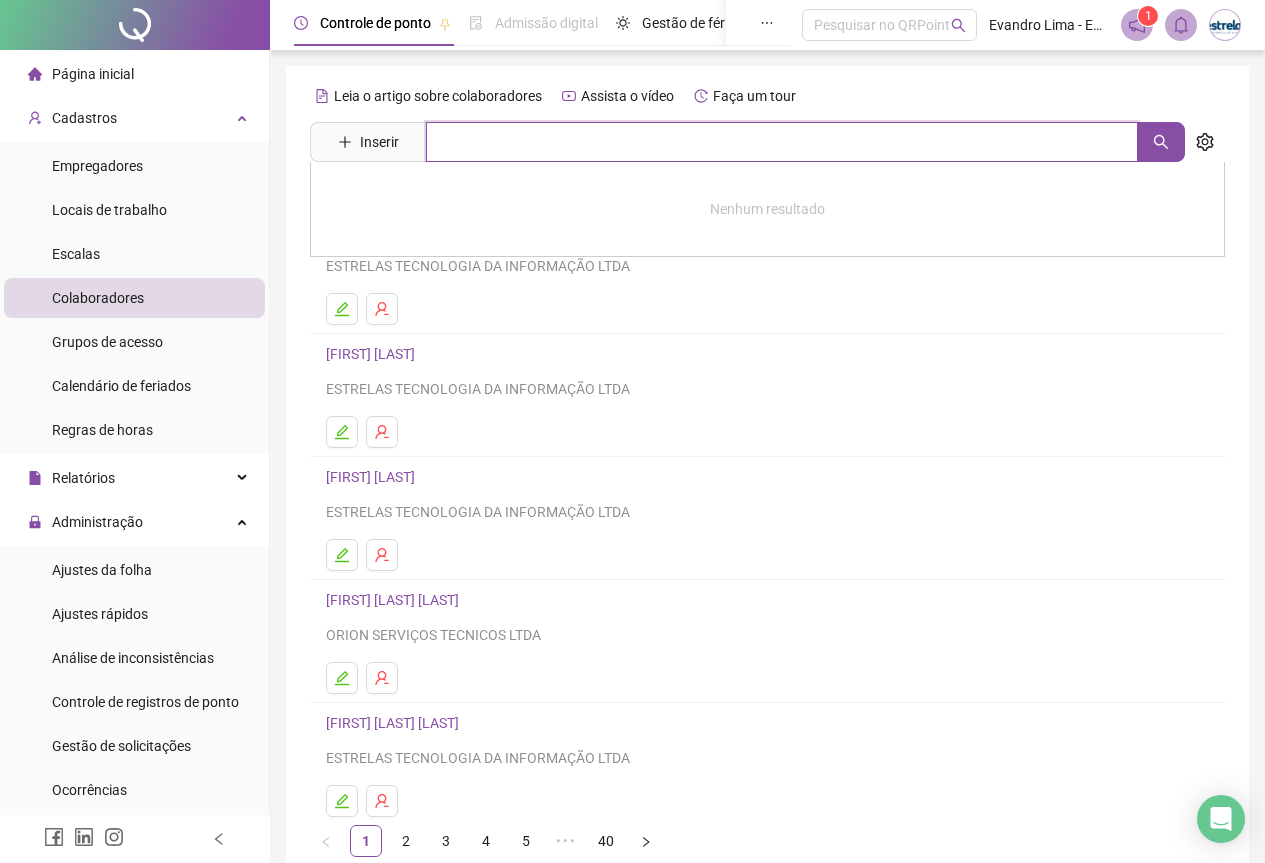 click at bounding box center (782, 142) 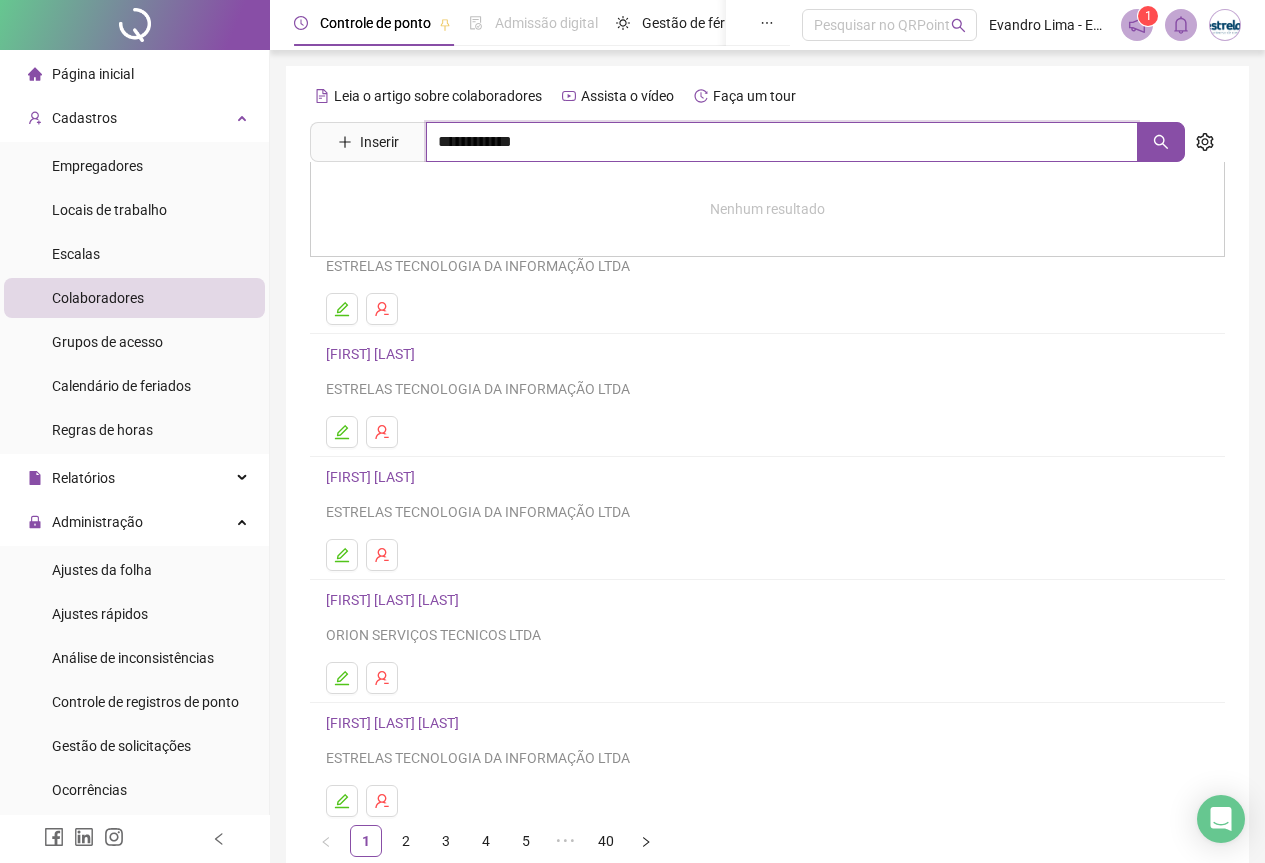 type on "**********" 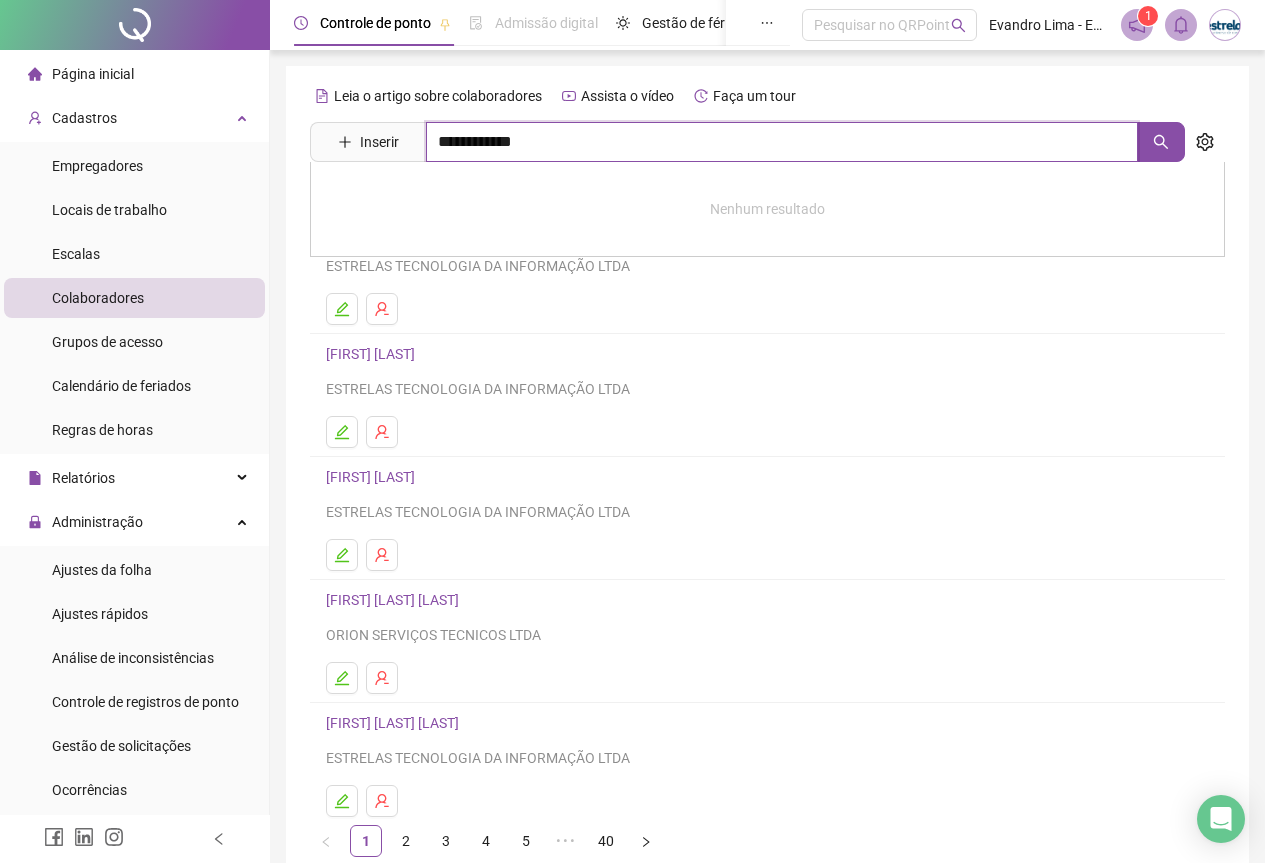 drag, startPoint x: 647, startPoint y: 137, endPoint x: 257, endPoint y: 139, distance: 390.00513 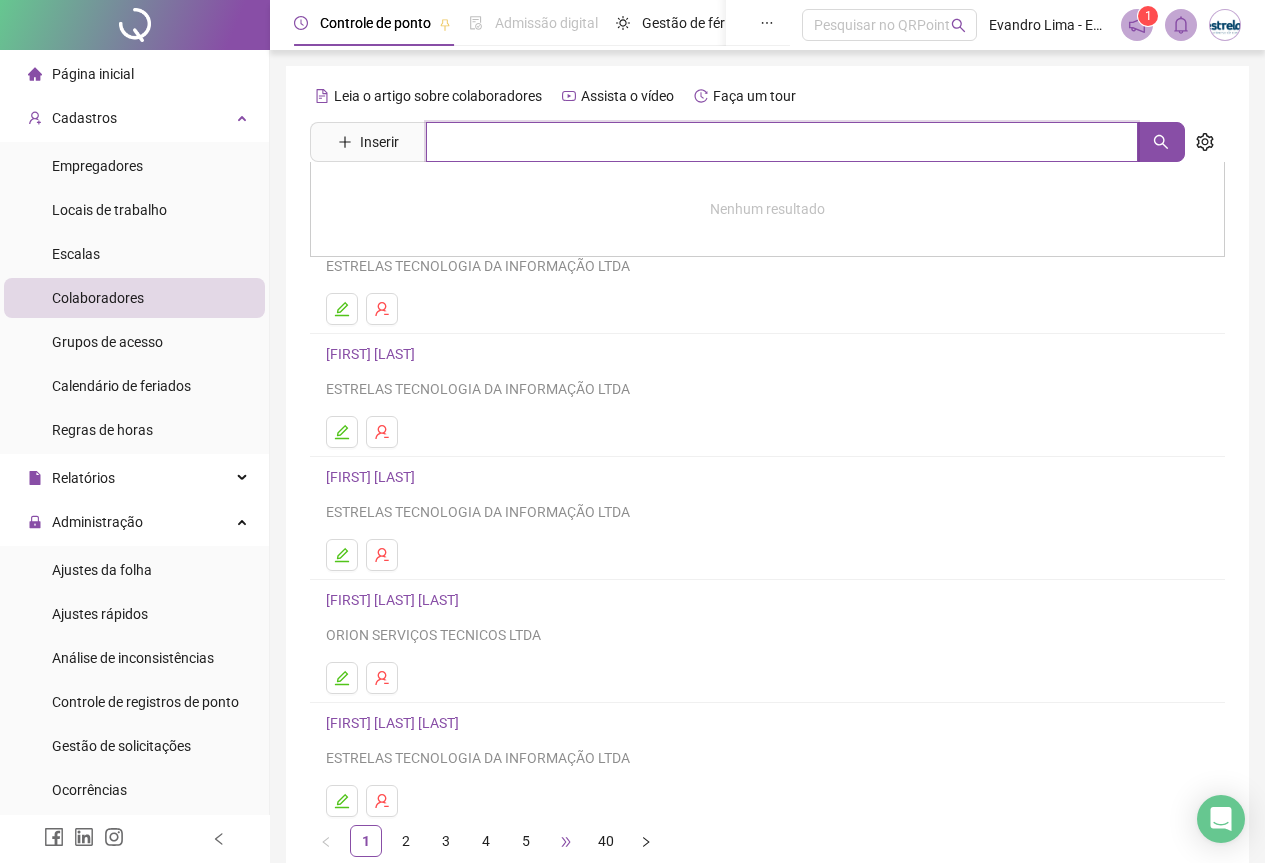 scroll, scrollTop: 104, scrollLeft: 0, axis: vertical 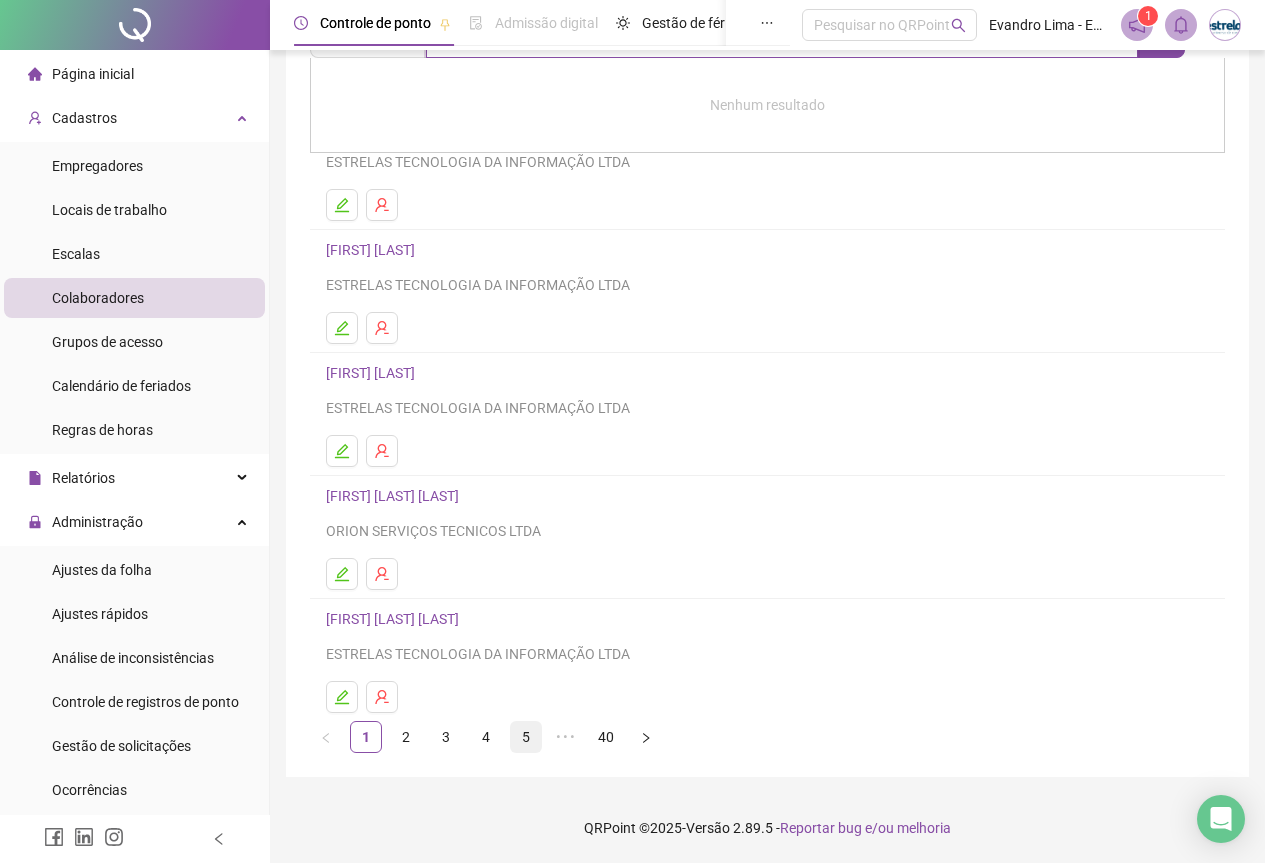 type 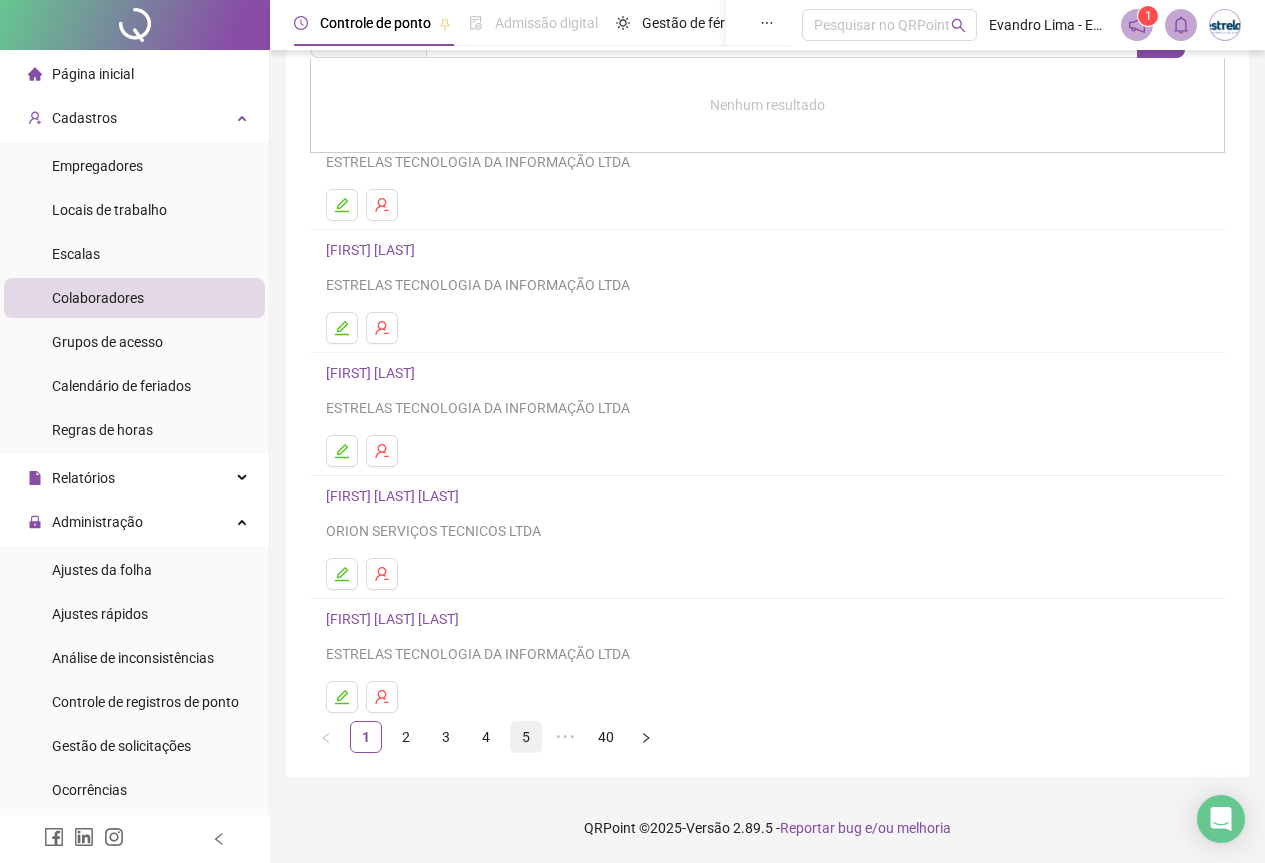 click on "5" at bounding box center (526, 737) 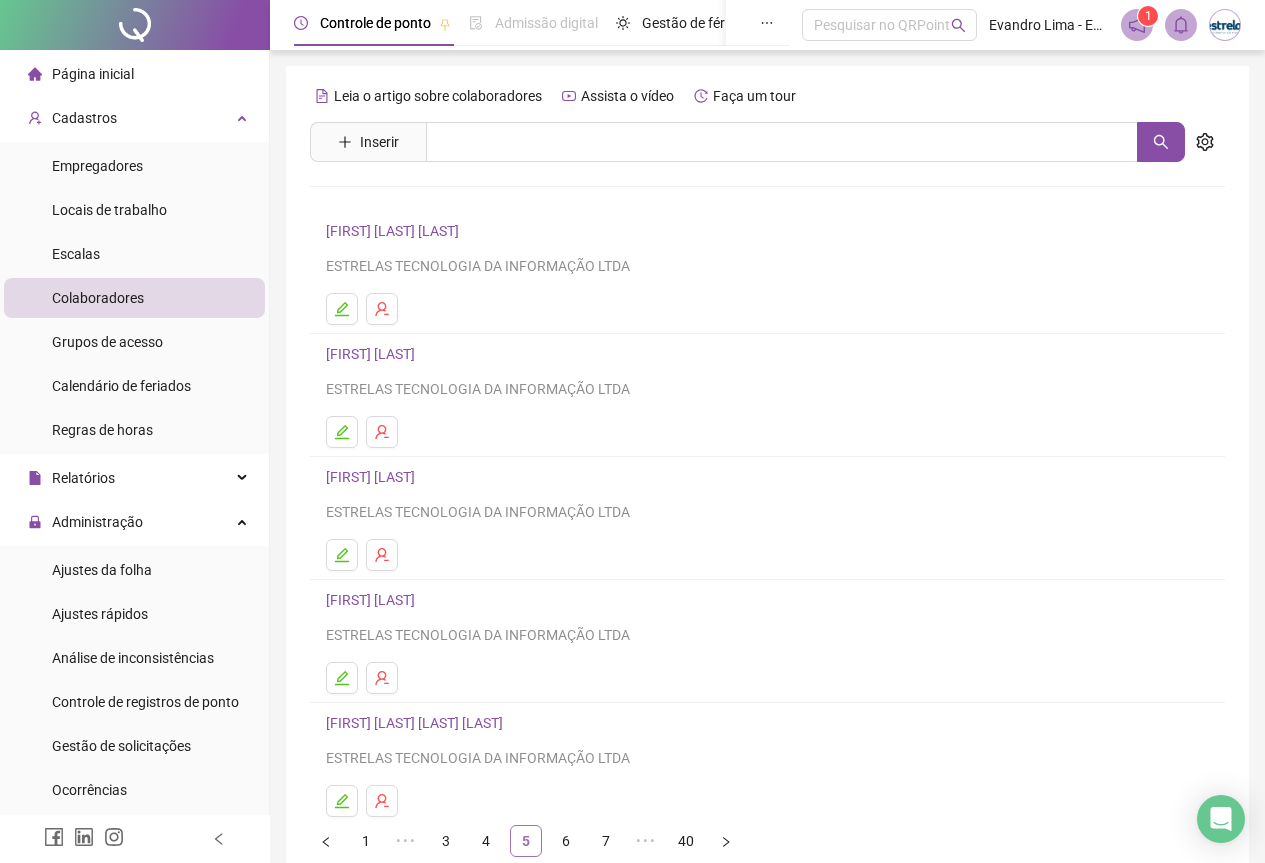 scroll, scrollTop: 104, scrollLeft: 0, axis: vertical 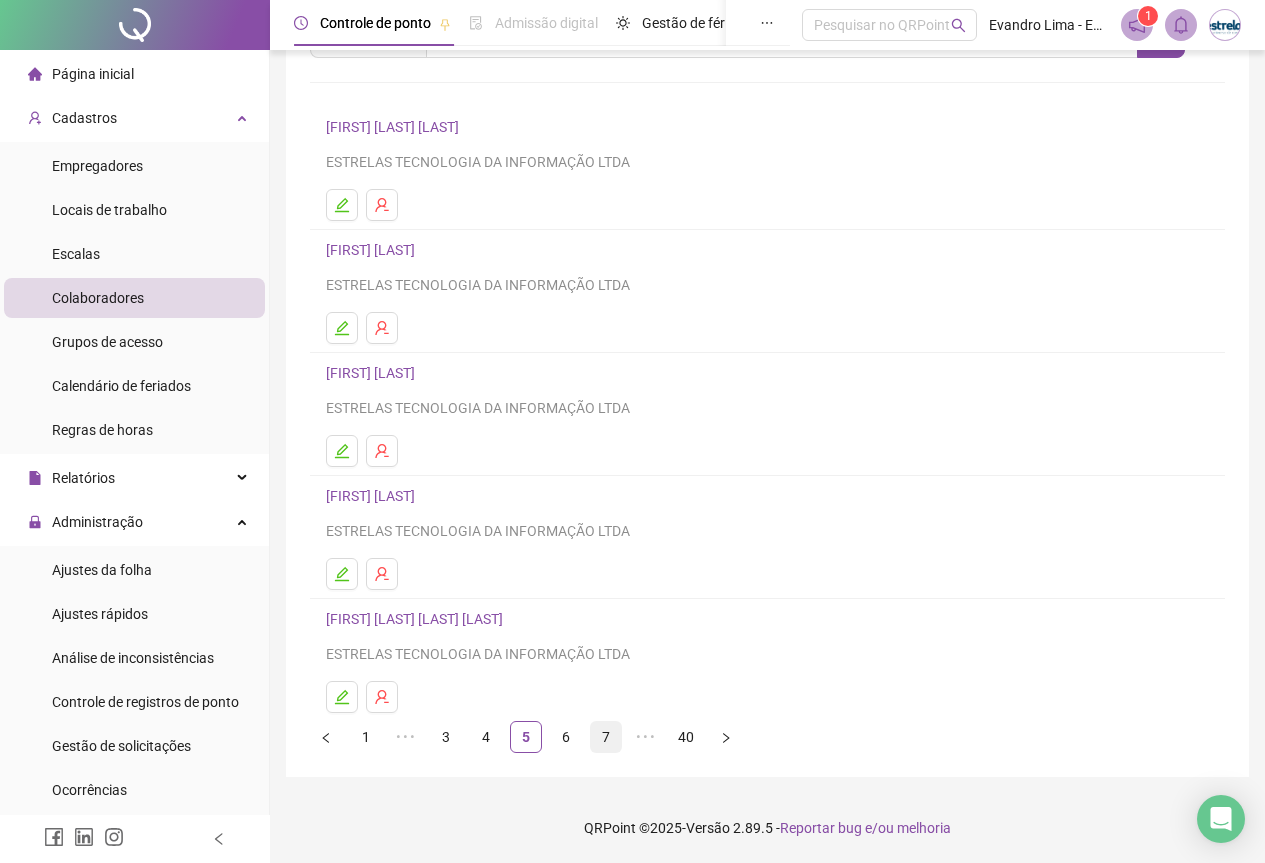 click on "1 ••• 3 4 5 6 7 ••• 40" at bounding box center [767, 737] 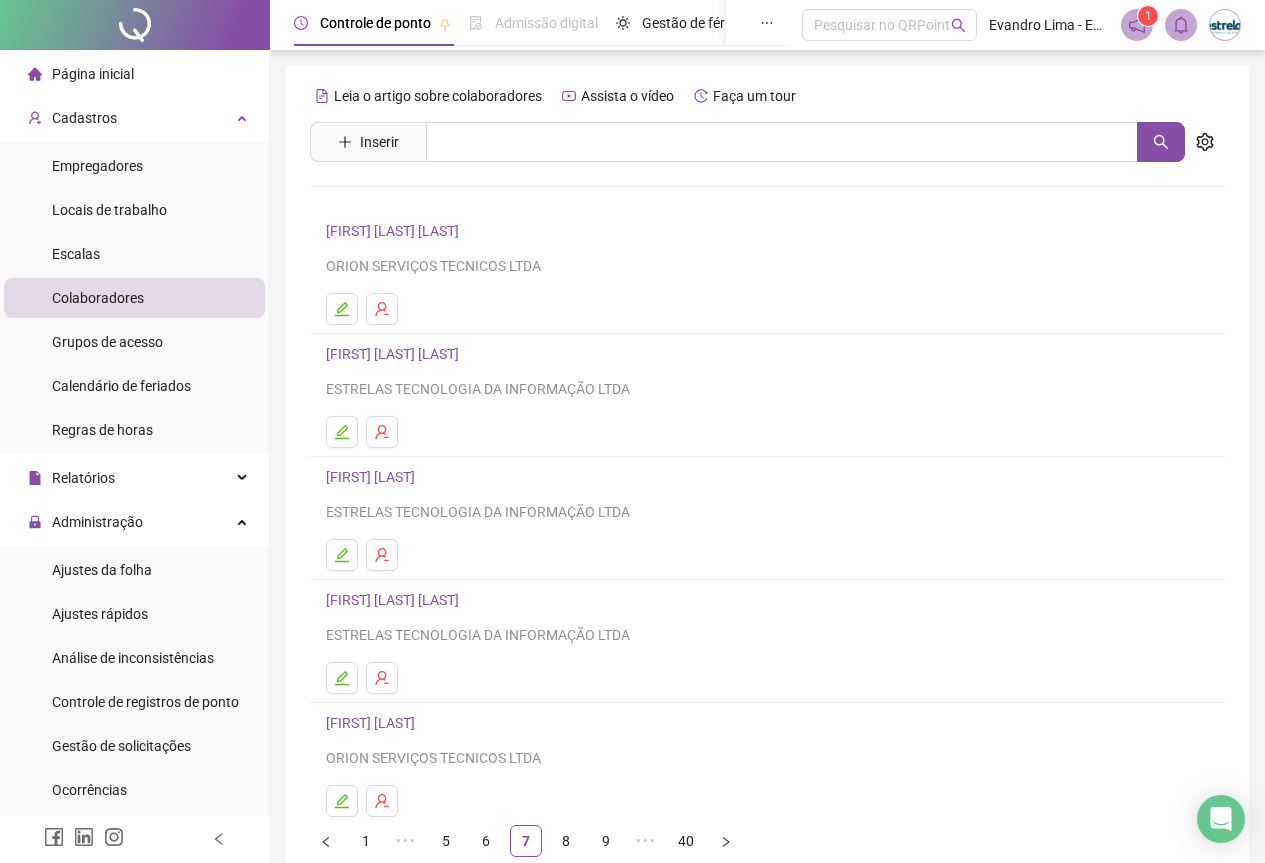 scroll, scrollTop: 104, scrollLeft: 0, axis: vertical 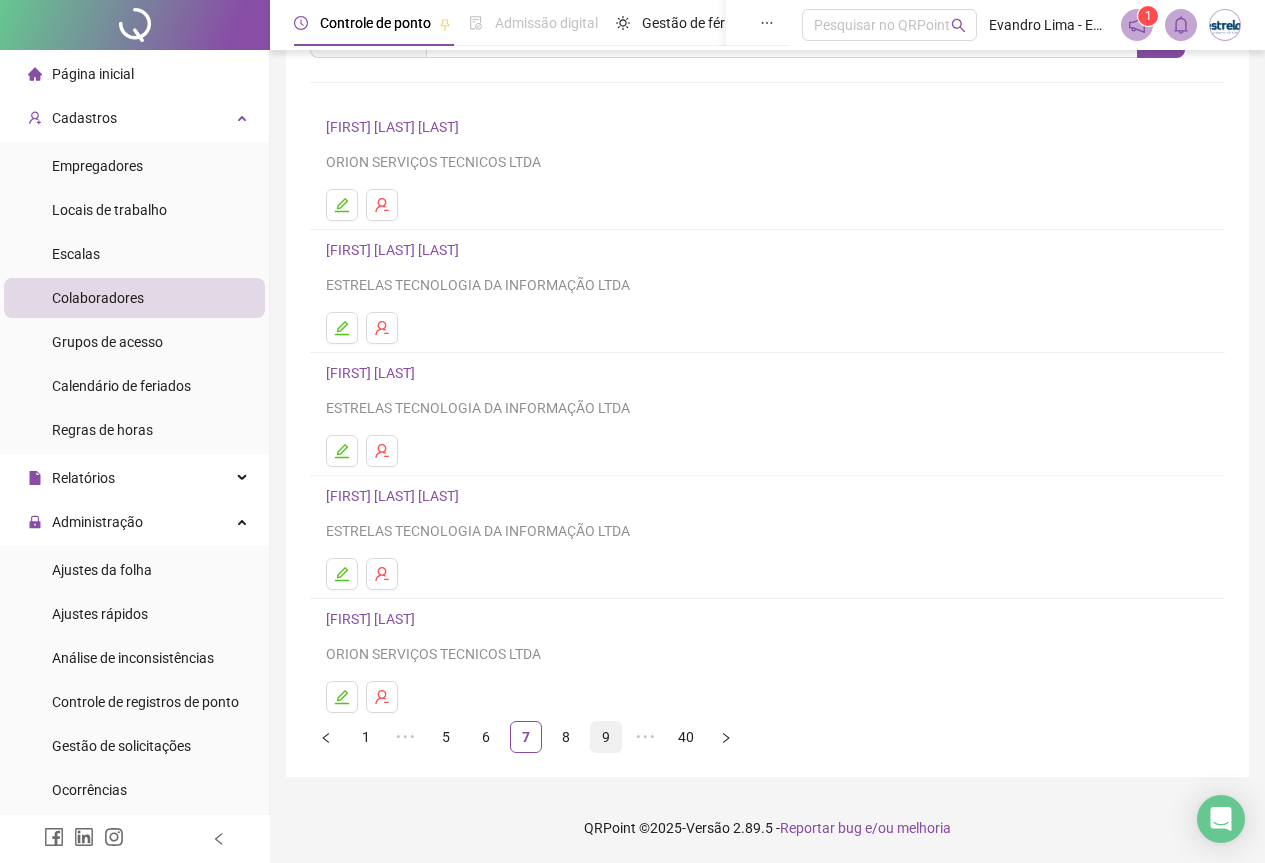 click on "9" at bounding box center (606, 737) 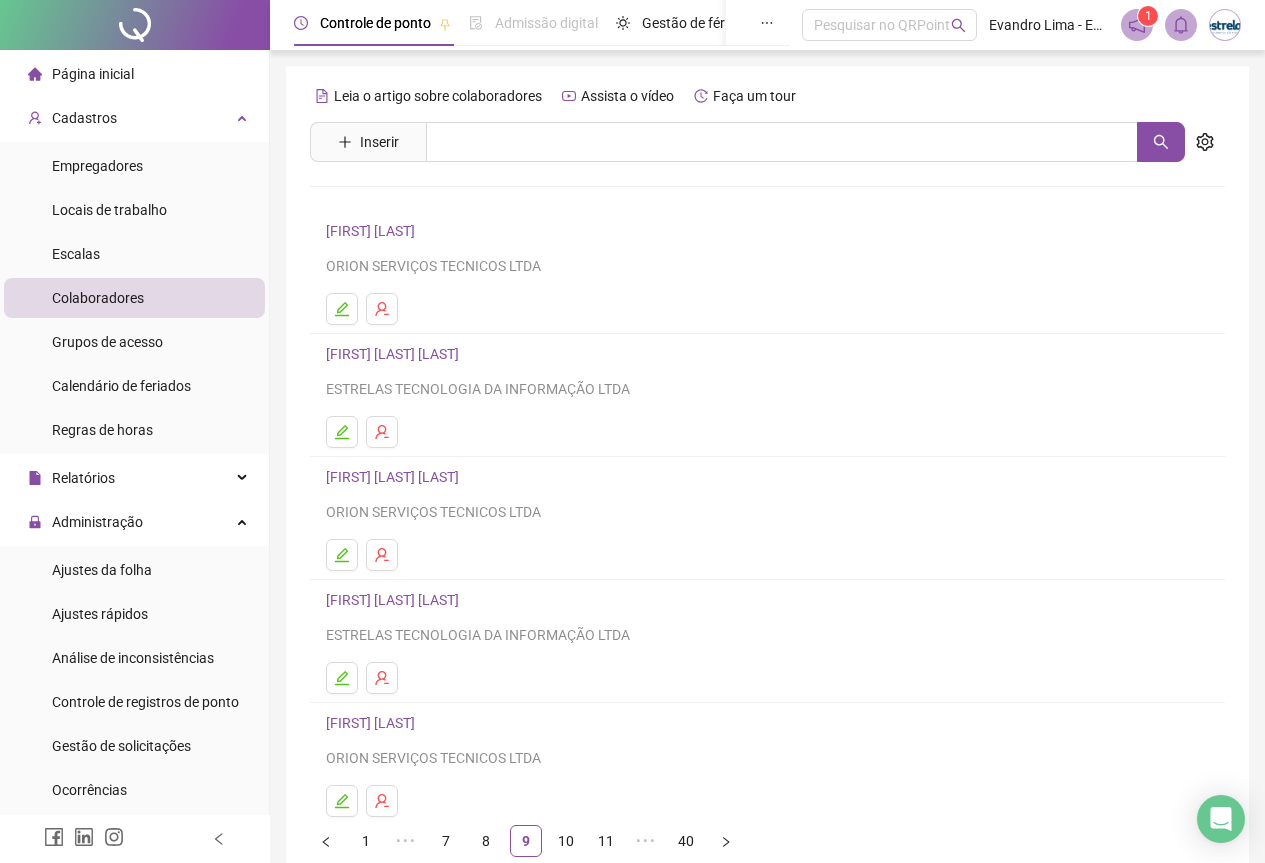 scroll, scrollTop: 104, scrollLeft: 0, axis: vertical 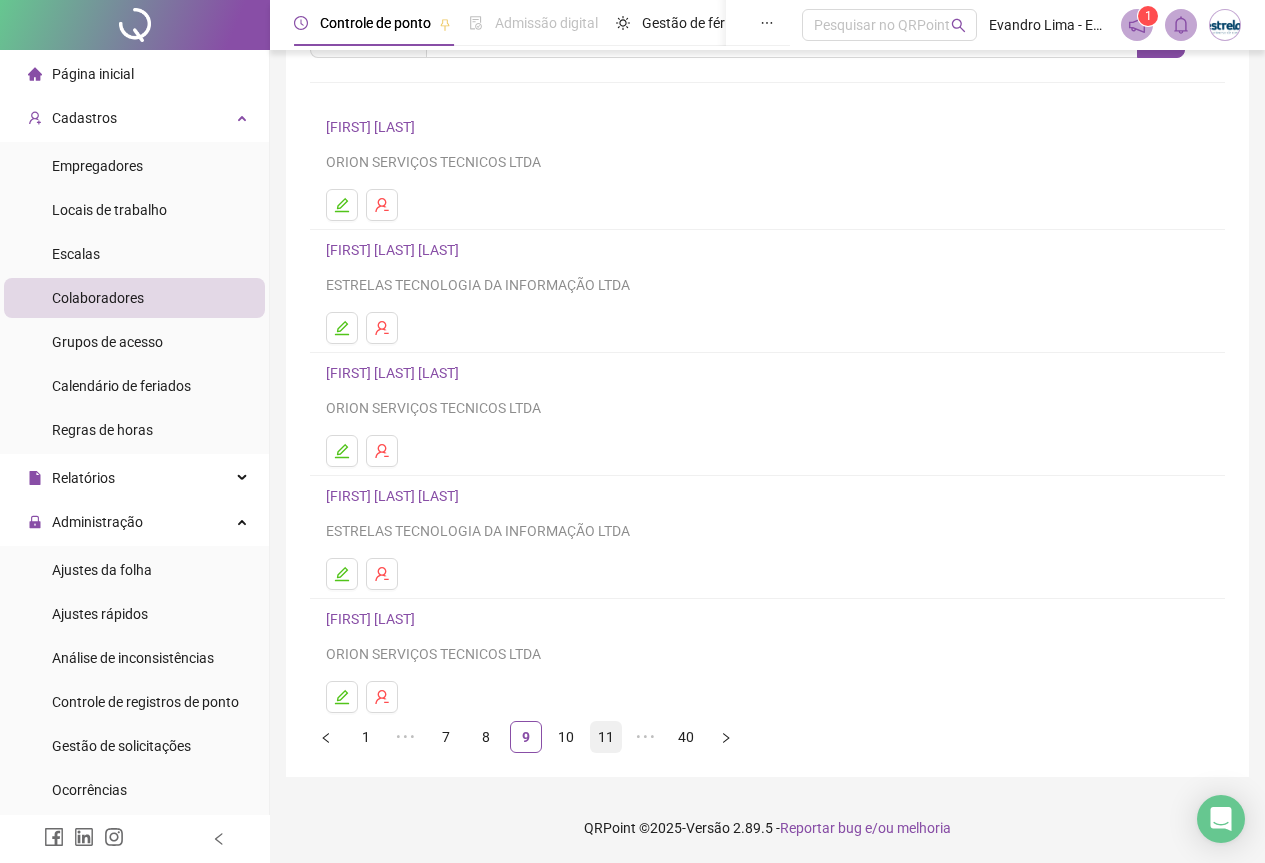 click on "11" at bounding box center [606, 737] 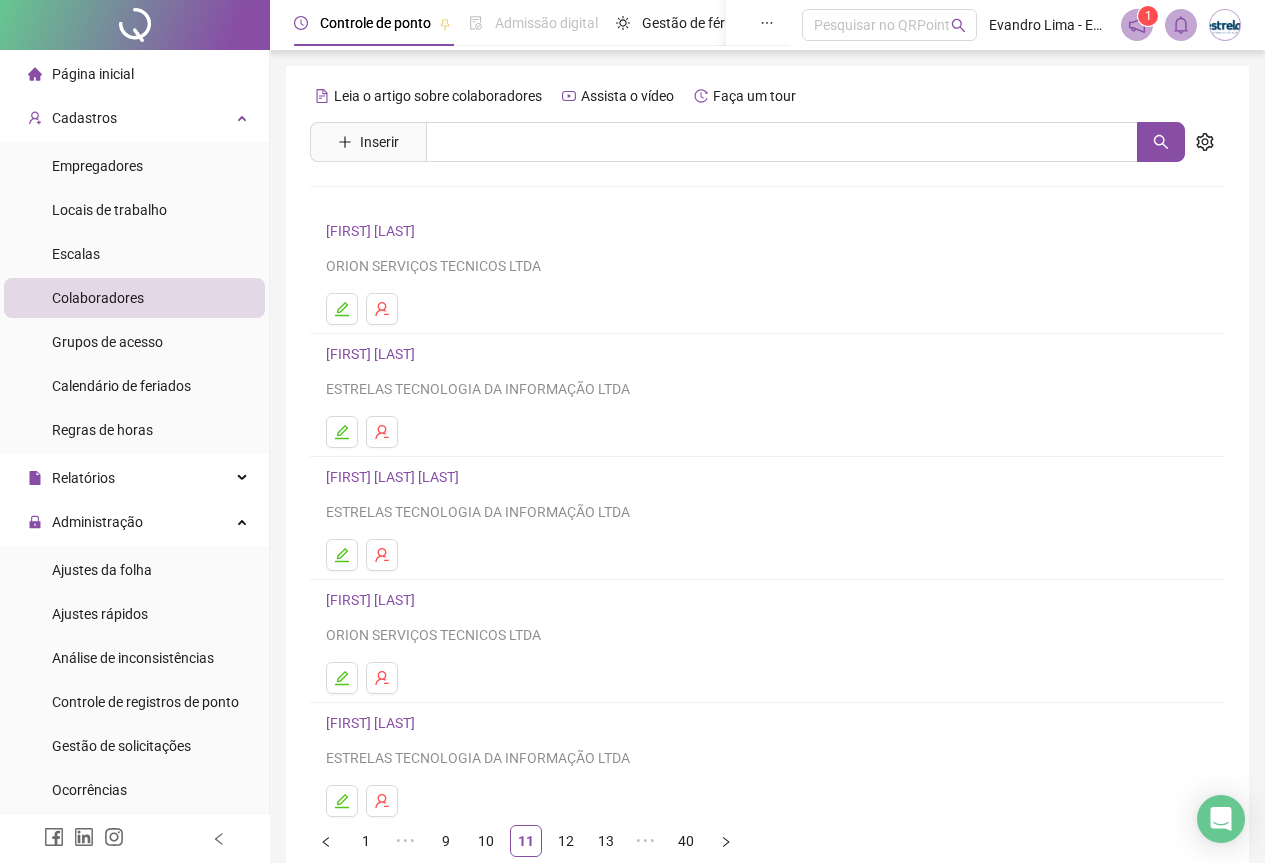 scroll, scrollTop: 104, scrollLeft: 0, axis: vertical 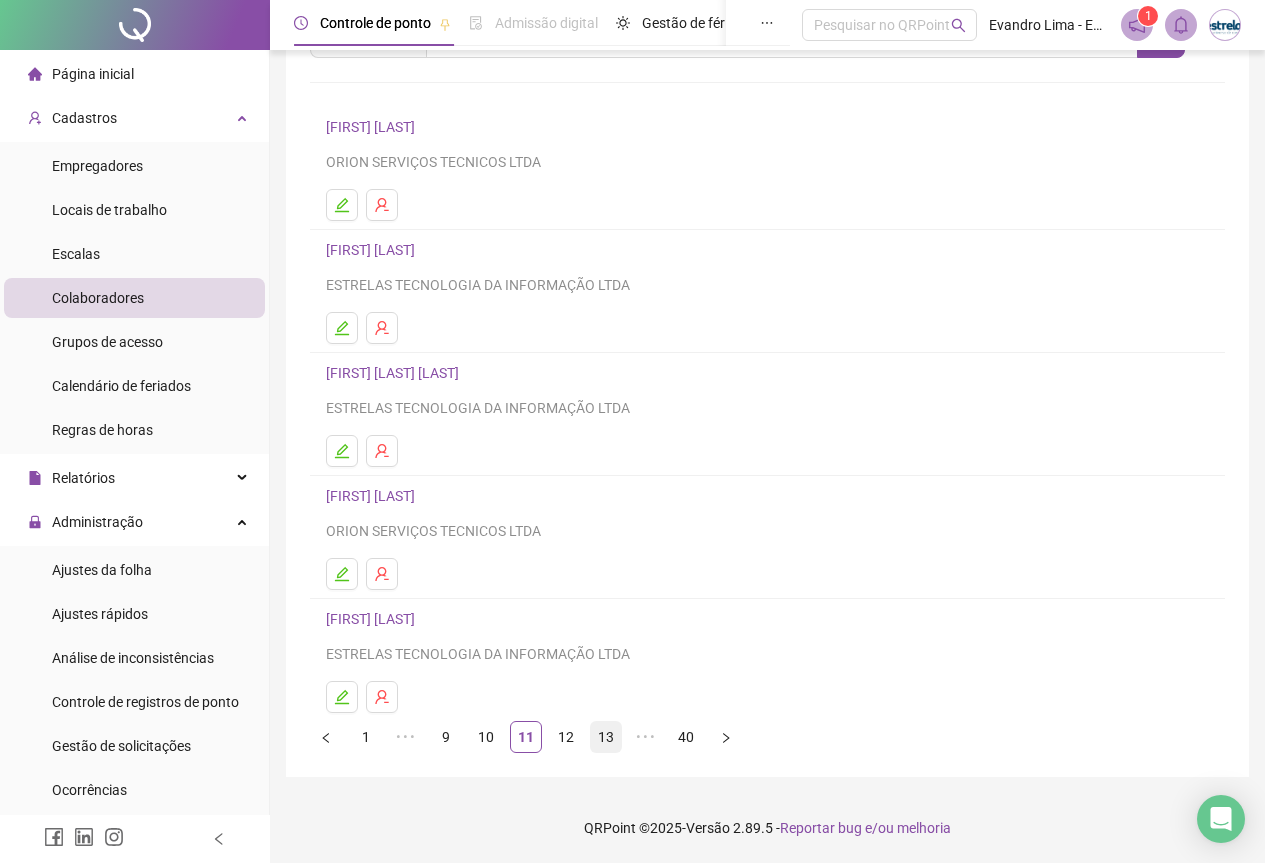 click on "13" at bounding box center (606, 737) 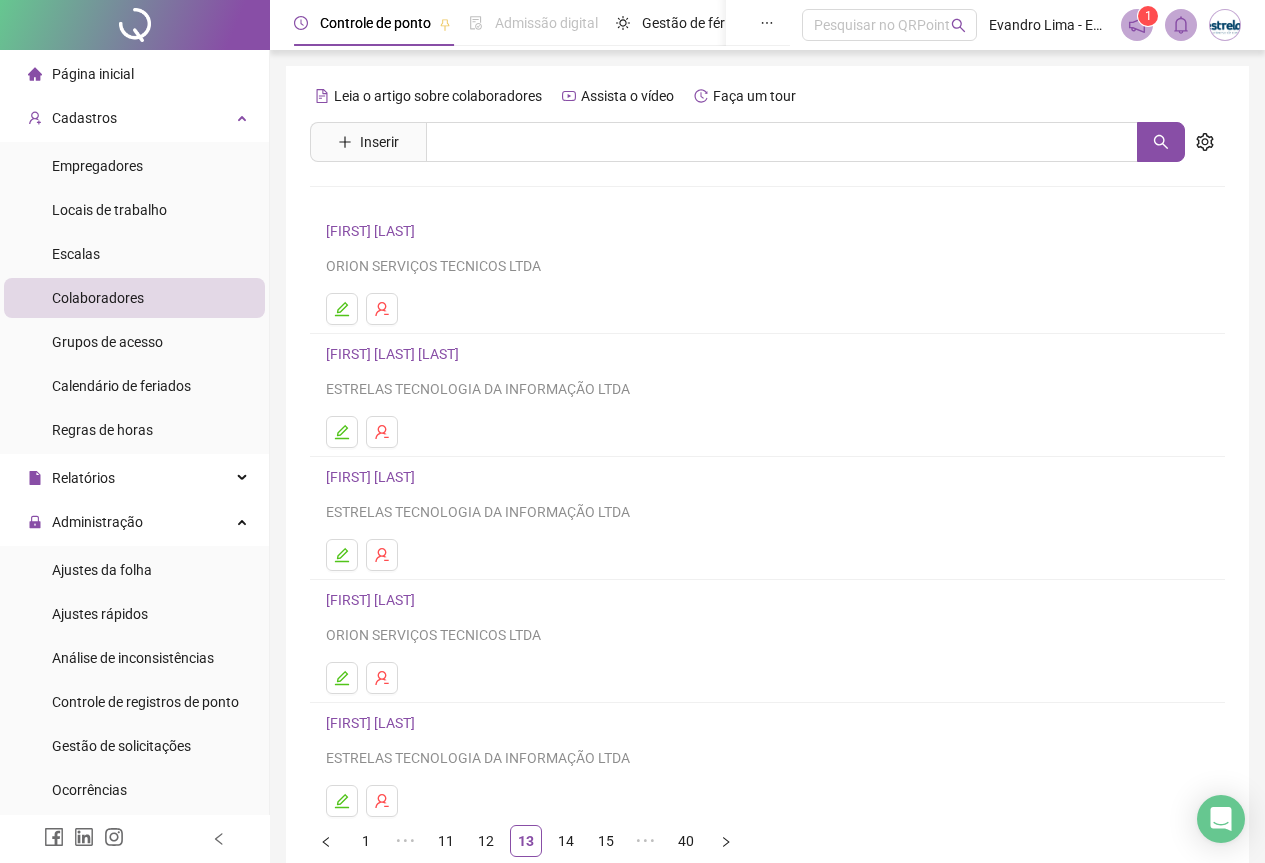 scroll, scrollTop: 104, scrollLeft: 0, axis: vertical 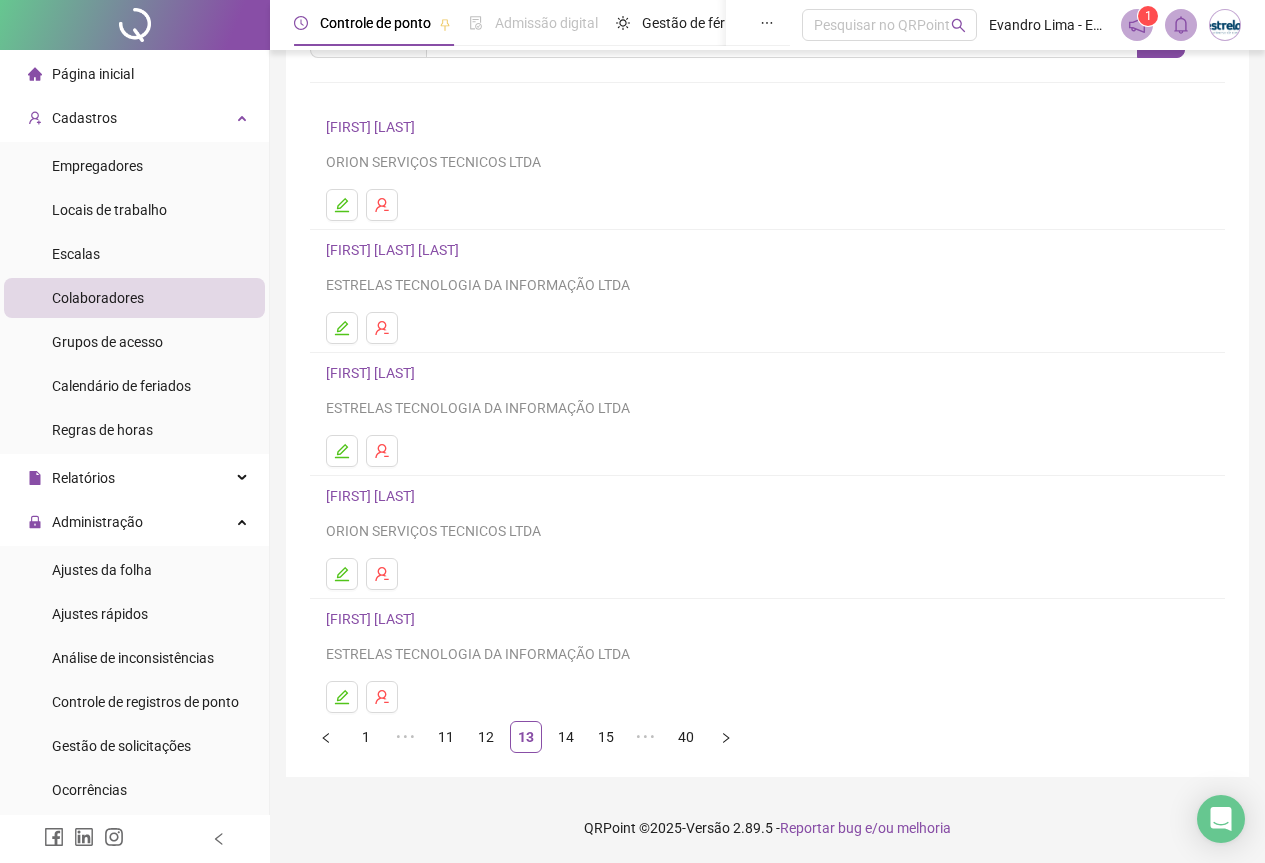 click on "Leia o artigo sobre colaboradores Assista o vídeo Faça um tour Inserir Nenhum resultado [FIRST] [LAST] [LAST]   ORION SERVIÇOS TECNICOS LTDA  [FIRST] [LAST] [LAST]   ESTRELAS TECNOLOGIA DA INFORMAÇÃO LTDA [FIRST] [LAST] [LAST]   ESTRELAS TECNOLOGIA DA INFORMAÇÃO LTDA [FIRST] [LAST] [LAST]   ORION SERVIÇOS TECNICOS LTDA  [FIRST] [LAST] [LAST]   ESTRELAS TECNOLOGIA DA INFORMAÇÃO LTDA 1 ••• 11 12 13 14 15 ••• 40" at bounding box center (767, 369) 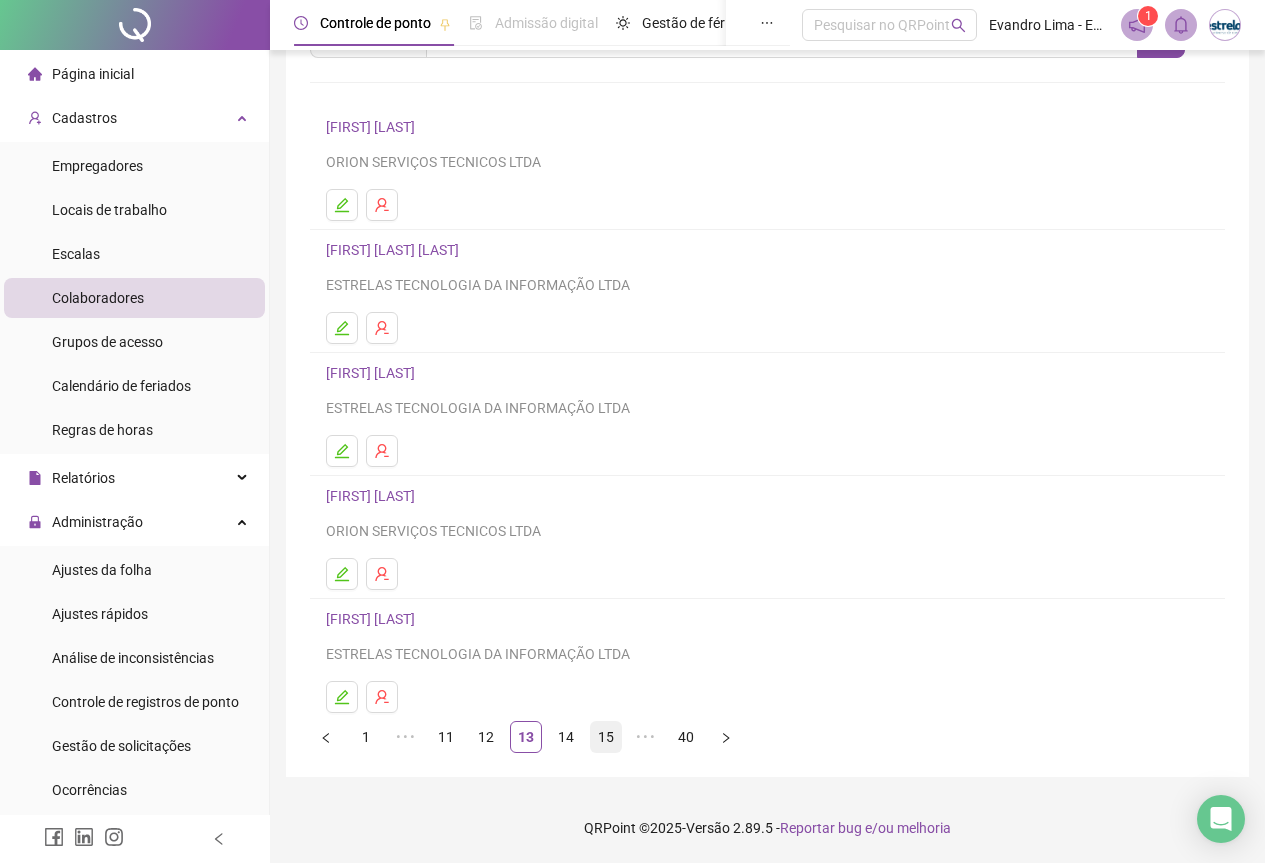 click on "15" at bounding box center [606, 737] 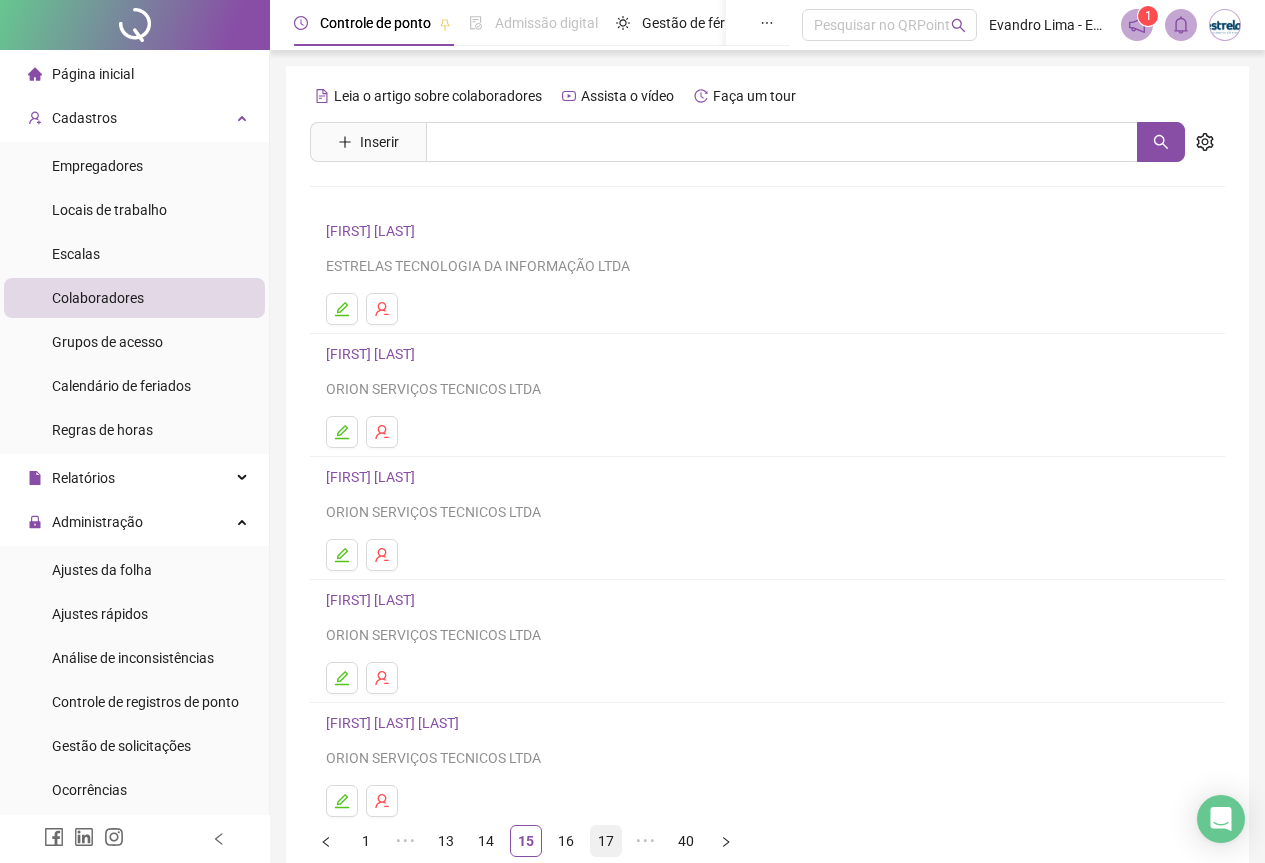 scroll, scrollTop: 104, scrollLeft: 0, axis: vertical 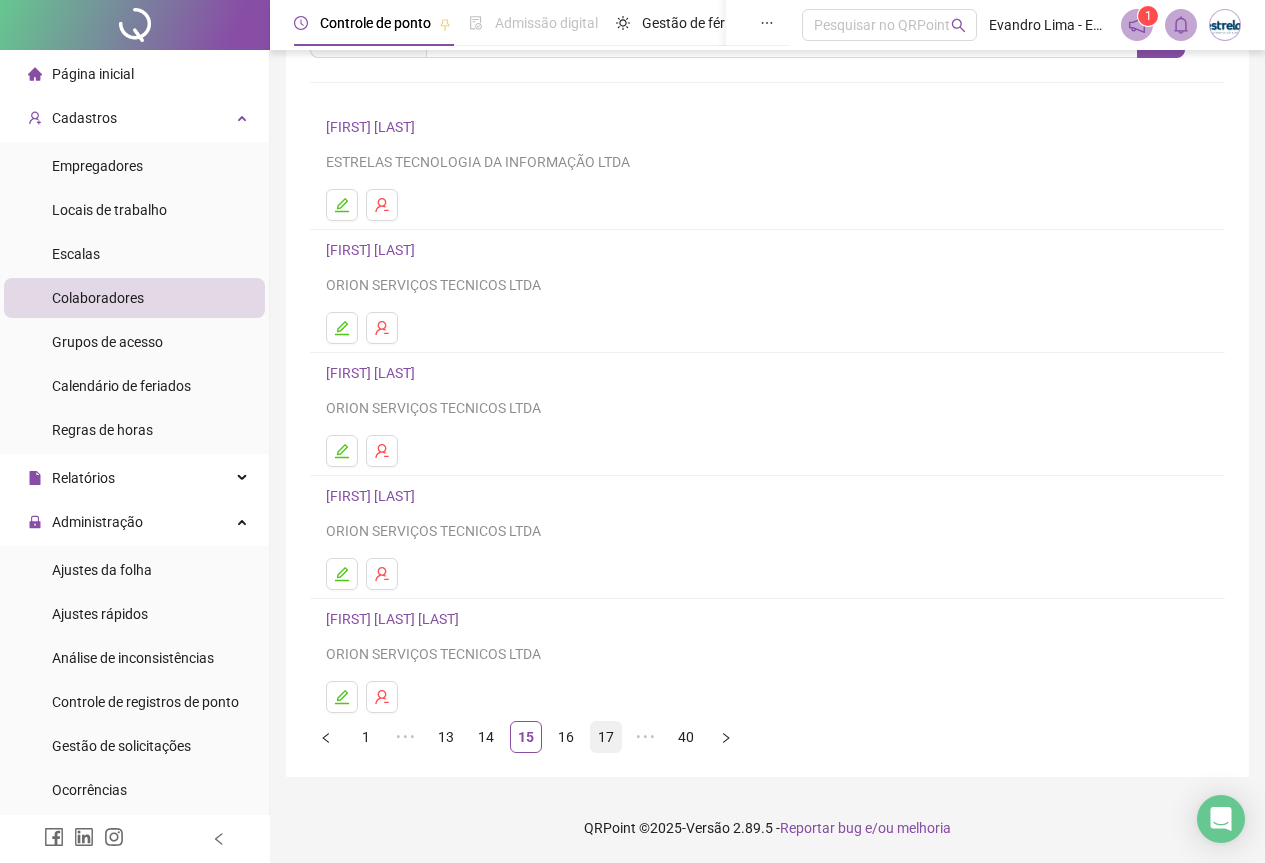 click on "17" at bounding box center (606, 737) 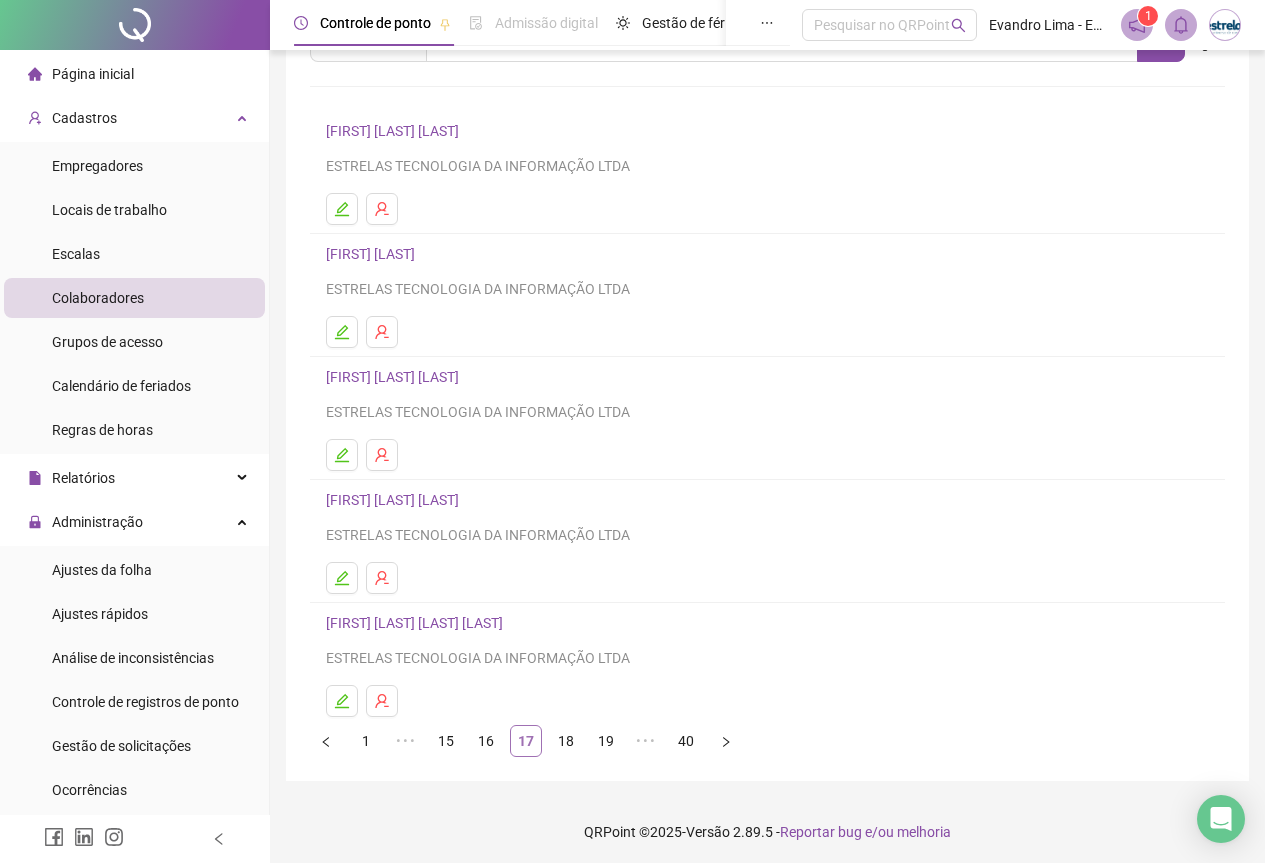 scroll, scrollTop: 104, scrollLeft: 0, axis: vertical 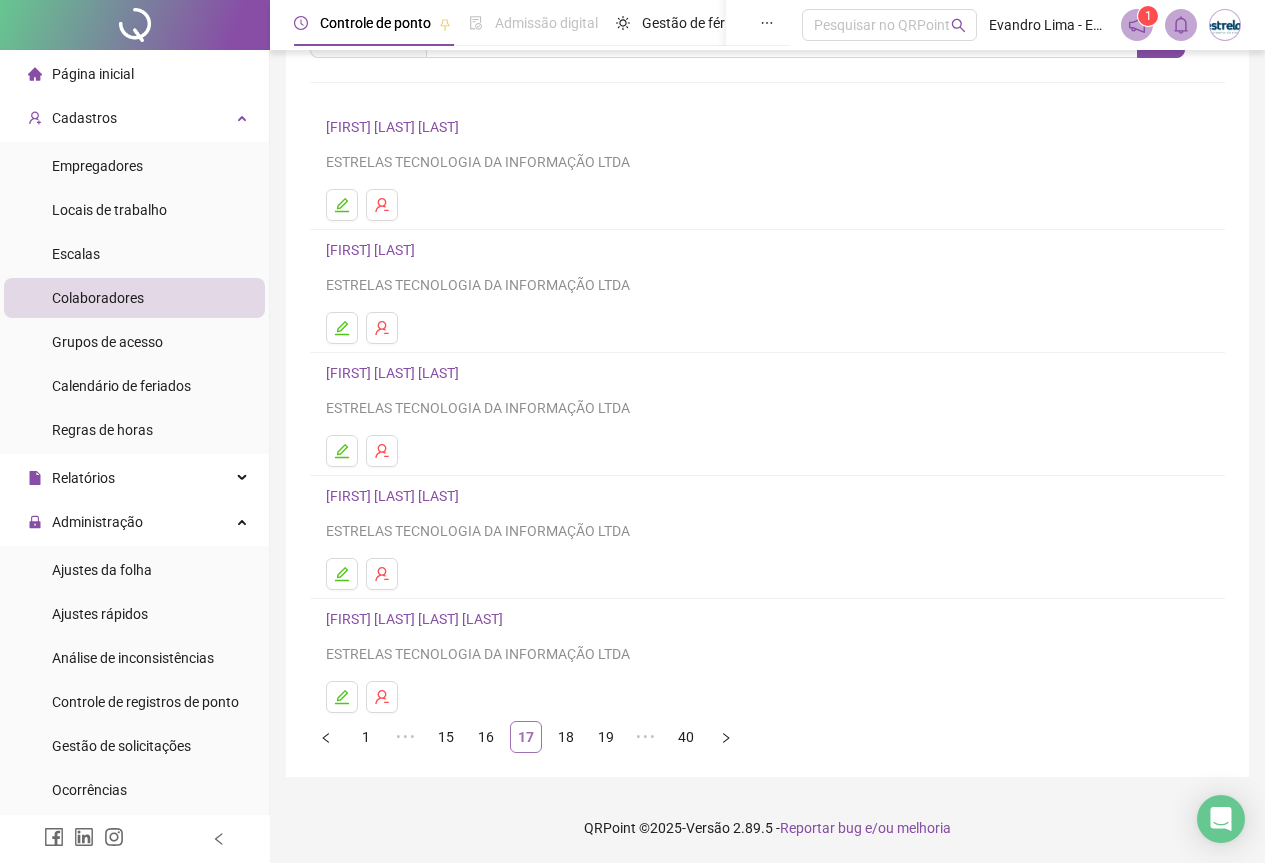 click on "19" at bounding box center (606, 737) 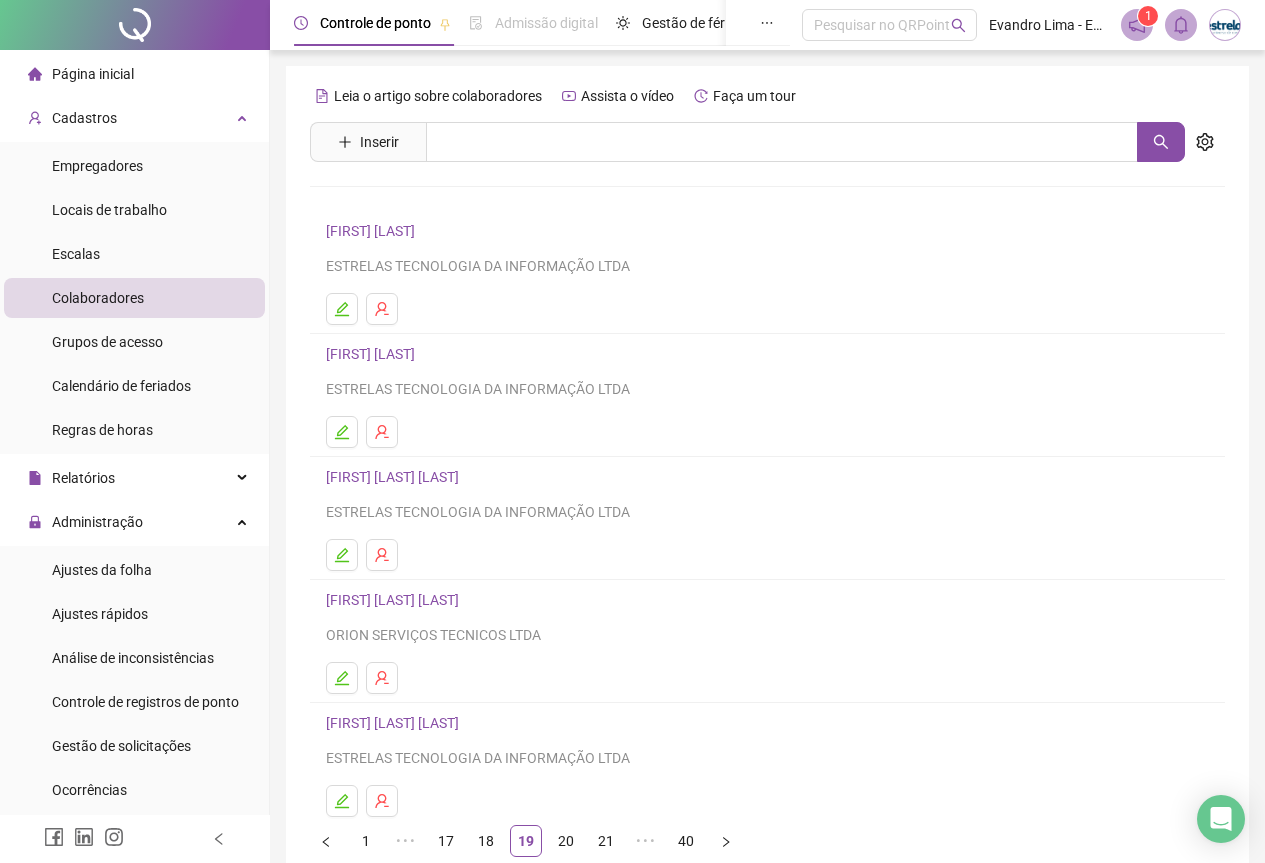 scroll, scrollTop: 104, scrollLeft: 0, axis: vertical 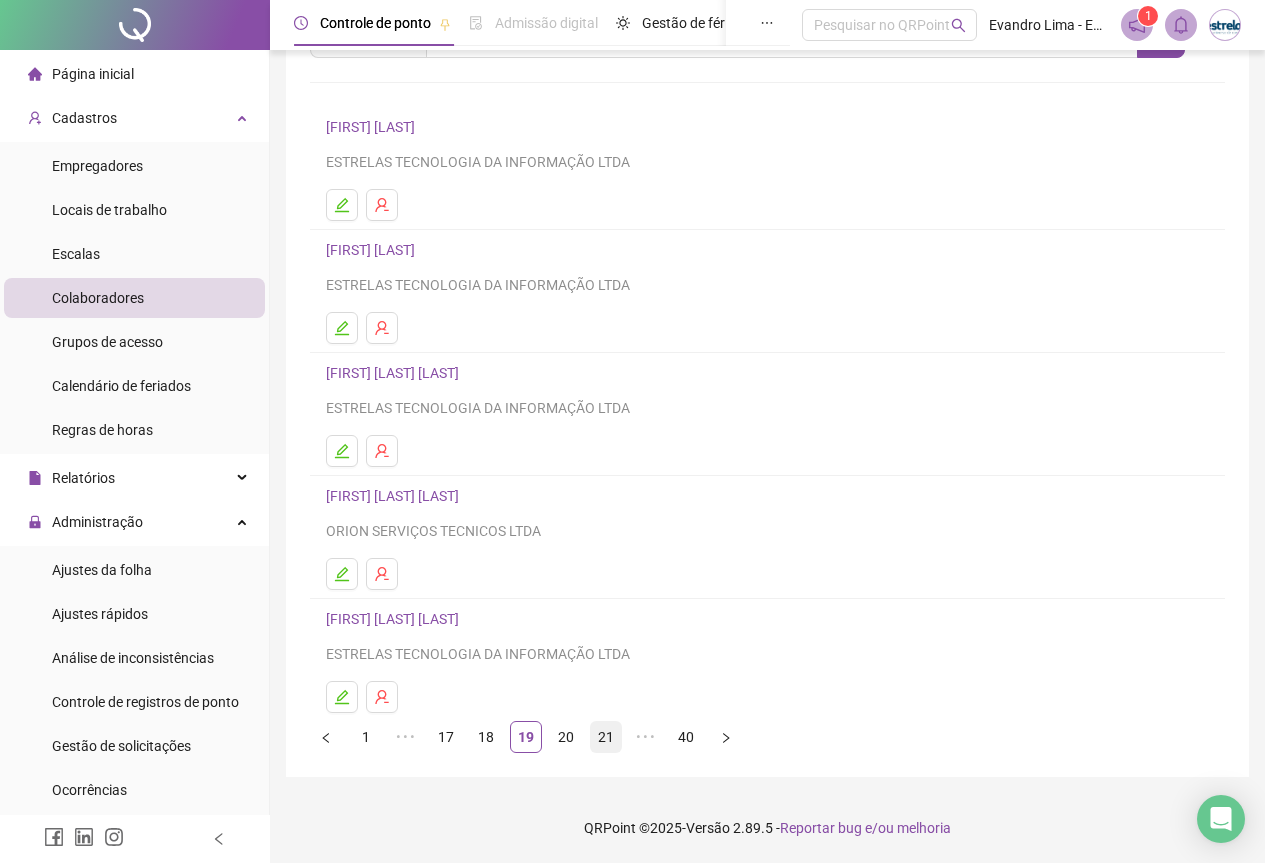 click on "21" at bounding box center [606, 737] 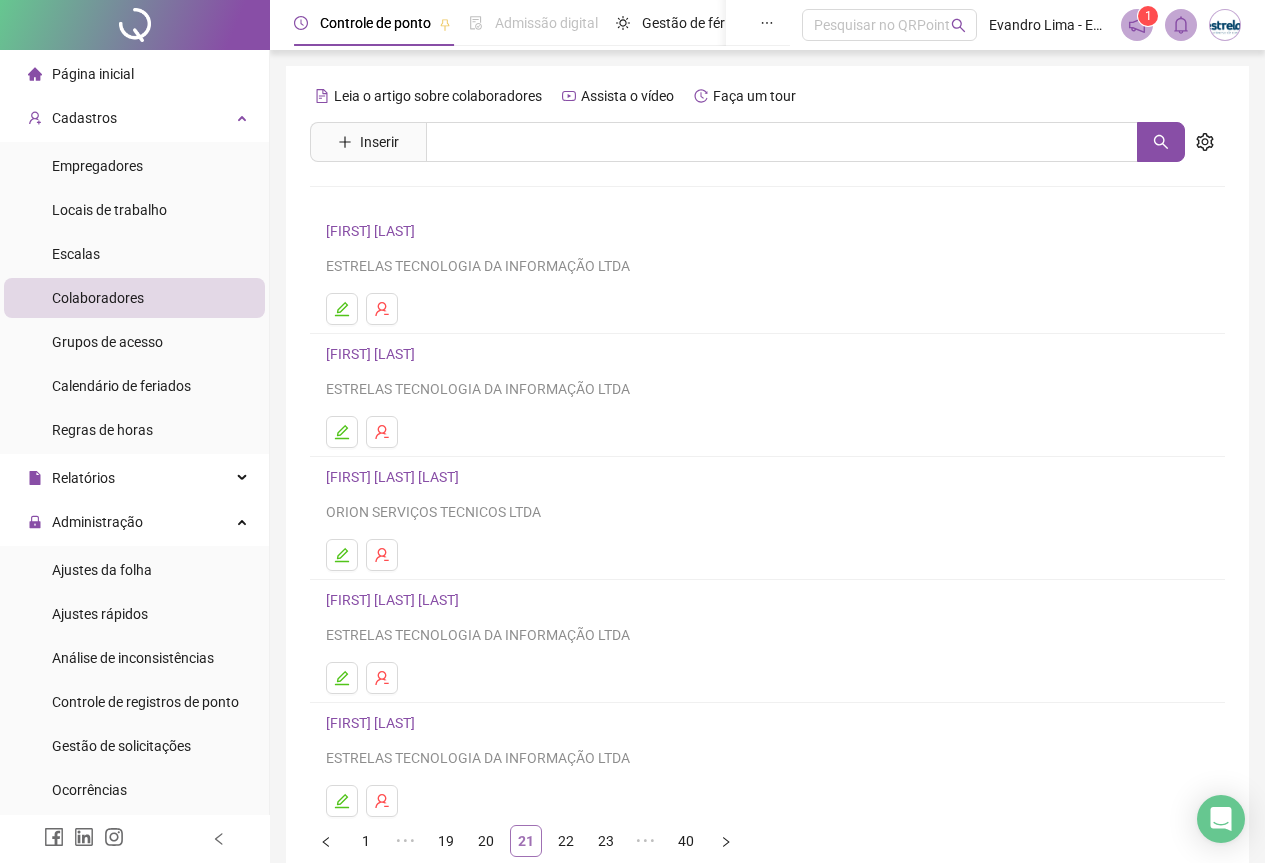 scroll, scrollTop: 104, scrollLeft: 0, axis: vertical 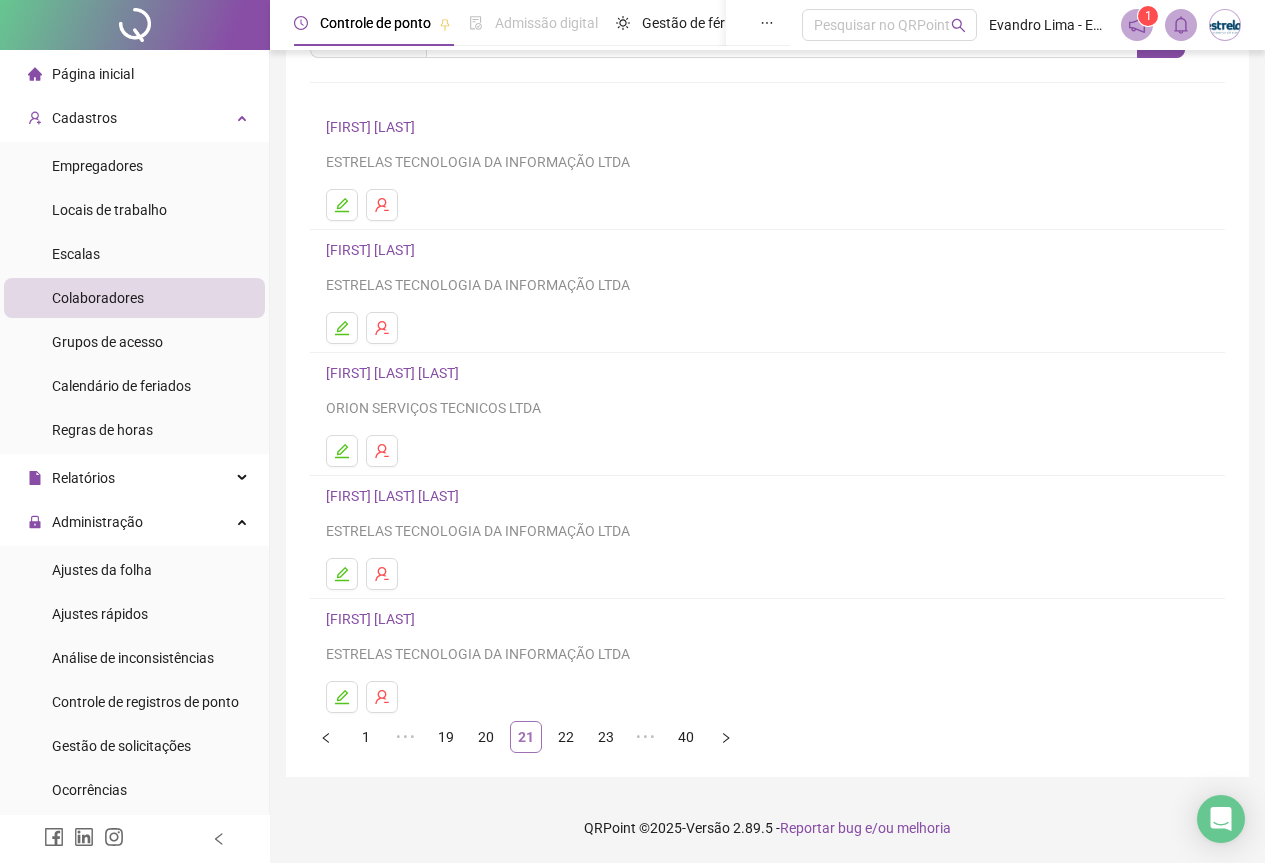 click on "23" at bounding box center [606, 737] 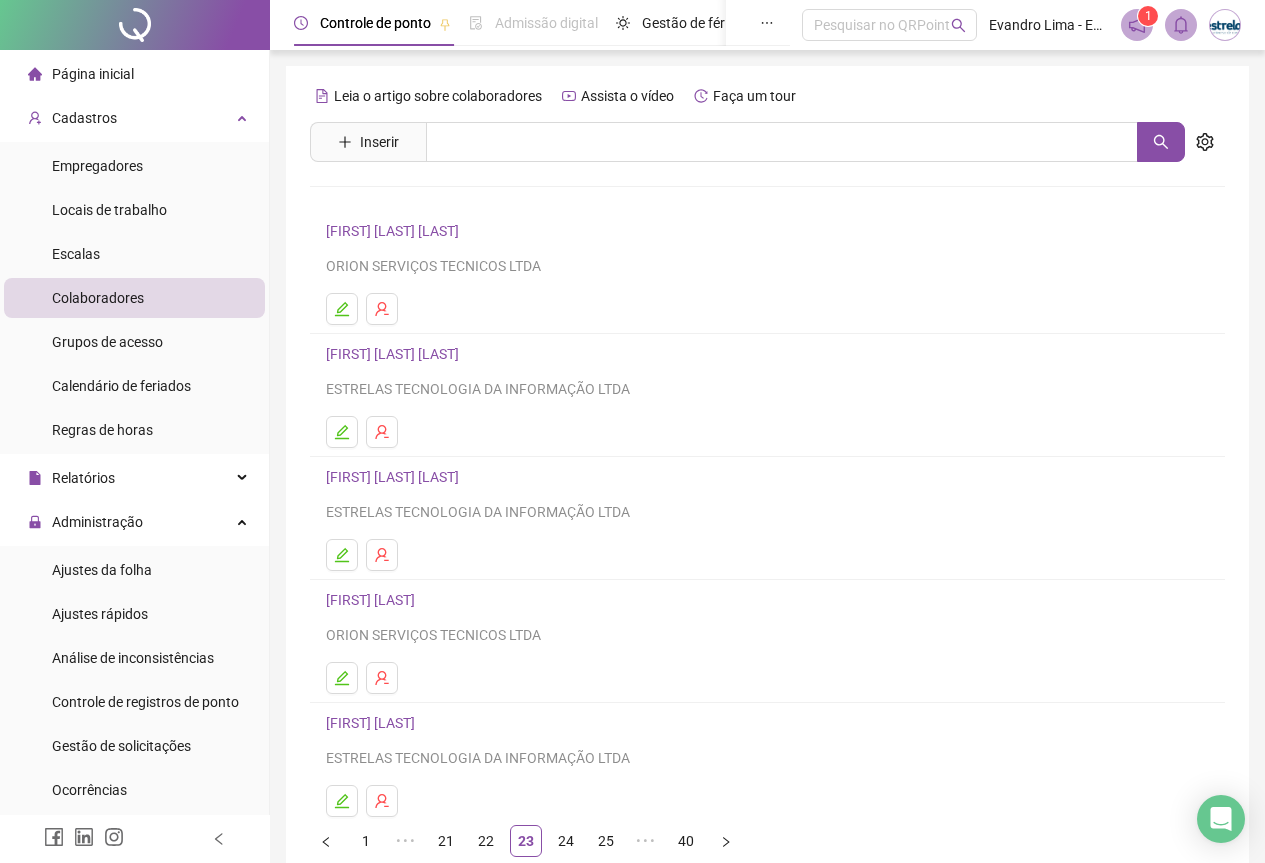 scroll, scrollTop: 104, scrollLeft: 0, axis: vertical 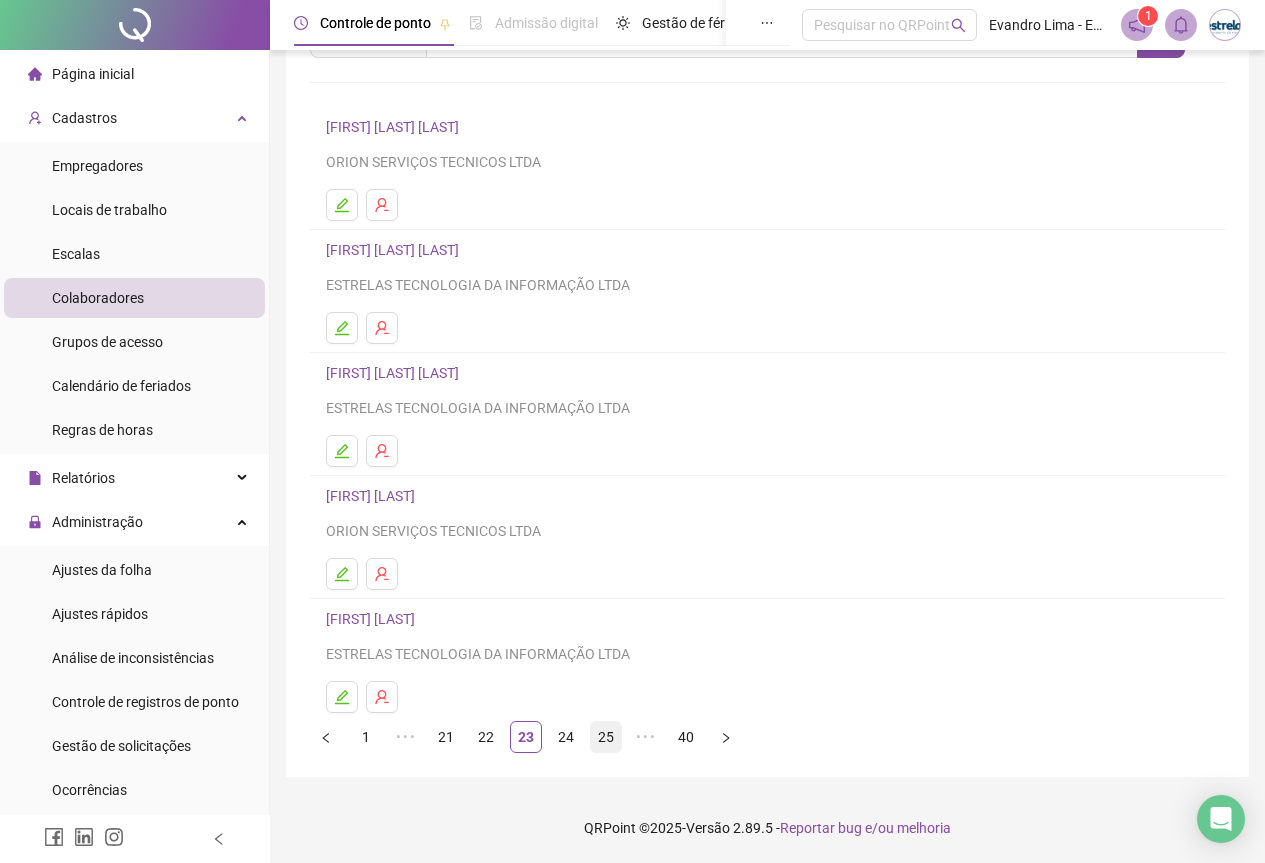 click on "25" at bounding box center [606, 737] 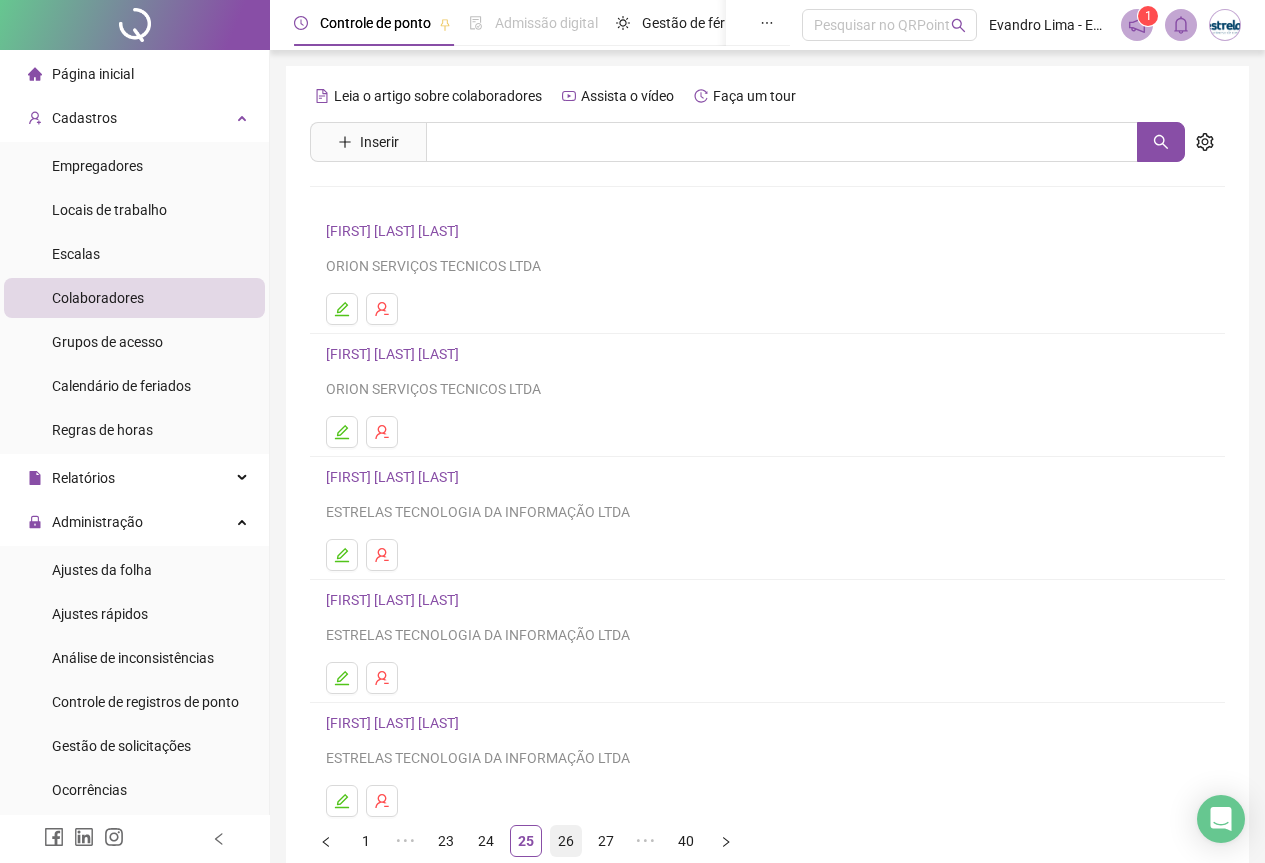 click on "26" at bounding box center [566, 841] 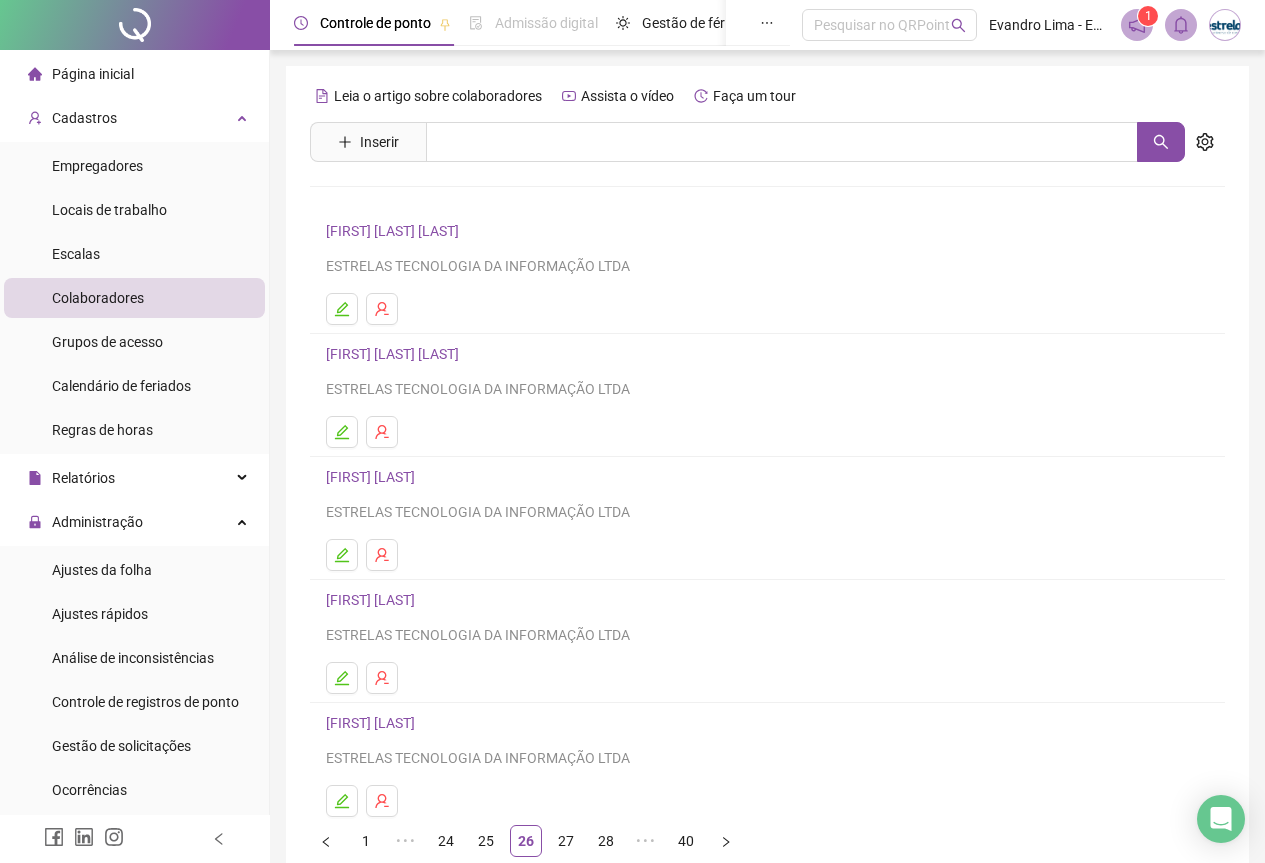 scroll, scrollTop: 104, scrollLeft: 0, axis: vertical 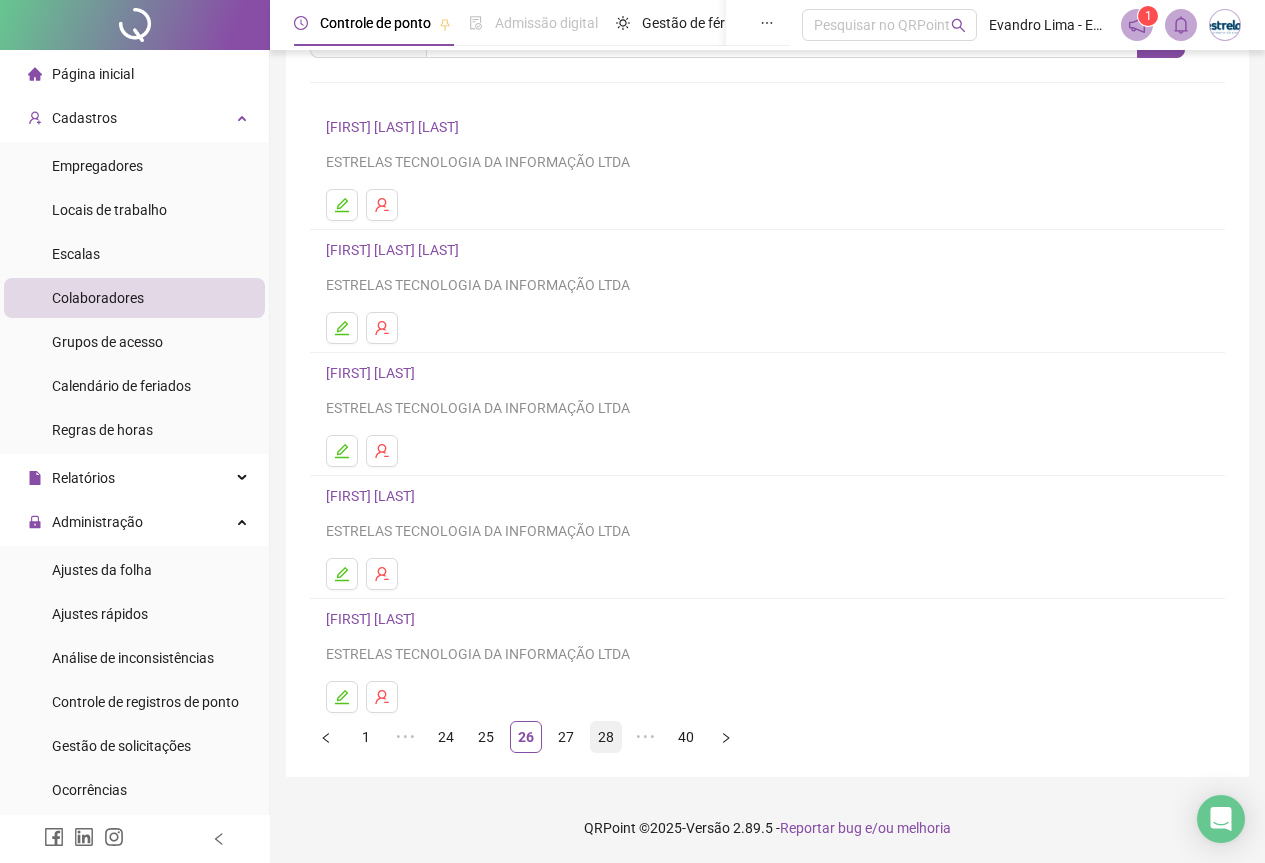 click on "28" at bounding box center [606, 737] 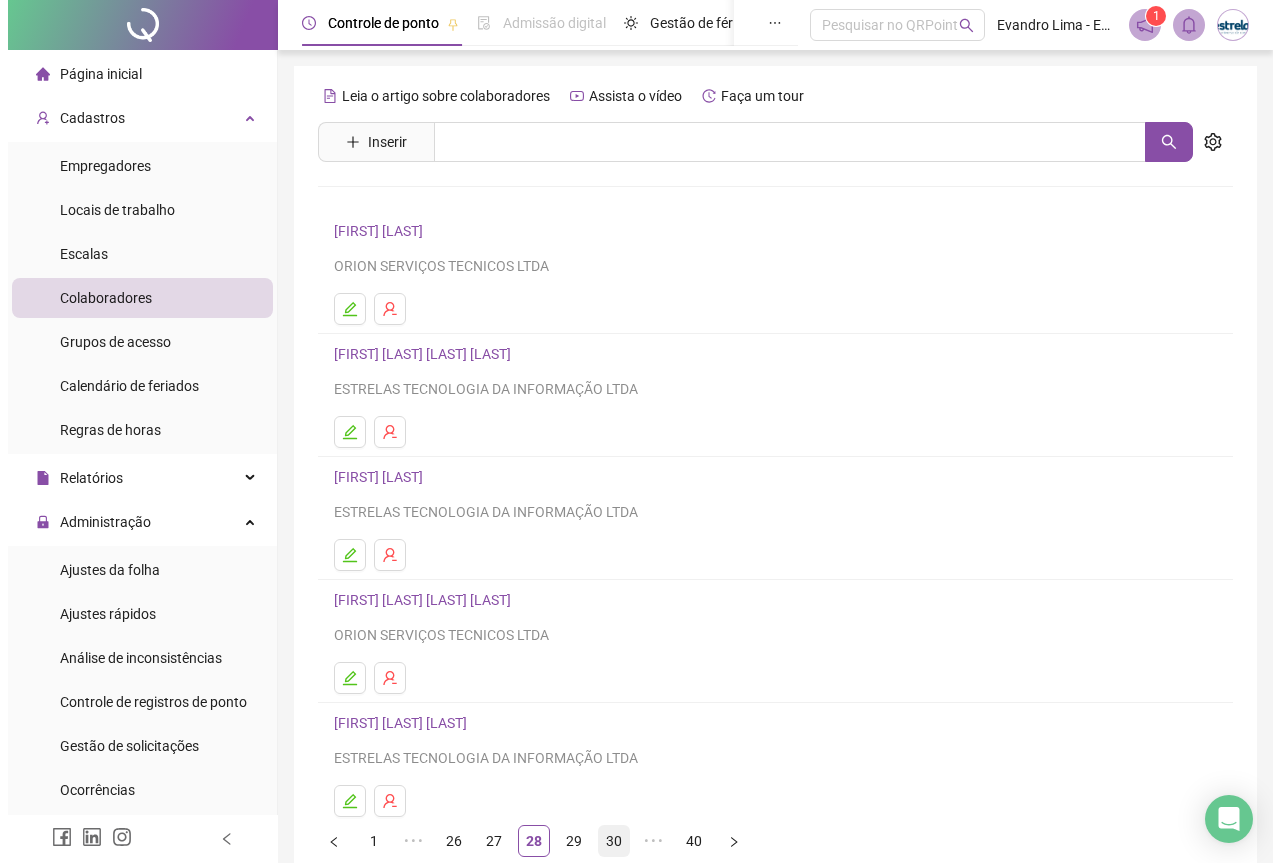 scroll, scrollTop: 100, scrollLeft: 0, axis: vertical 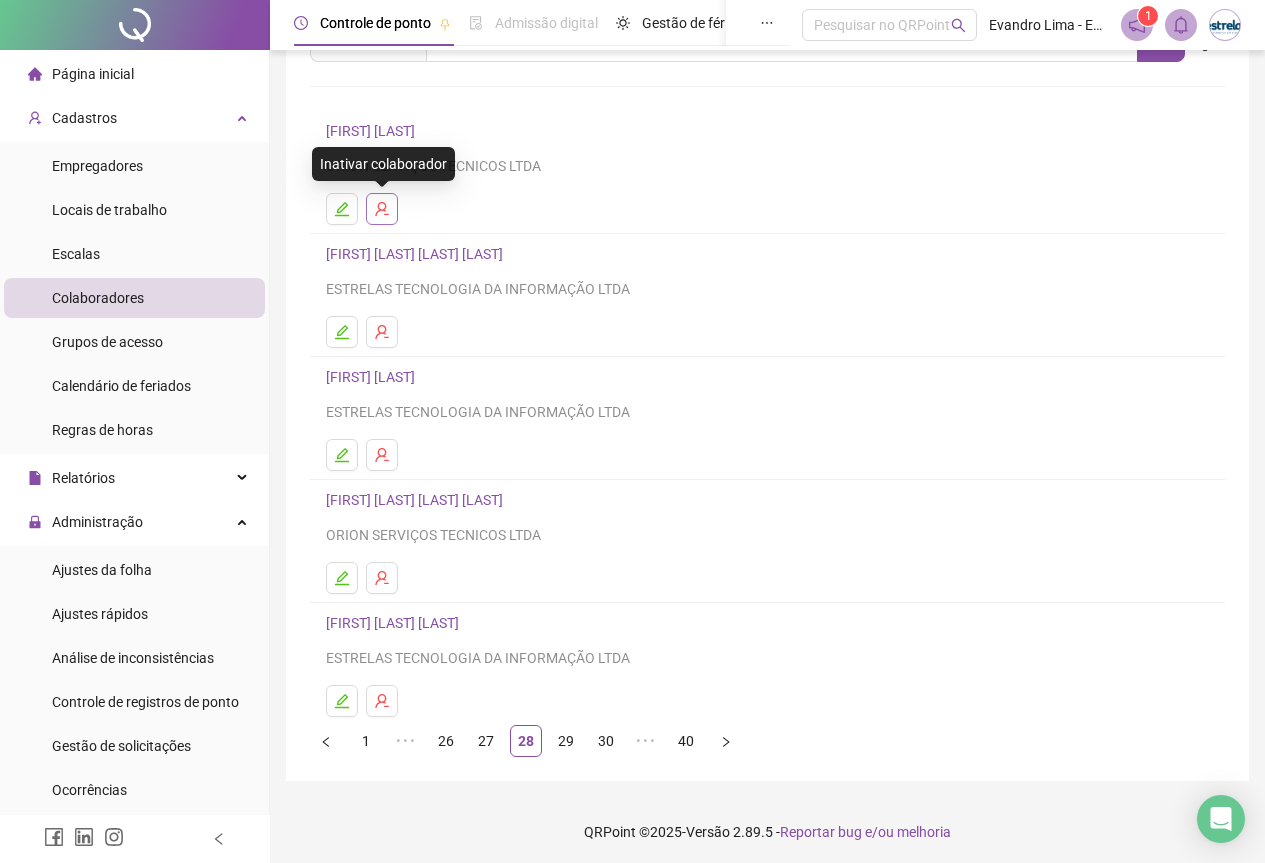 click at bounding box center [382, 209] 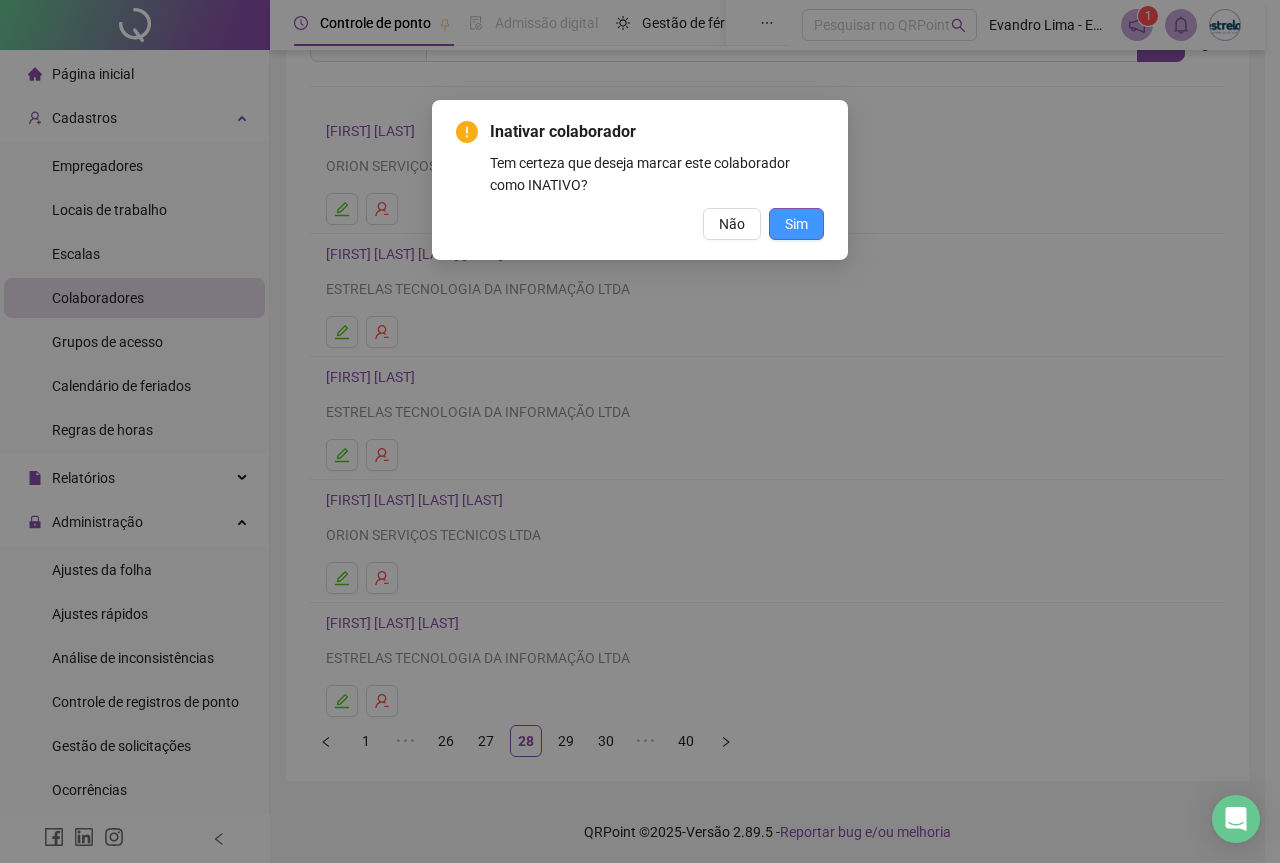 click on "Sim" at bounding box center [796, 224] 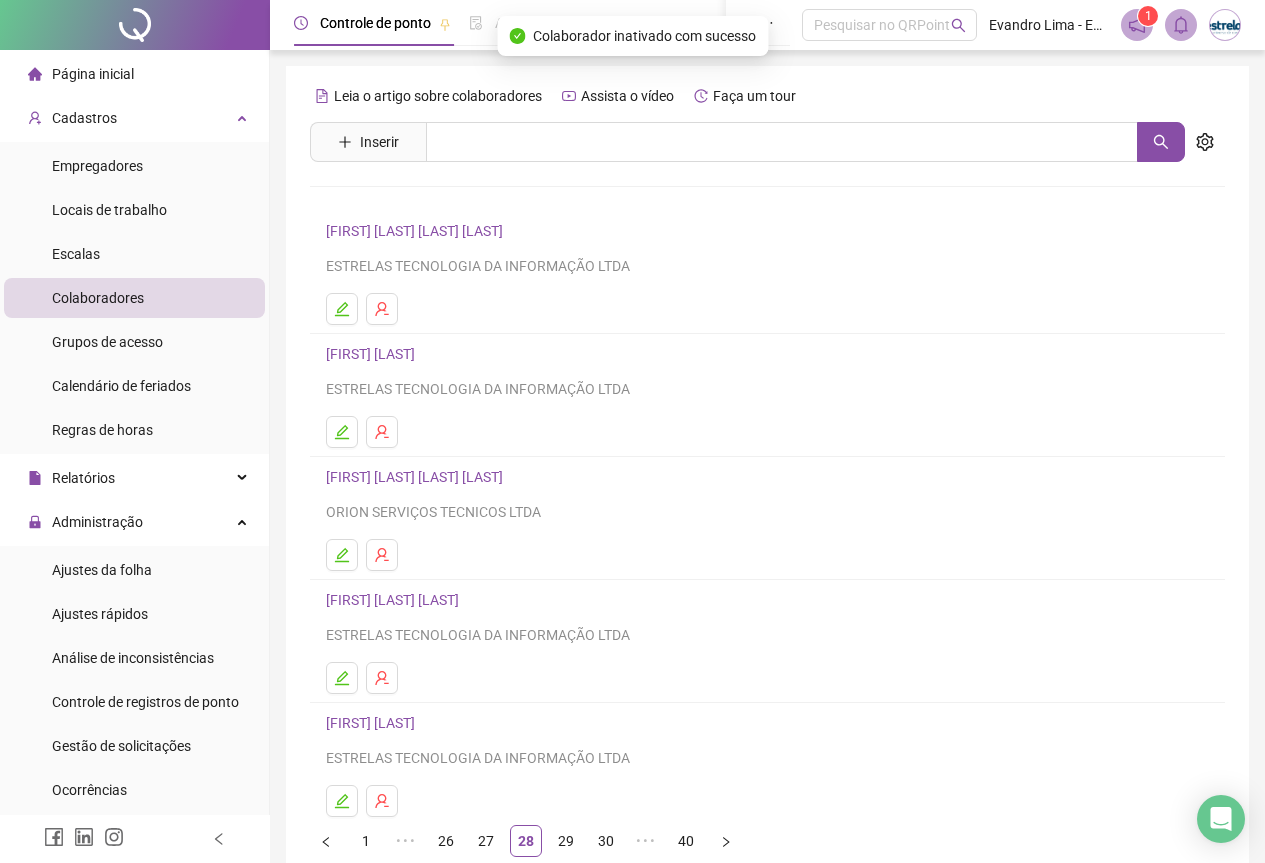 scroll, scrollTop: 104, scrollLeft: 0, axis: vertical 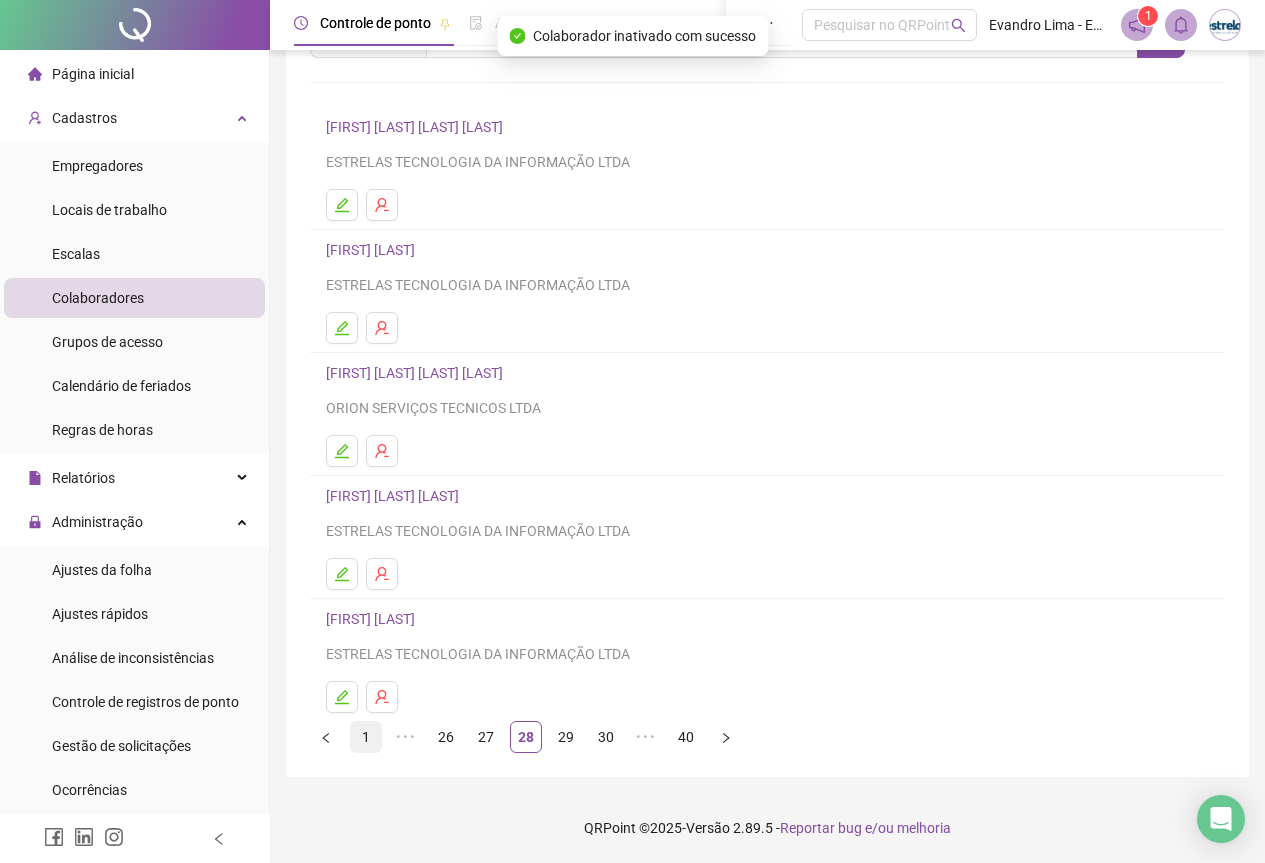 click on "1" at bounding box center [366, 737] 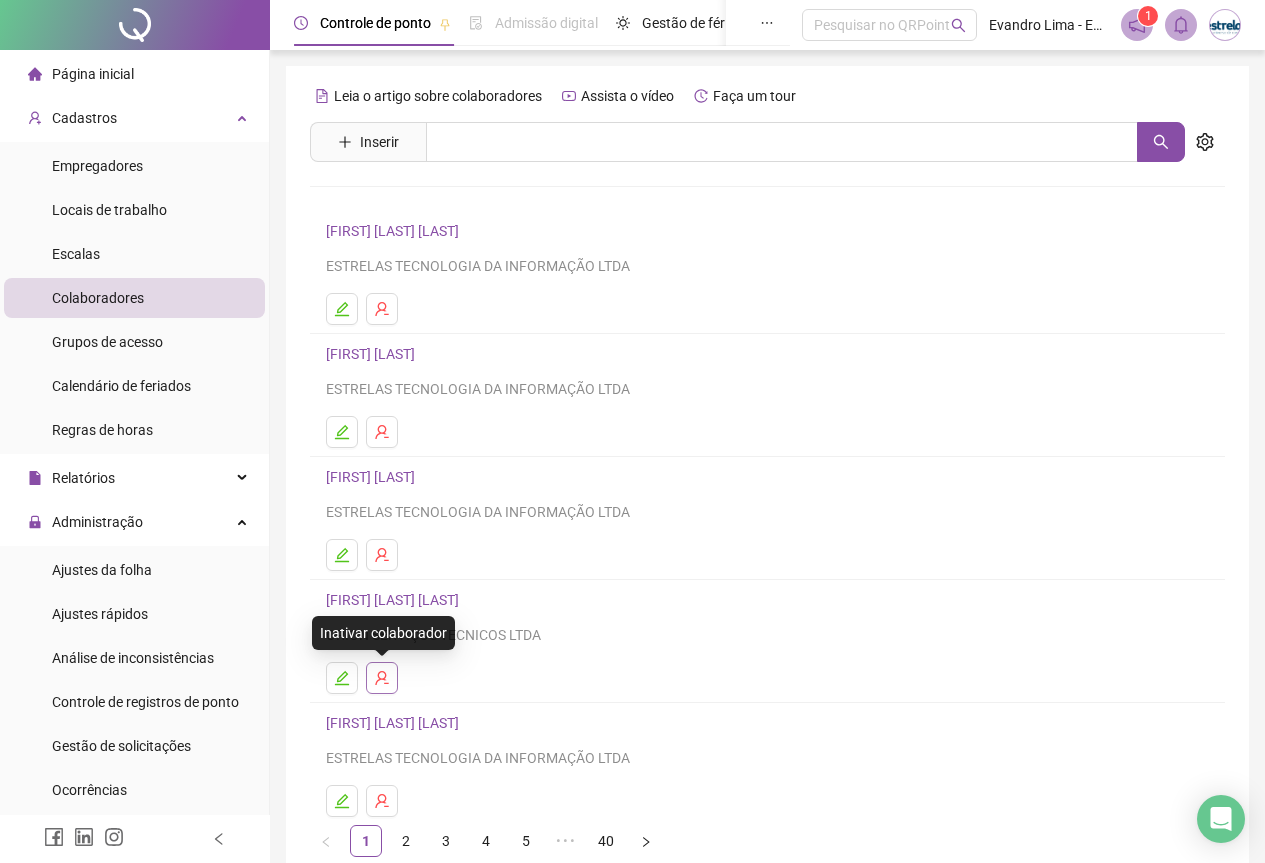 scroll, scrollTop: 104, scrollLeft: 0, axis: vertical 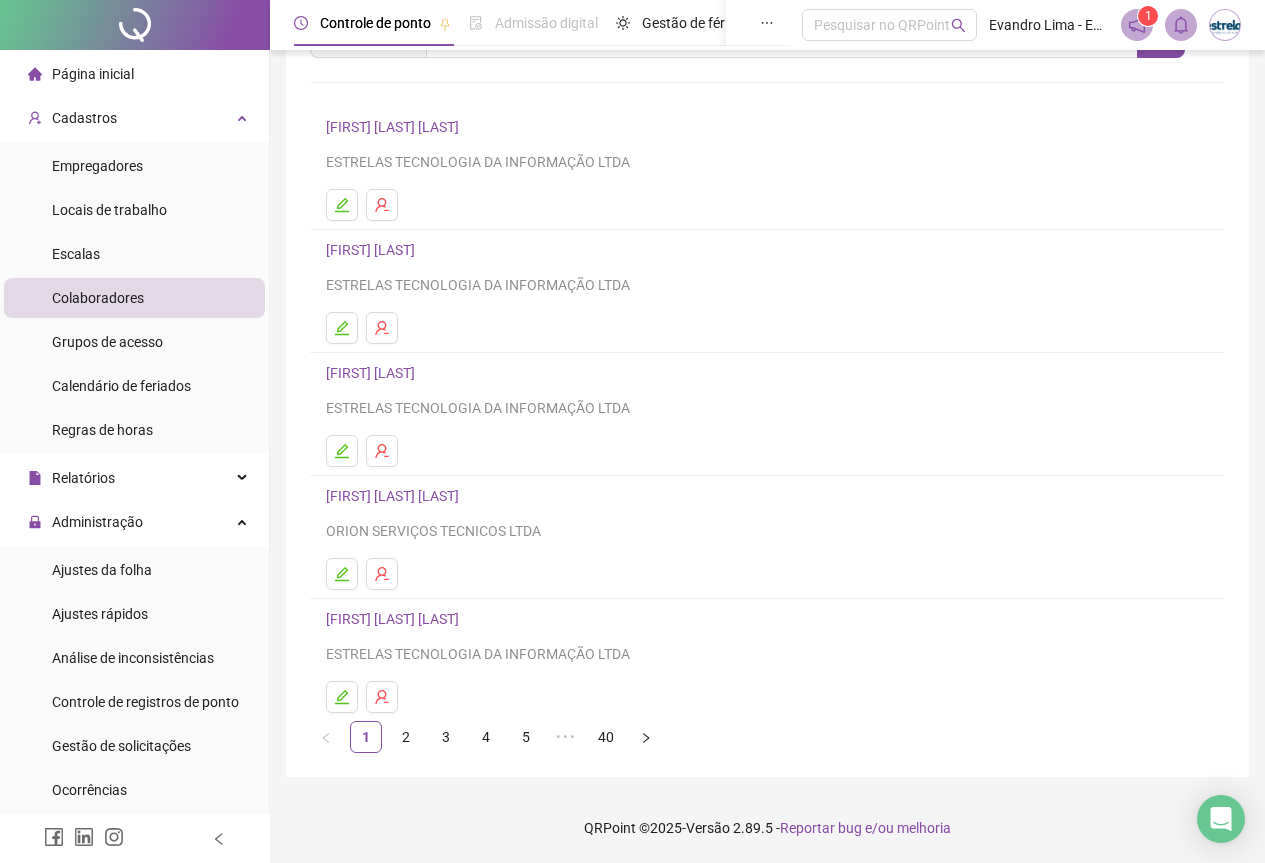 click on "2" at bounding box center (406, 737) 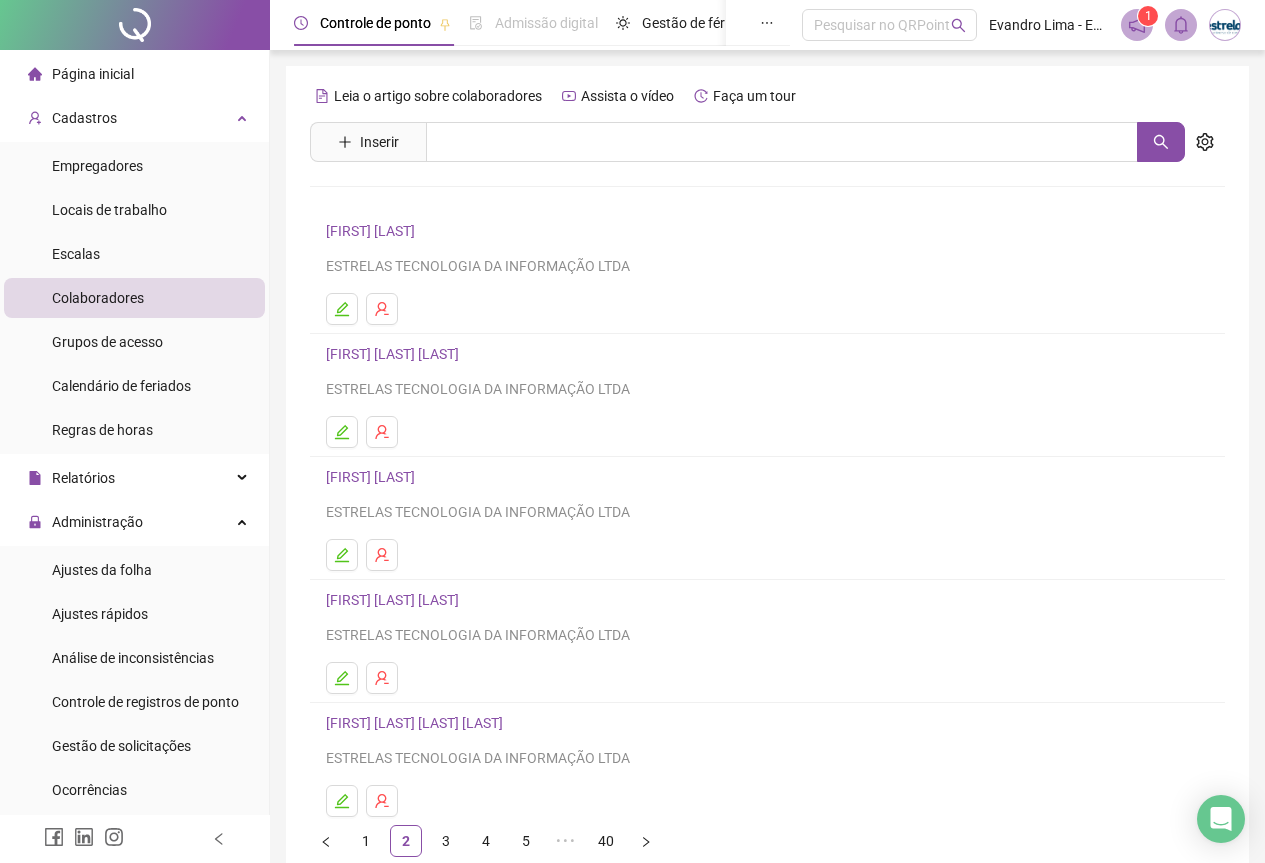 scroll, scrollTop: 104, scrollLeft: 0, axis: vertical 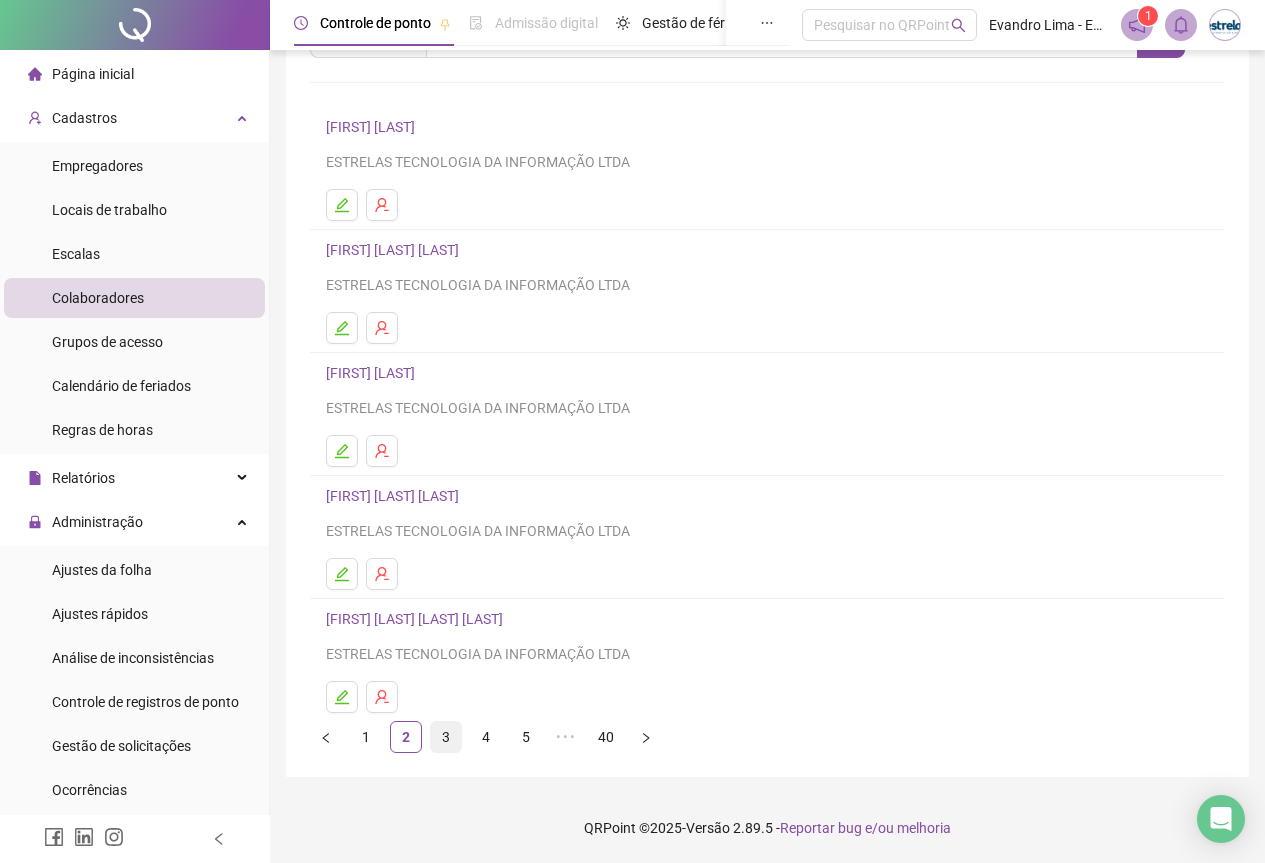 click on "3" at bounding box center [446, 737] 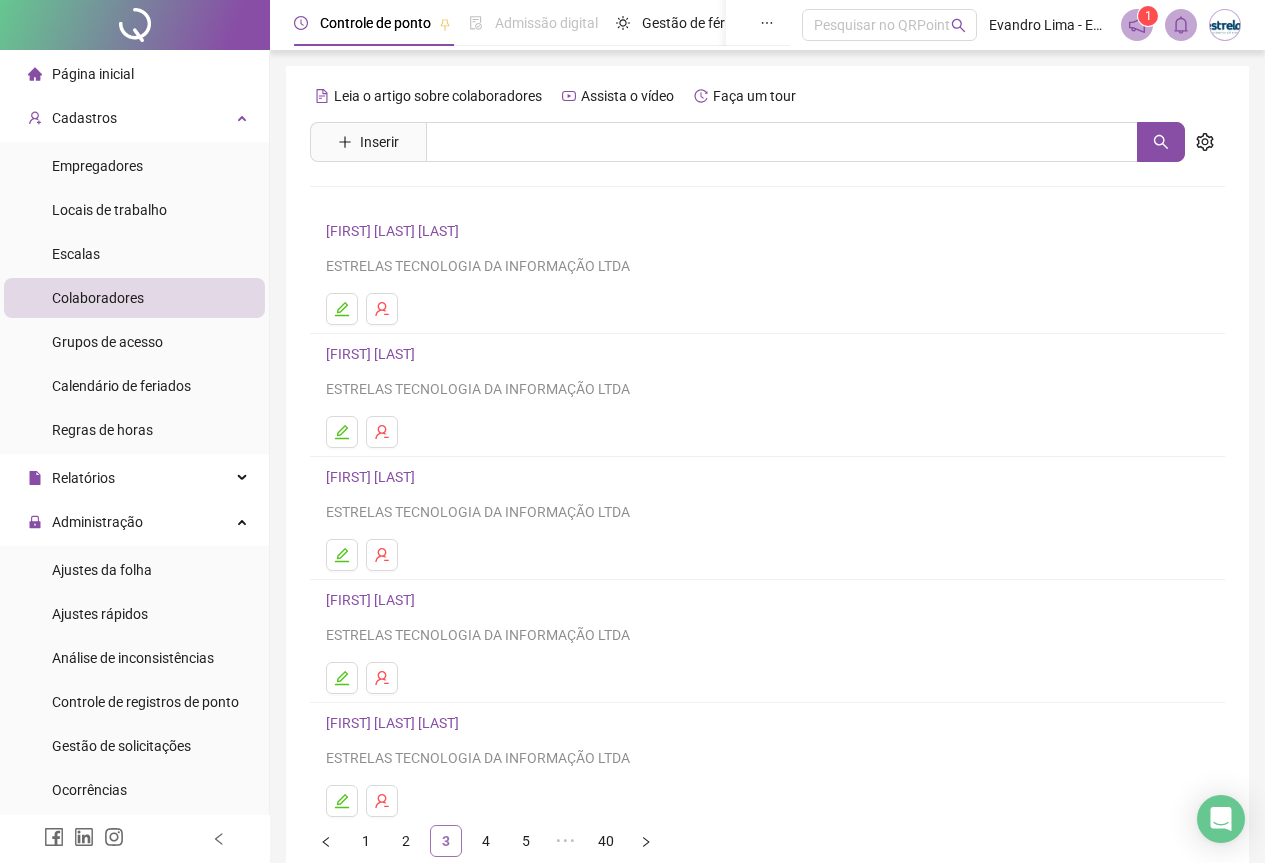 scroll, scrollTop: 104, scrollLeft: 0, axis: vertical 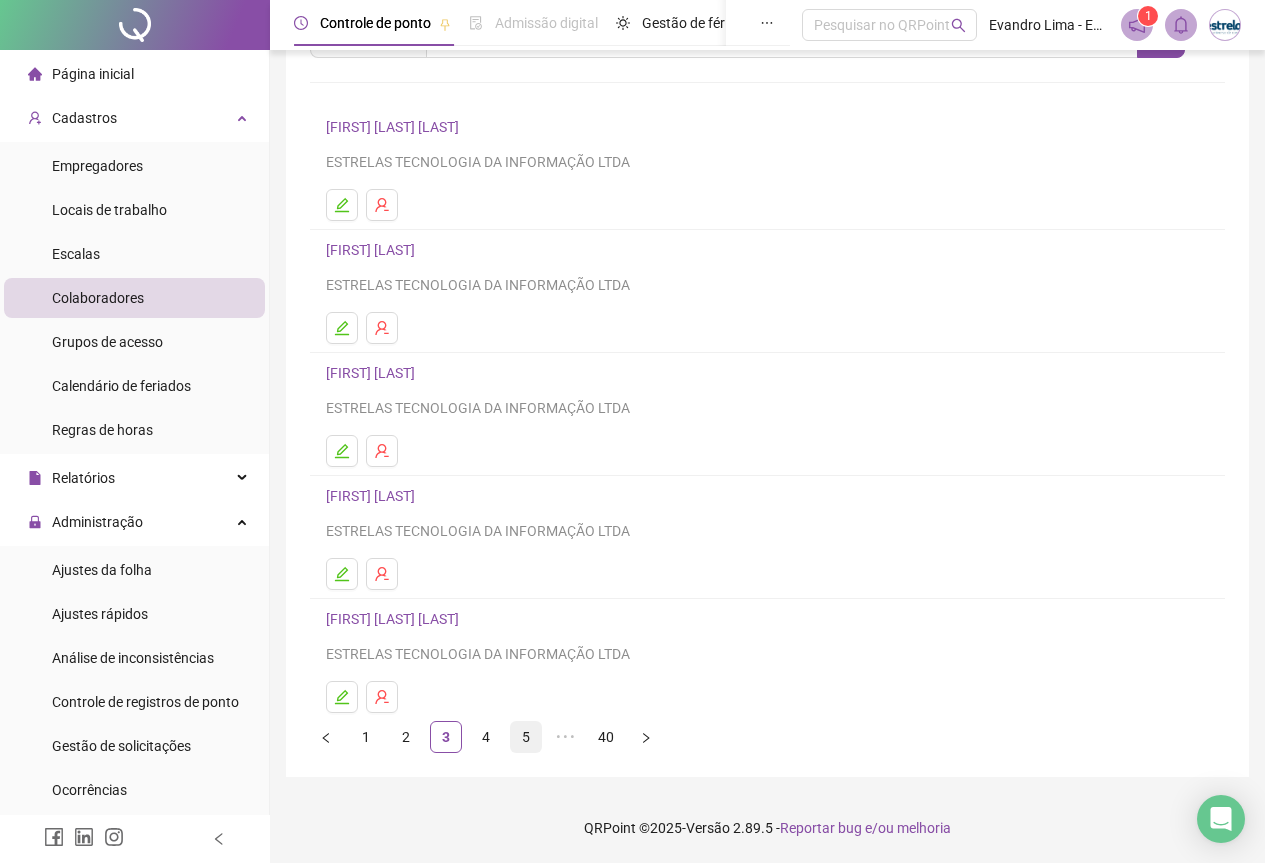 click on "5" at bounding box center (526, 737) 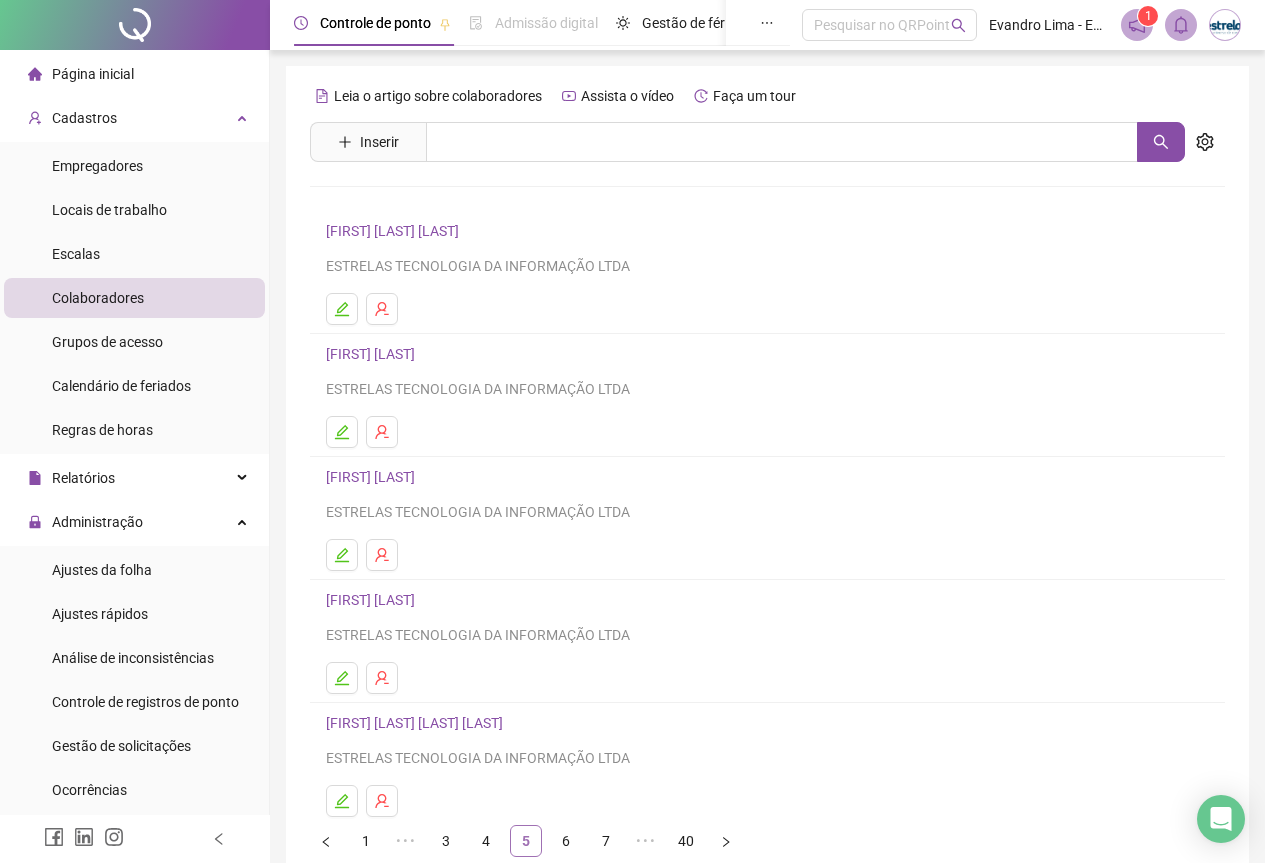 scroll, scrollTop: 104, scrollLeft: 0, axis: vertical 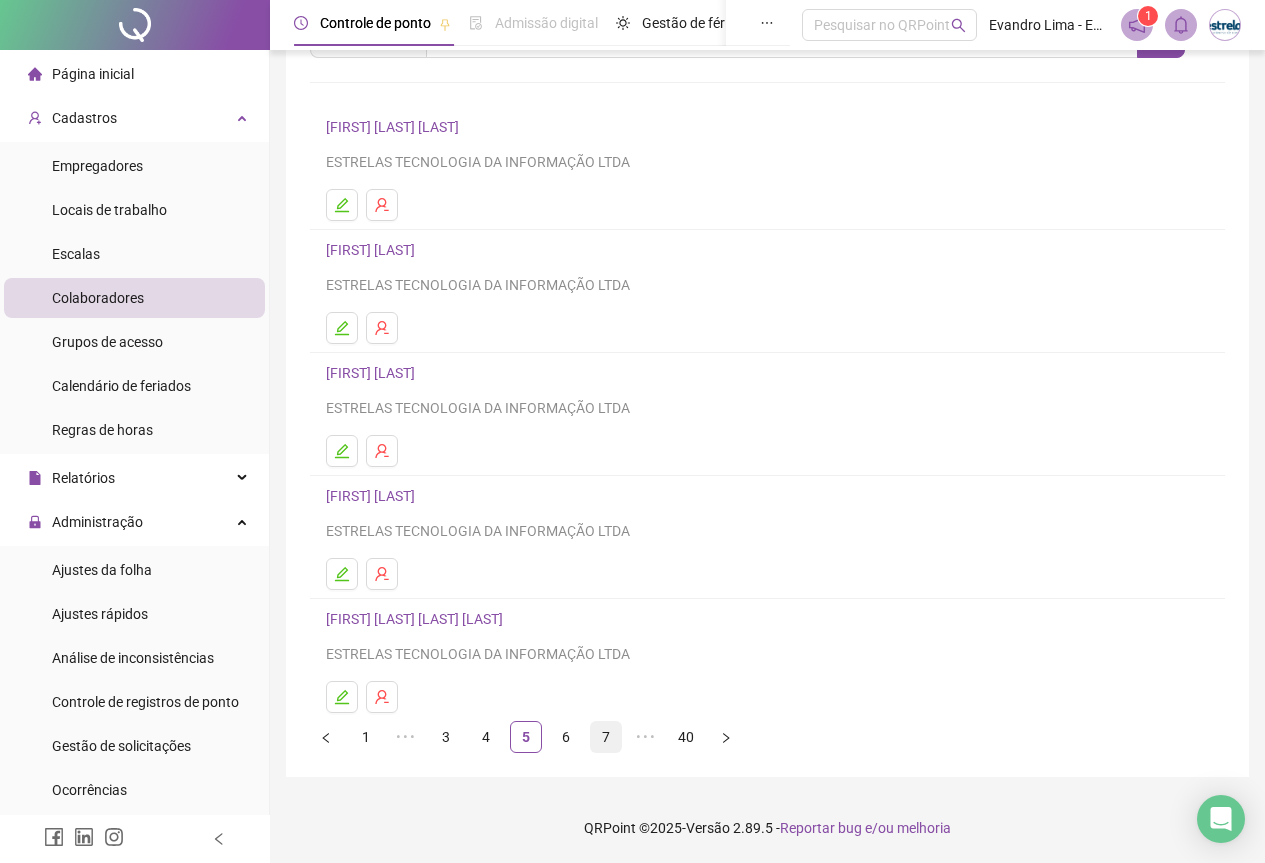 click on "7" at bounding box center [606, 737] 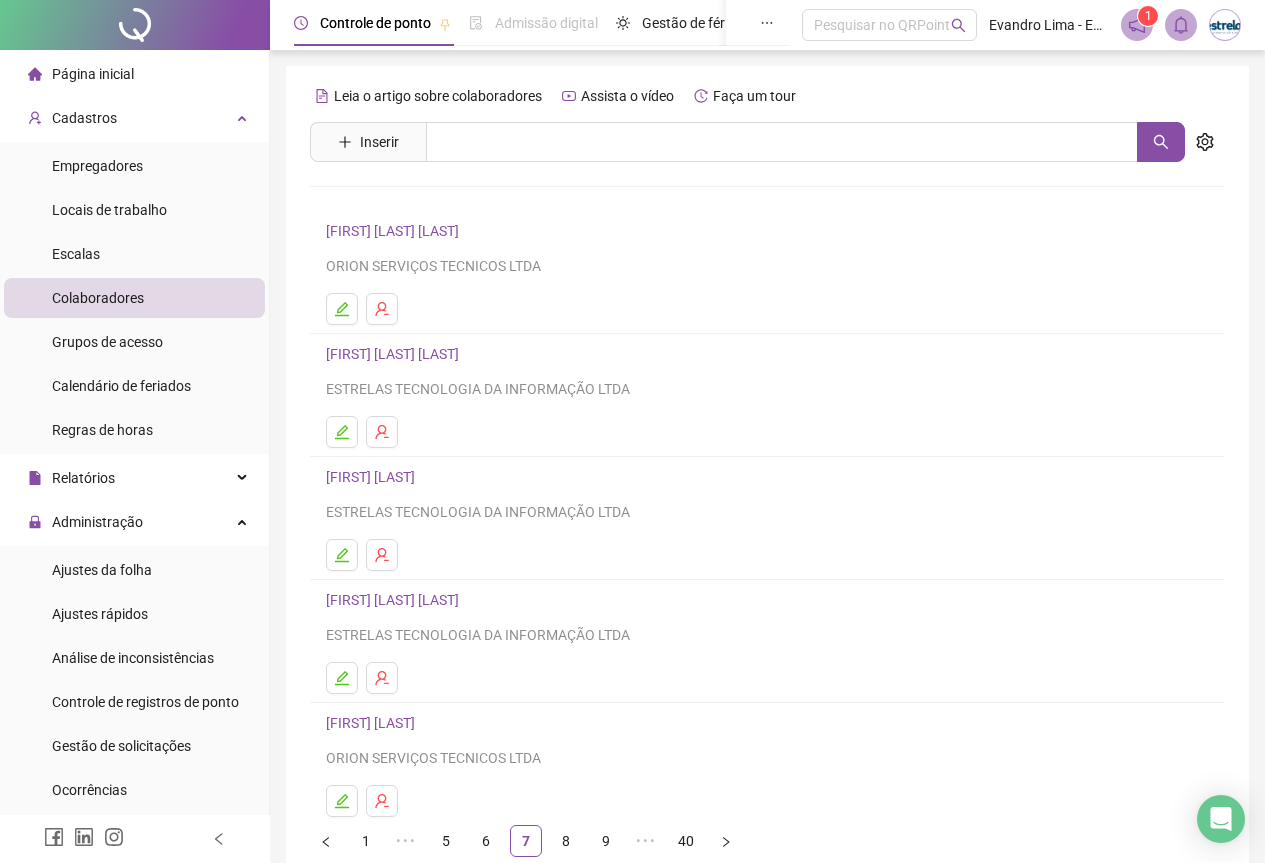 scroll, scrollTop: 104, scrollLeft: 0, axis: vertical 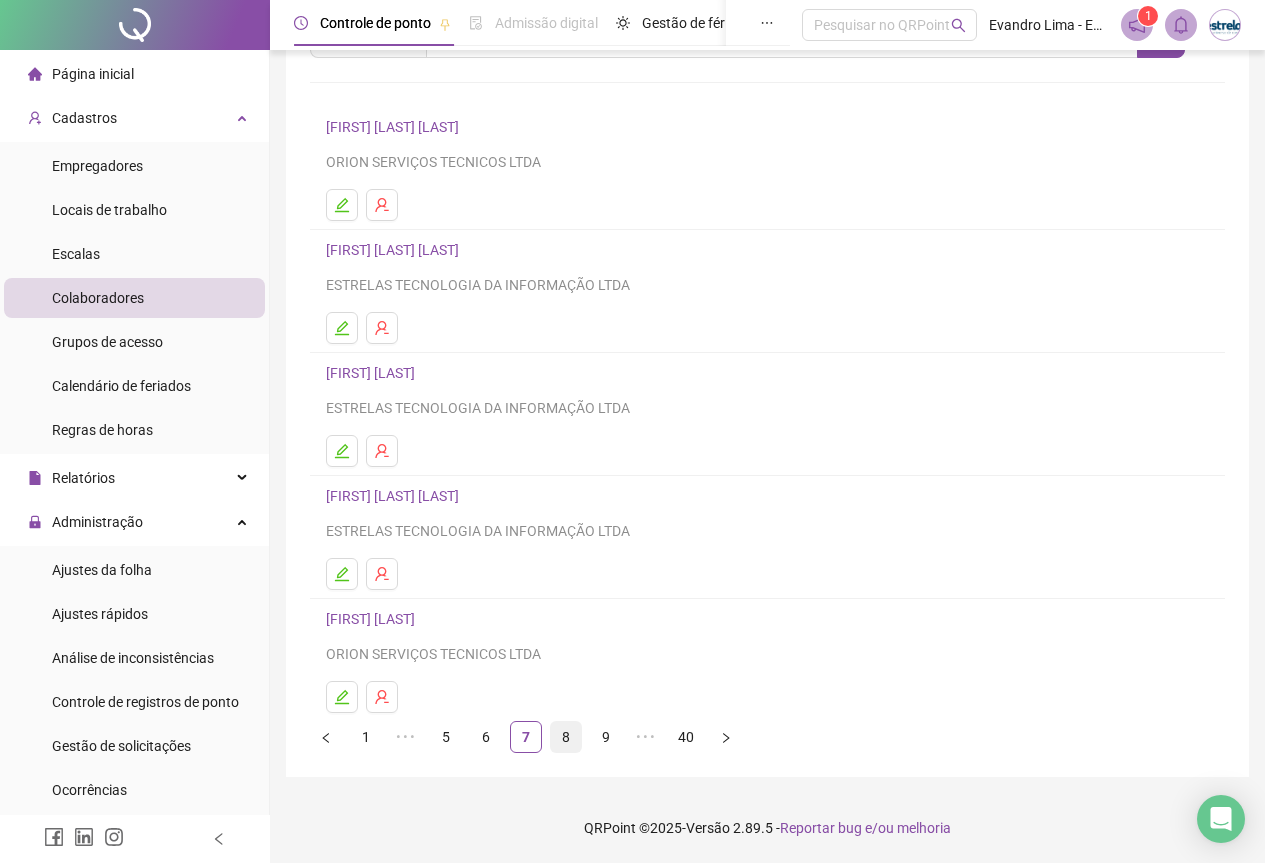 click on "8" at bounding box center [566, 737] 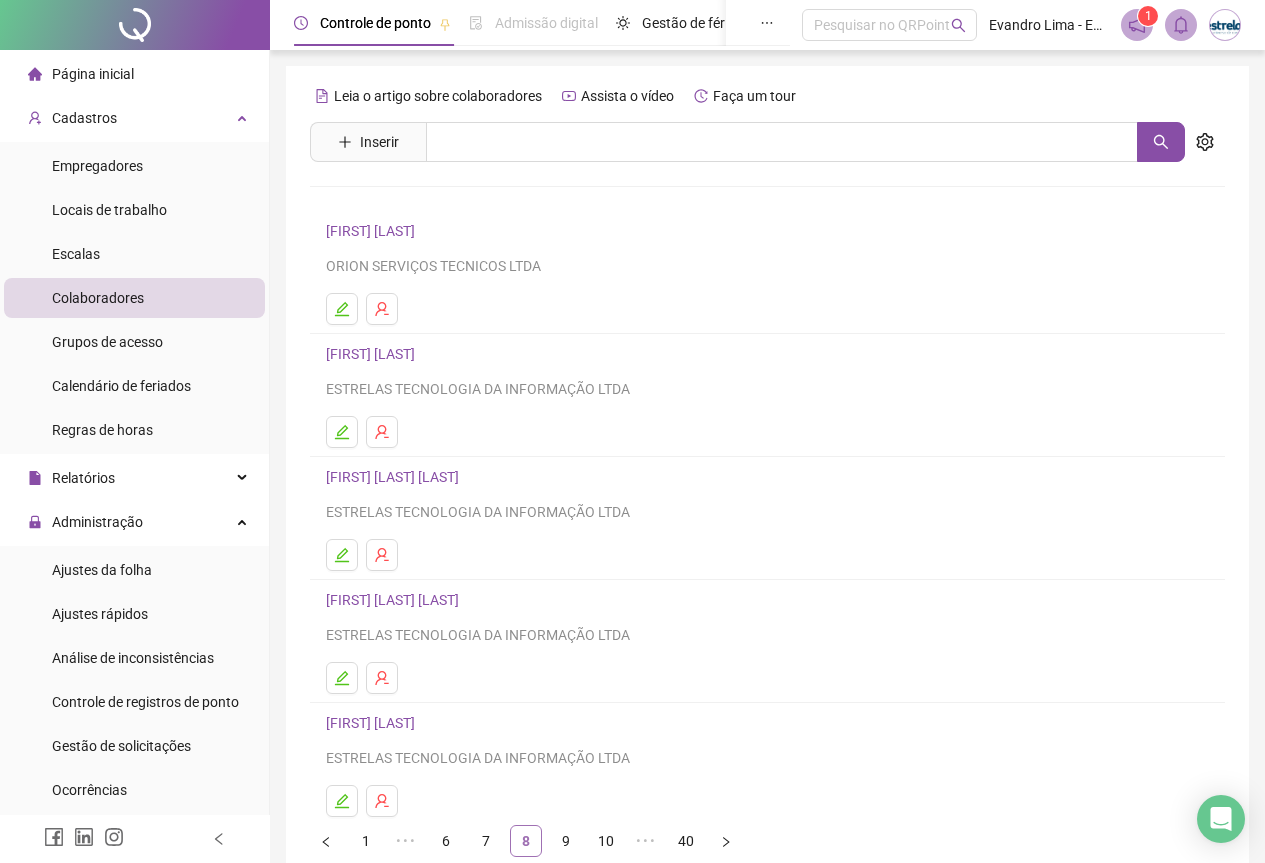 scroll, scrollTop: 104, scrollLeft: 0, axis: vertical 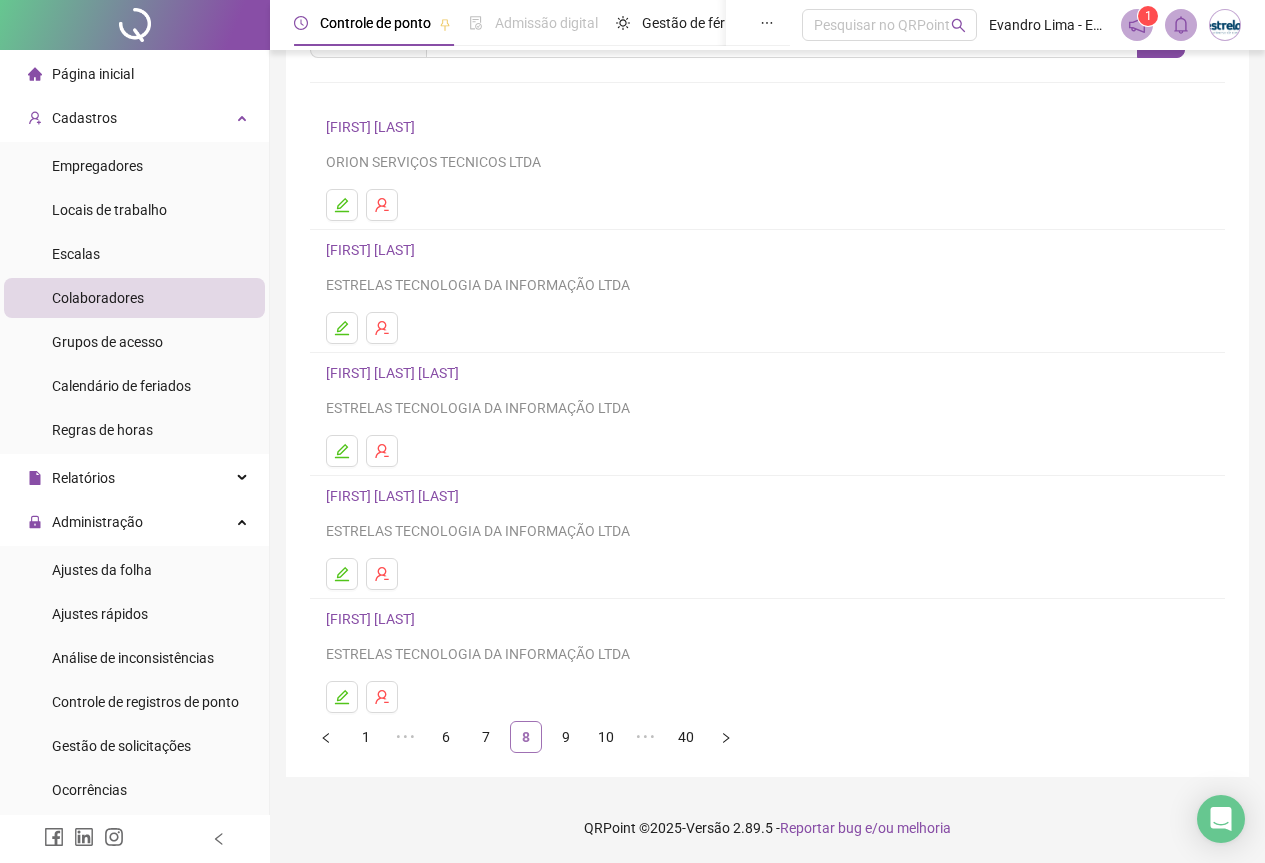 click on "9" at bounding box center (566, 737) 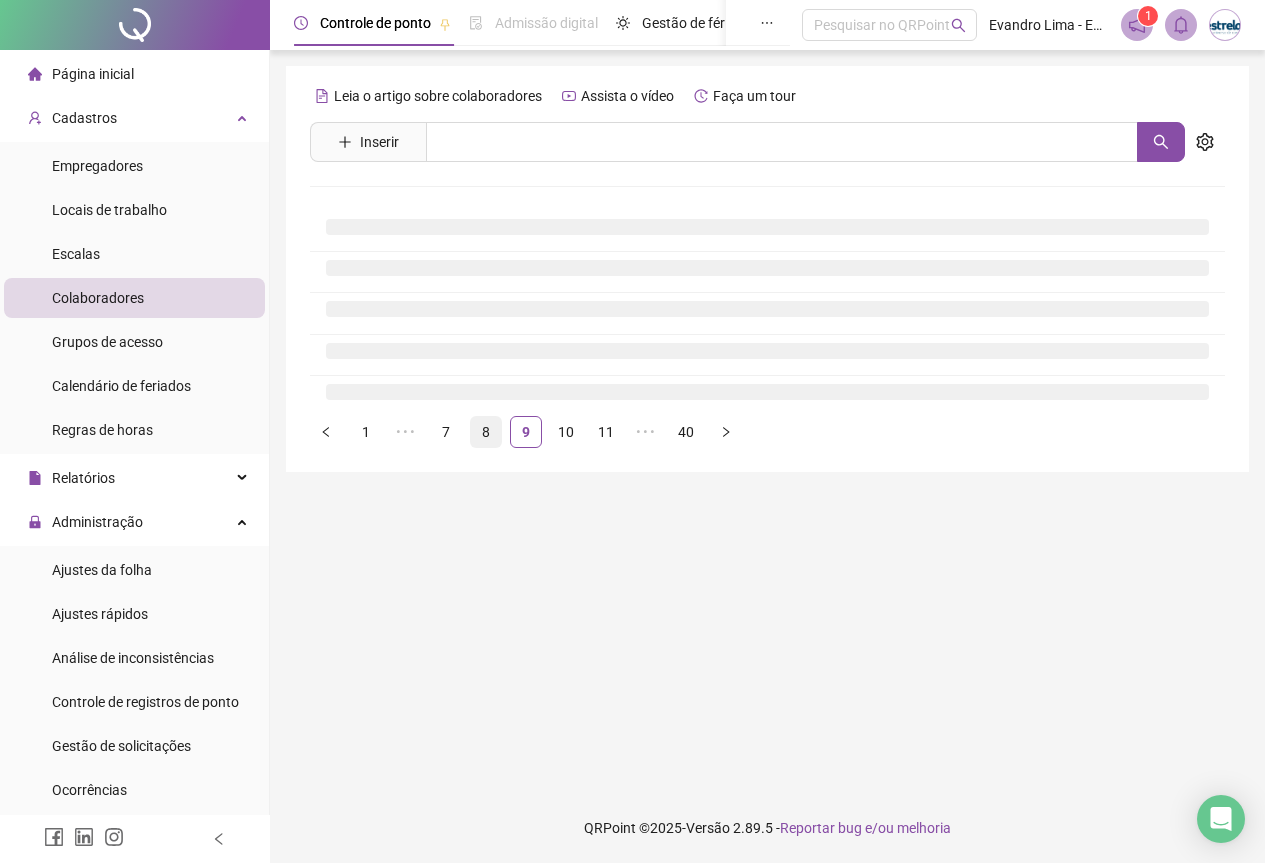 scroll, scrollTop: 0, scrollLeft: 0, axis: both 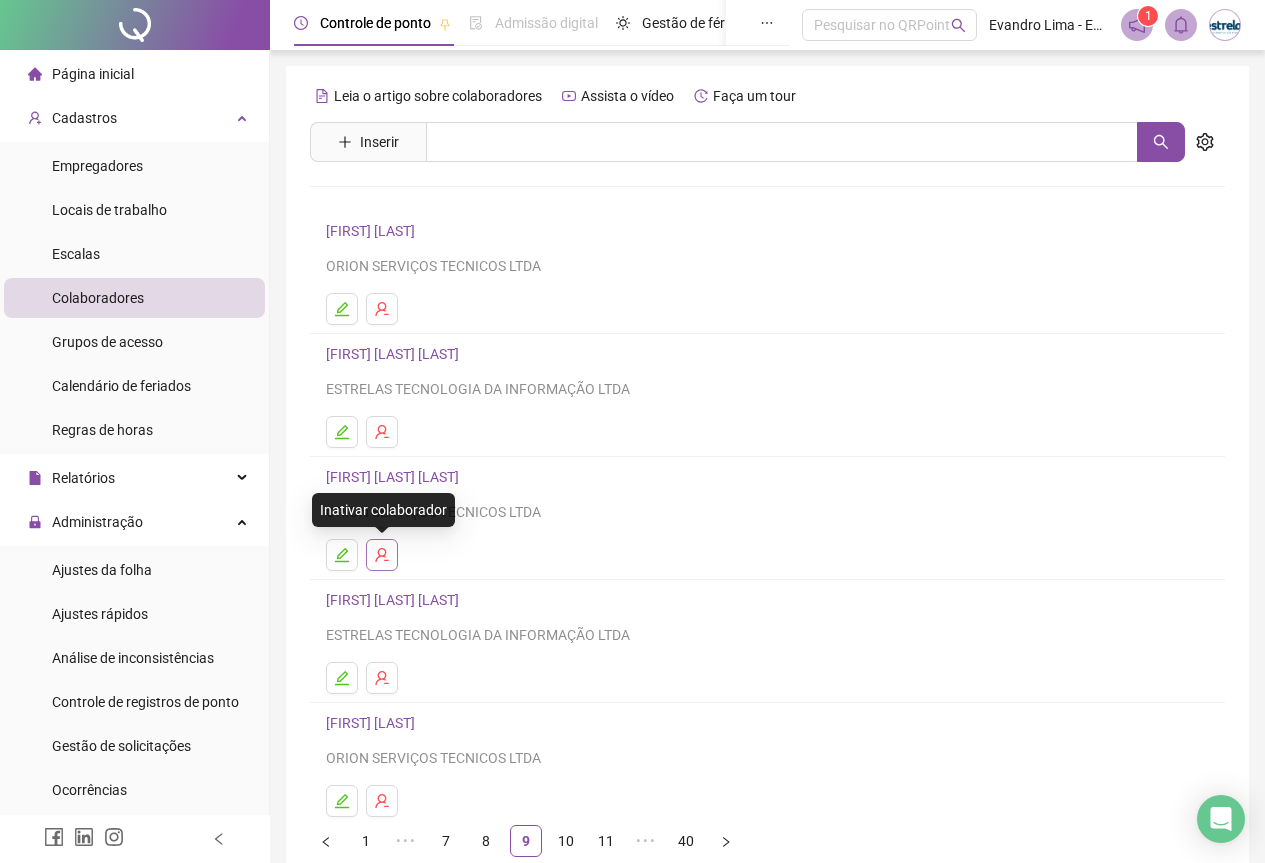 click 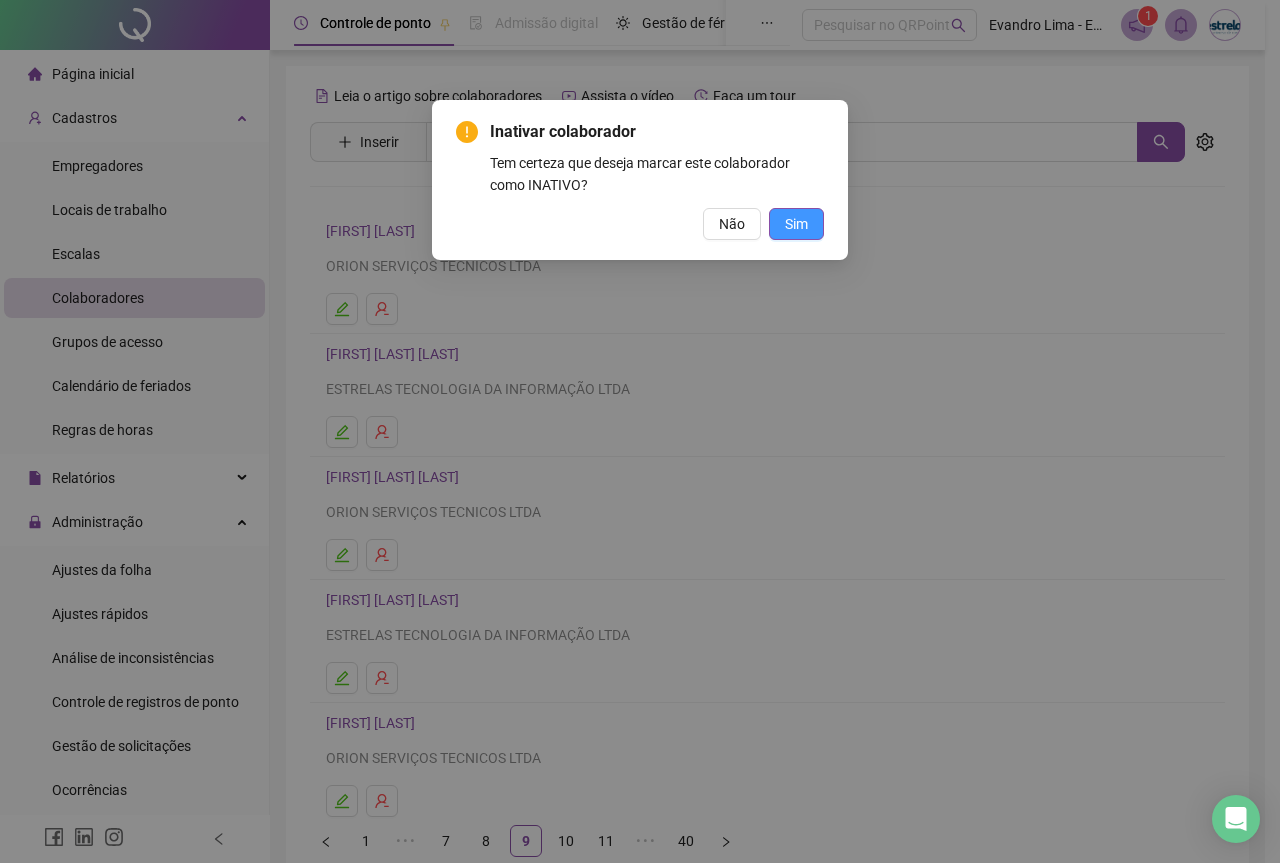 click on "Sim" at bounding box center (796, 224) 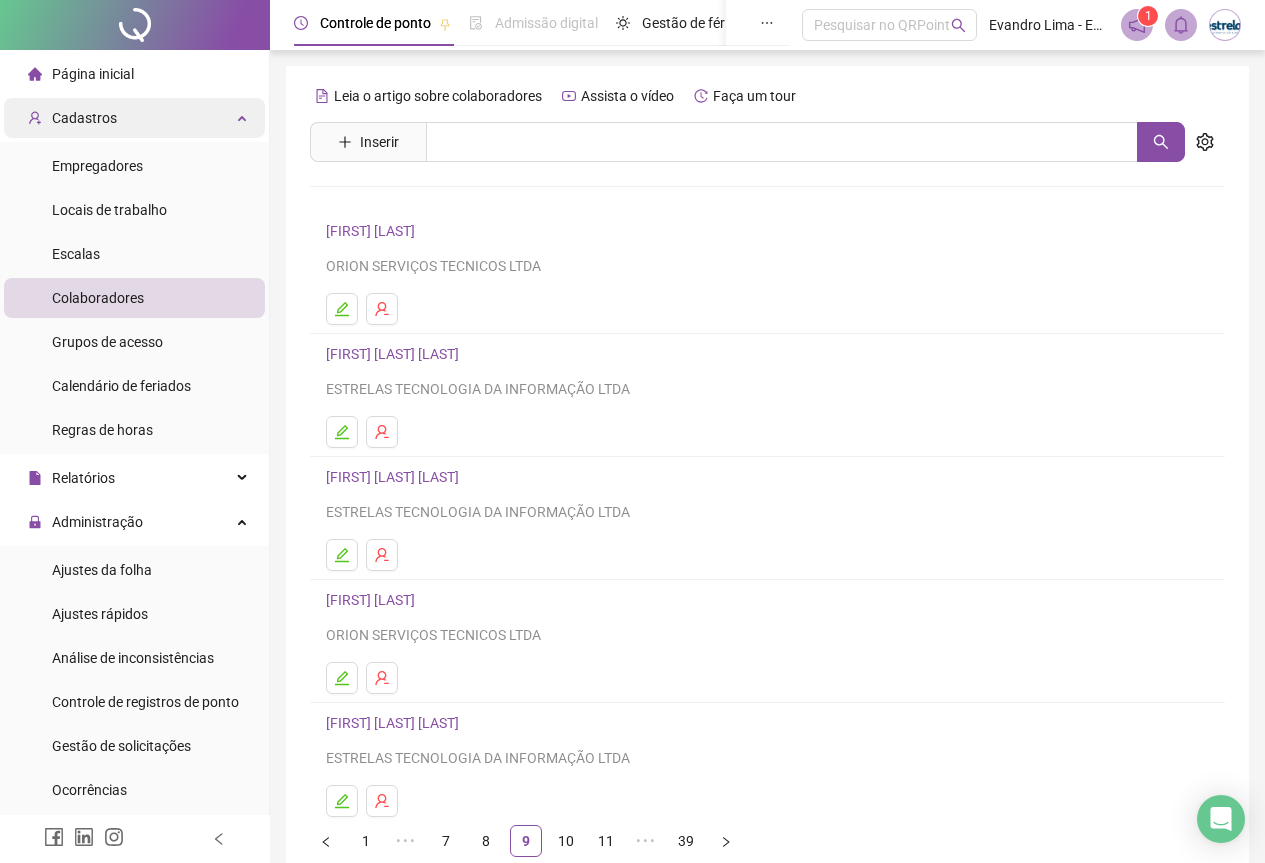 click on "Cadastros" at bounding box center [134, 118] 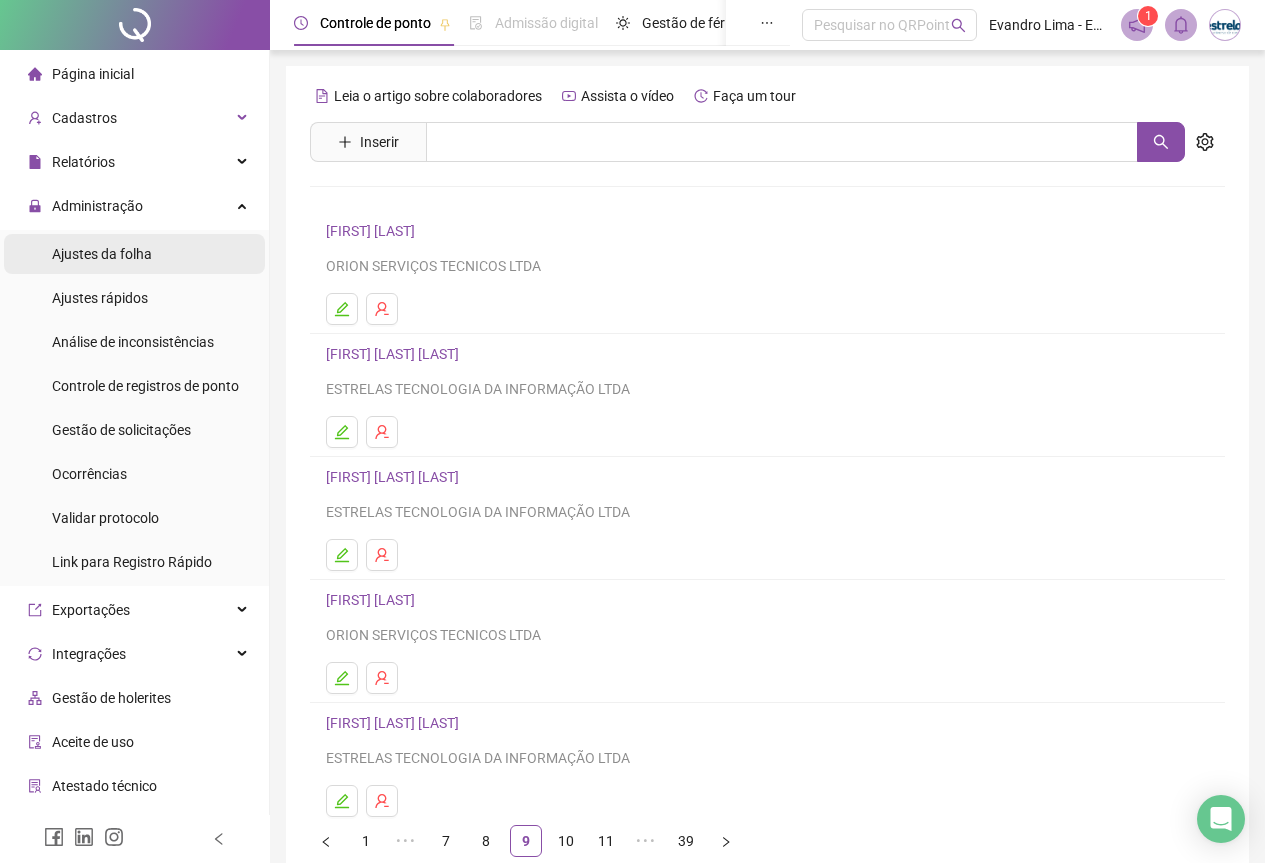 click on "Ajustes da folha" at bounding box center [134, 254] 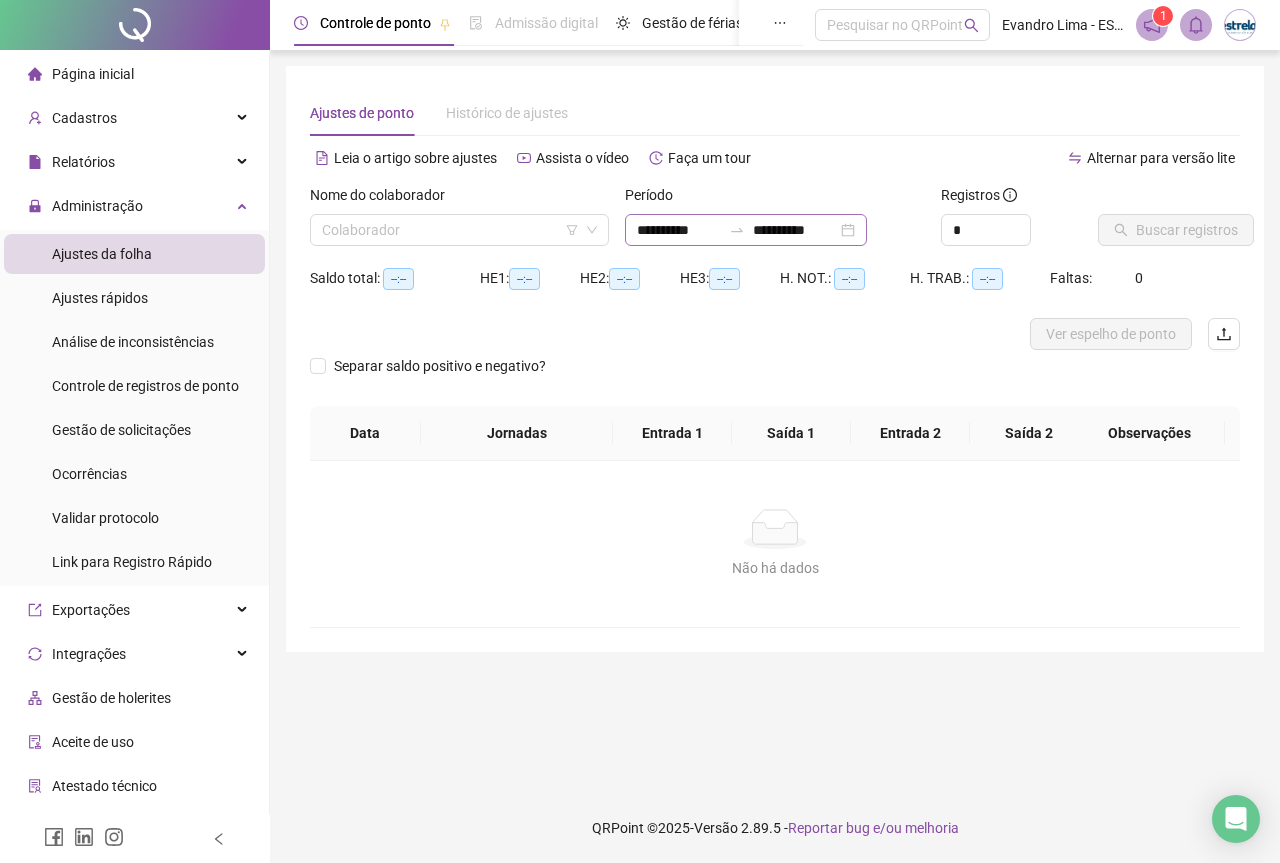 click on "**********" at bounding box center [746, 230] 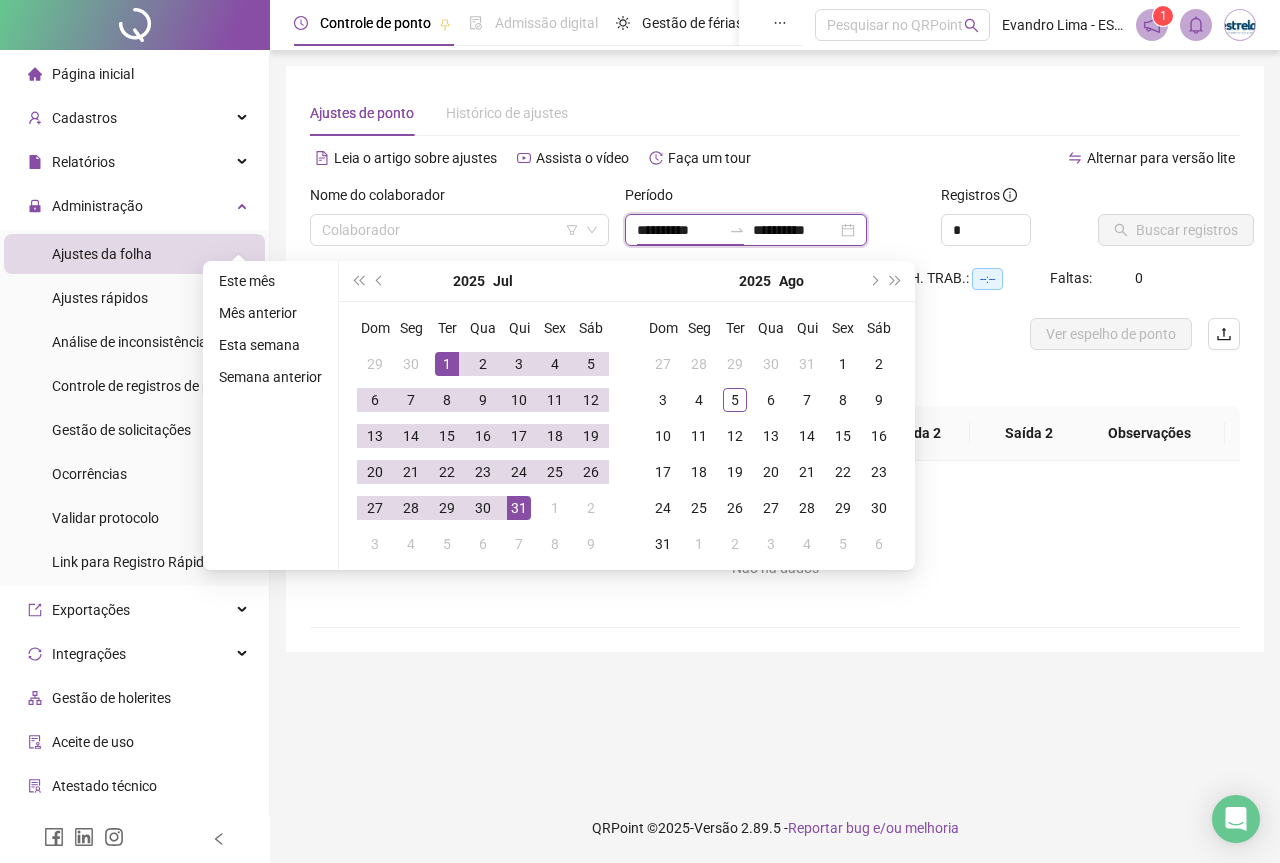 click on "**********" at bounding box center [679, 230] 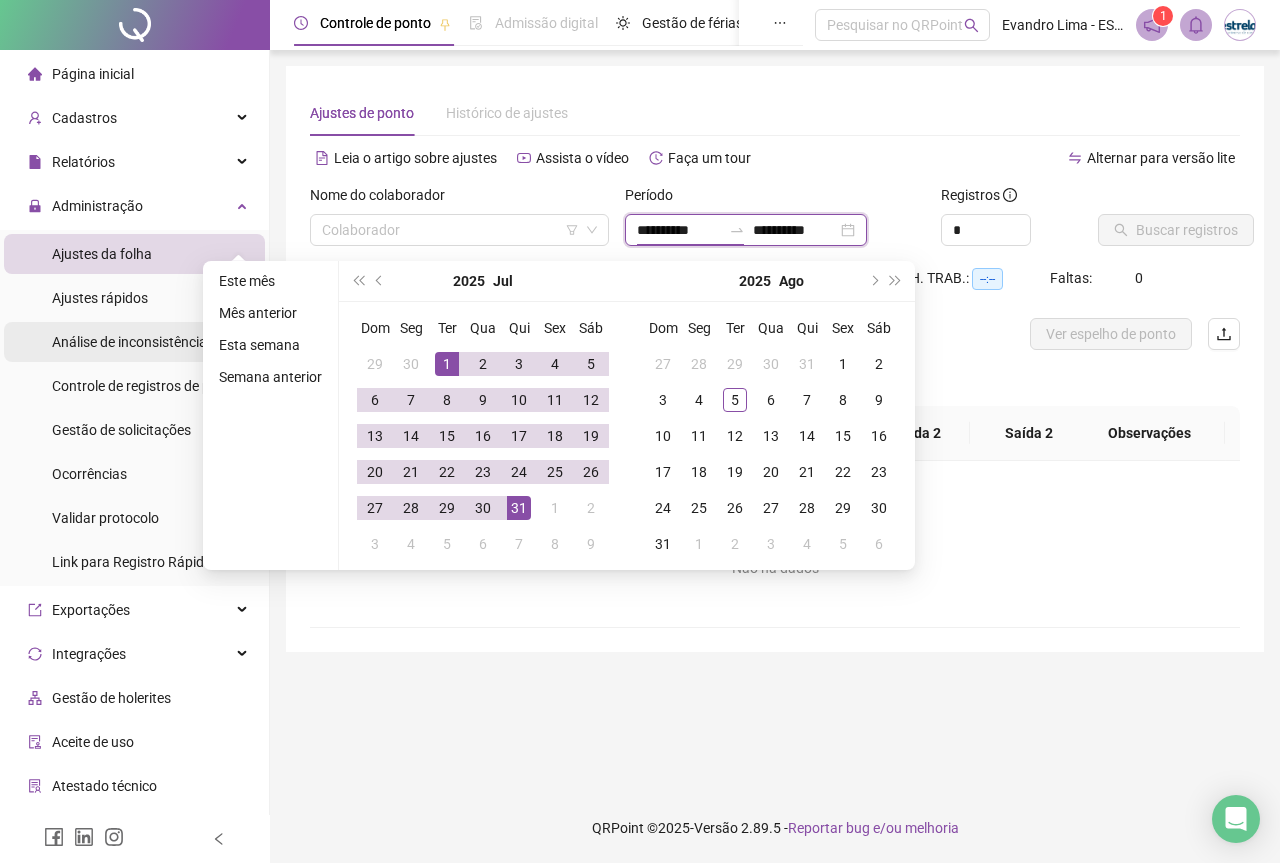 type on "**********" 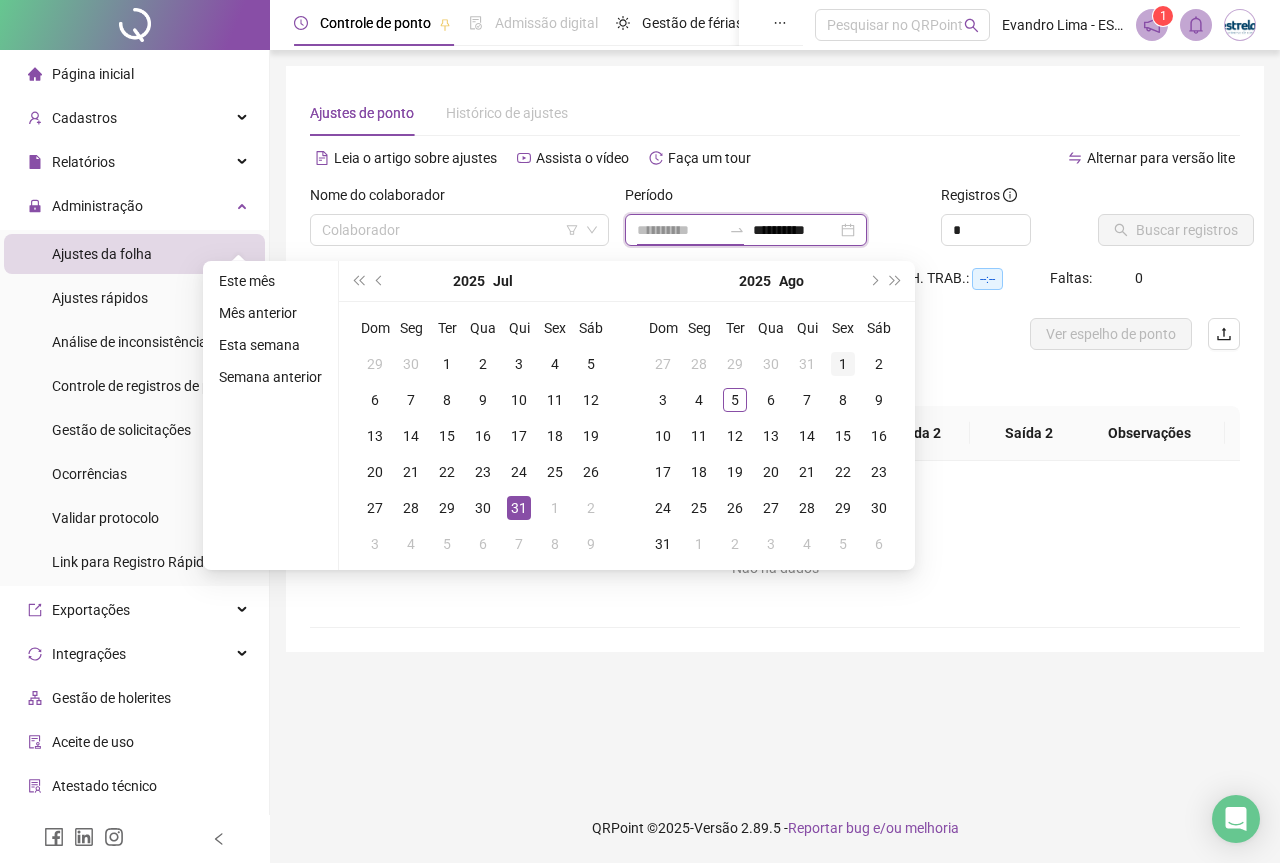 type on "**********" 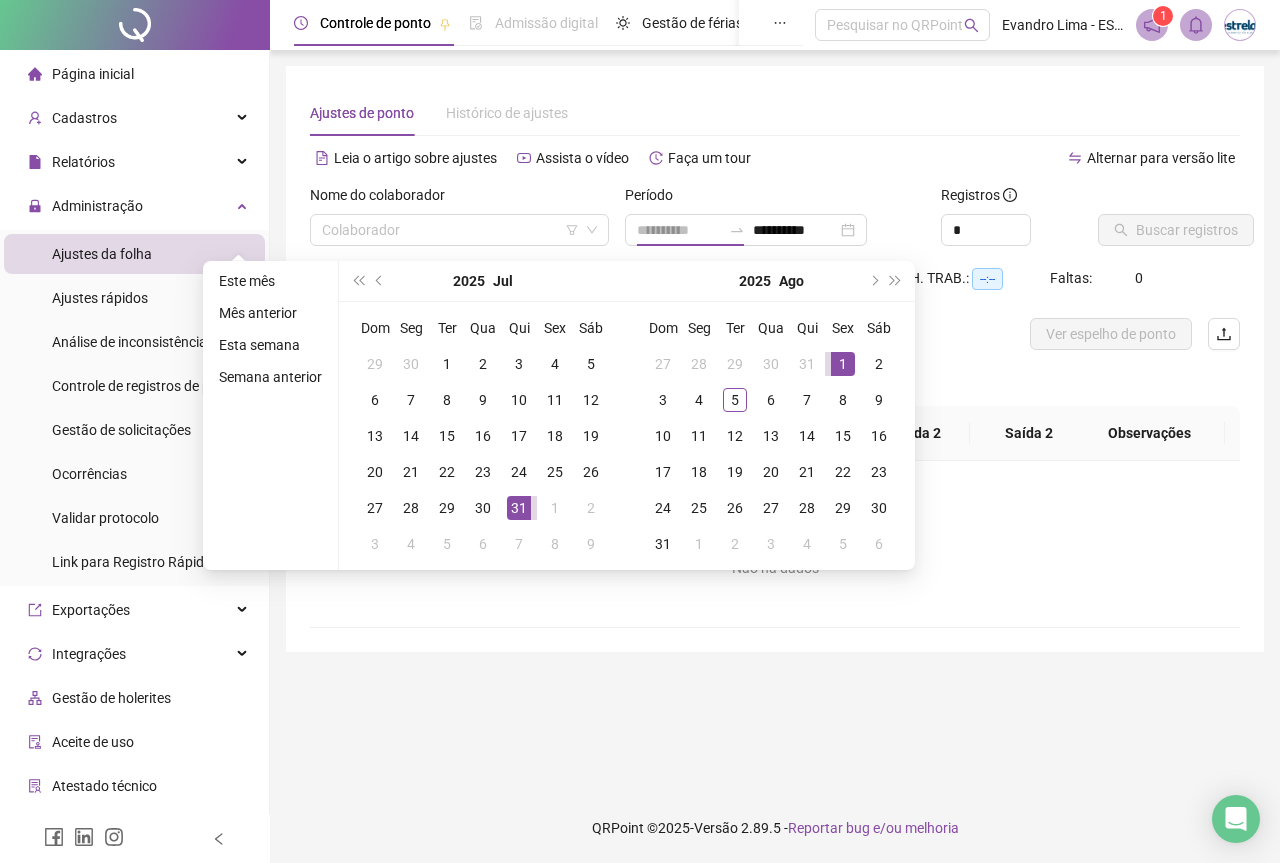 click on "1" at bounding box center (843, 364) 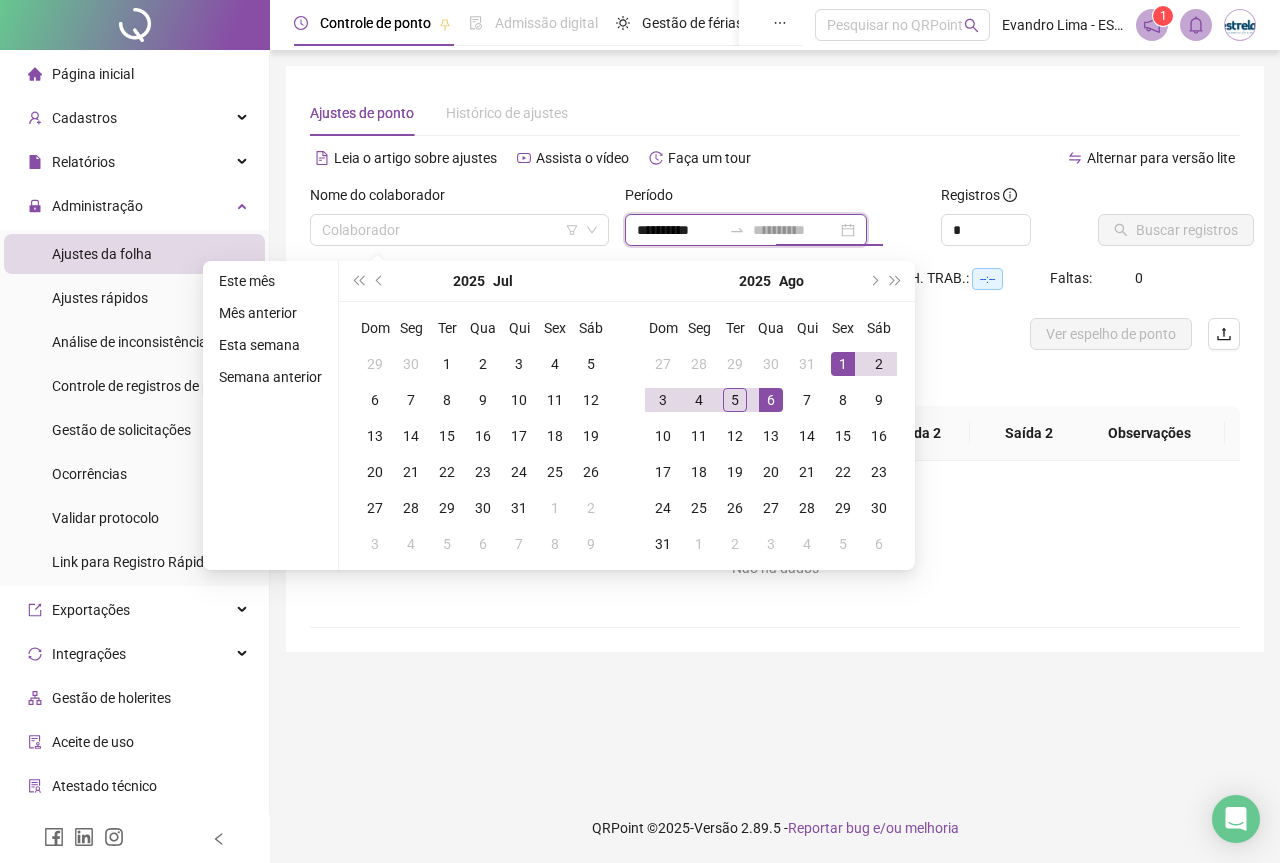type on "**********" 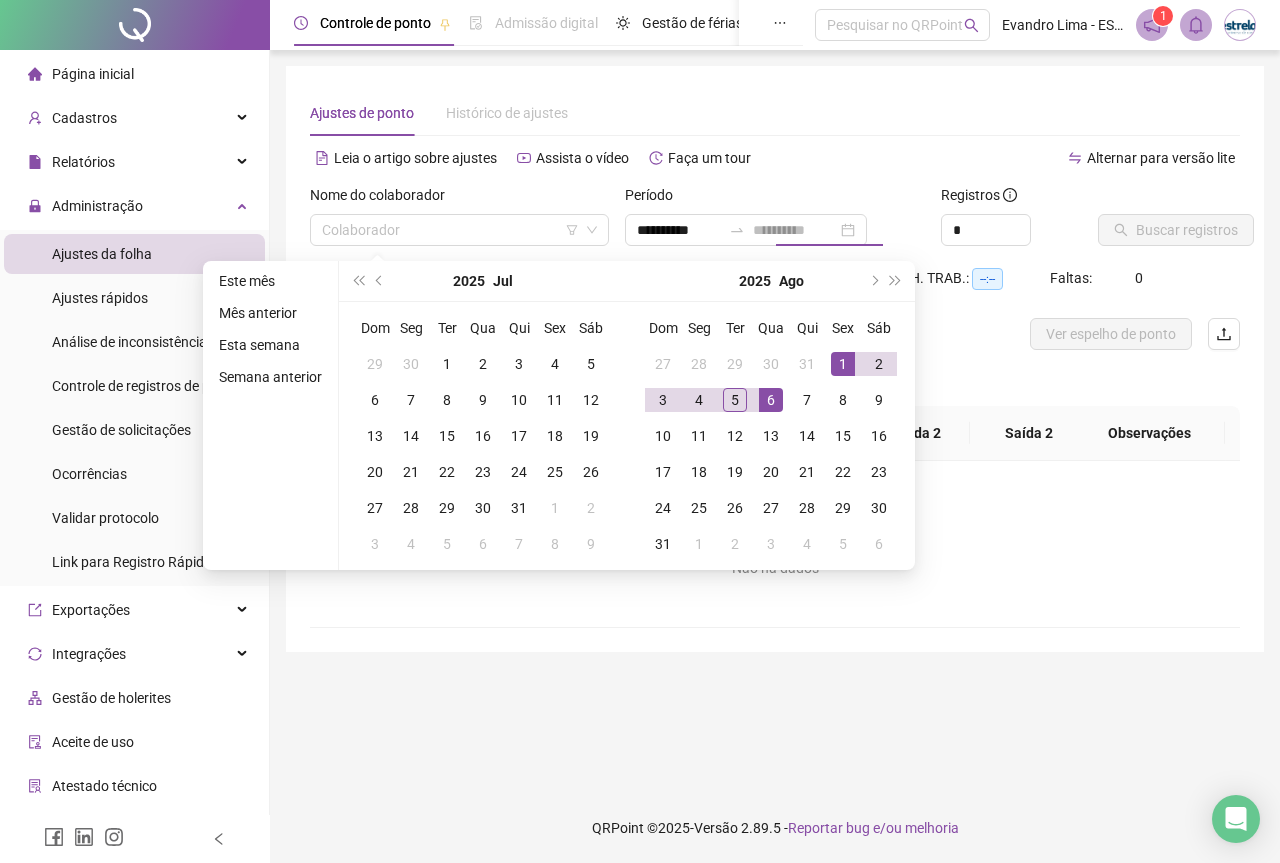 click on "6" at bounding box center (771, 400) 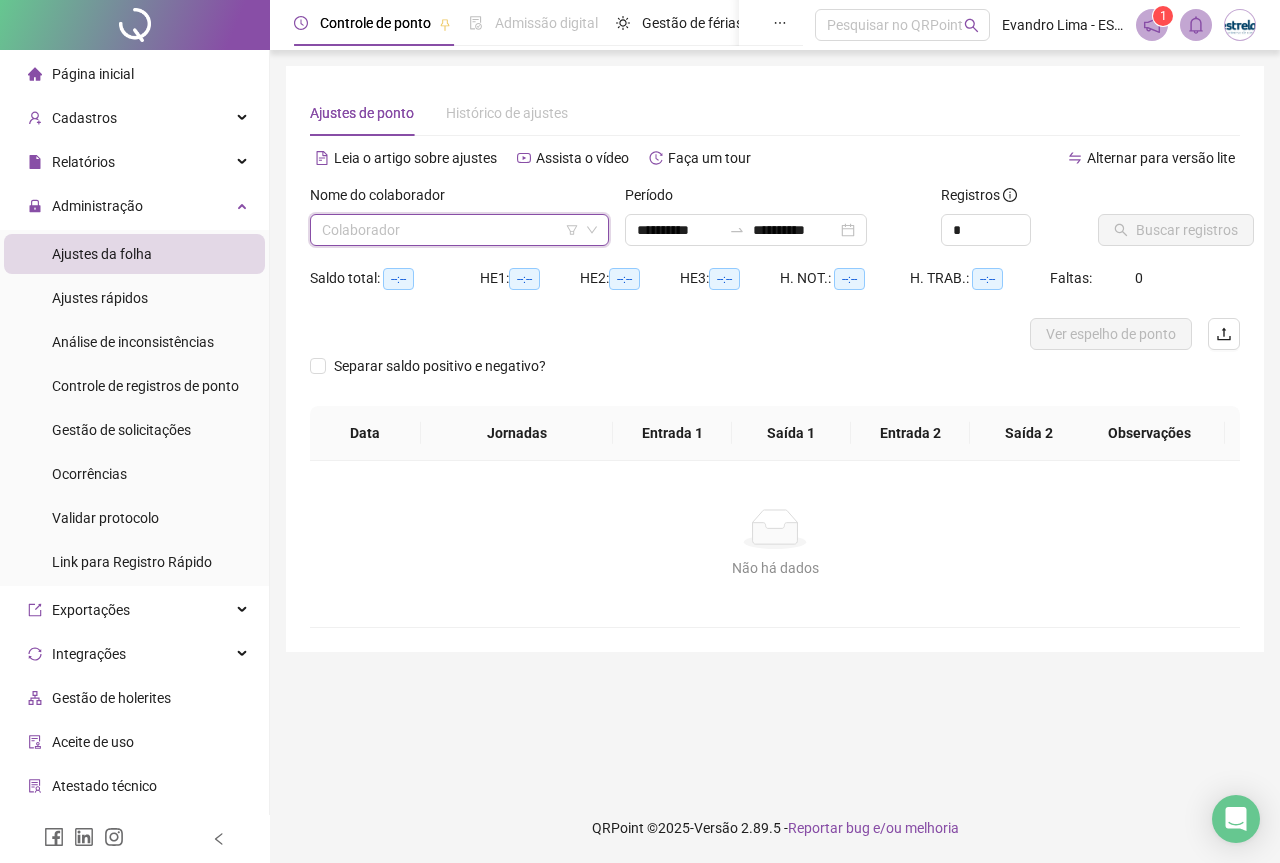 click at bounding box center [450, 230] 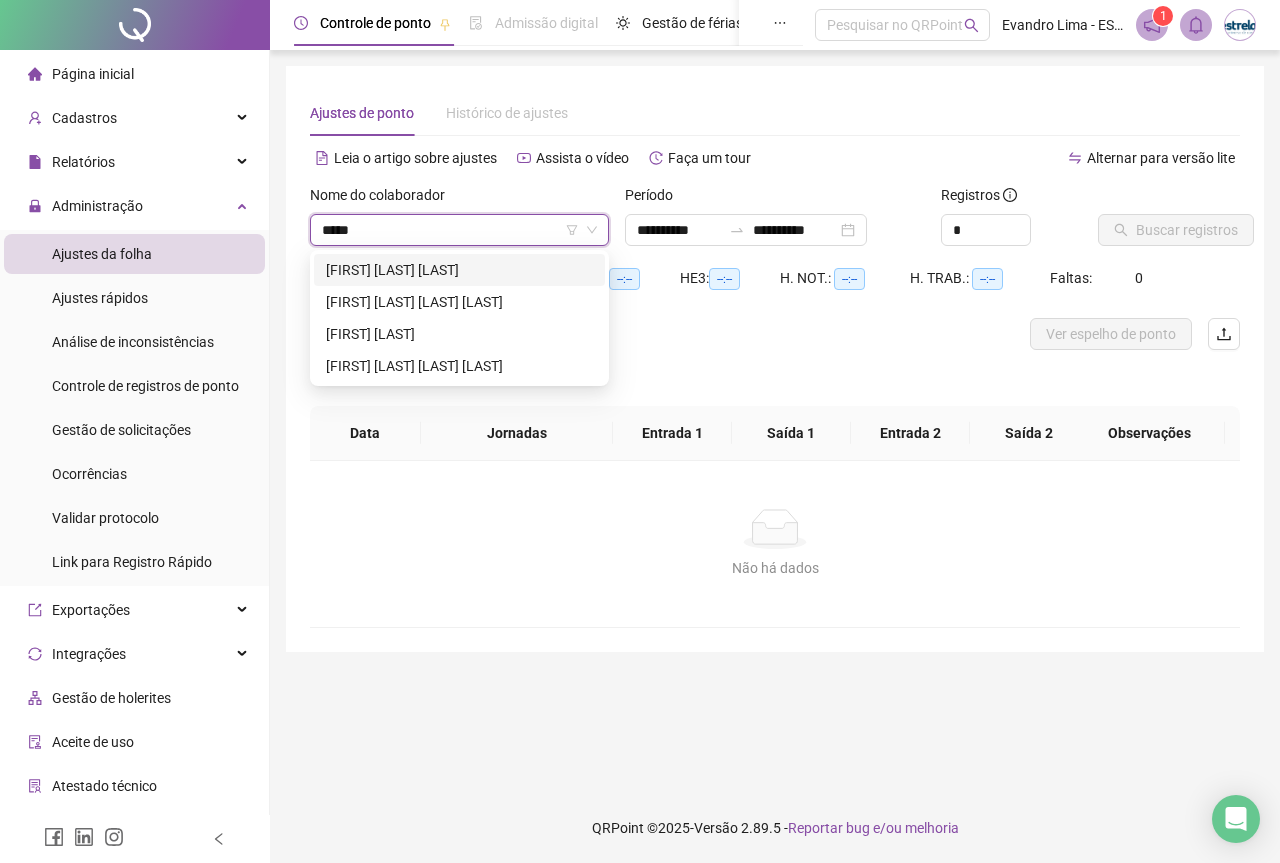 type on "*****" 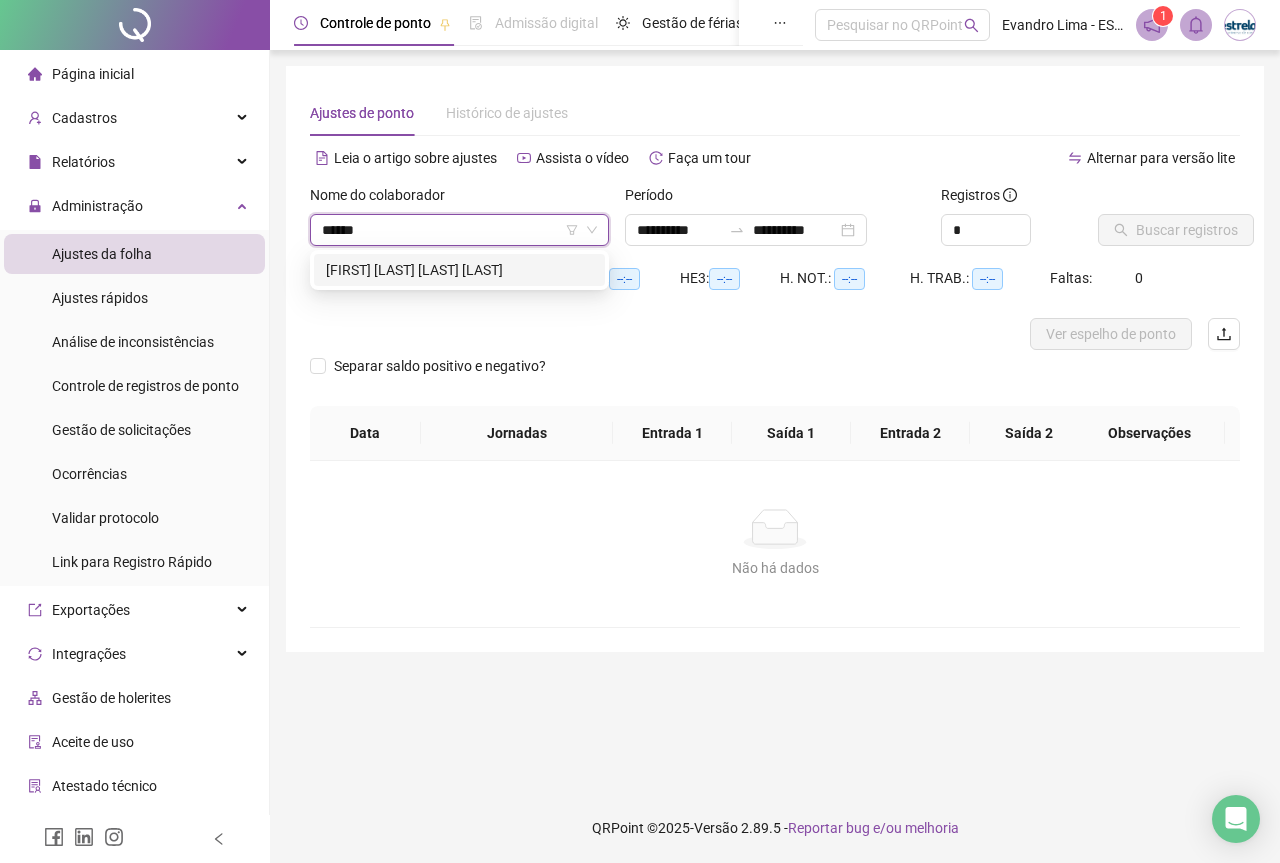 click on "[FIRST] [LAST] [LAST] [LAST]" at bounding box center [459, 270] 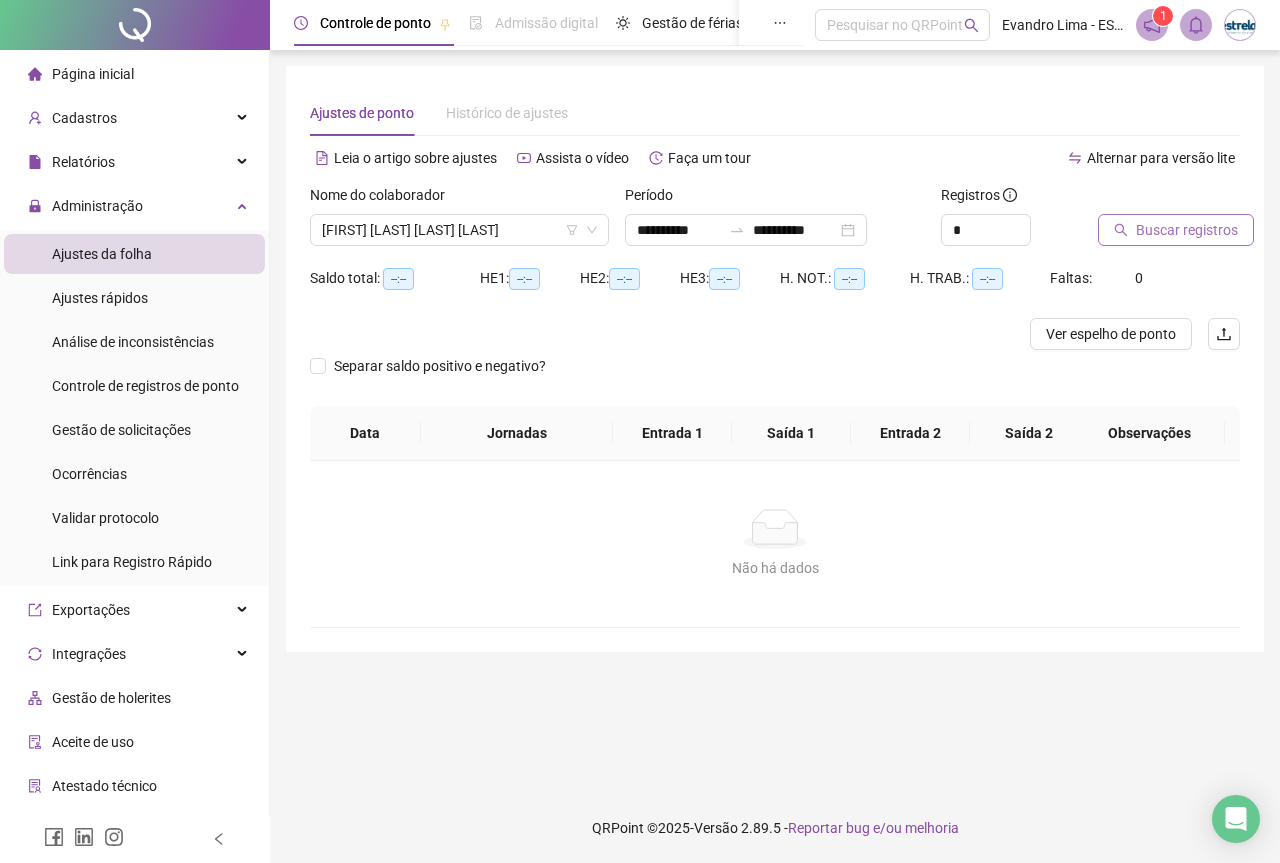 click on "Buscar registros" at bounding box center [1176, 230] 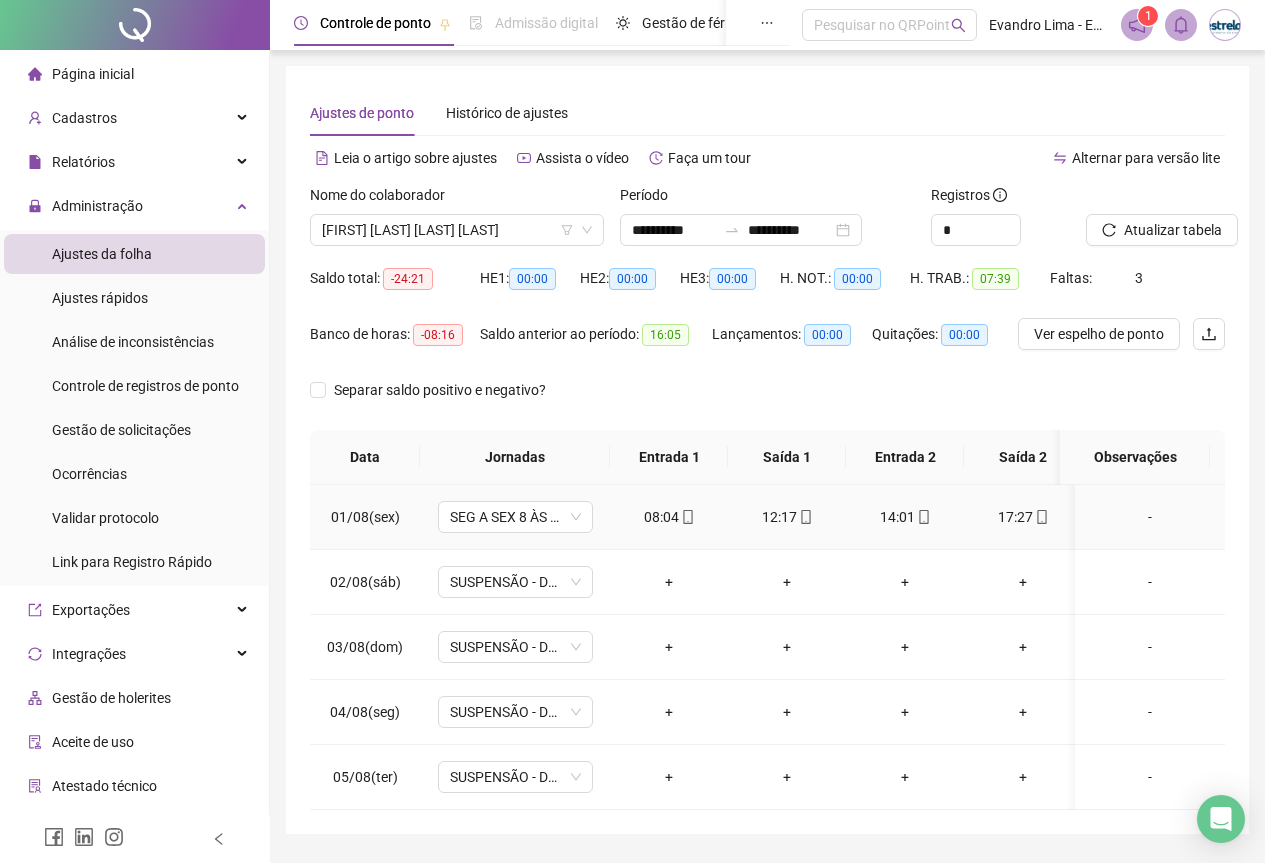 scroll, scrollTop: 72, scrollLeft: 0, axis: vertical 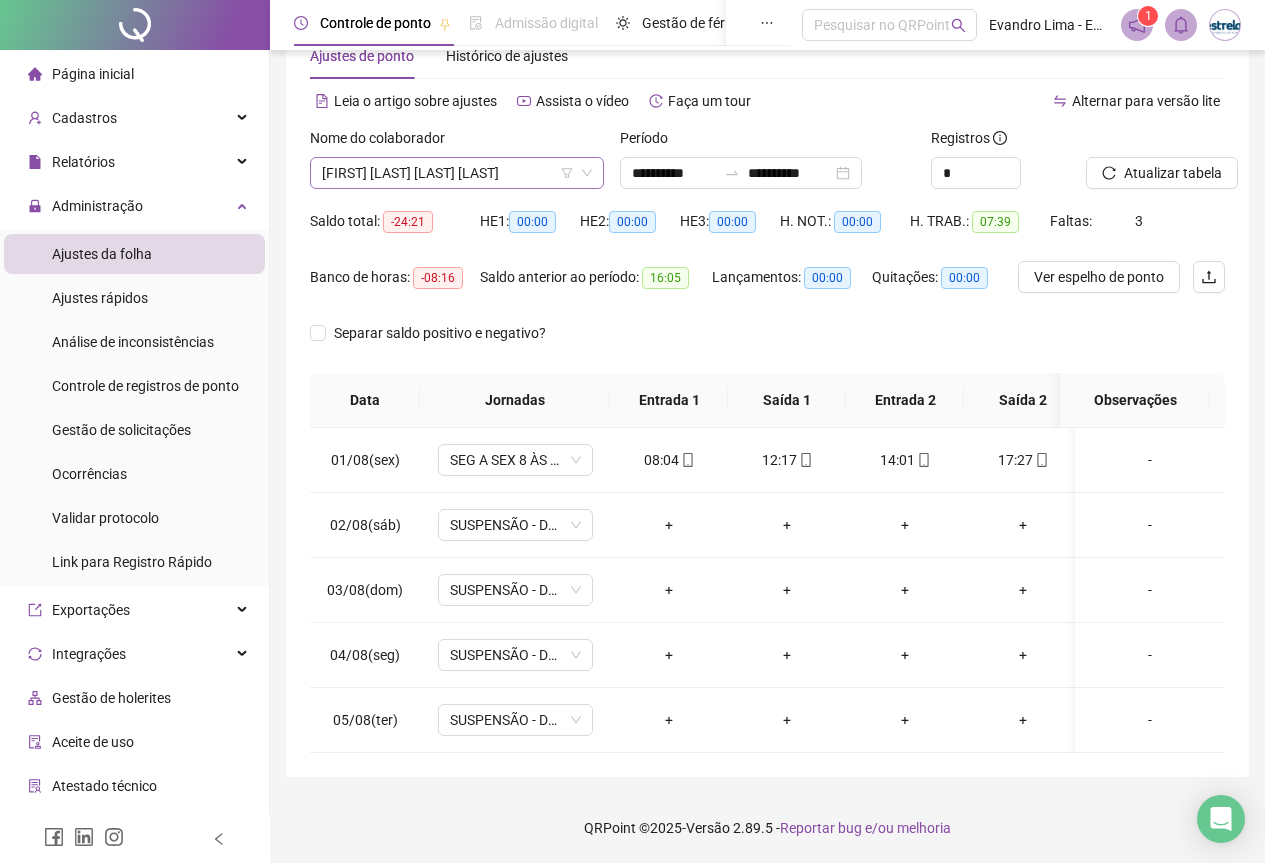 click on "[FIRST] [LAST] [LAST] [LAST]" at bounding box center (457, 173) 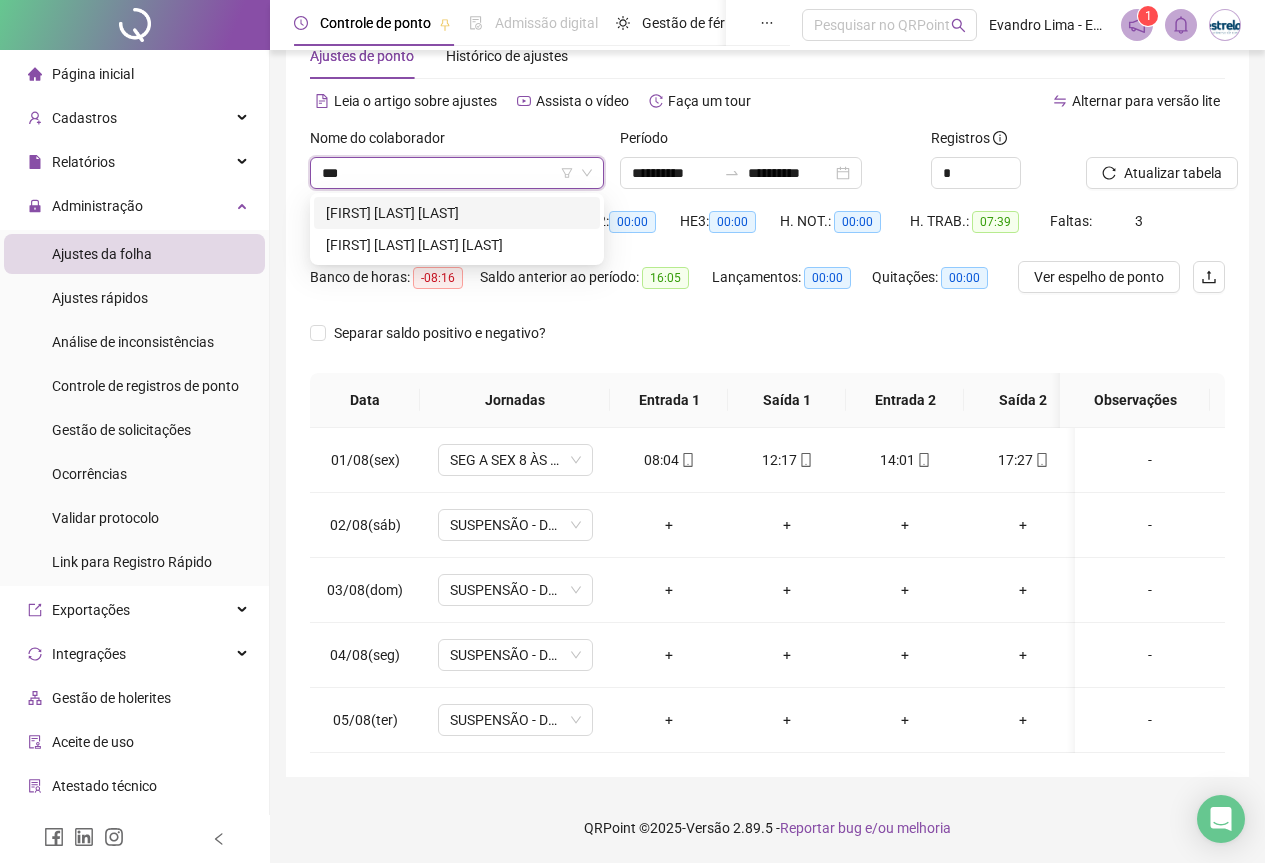 scroll, scrollTop: 0, scrollLeft: 0, axis: both 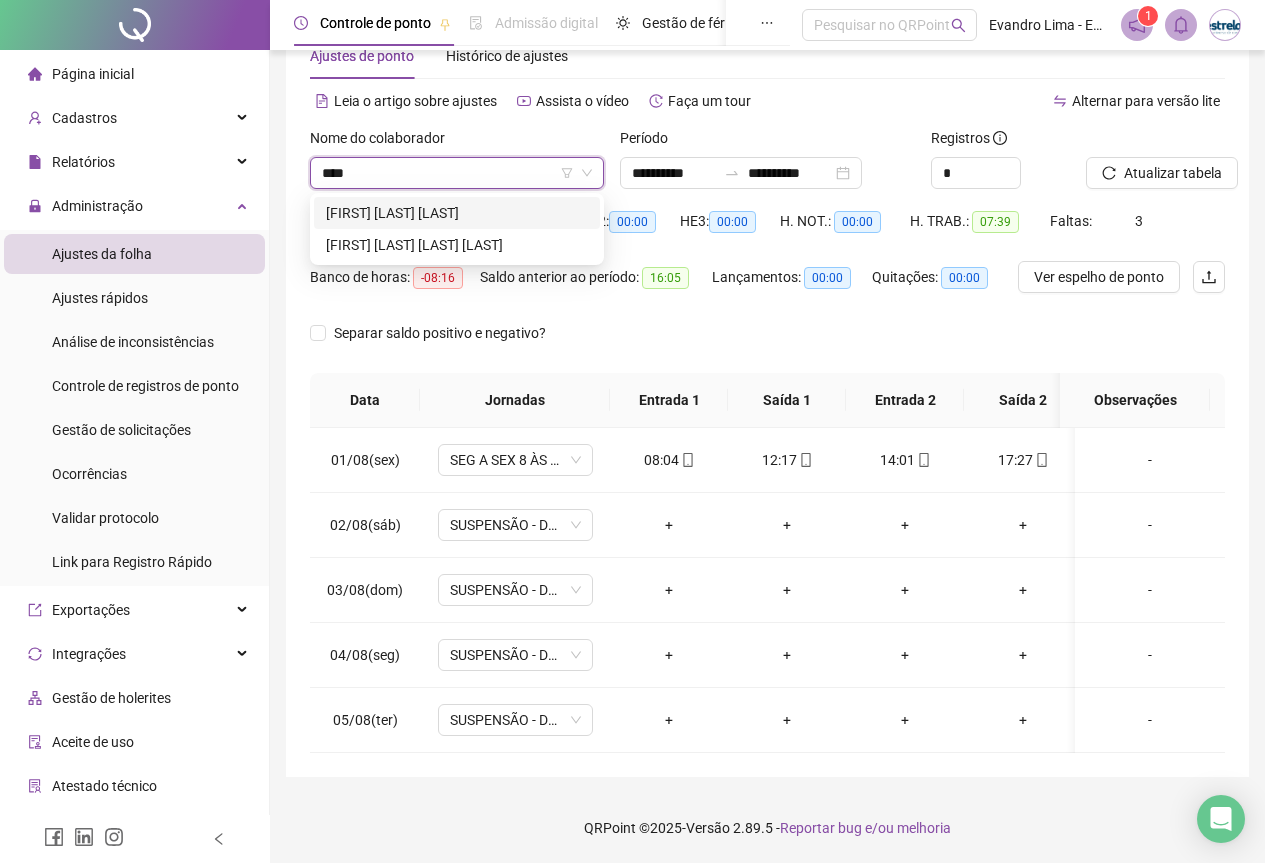 type on "*****" 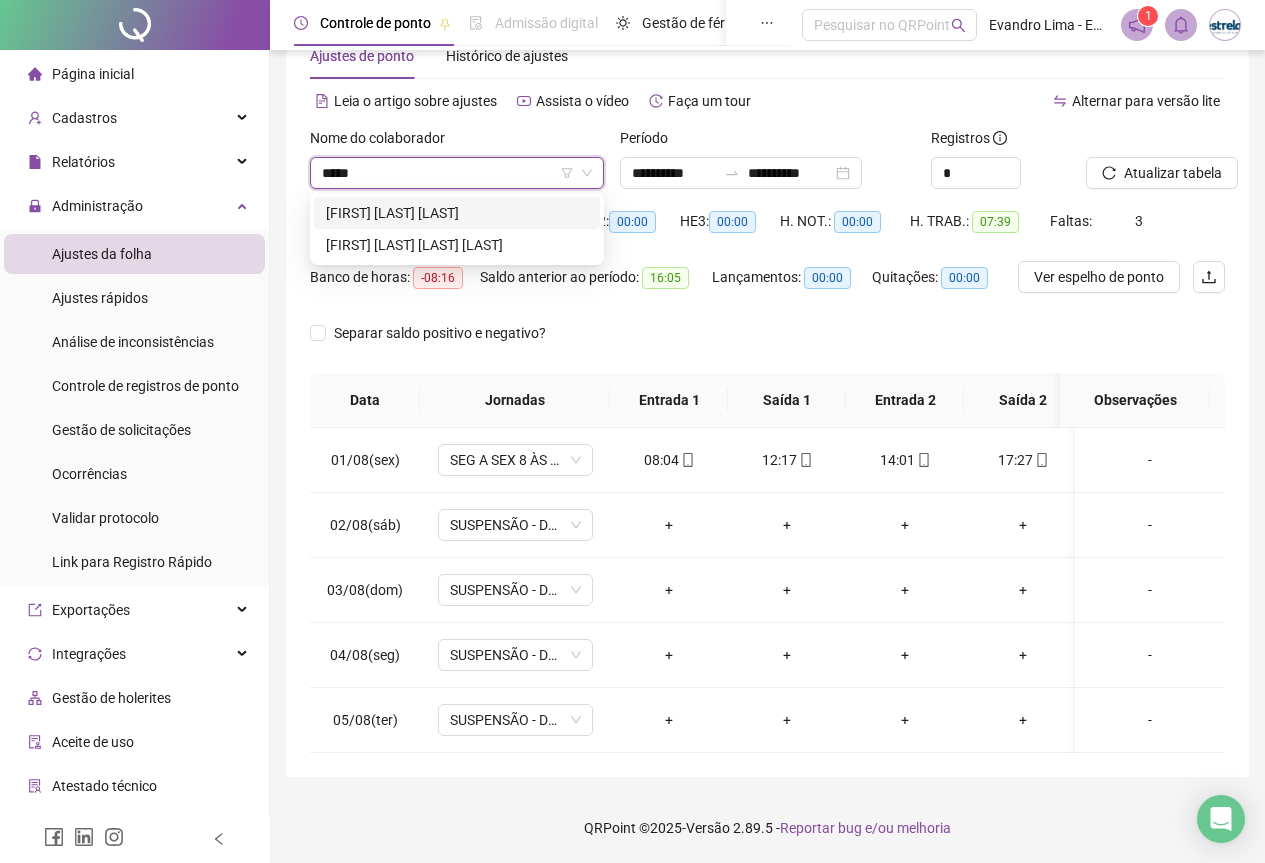 click on "[FIRST] [LAST] [LAST]" at bounding box center (457, 213) 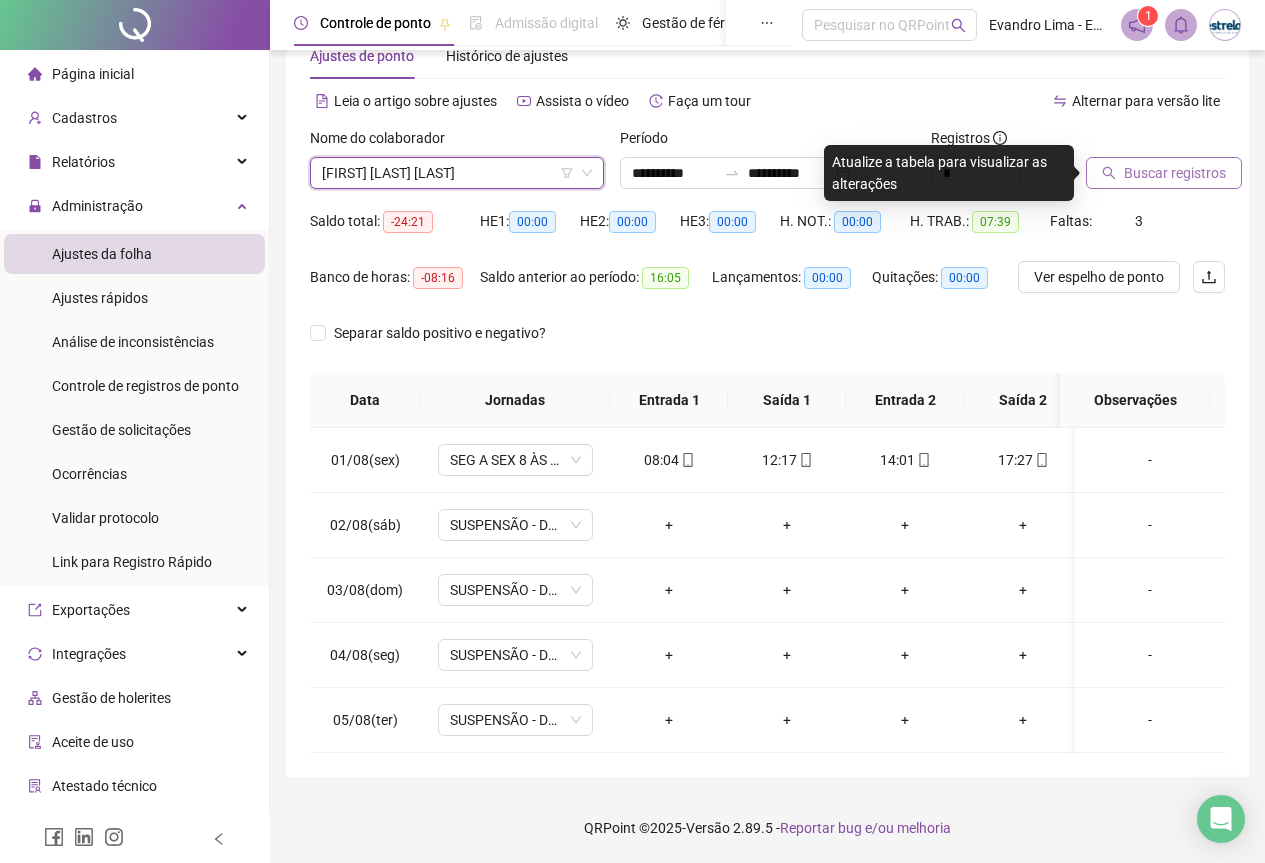 click on "Buscar registros" at bounding box center (1175, 173) 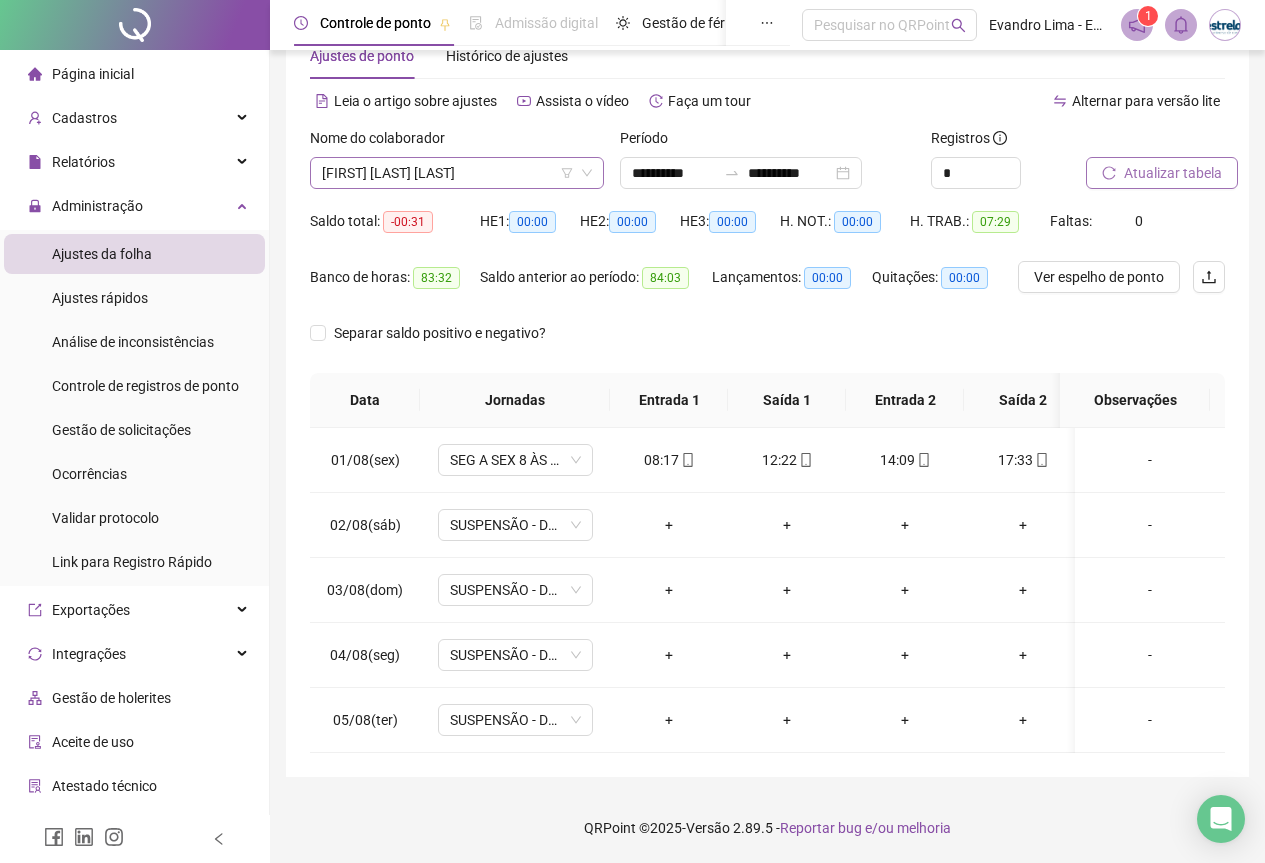 scroll, scrollTop: 4256, scrollLeft: 0, axis: vertical 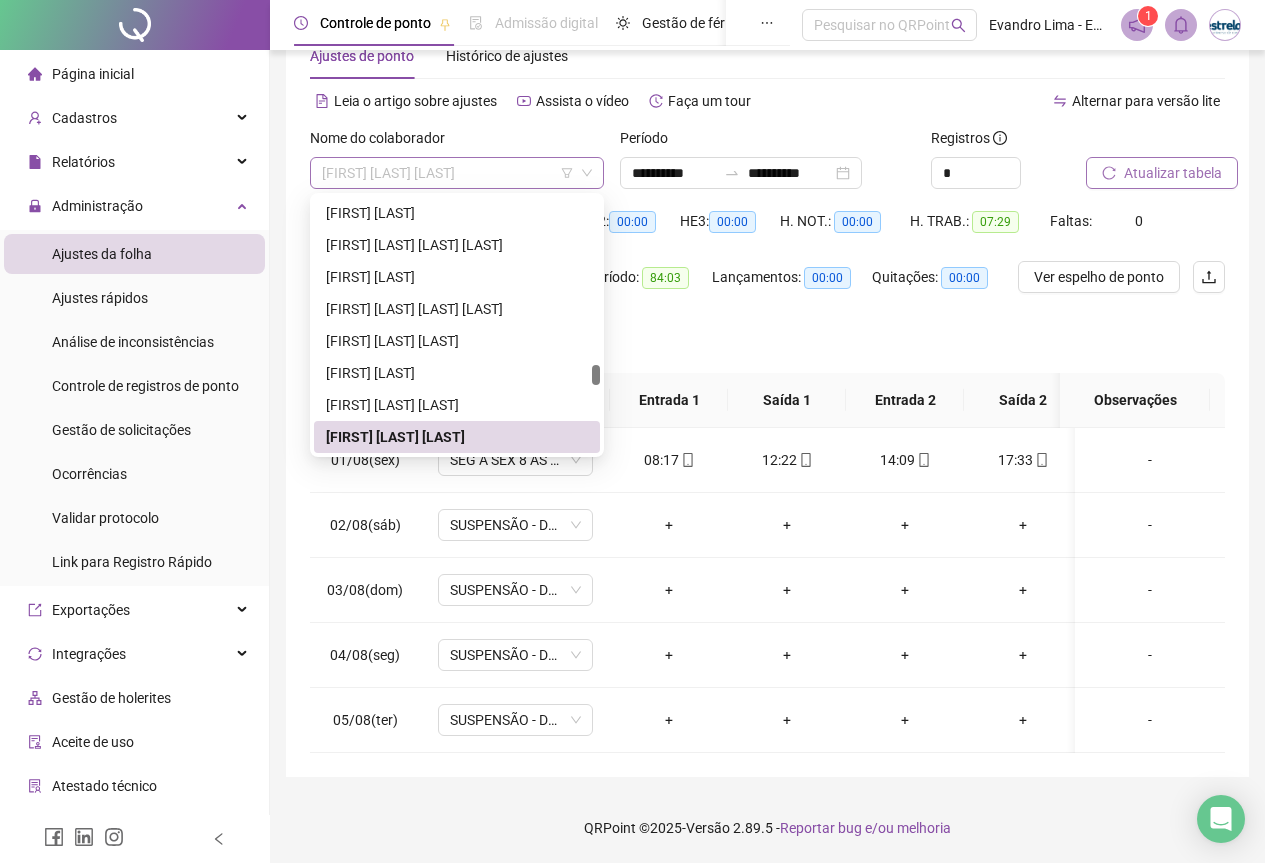 click on "[FIRST] [LAST] [LAST]" at bounding box center [457, 173] 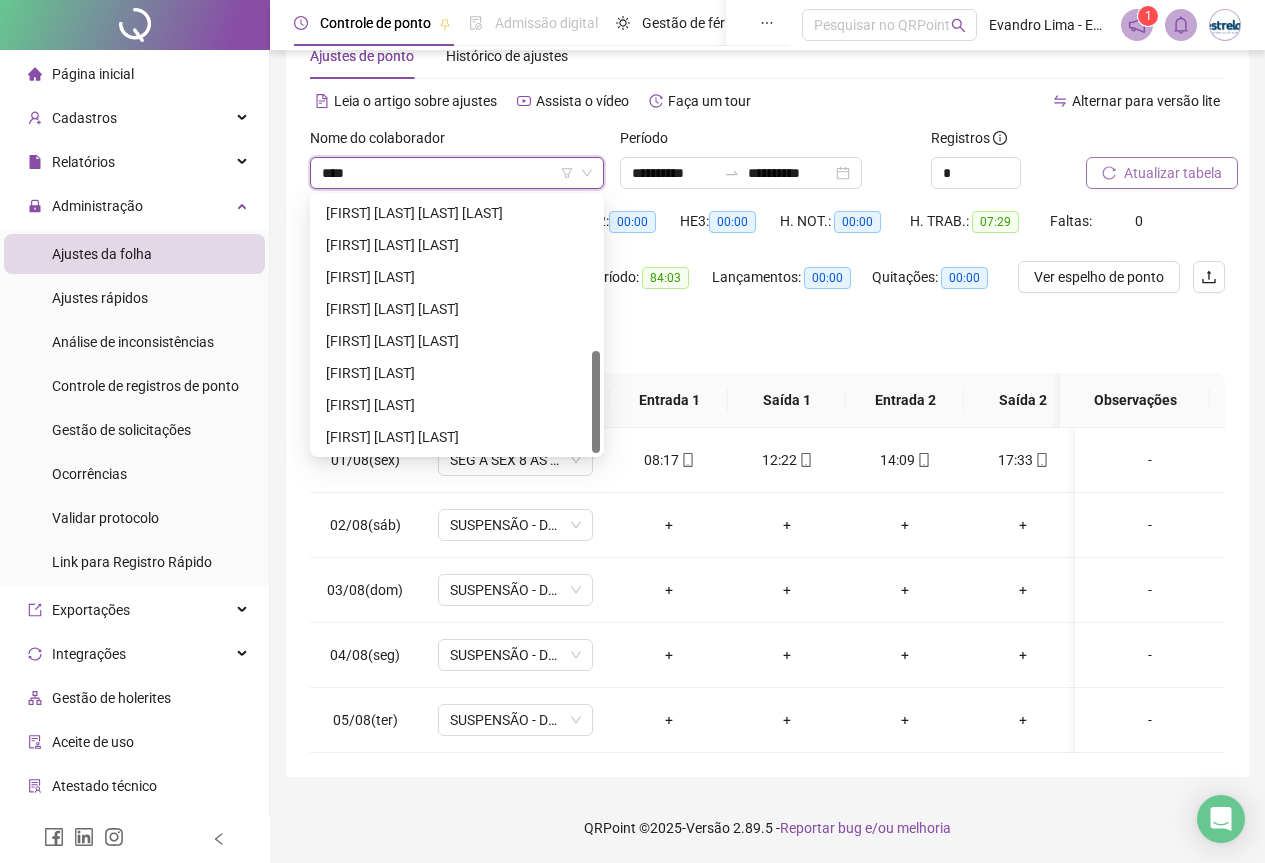 scroll, scrollTop: 0, scrollLeft: 0, axis: both 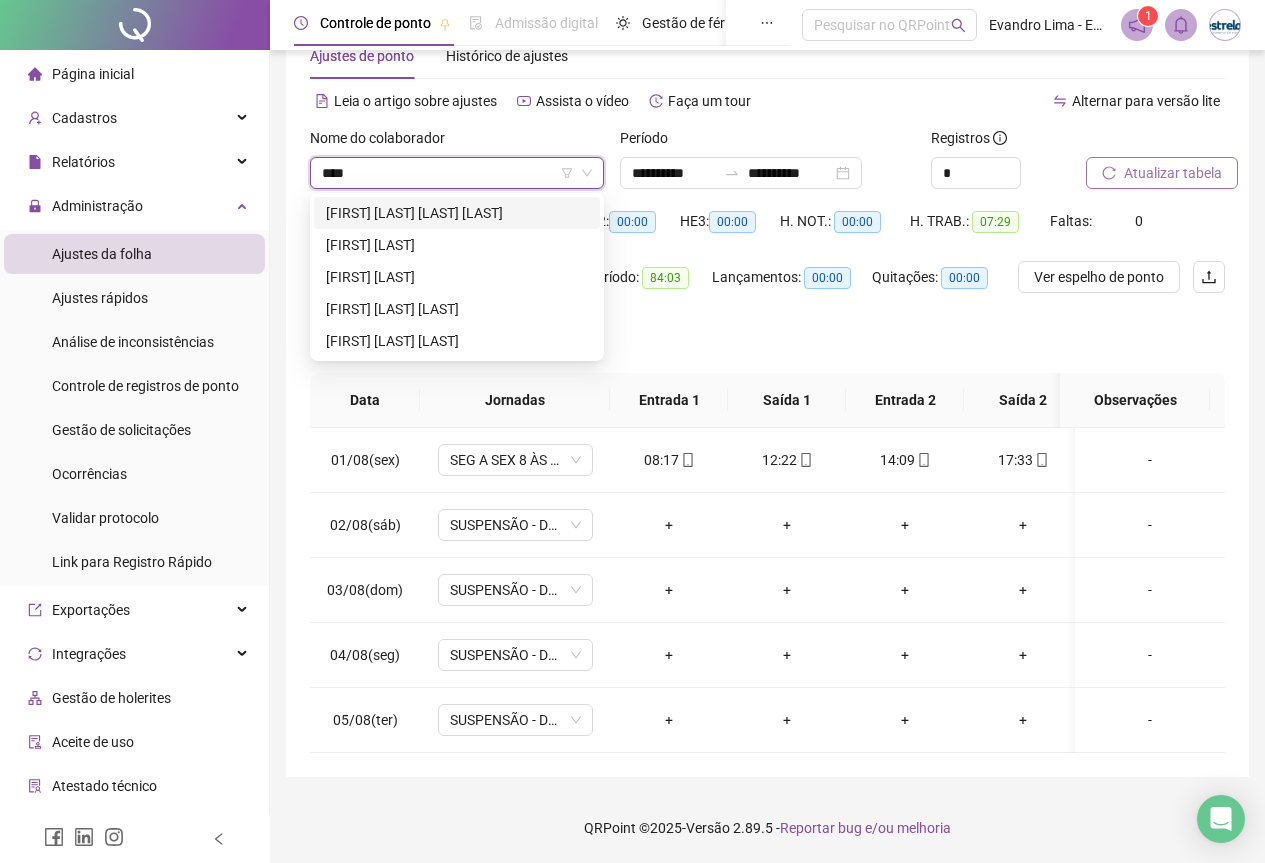 type on "*****" 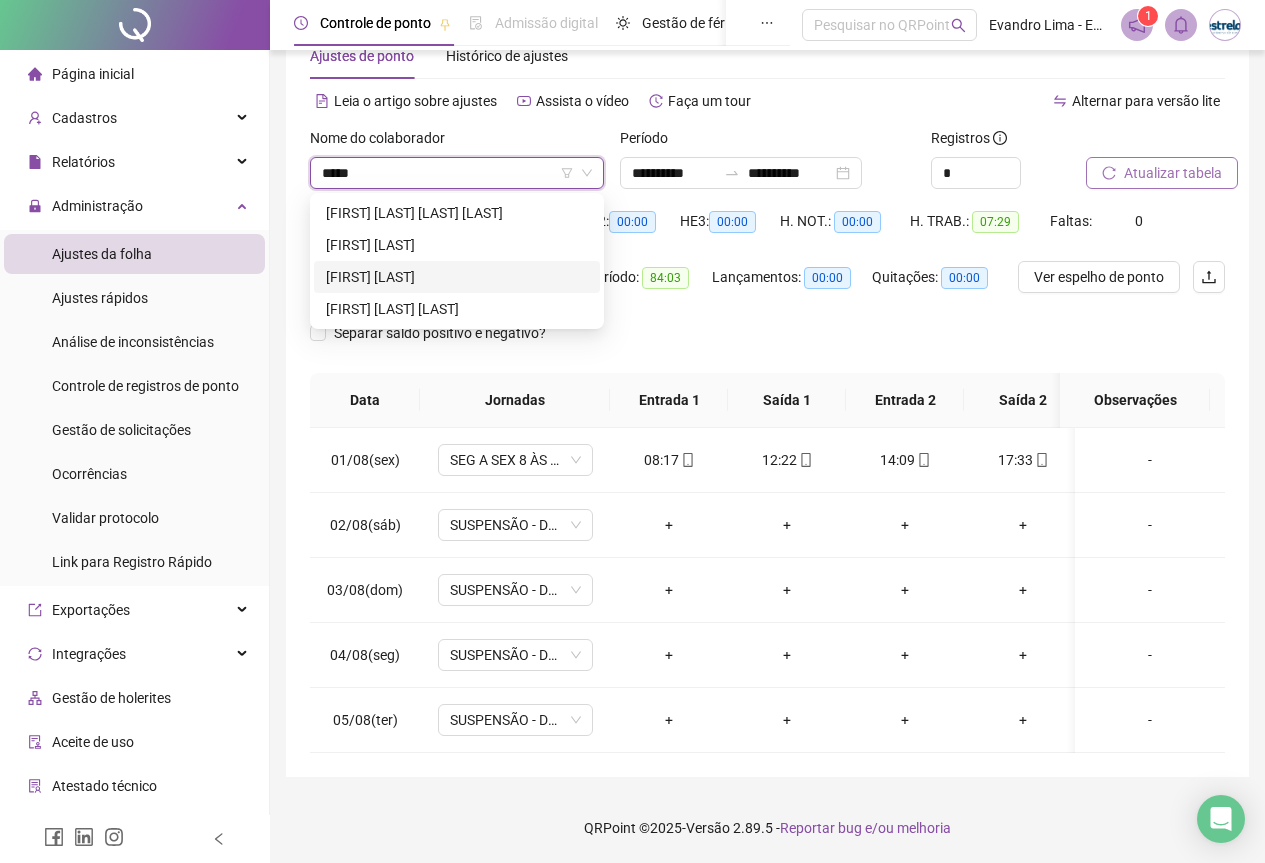 click on "[FIRST] [LAST]" at bounding box center [457, 277] 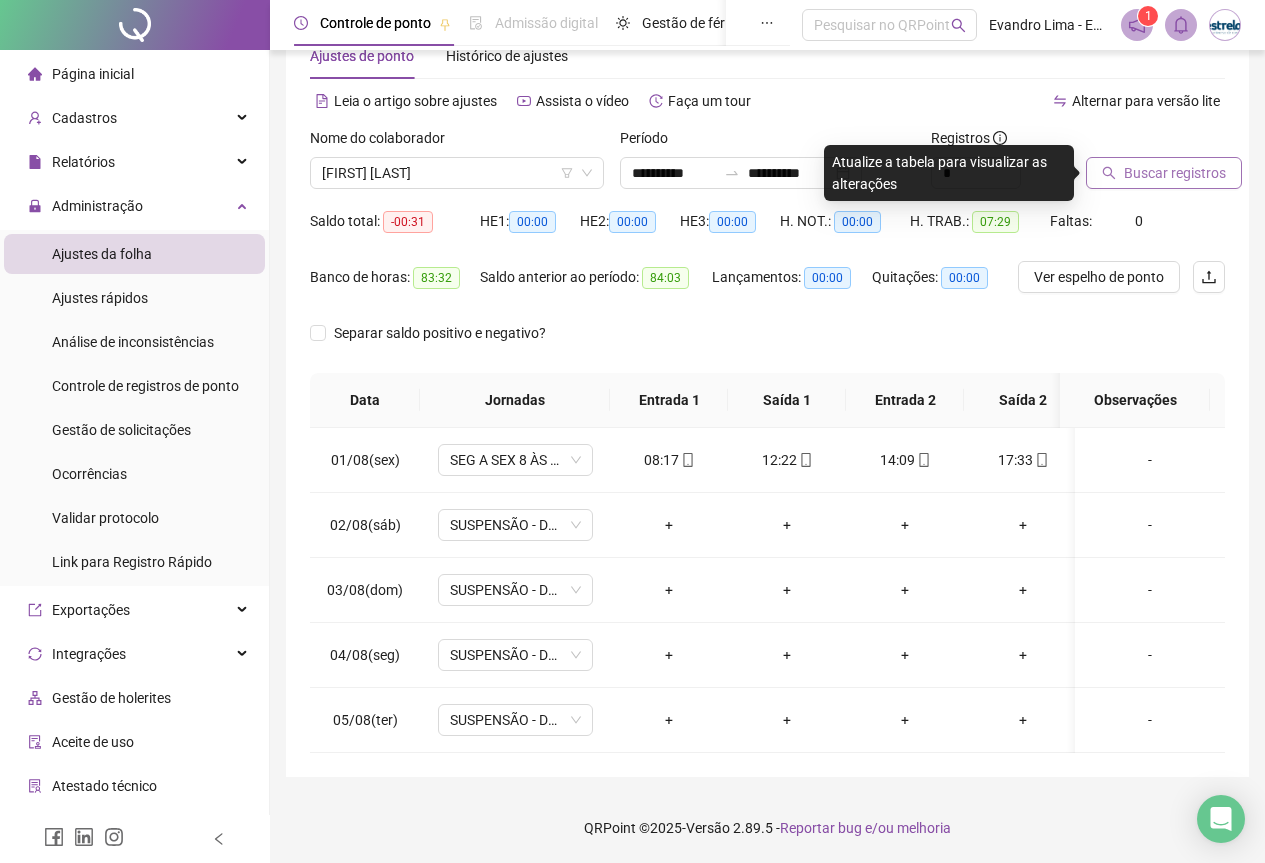 click on "Buscar registros" at bounding box center [1155, 166] 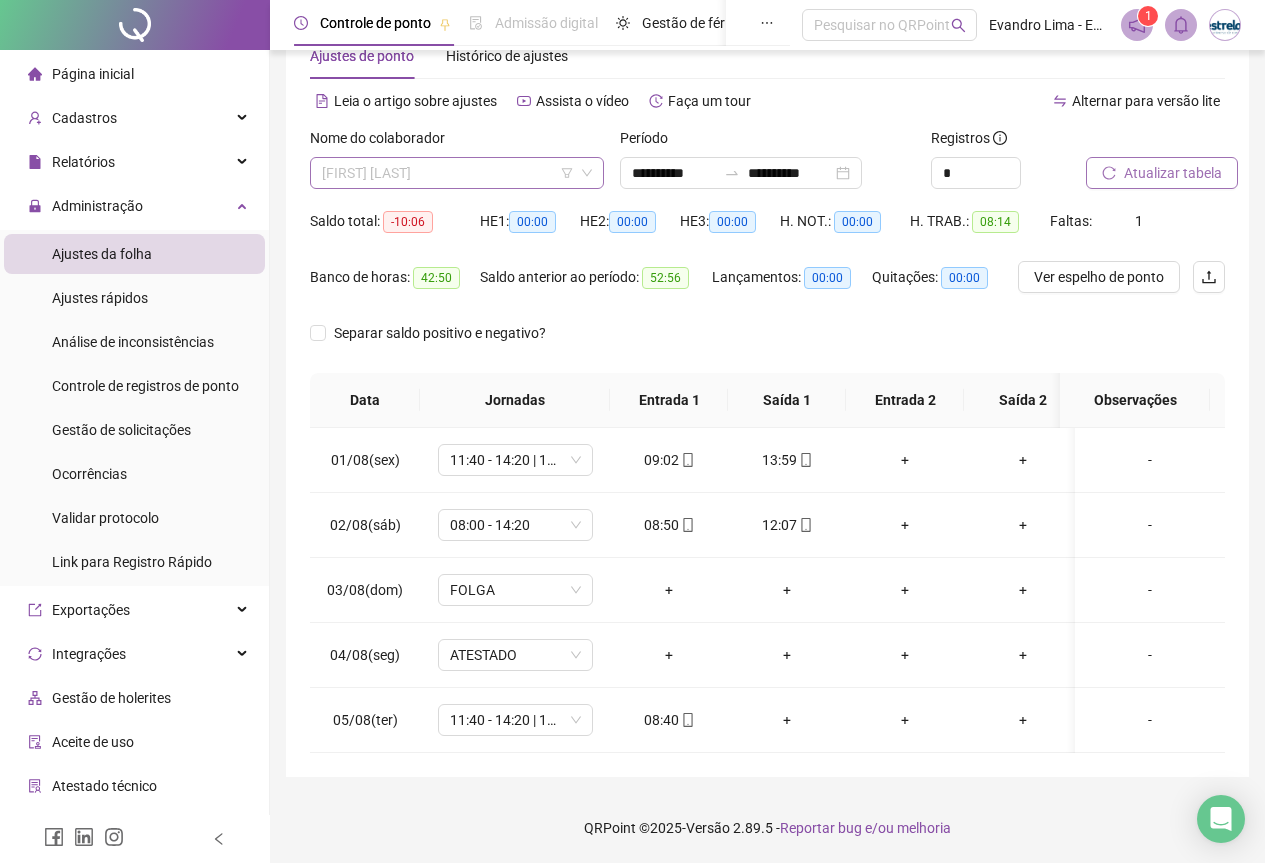 scroll, scrollTop: 4192, scrollLeft: 0, axis: vertical 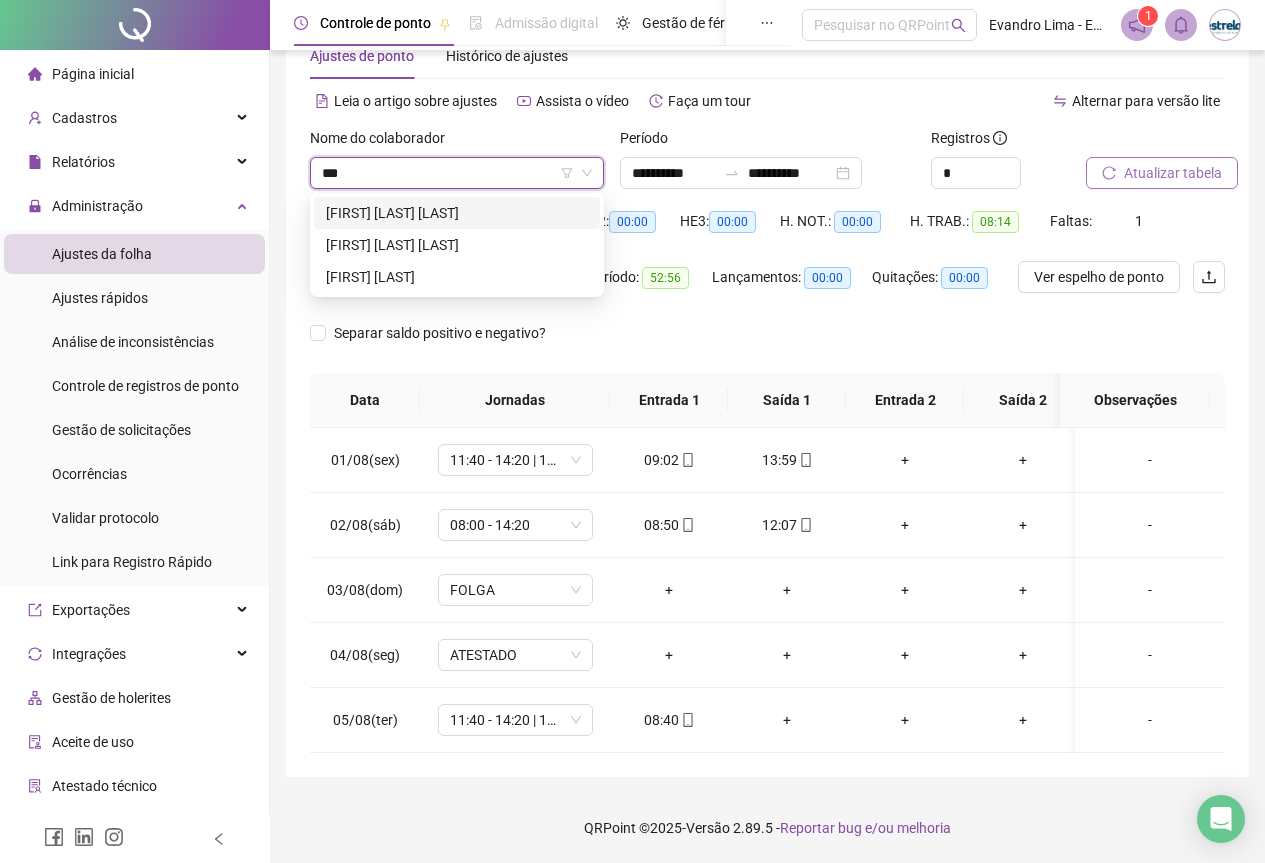 type on "****" 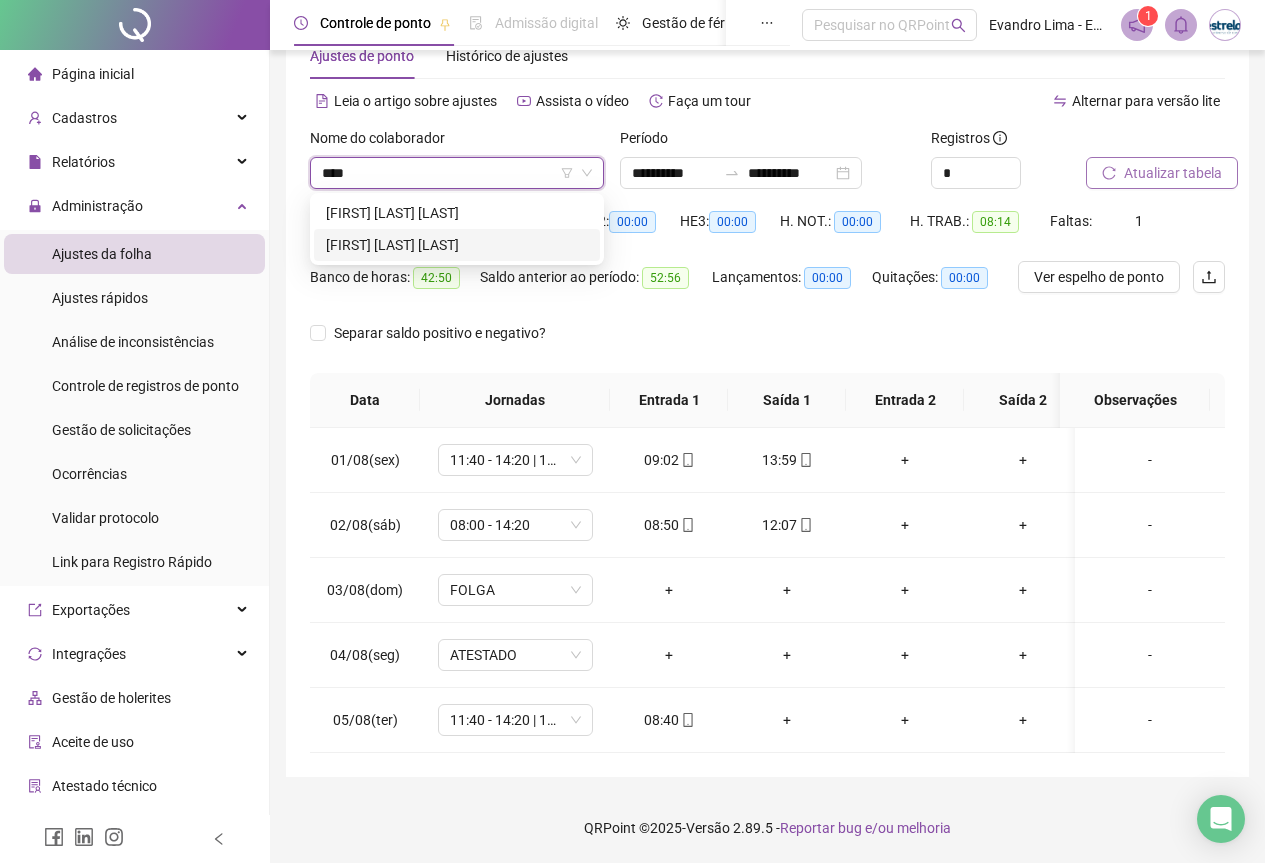 click on "[FIRST] [LAST] [LAST]" at bounding box center (457, 245) 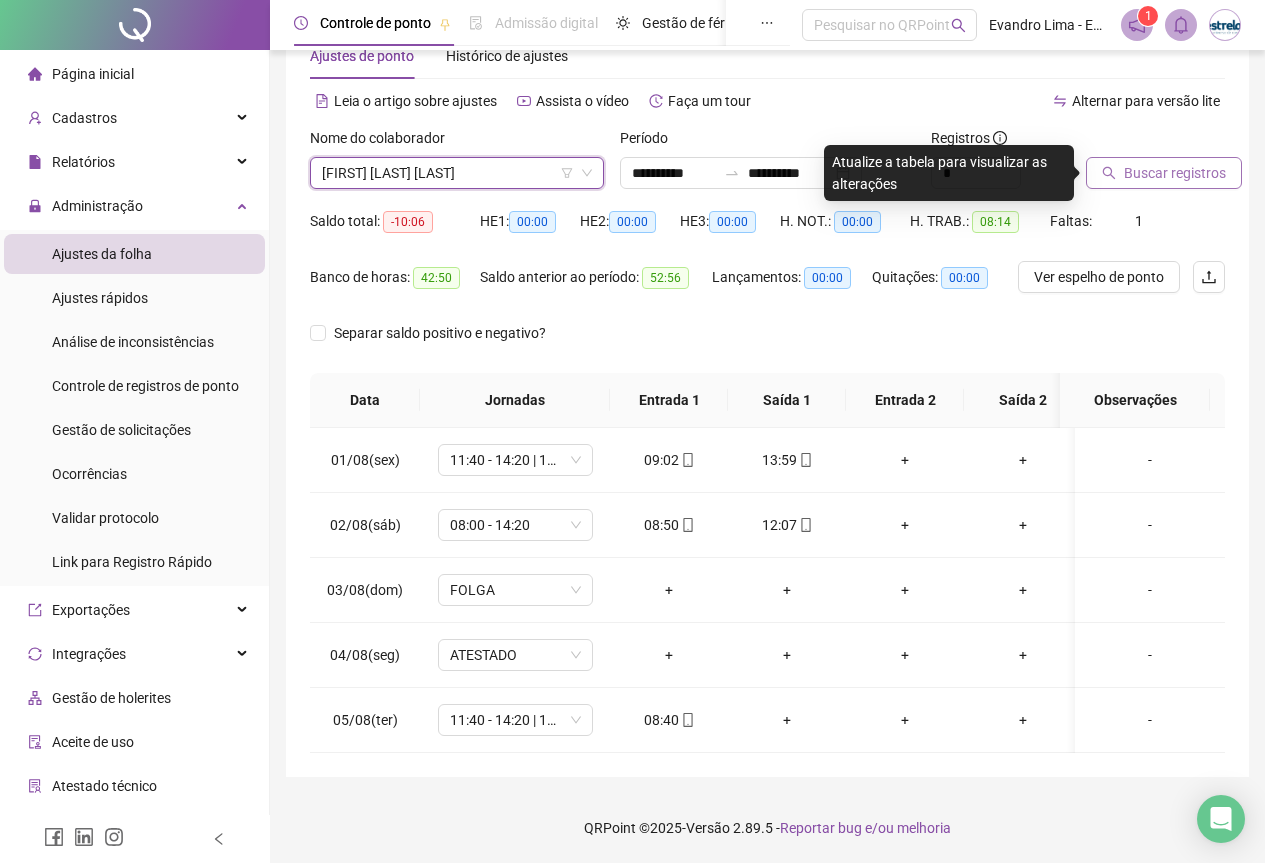 click on "Buscar registros" at bounding box center (1175, 173) 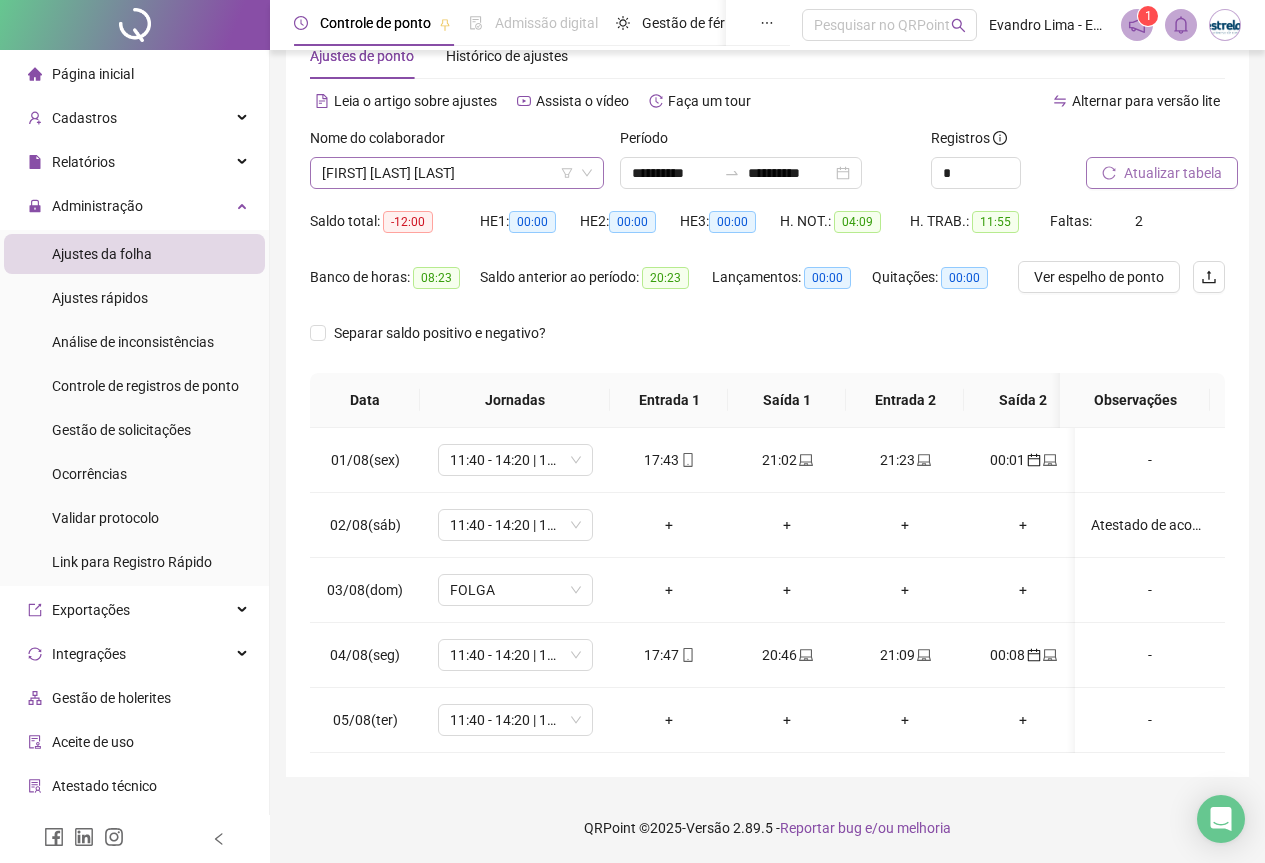 scroll, scrollTop: 992, scrollLeft: 0, axis: vertical 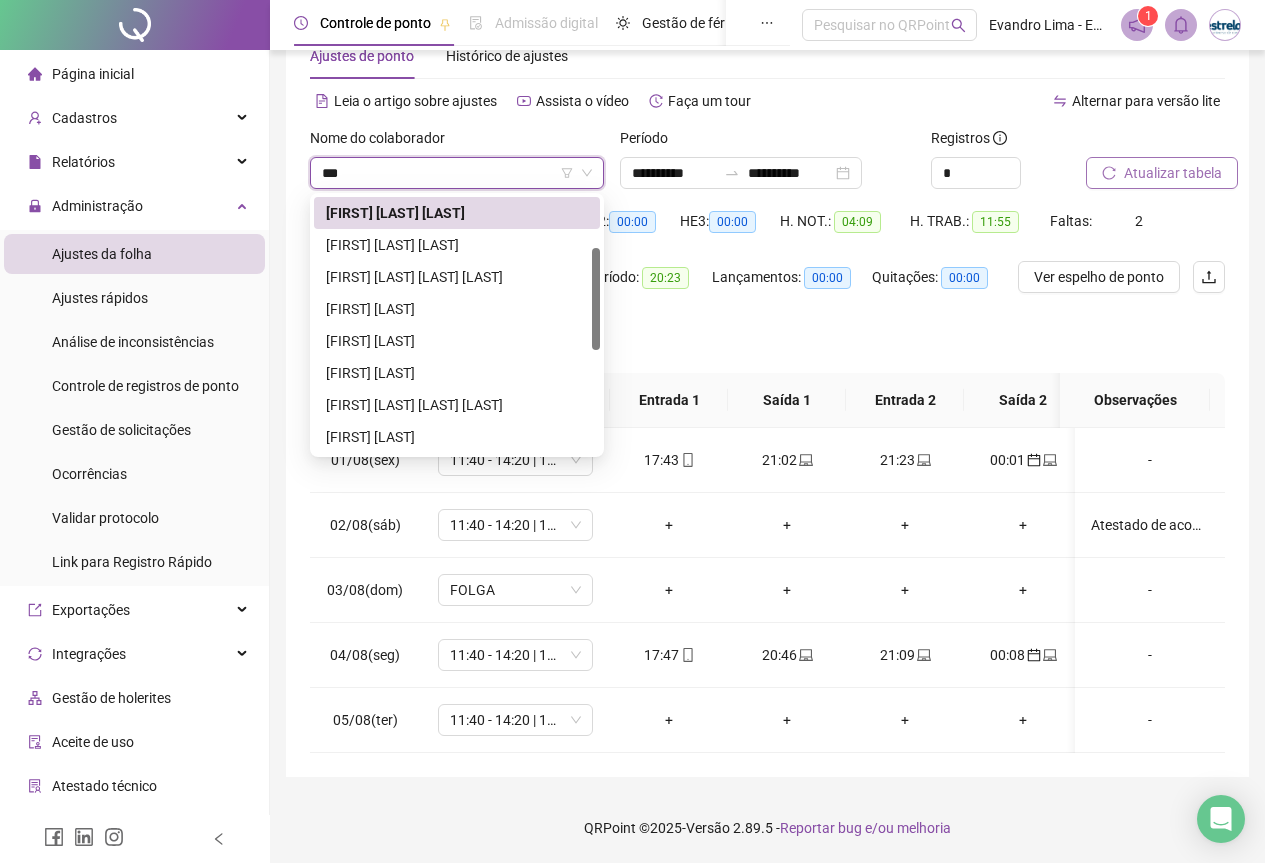 type on "****" 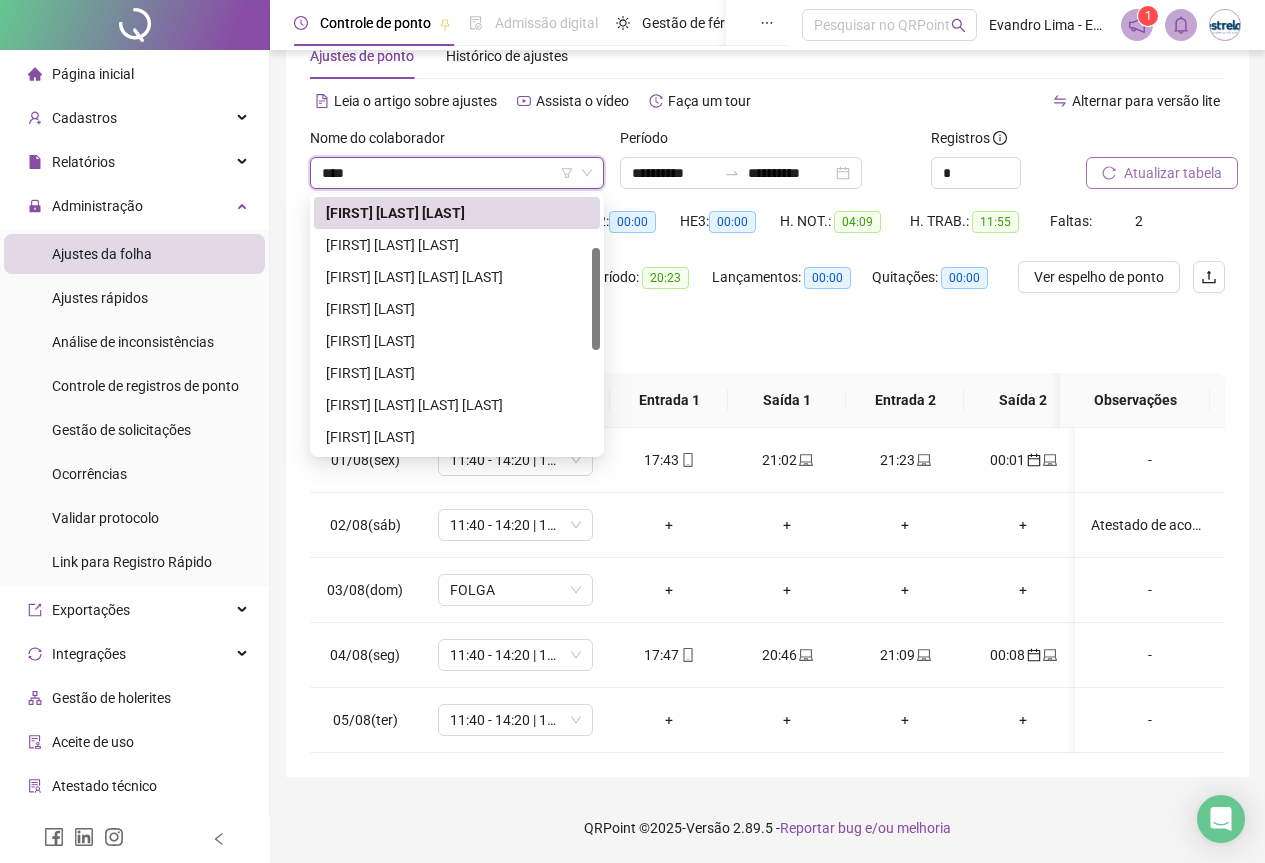 scroll, scrollTop: 0, scrollLeft: 0, axis: both 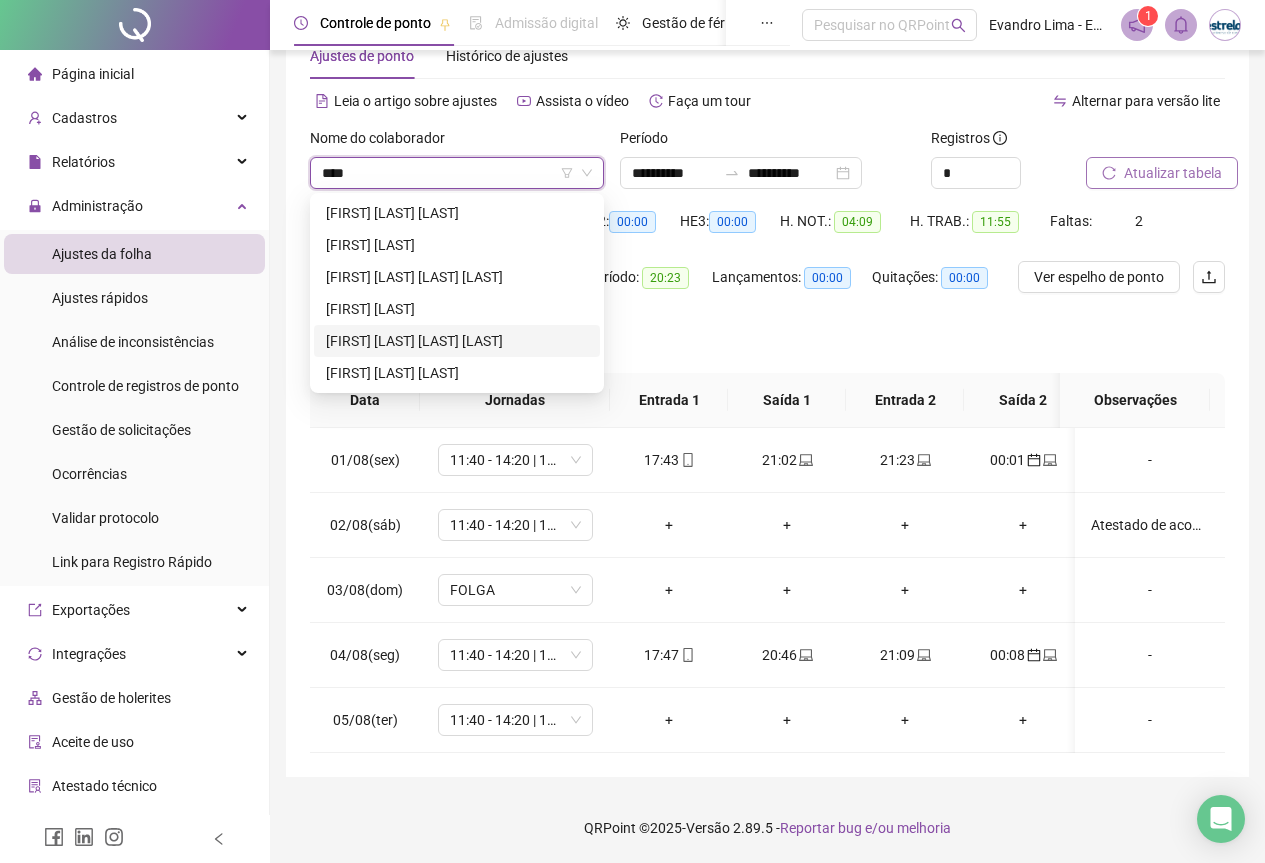 click on "[FIRST] [LAST] [LAST] [LAST]" at bounding box center (457, 341) 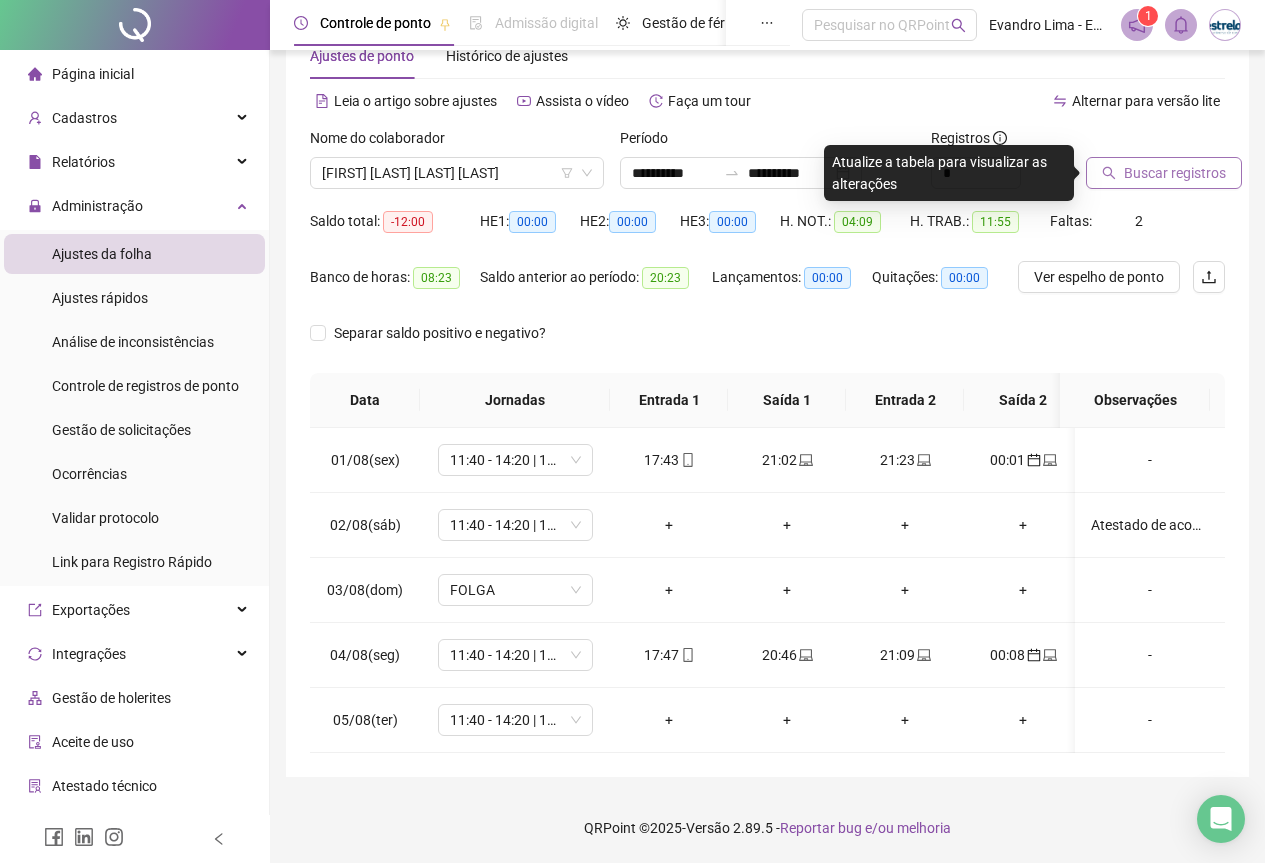 click on "Buscar registros" at bounding box center (1175, 173) 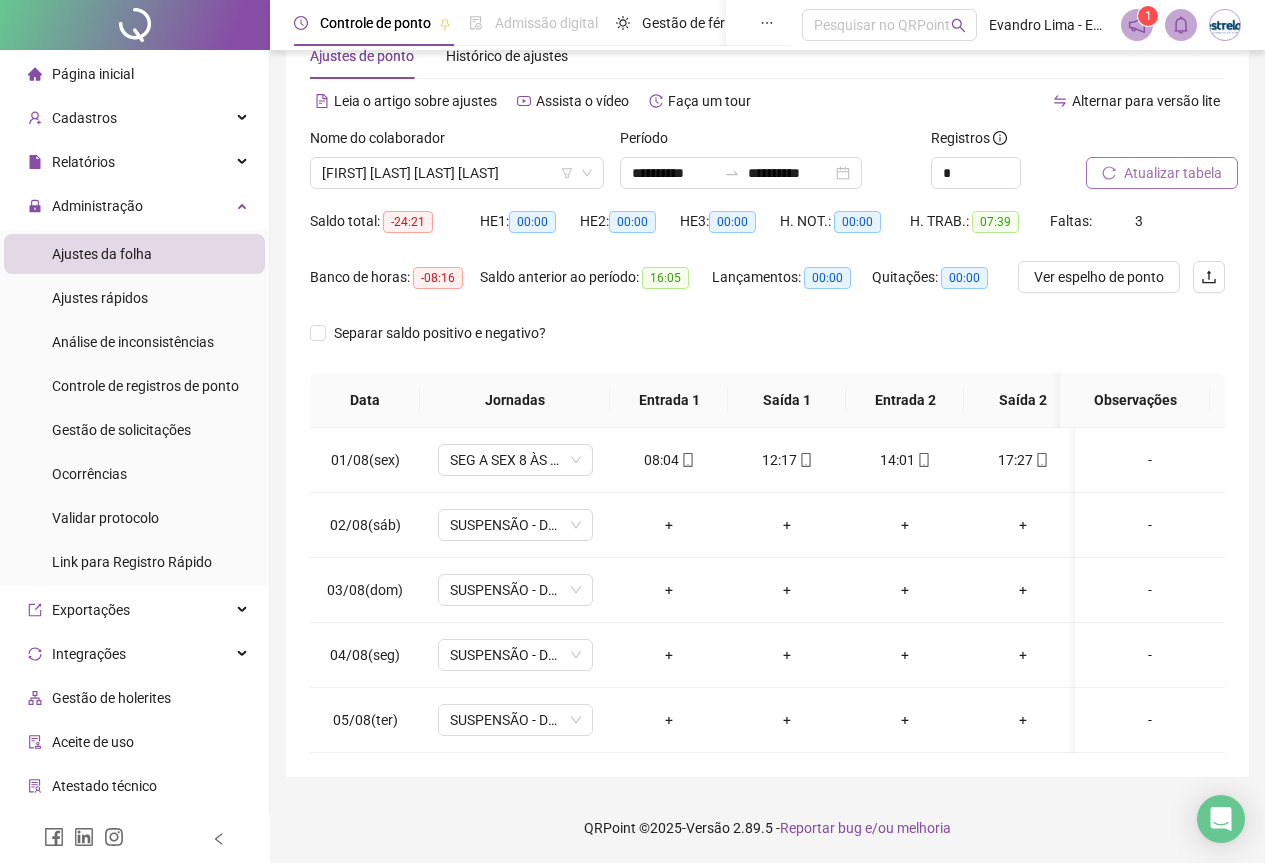 click on "Faltas:   3" at bounding box center (1088, 233) 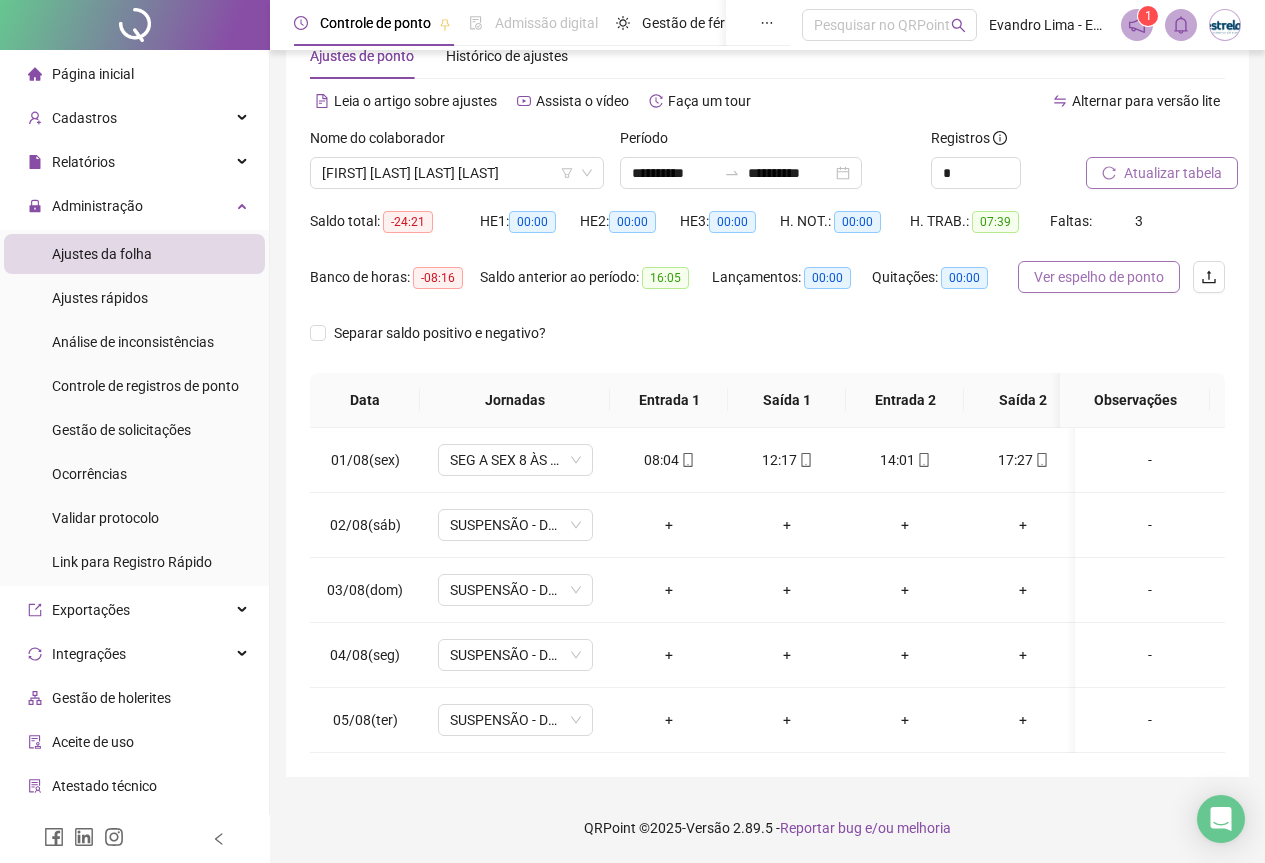 click on "Ver espelho de ponto" at bounding box center (1099, 277) 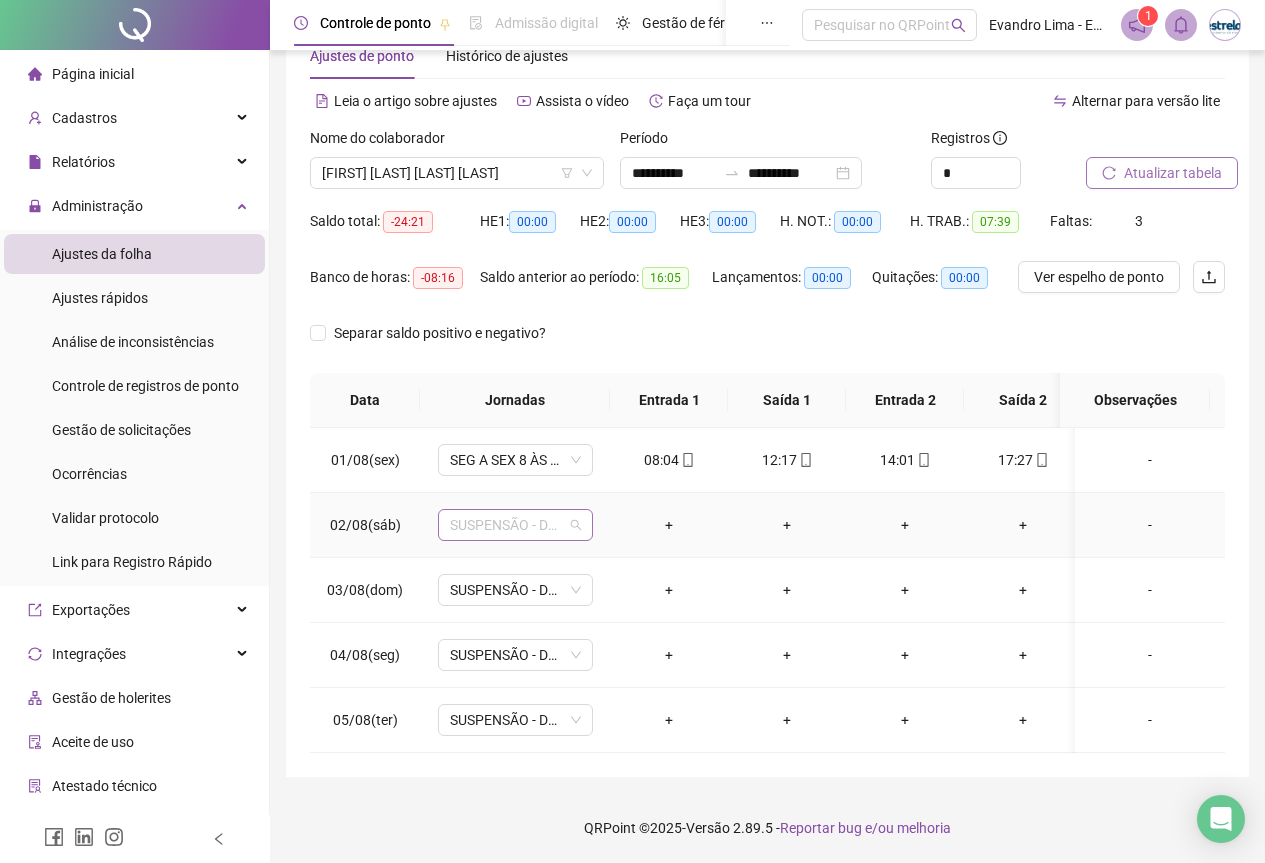 click on "SUSPENSÃO - DESCONTAR EM FOLHA" at bounding box center (515, 525) 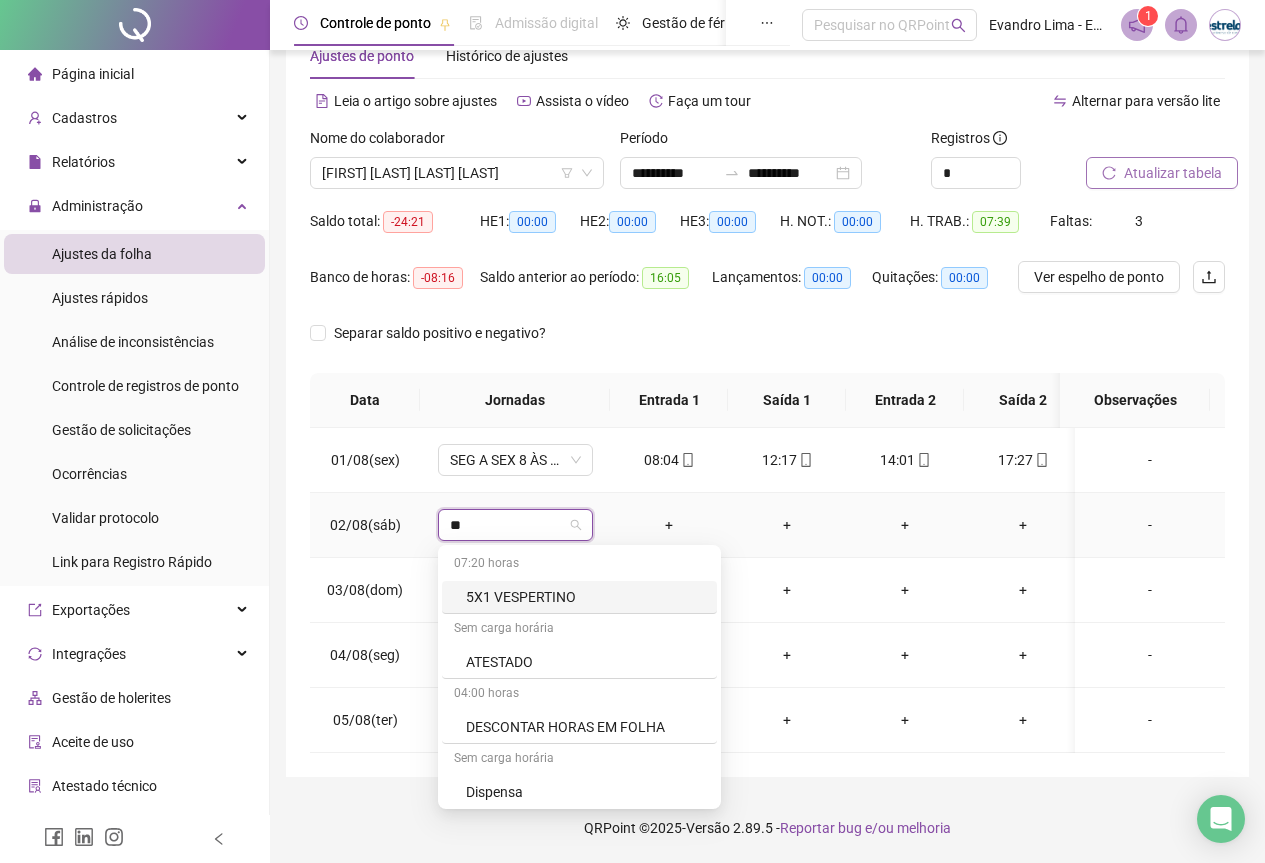 type on "***" 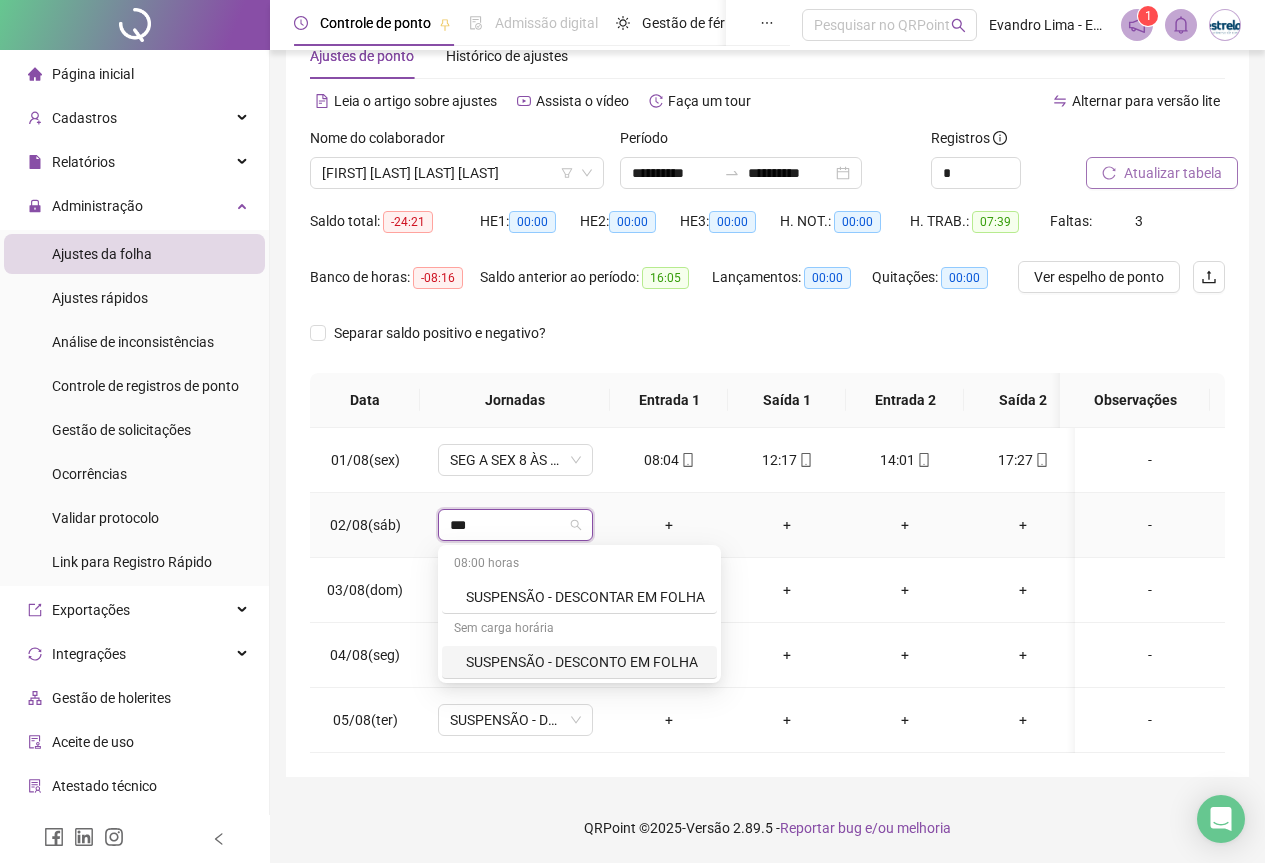 click on "SUSPENSÃO - DESCONTO EM FOLHA" at bounding box center (585, 662) 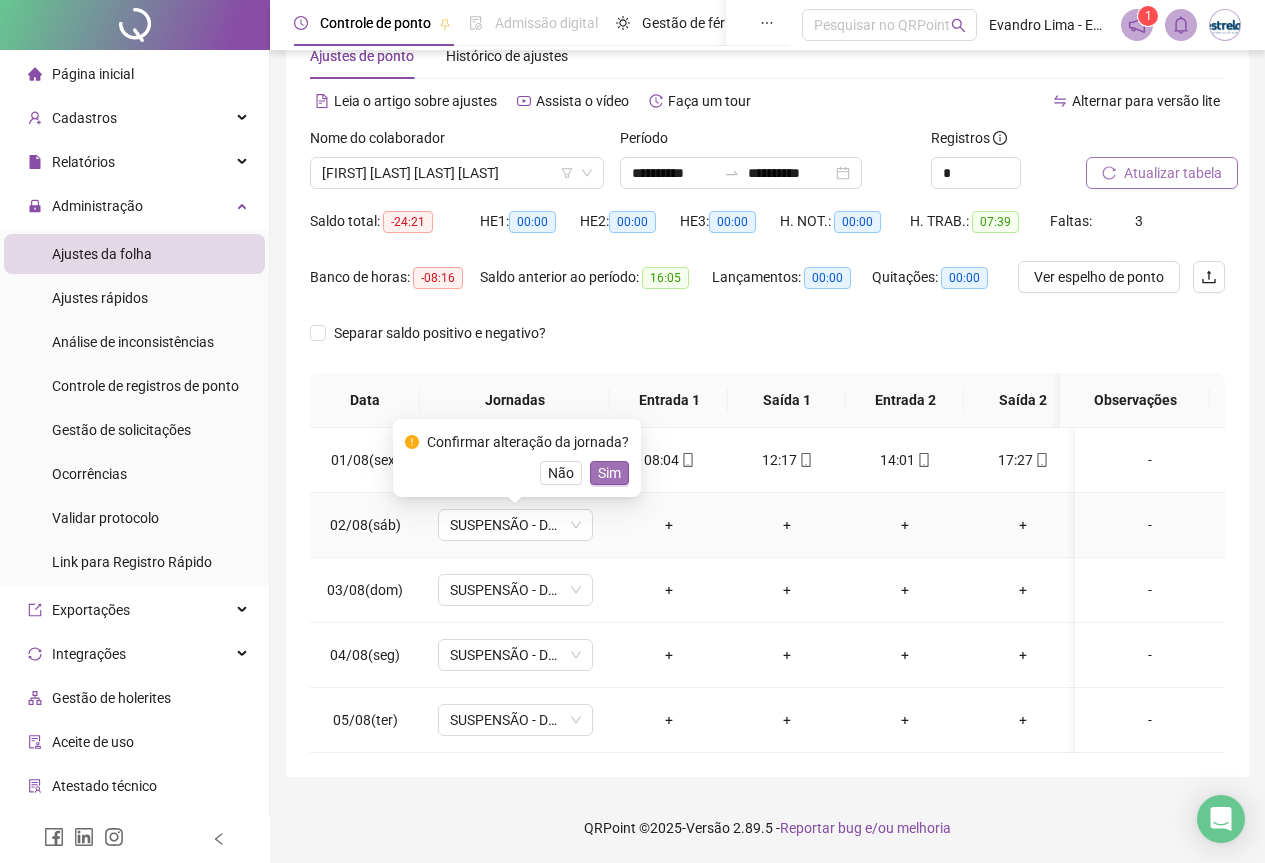 click on "Sim" at bounding box center (609, 473) 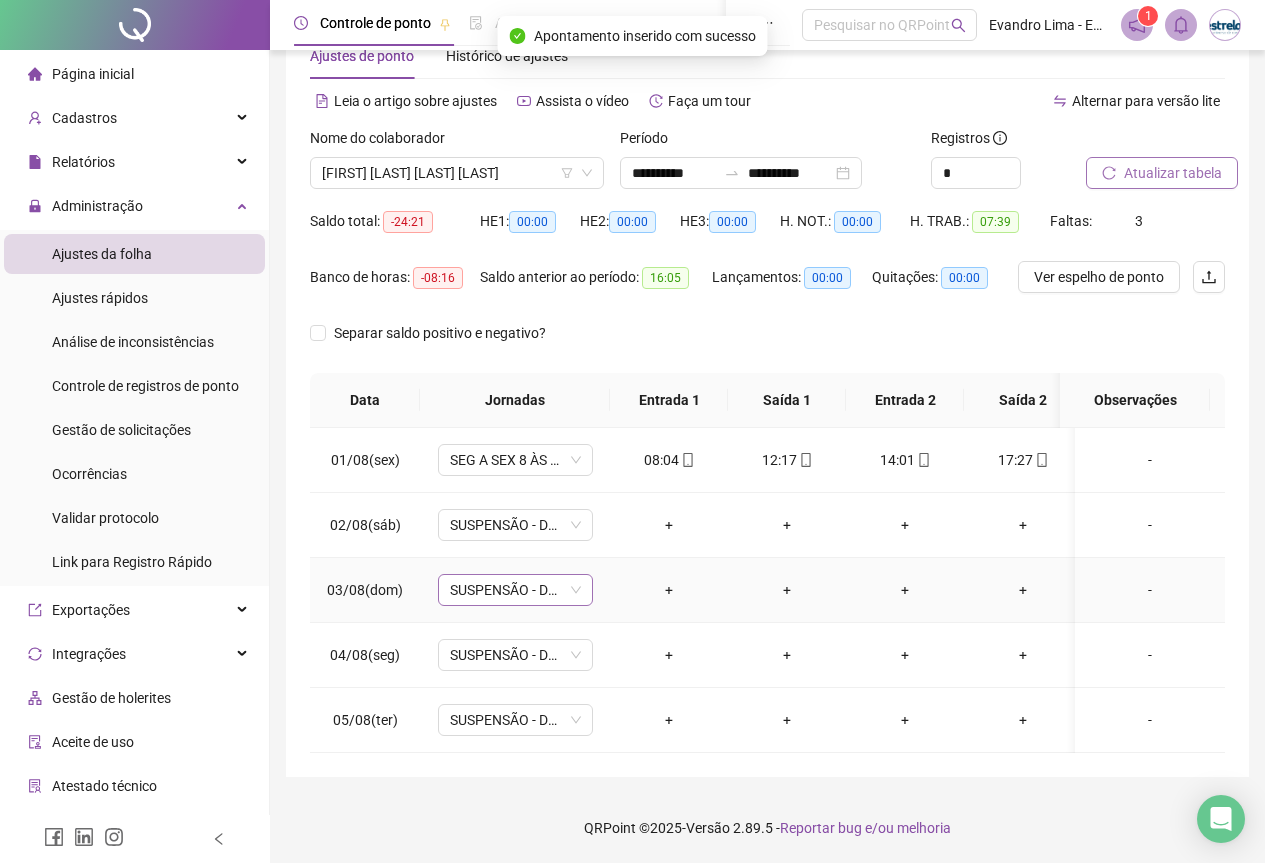click on "SUSPENSÃO - DESCONTAR EM FOLHA" at bounding box center [515, 590] 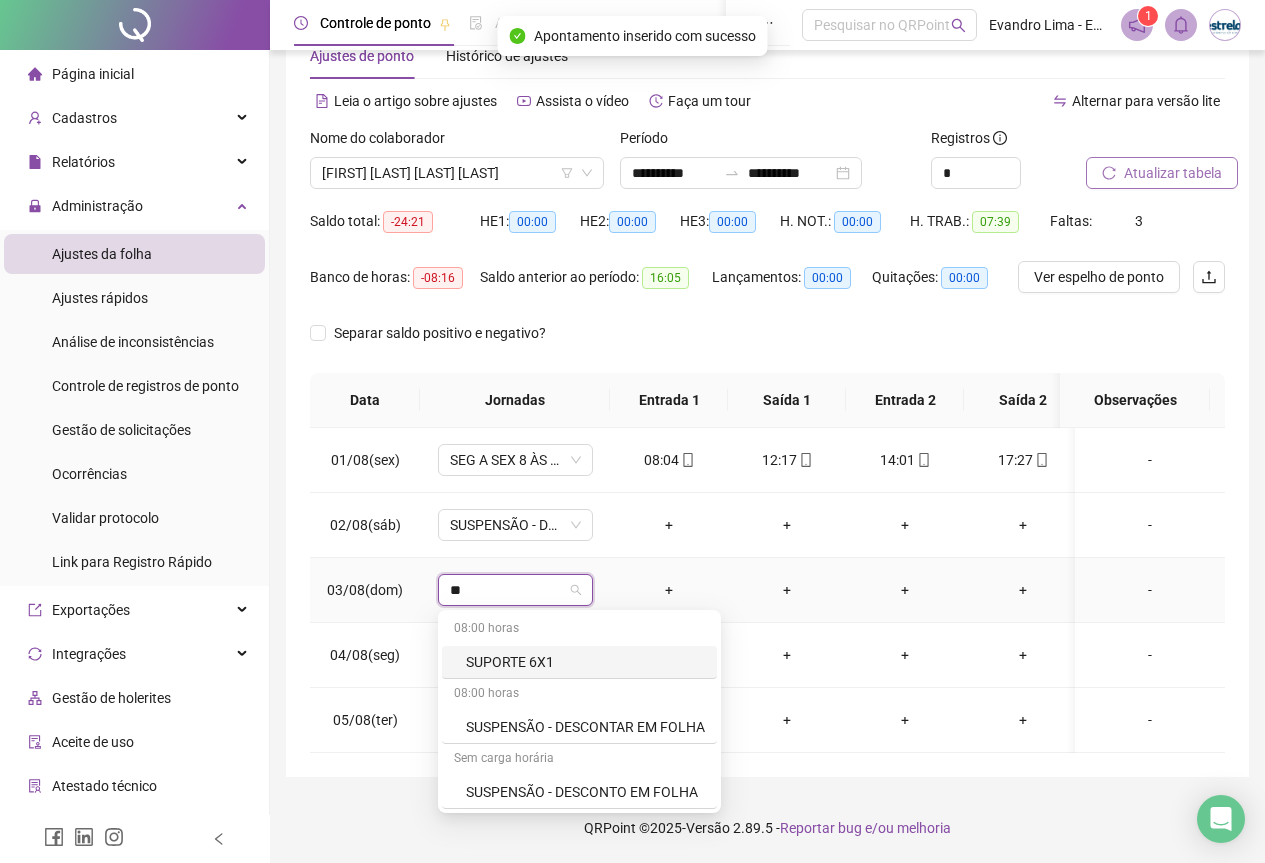 type on "***" 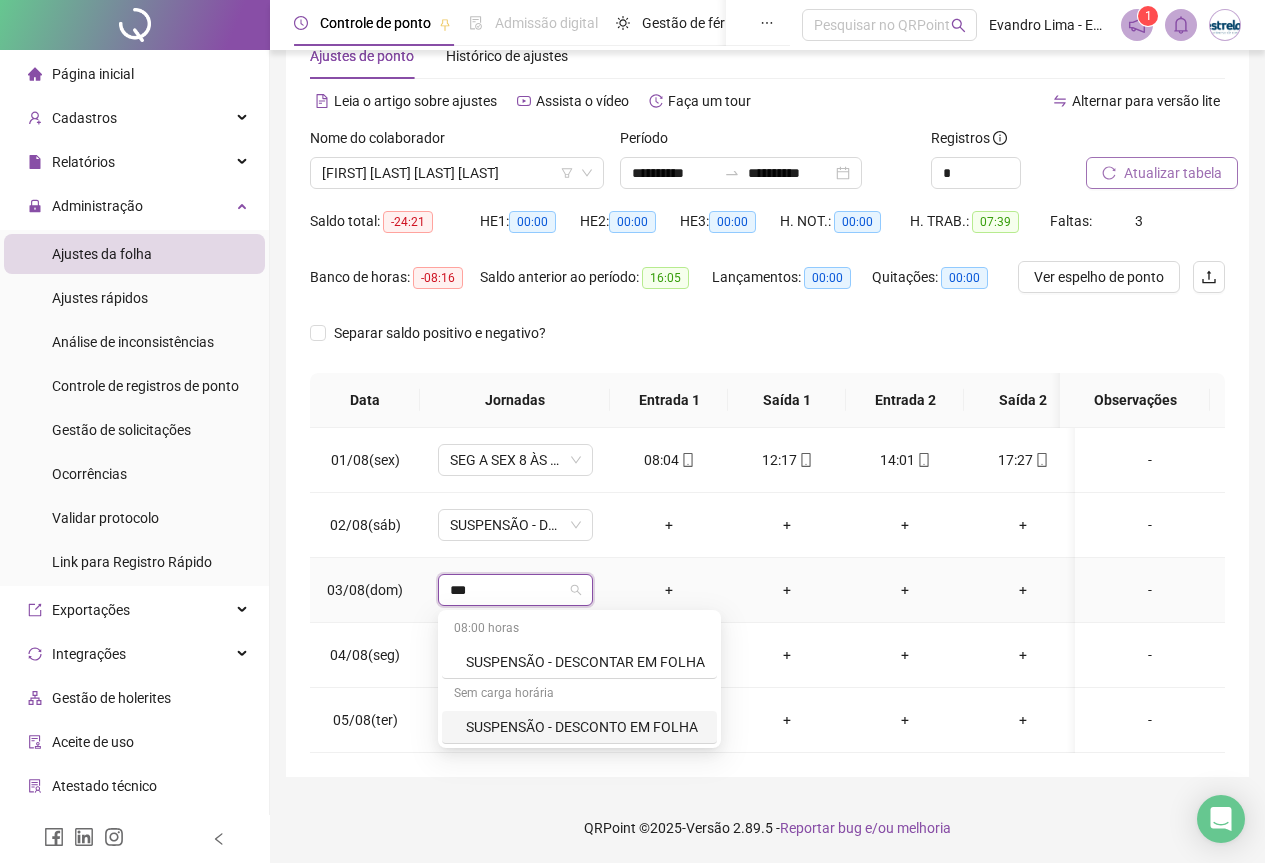 click on "SUSPENSÃO - DESCONTO EM FOLHA" at bounding box center [585, 727] 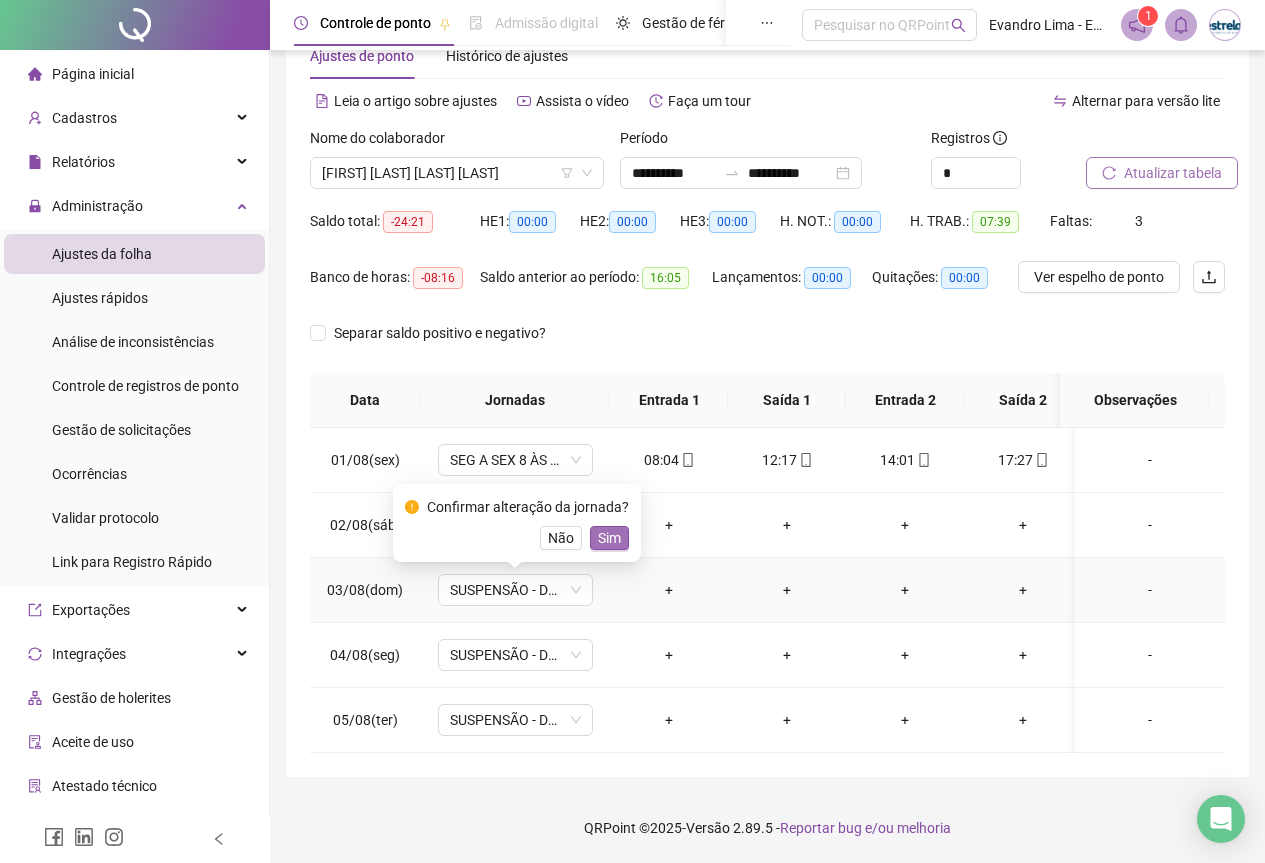 click on "Sim" at bounding box center (609, 538) 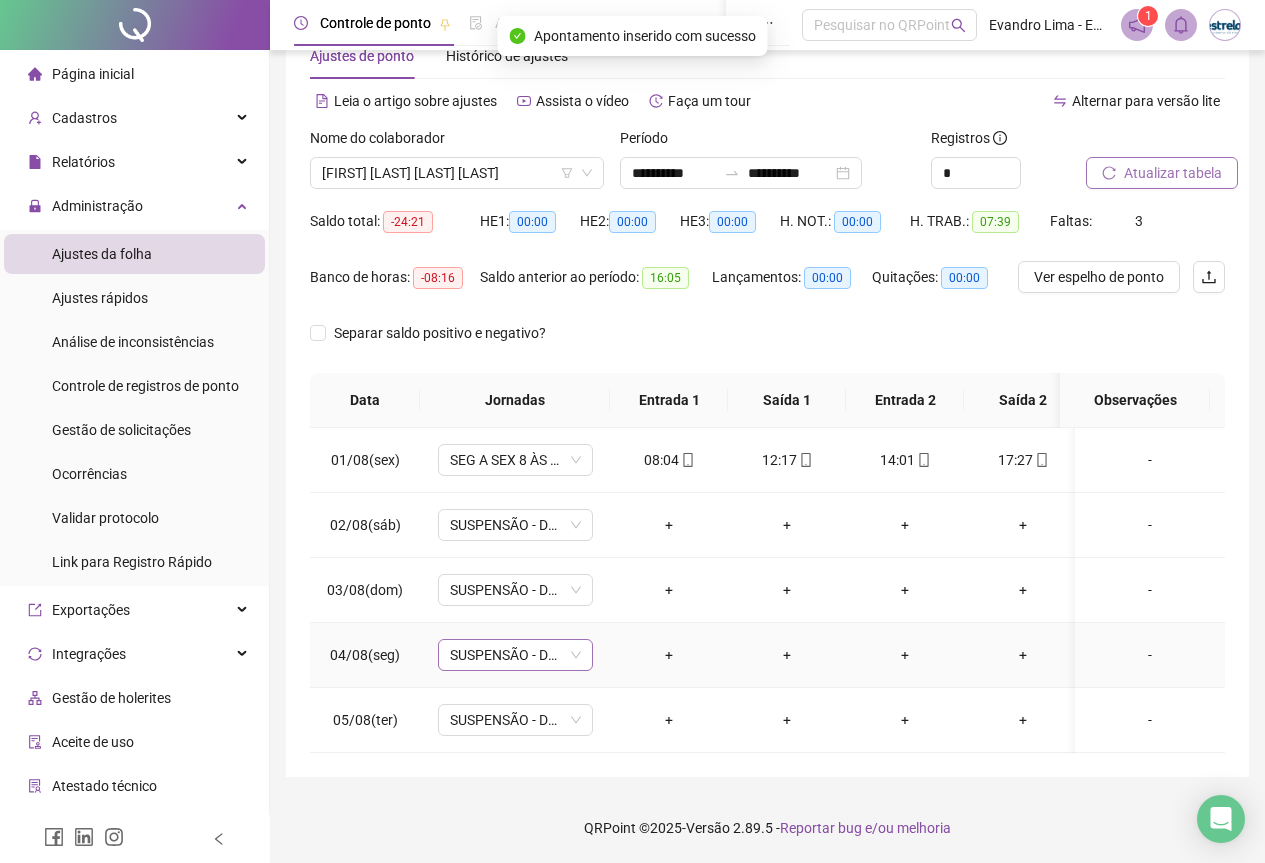 click on "SUSPENSÃO - DESCONTAR EM FOLHA" at bounding box center [515, 655] 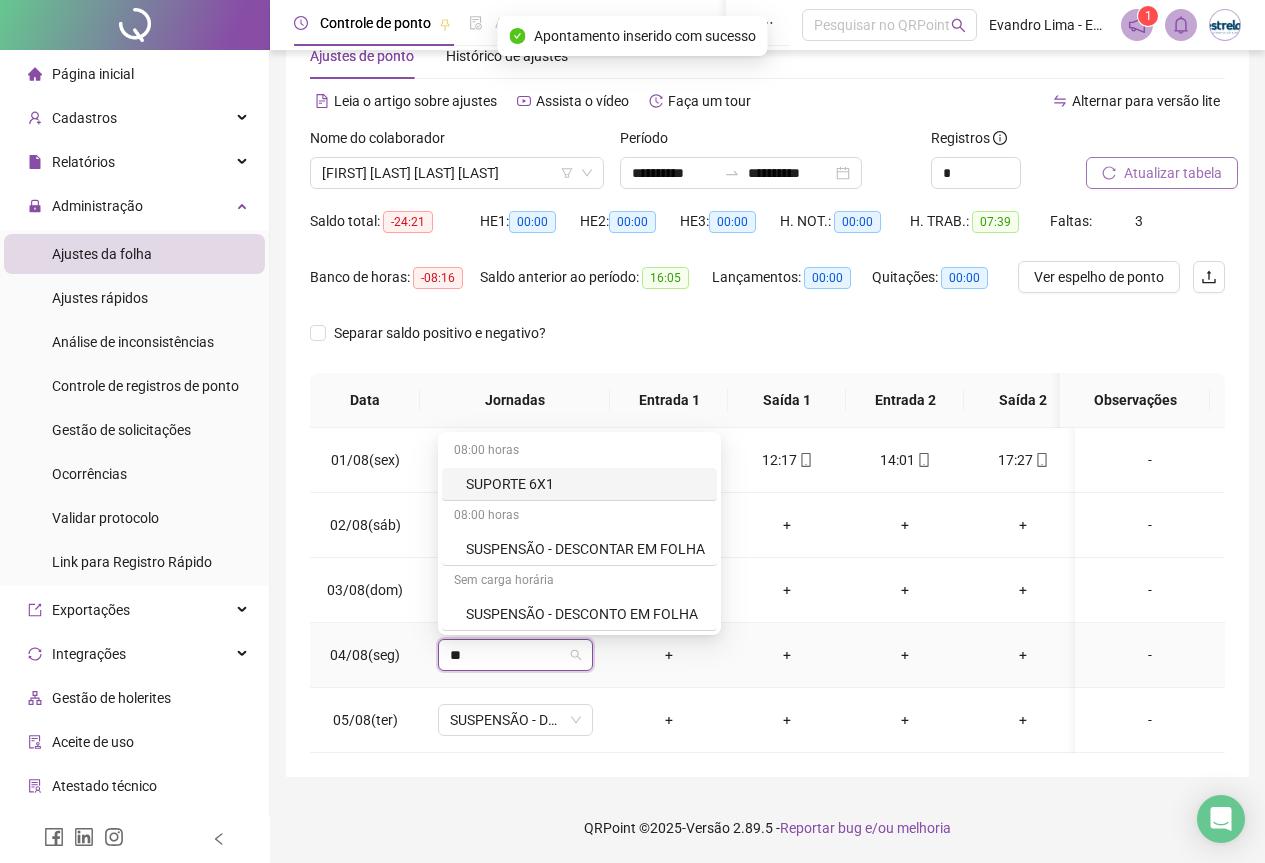 type on "***" 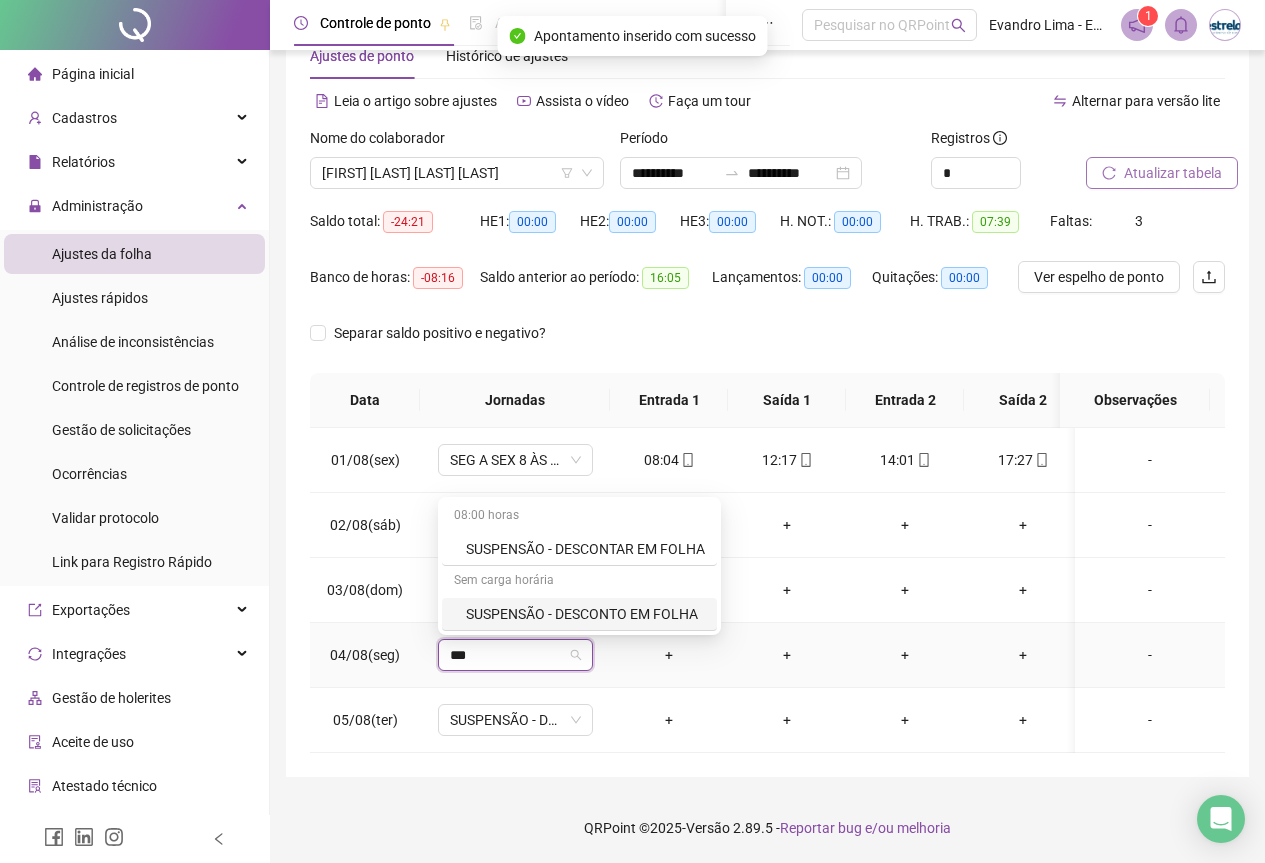 click on "SUSPENSÃO - DESCONTO EM FOLHA" at bounding box center [585, 614] 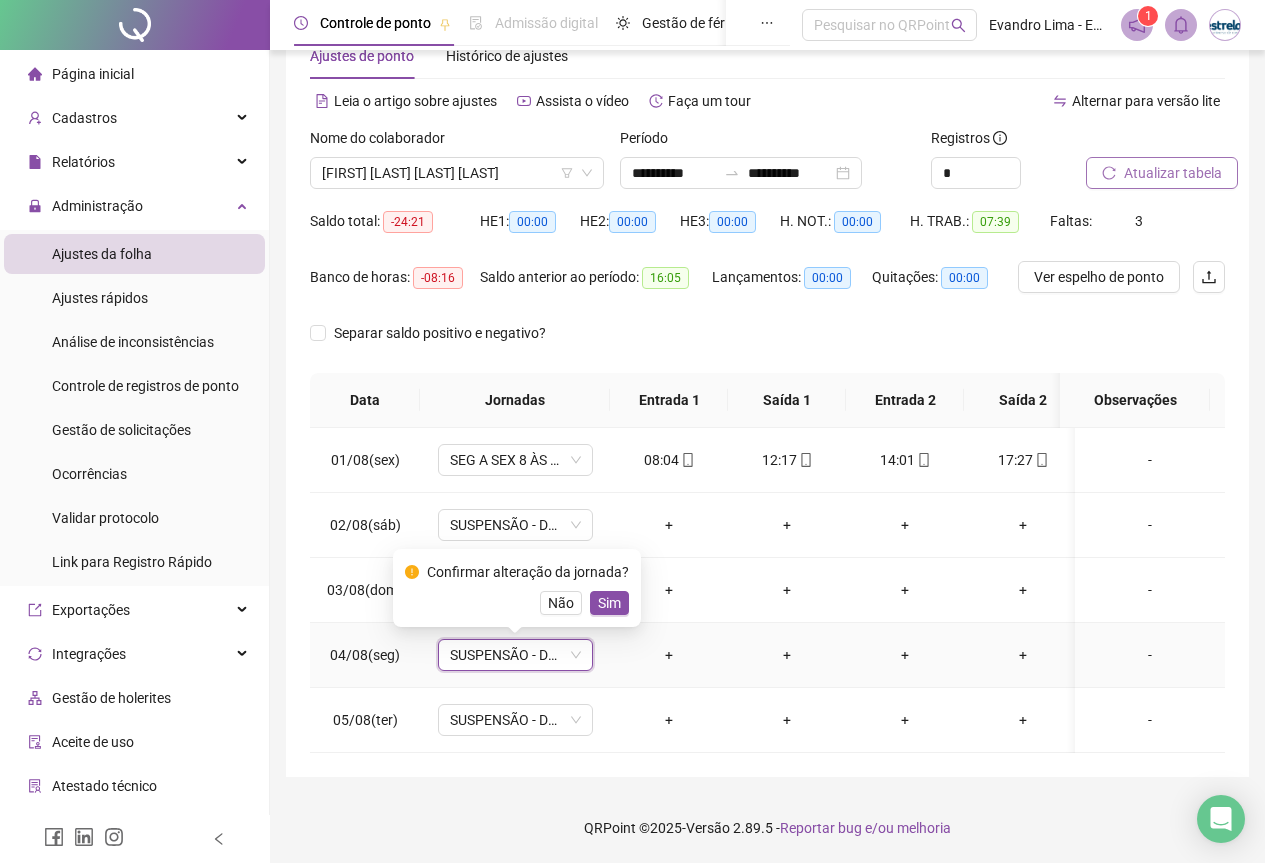 click on "Sim" at bounding box center (609, 603) 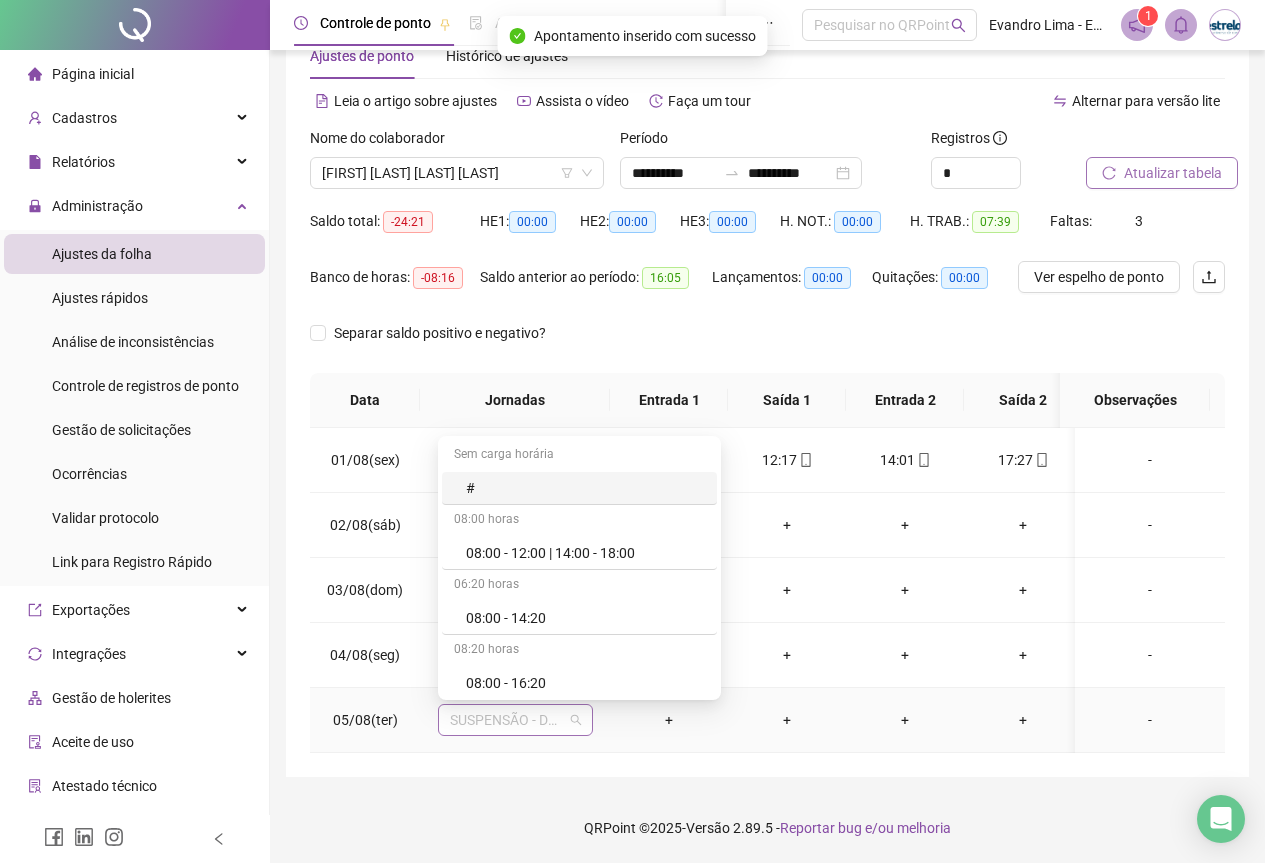 click on "SUSPENSÃO - DESCONTO EM FOLHA" at bounding box center (515, 720) 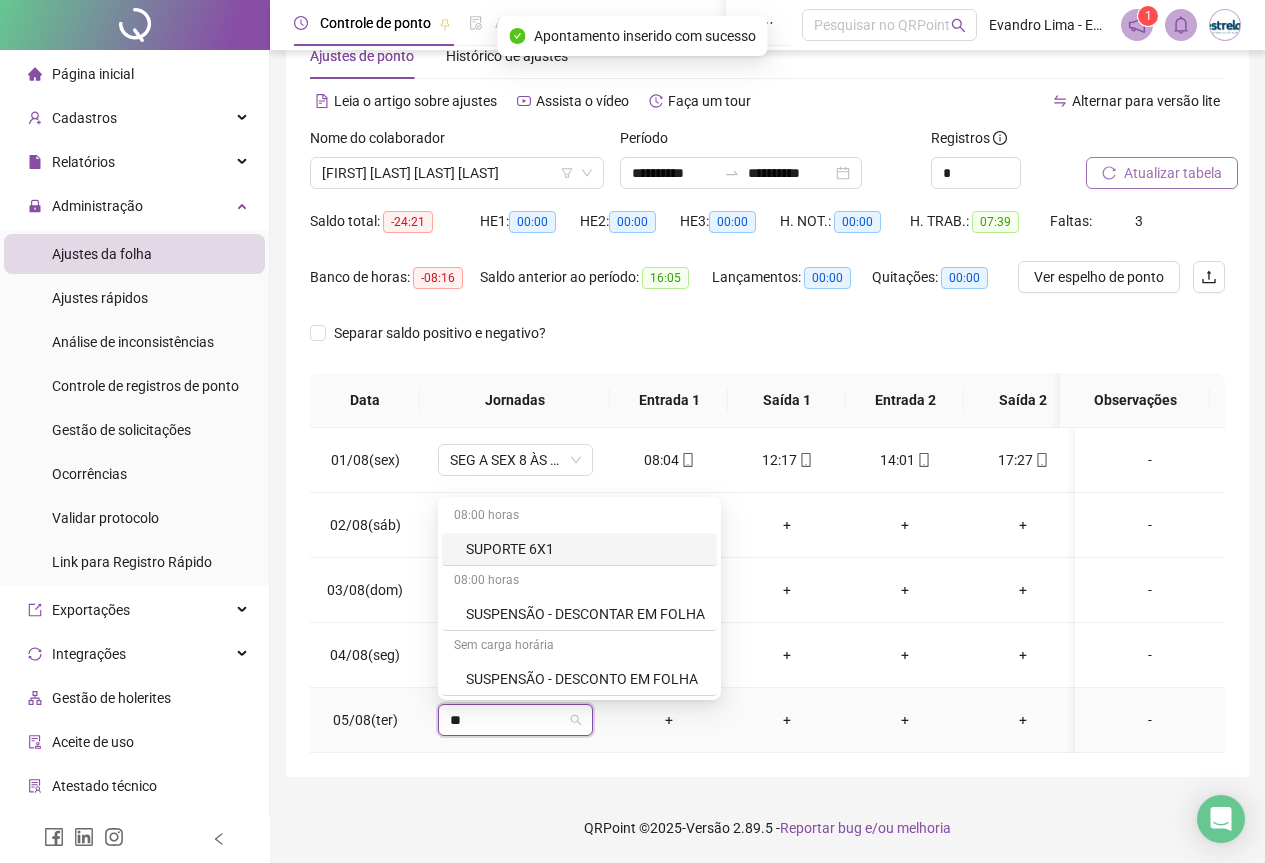 type on "***" 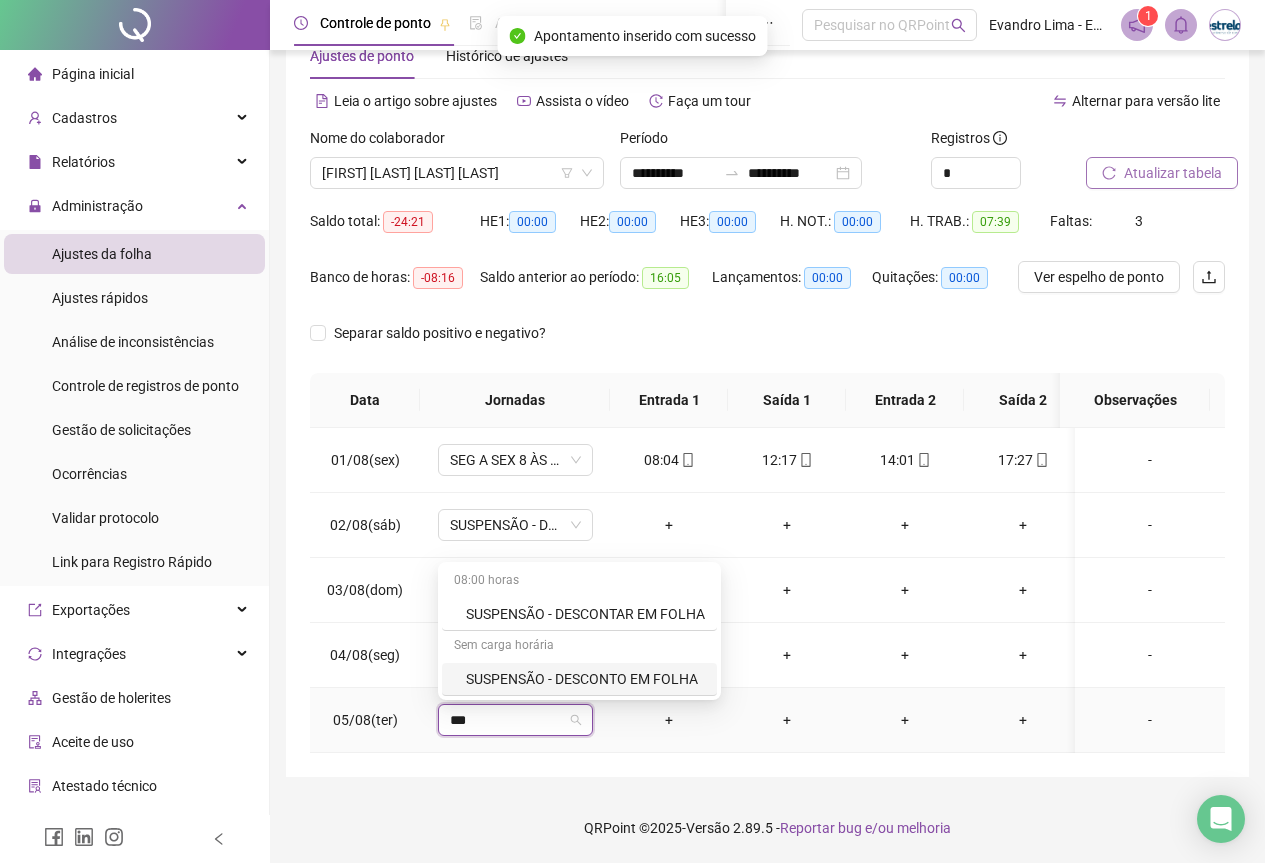 click on "SUSPENSÃO - DESCONTO EM FOLHA" at bounding box center [585, 679] 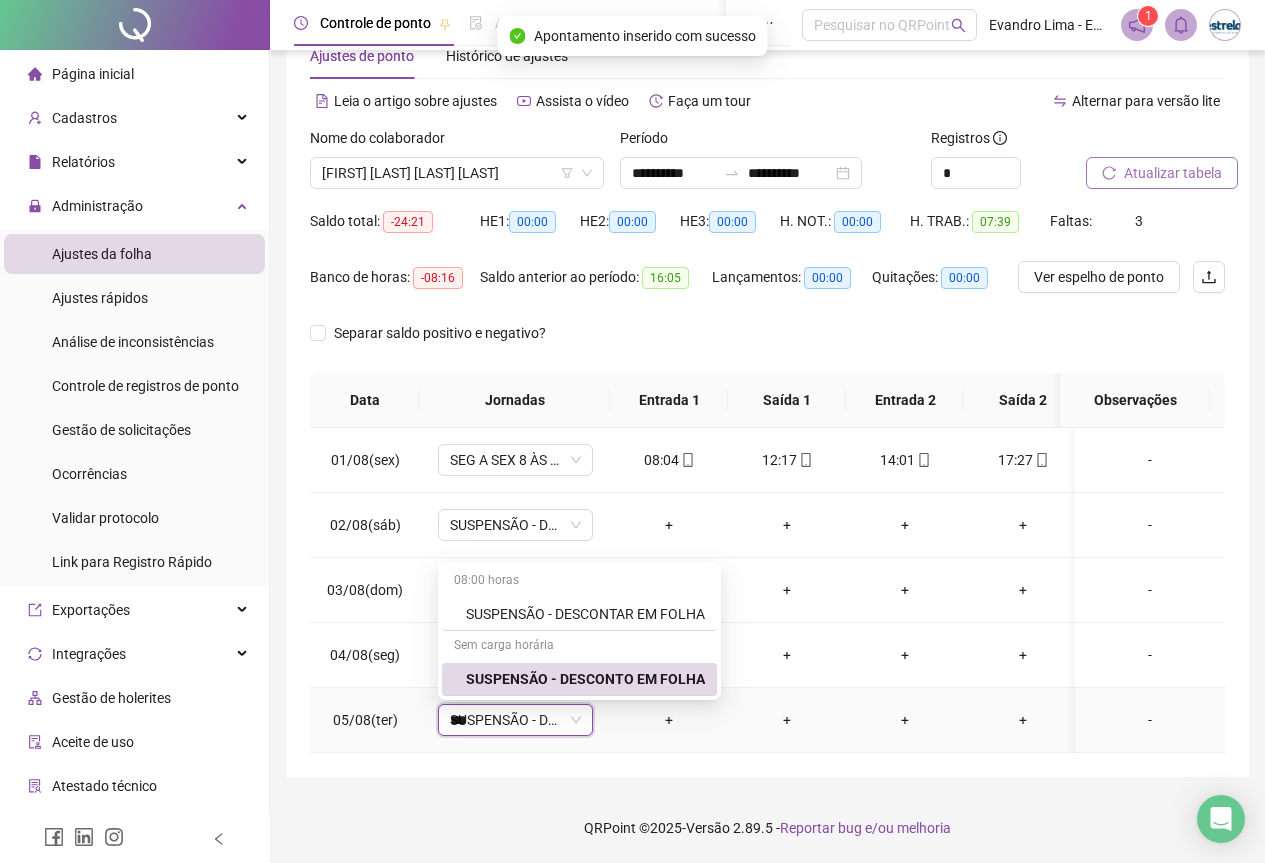 type 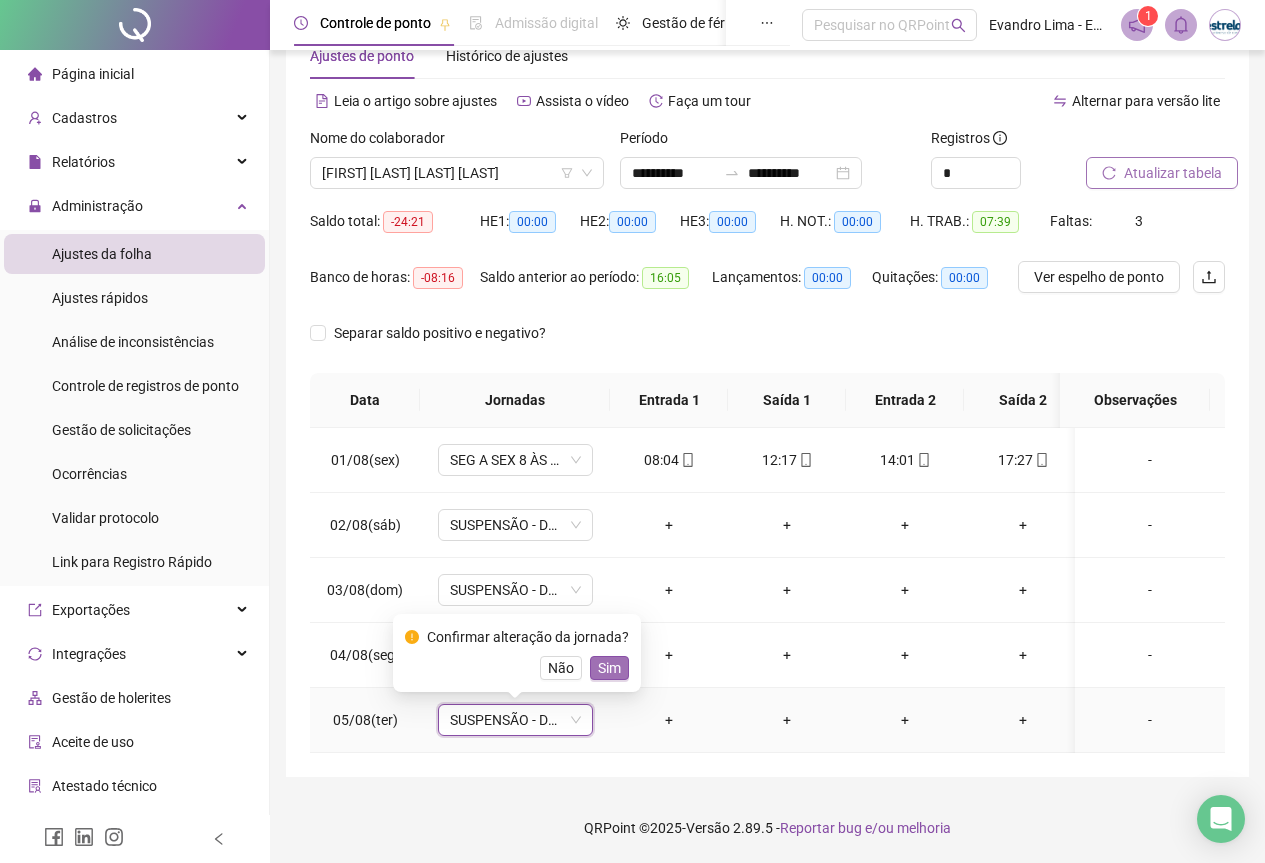 click on "Sim" at bounding box center [609, 668] 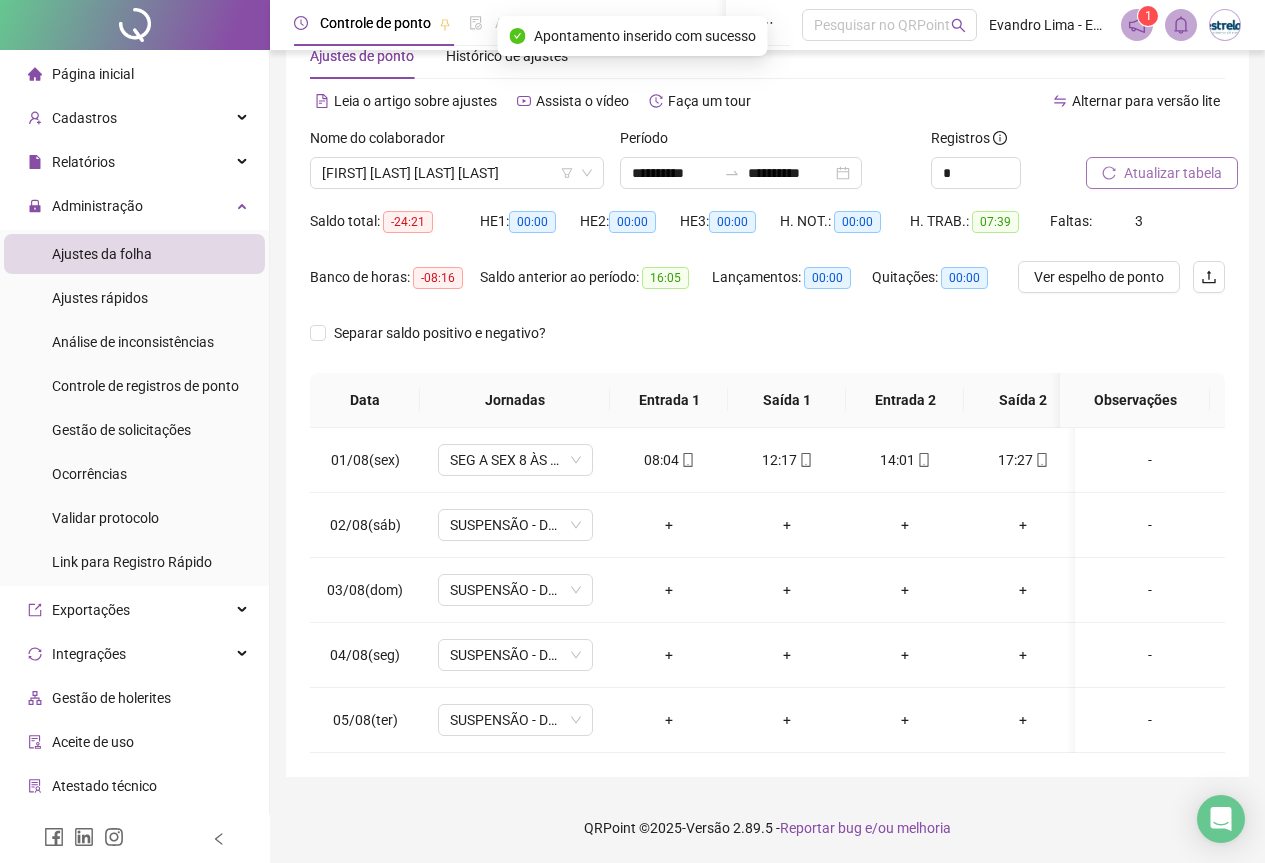 drag, startPoint x: 1212, startPoint y: 178, endPoint x: 1204, endPoint y: 159, distance: 20.615528 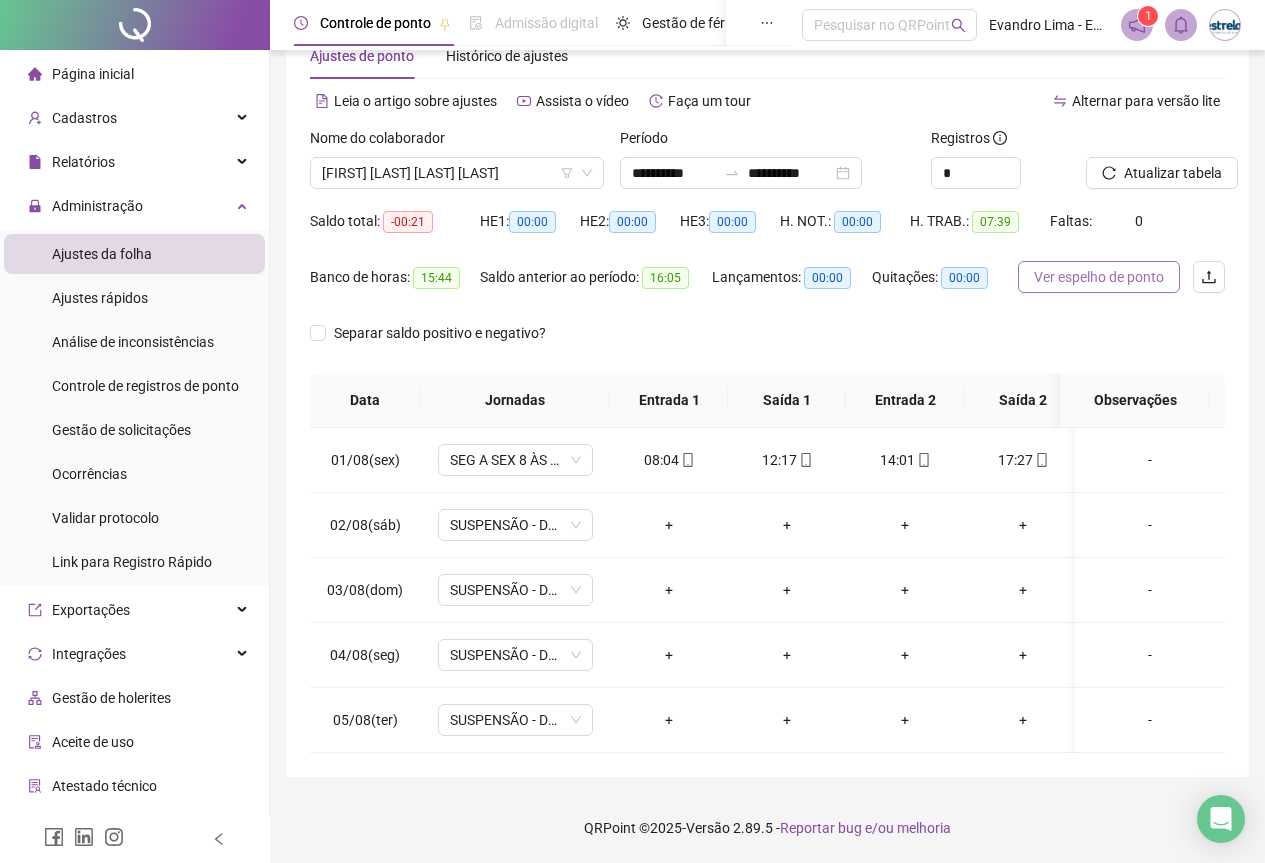click on "Ver espelho de ponto" at bounding box center (1099, 277) 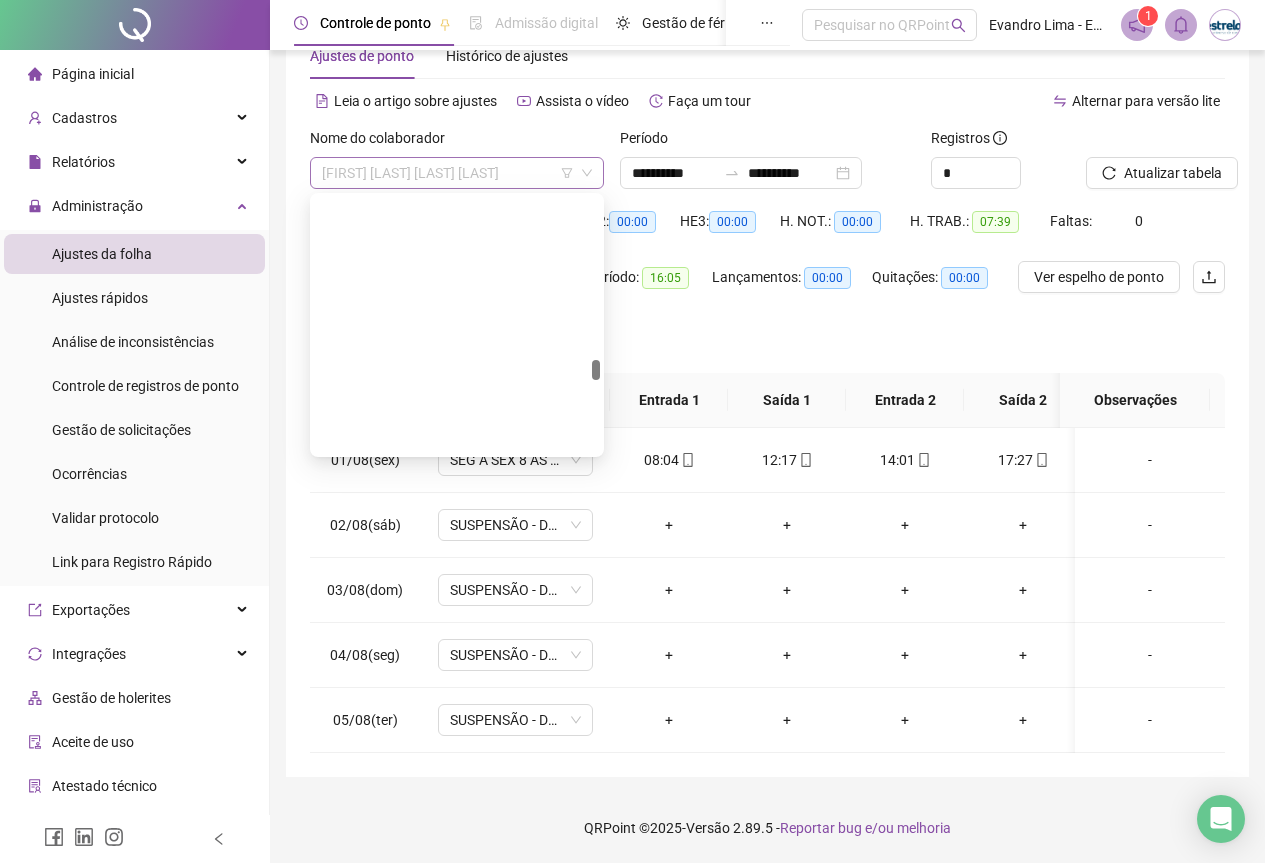 scroll, scrollTop: 4128, scrollLeft: 0, axis: vertical 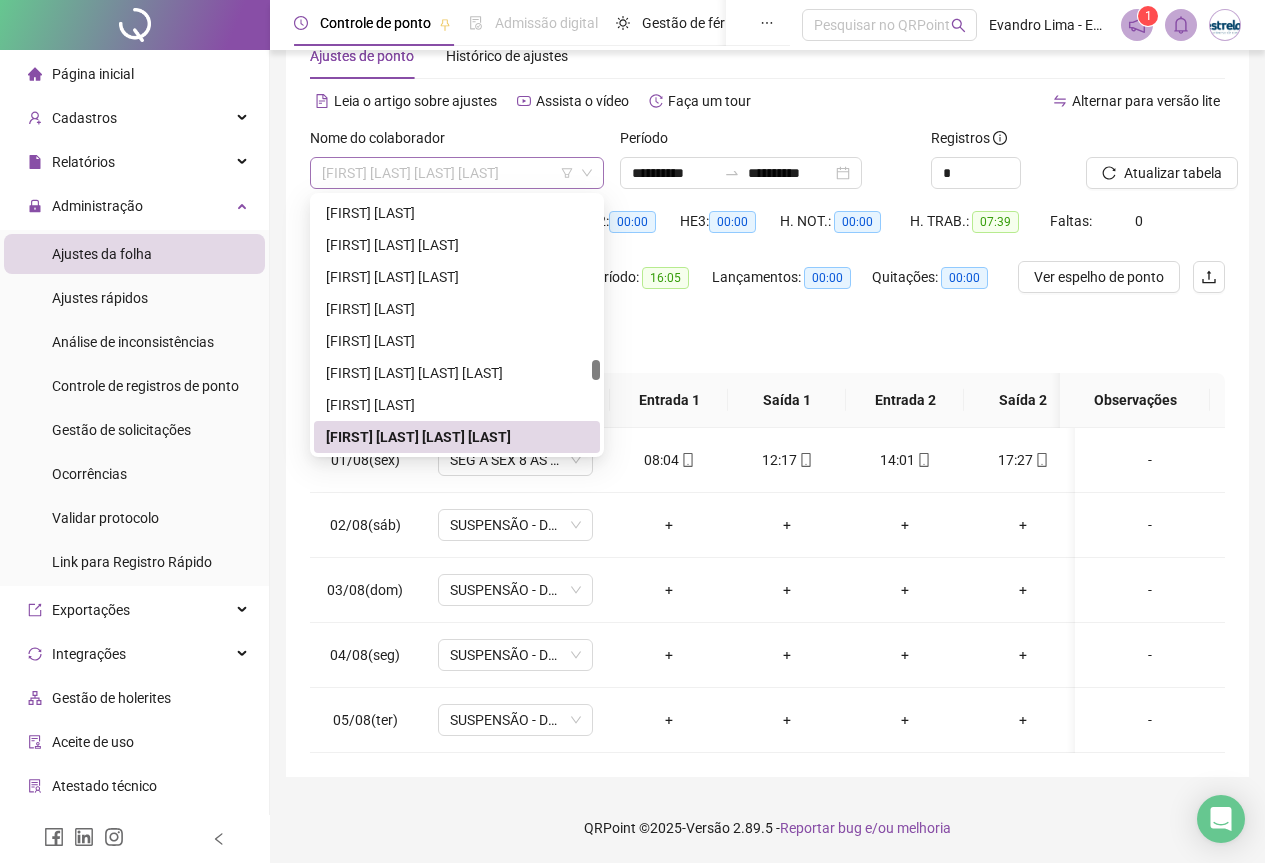 click on "[FIRST] [LAST] [LAST] [LAST]" at bounding box center [457, 173] 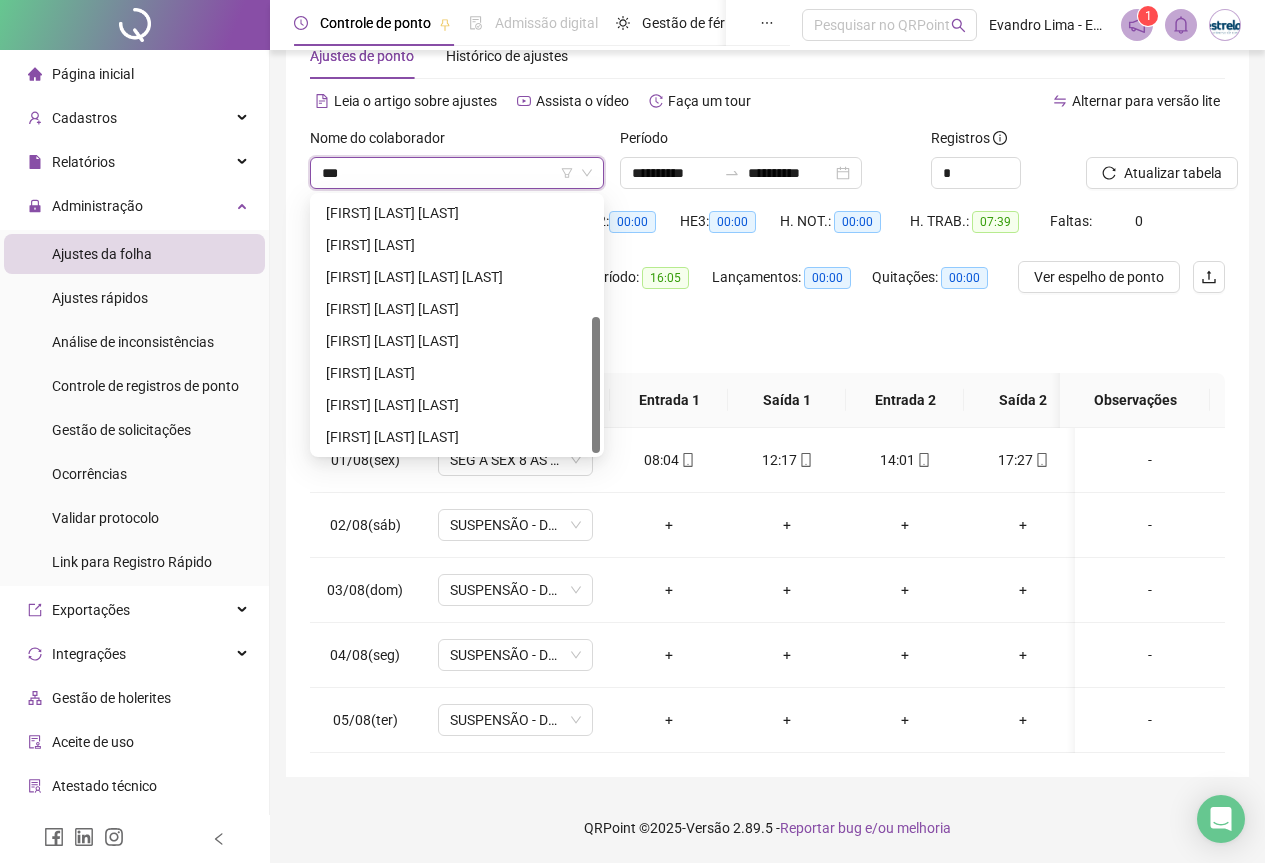 scroll, scrollTop: 0, scrollLeft: 0, axis: both 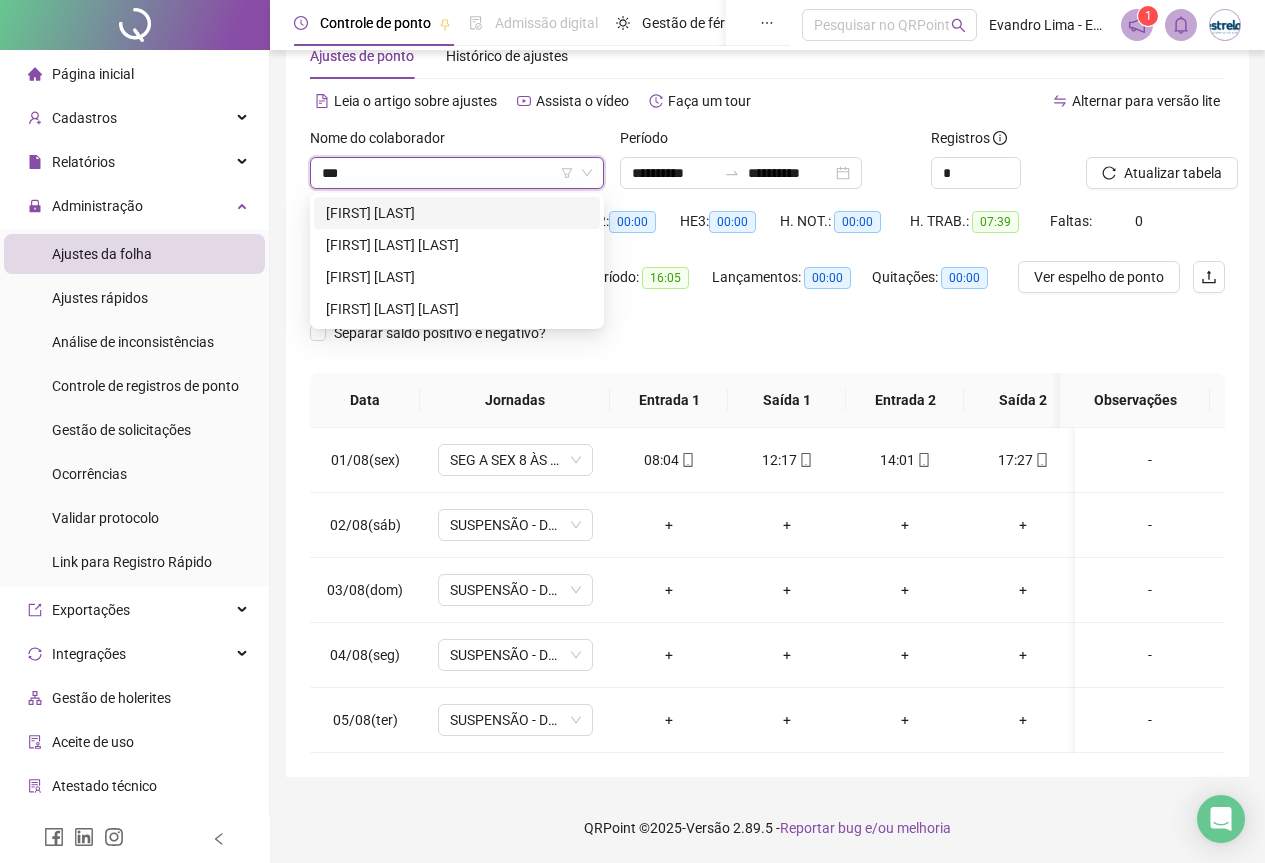 type on "****" 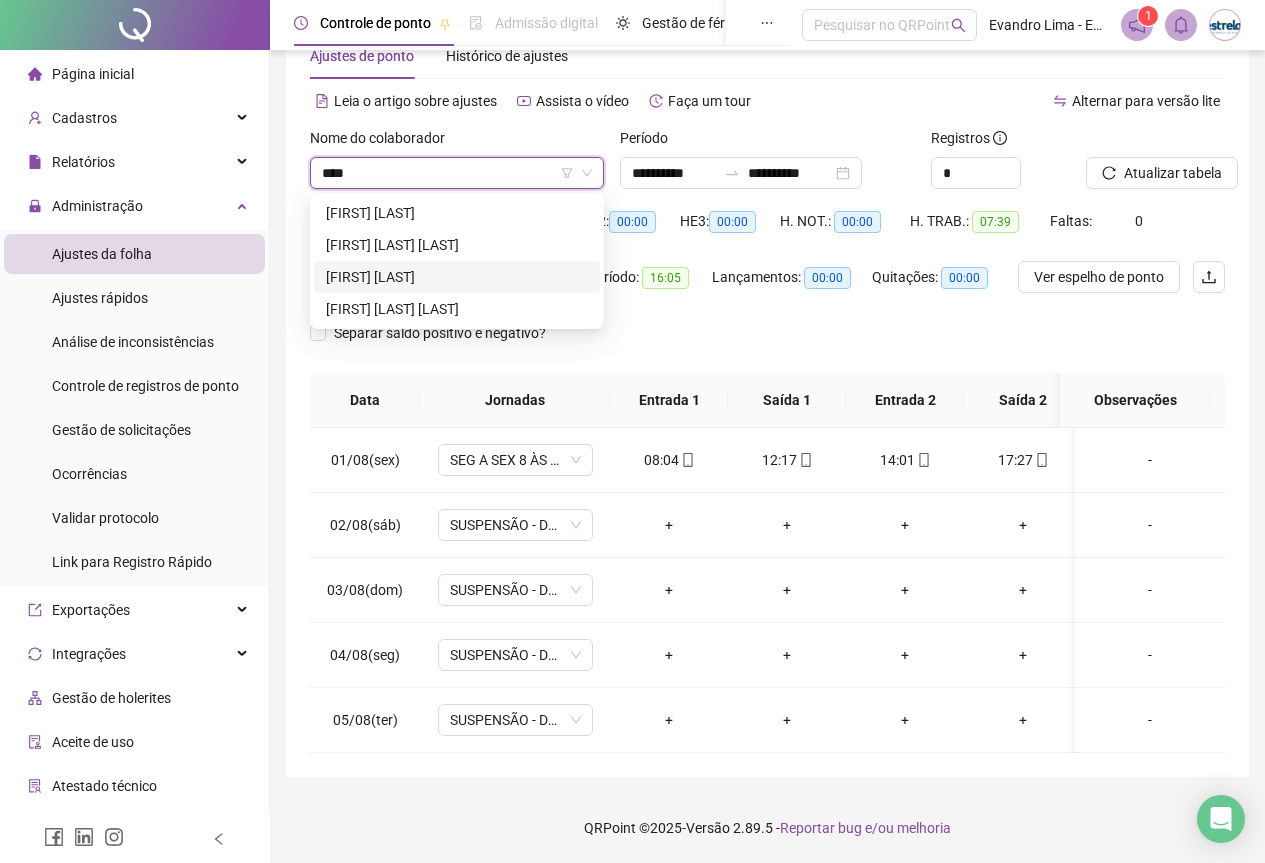 click on "[FIRST] [LAST]" at bounding box center (457, 277) 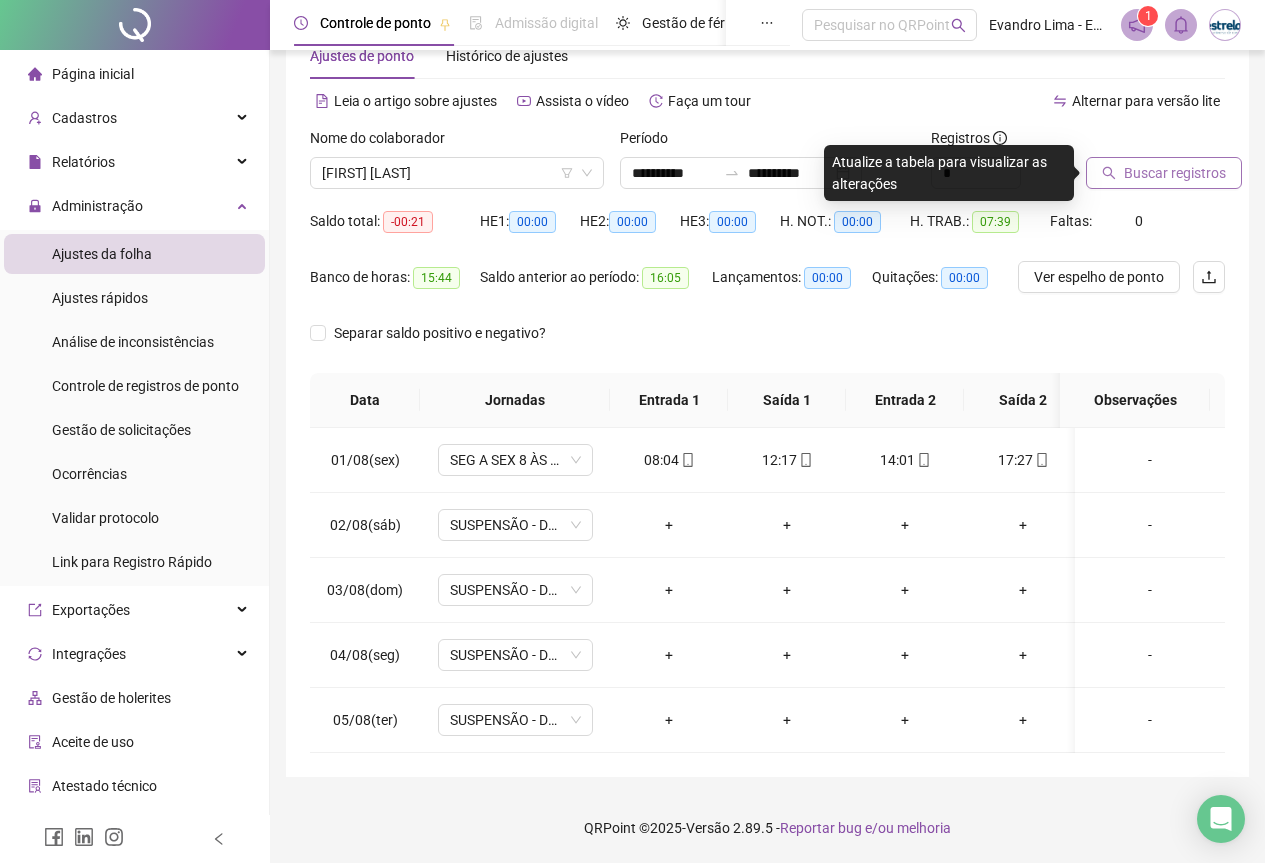 click on "Buscar registros" at bounding box center (1164, 173) 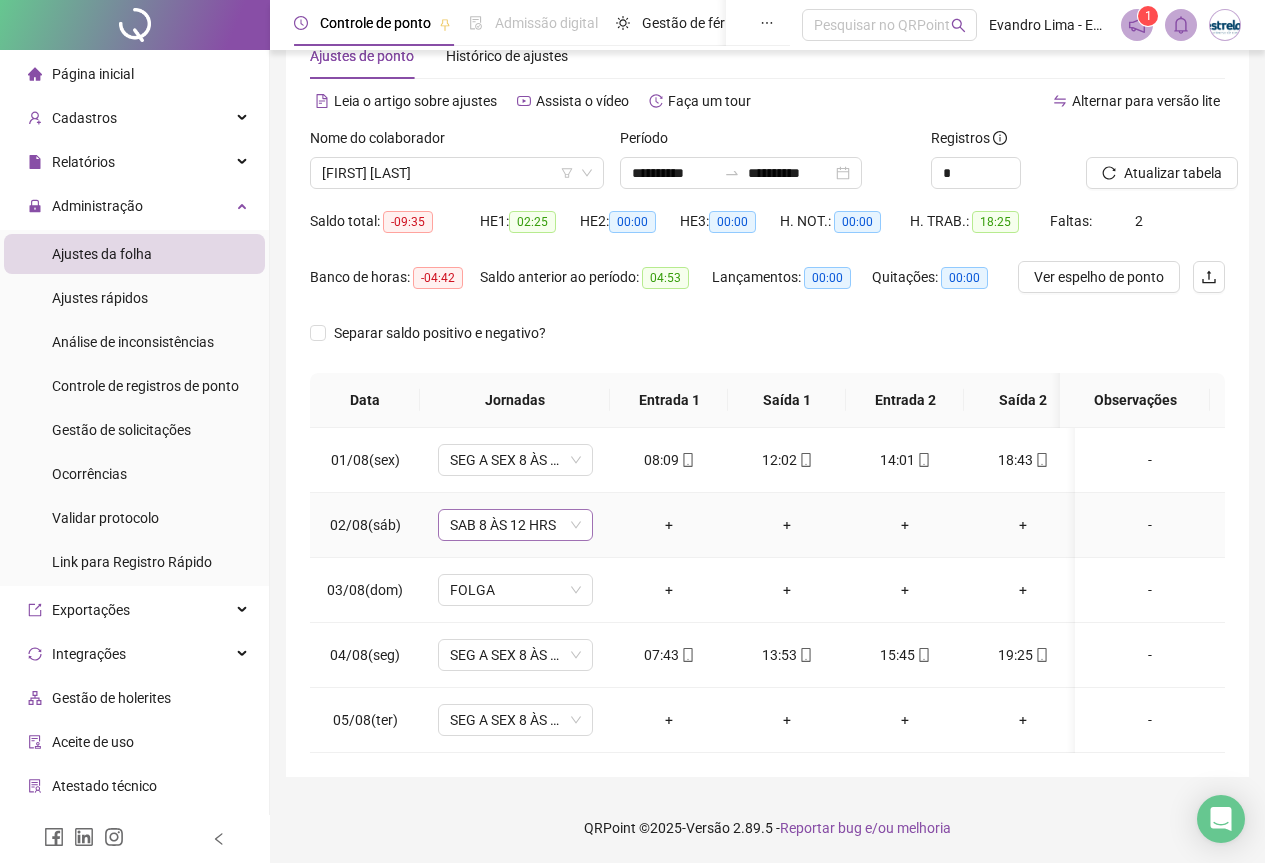 click on "SAB 8 ÀS 12 HRS" at bounding box center [515, 525] 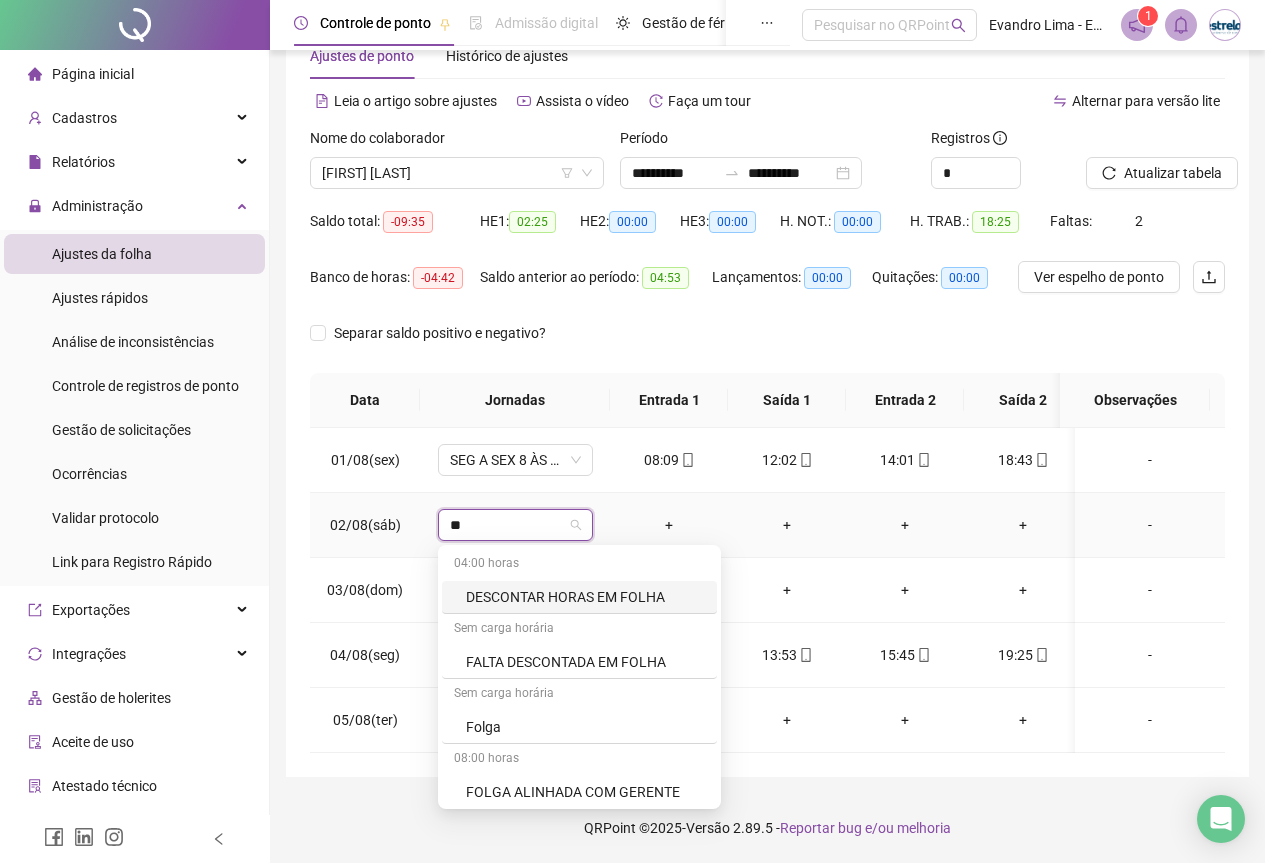 type on "***" 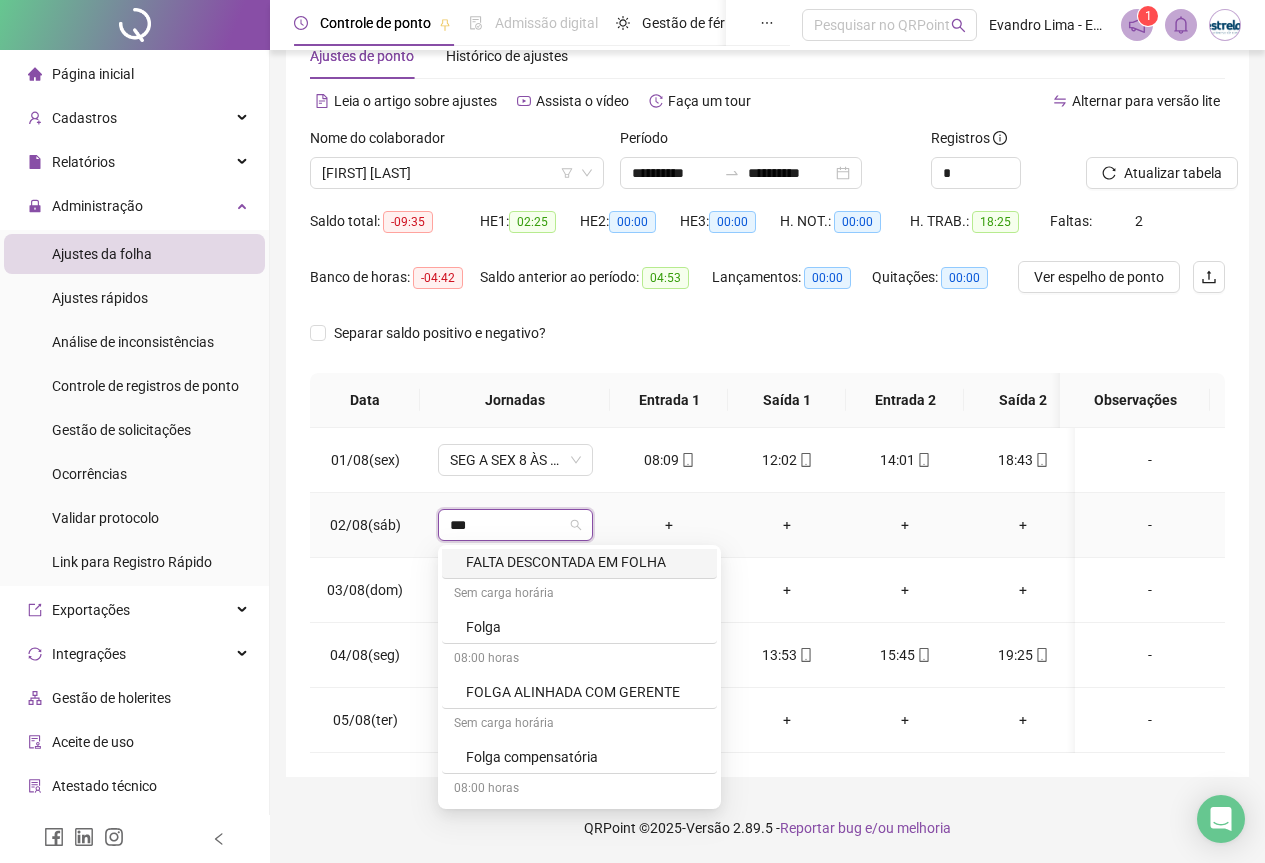 scroll, scrollTop: 199, scrollLeft: 0, axis: vertical 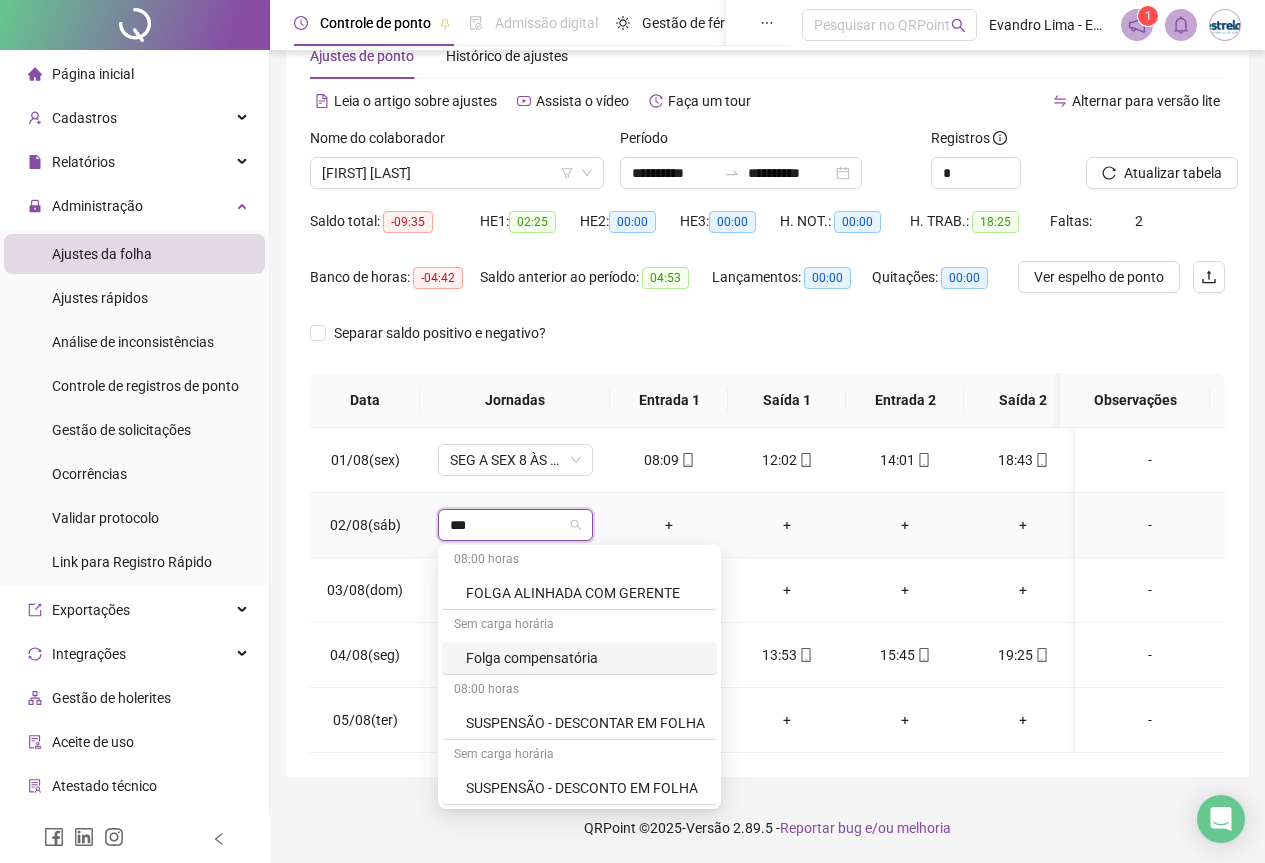 click on "Folga compensatória" at bounding box center (585, 658) 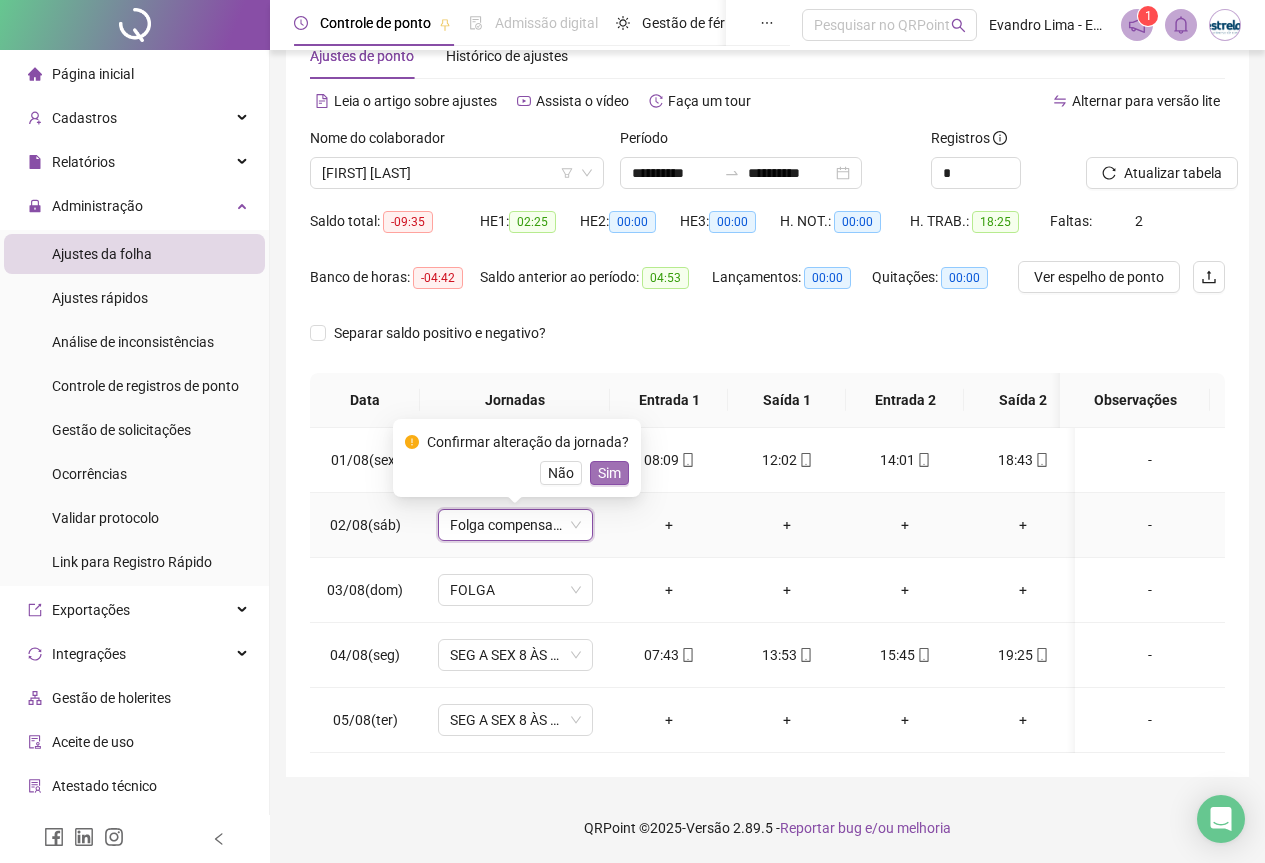 click on "Sim" at bounding box center (609, 473) 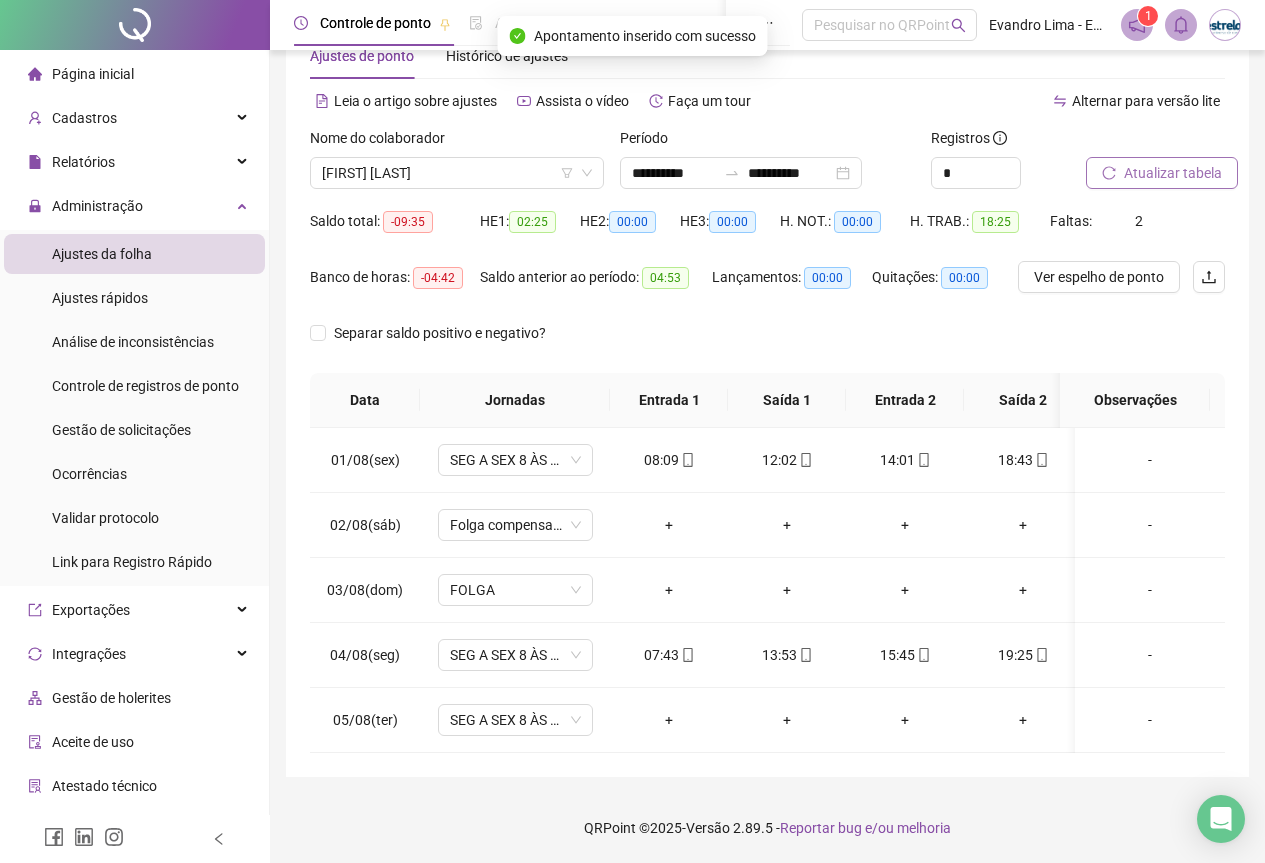 click on "Atualizar tabela" at bounding box center (1173, 173) 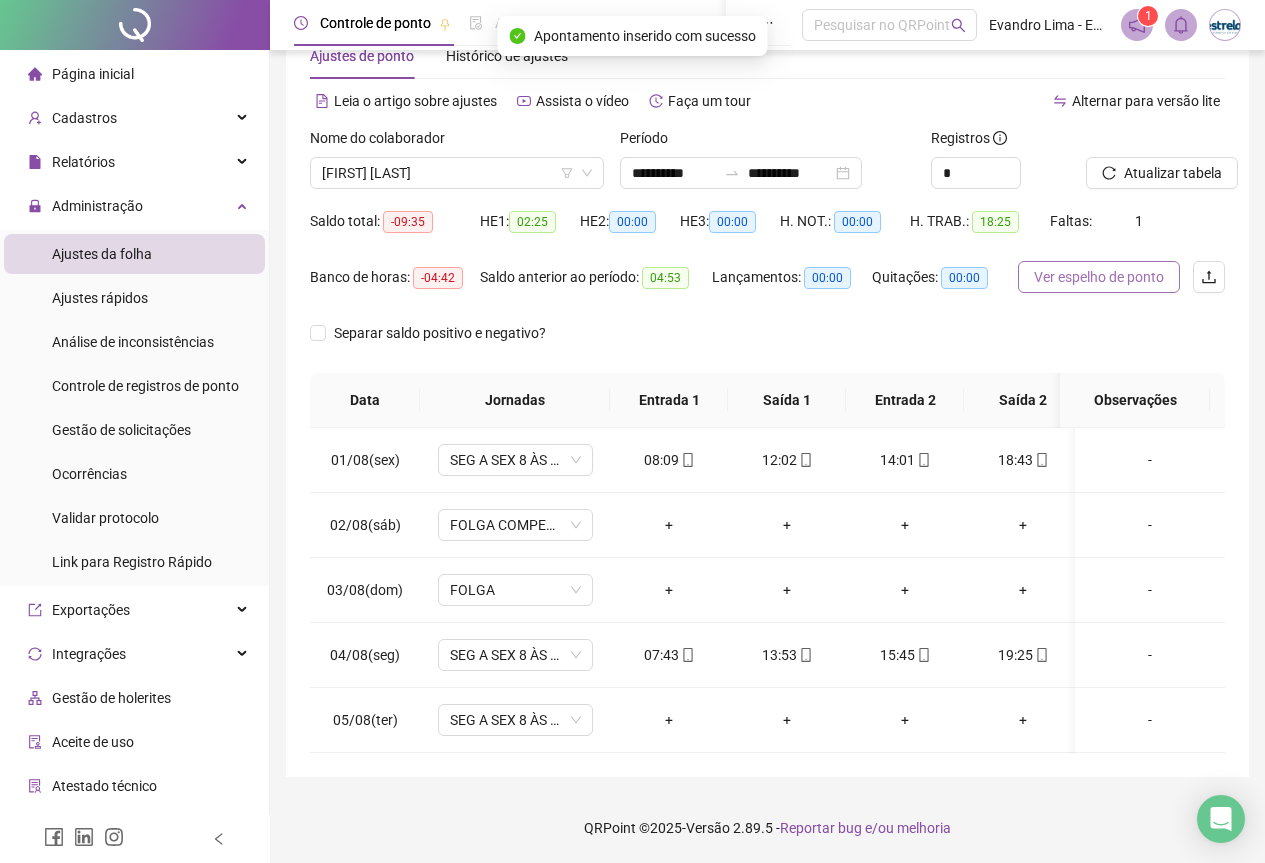 click on "Ver espelho de ponto" at bounding box center (1099, 277) 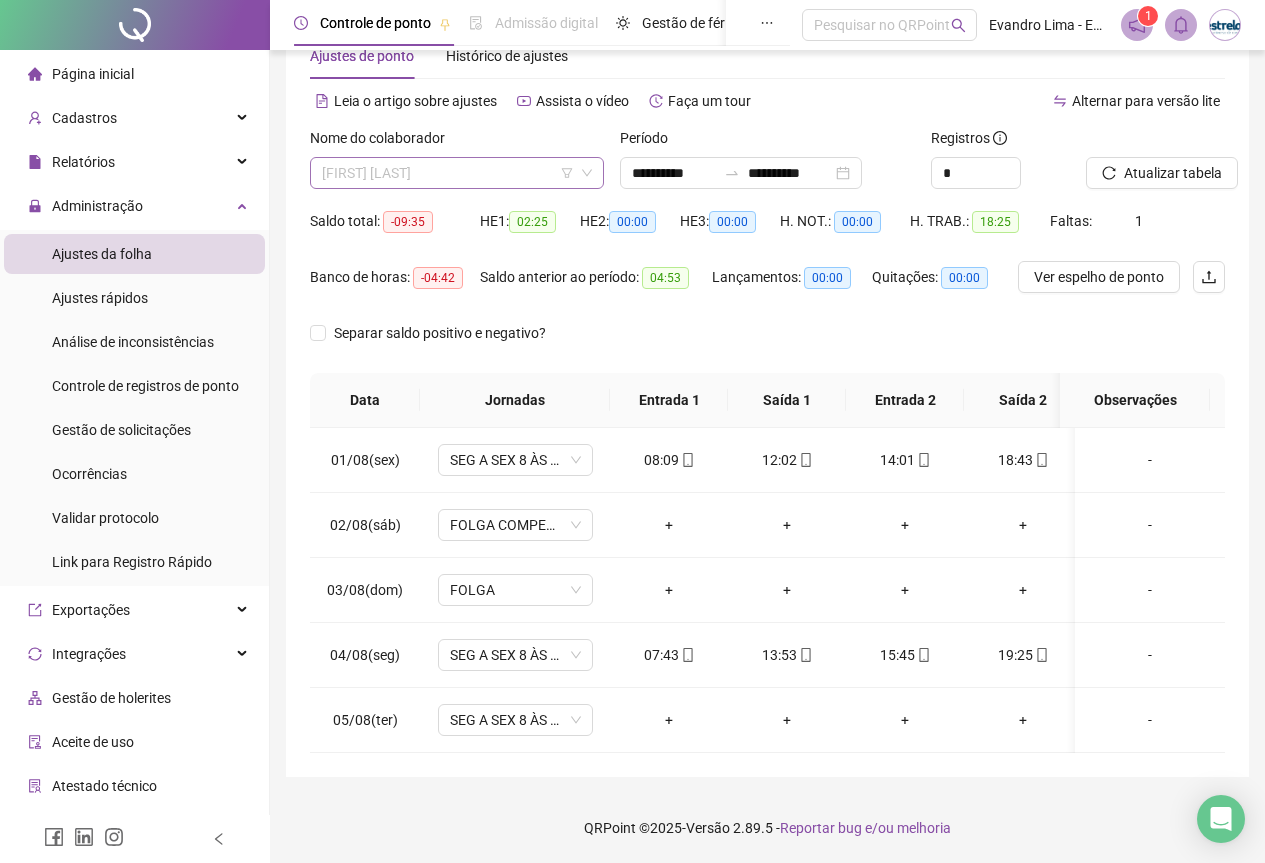 scroll, scrollTop: 2144, scrollLeft: 0, axis: vertical 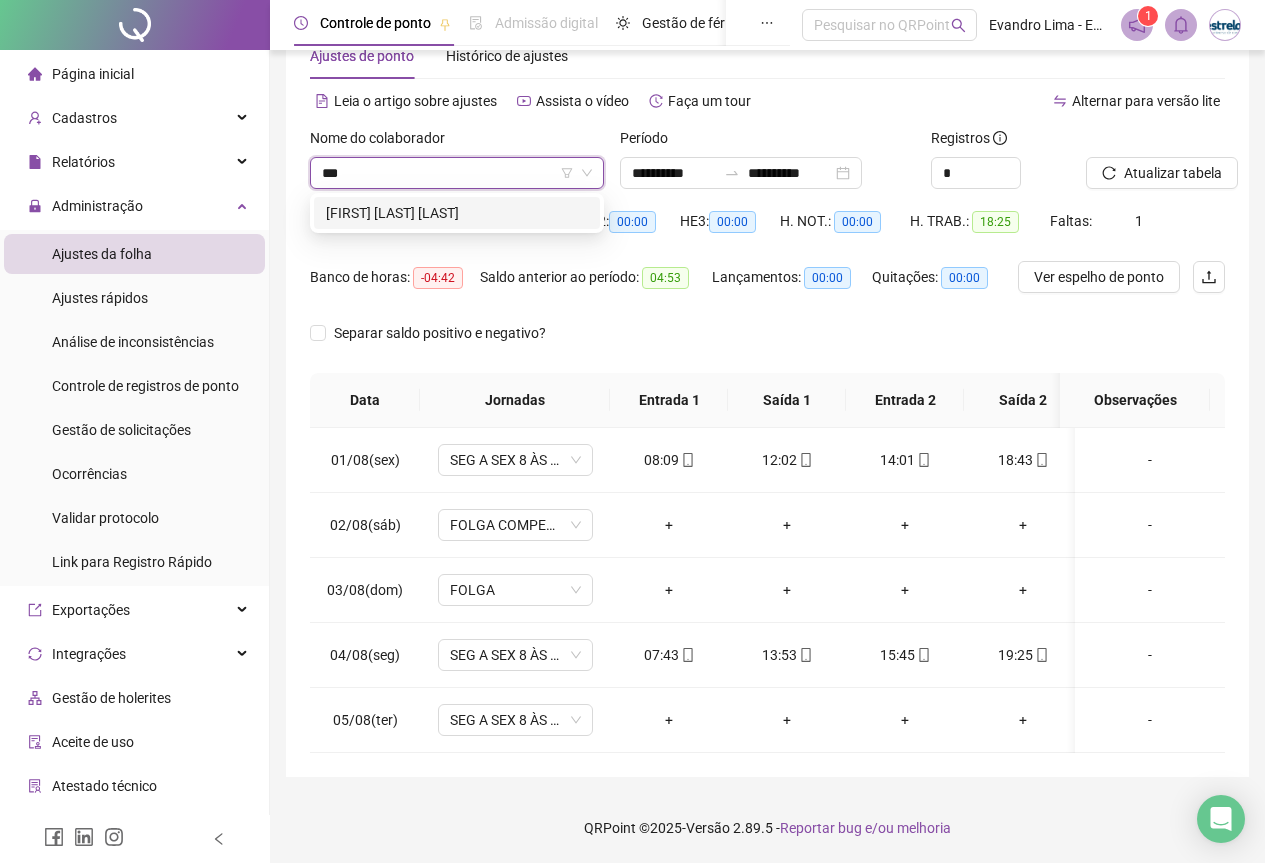 type on "****" 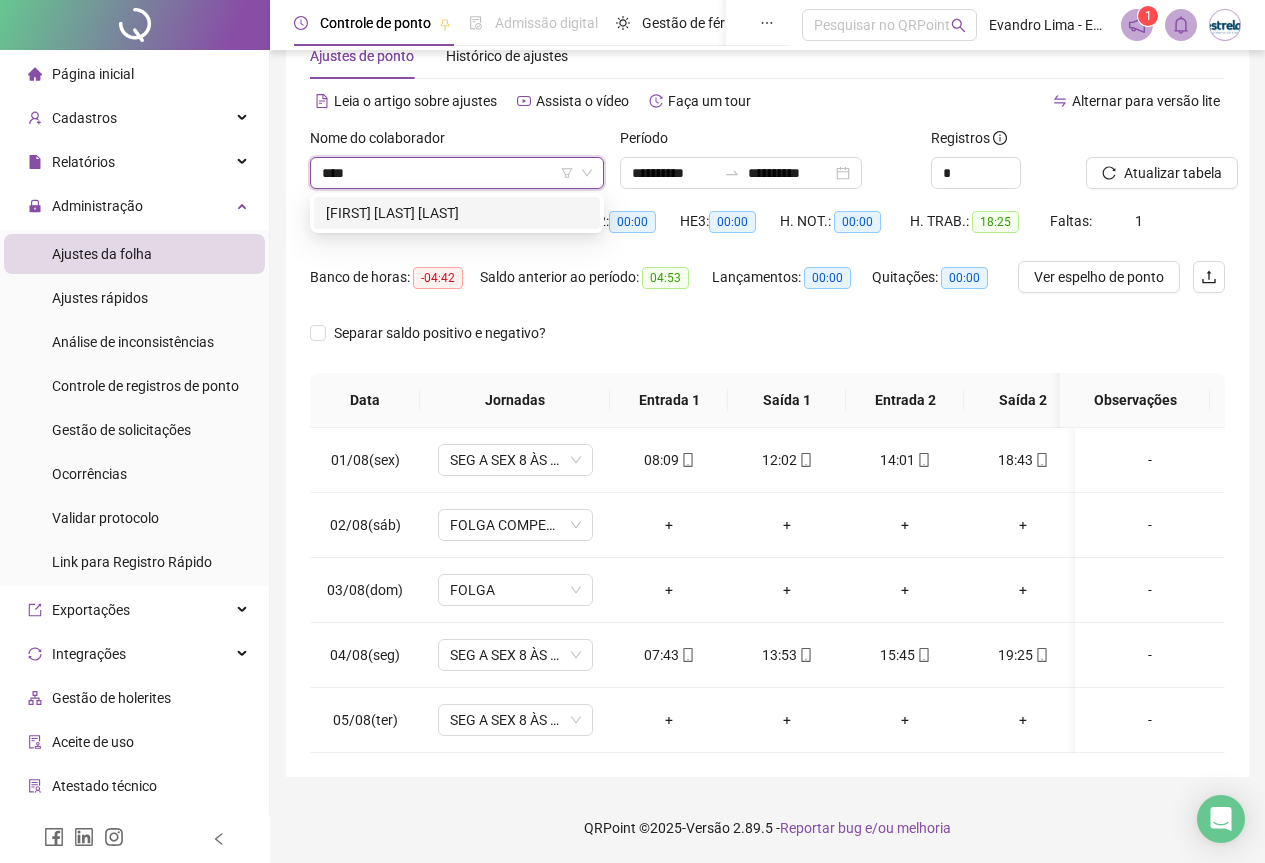 click on "[FIRST] [LAST] [LAST]" at bounding box center (457, 213) 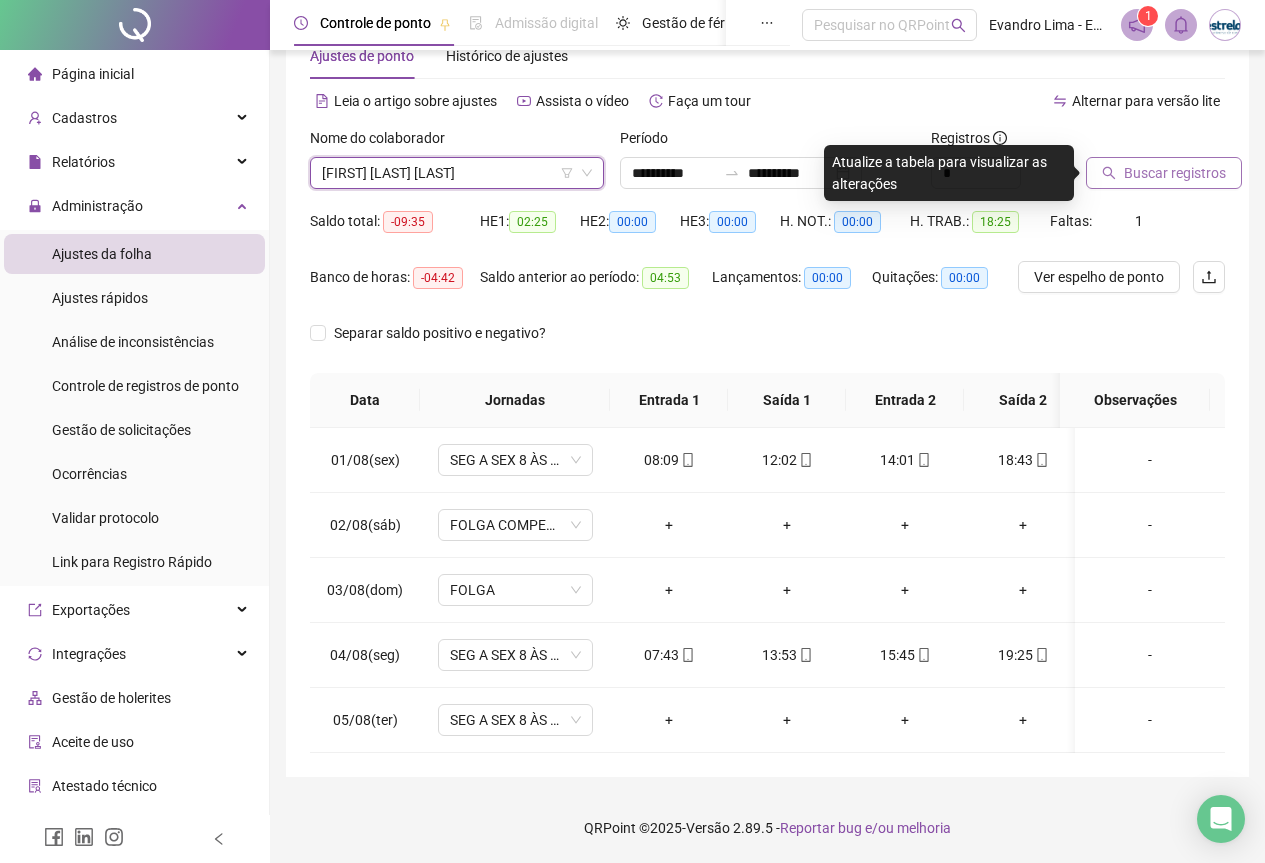 click on "Buscar registros" at bounding box center [1164, 173] 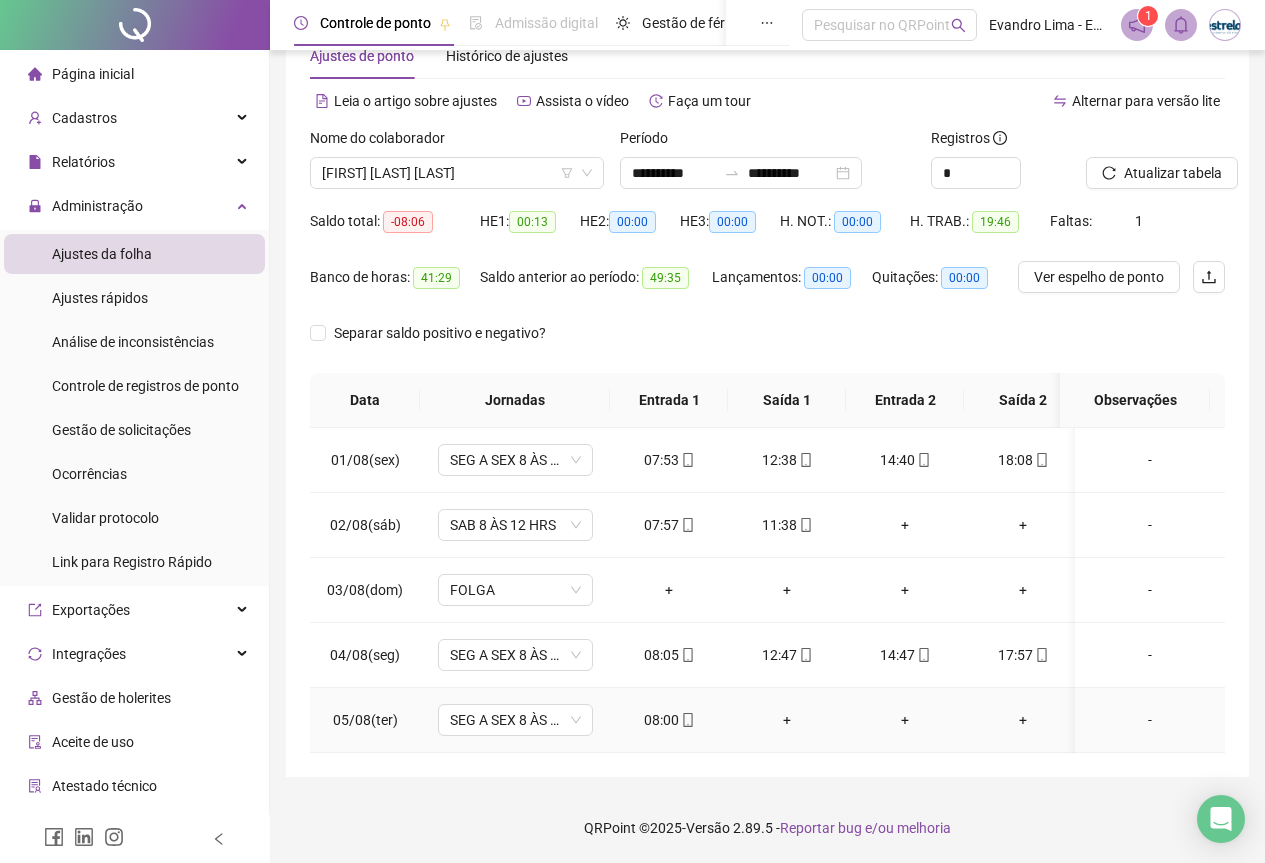 click on "-" at bounding box center (1150, 720) 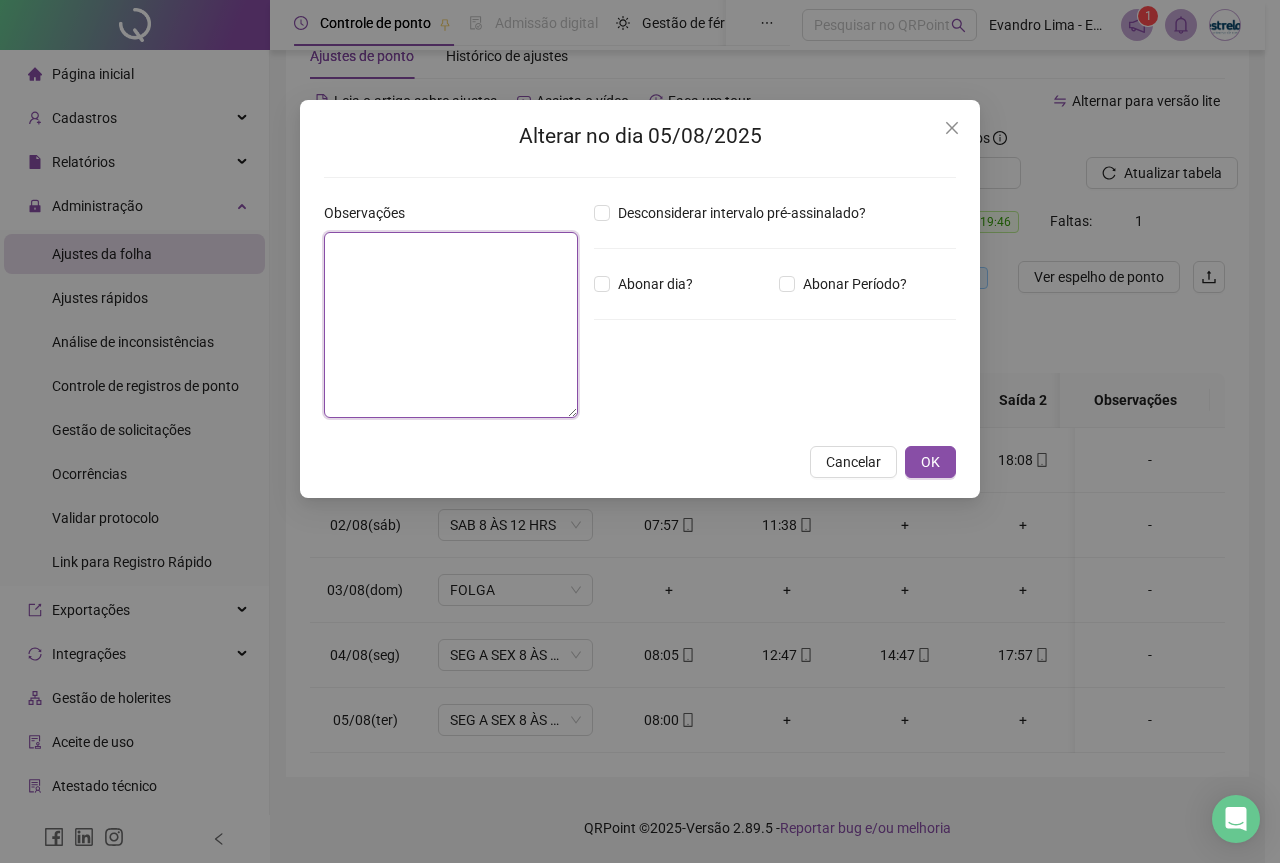 click at bounding box center (451, 325) 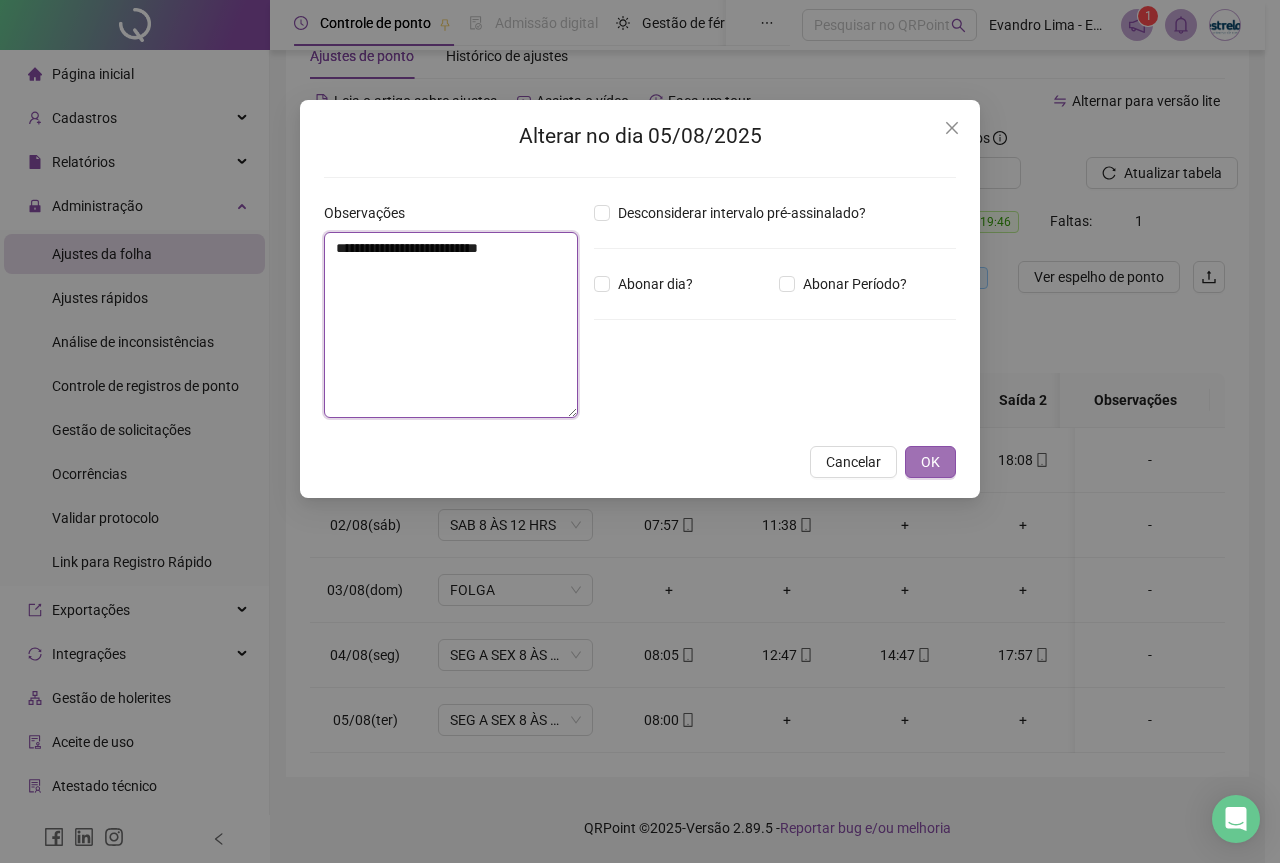 type on "**********" 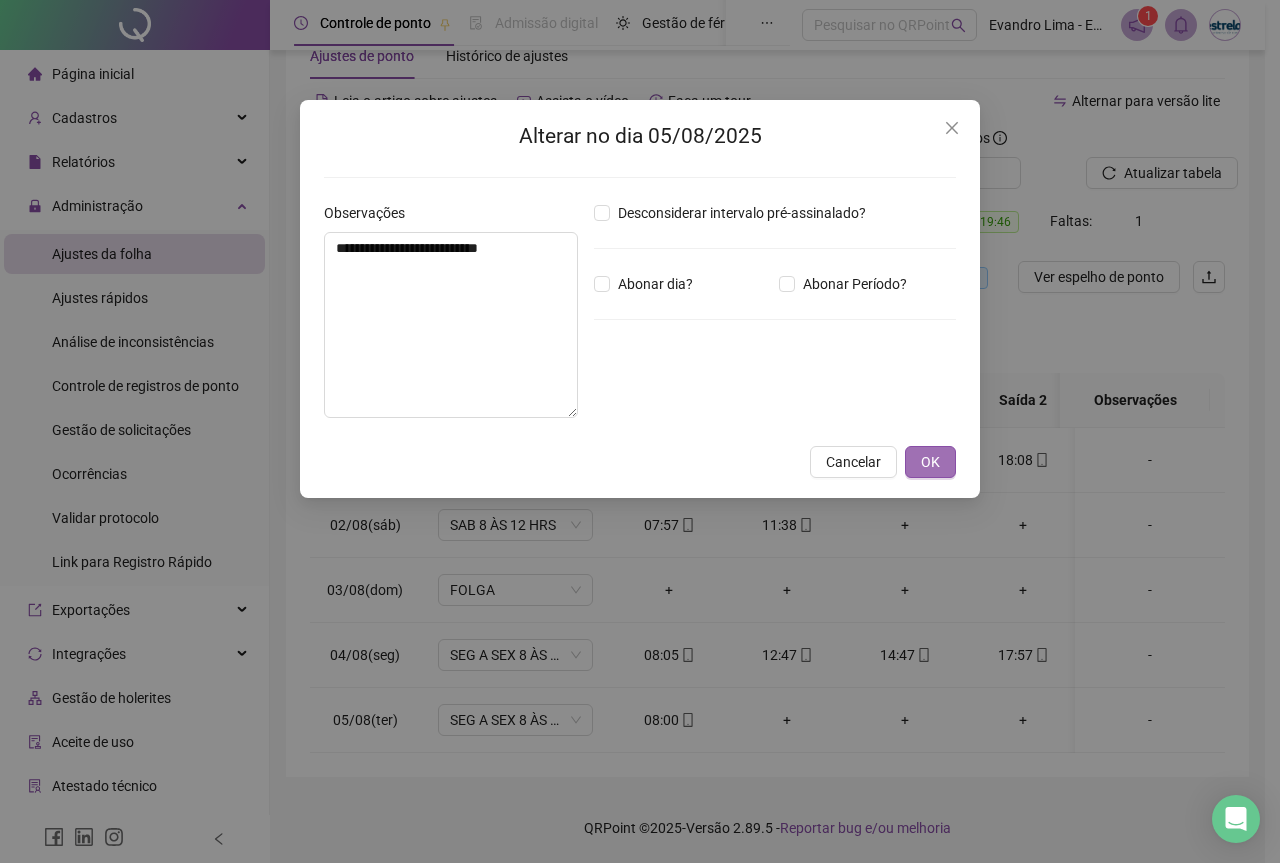 click on "OK" at bounding box center [930, 462] 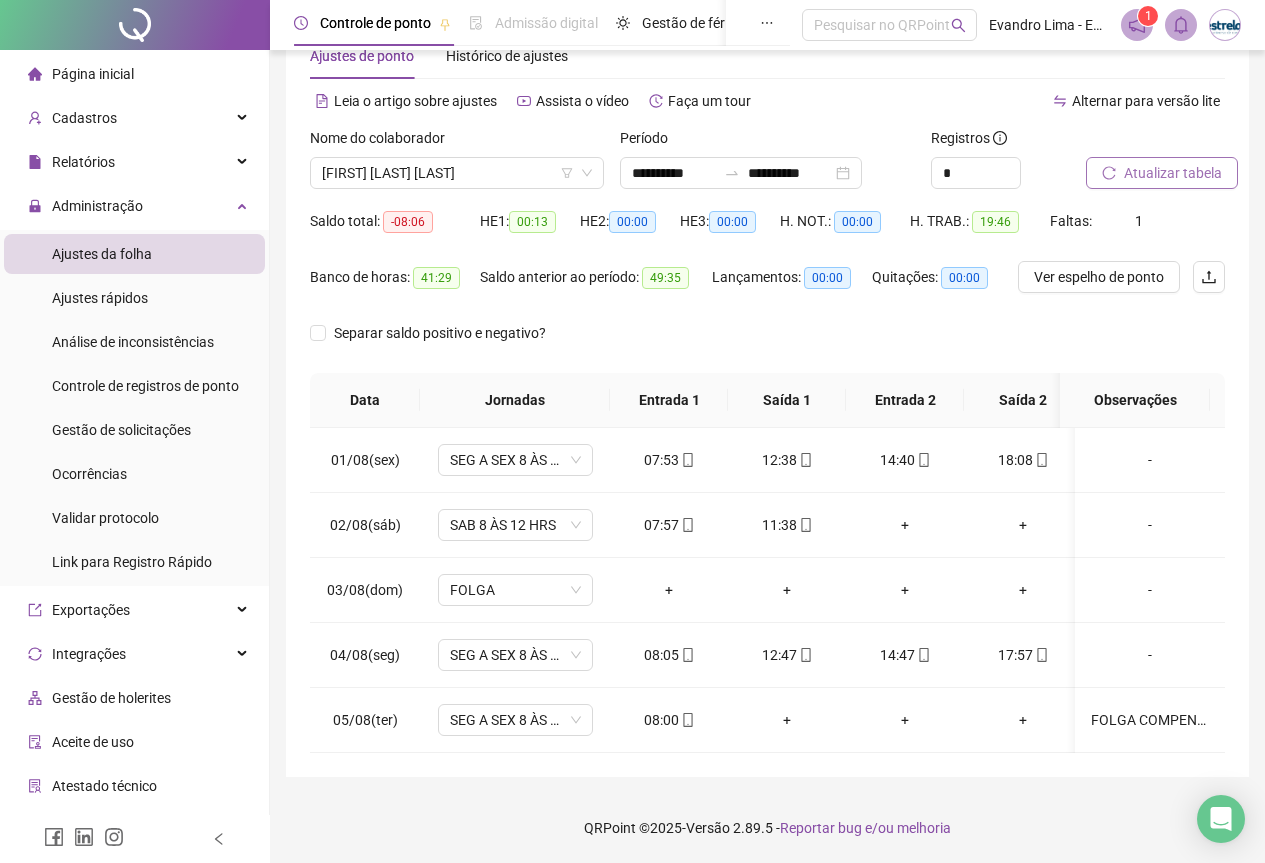click on "Atualizar tabela" at bounding box center [1173, 173] 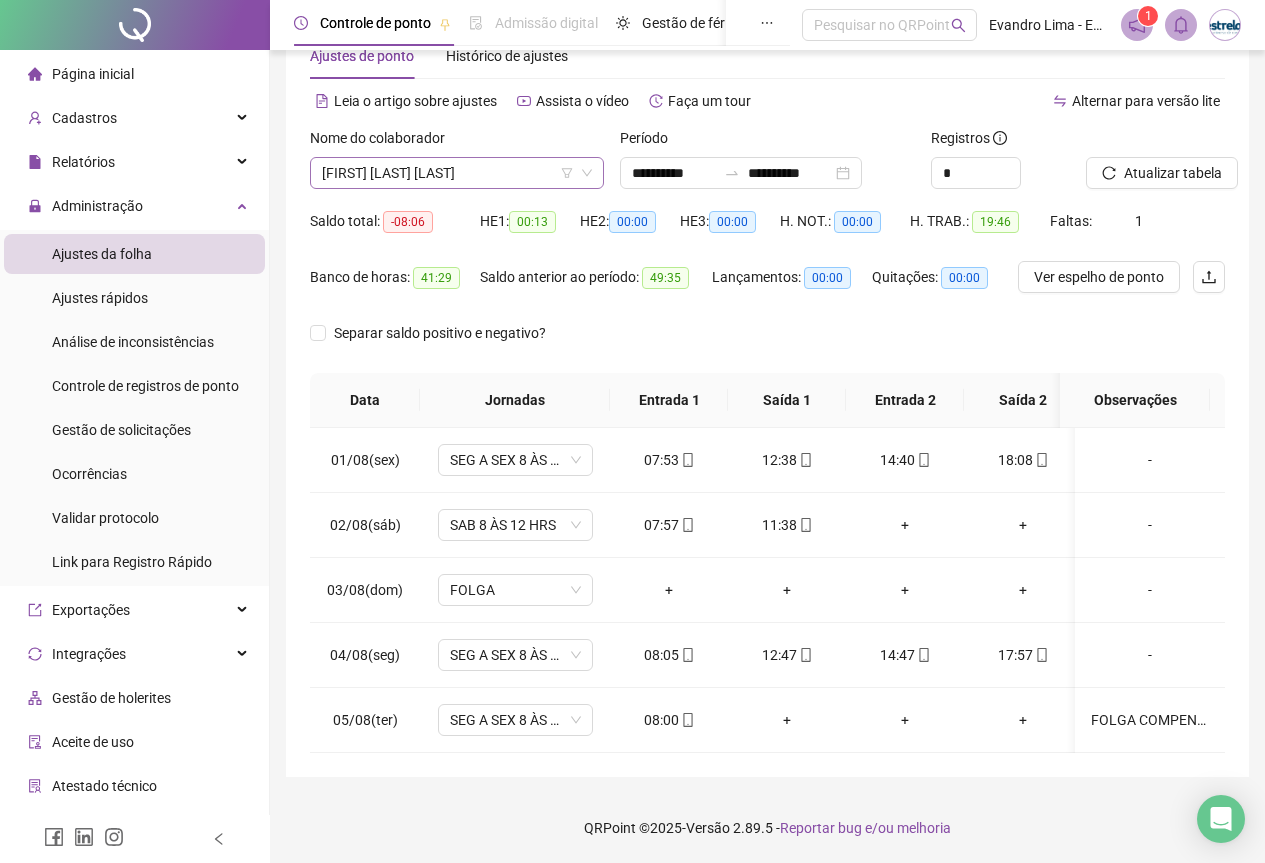 scroll, scrollTop: 736, scrollLeft: 0, axis: vertical 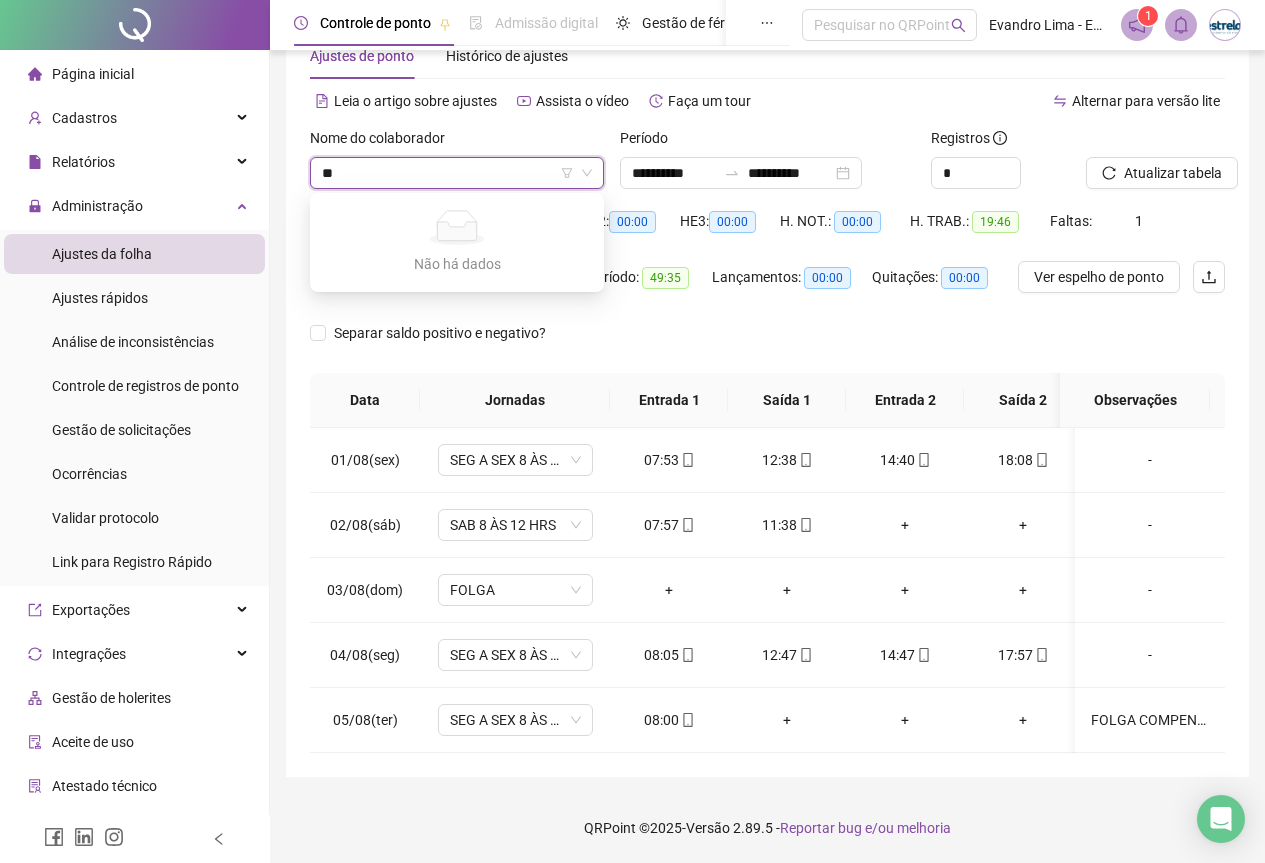 type on "*" 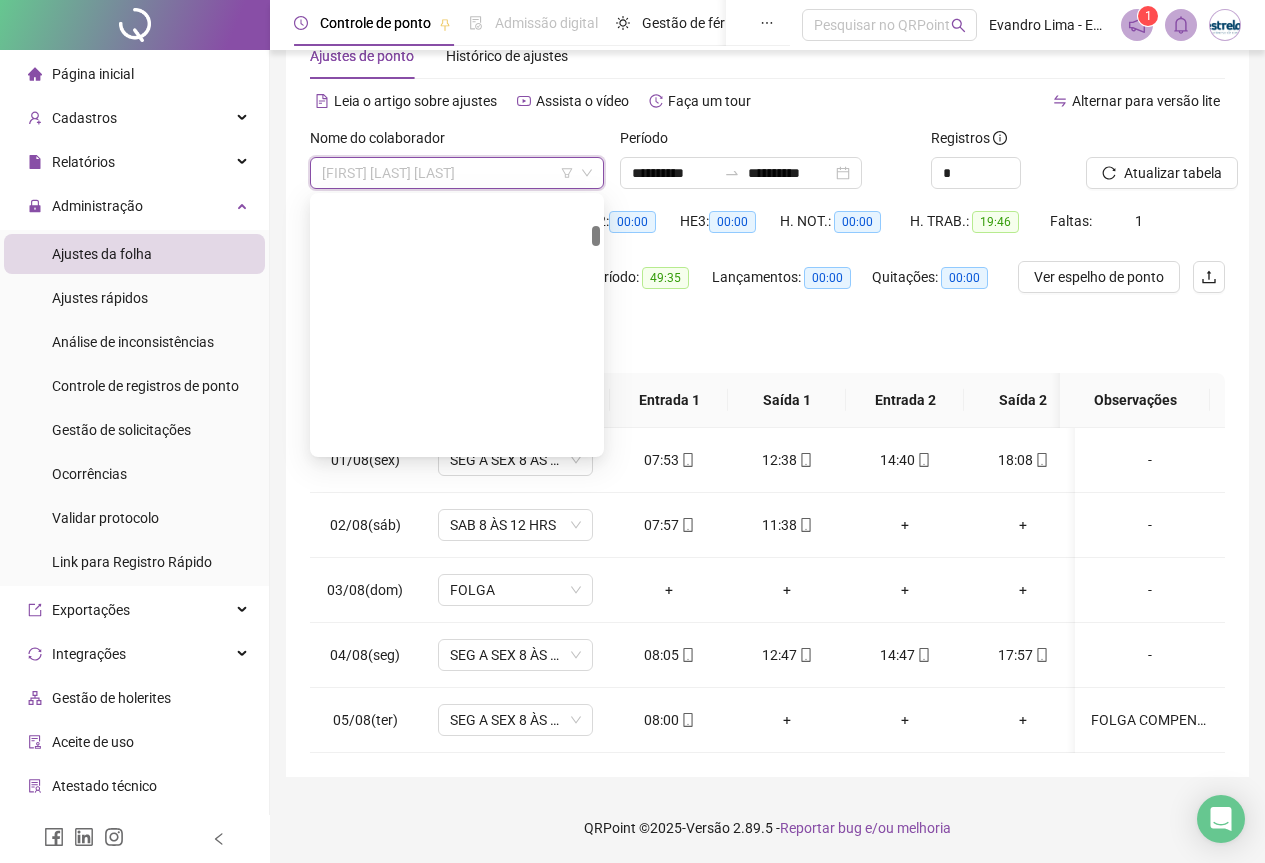 scroll, scrollTop: 736, scrollLeft: 0, axis: vertical 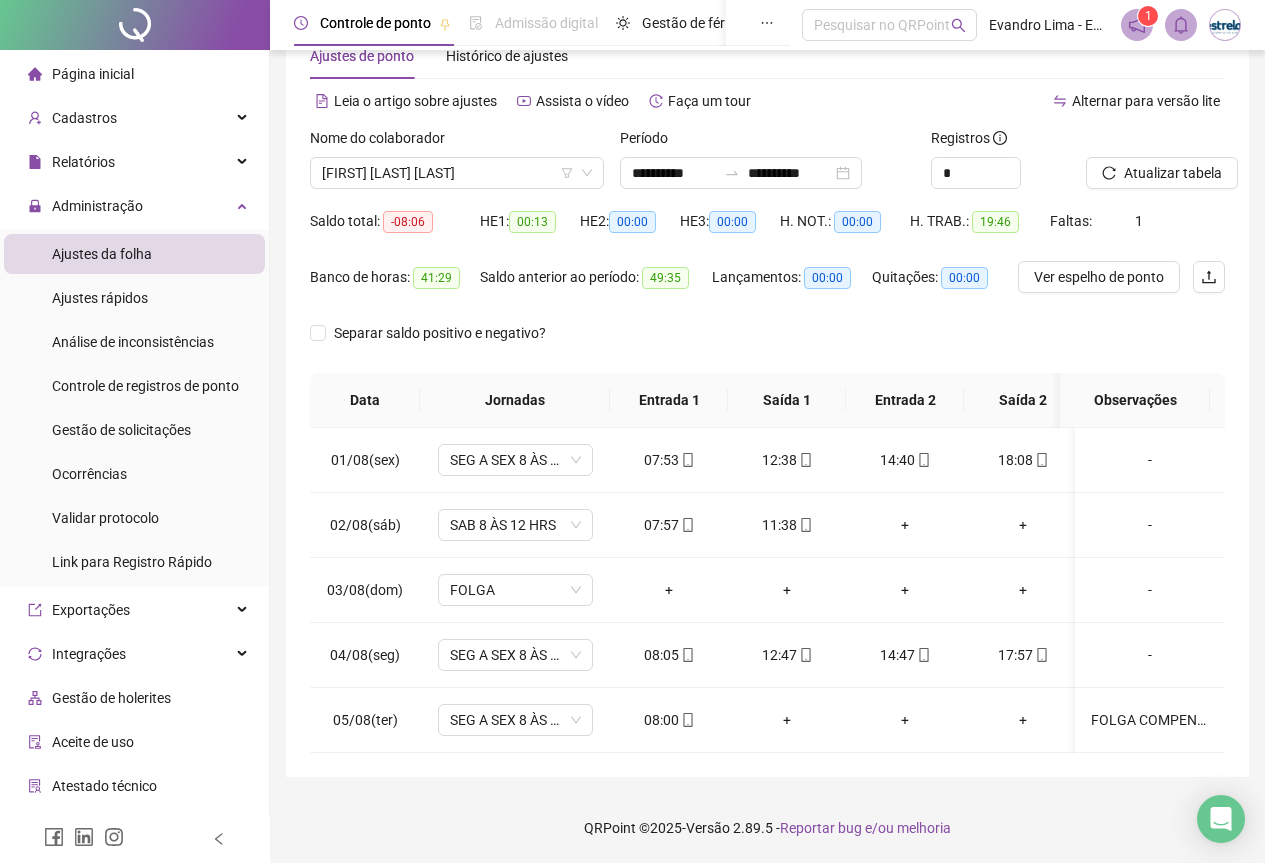 click on "Nome do colaborador" at bounding box center [457, 142] 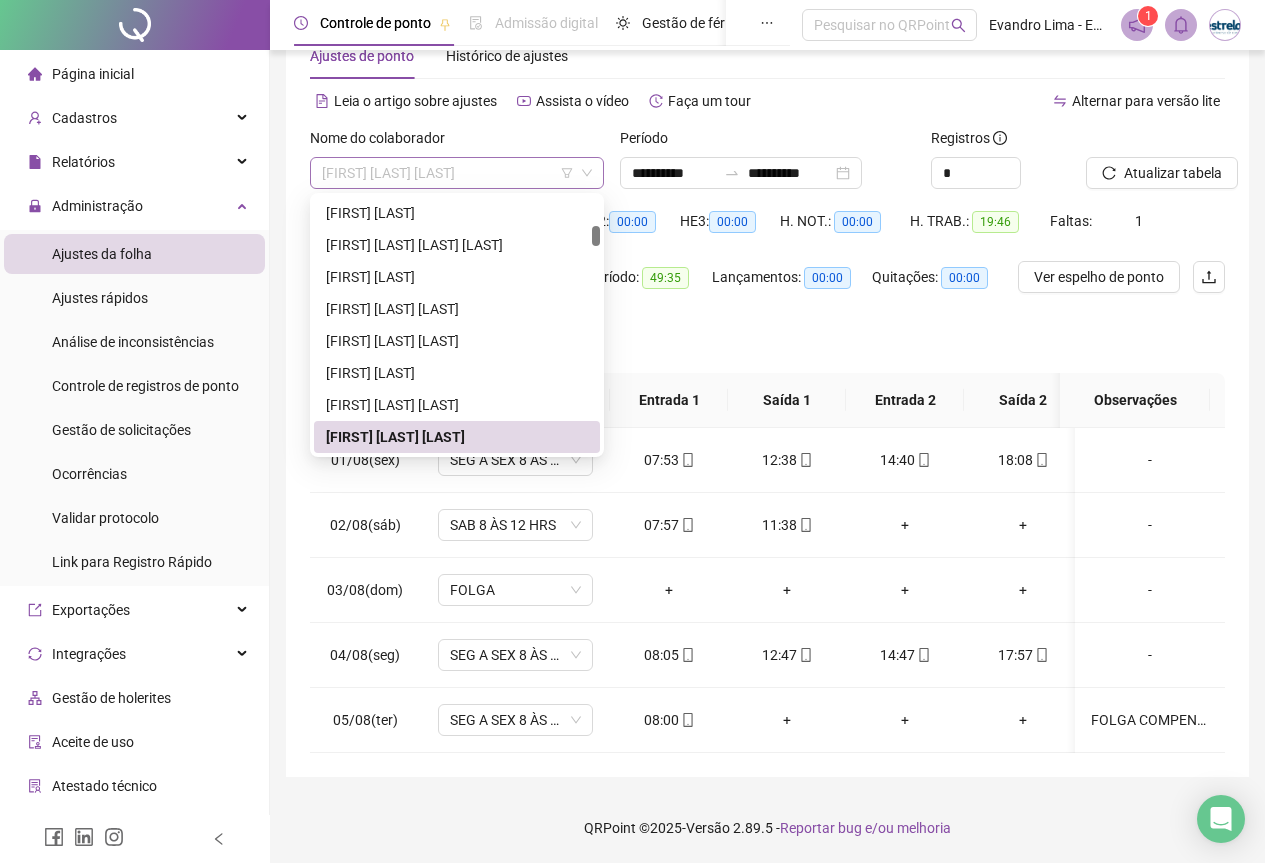 click on "[FIRST] [LAST] [LAST]" at bounding box center (457, 173) 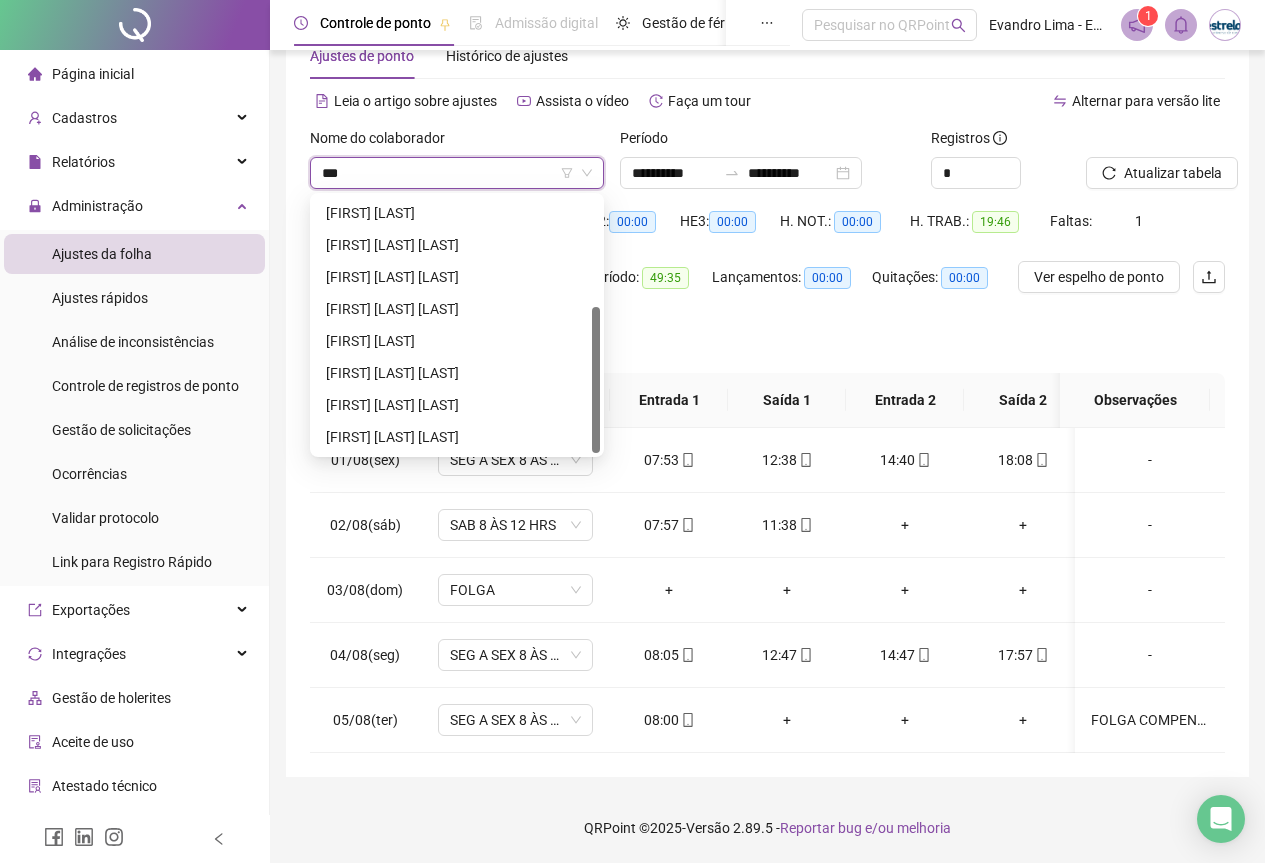 scroll, scrollTop: 0, scrollLeft: 0, axis: both 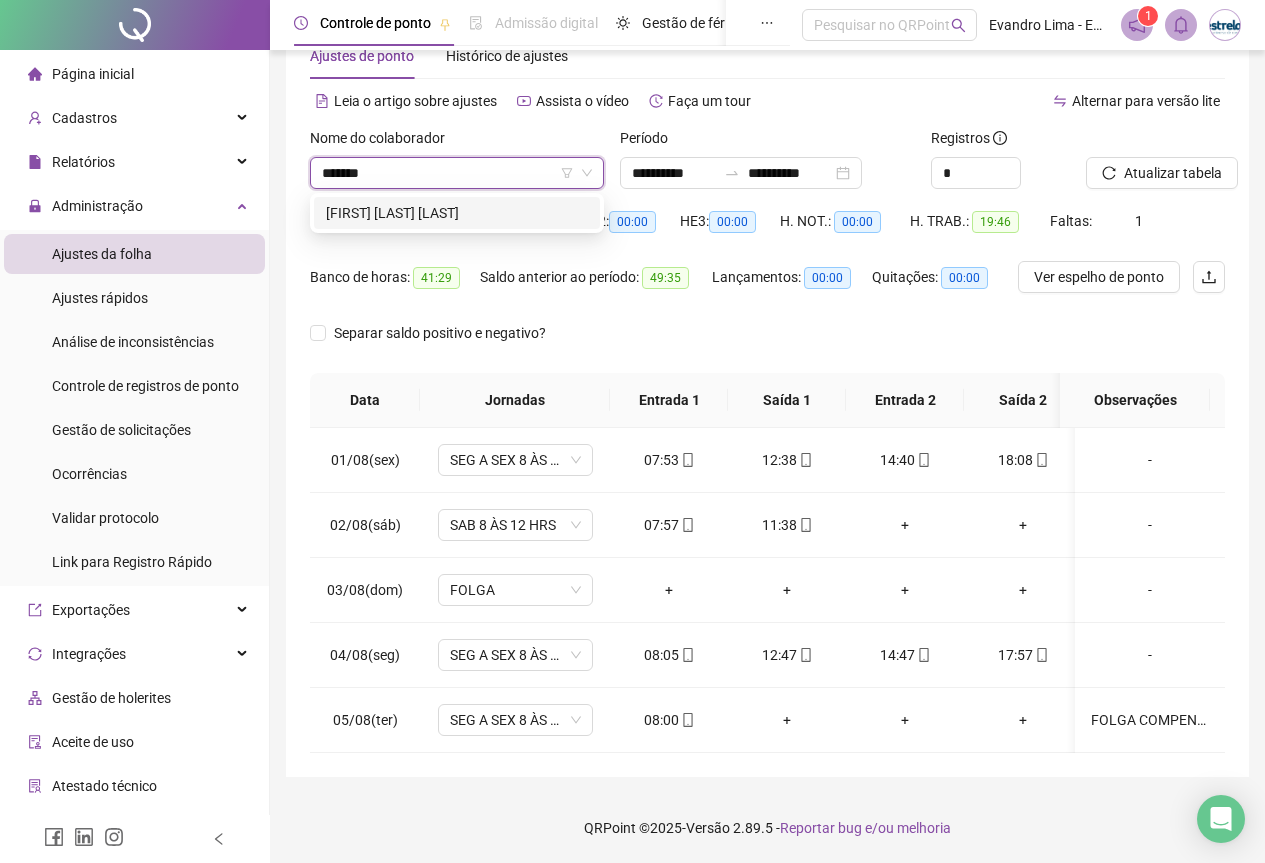 type on "********" 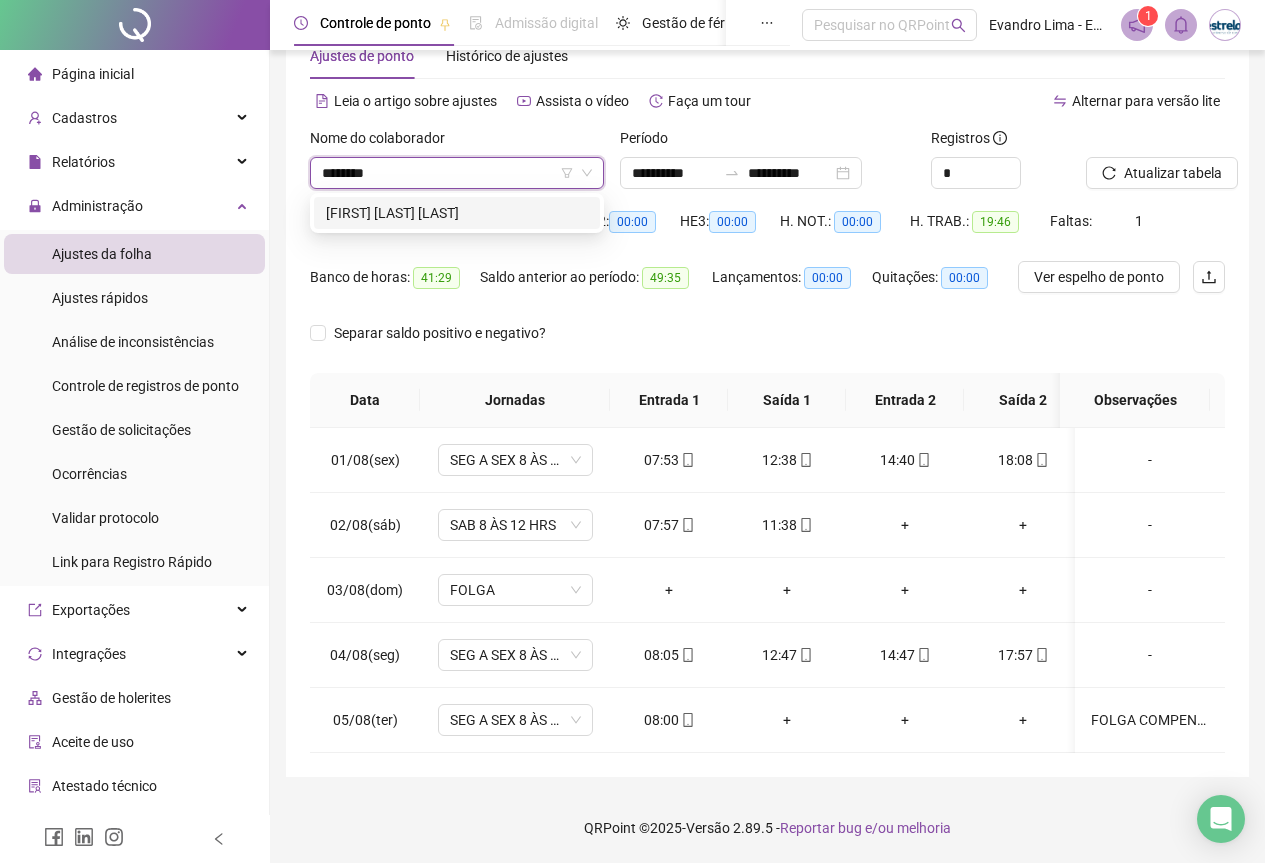 type 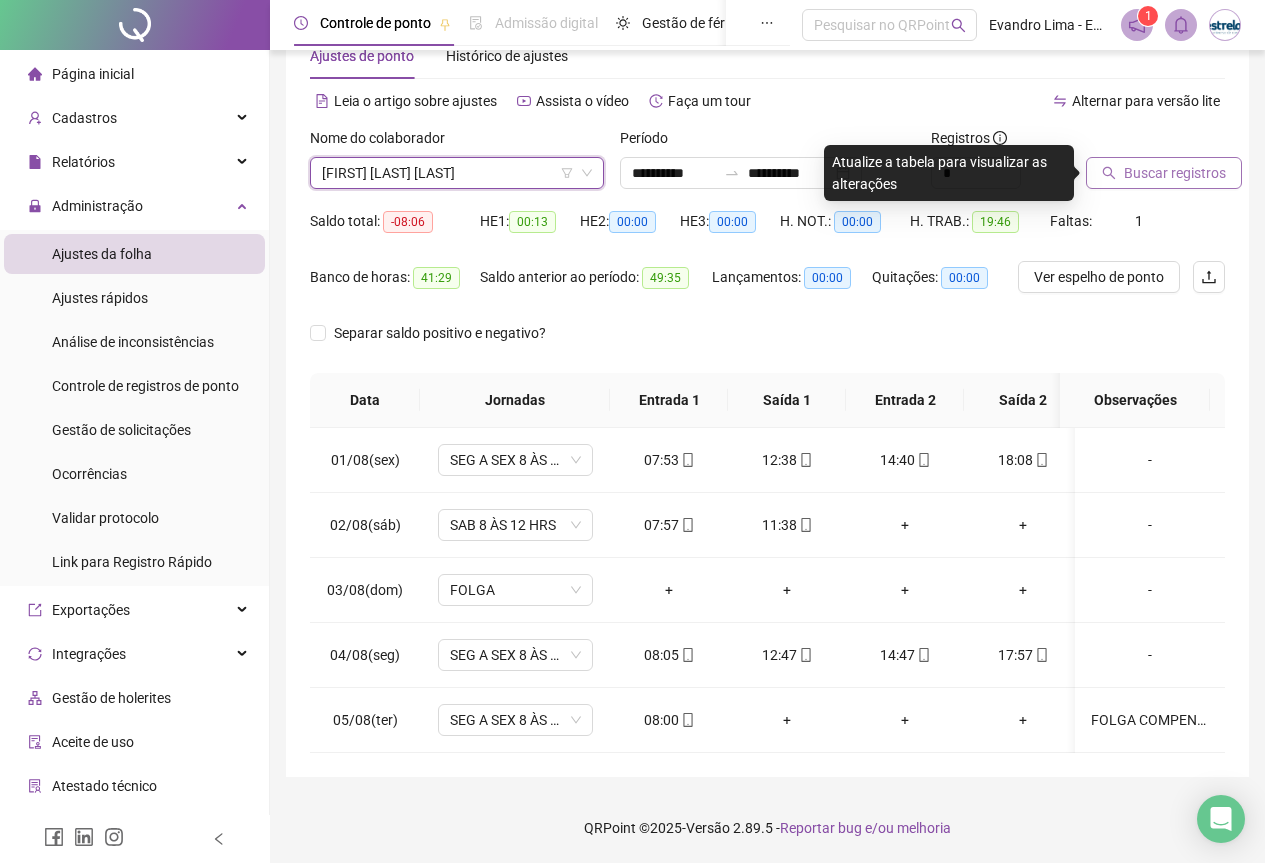 click on "Buscar registros" at bounding box center [1175, 173] 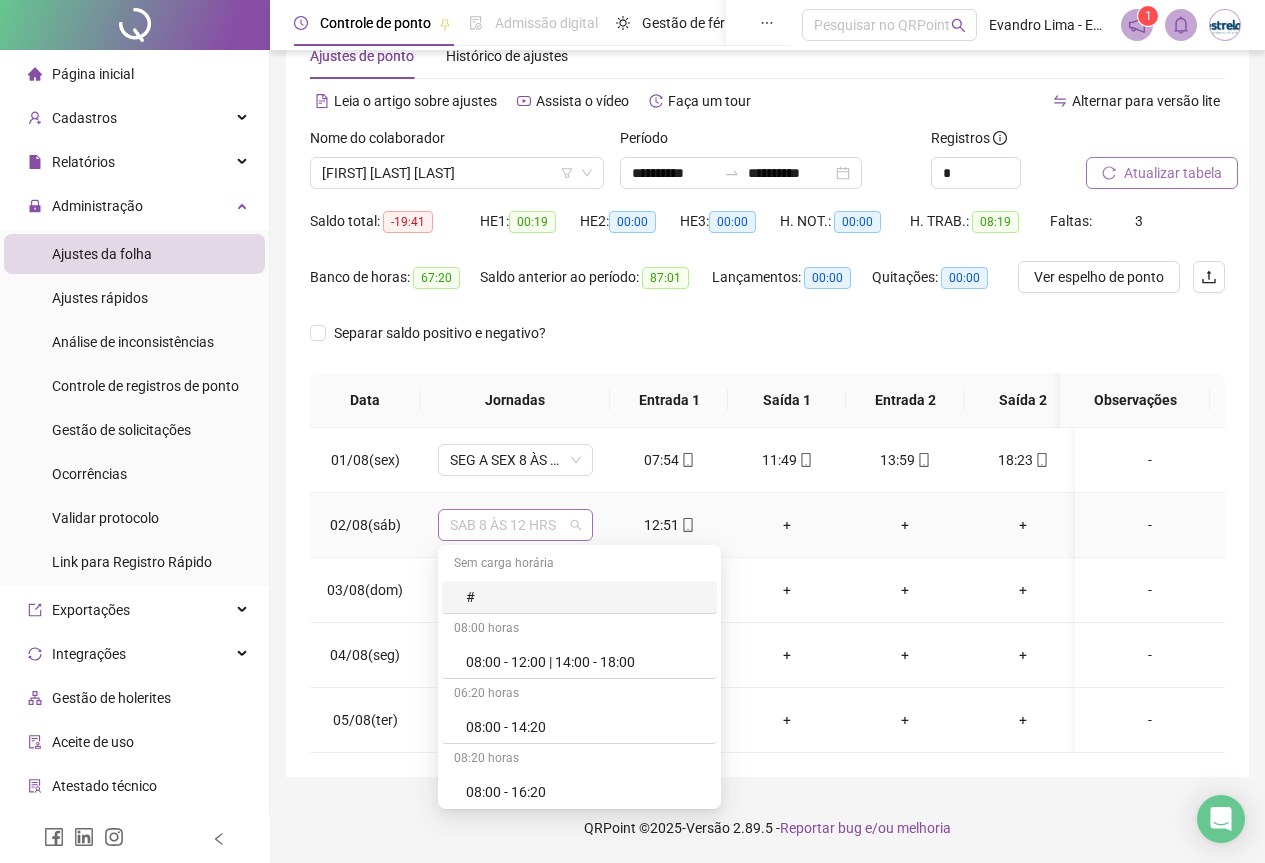 click on "SAB 8 ÀS 12 HRS" at bounding box center [515, 525] 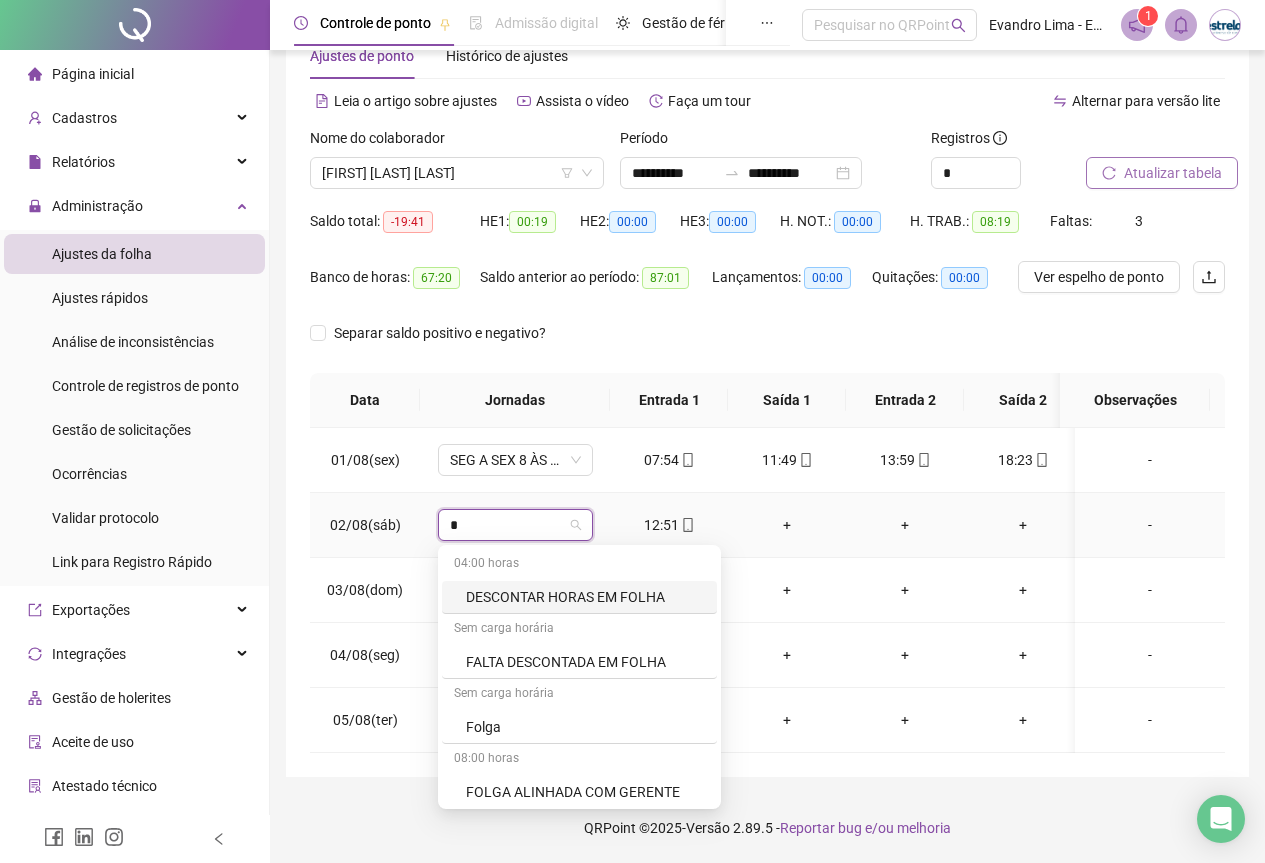 type on "**" 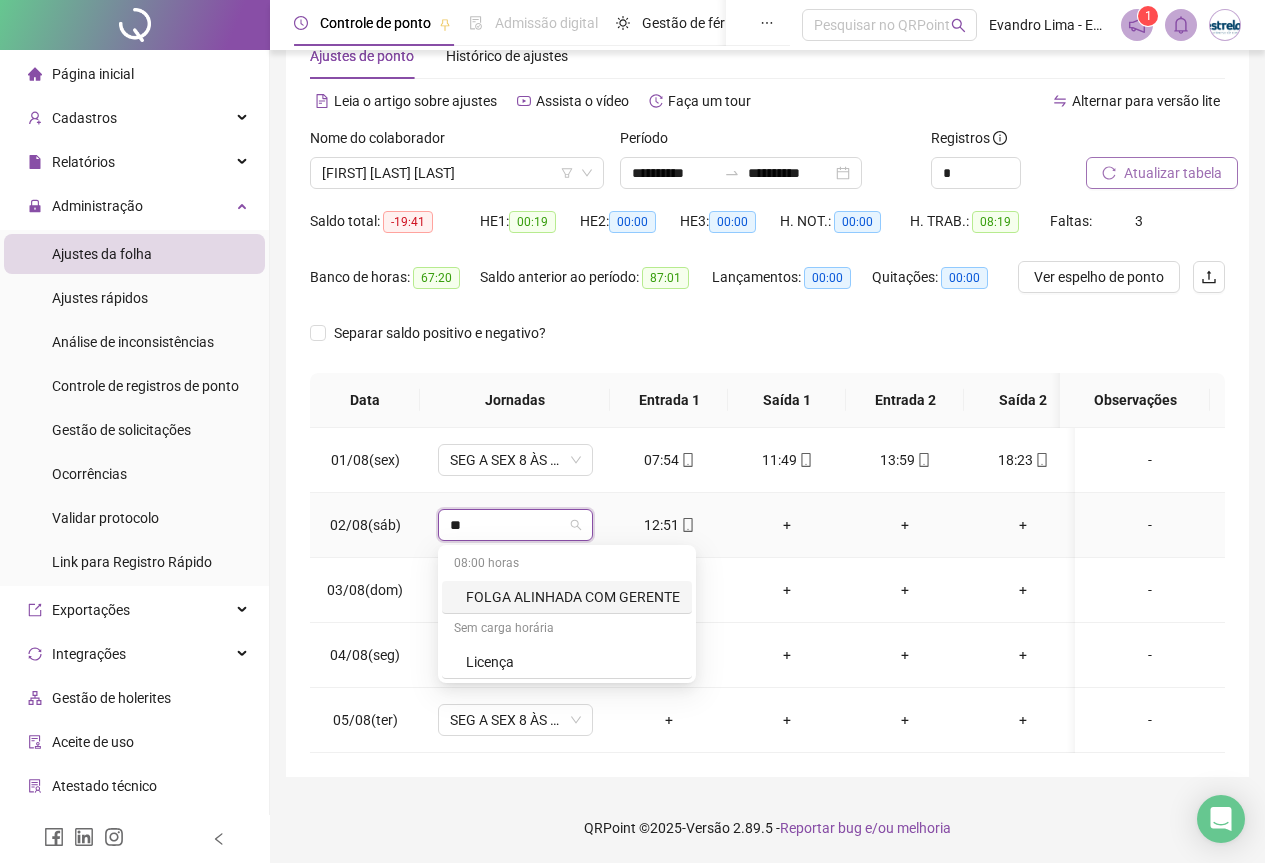 click on "Sem carga horária" at bounding box center (567, 630) 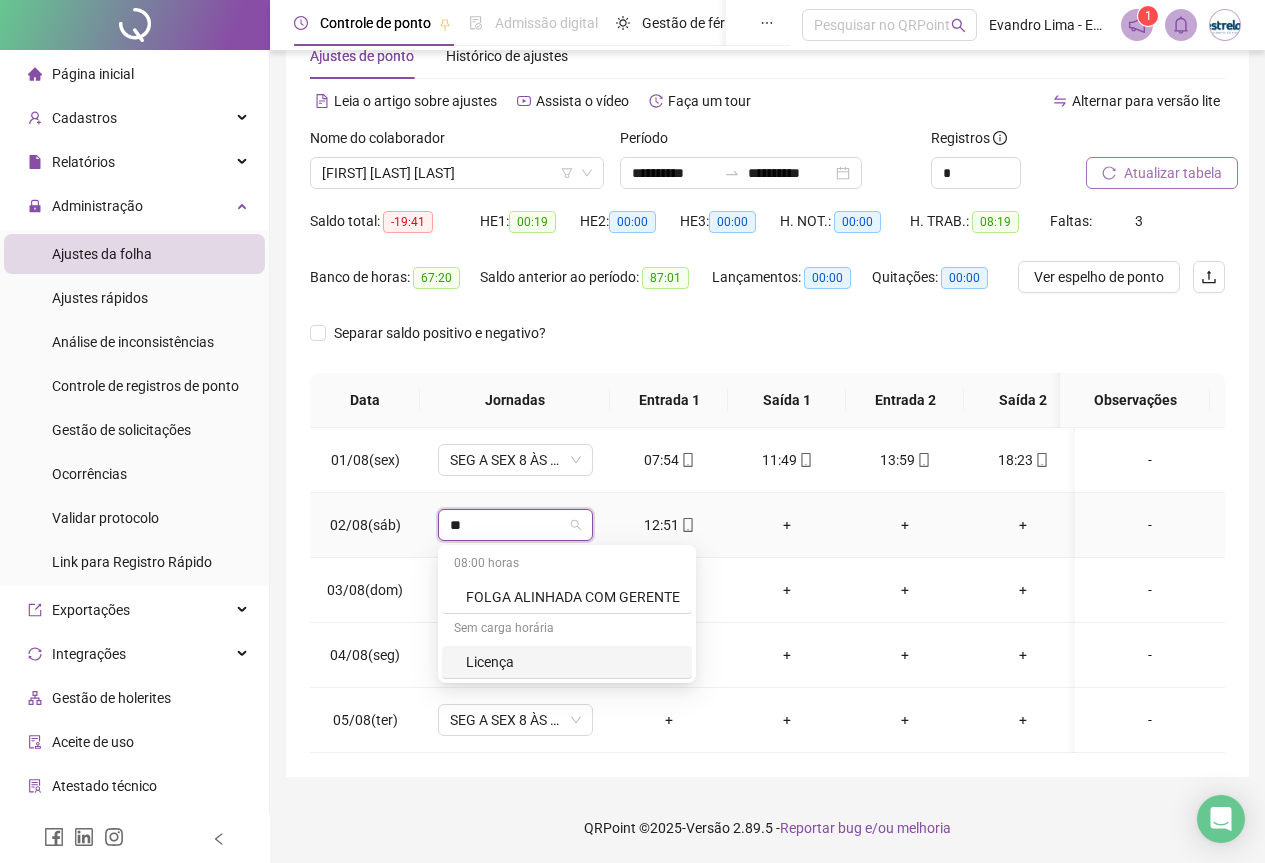 click on "Licença" at bounding box center (573, 662) 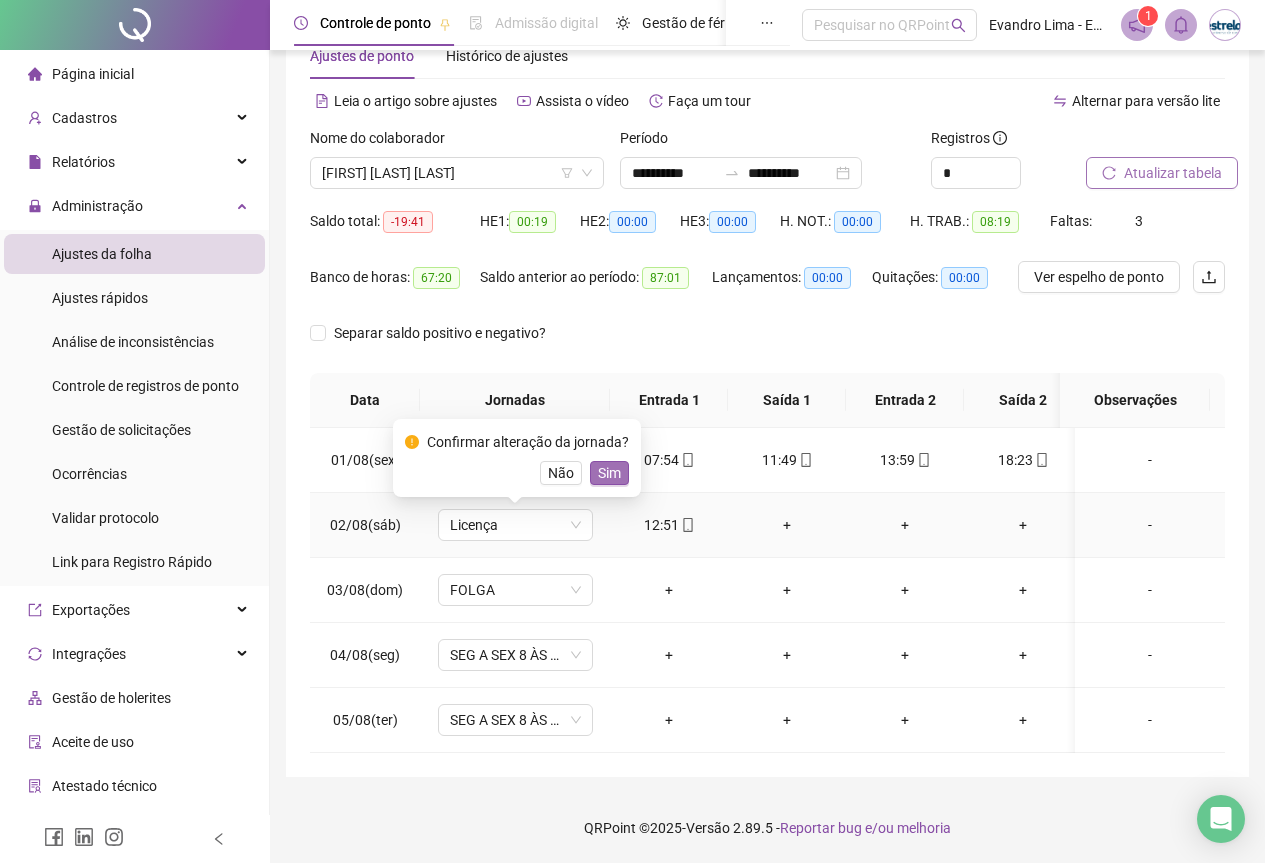 click on "Sim" at bounding box center [609, 473] 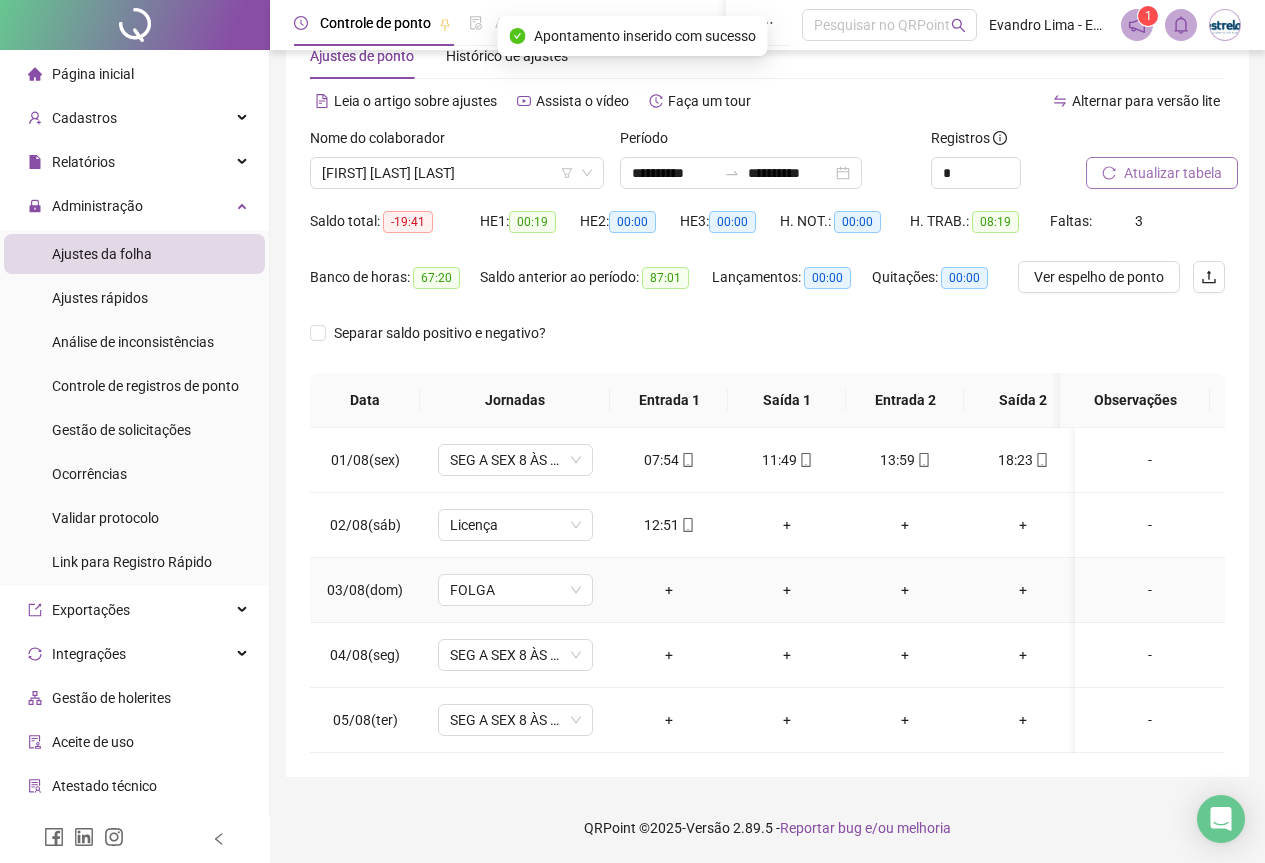 click on "FOLGA" at bounding box center [515, 590] 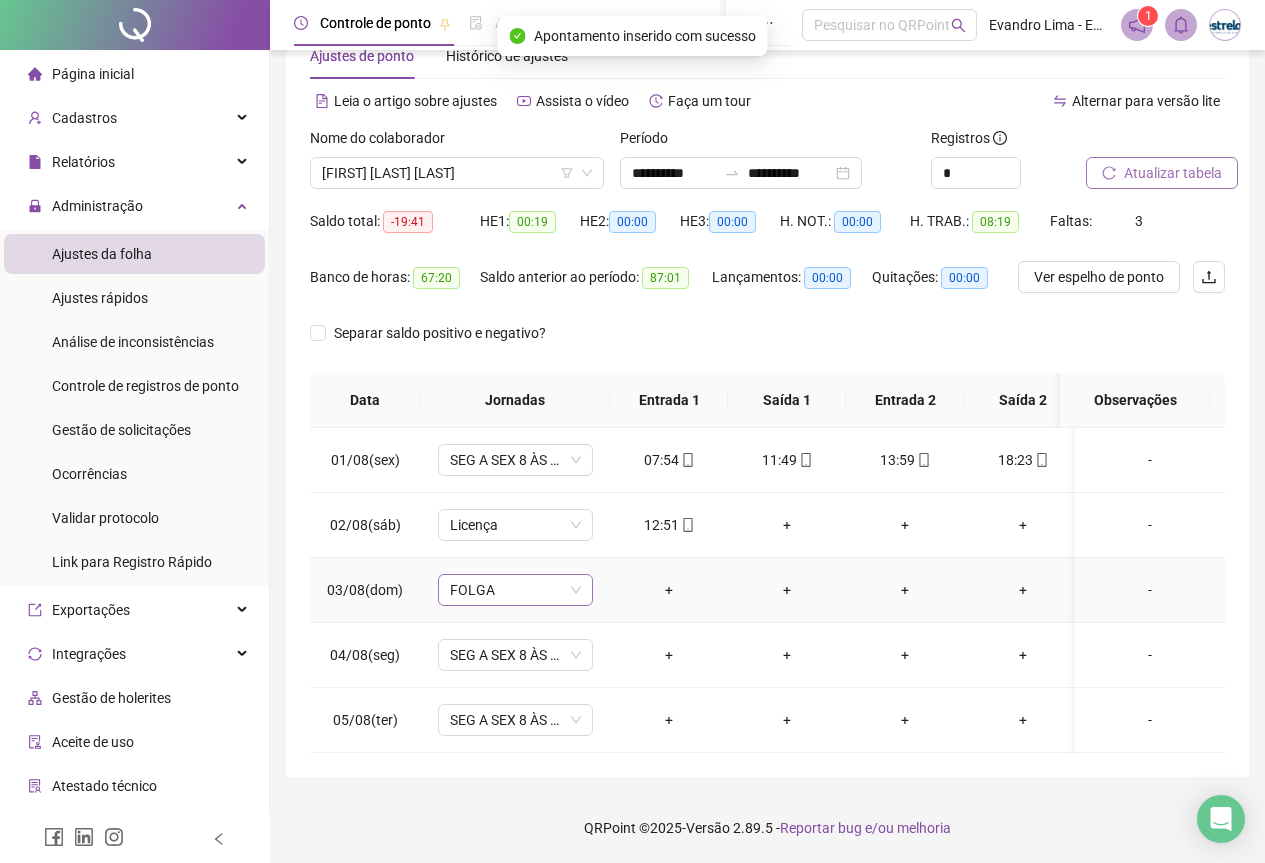 click on "FOLGA" at bounding box center (515, 590) 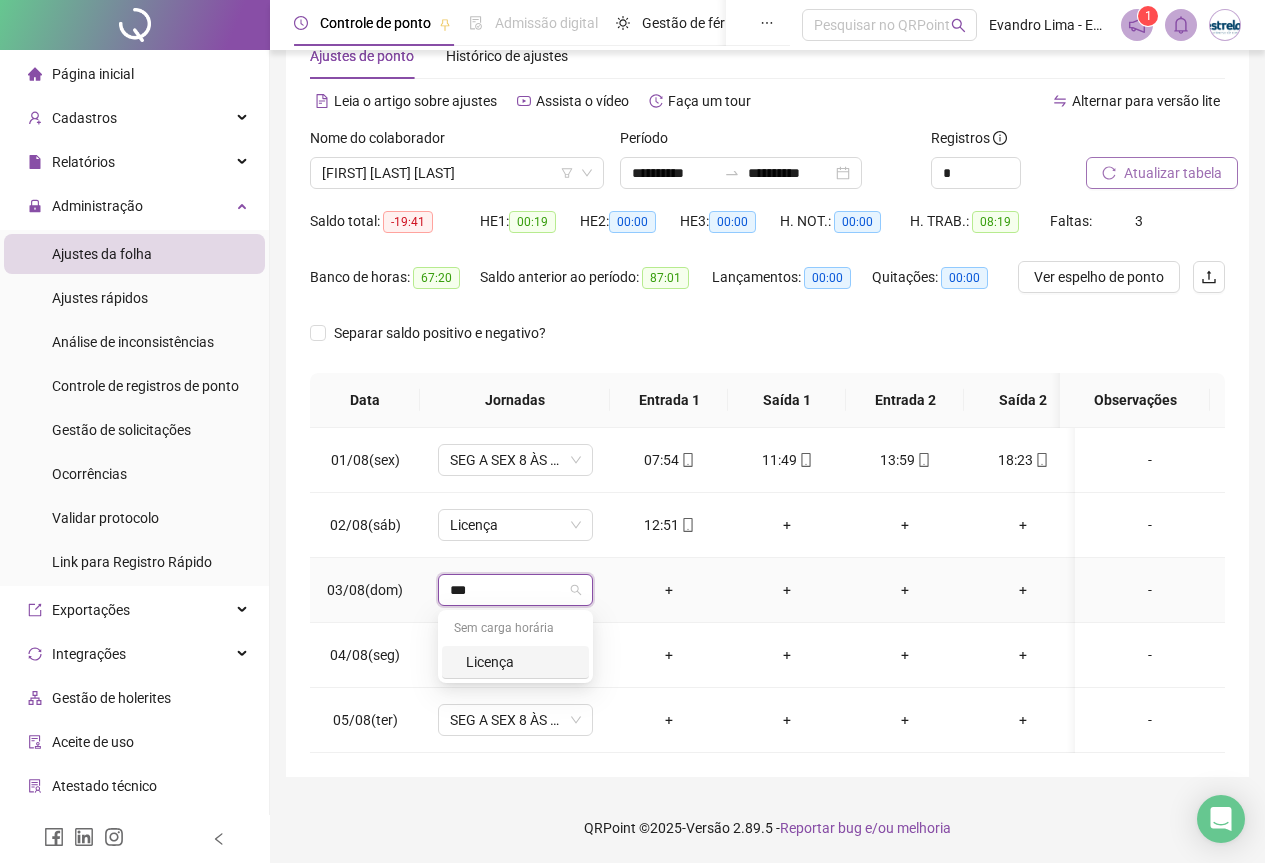 type on "****" 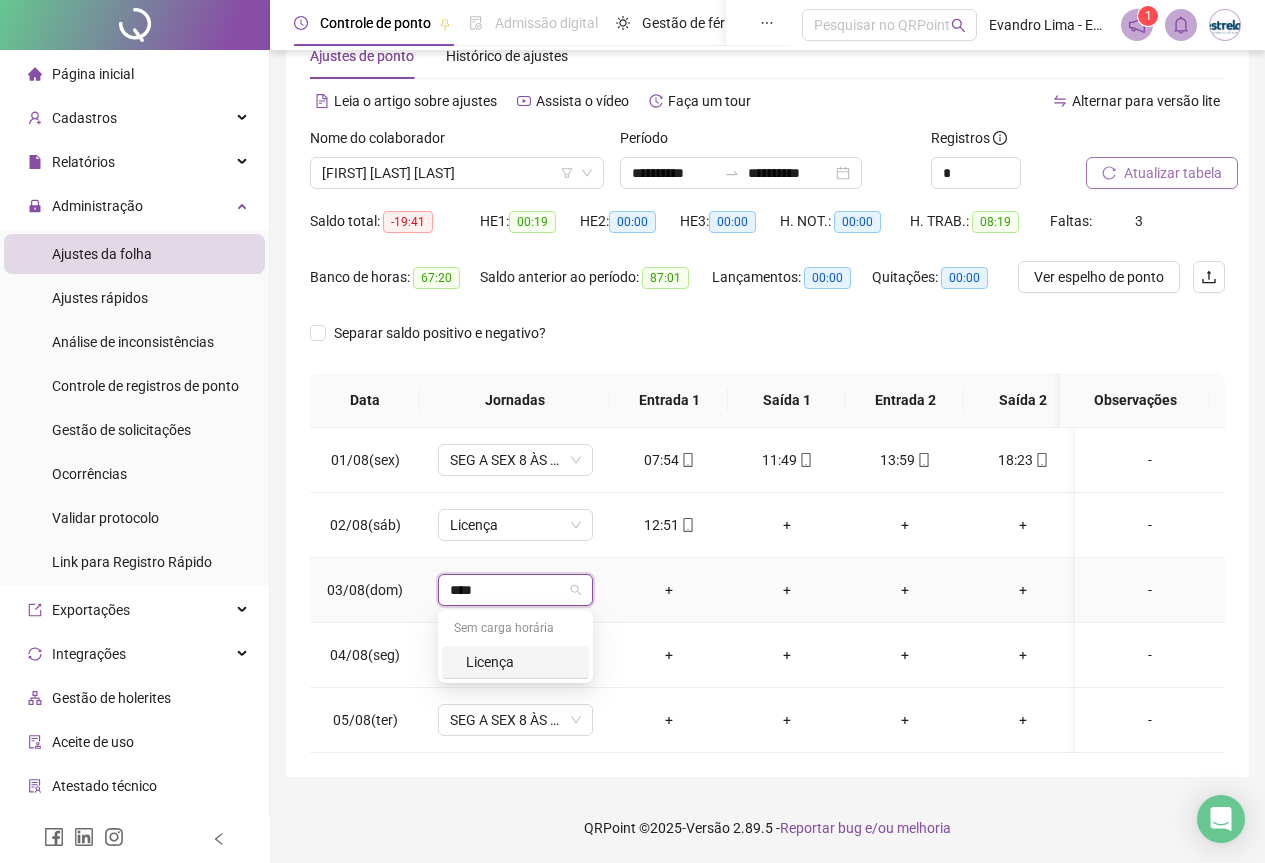 click on "Licença" at bounding box center [521, 662] 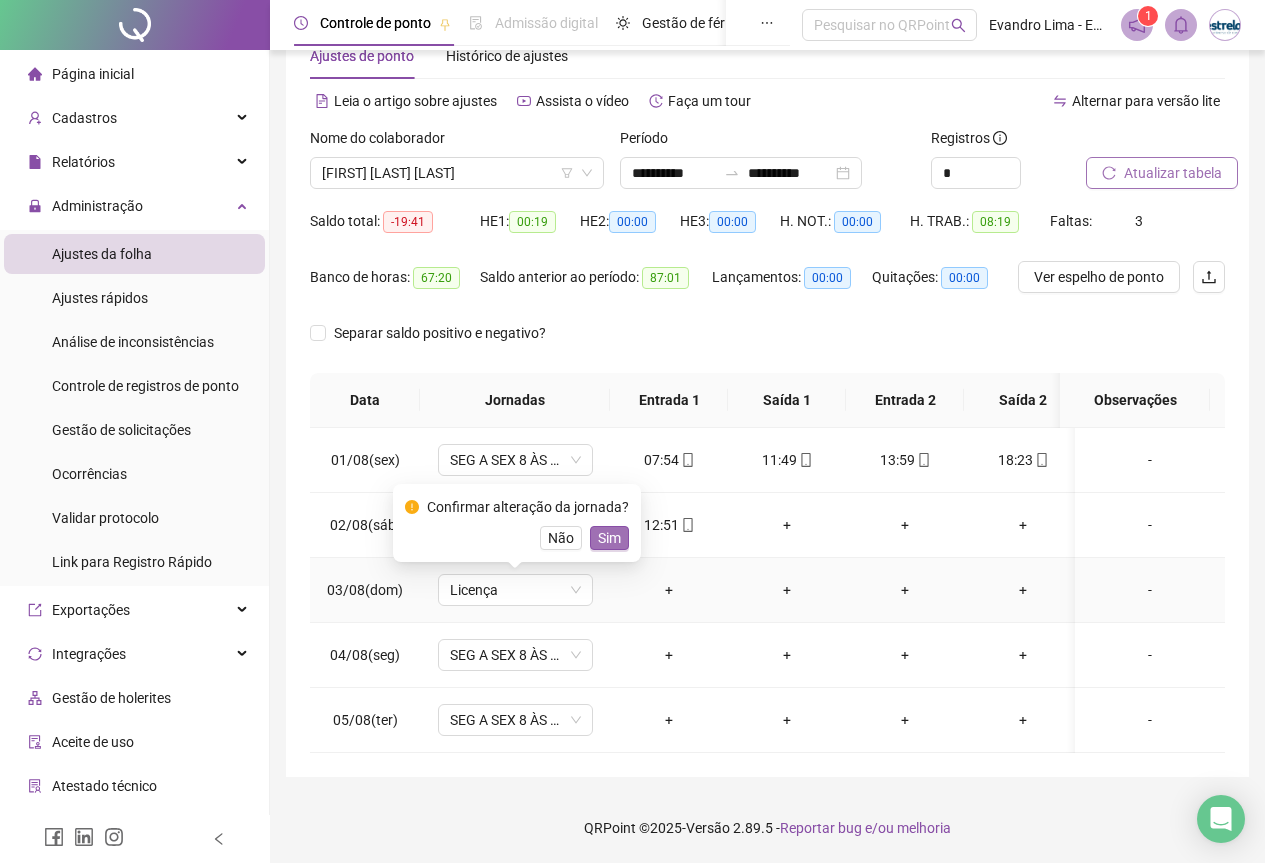 click on "Sim" at bounding box center [609, 538] 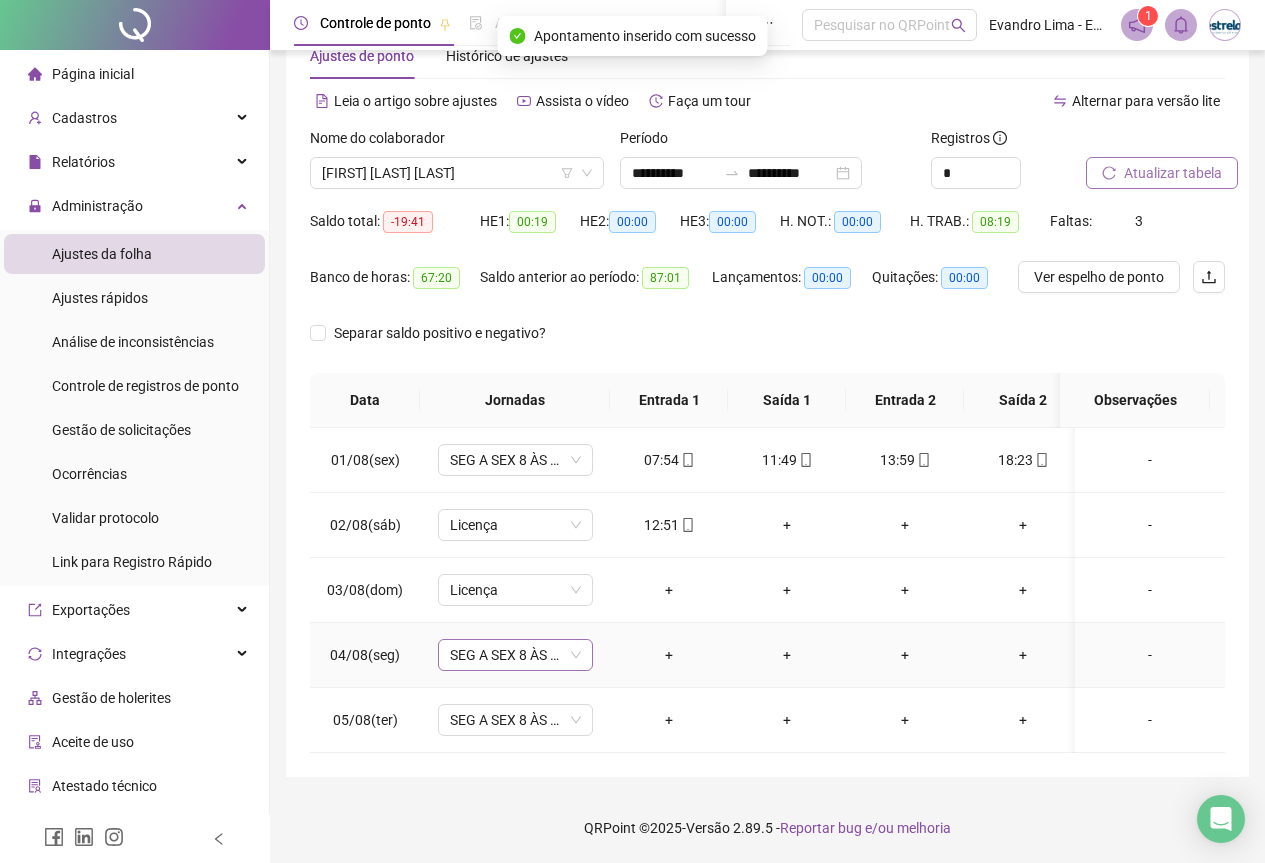 click on "SEG A SEX 8 ÀS 18 HRS" at bounding box center (515, 655) 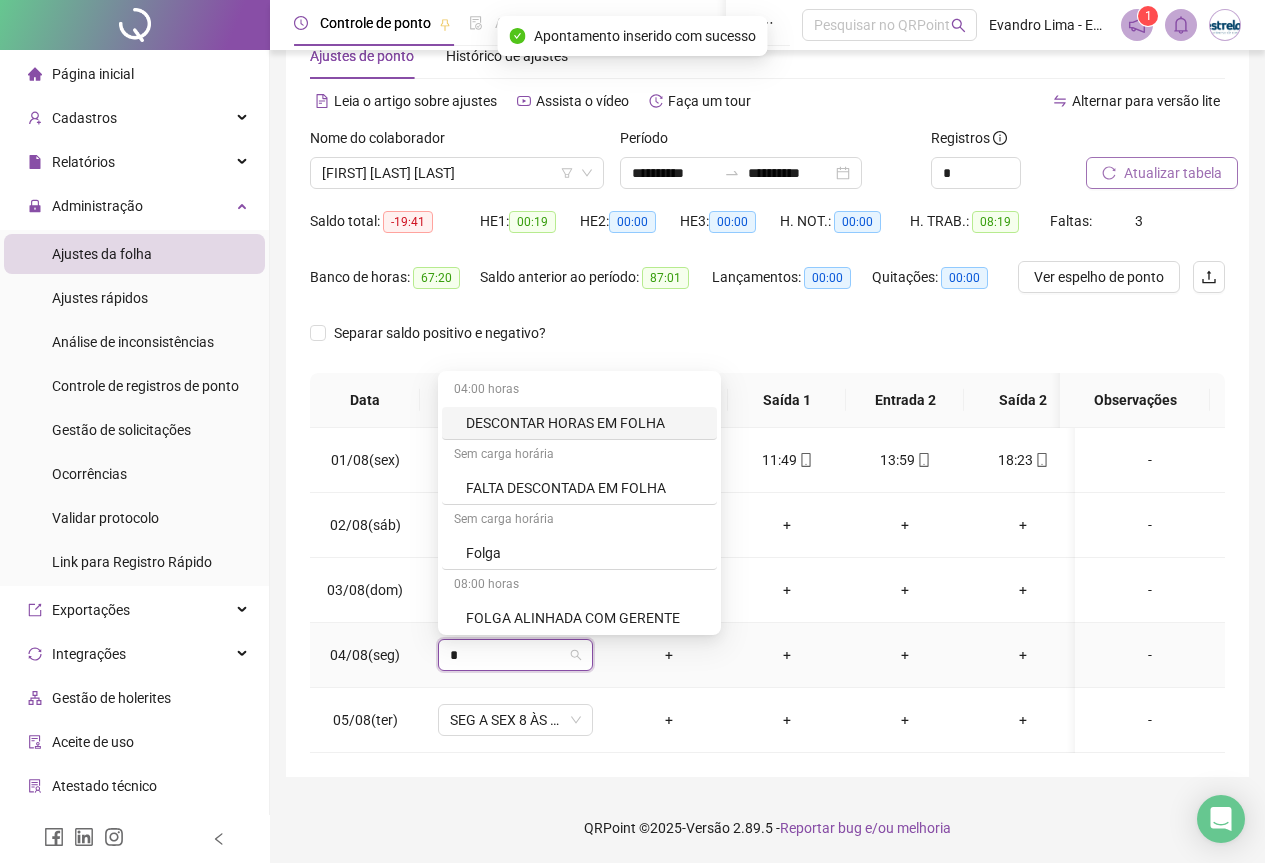 type on "**" 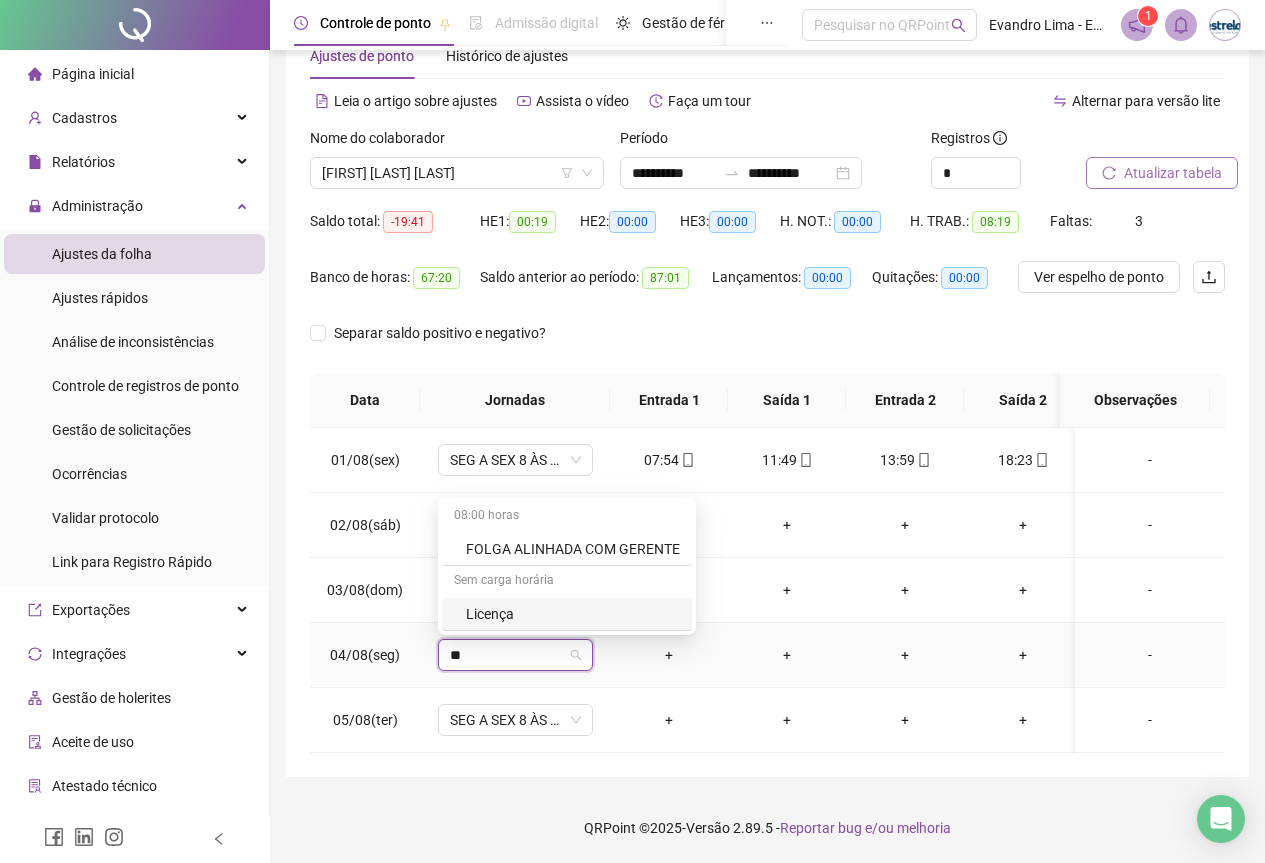 click on "Licença" at bounding box center [573, 614] 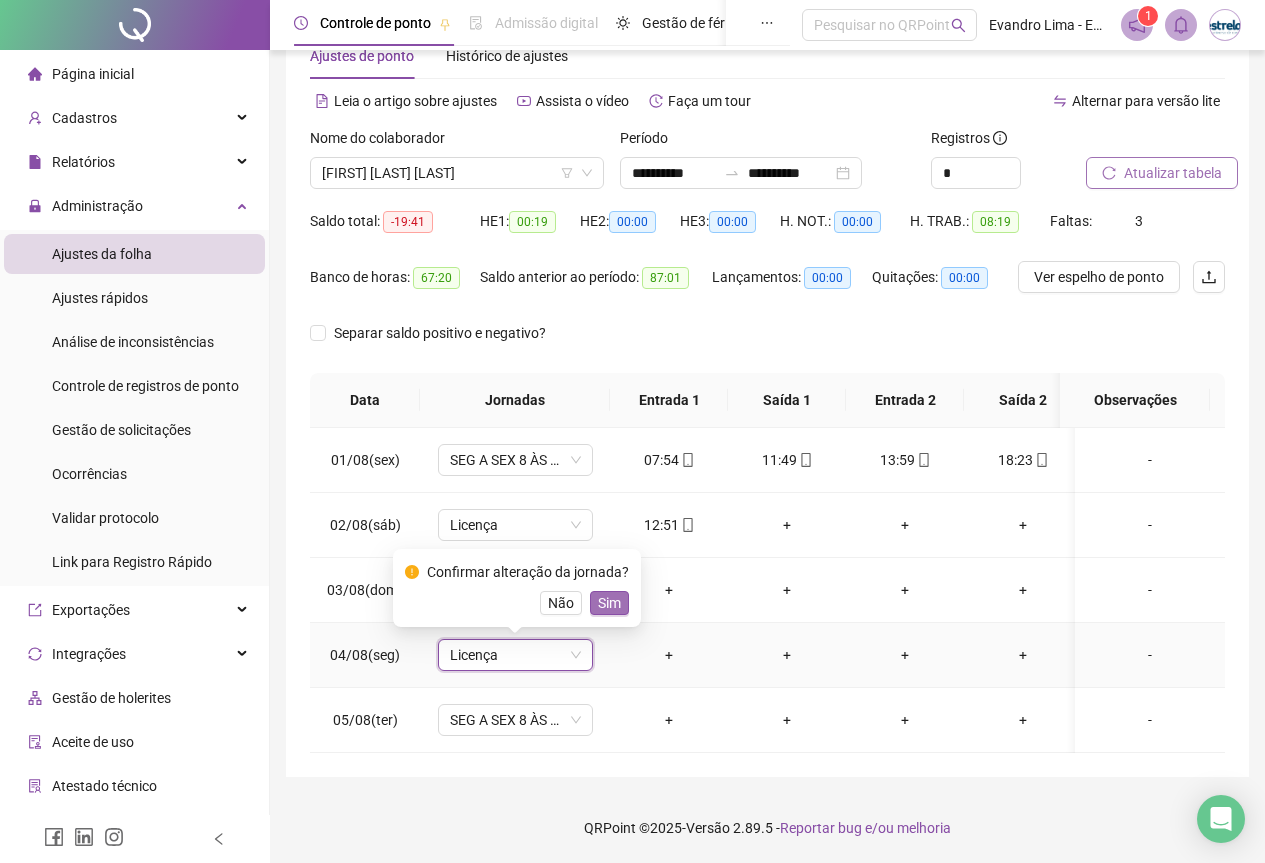 click on "Sim" at bounding box center [609, 603] 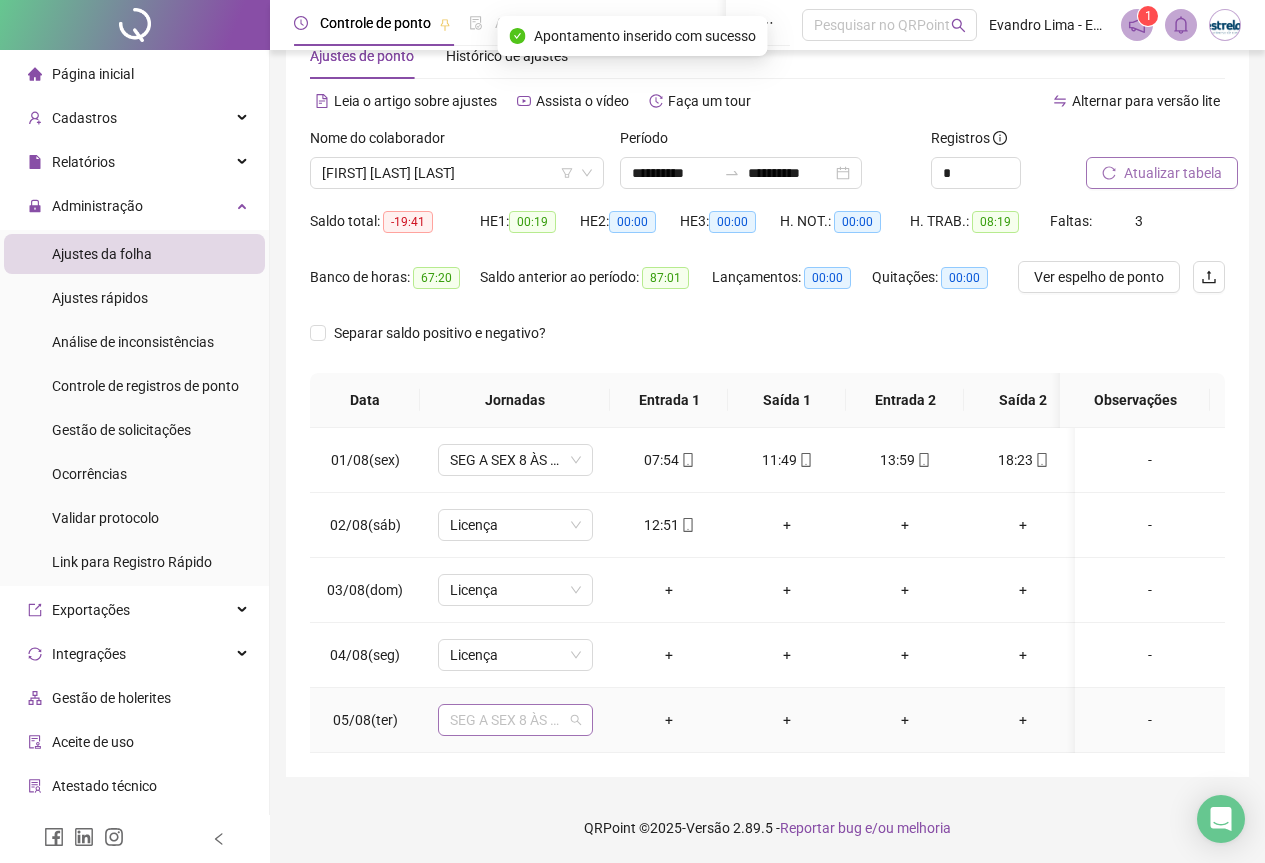 click on "SEG A SEX 8 ÀS 18 HRS" at bounding box center (515, 720) 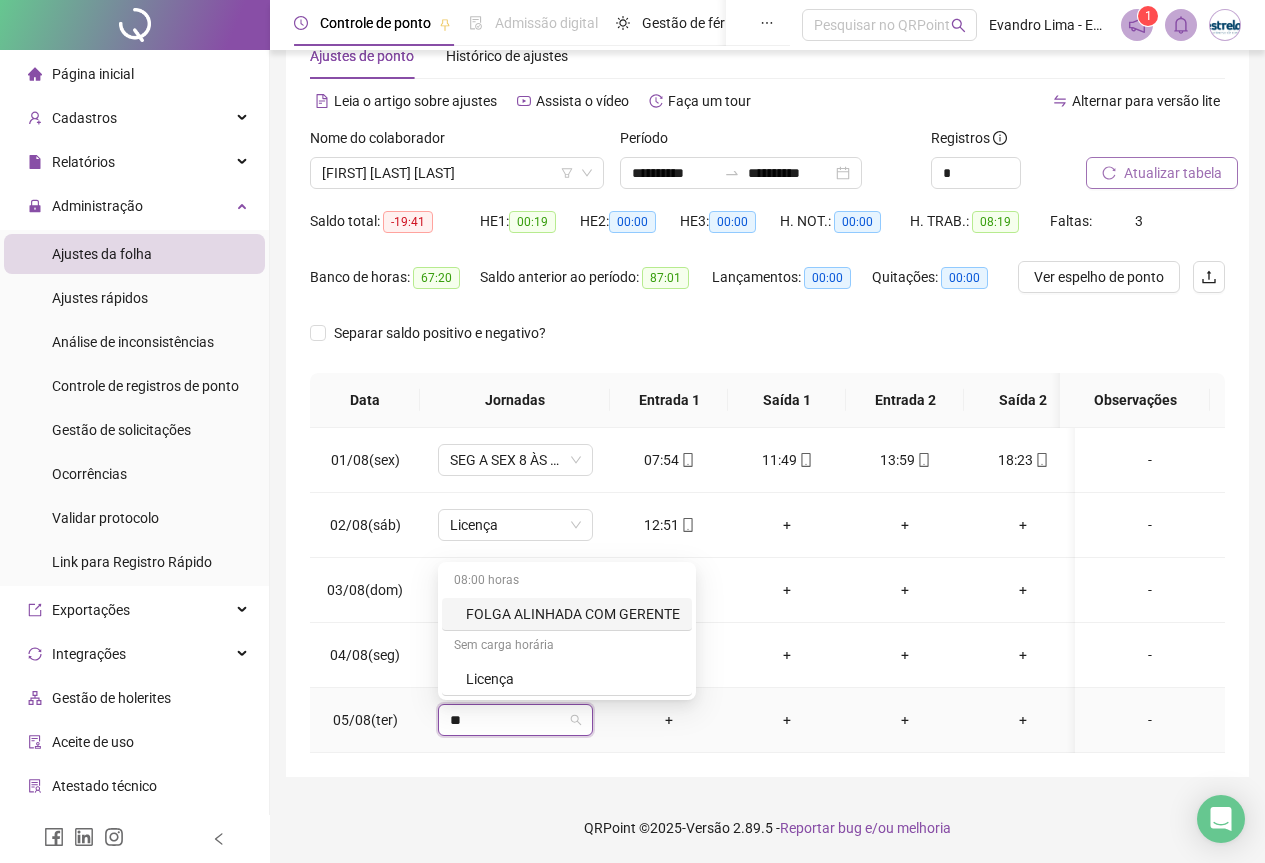 type on "***" 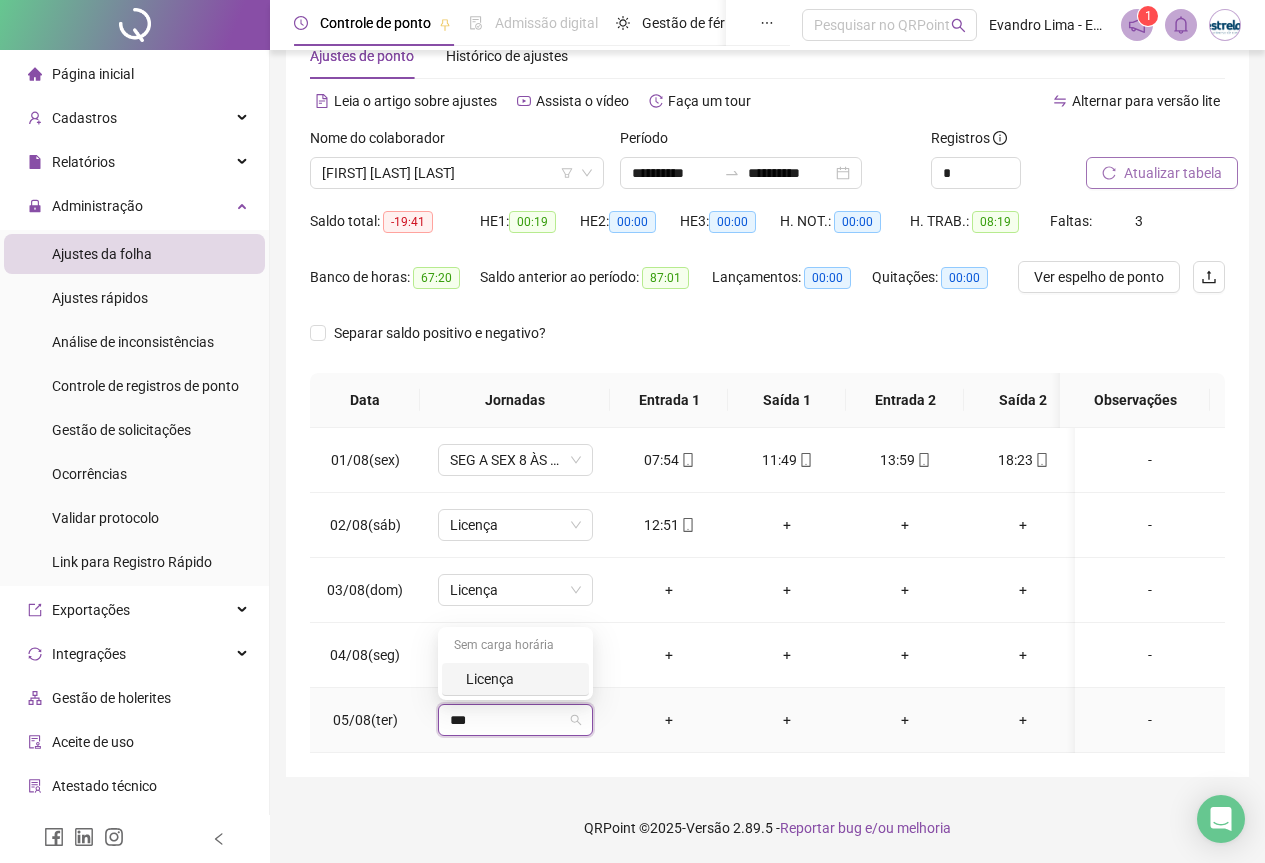 click on "Licença" at bounding box center (521, 679) 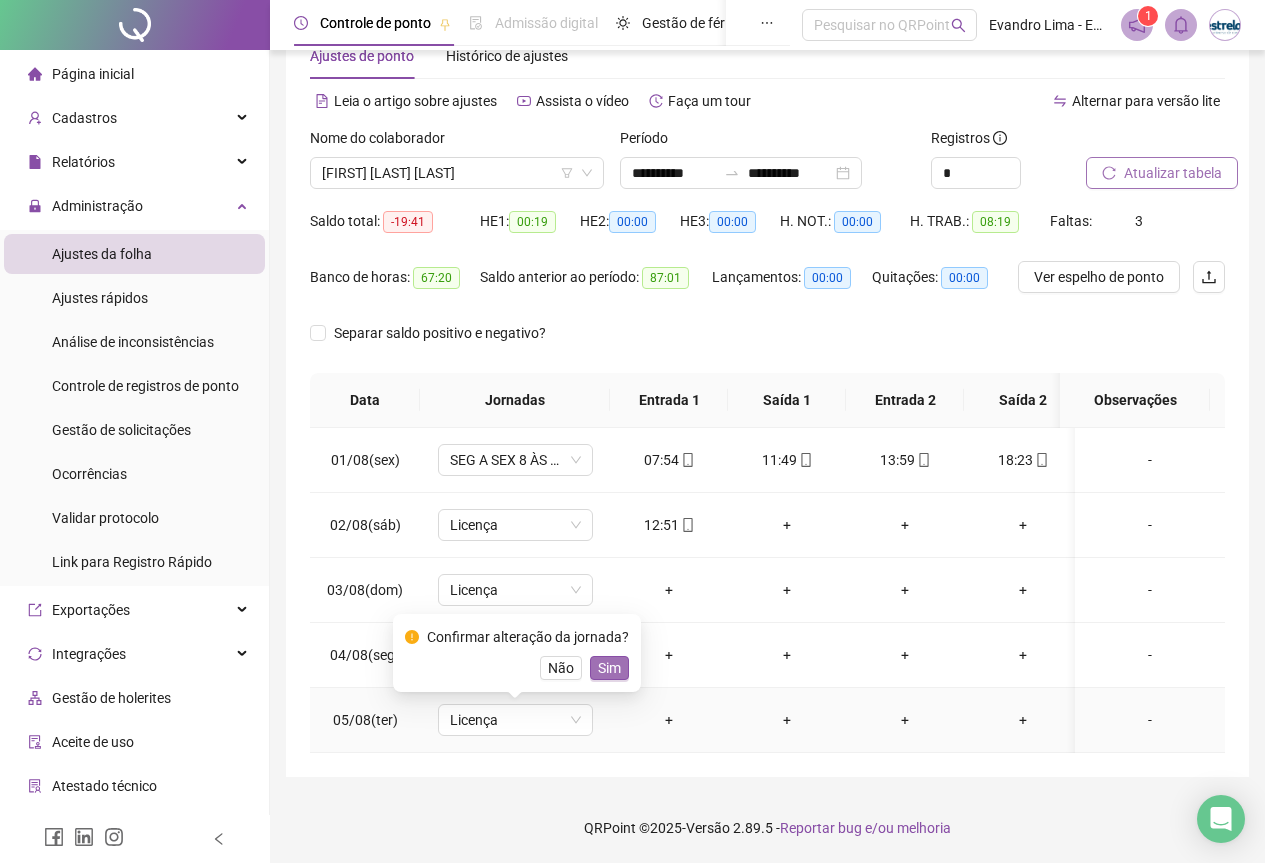 click on "Sim" at bounding box center [609, 668] 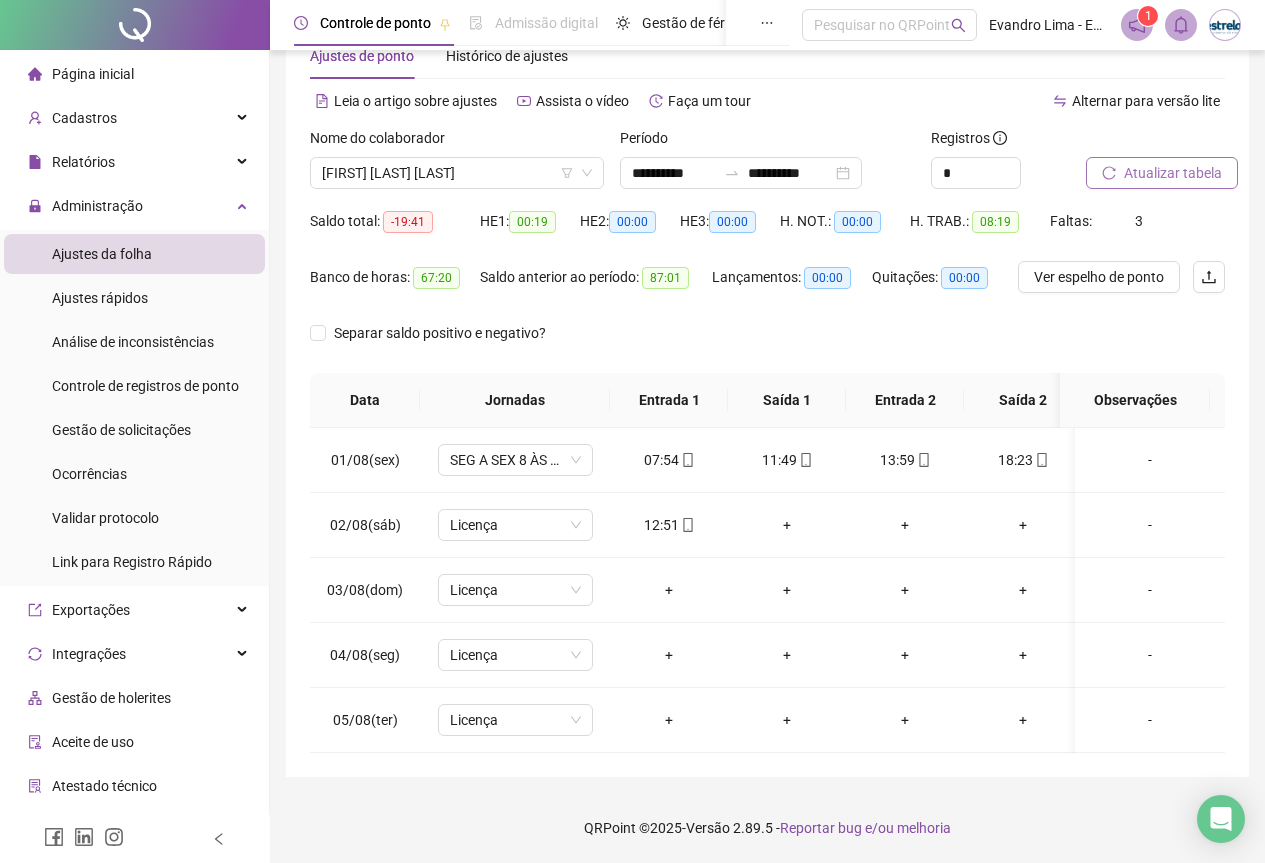 click on "Separar saldo positivo e negativo?" at bounding box center (767, 345) 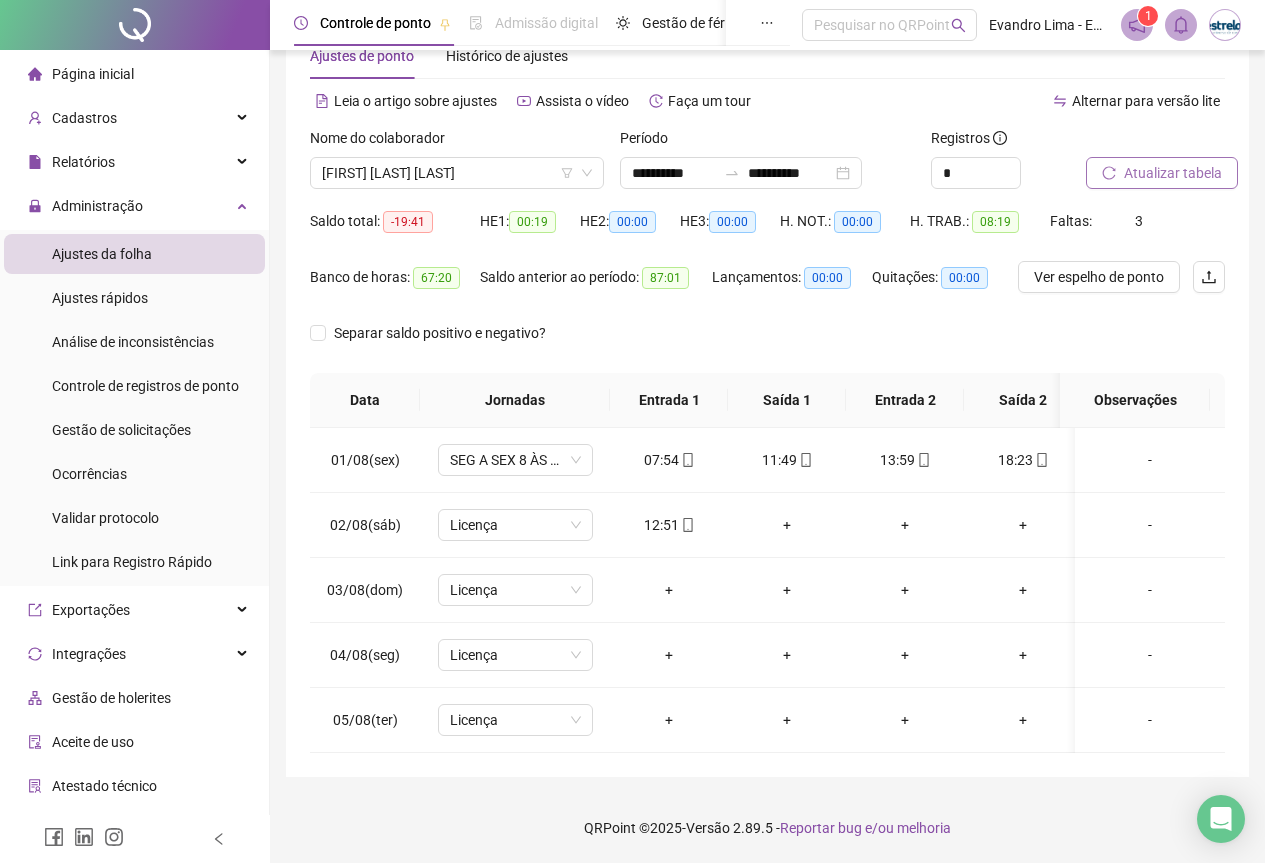 click on "Nome do colaborador [FIRST] [LAST] [LAST]" at bounding box center (457, 166) 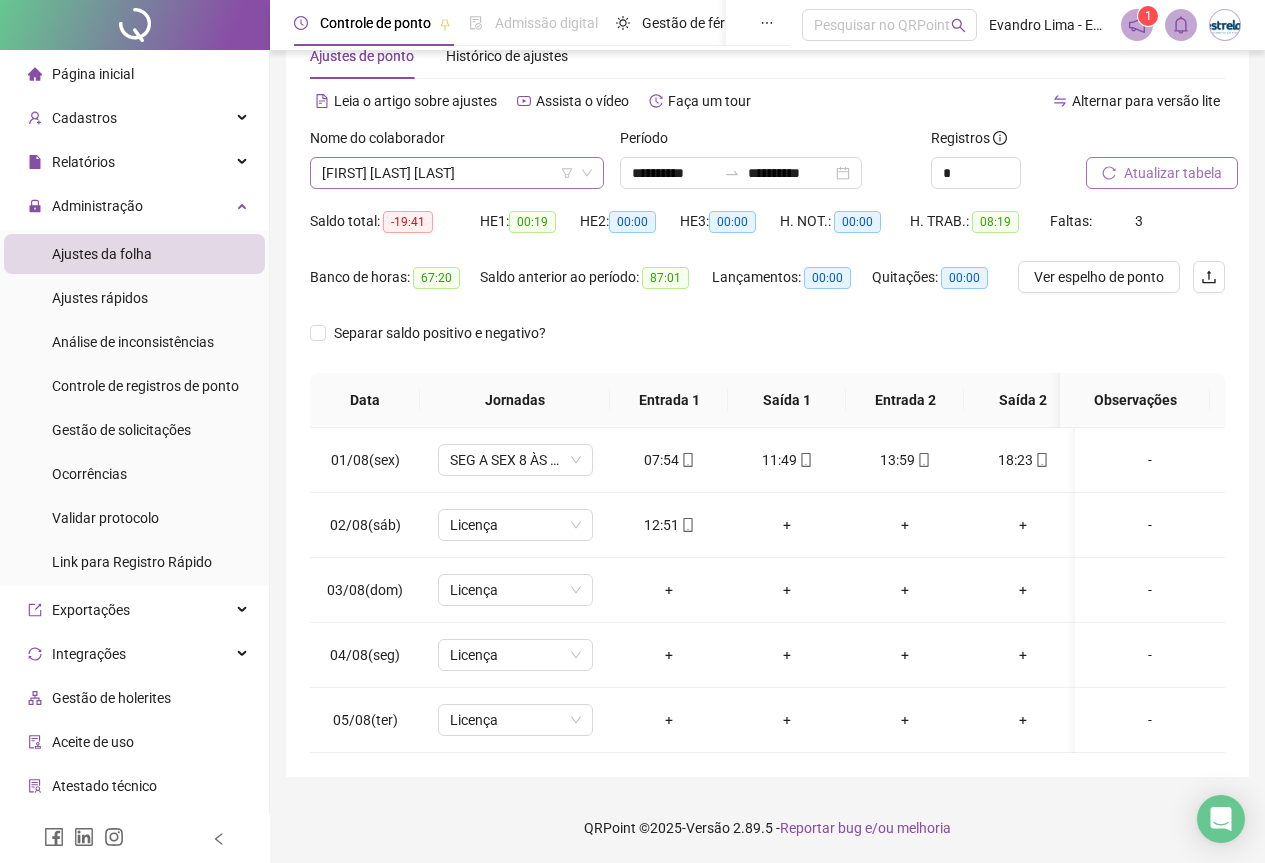 scroll, scrollTop: 4480, scrollLeft: 0, axis: vertical 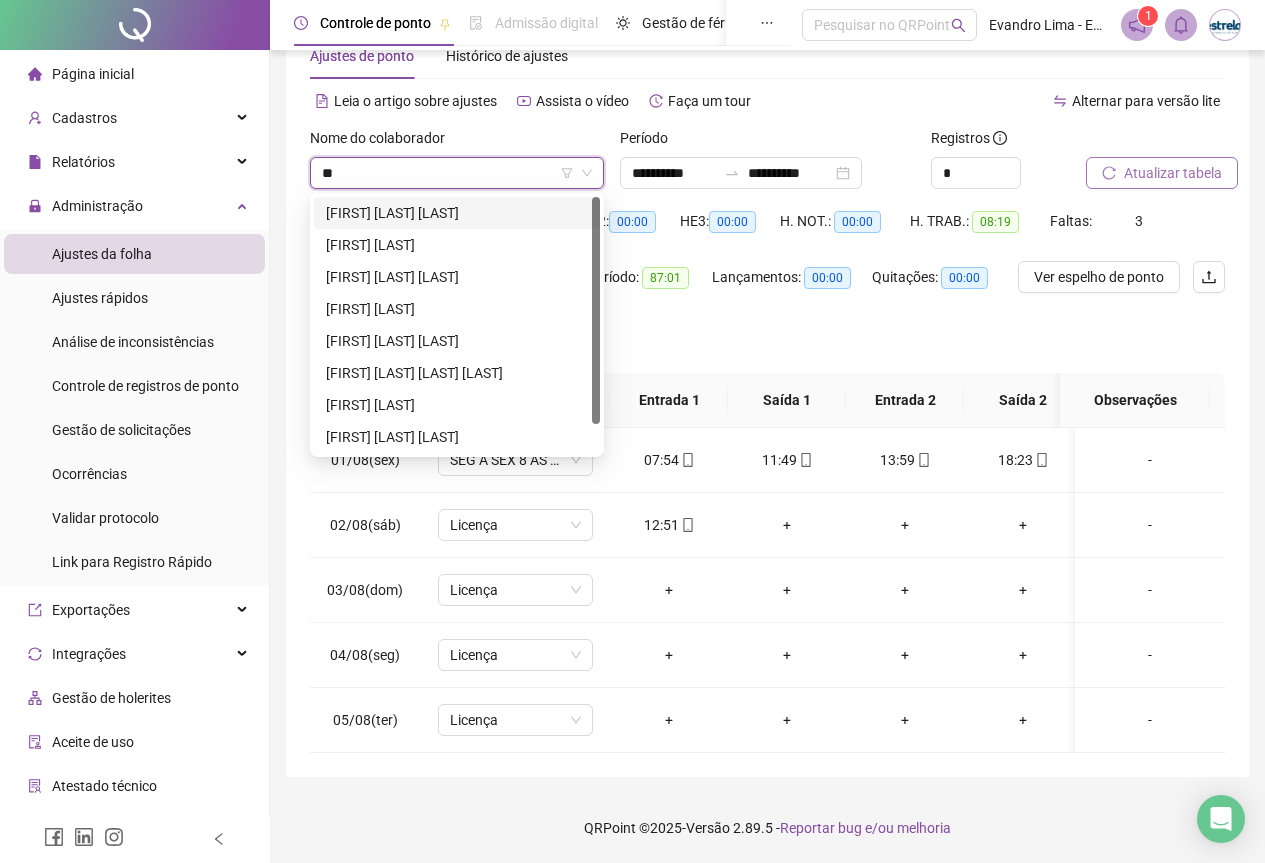 type on "*" 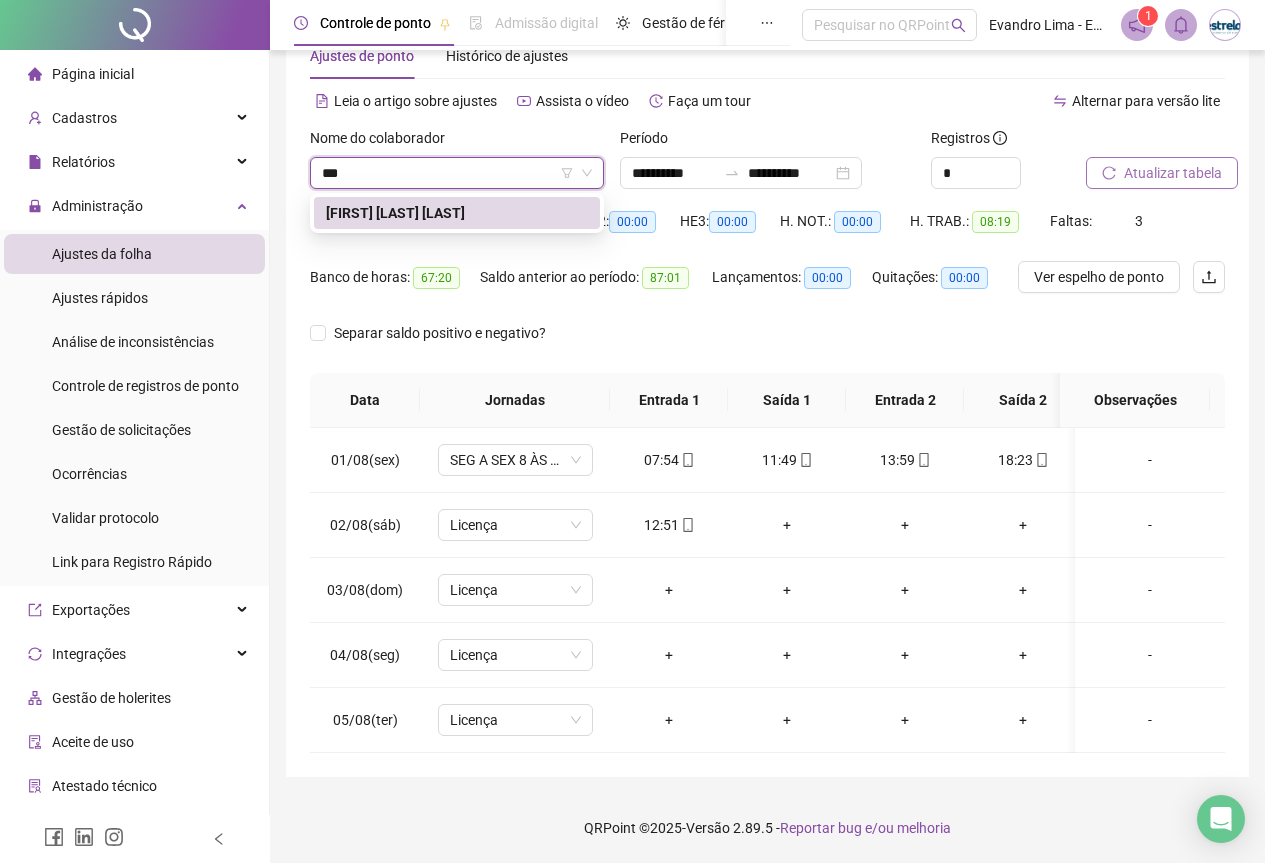 scroll, scrollTop: 0, scrollLeft: 0, axis: both 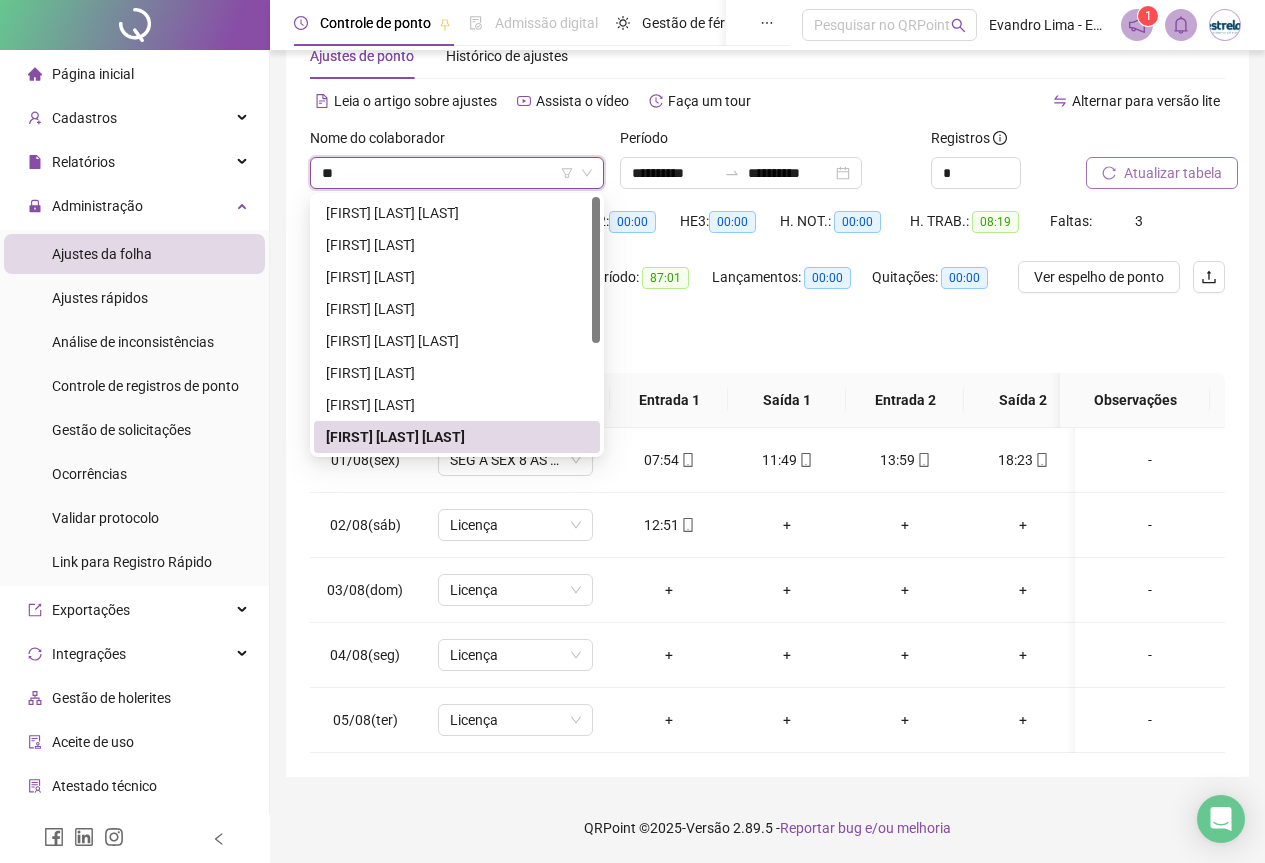 type on "*" 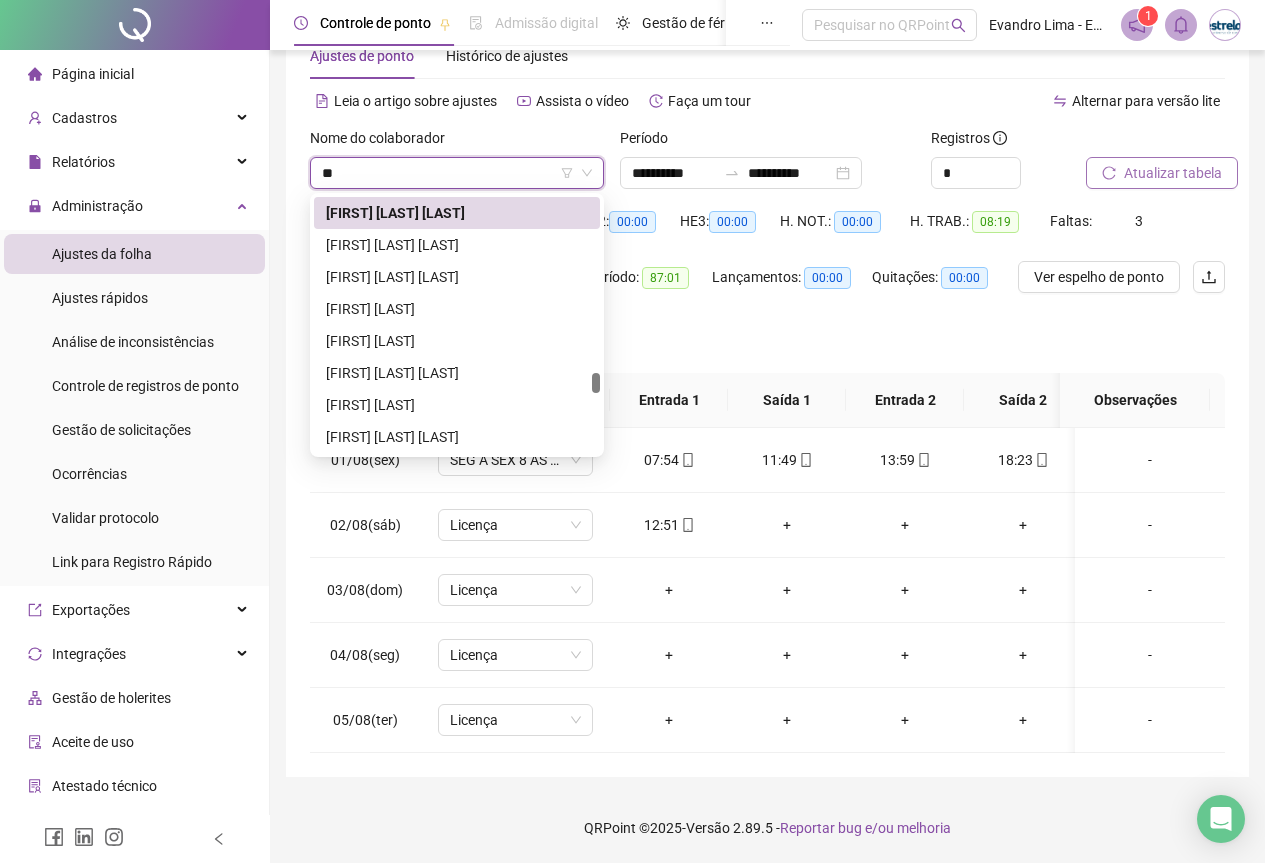 scroll, scrollTop: 256, scrollLeft: 0, axis: vertical 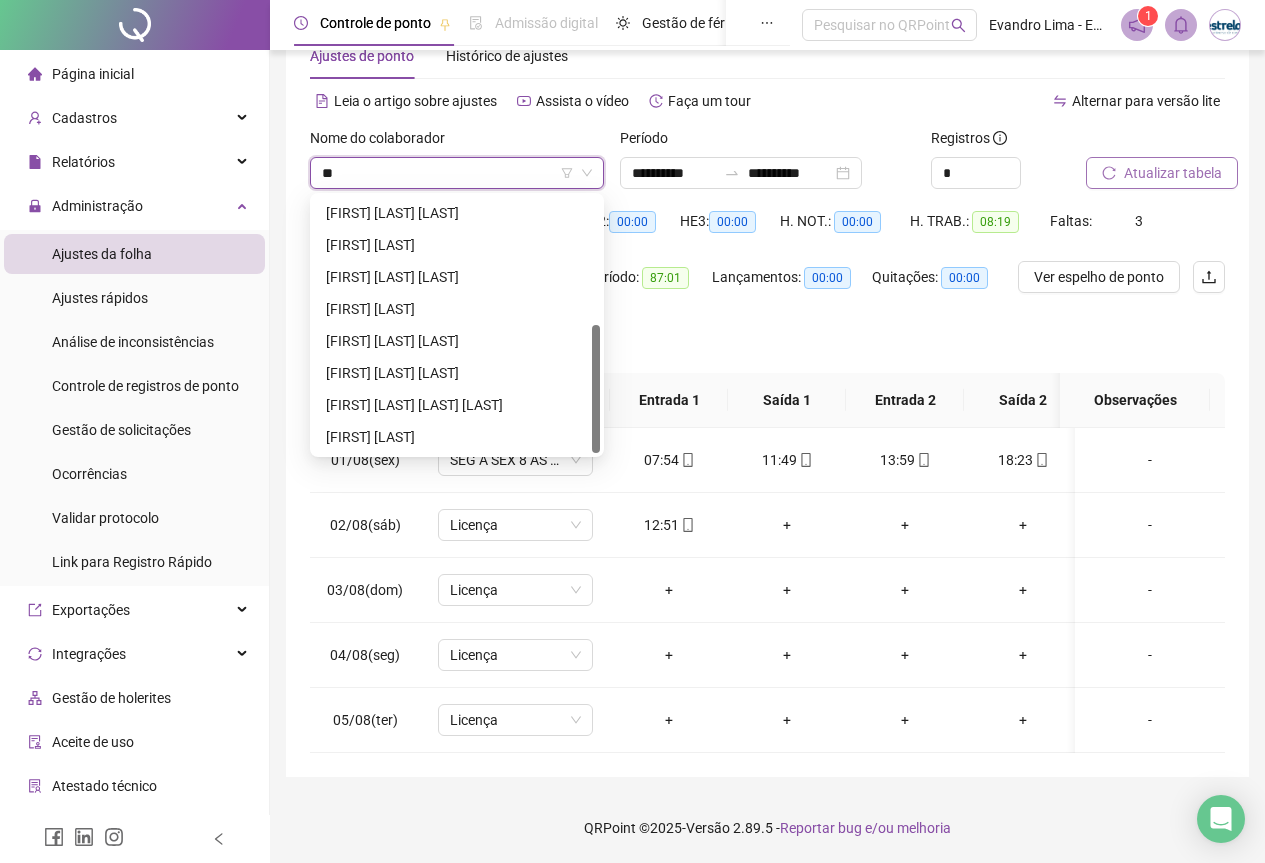 type on "***" 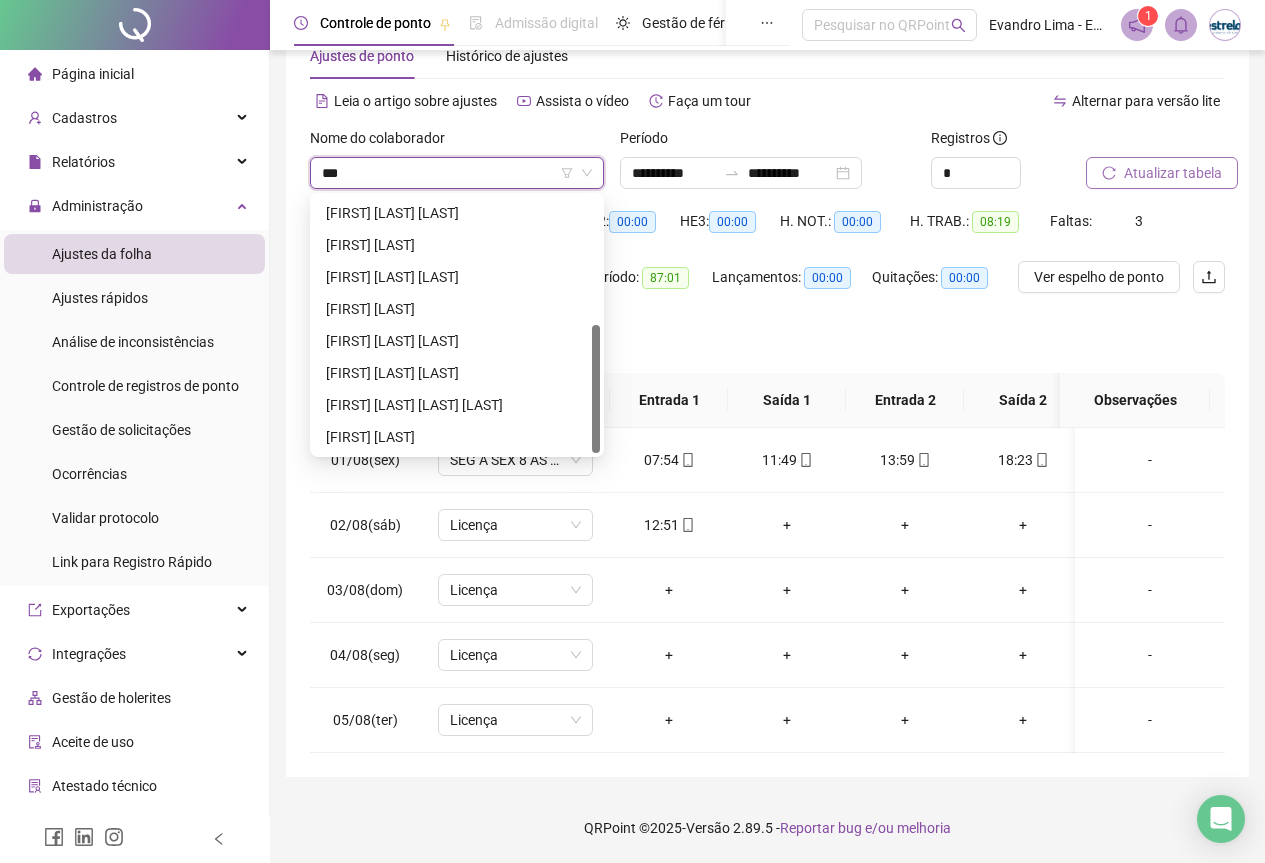 scroll, scrollTop: 0, scrollLeft: 0, axis: both 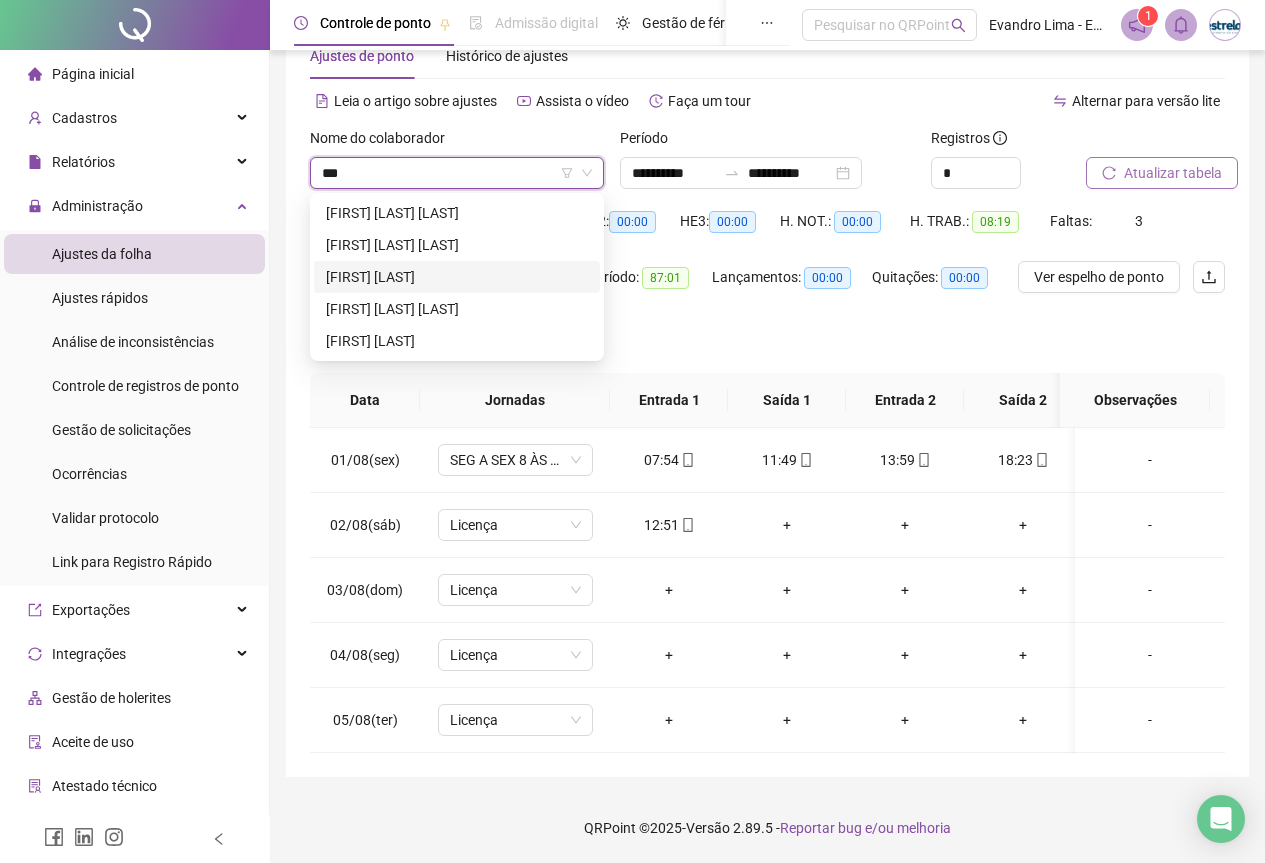 click on "[FIRST] [LAST]" at bounding box center [457, 277] 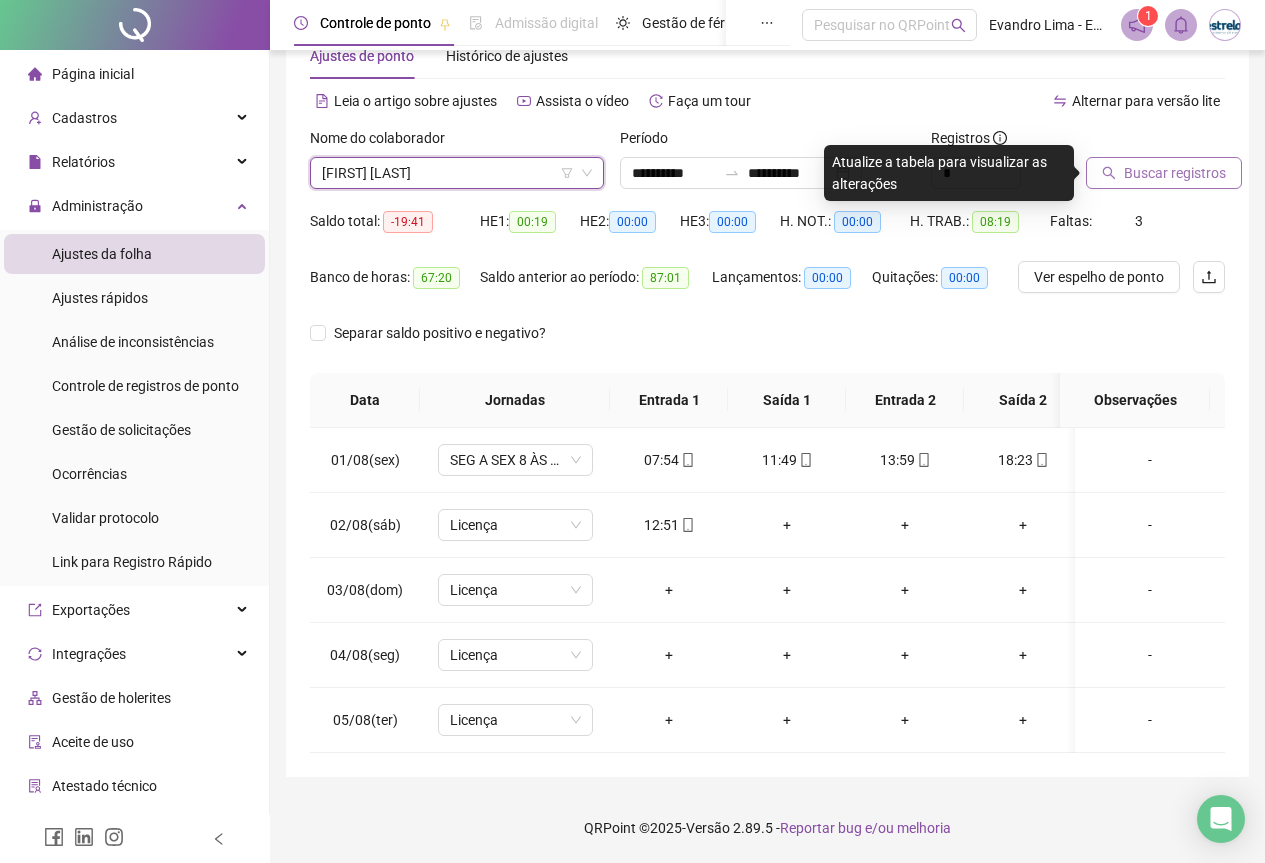 click on "Buscar registros" at bounding box center (1175, 173) 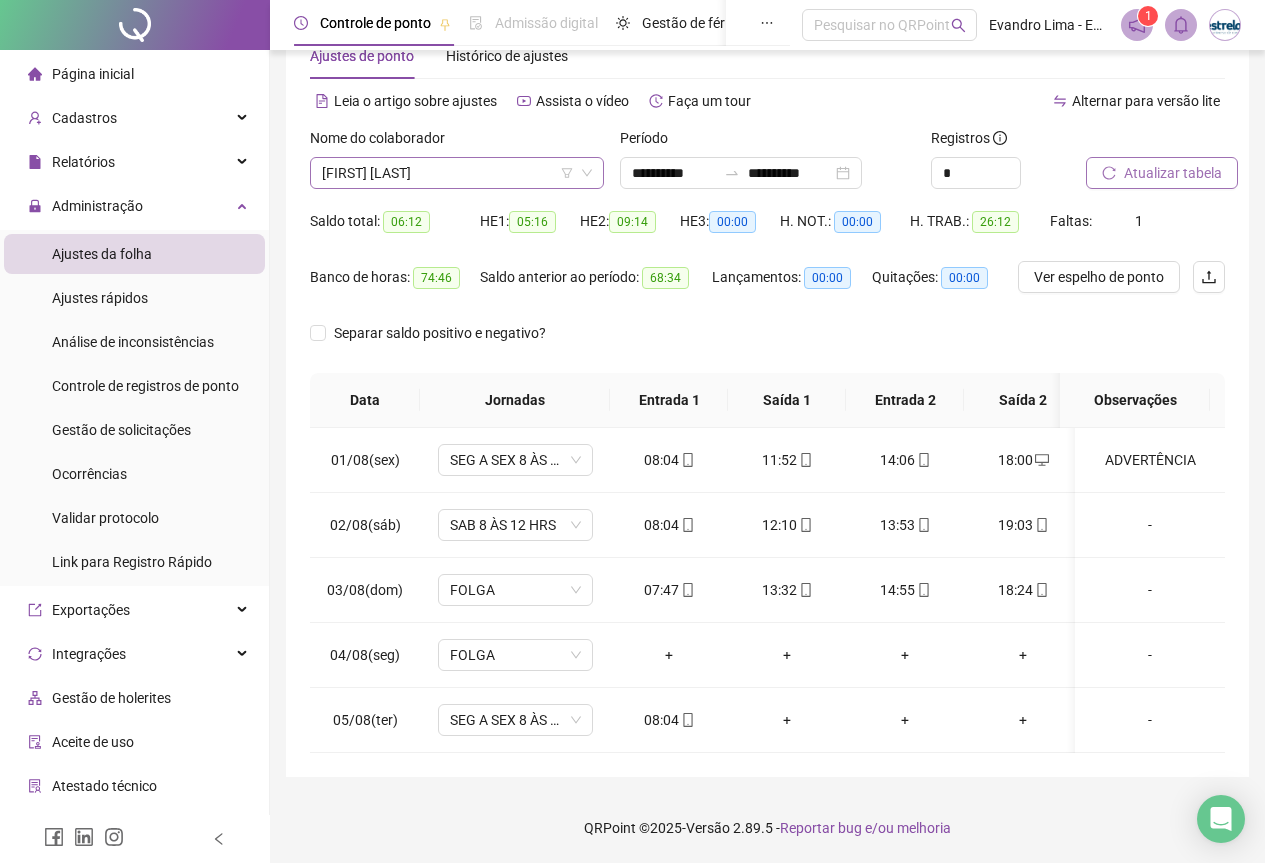 scroll, scrollTop: 5376, scrollLeft: 0, axis: vertical 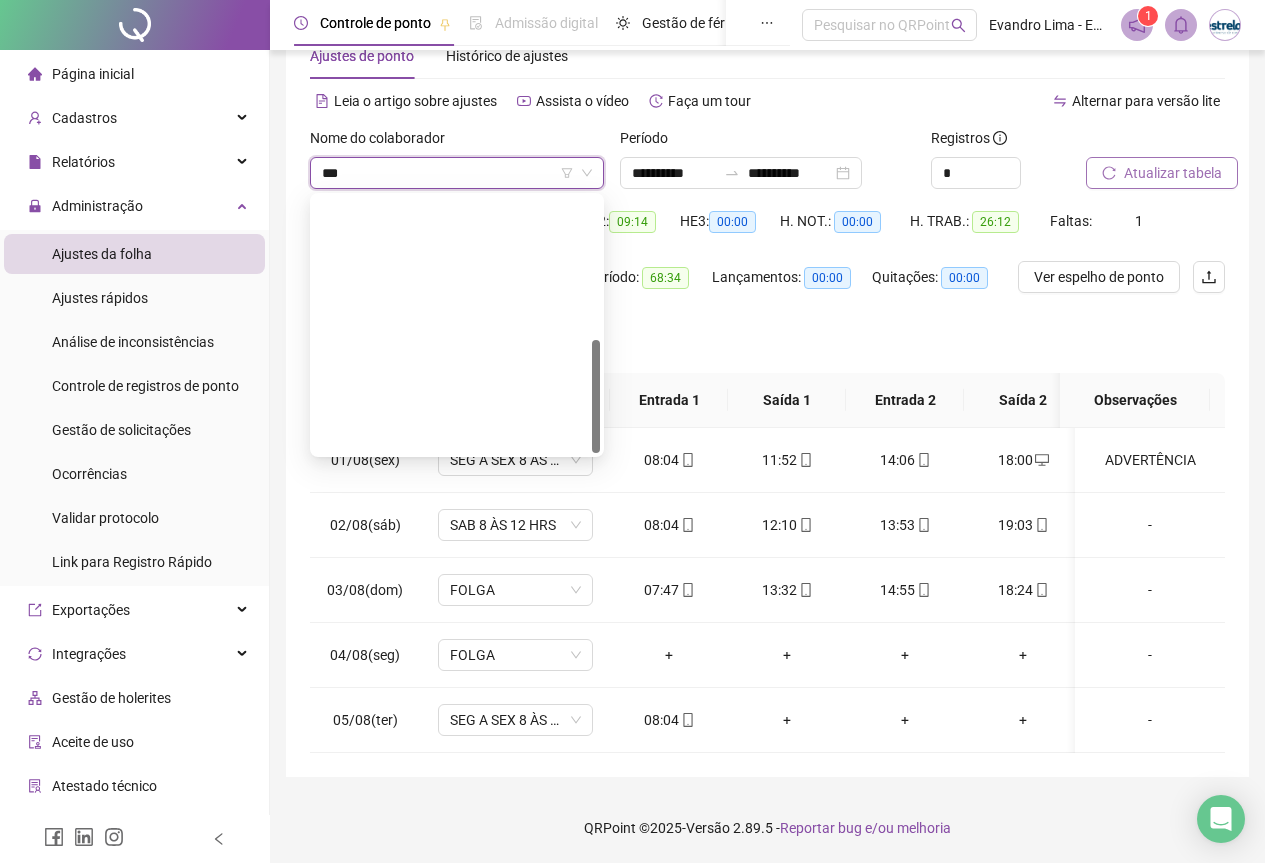 type on "****" 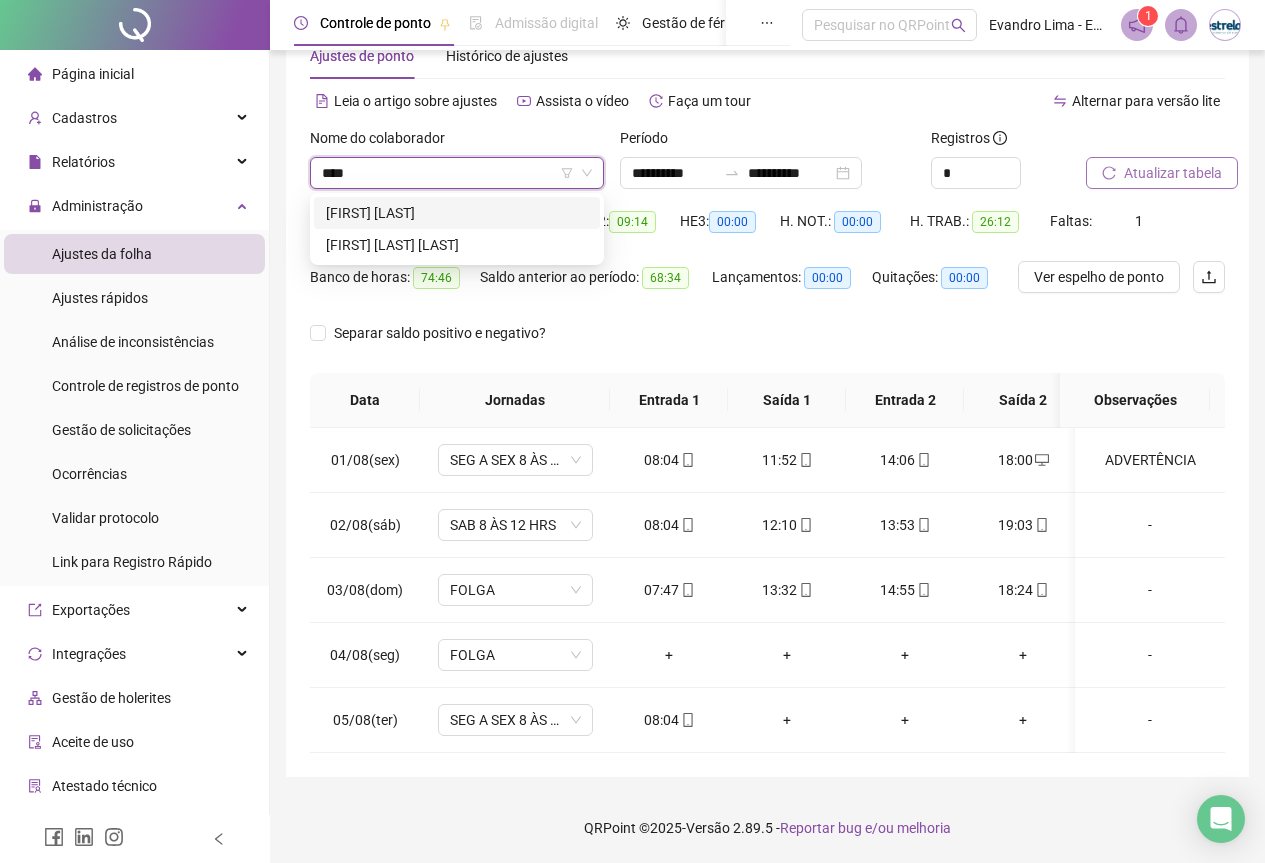 click on "[FIRST] [LAST]" at bounding box center (457, 213) 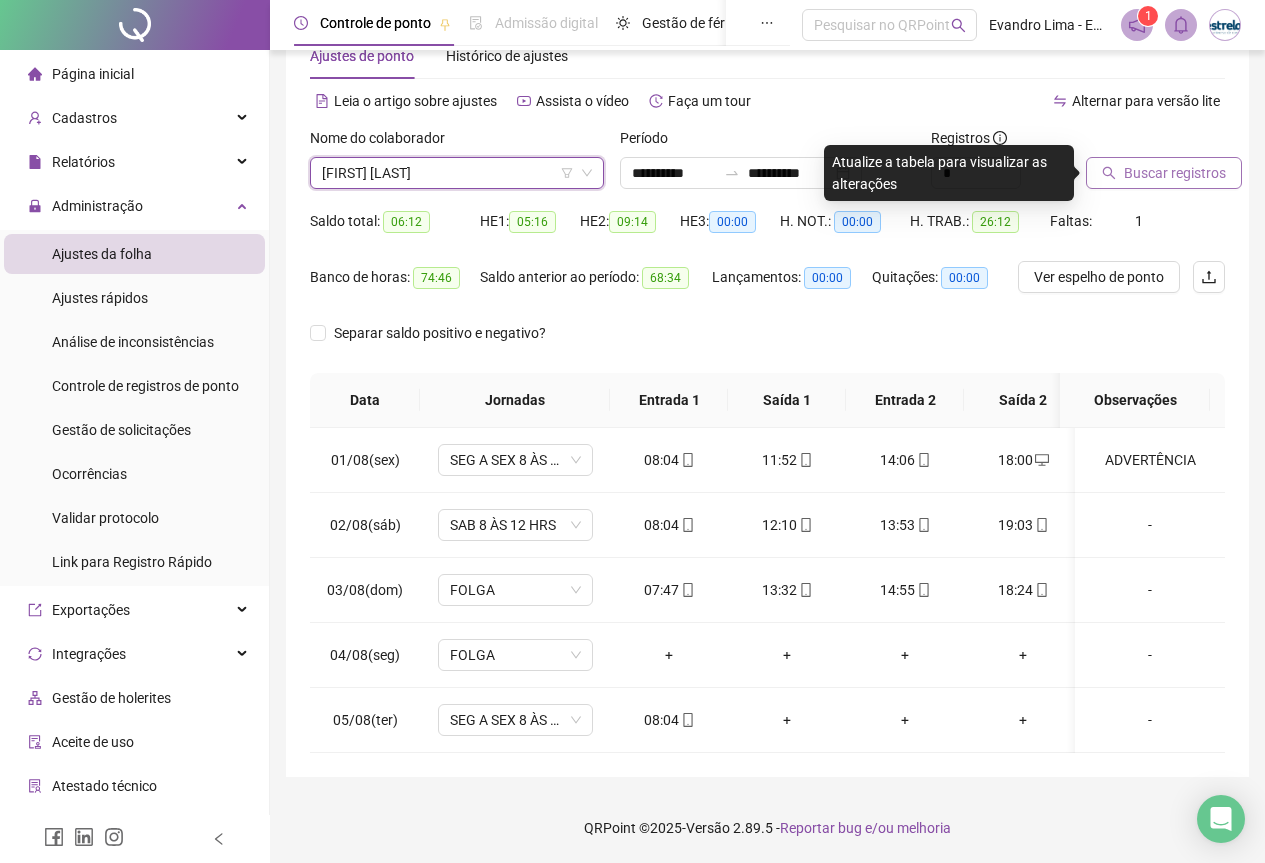 click on "Buscar registros" at bounding box center (1175, 173) 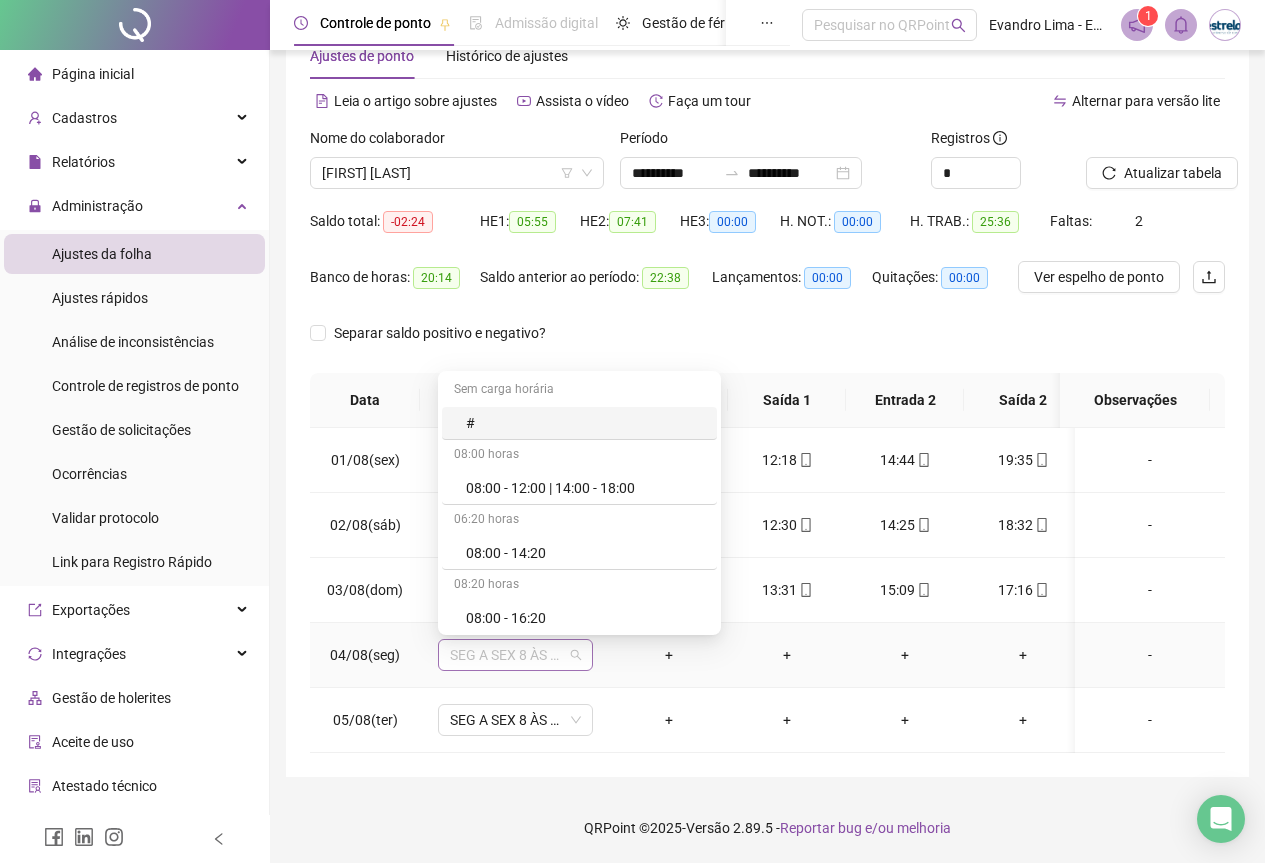 click on "SEG A SEX 8 ÀS 18 HRS" at bounding box center [515, 655] 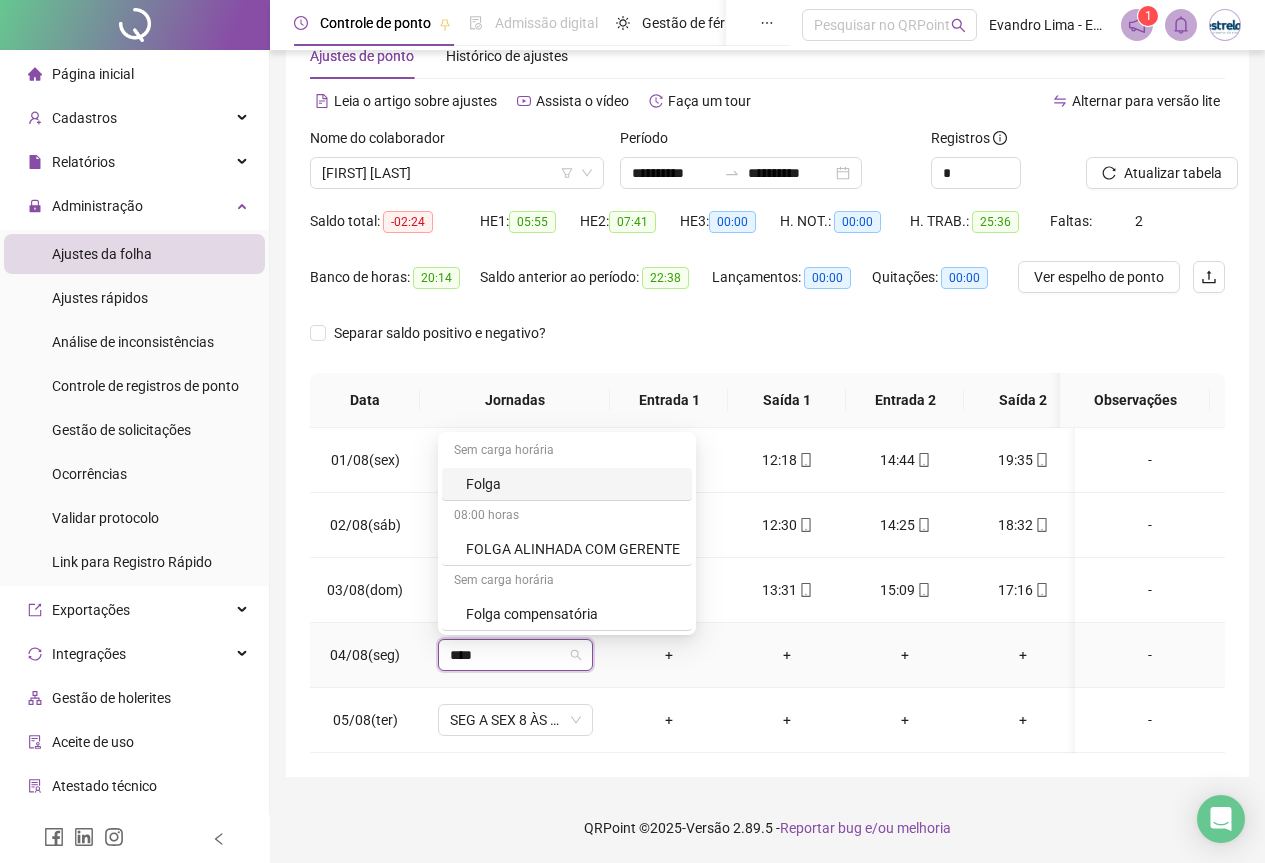 type on "*****" 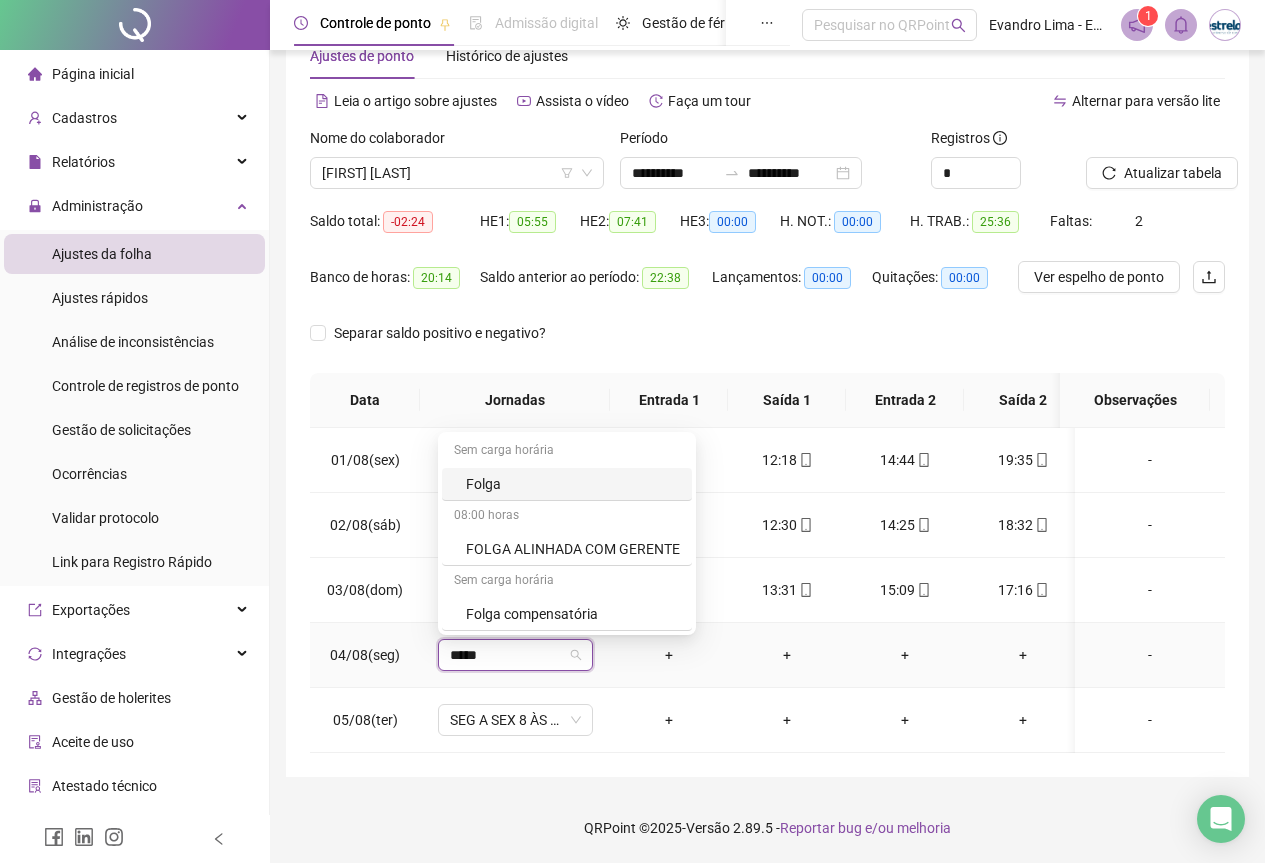 click on "Folga" at bounding box center [573, 484] 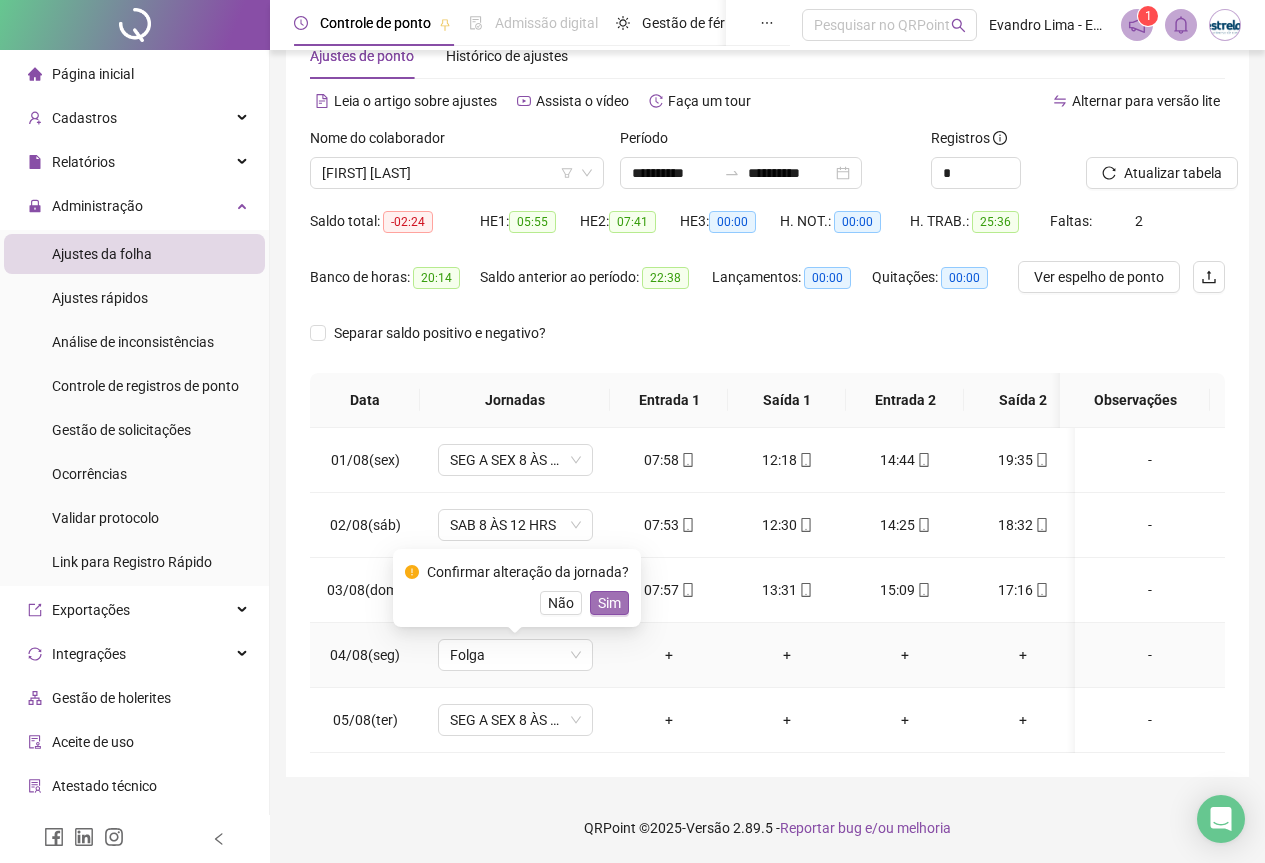 click on "Sim" at bounding box center (609, 603) 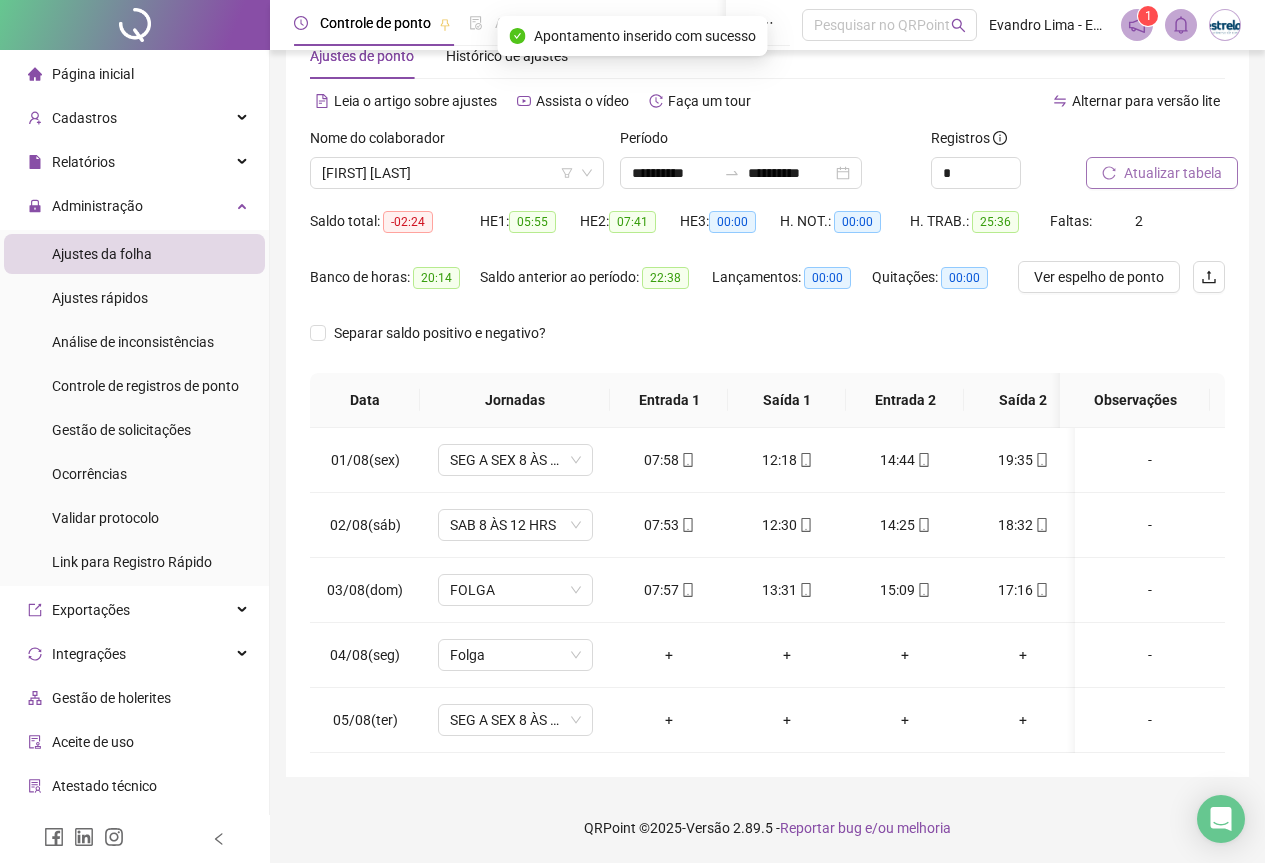 click on "Atualizar tabela" at bounding box center (1162, 173) 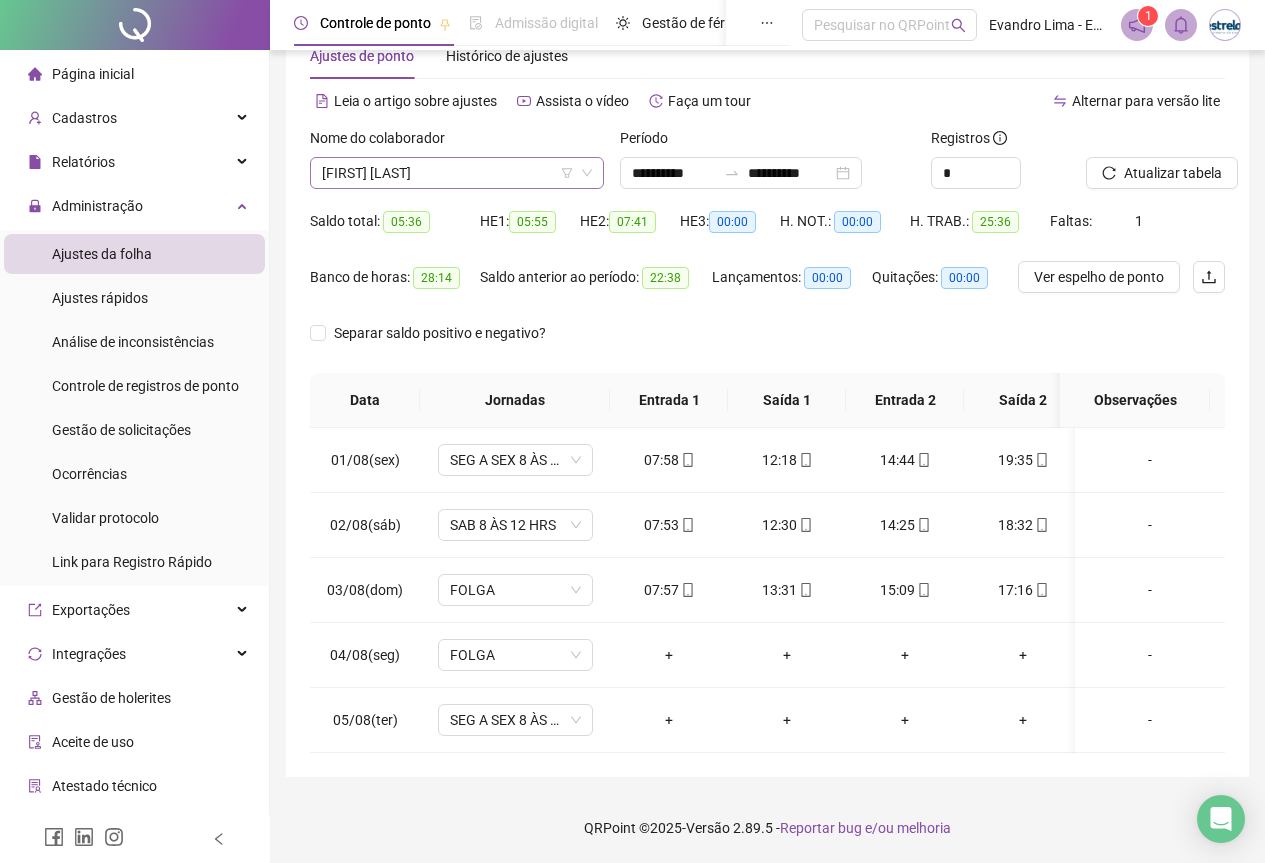 scroll, scrollTop: 2016, scrollLeft: 0, axis: vertical 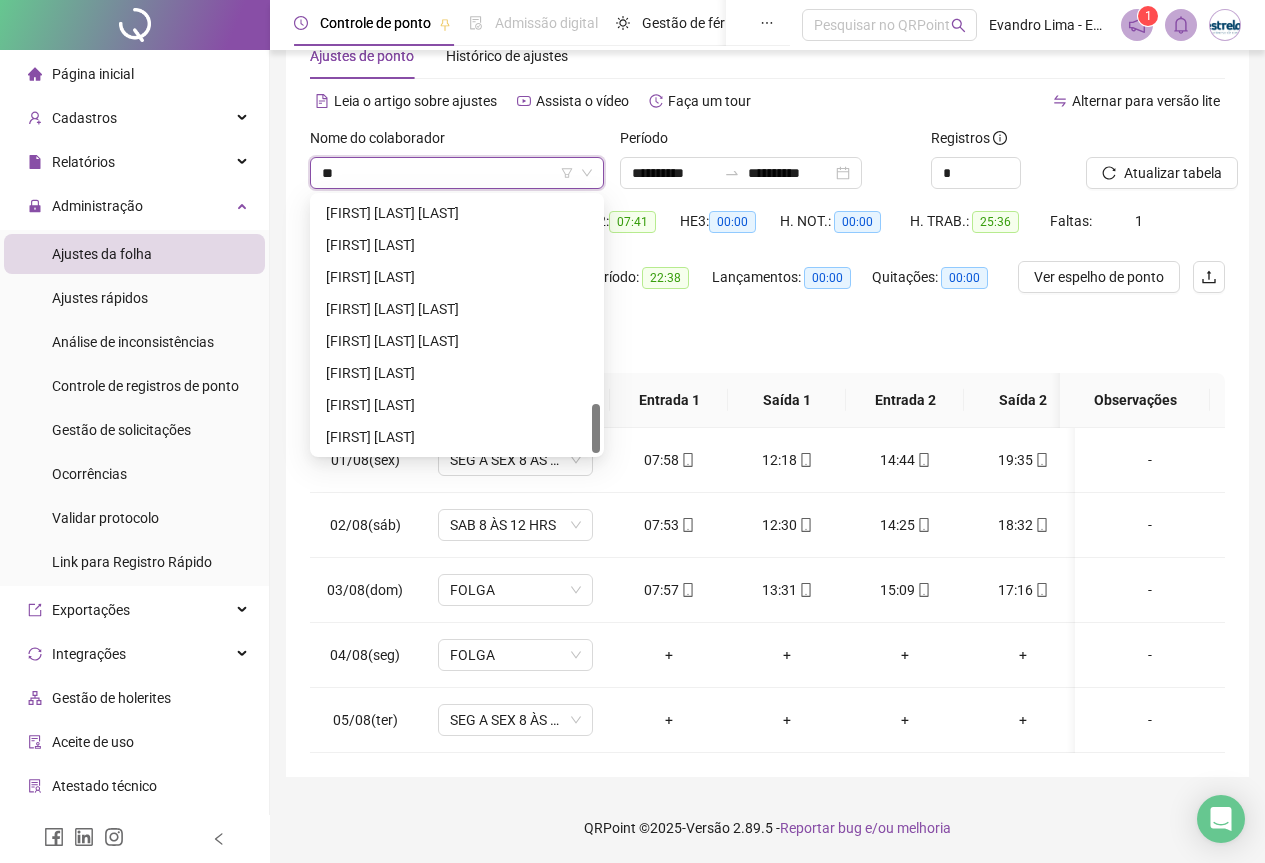 type on "***" 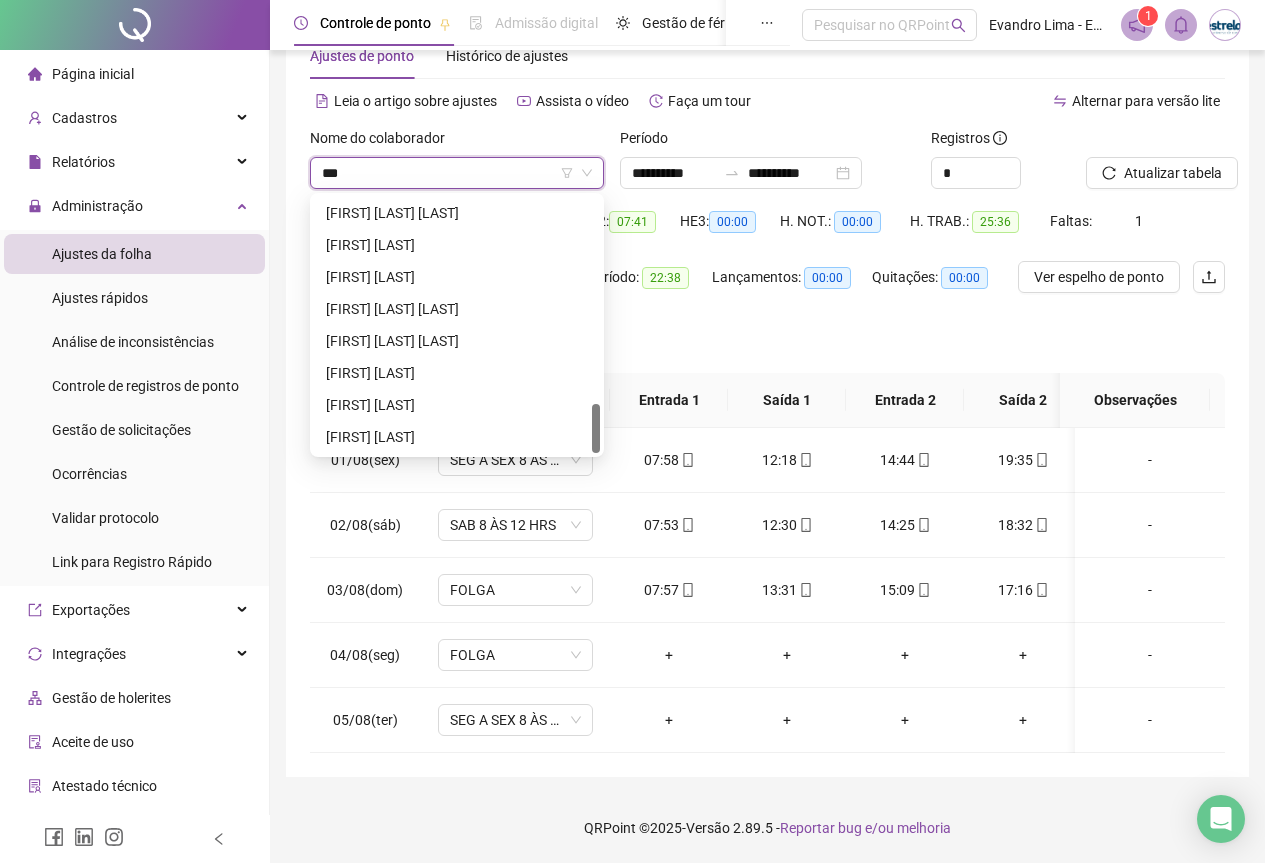 scroll, scrollTop: 0, scrollLeft: 0, axis: both 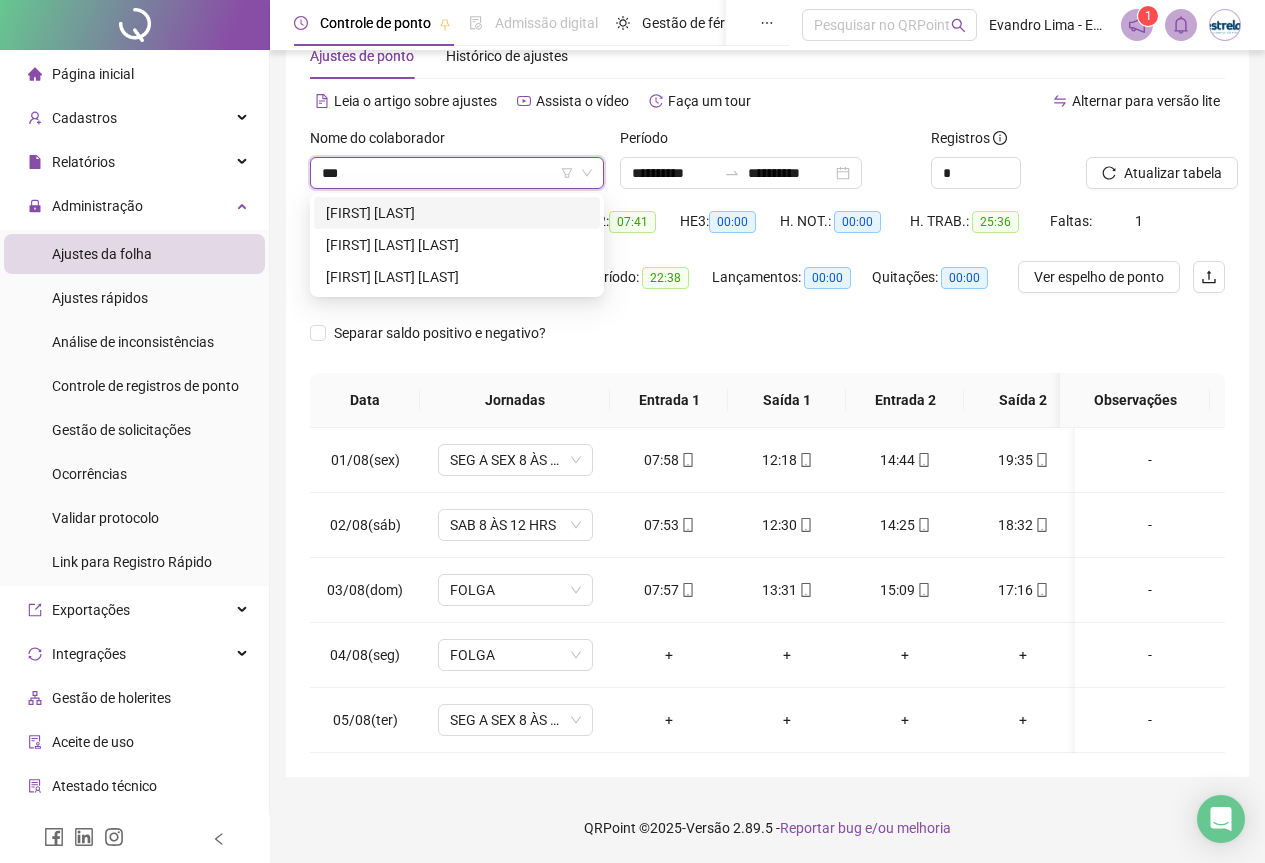 click on "[FIRST] [LAST]" at bounding box center [457, 213] 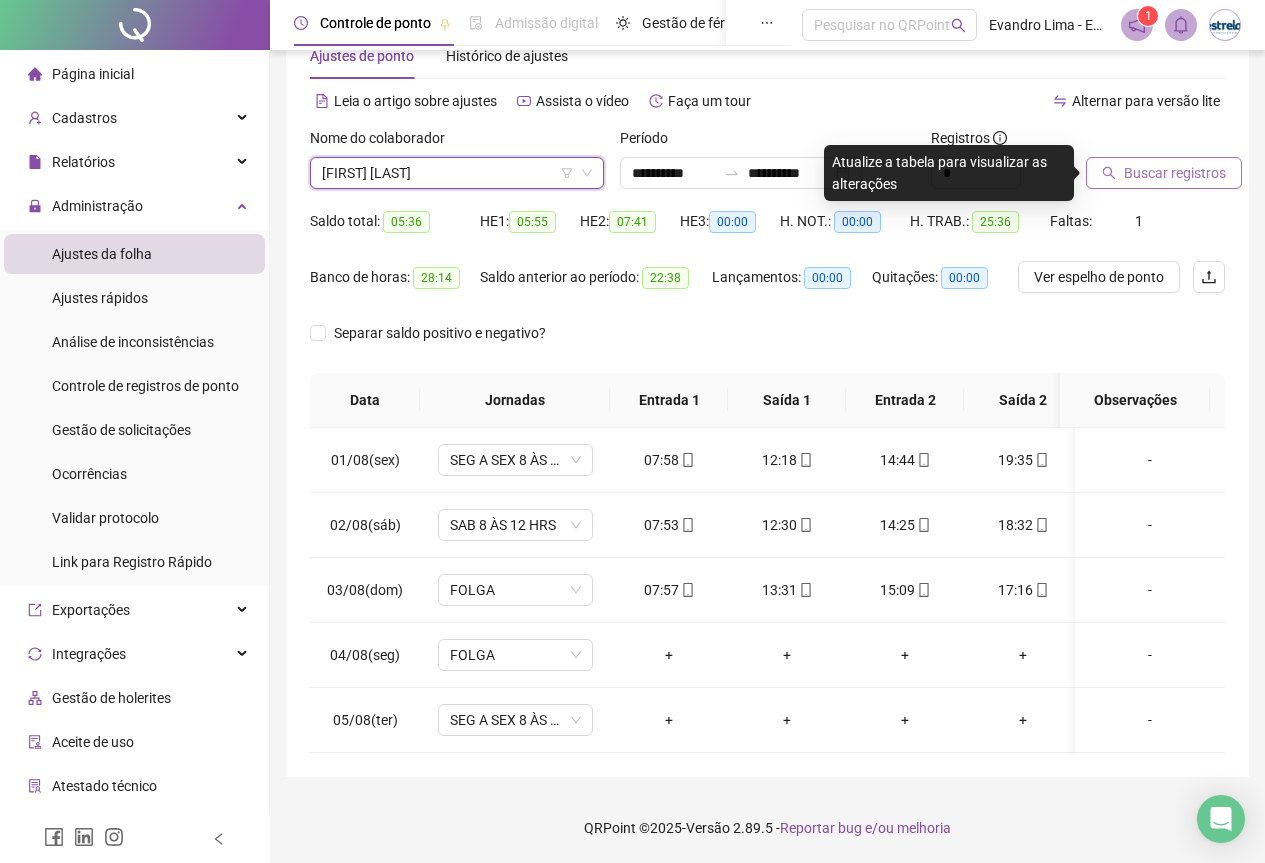 click on "Buscar registros" at bounding box center [1175, 173] 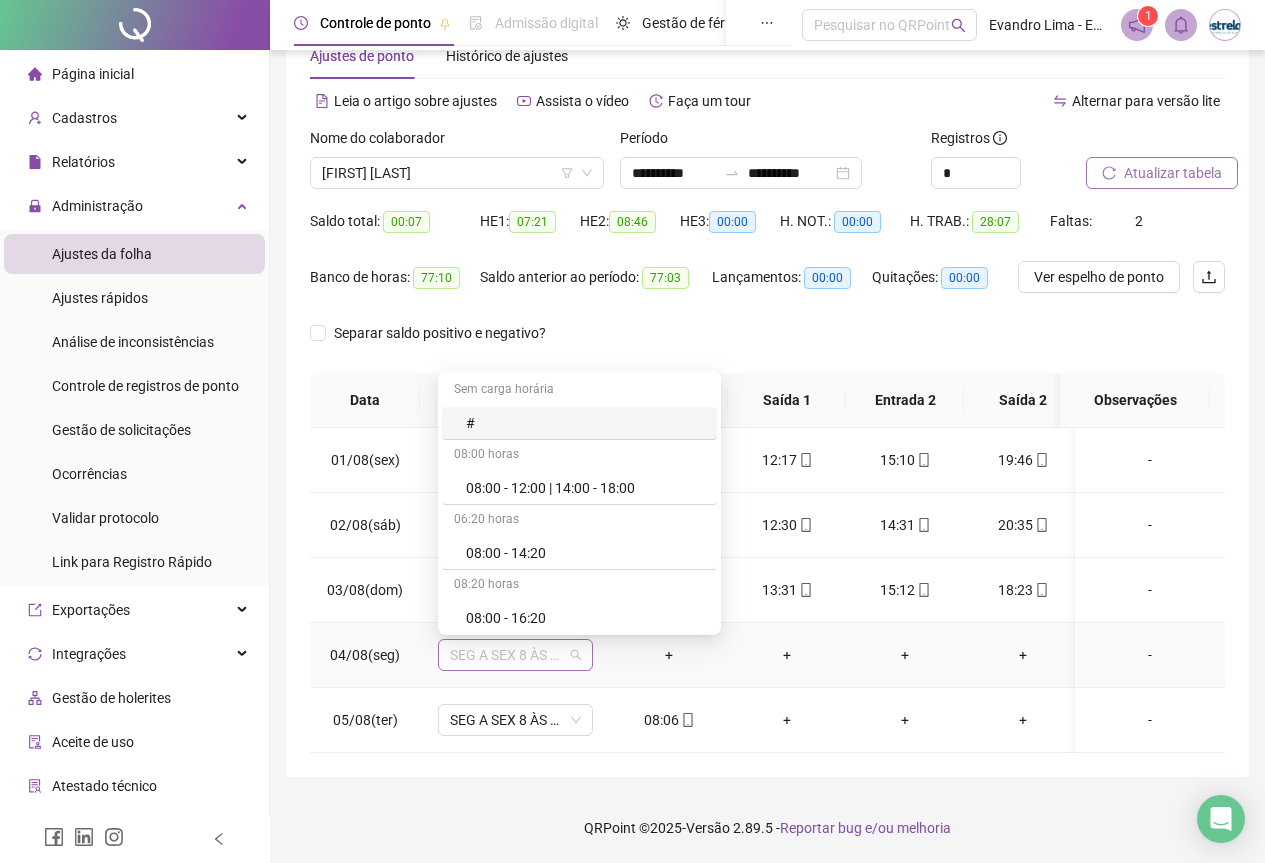 click on "SEG A SEX 8 ÀS 18 HRS" at bounding box center [515, 655] 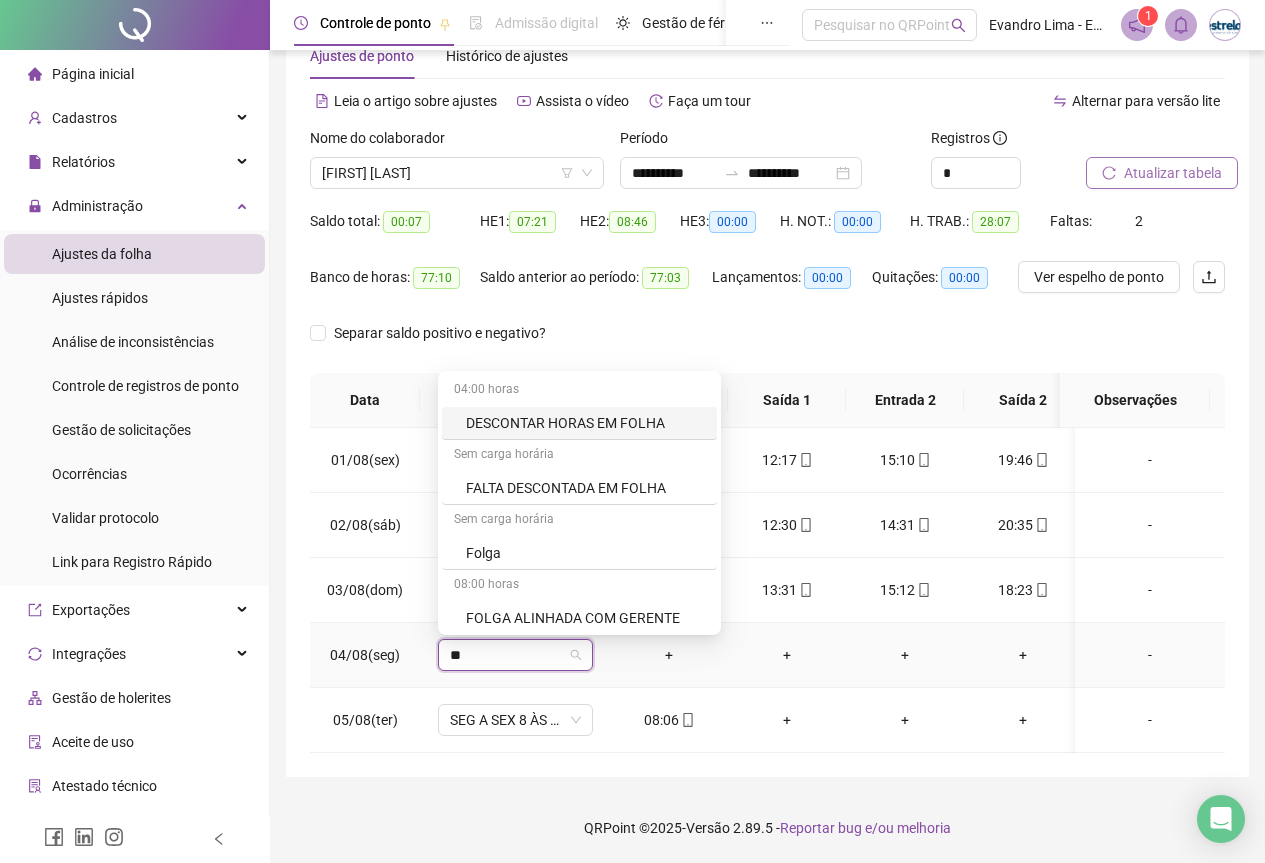type on "***" 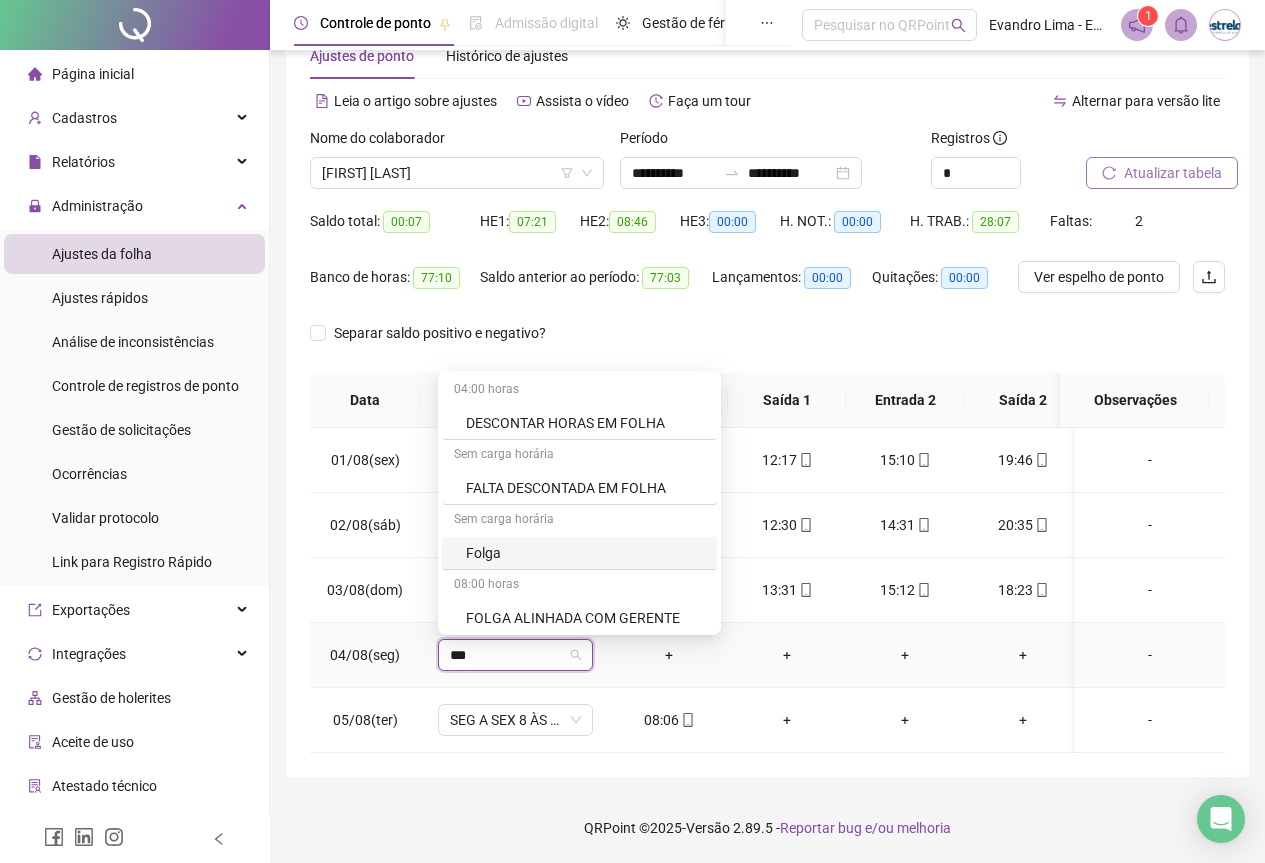 click on "Folga" at bounding box center [579, 553] 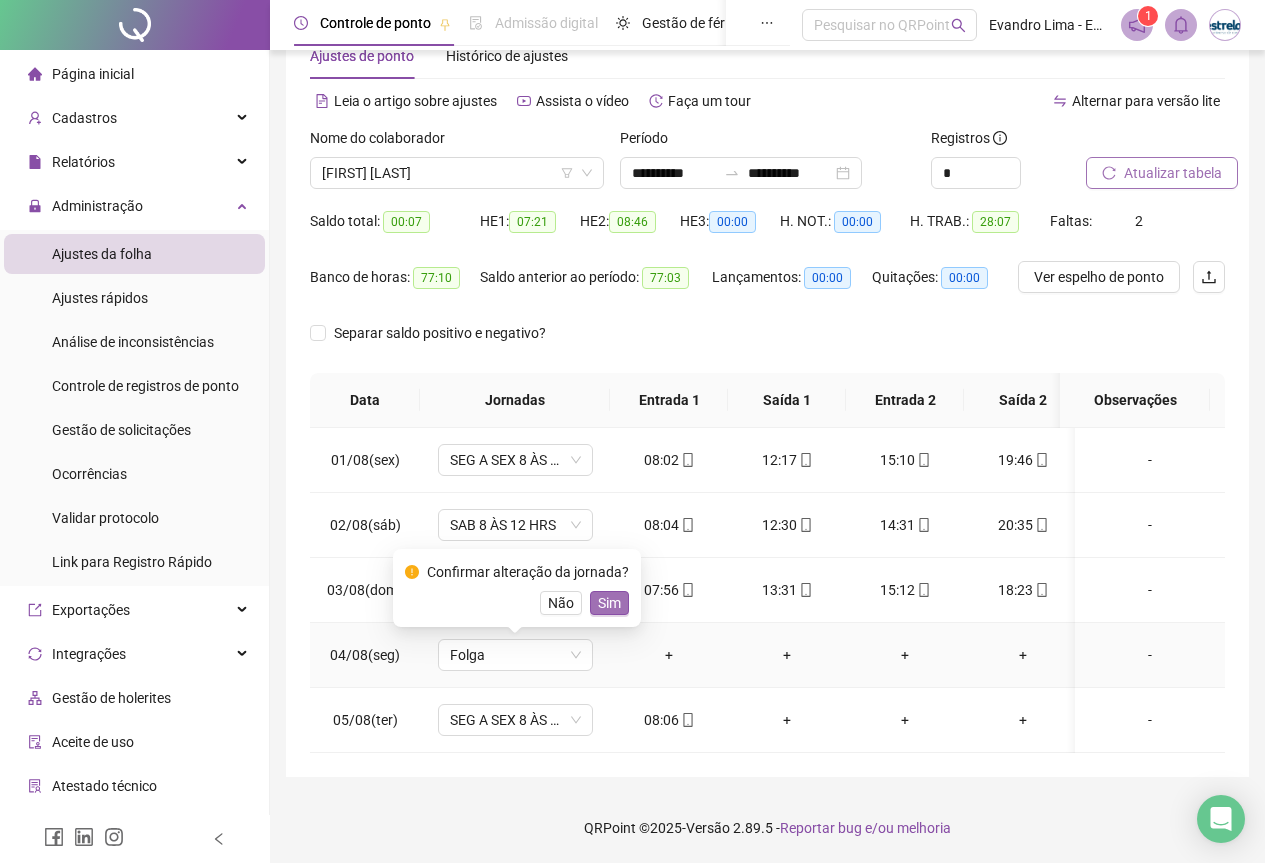 click on "Sim" at bounding box center [609, 603] 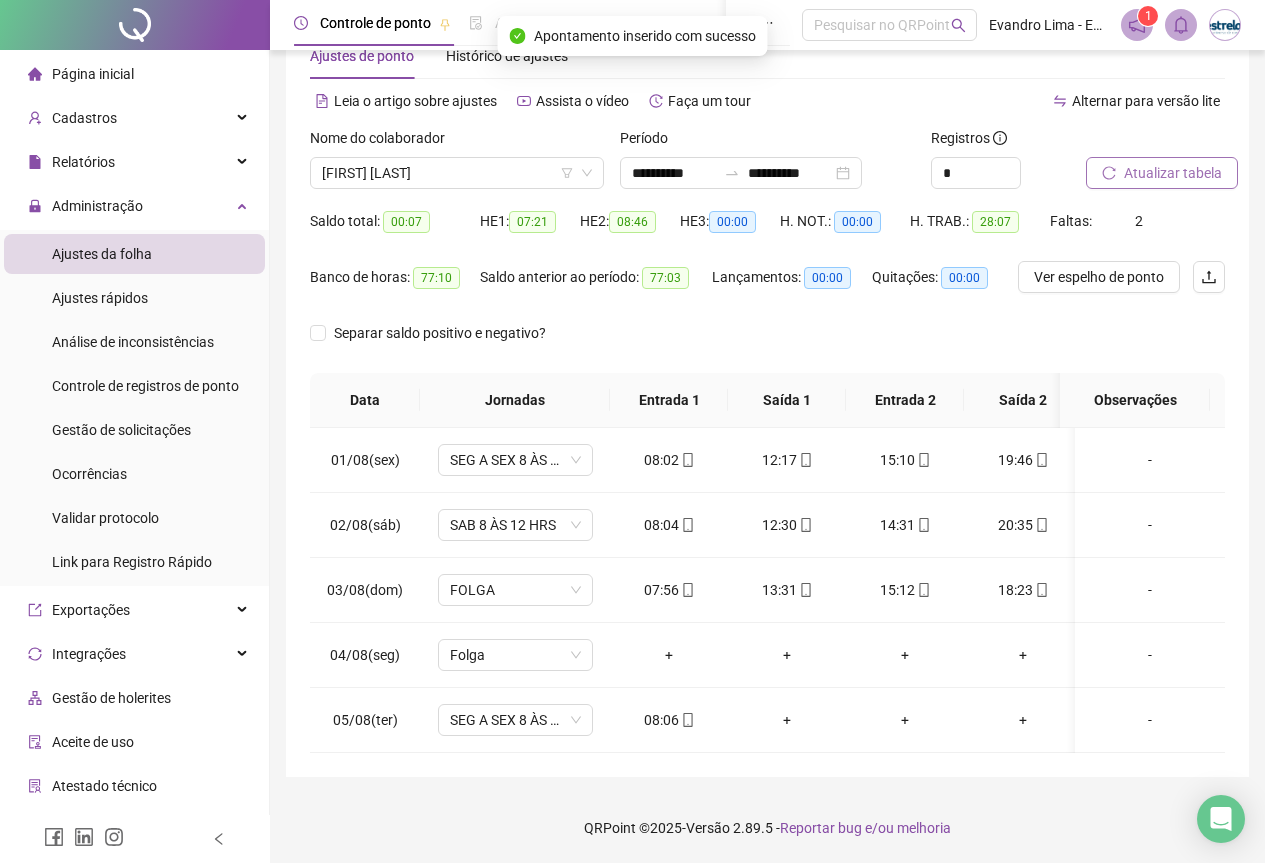click on "Atualizar tabela" at bounding box center [1162, 173] 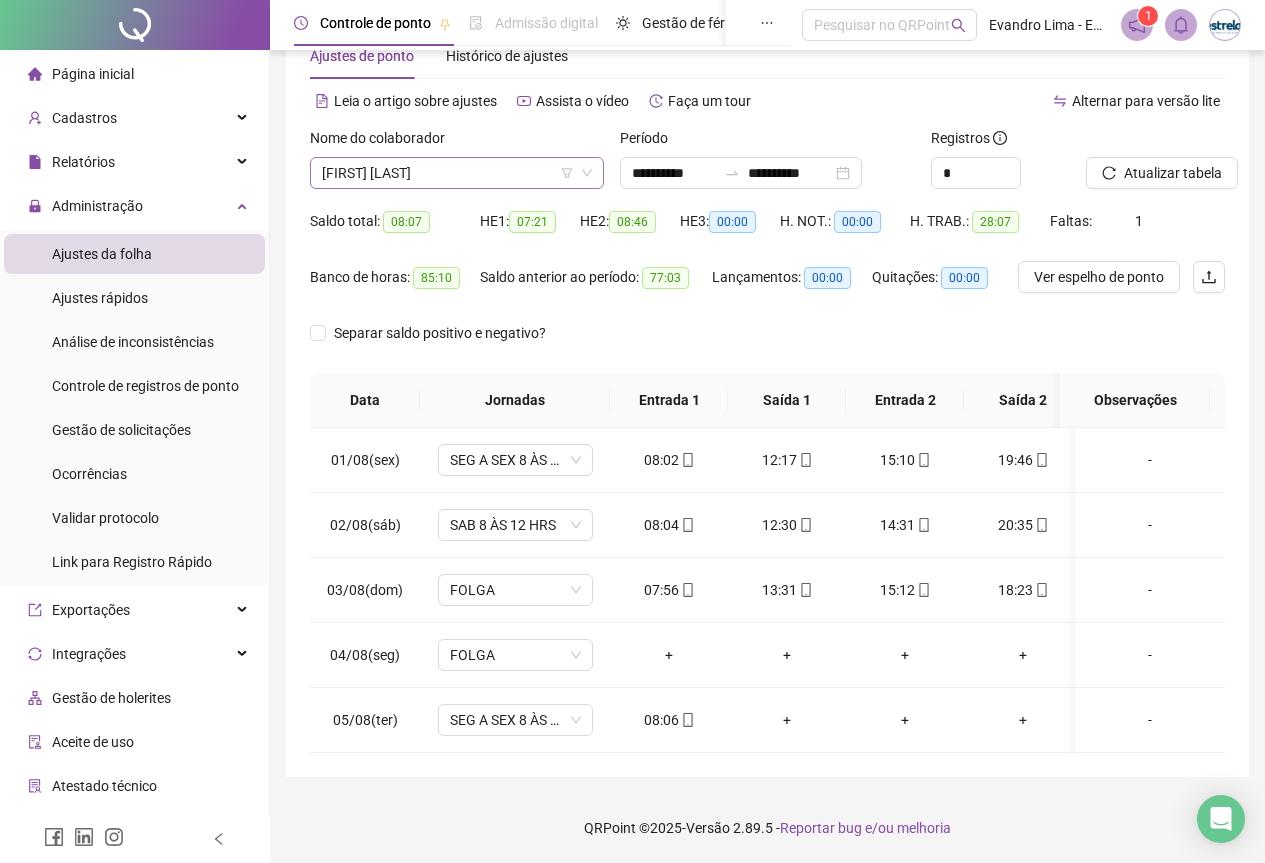 scroll, scrollTop: 1056, scrollLeft: 0, axis: vertical 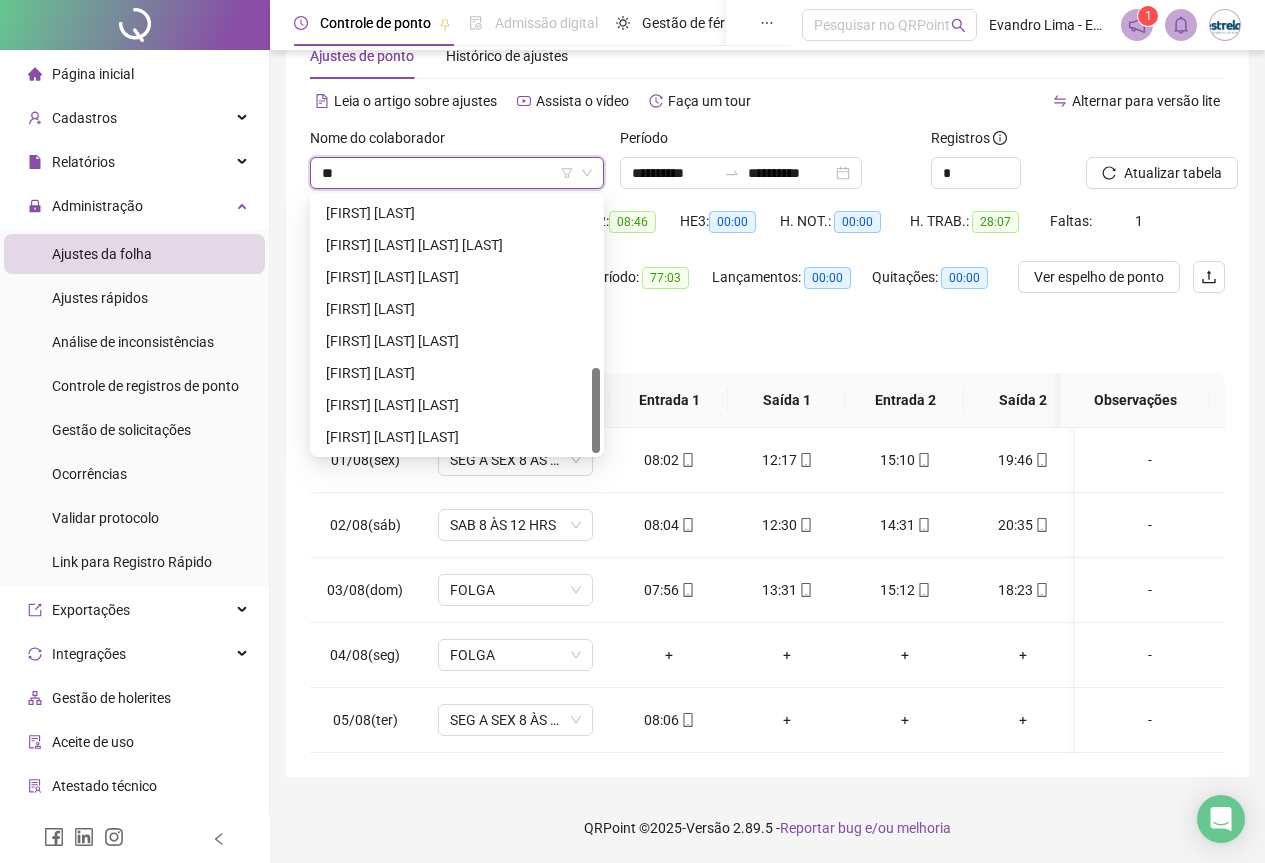 type on "***" 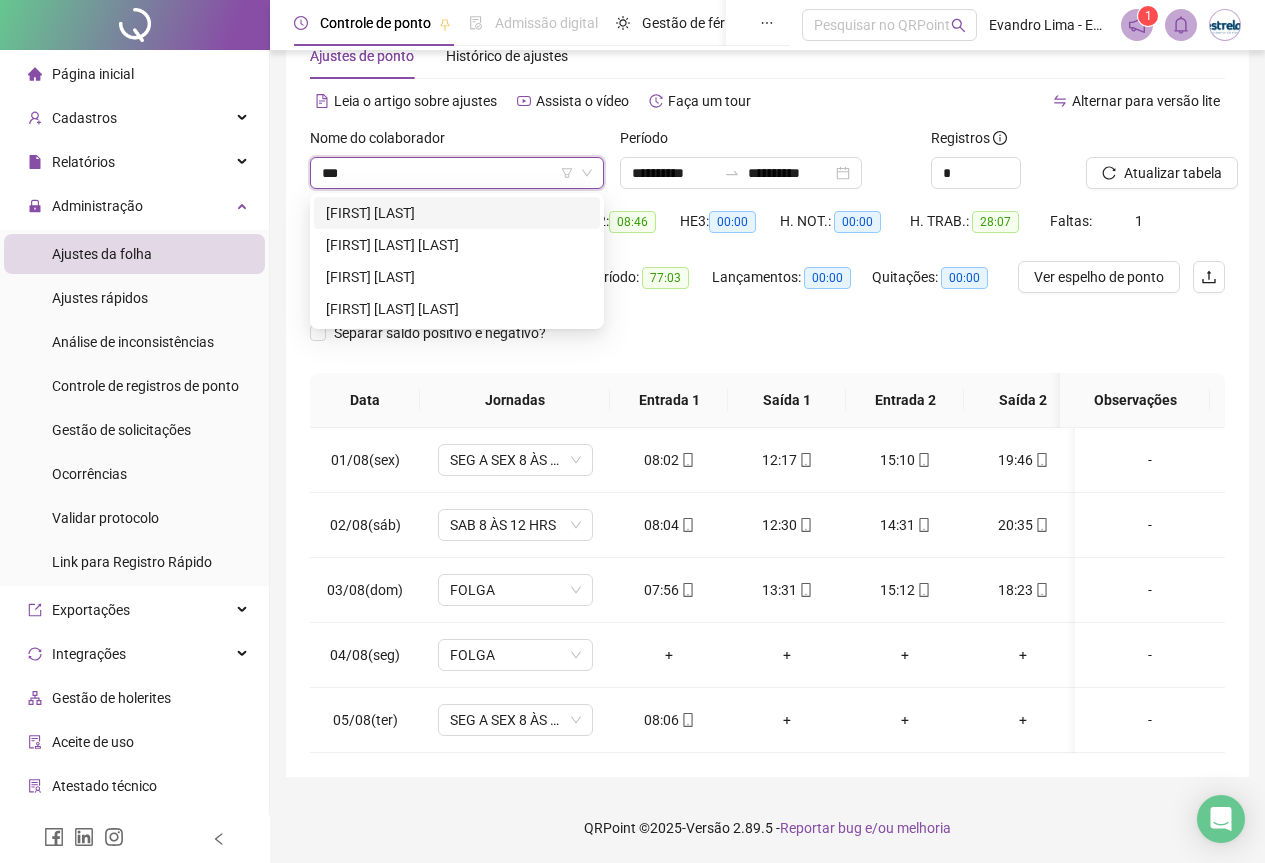 scroll, scrollTop: 0, scrollLeft: 0, axis: both 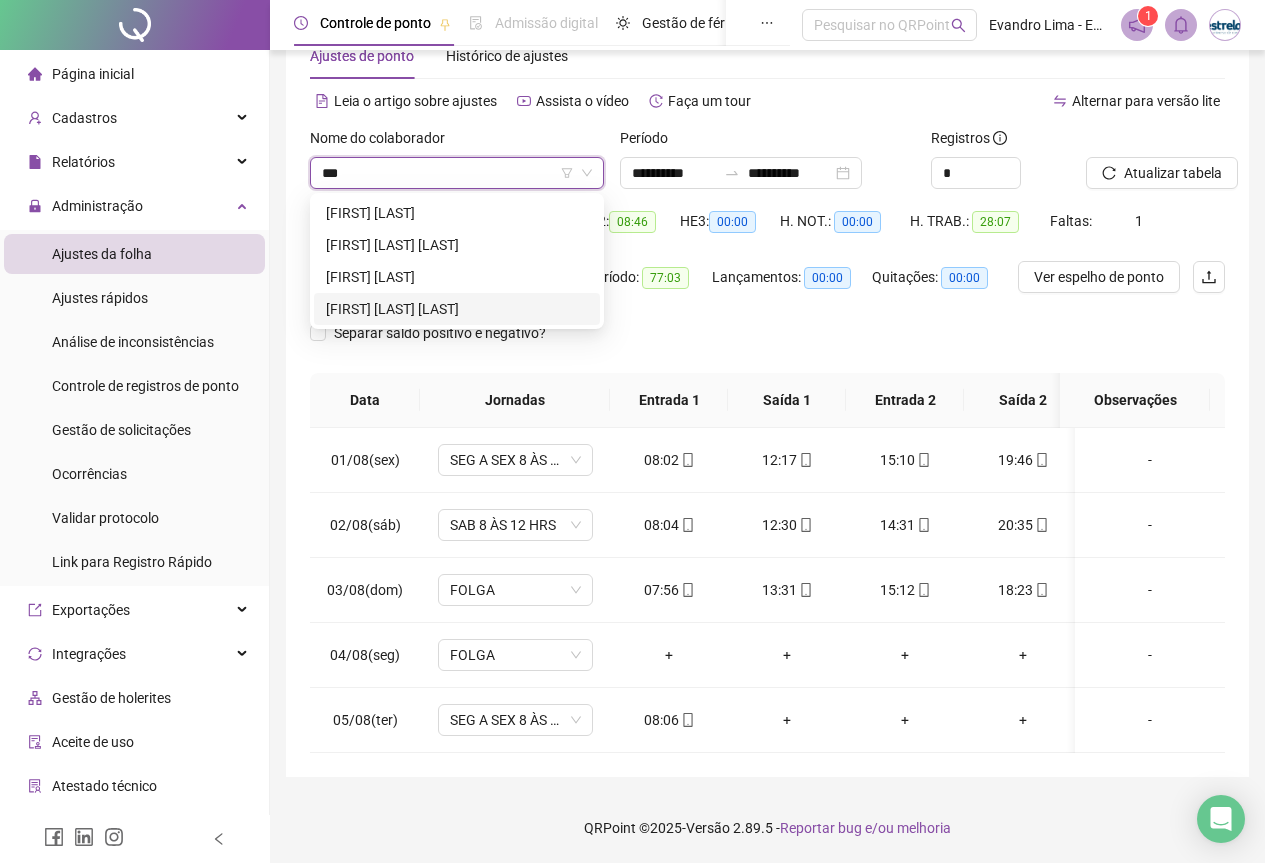 click on "[FIRST] [LAST] [LAST]" at bounding box center [457, 309] 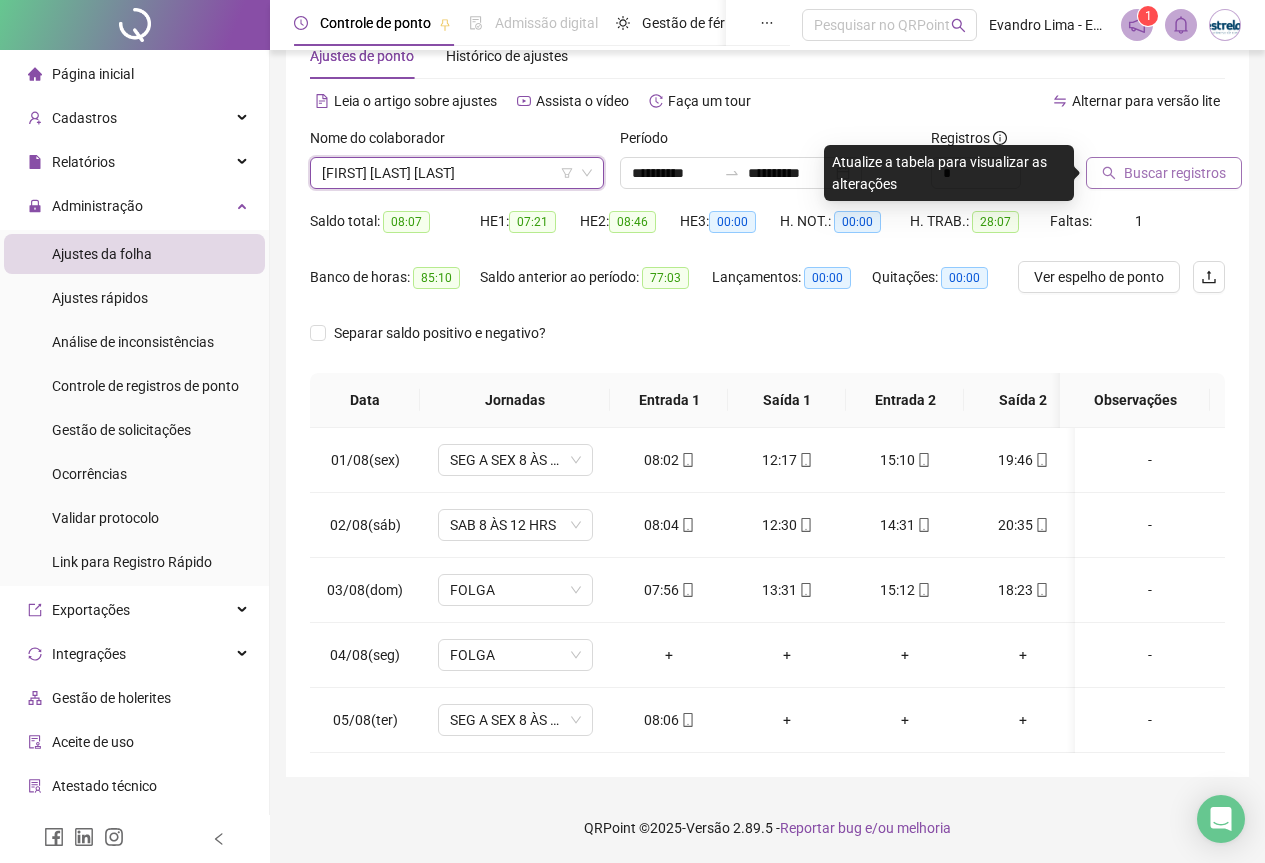 click on "Buscar registros" at bounding box center [1175, 173] 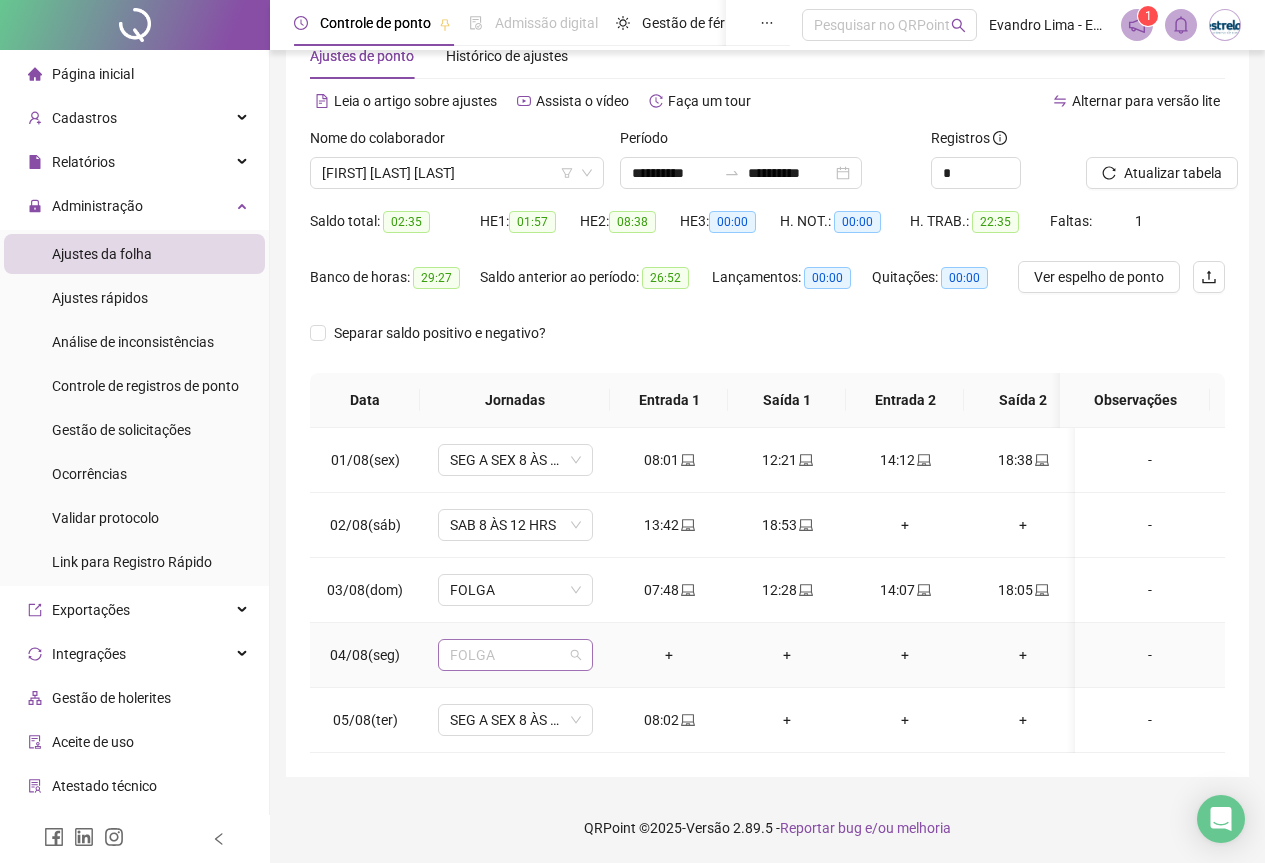click on "FOLGA" at bounding box center (515, 655) 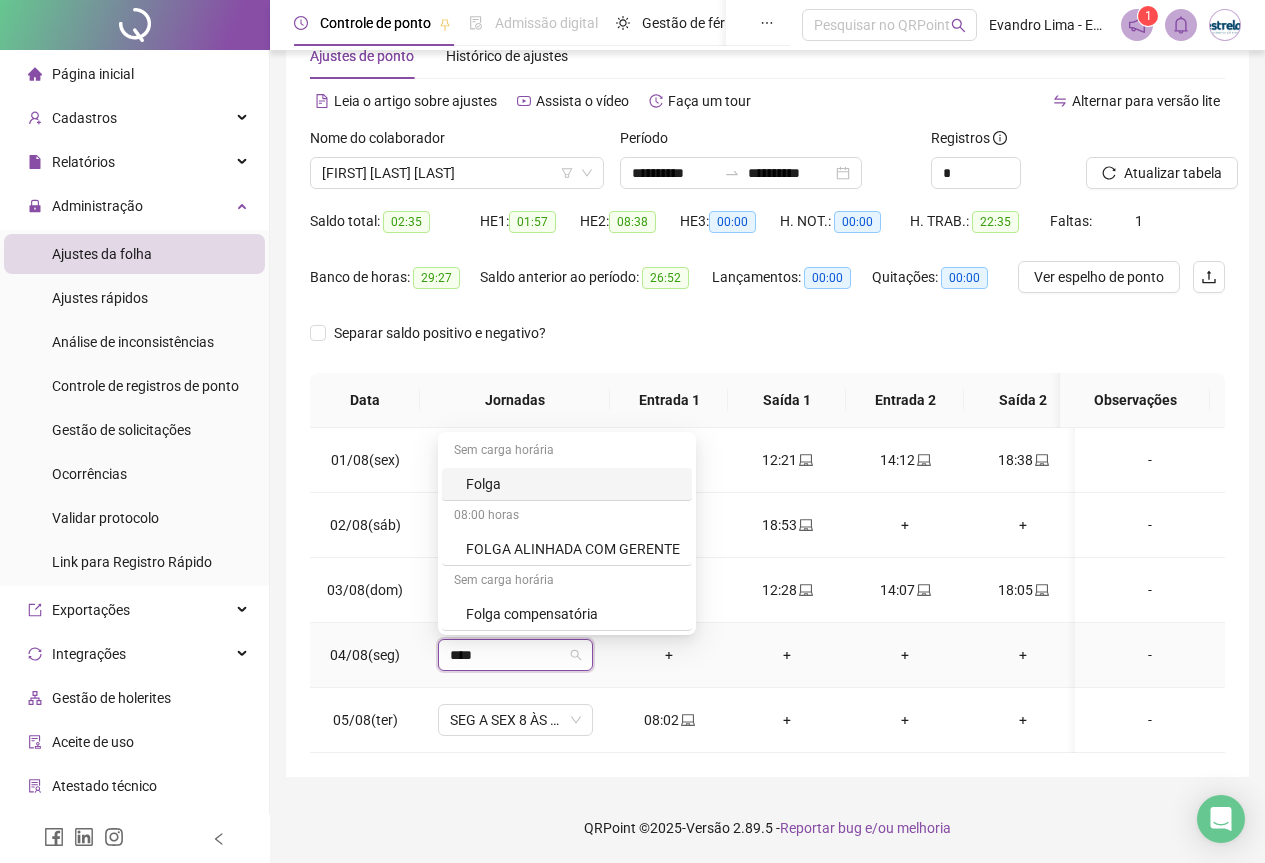 type on "*****" 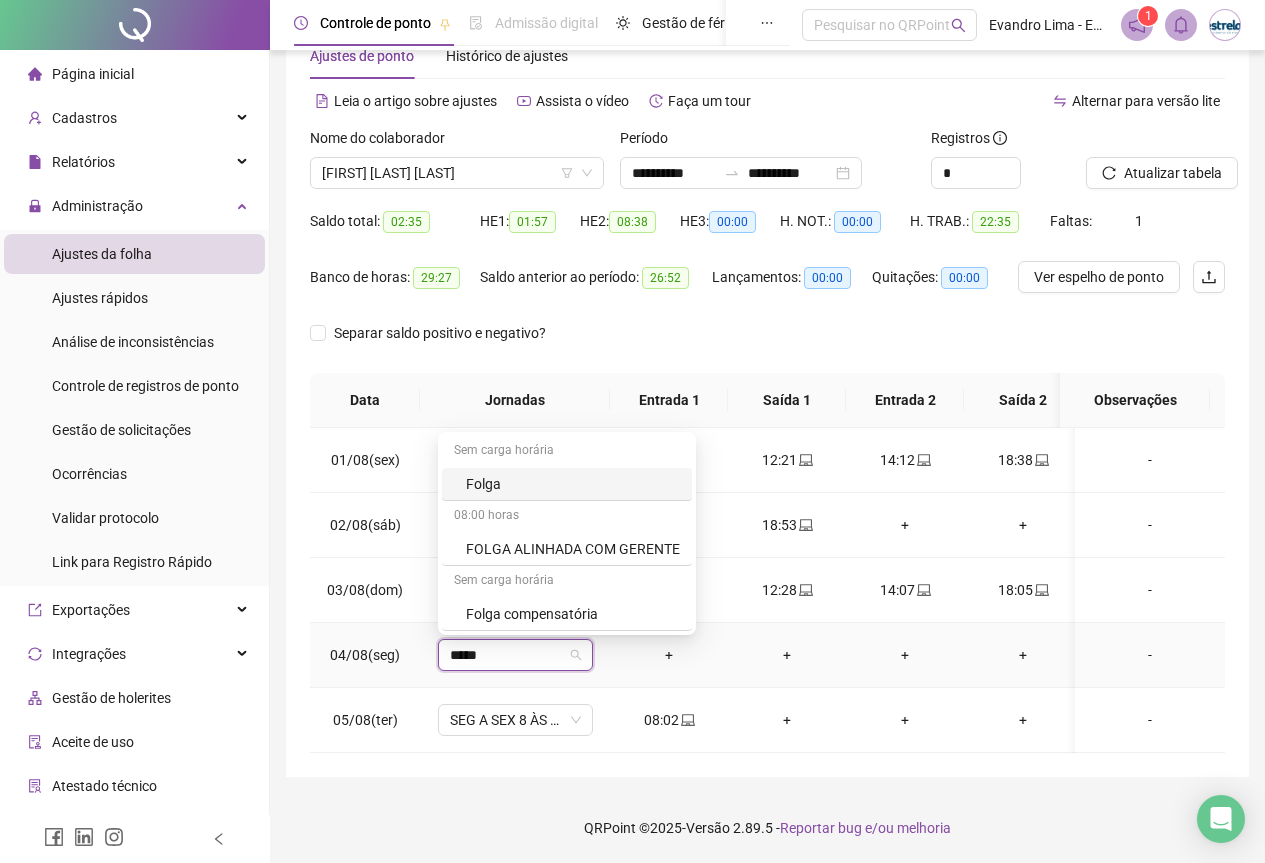 click on "Folga" at bounding box center (573, 484) 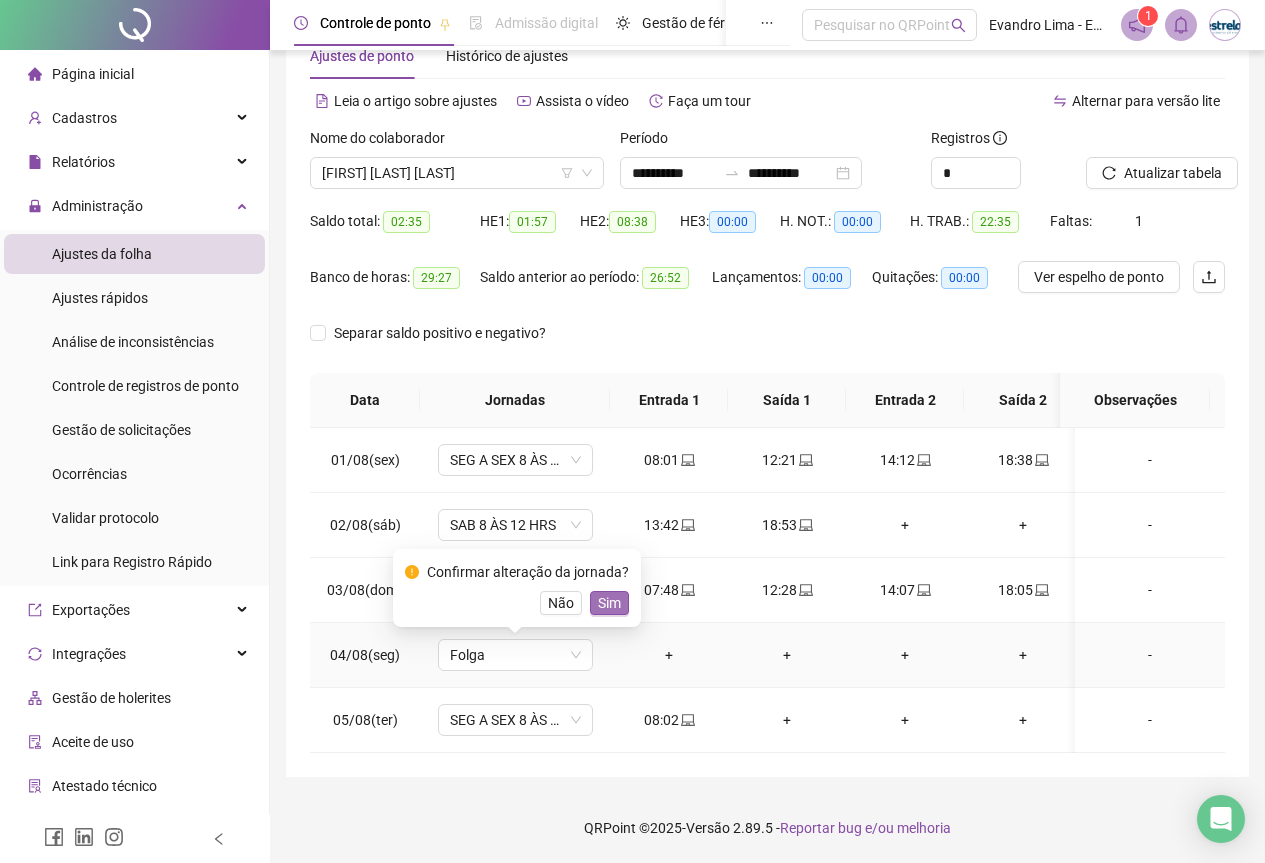 click on "Sim" at bounding box center (609, 603) 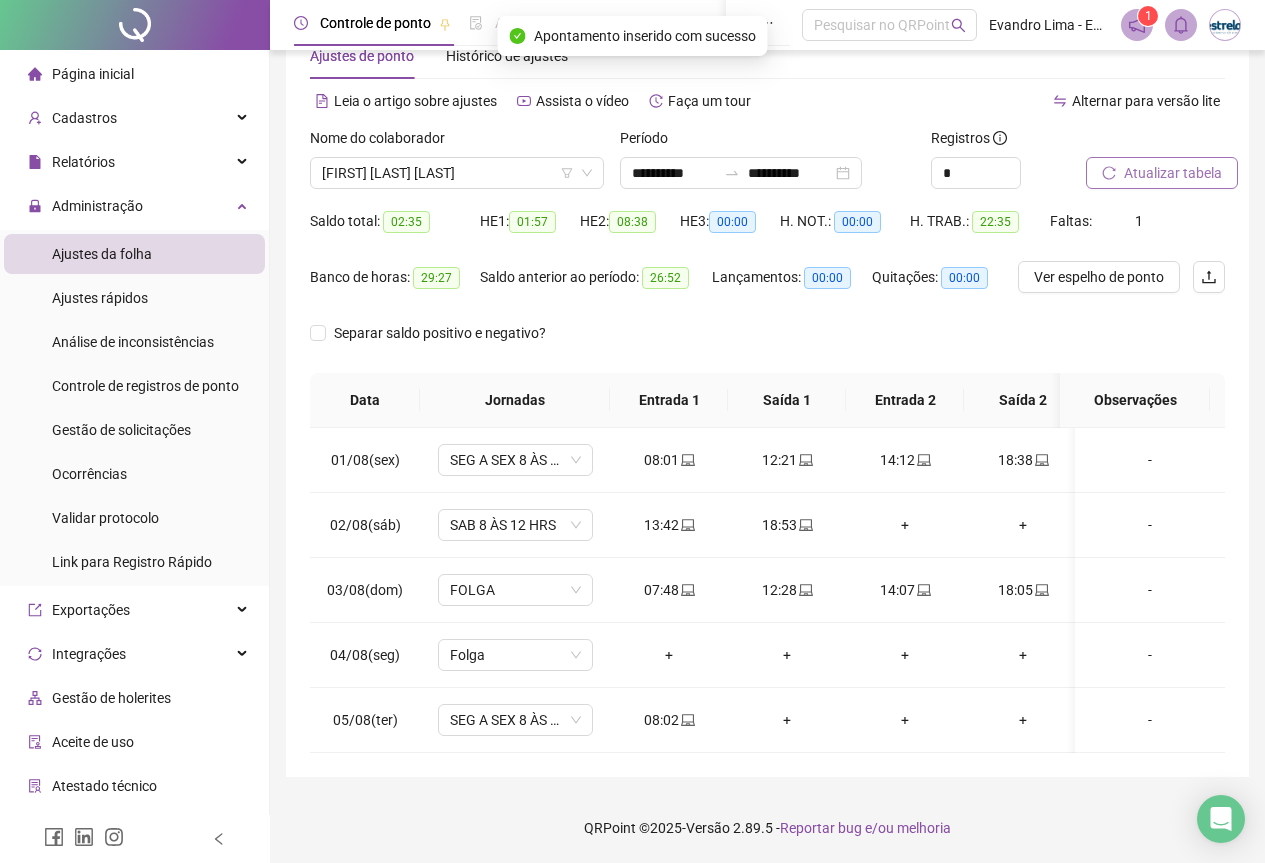 click on "Atualizar tabela" at bounding box center (1173, 173) 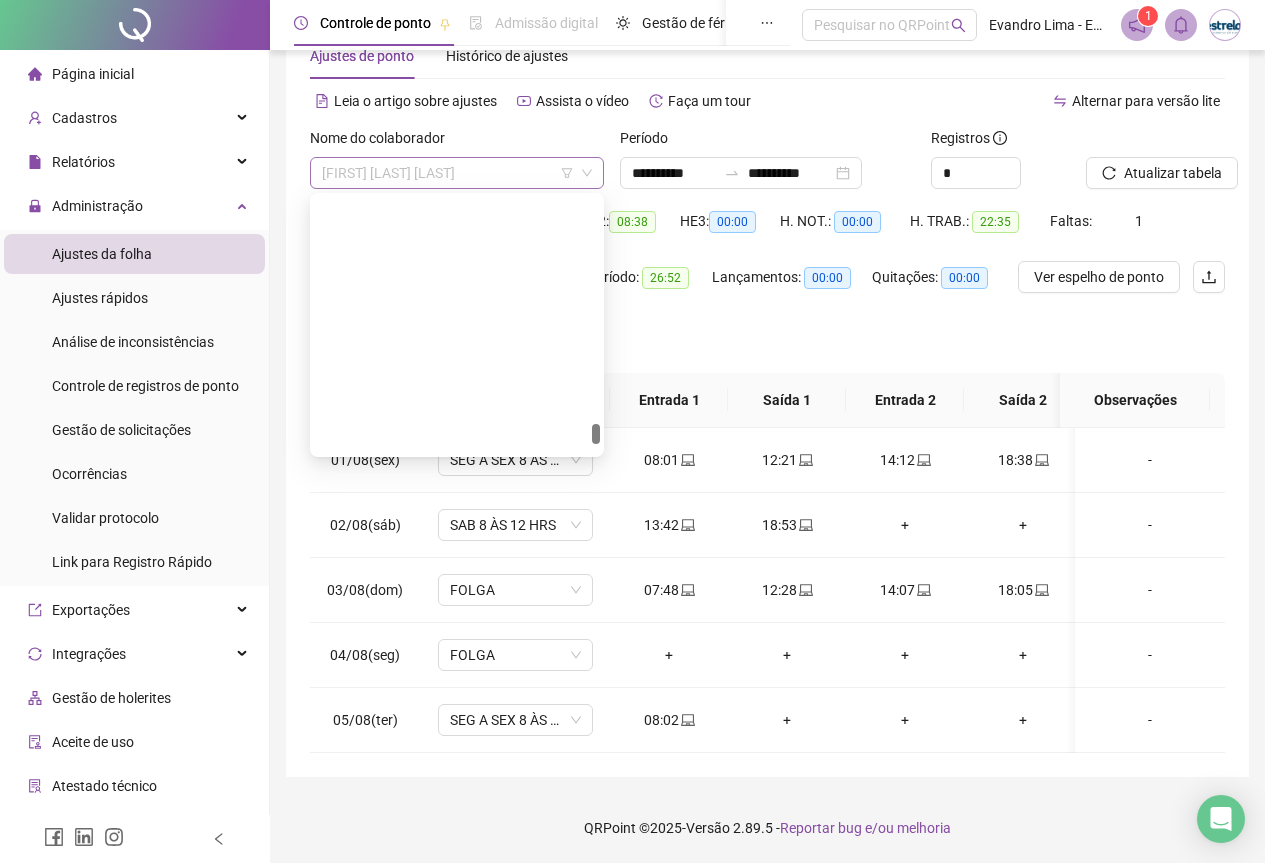 scroll, scrollTop: 5760, scrollLeft: 0, axis: vertical 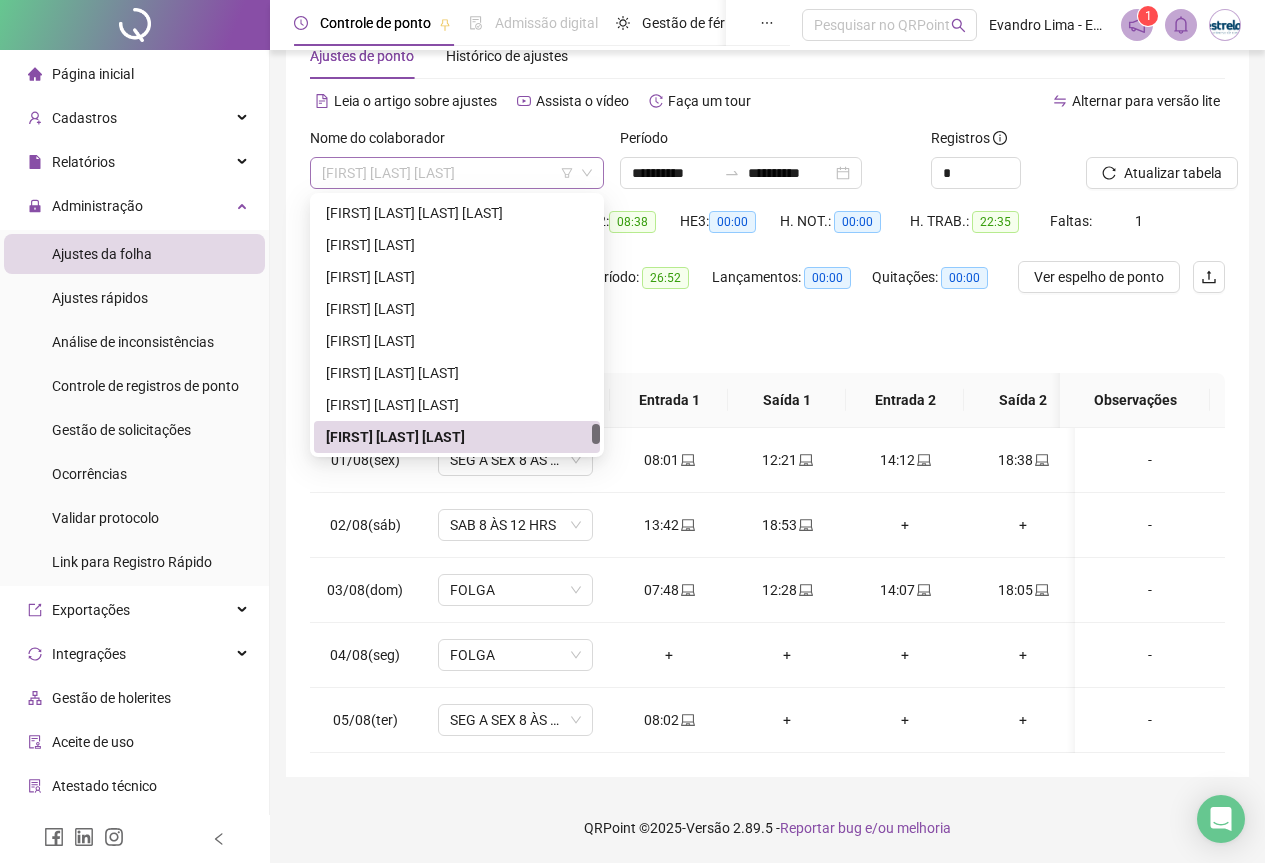 click on "[FIRST] [LAST] [LAST]" at bounding box center [457, 173] 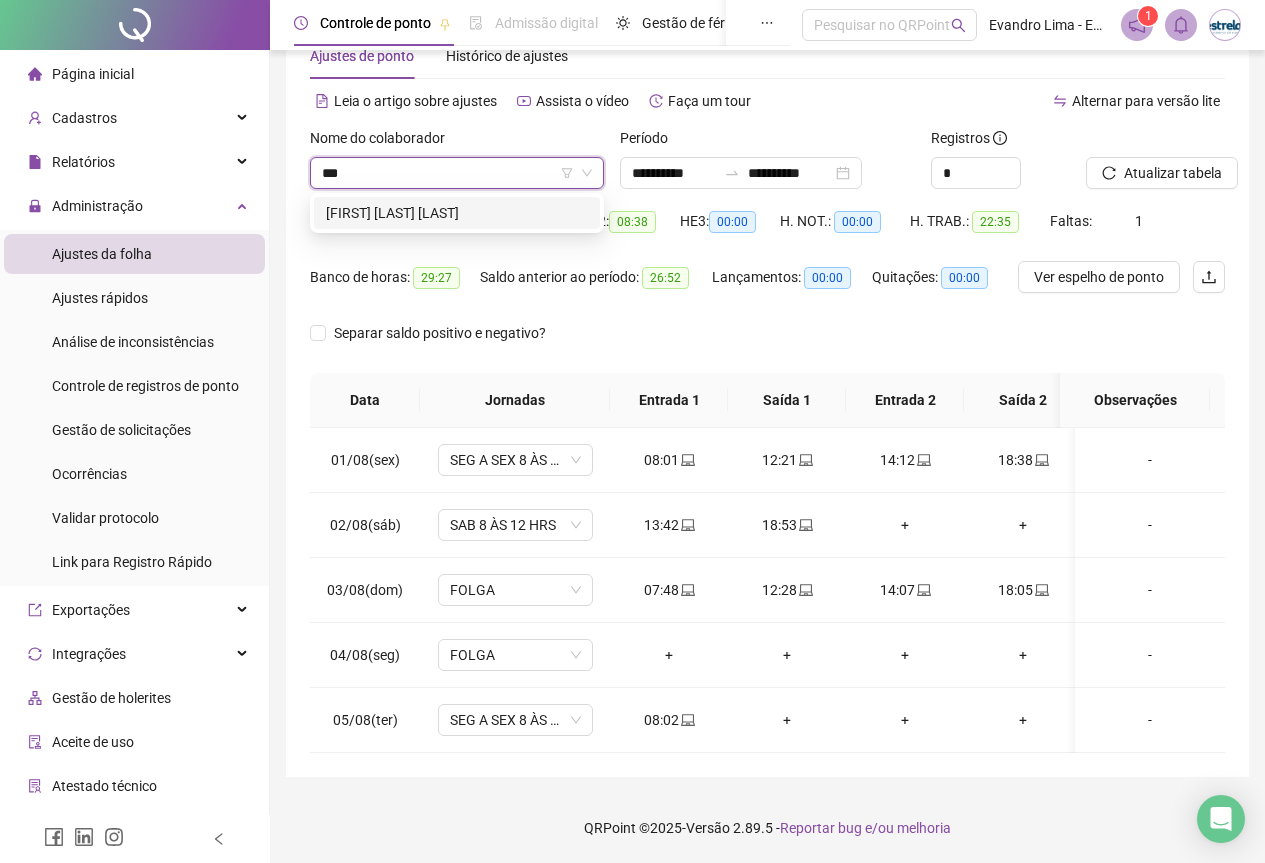 scroll, scrollTop: 0, scrollLeft: 0, axis: both 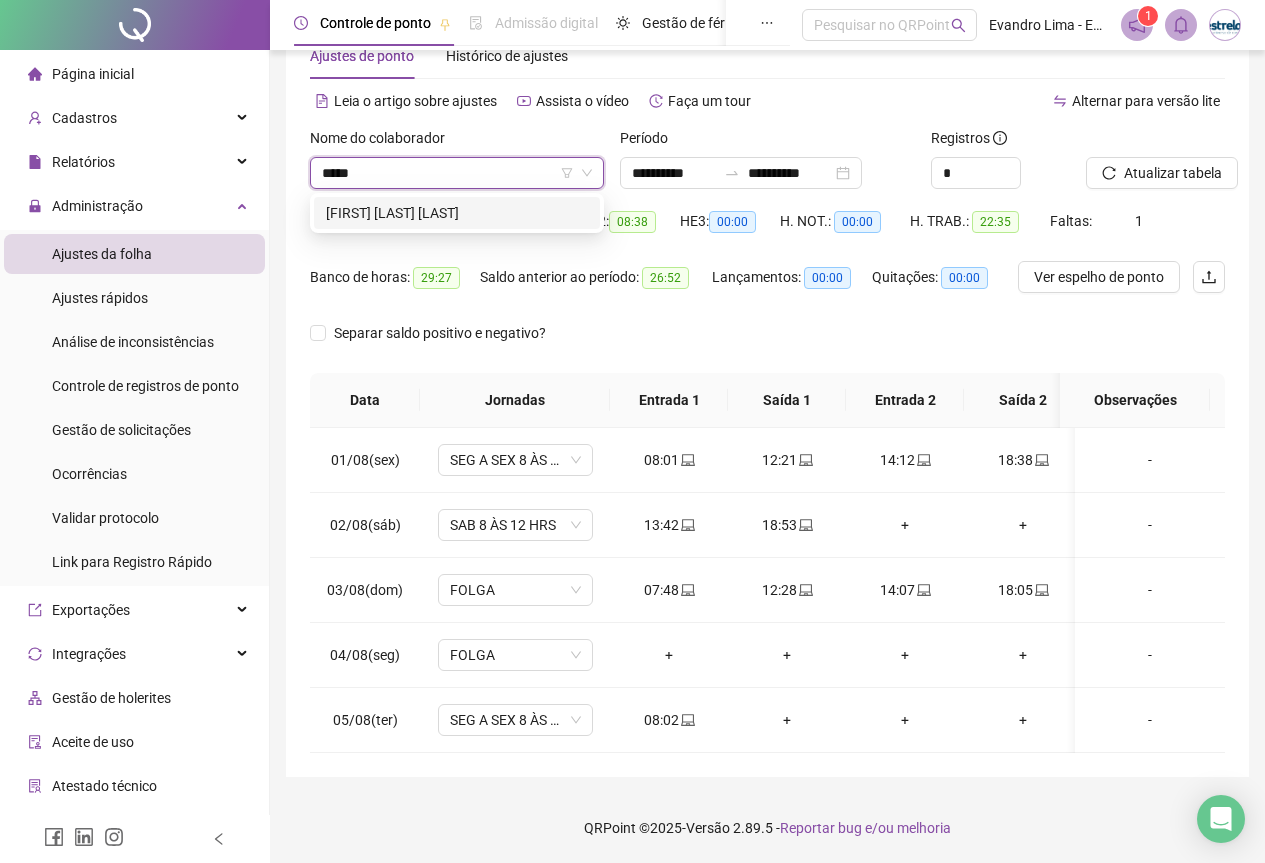 type on "*****" 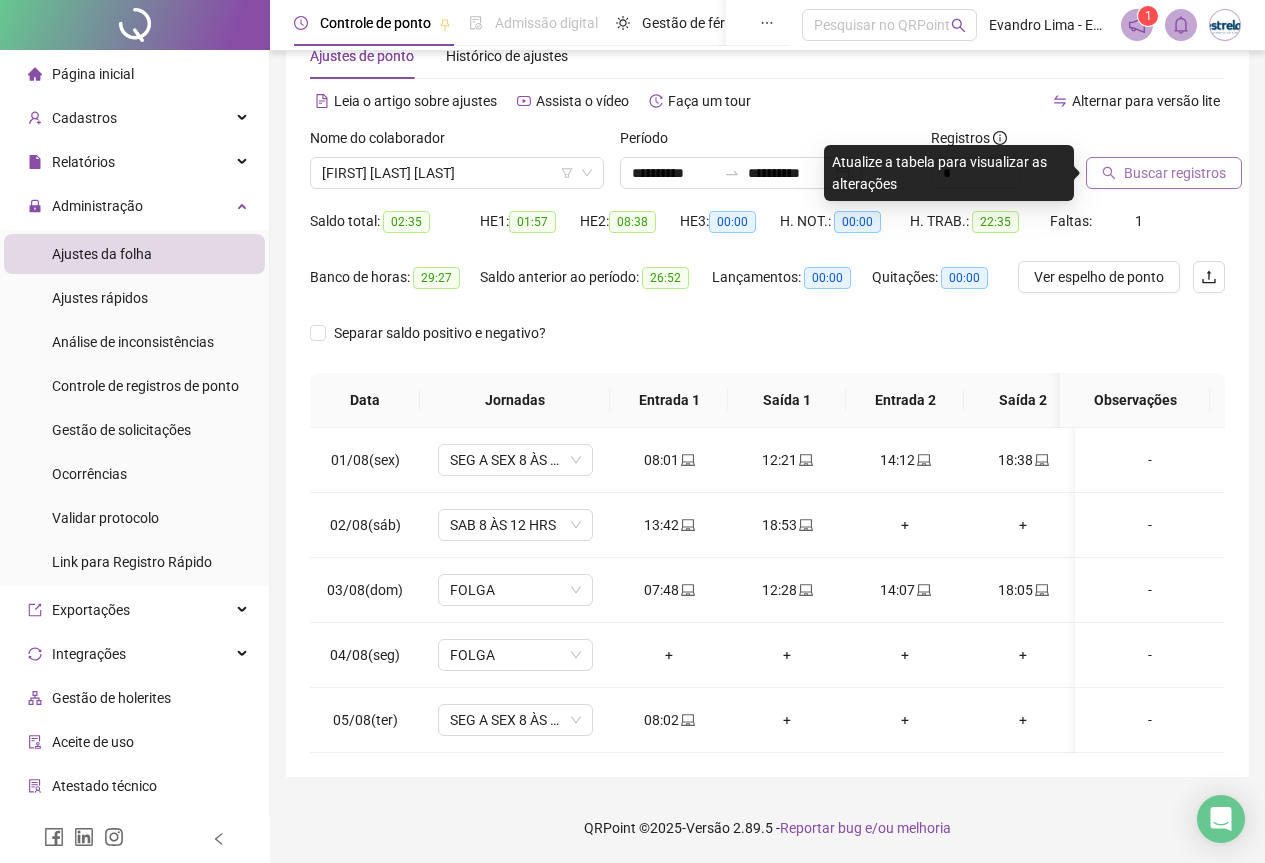 click on "Buscar registros" at bounding box center [1175, 173] 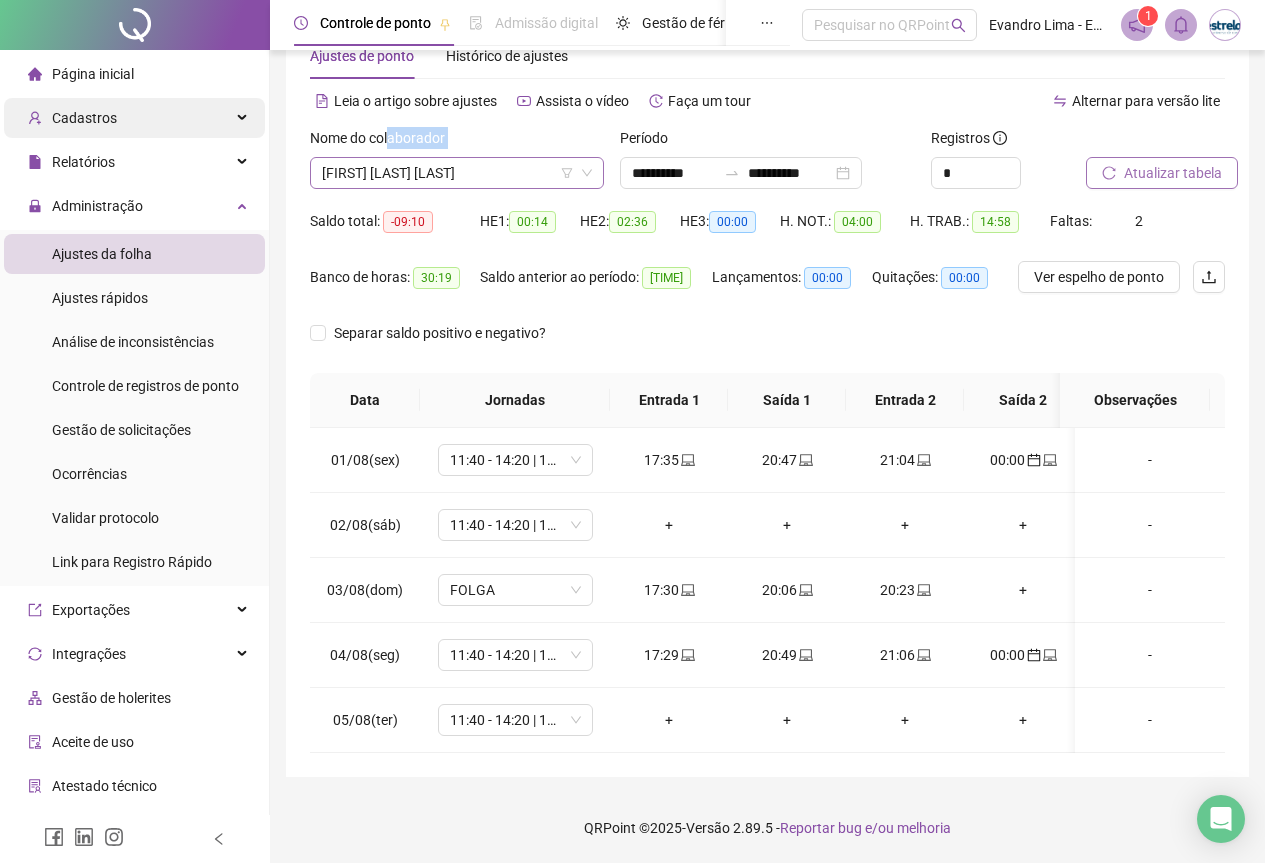 drag, startPoint x: 389, startPoint y: 131, endPoint x: 389, endPoint y: 158, distance: 27 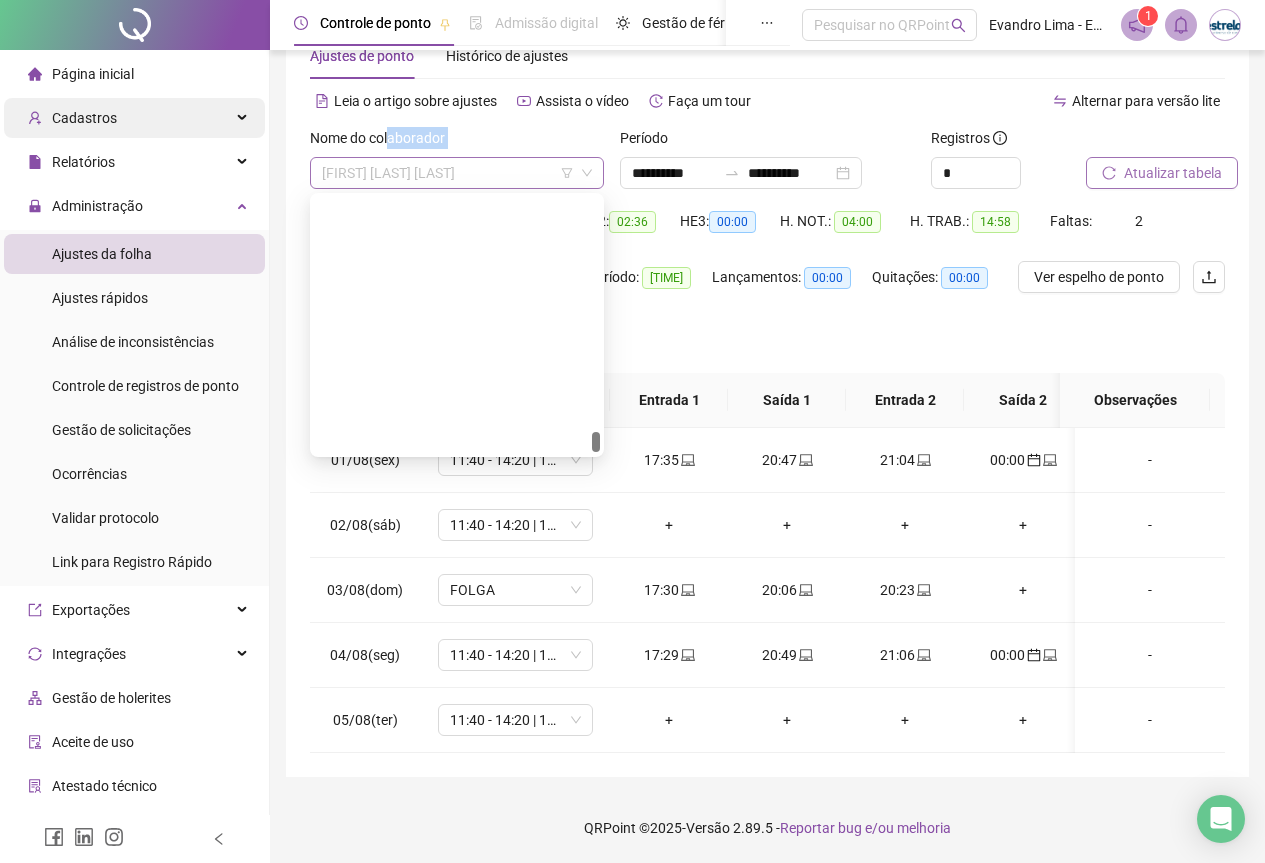 scroll, scrollTop: 5952, scrollLeft: 0, axis: vertical 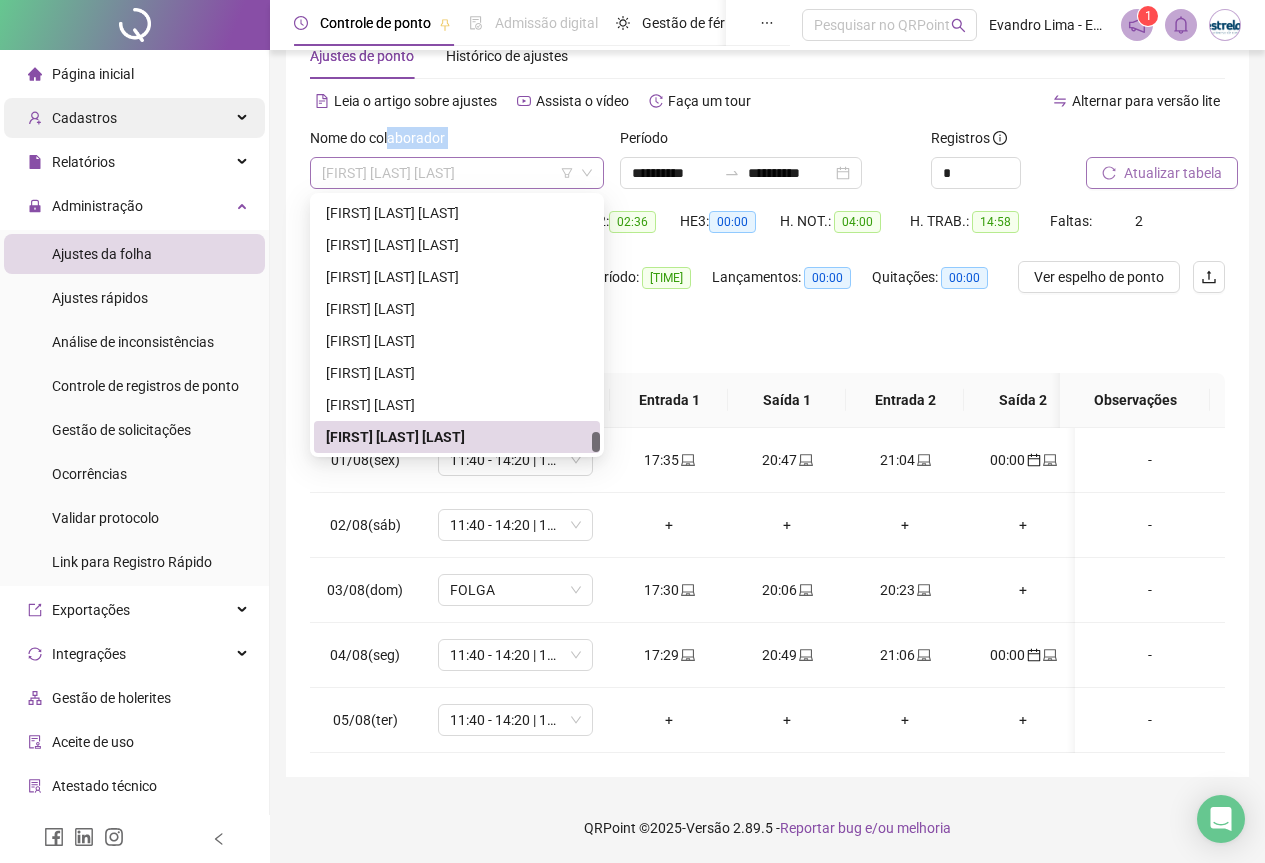 click on "[FIRST] [LAST] [LAST]" at bounding box center (457, 173) 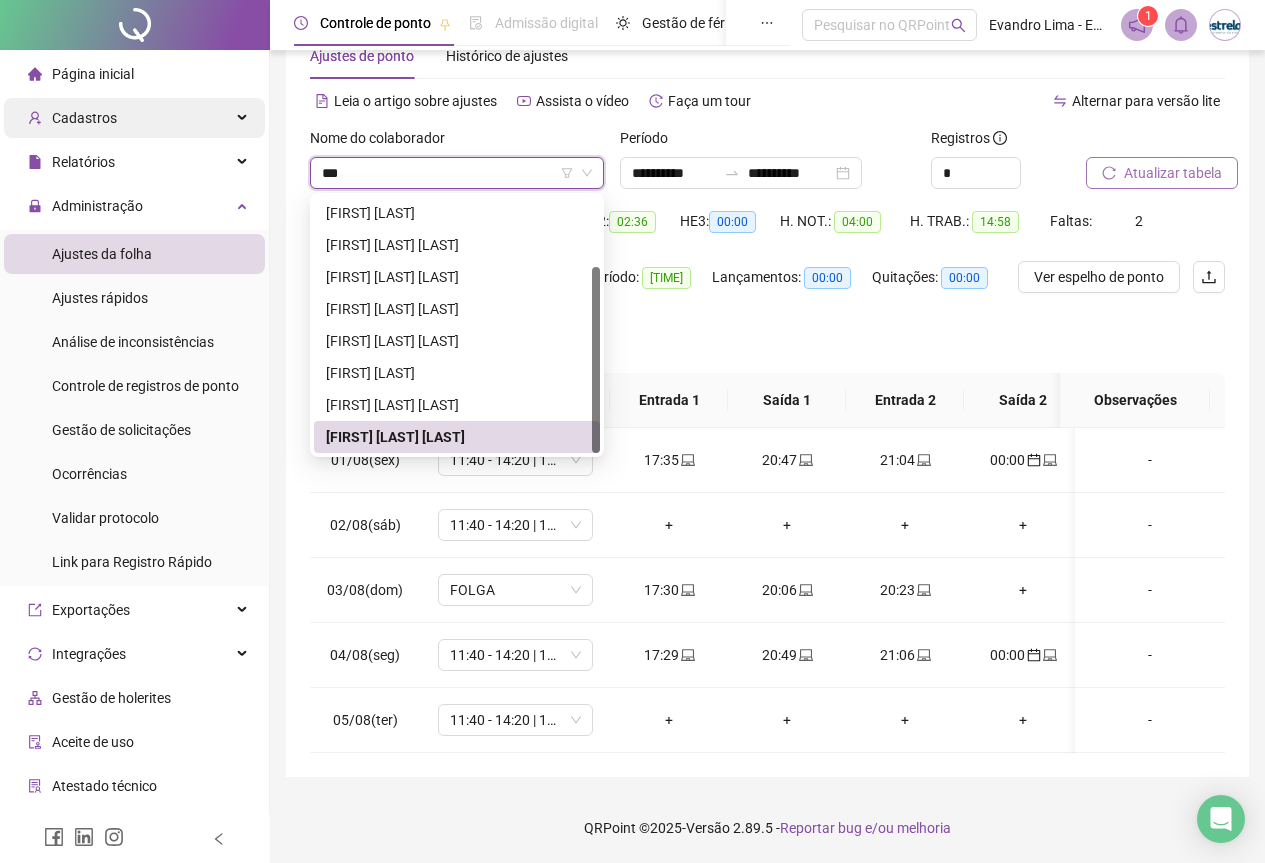 scroll, scrollTop: 0, scrollLeft: 0, axis: both 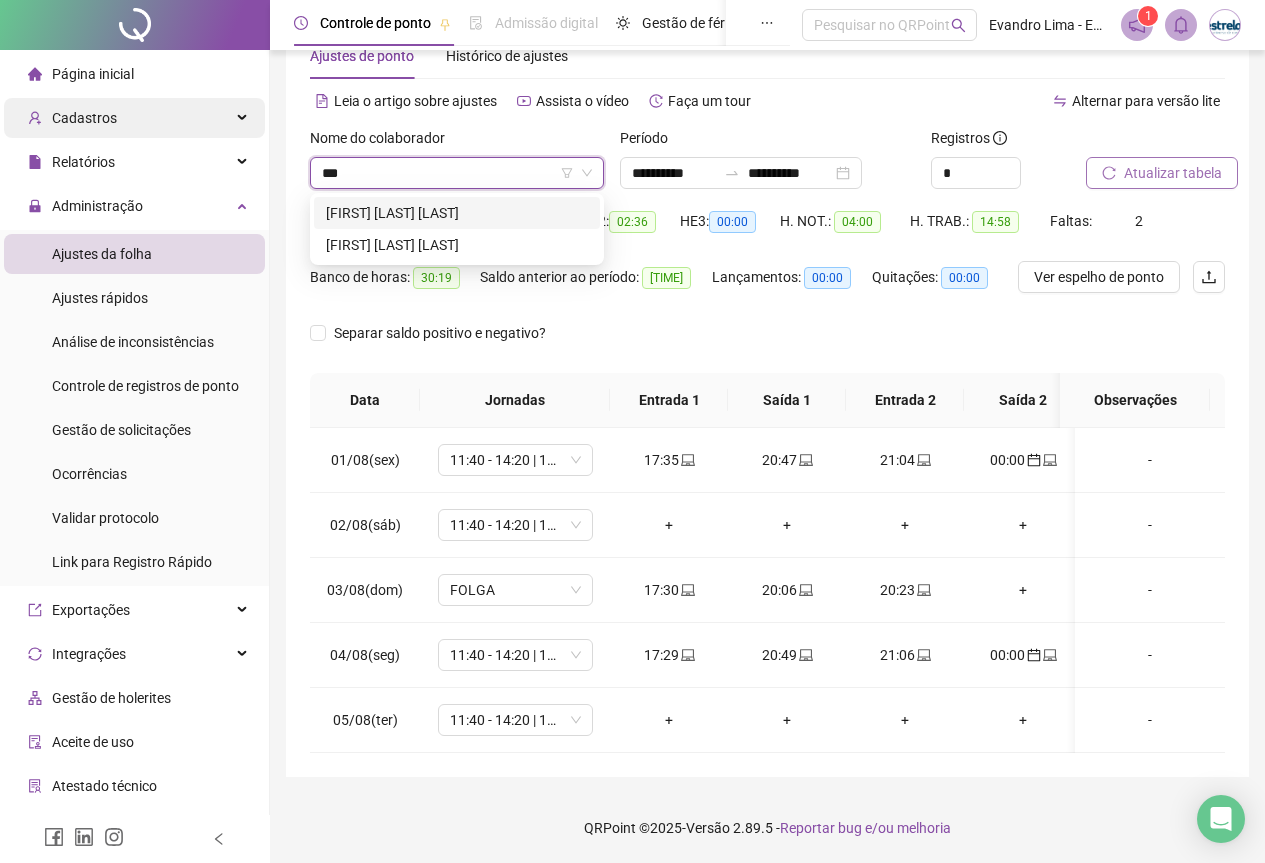 type on "****" 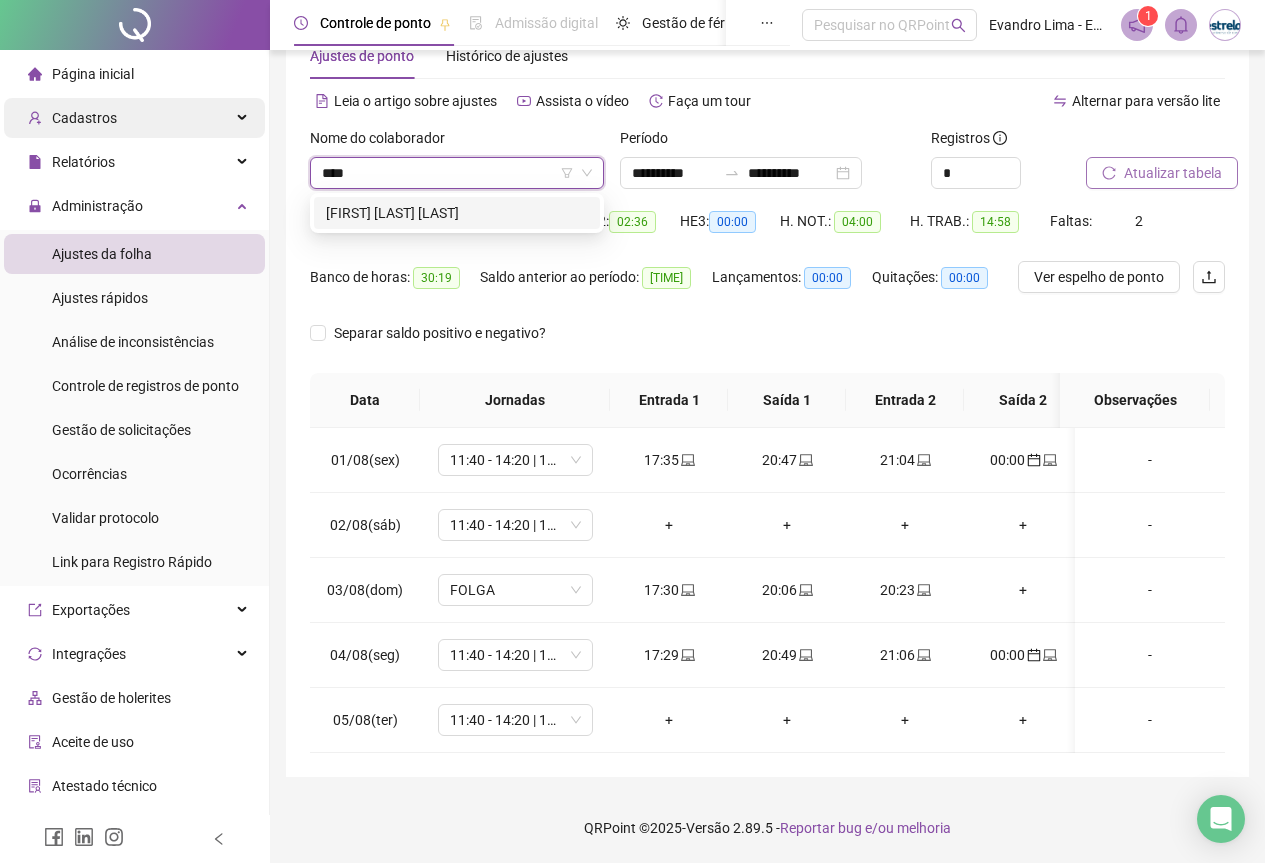 click on "[FIRST] [LAST] [LAST]" at bounding box center [457, 213] 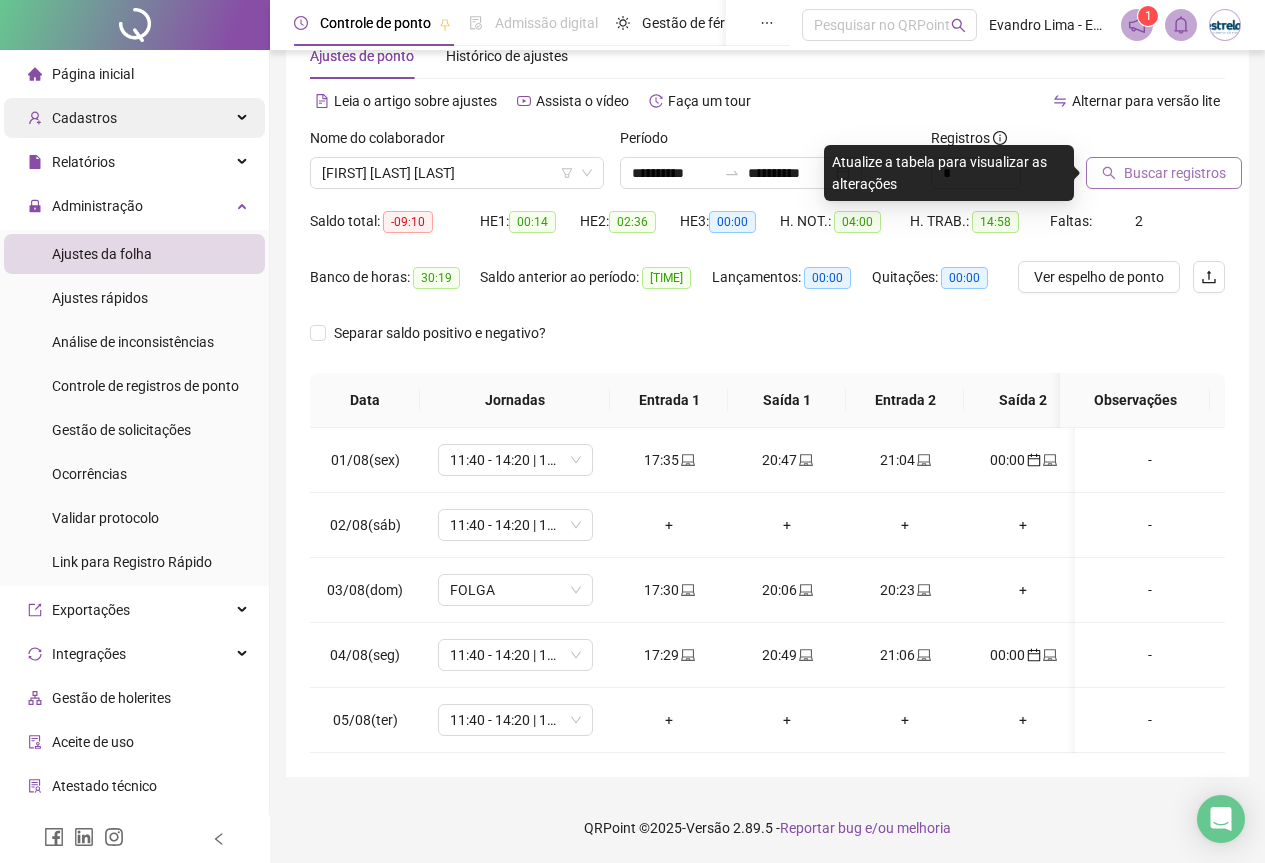 click on "Buscar registros" at bounding box center [1164, 173] 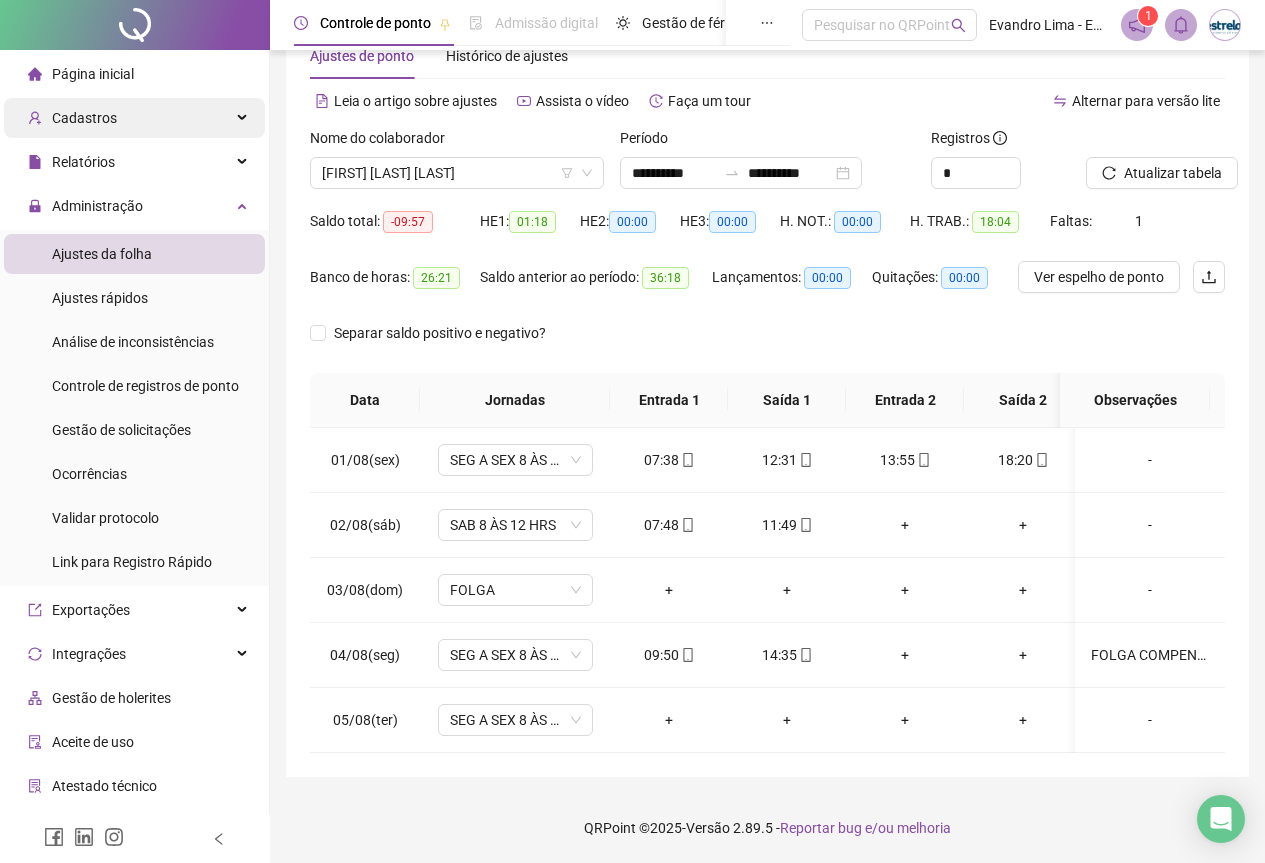 click on "Nome do colaborador" at bounding box center (457, 142) 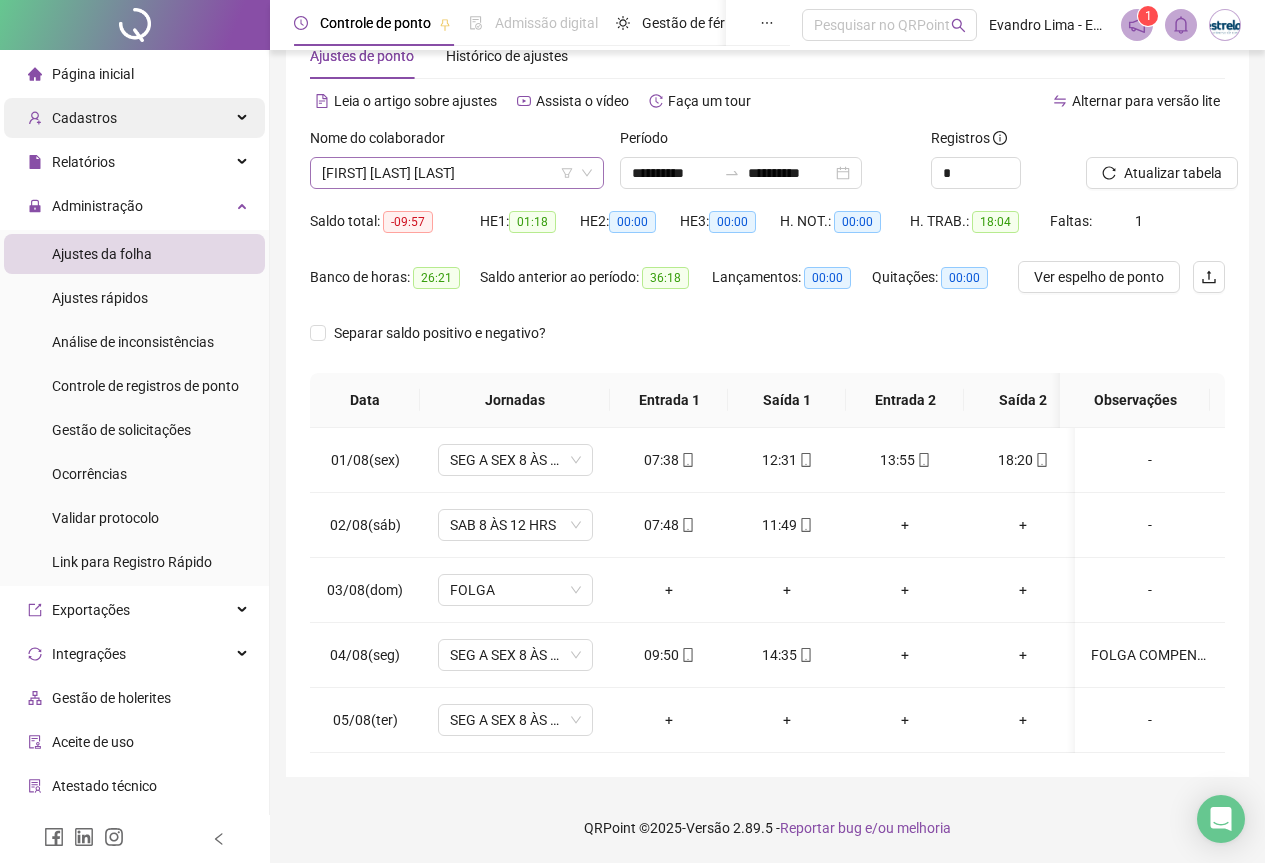scroll, scrollTop: 2720, scrollLeft: 0, axis: vertical 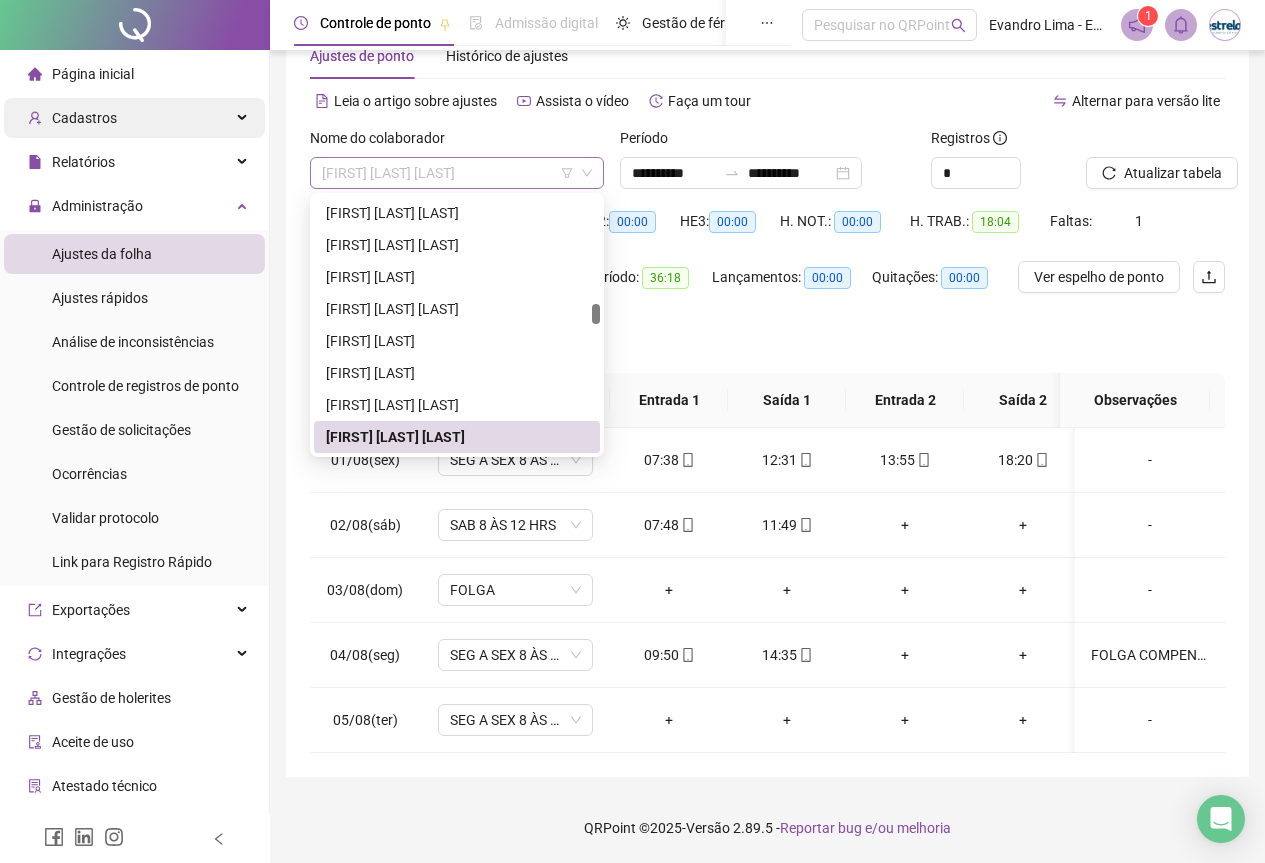 click on "[FIRST] [LAST] [LAST]" at bounding box center [457, 173] 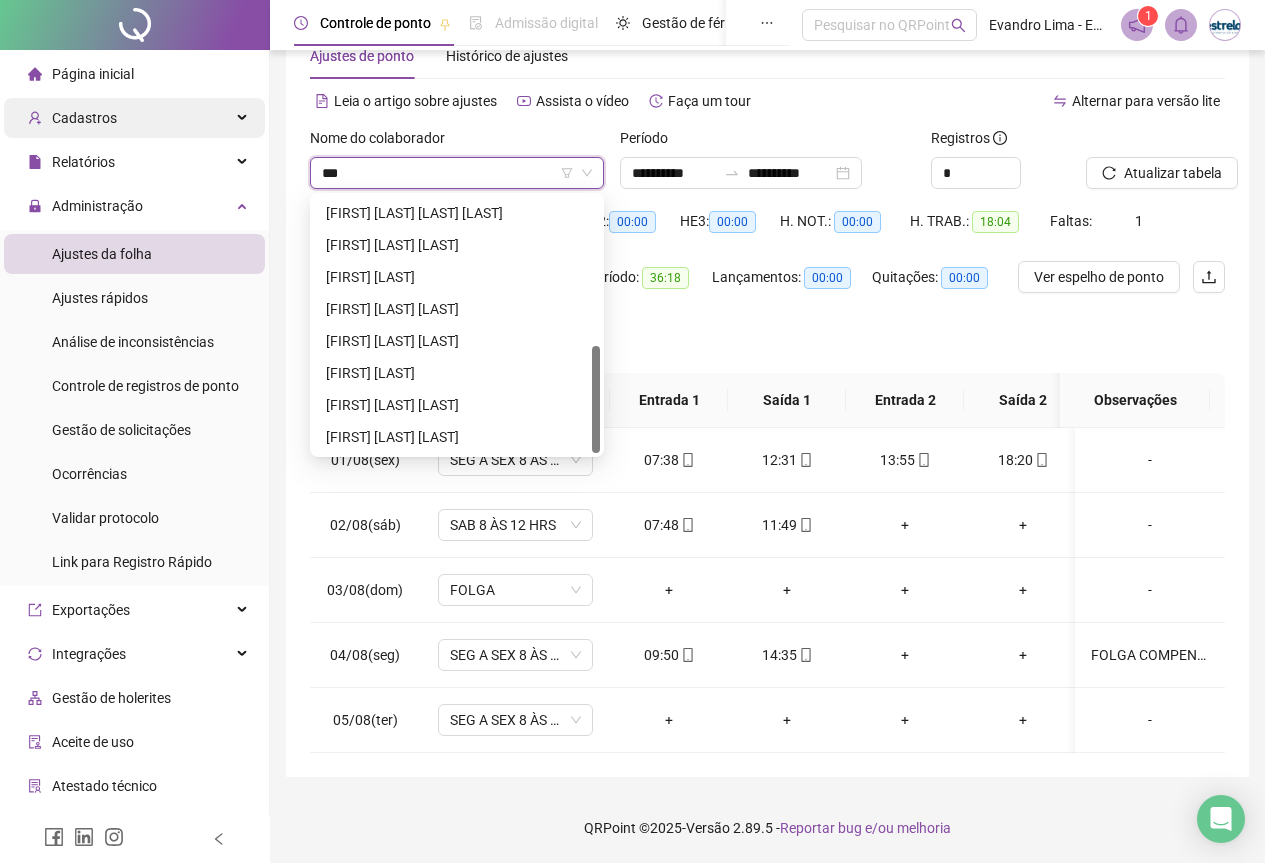 scroll, scrollTop: 0, scrollLeft: 0, axis: both 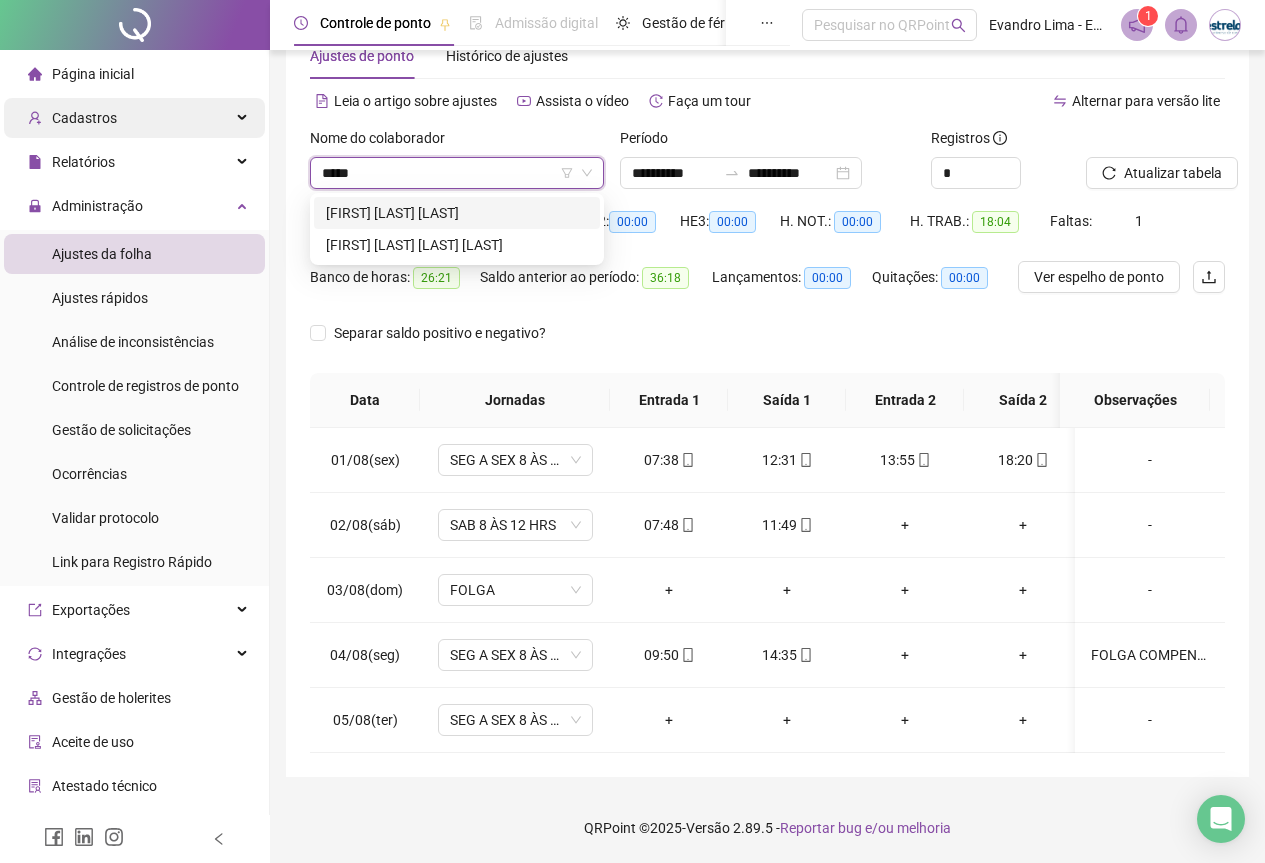 type on "******" 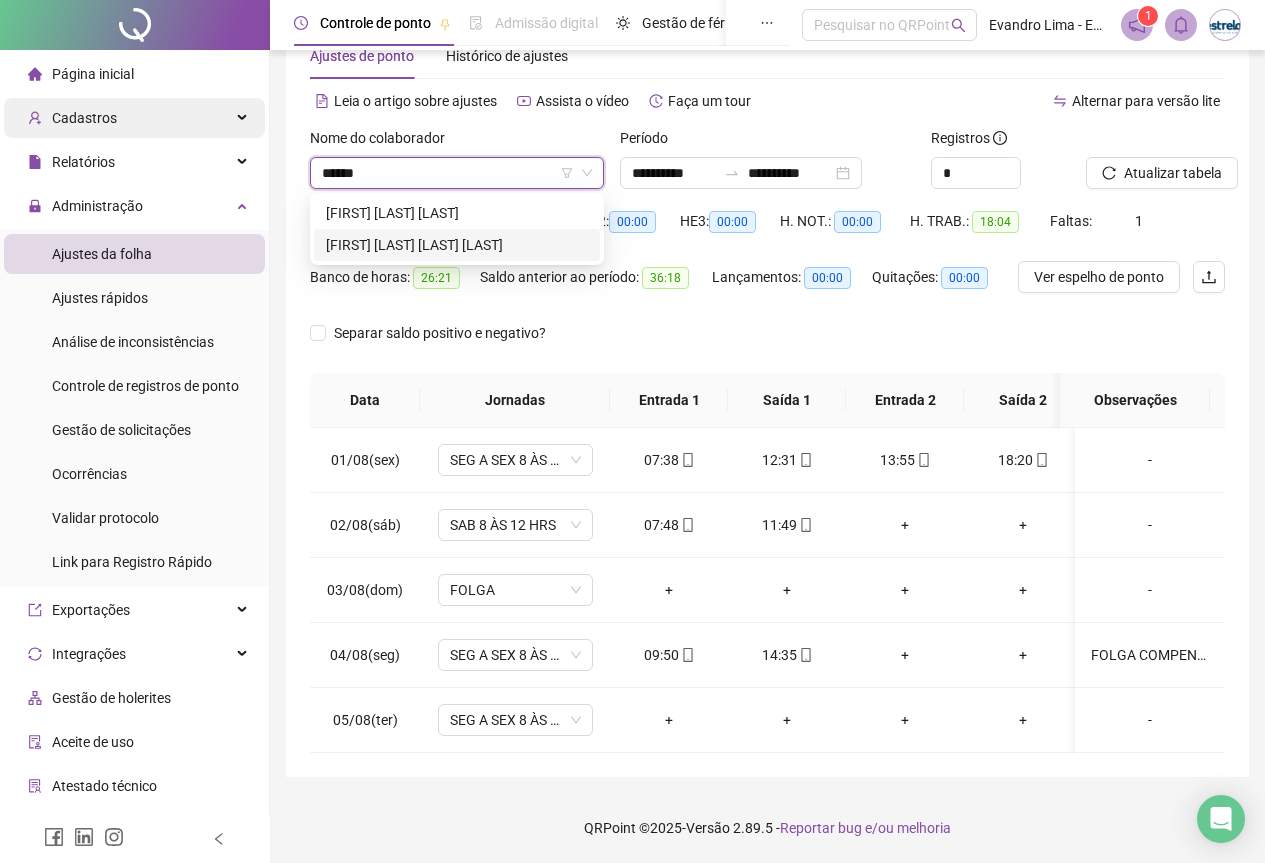 click on "[FIRST] [LAST] [LAST] [LAST]" at bounding box center (457, 245) 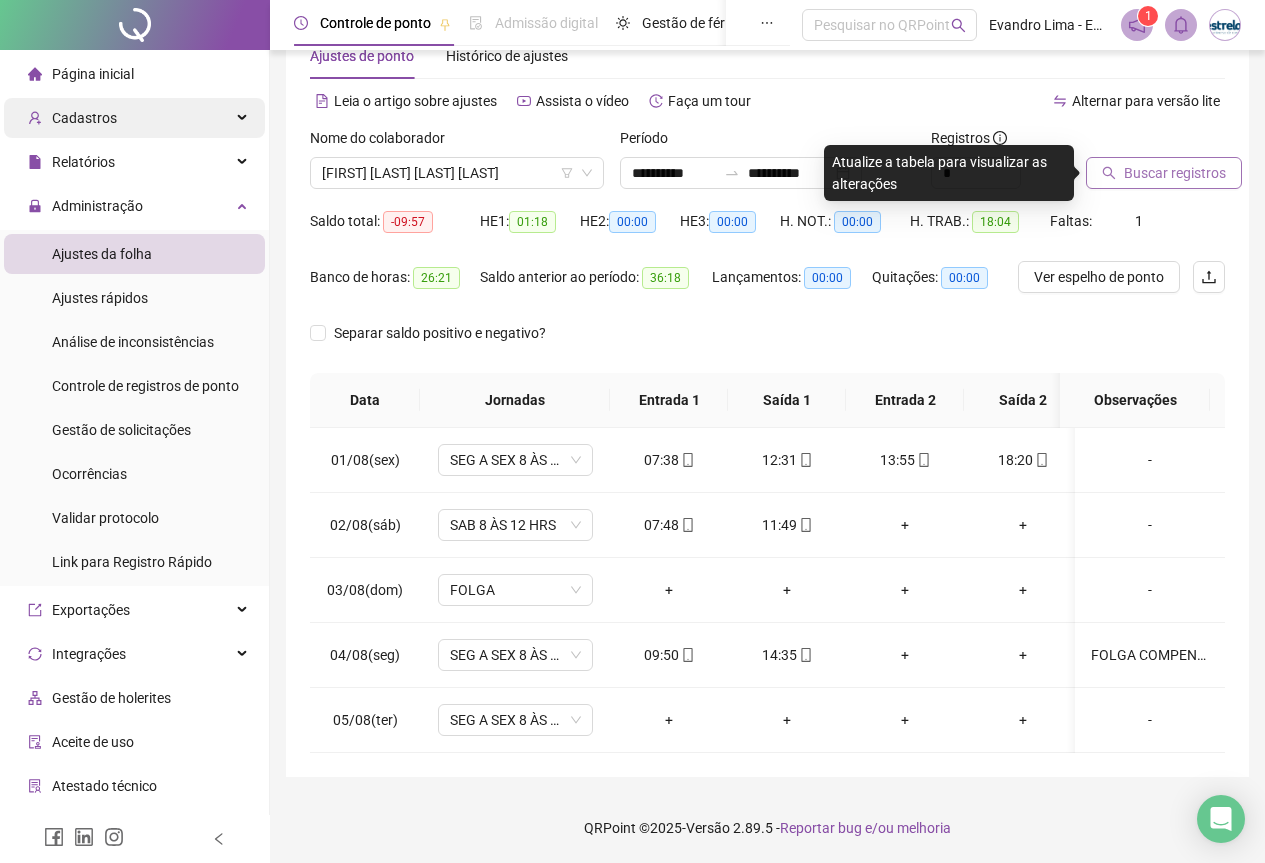 click 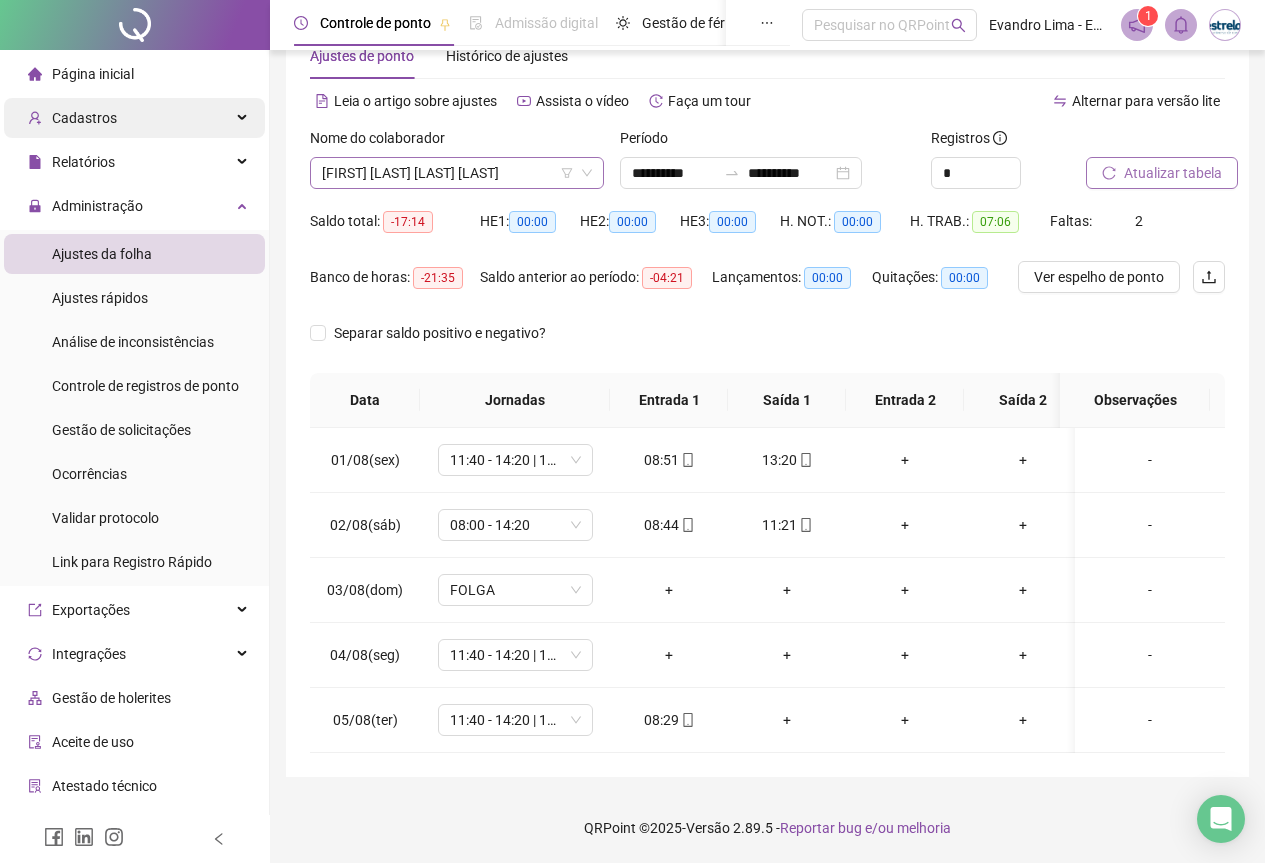 click on "[FIRST] [LAST] [LAST] [LAST]" at bounding box center (457, 173) 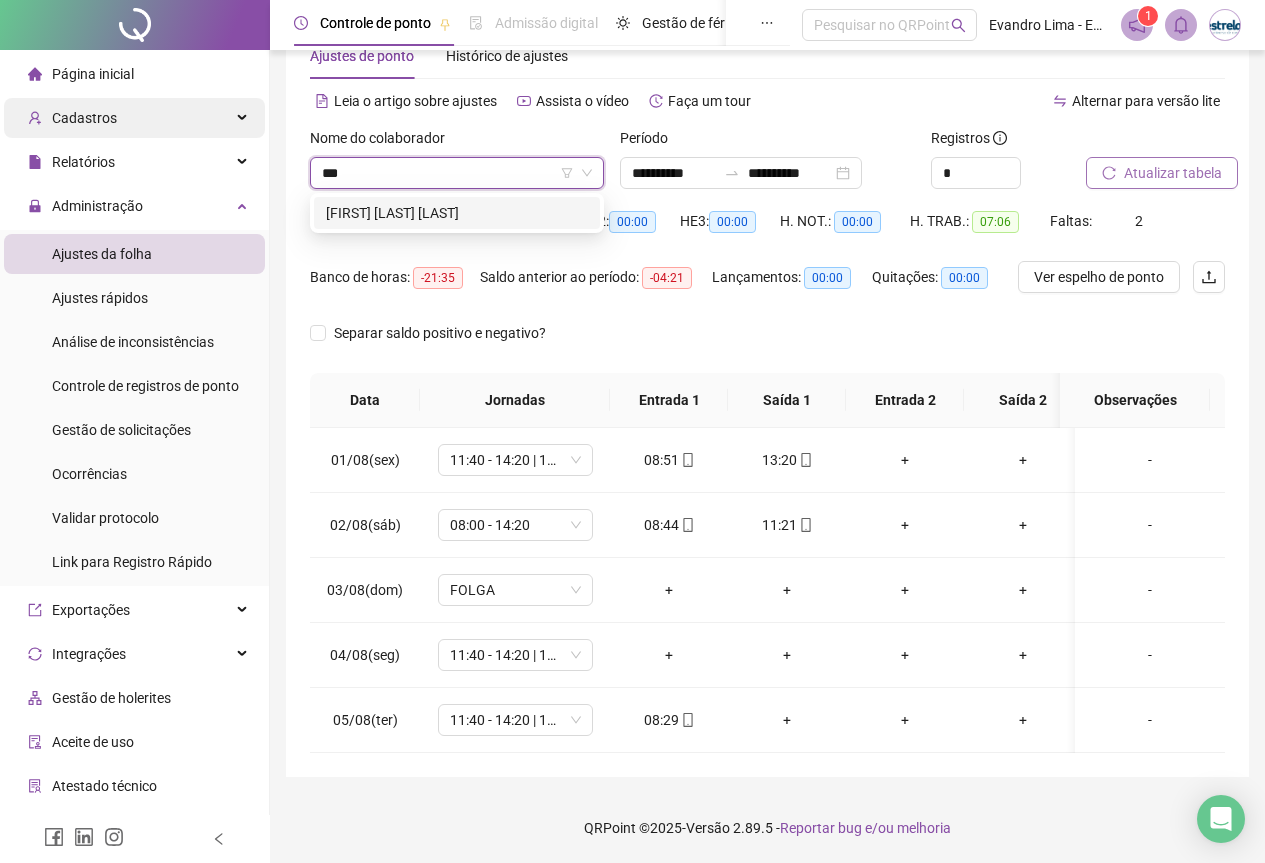 scroll, scrollTop: 0, scrollLeft: 0, axis: both 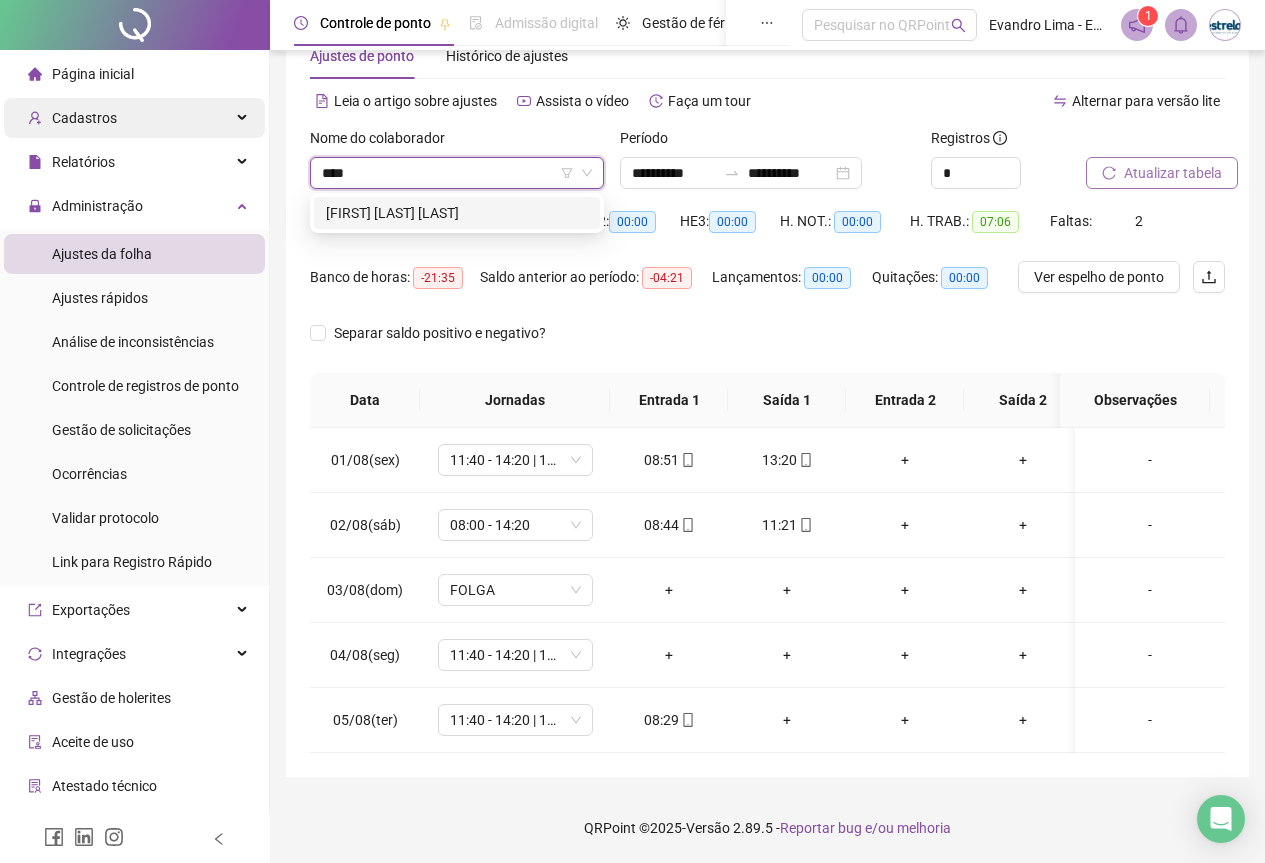 type on "*****" 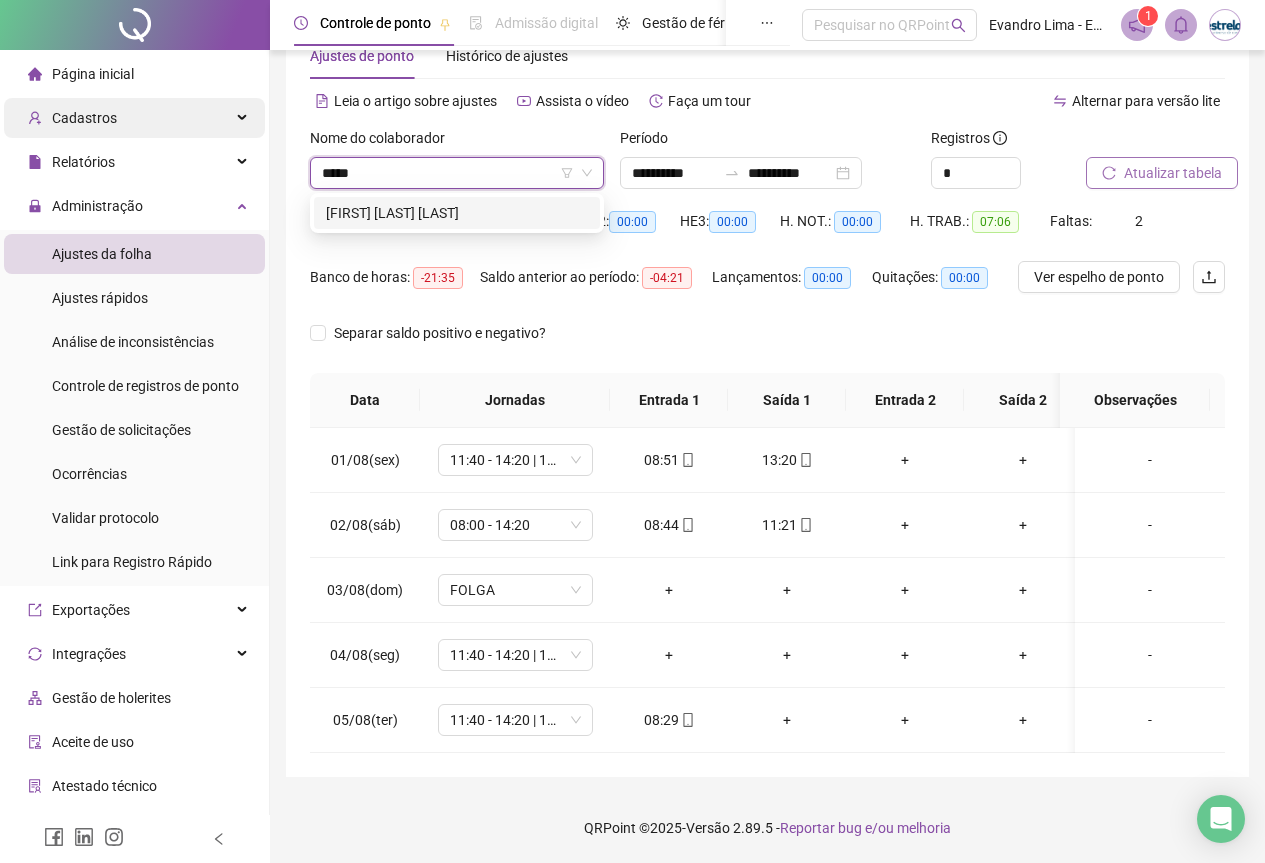 click on "[FIRST] [LAST] [LAST]" at bounding box center (457, 213) 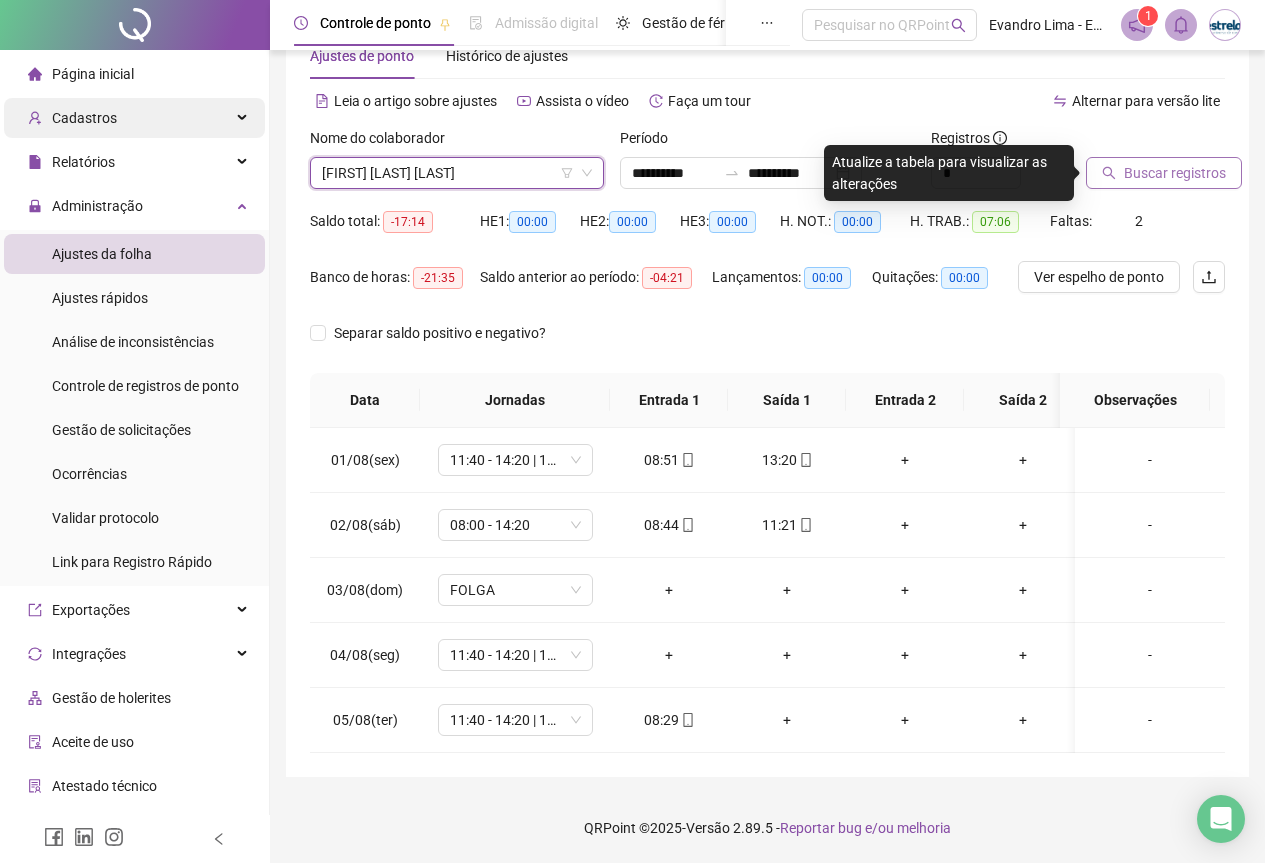 click on "Buscar registros" at bounding box center [1164, 173] 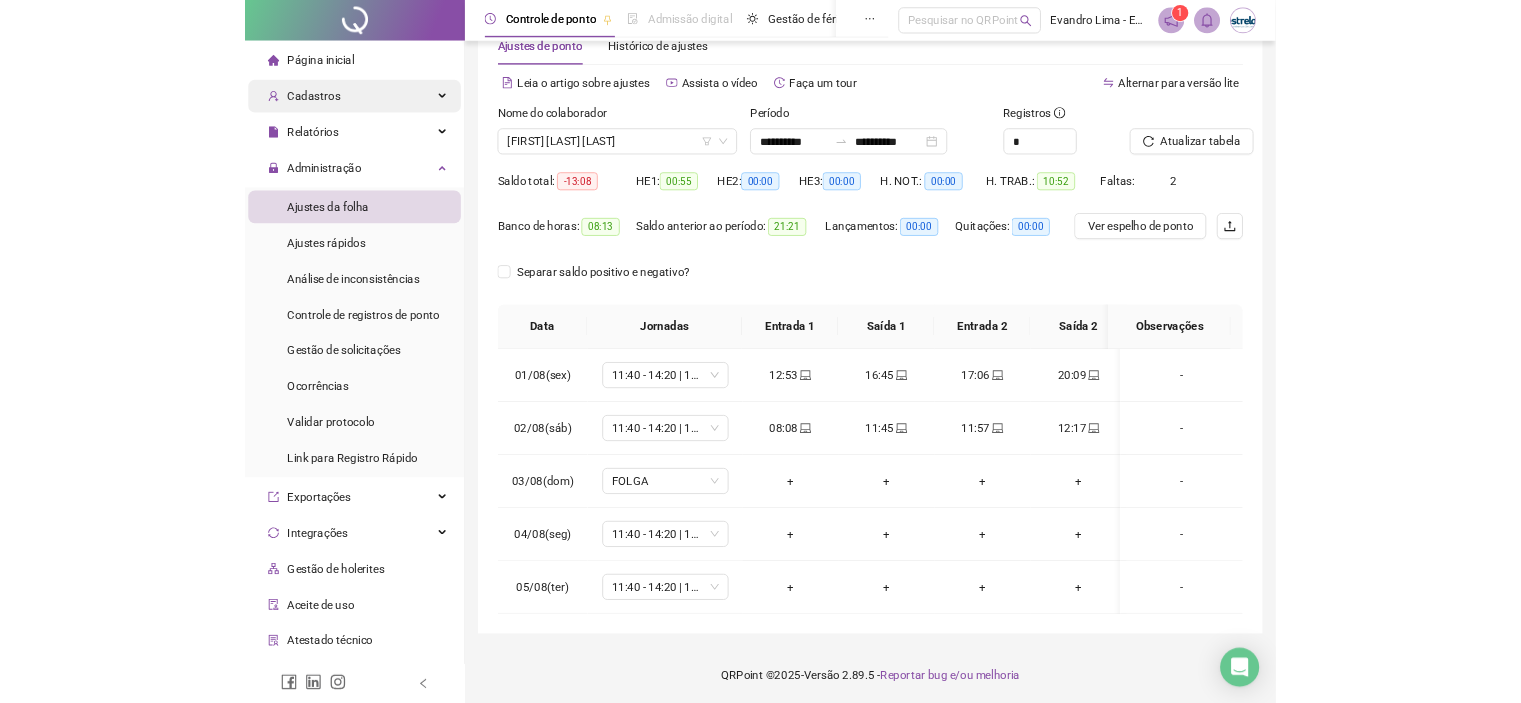 scroll, scrollTop: 71, scrollLeft: 0, axis: vertical 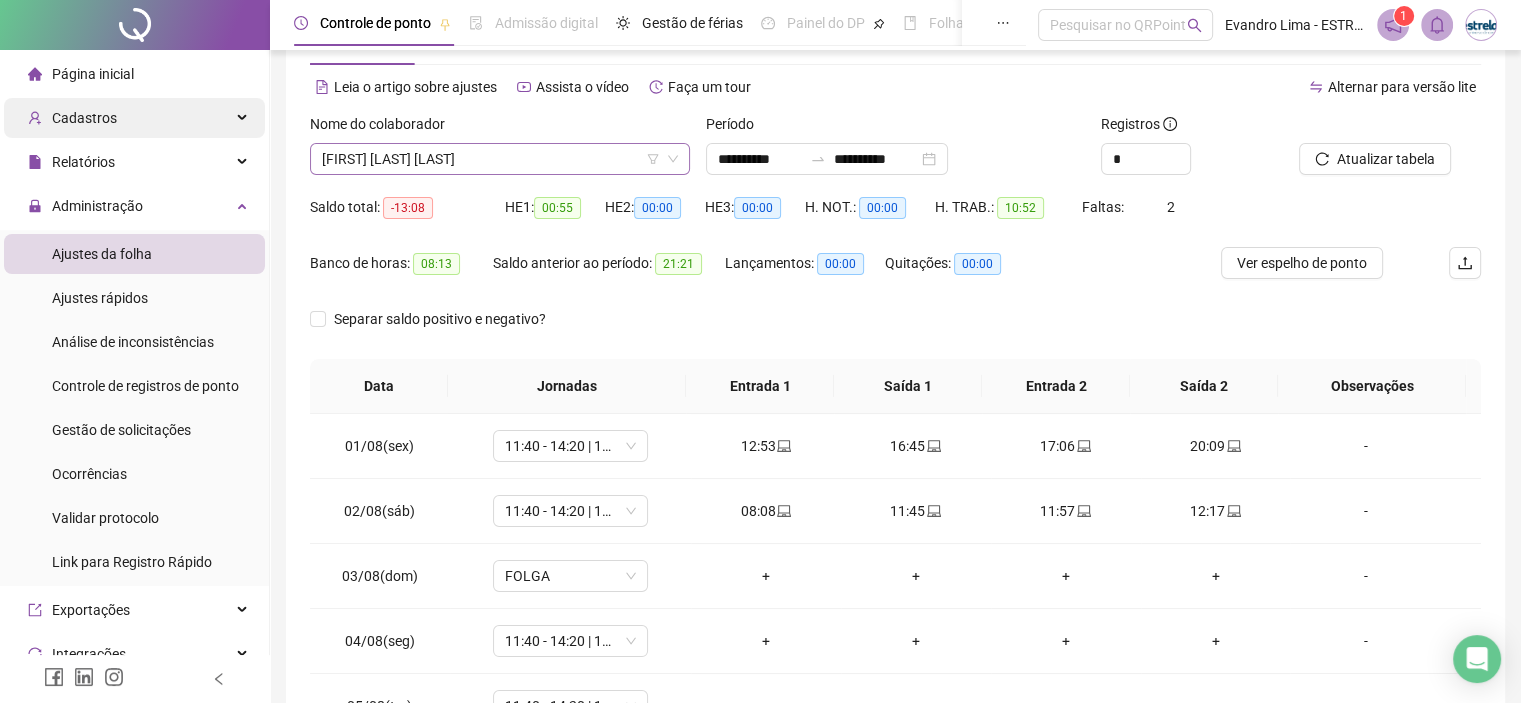 click on "[FIRST] [LAST] [LAST]" at bounding box center [500, 159] 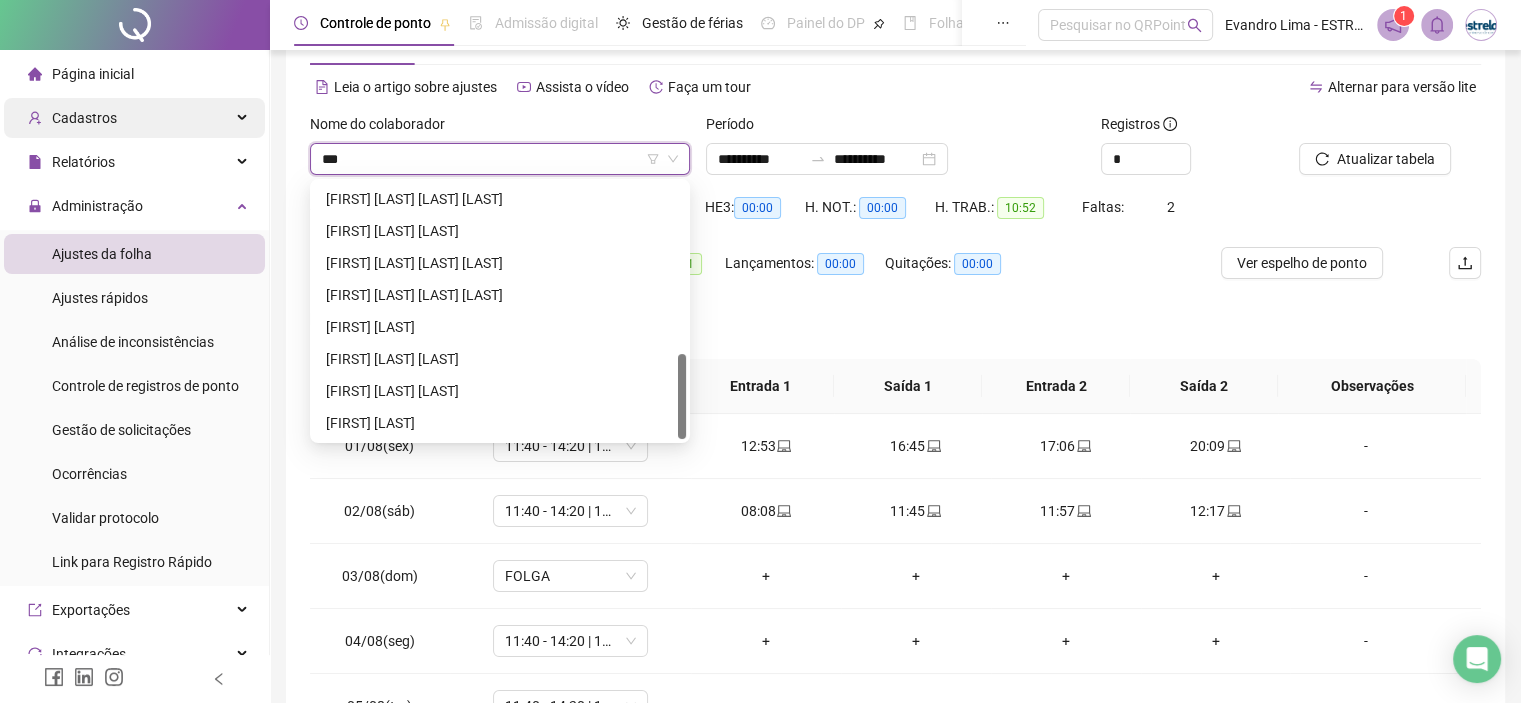 scroll, scrollTop: 0, scrollLeft: 0, axis: both 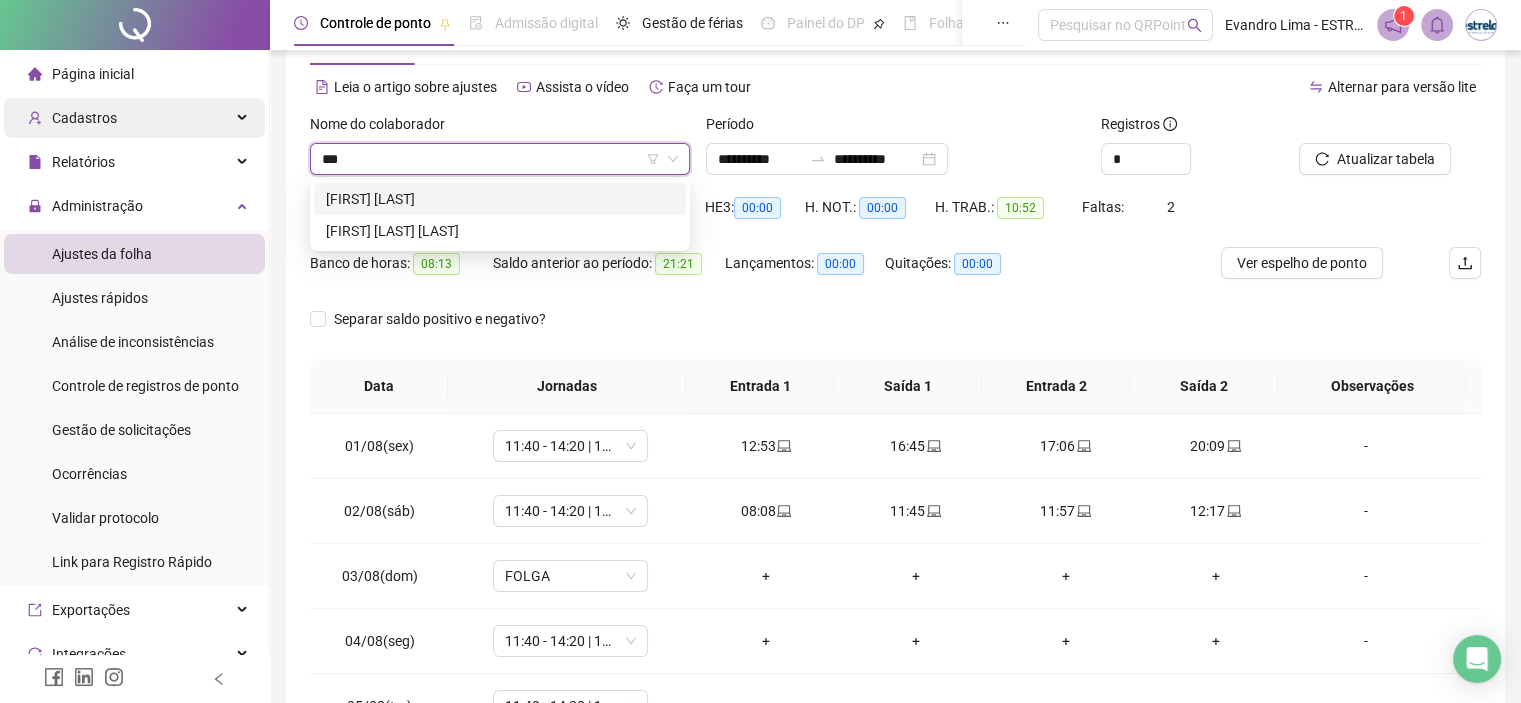 type on "****" 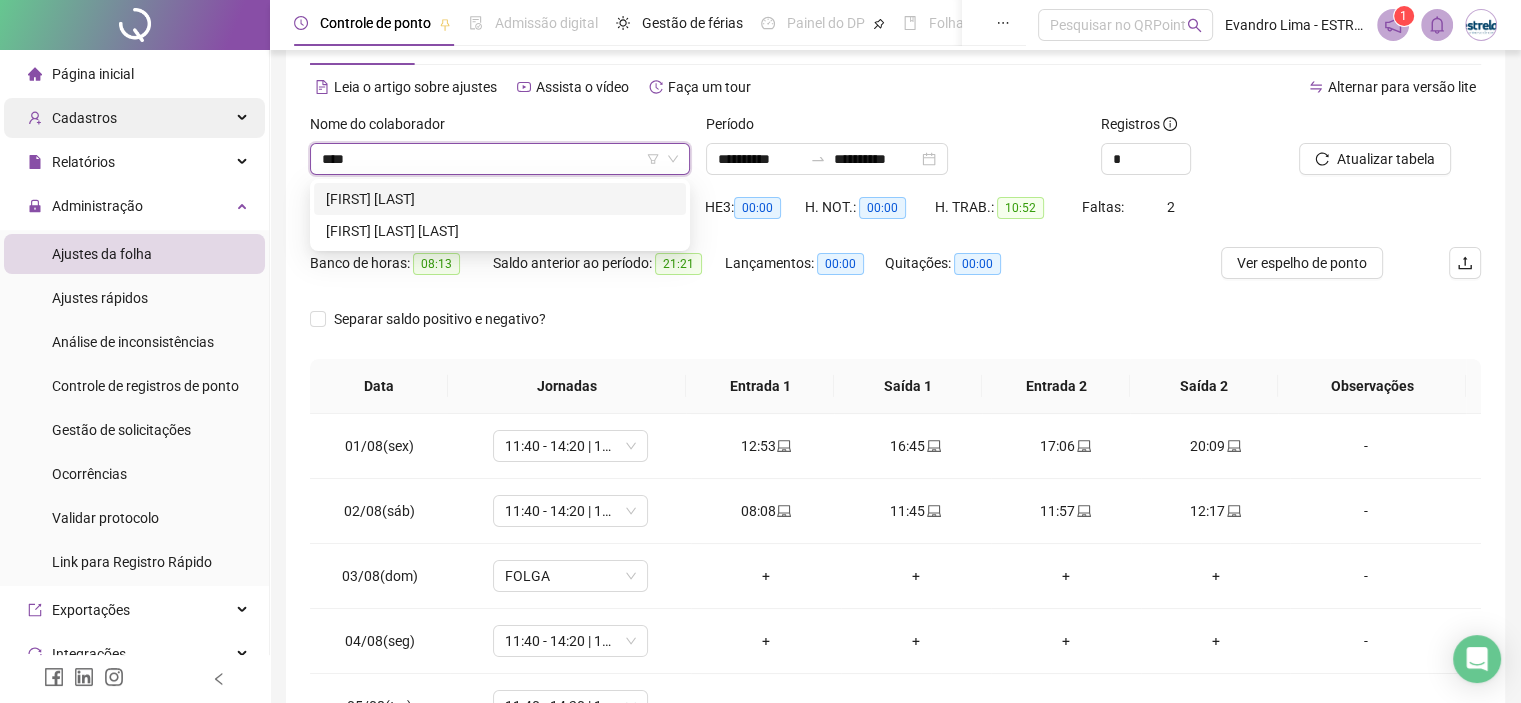 click on "[FIRST] [LAST]" at bounding box center (500, 199) 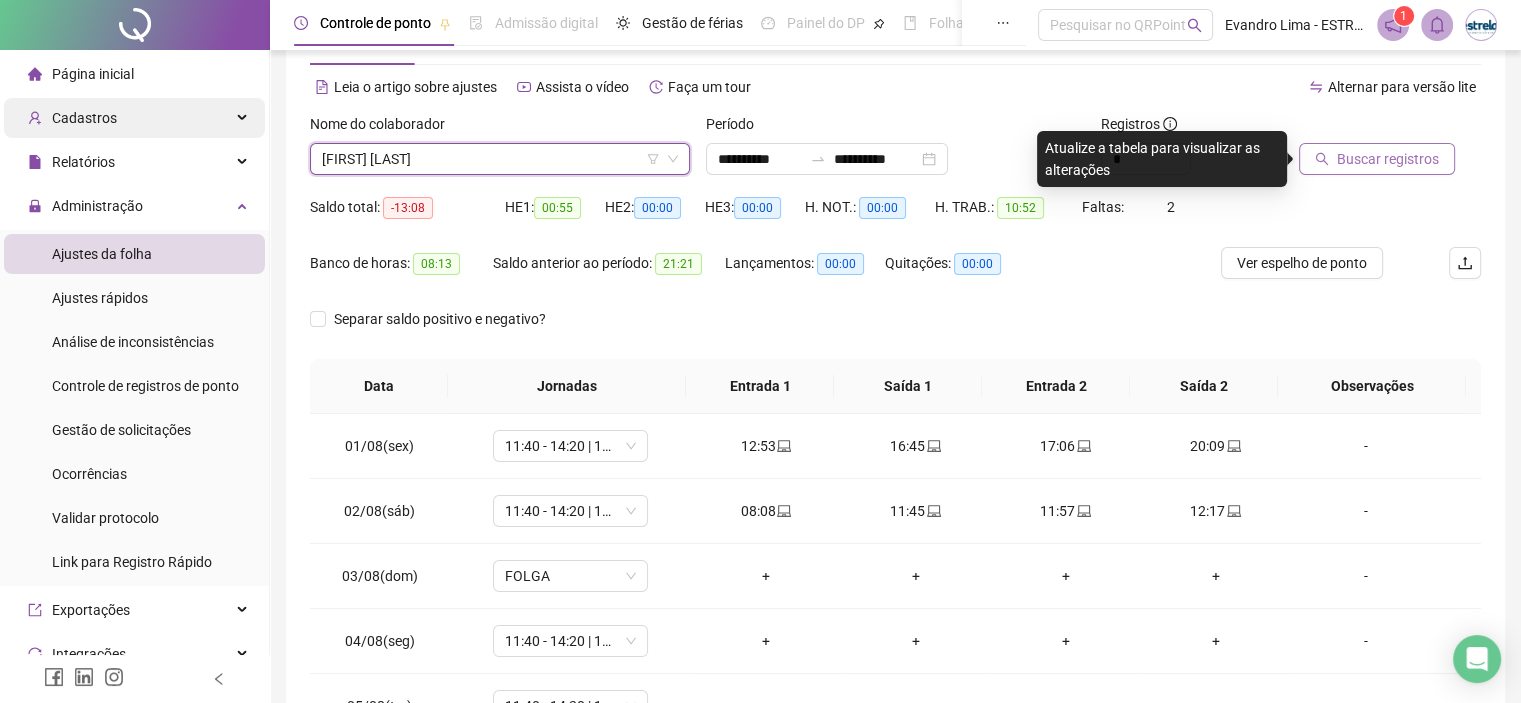 click on "Buscar registros" at bounding box center (1377, 159) 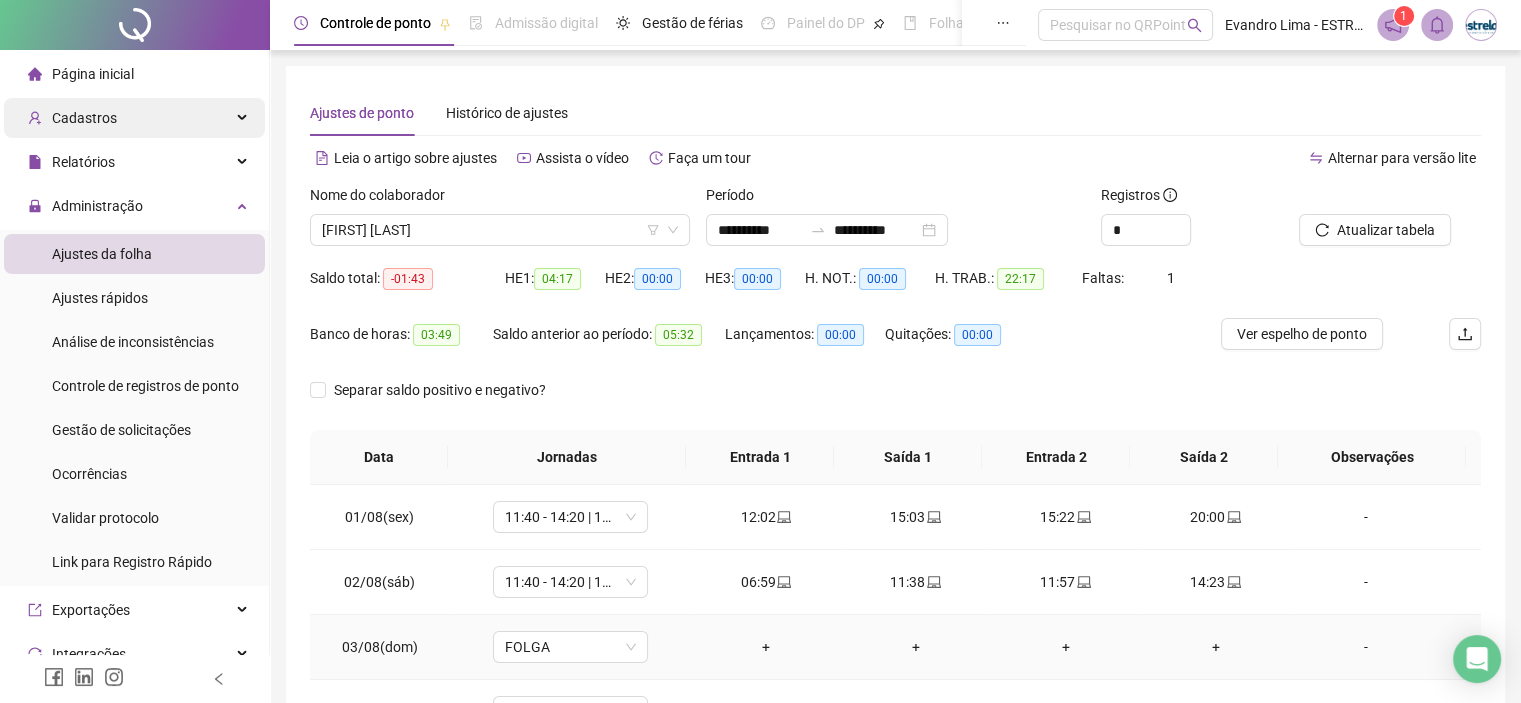 scroll, scrollTop: 216, scrollLeft: 0, axis: vertical 